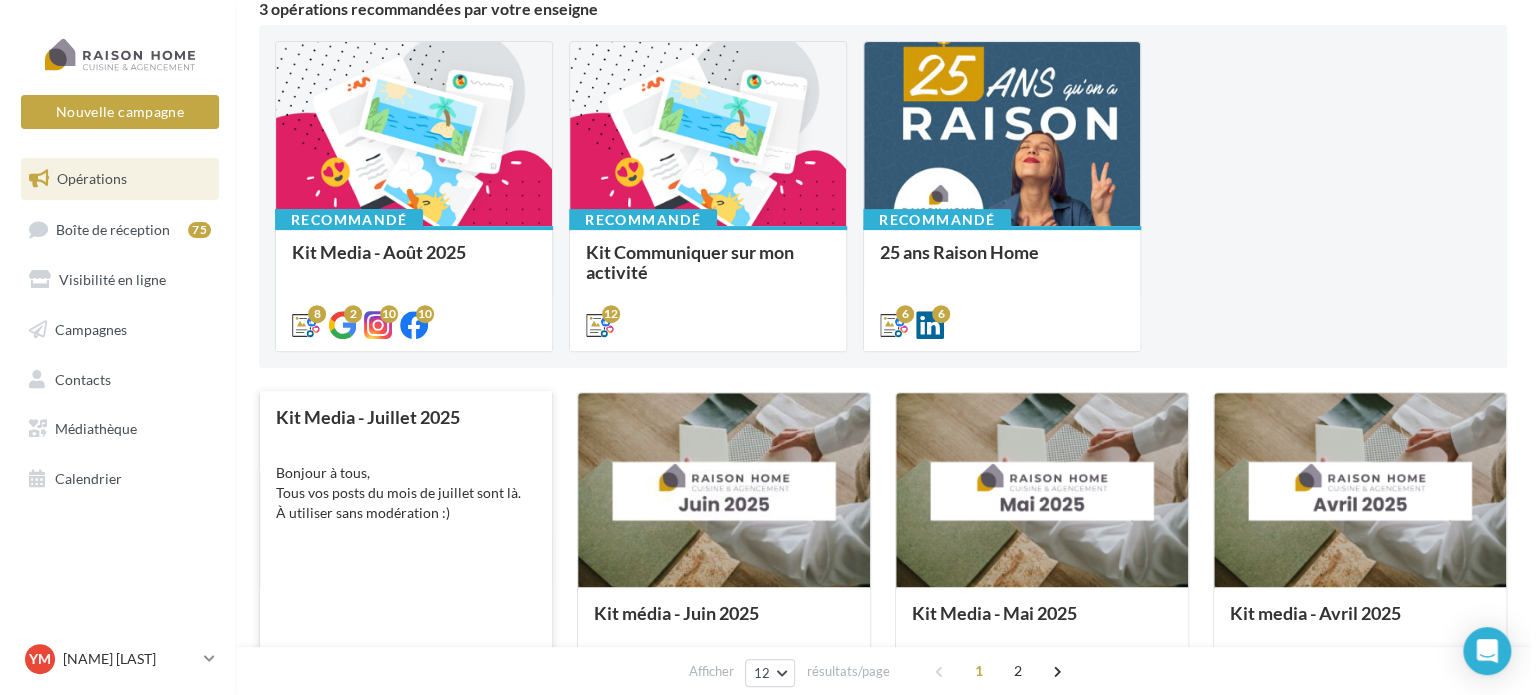 scroll, scrollTop: 200, scrollLeft: 0, axis: vertical 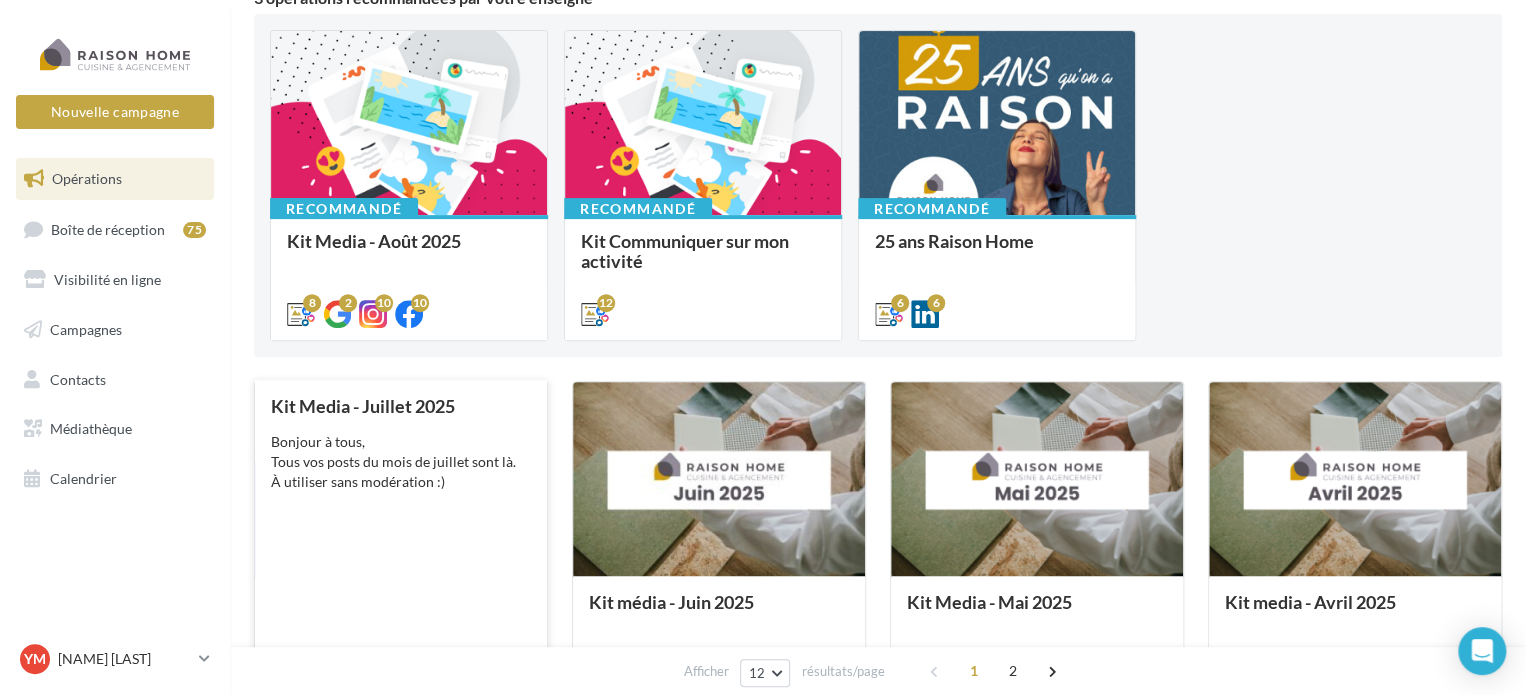 click on "Kit Media - Juillet 2025        Bonjour à tous,
Tous vos posts du mois de juillet sont là.
À utiliser sans modération :)" at bounding box center (401, 539) 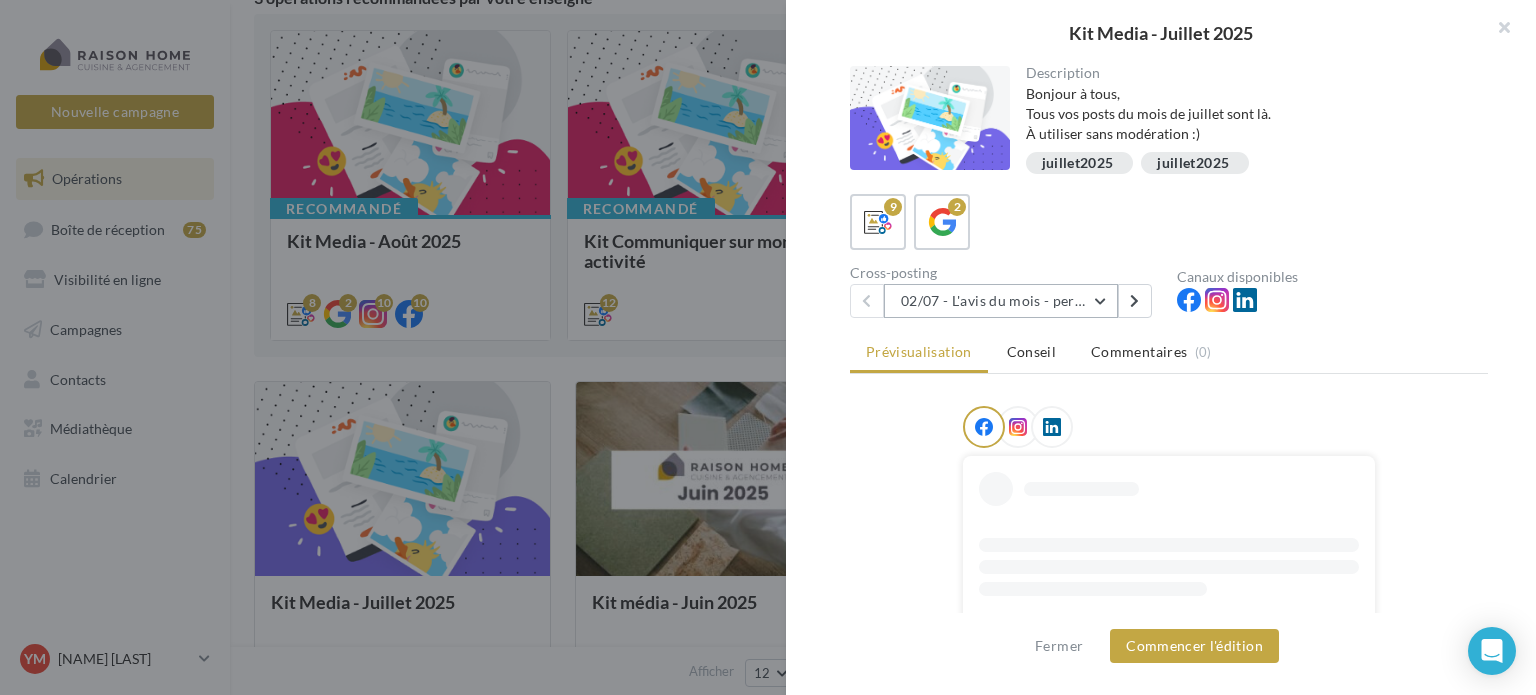 click on "02/07 - L'avis du mois - personnalisble" at bounding box center [1001, 301] 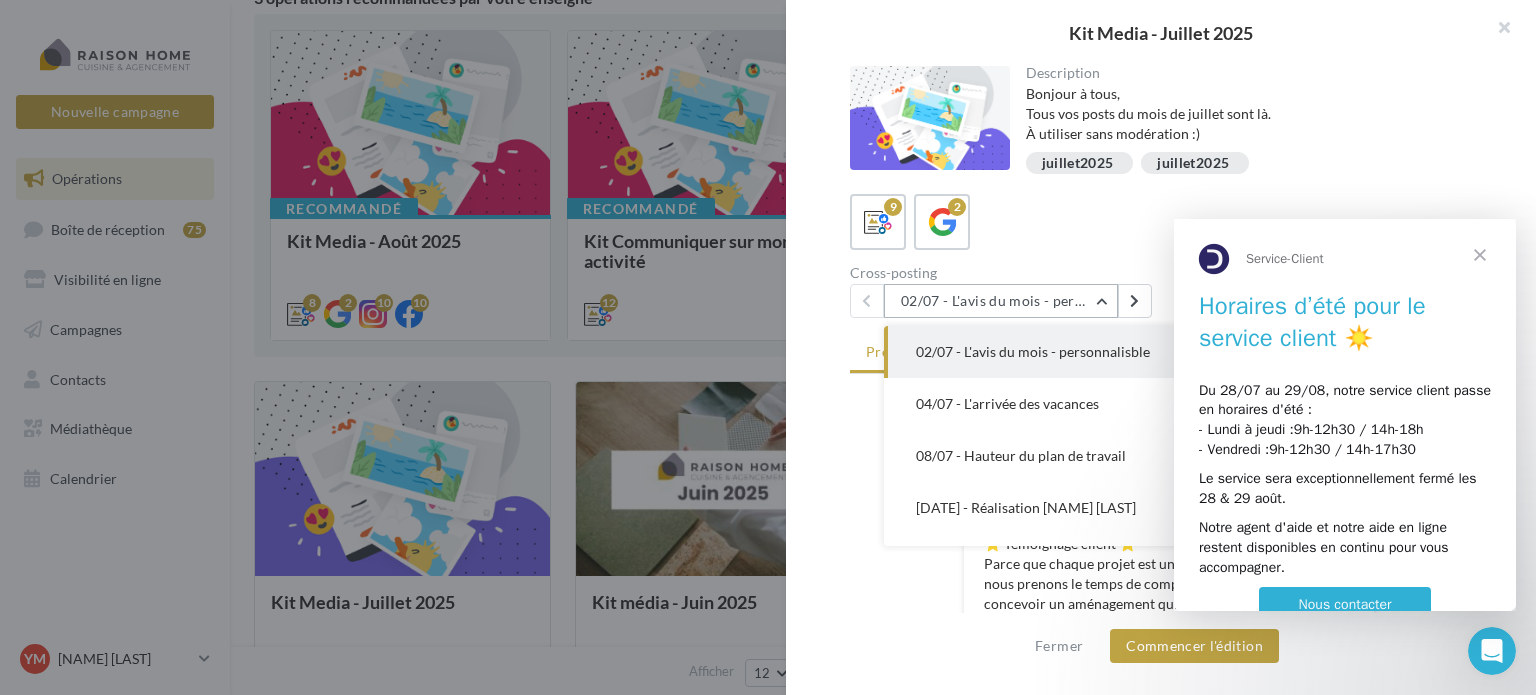 scroll, scrollTop: 0, scrollLeft: 0, axis: both 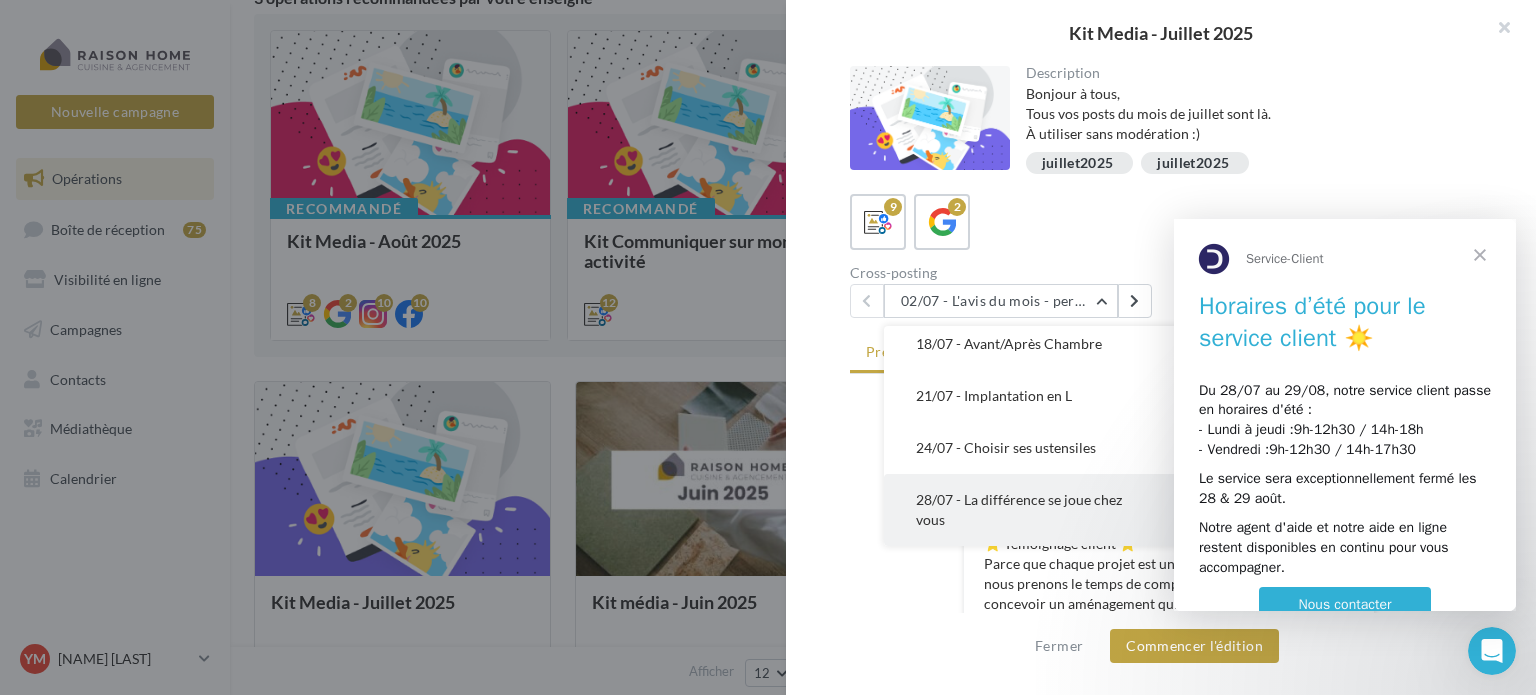 click on "28/07 - La différence se joue chez vous" at bounding box center [1034, 510] 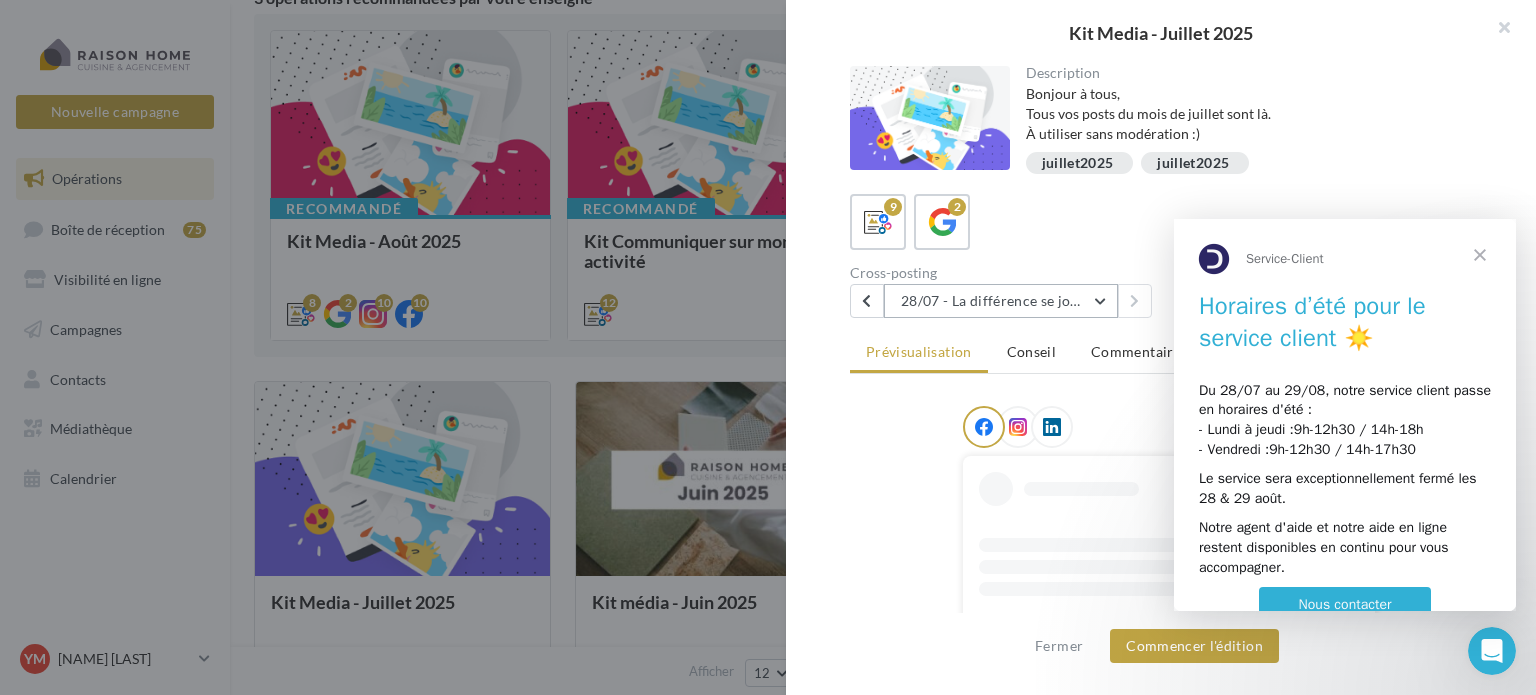 click on "28/07 - La différence se joue chez vous" at bounding box center [1001, 301] 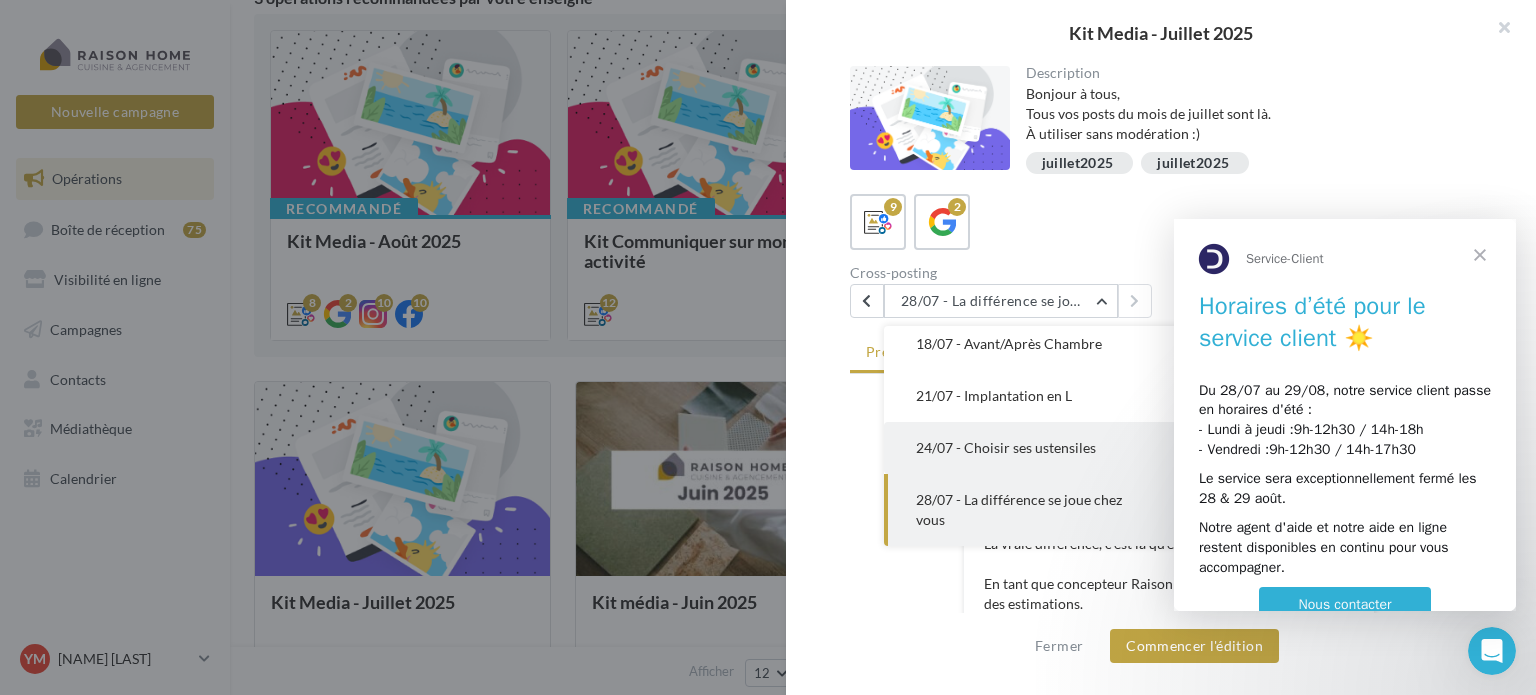 click on "24/07 - Choisir ses ustensiles" at bounding box center [1006, 447] 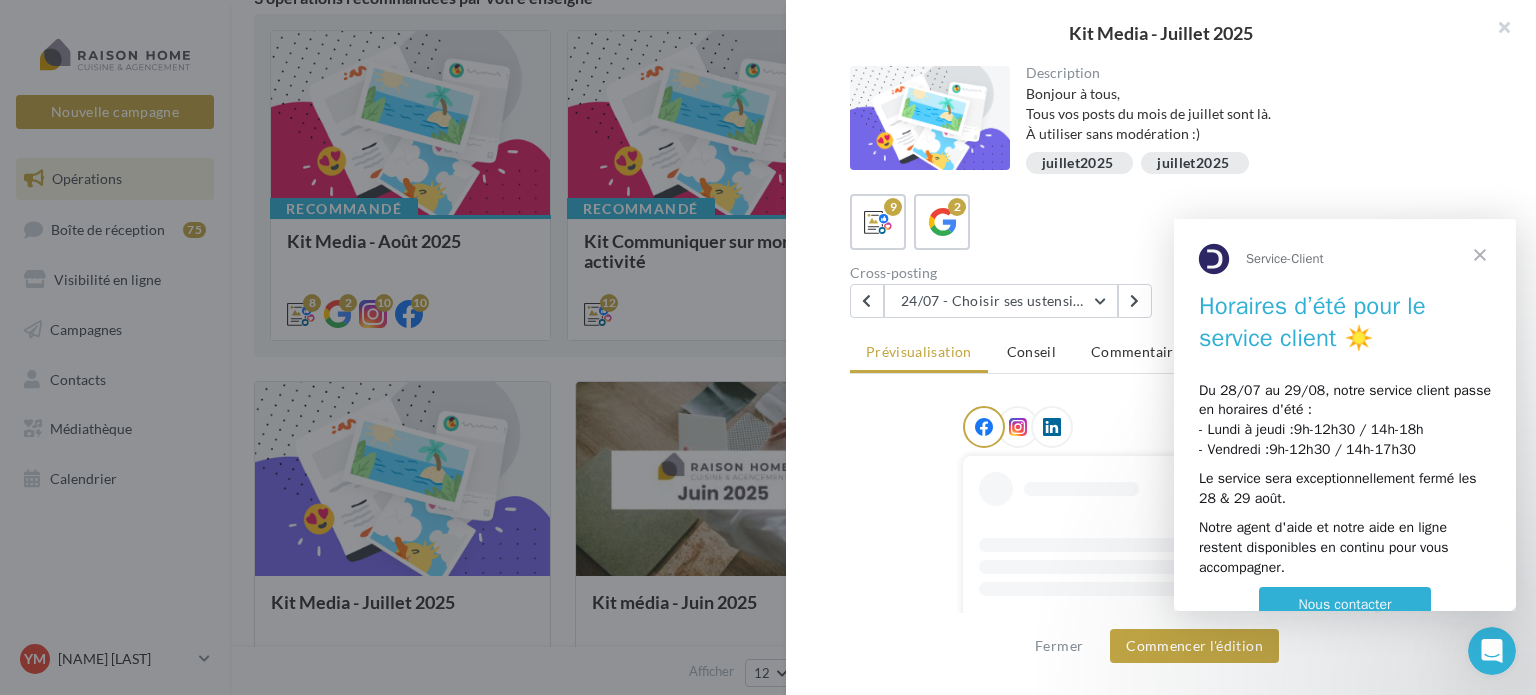click at bounding box center [1480, 255] 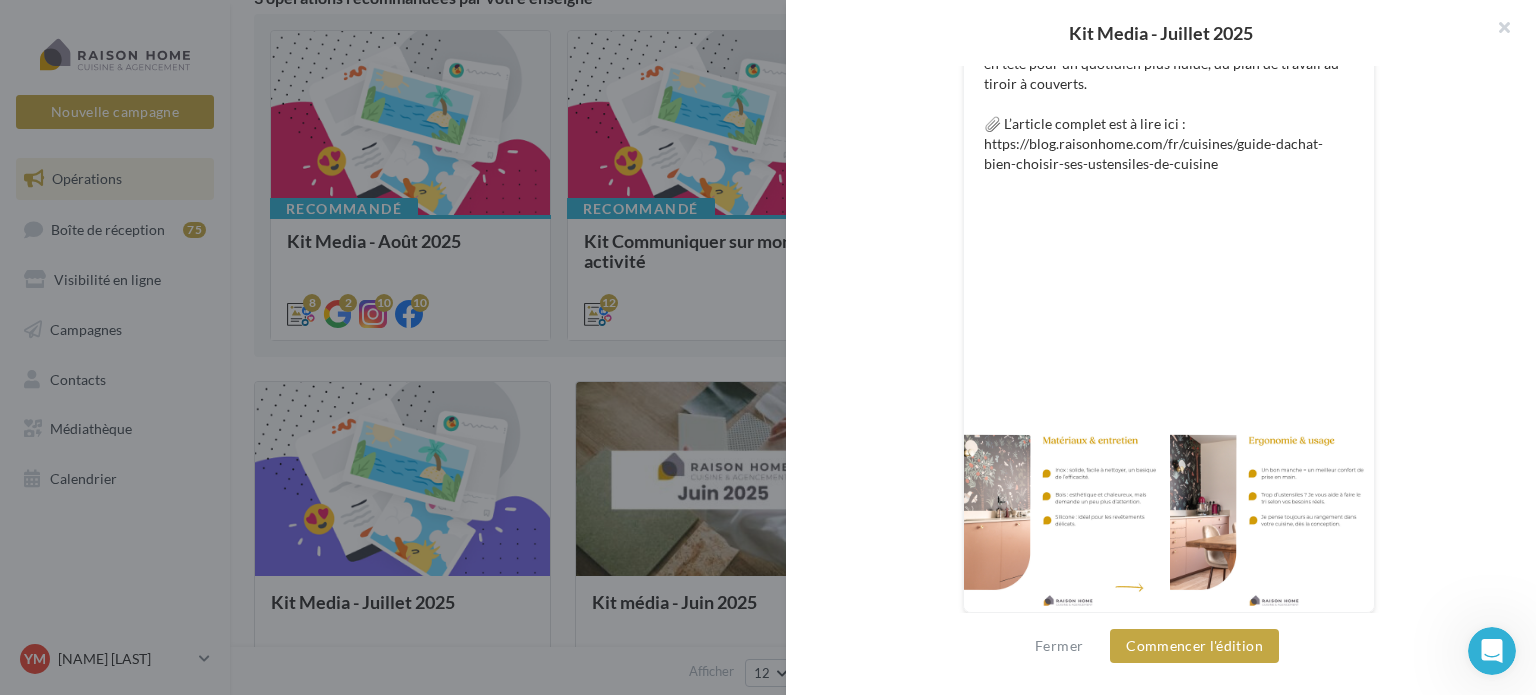 scroll, scrollTop: 604, scrollLeft: 0, axis: vertical 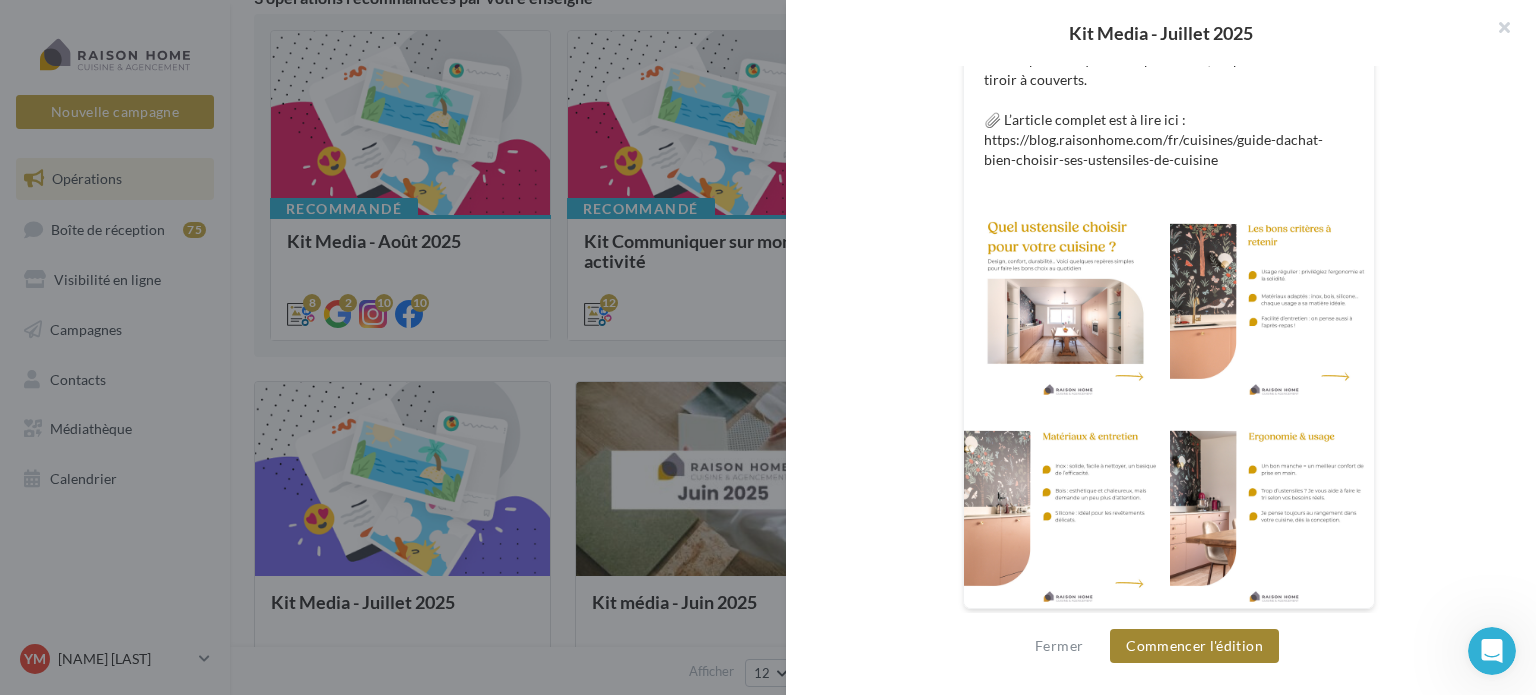 click on "Commencer l'édition" at bounding box center (1194, 646) 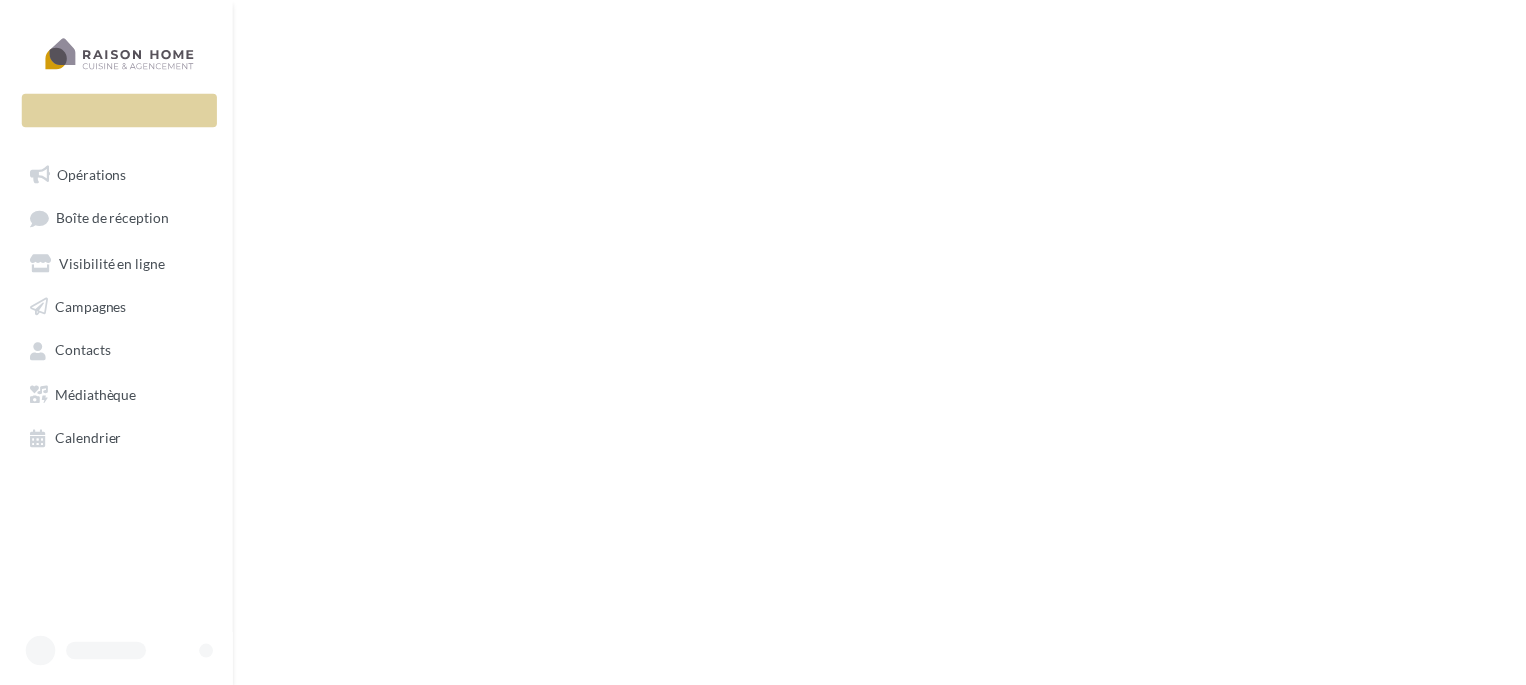 scroll, scrollTop: 0, scrollLeft: 0, axis: both 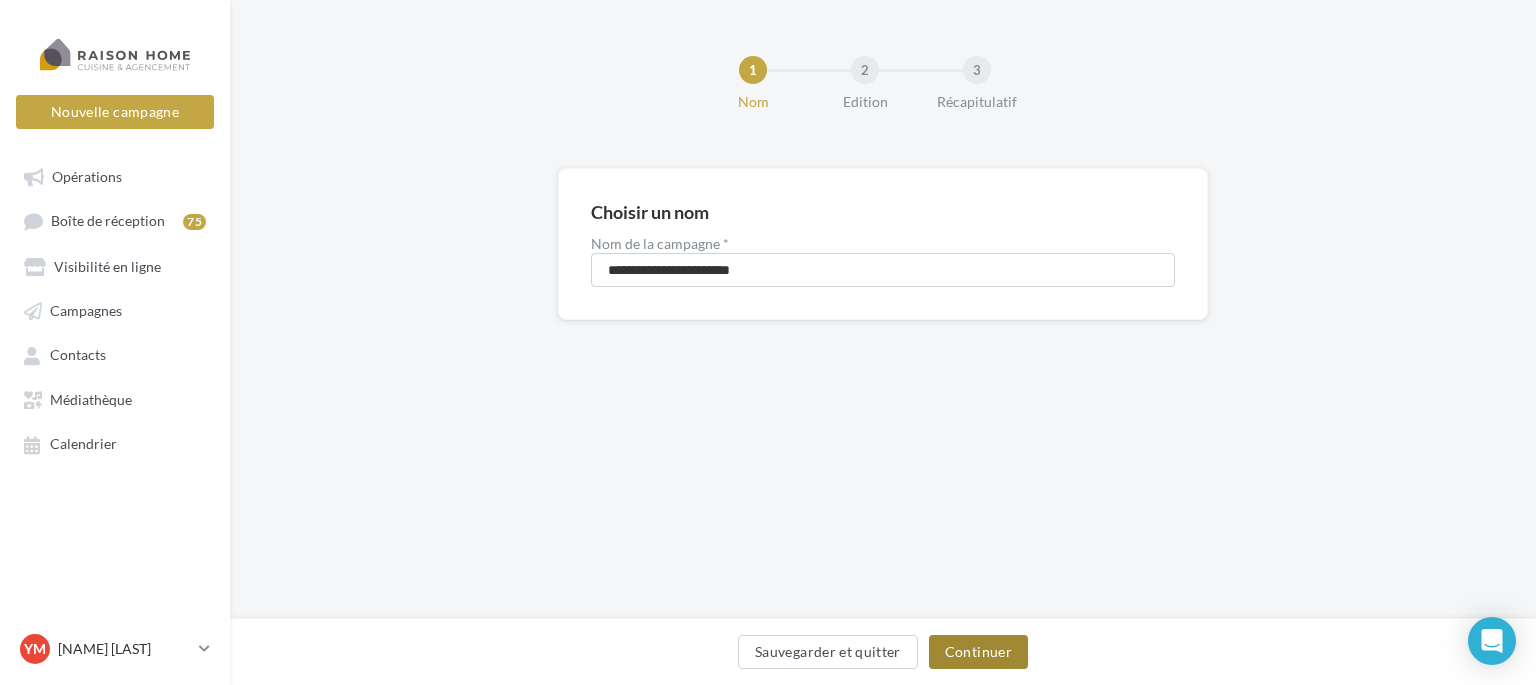 click on "Continuer" at bounding box center (978, 652) 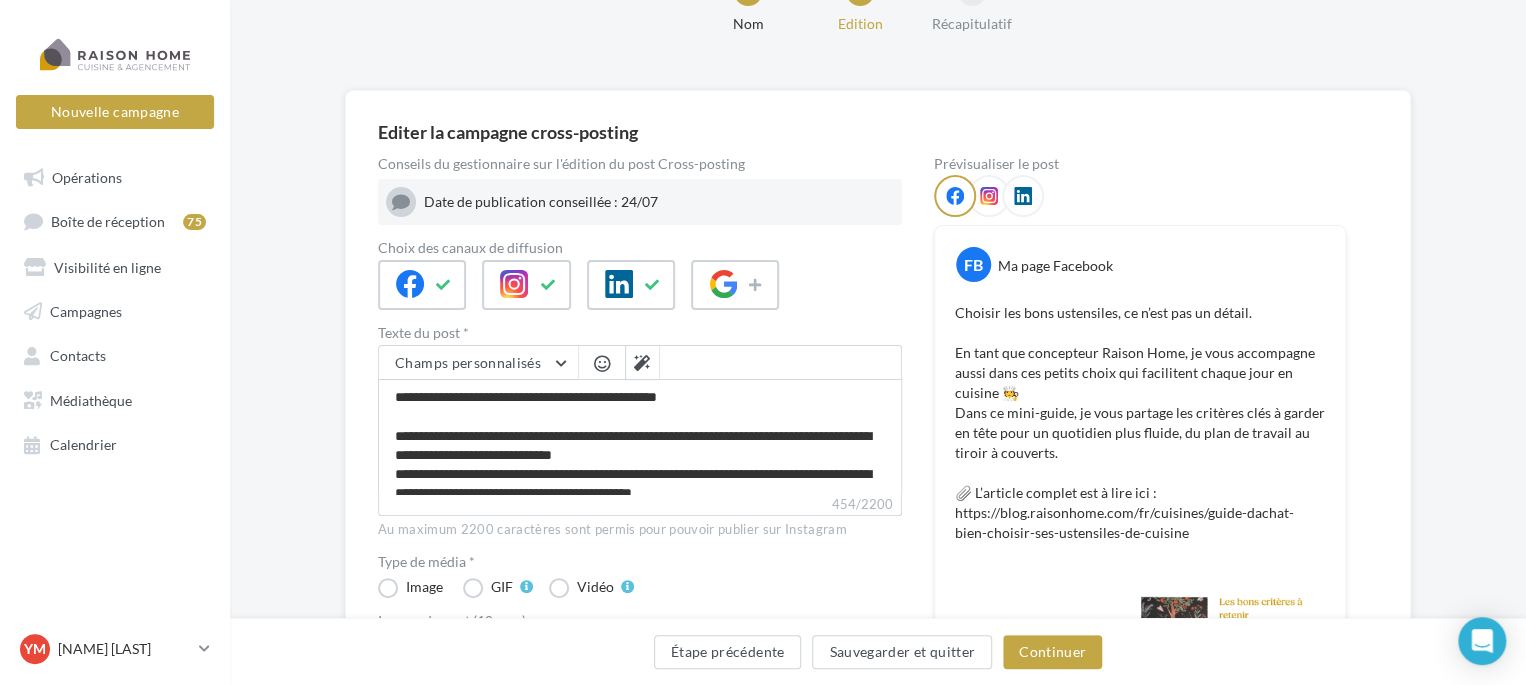 scroll, scrollTop: 100, scrollLeft: 0, axis: vertical 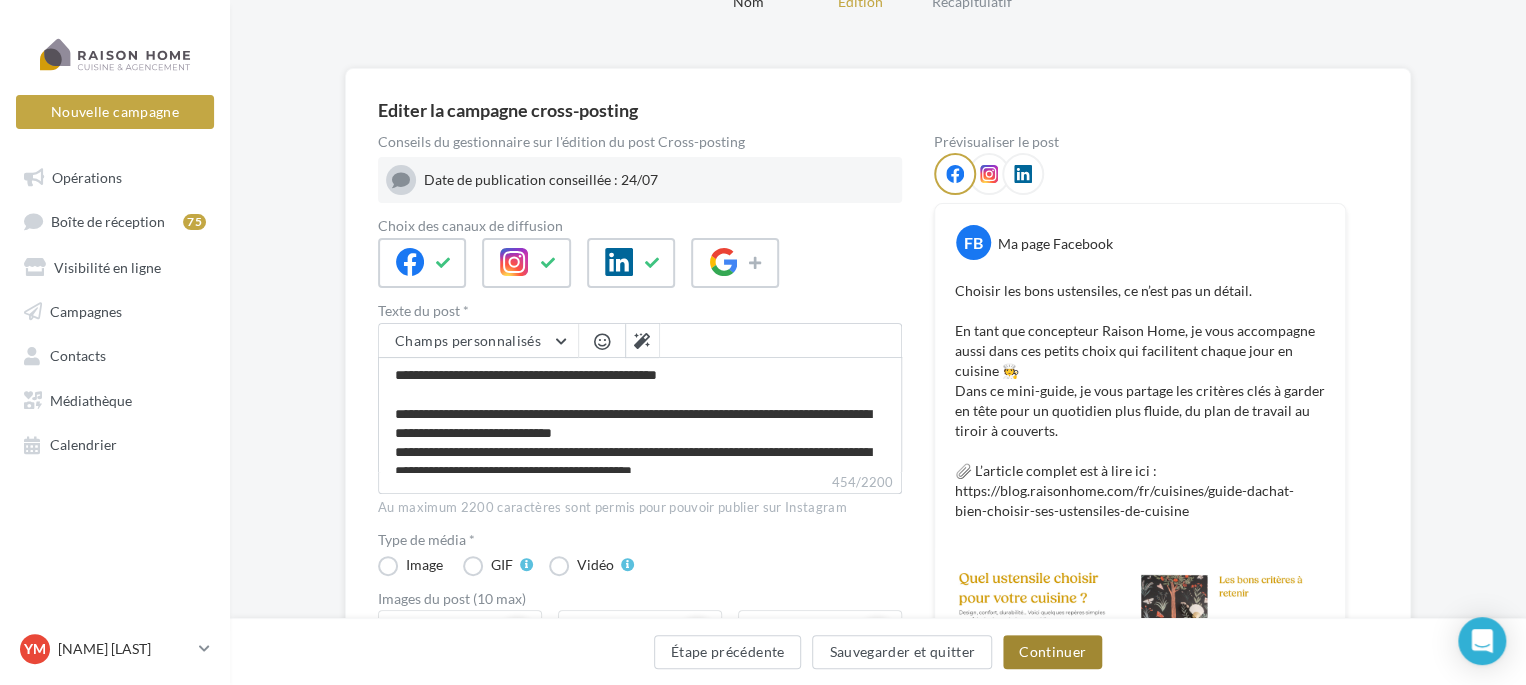 click on "Continuer" at bounding box center (1052, 652) 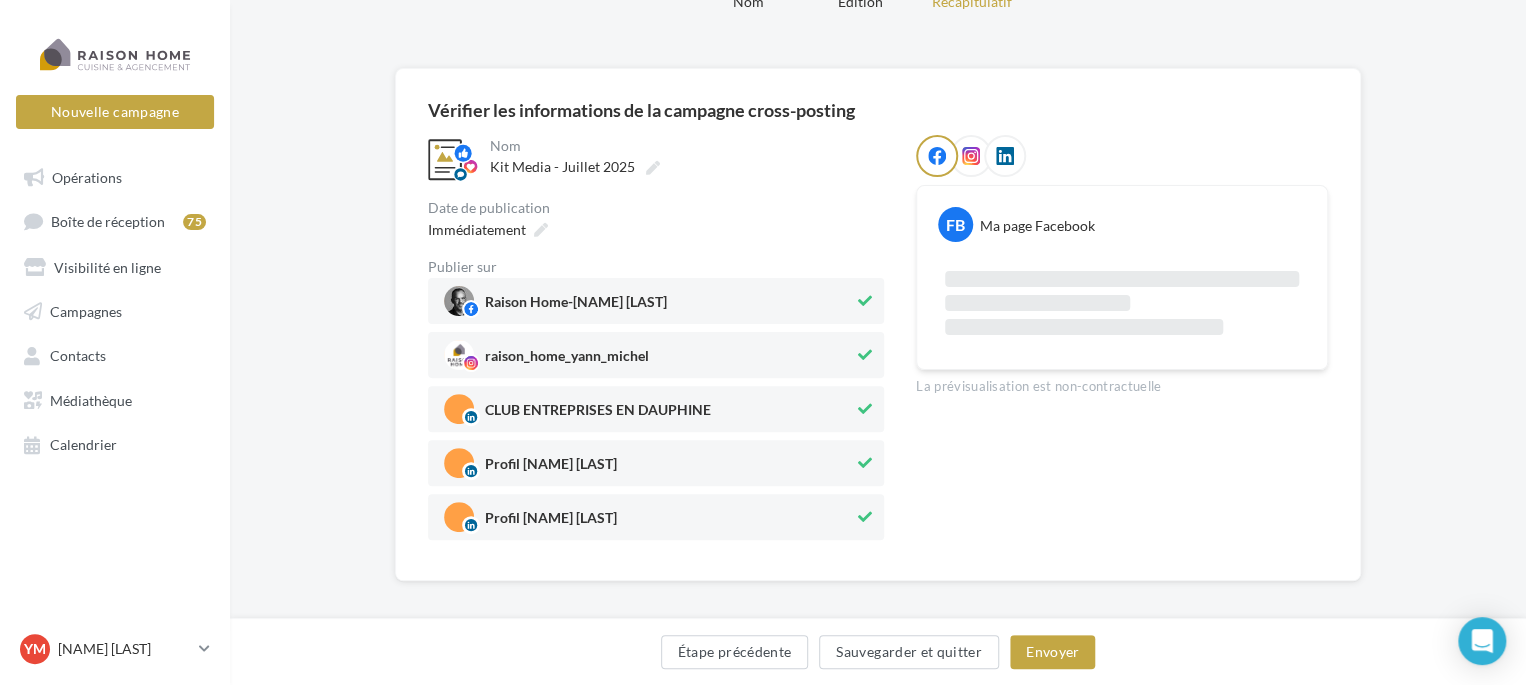 click at bounding box center (865, 409) 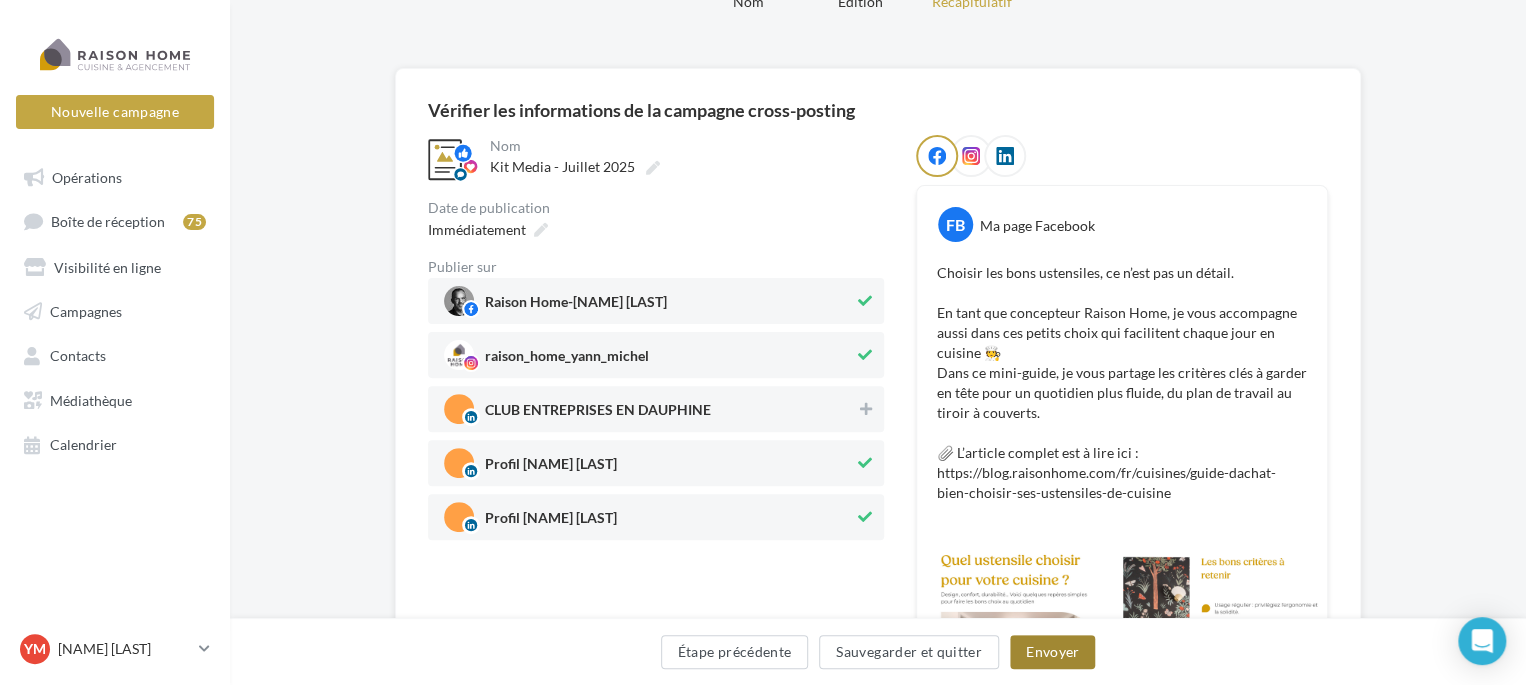 click on "Envoyer" at bounding box center [1052, 652] 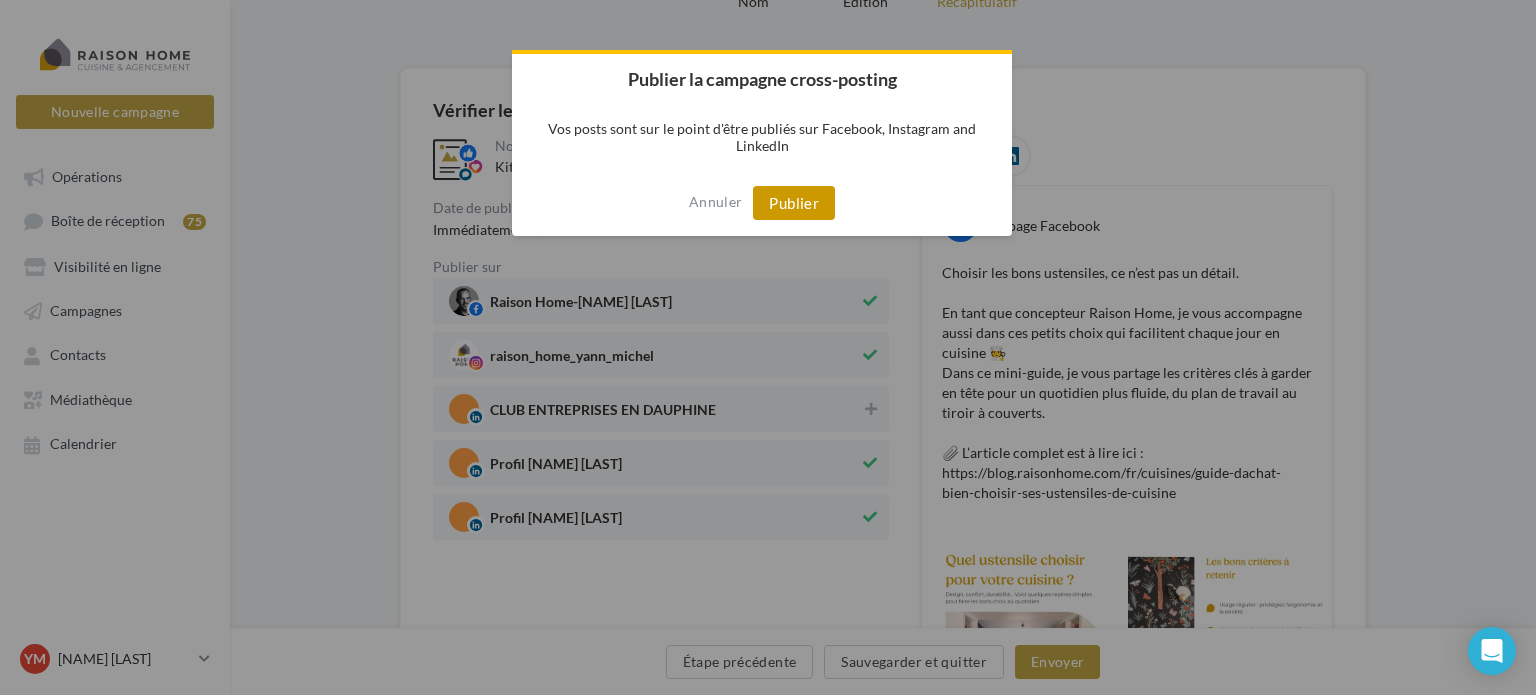 click on "Publier" at bounding box center [794, 203] 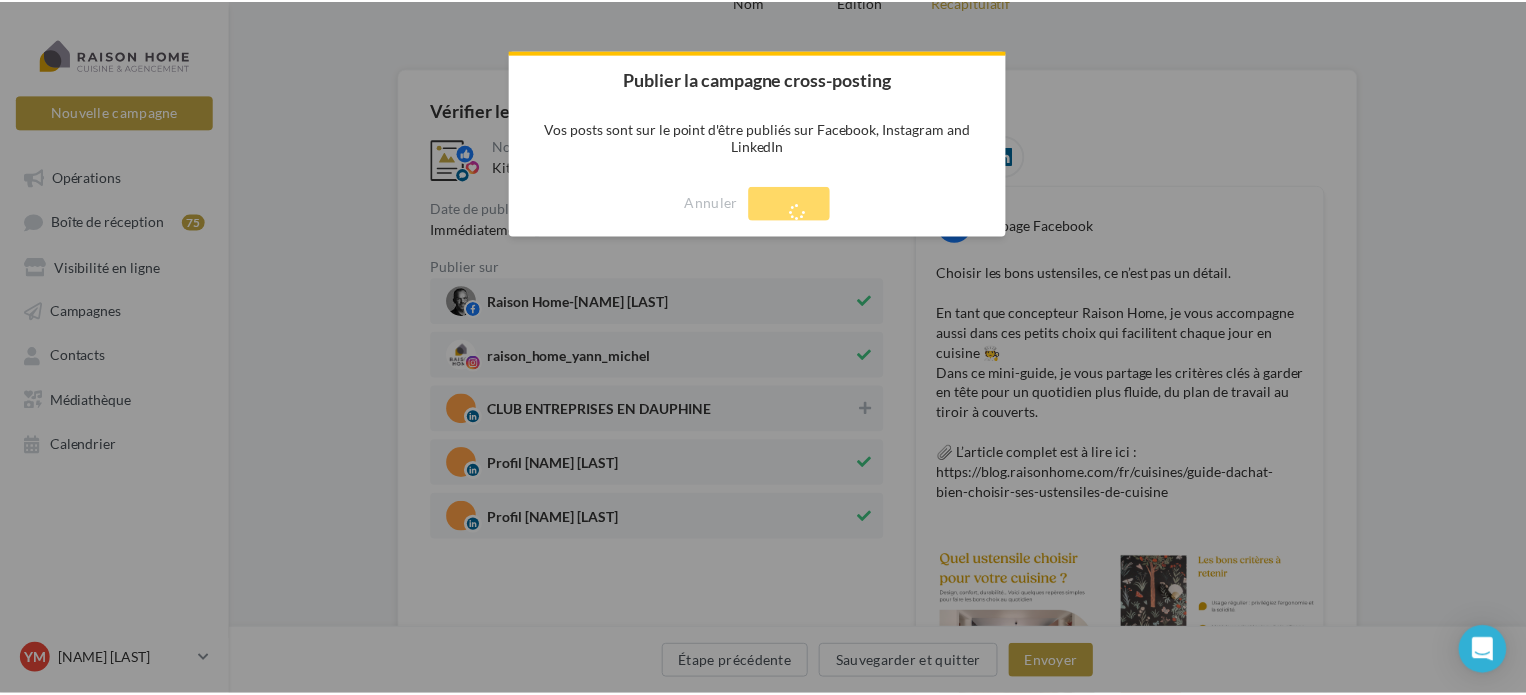 scroll, scrollTop: 32, scrollLeft: 0, axis: vertical 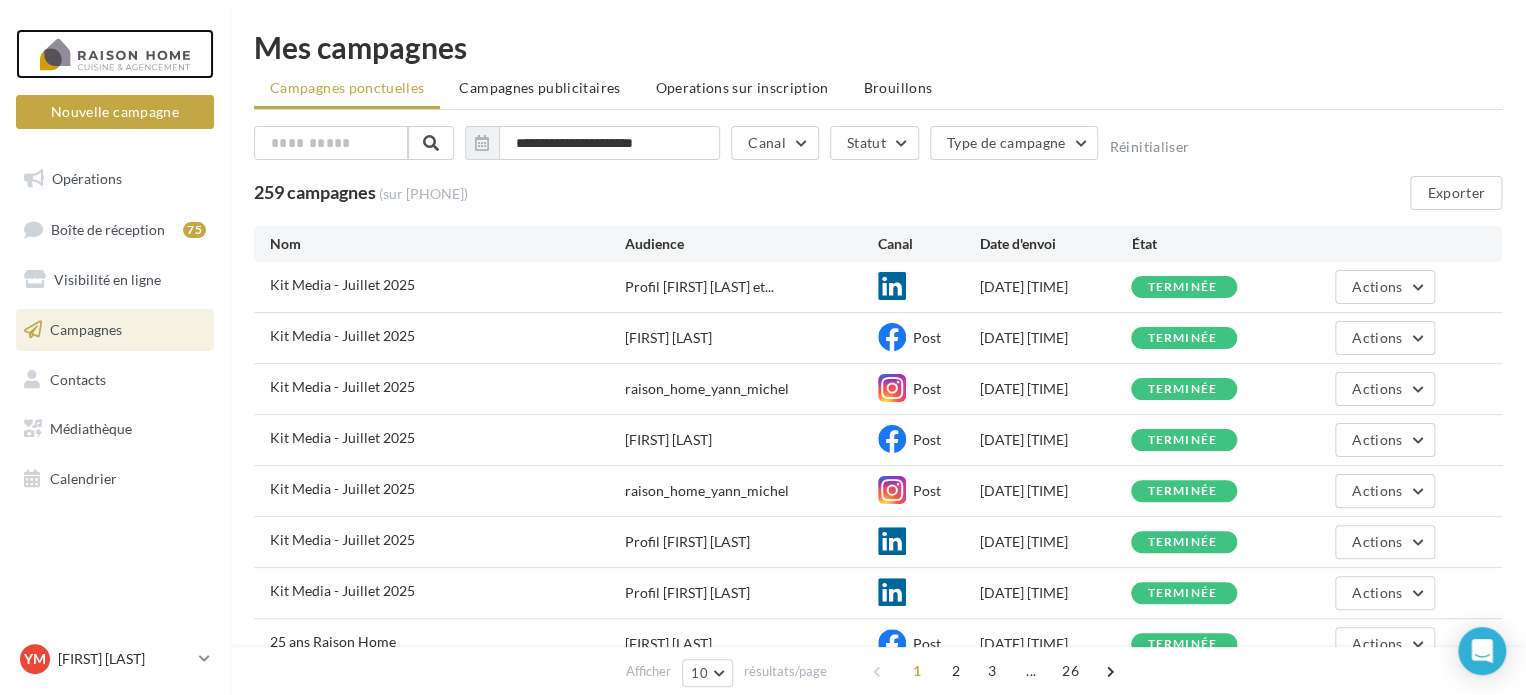 click at bounding box center [115, 54] 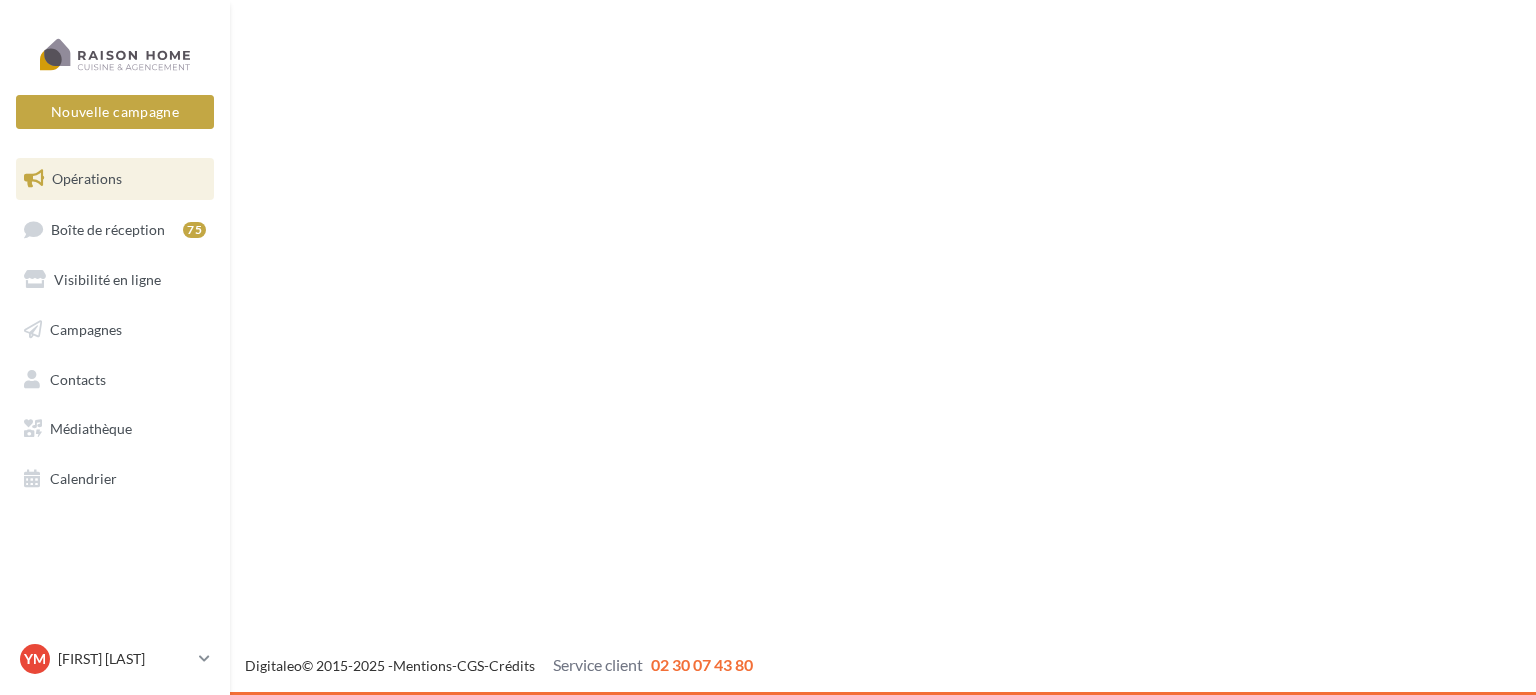 scroll, scrollTop: 0, scrollLeft: 0, axis: both 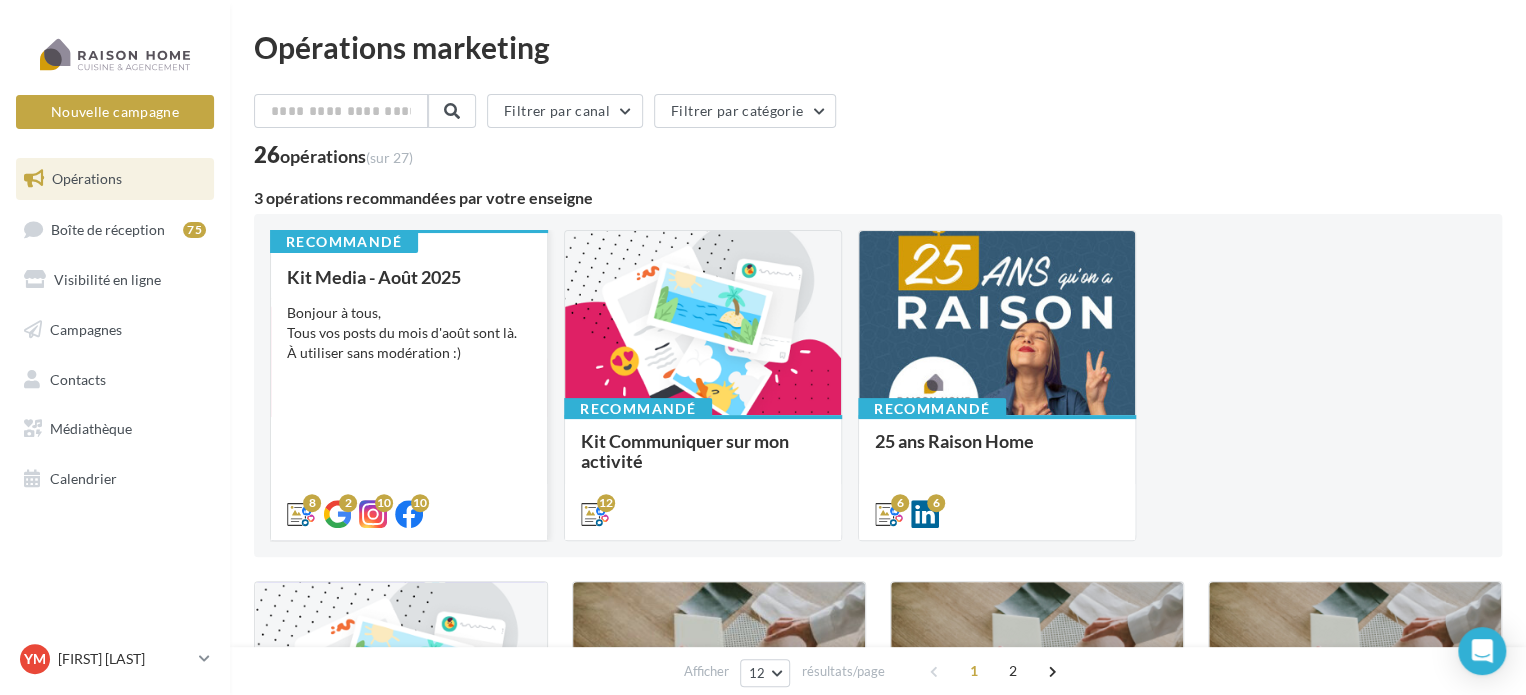 click on "Bonjour à tous,
Tous vos posts du mois d'août sont là.
À utiliser sans modération :)" at bounding box center [409, 333] 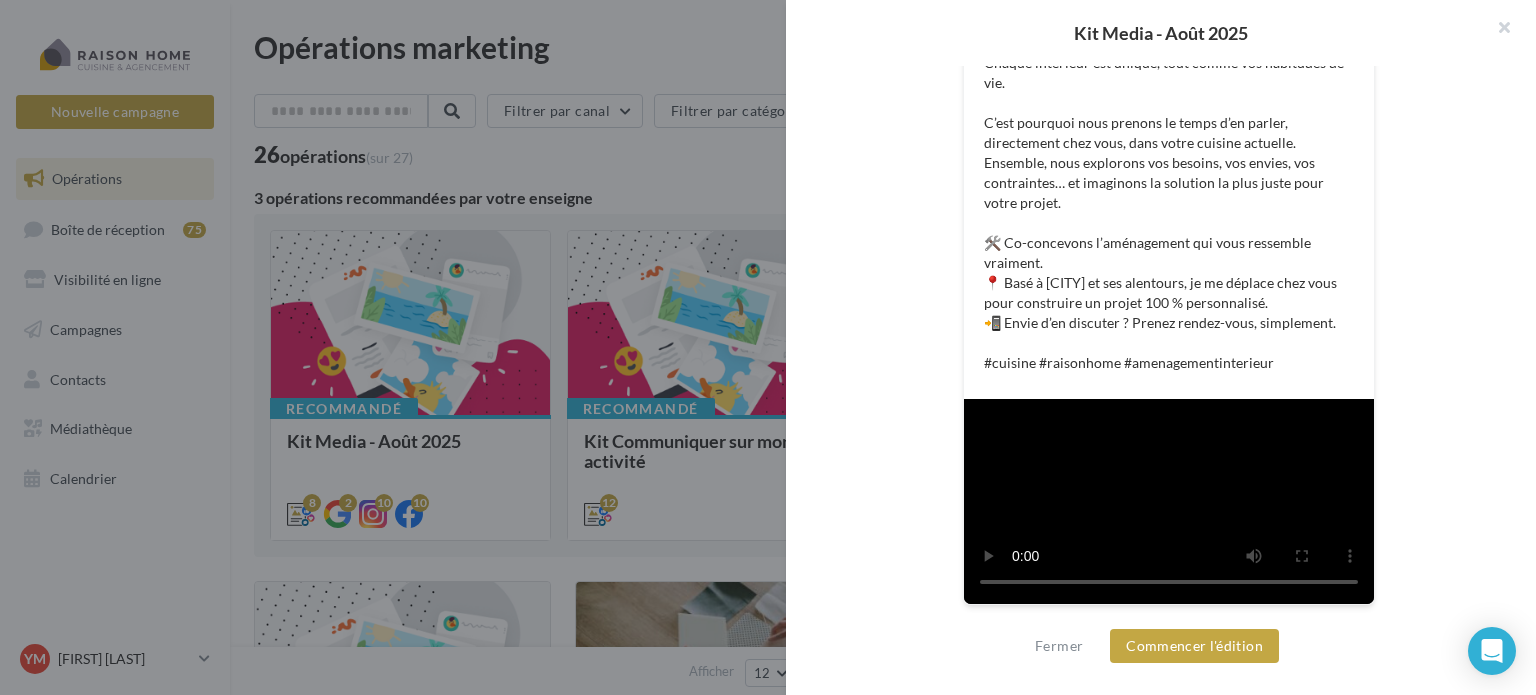 scroll, scrollTop: 852, scrollLeft: 0, axis: vertical 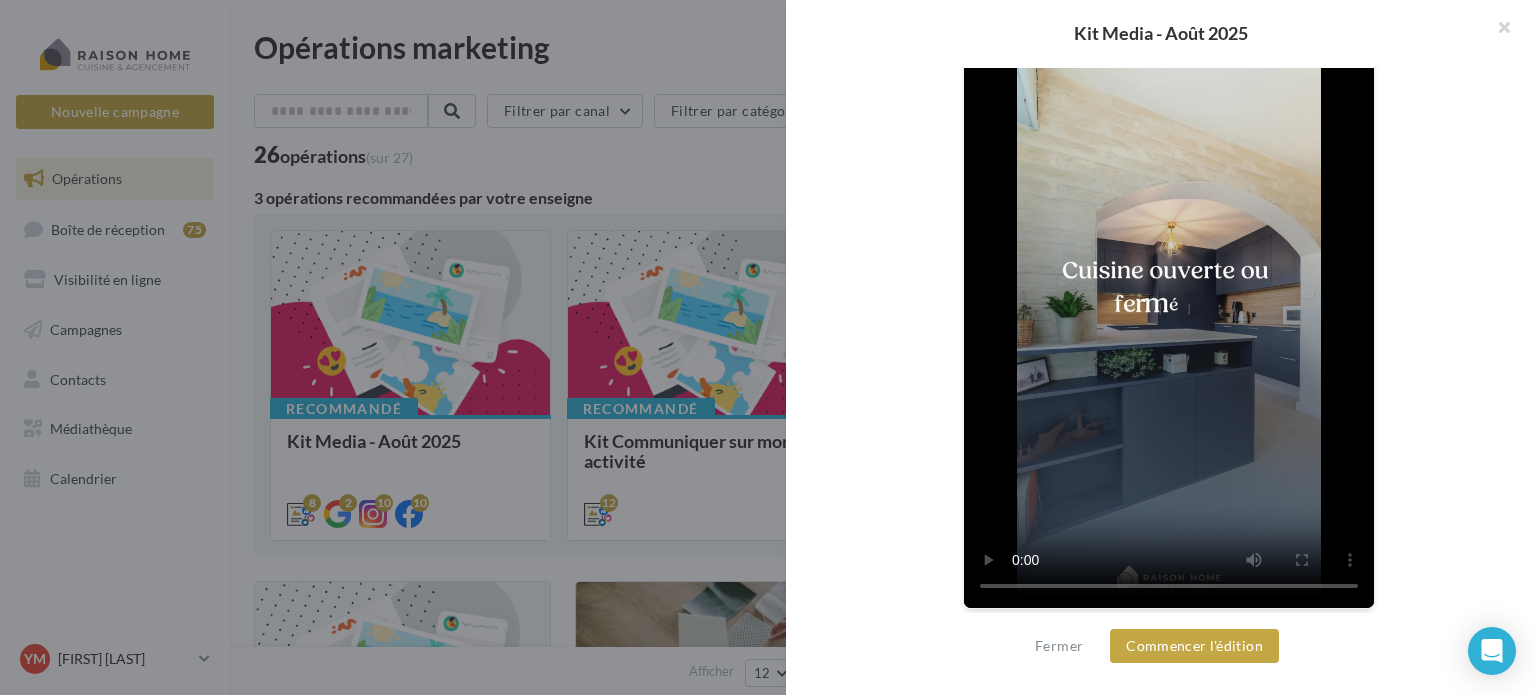 type 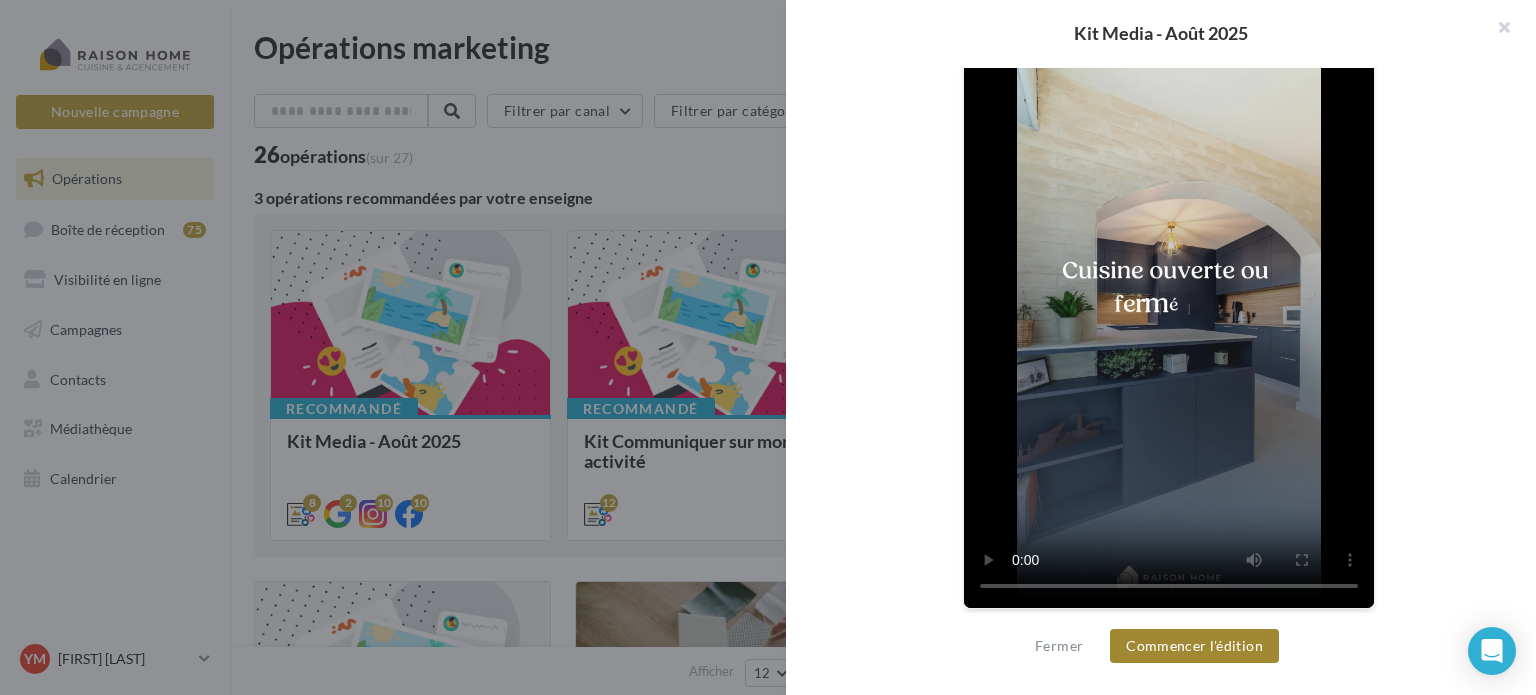click on "Commencer l'édition" at bounding box center (1194, 646) 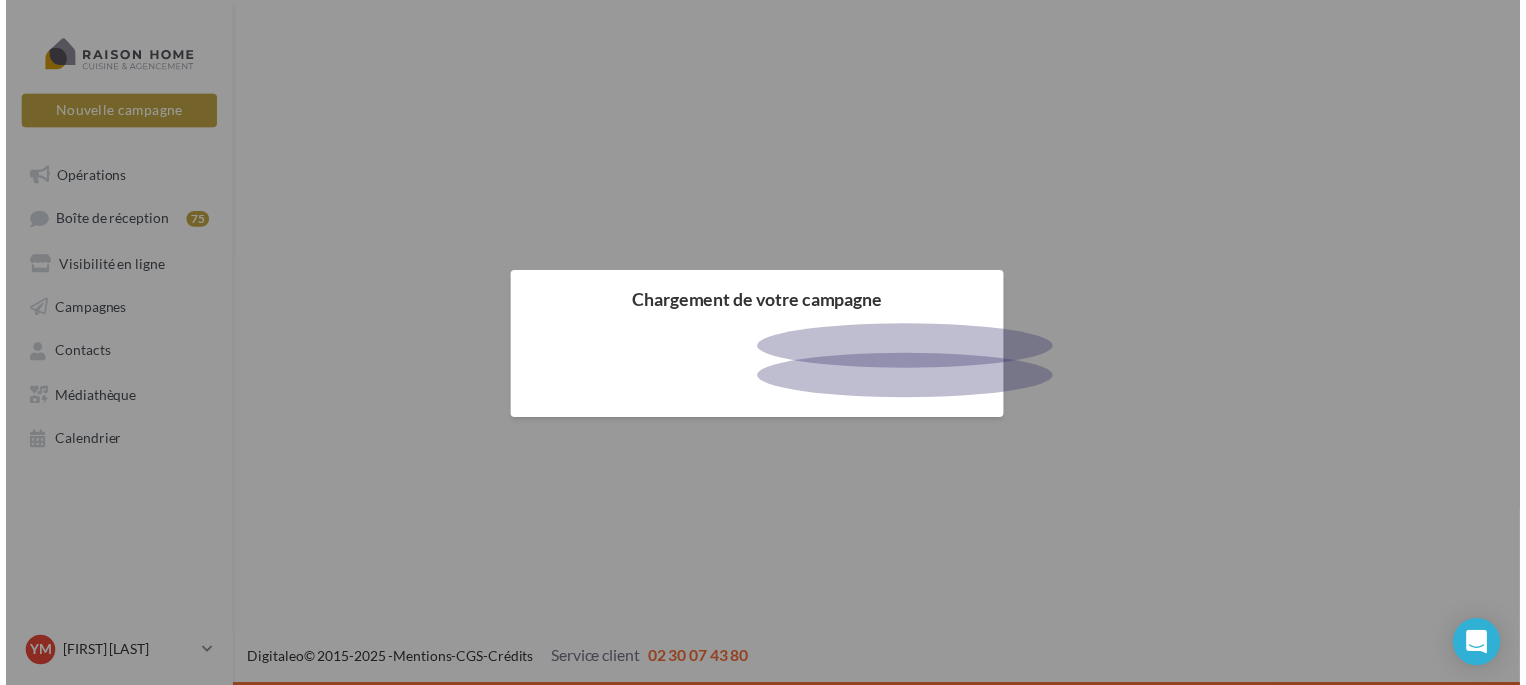 scroll, scrollTop: 0, scrollLeft: 0, axis: both 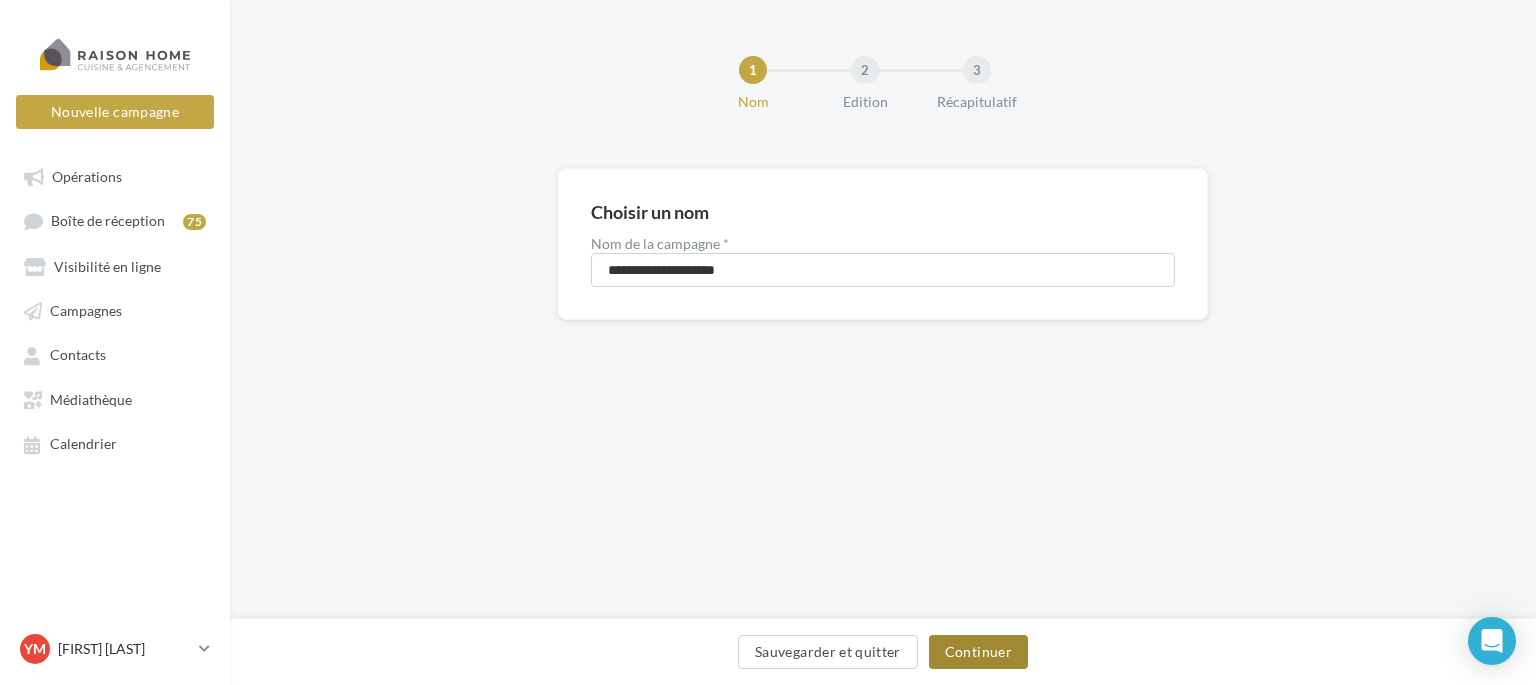 click on "Continuer" at bounding box center [978, 652] 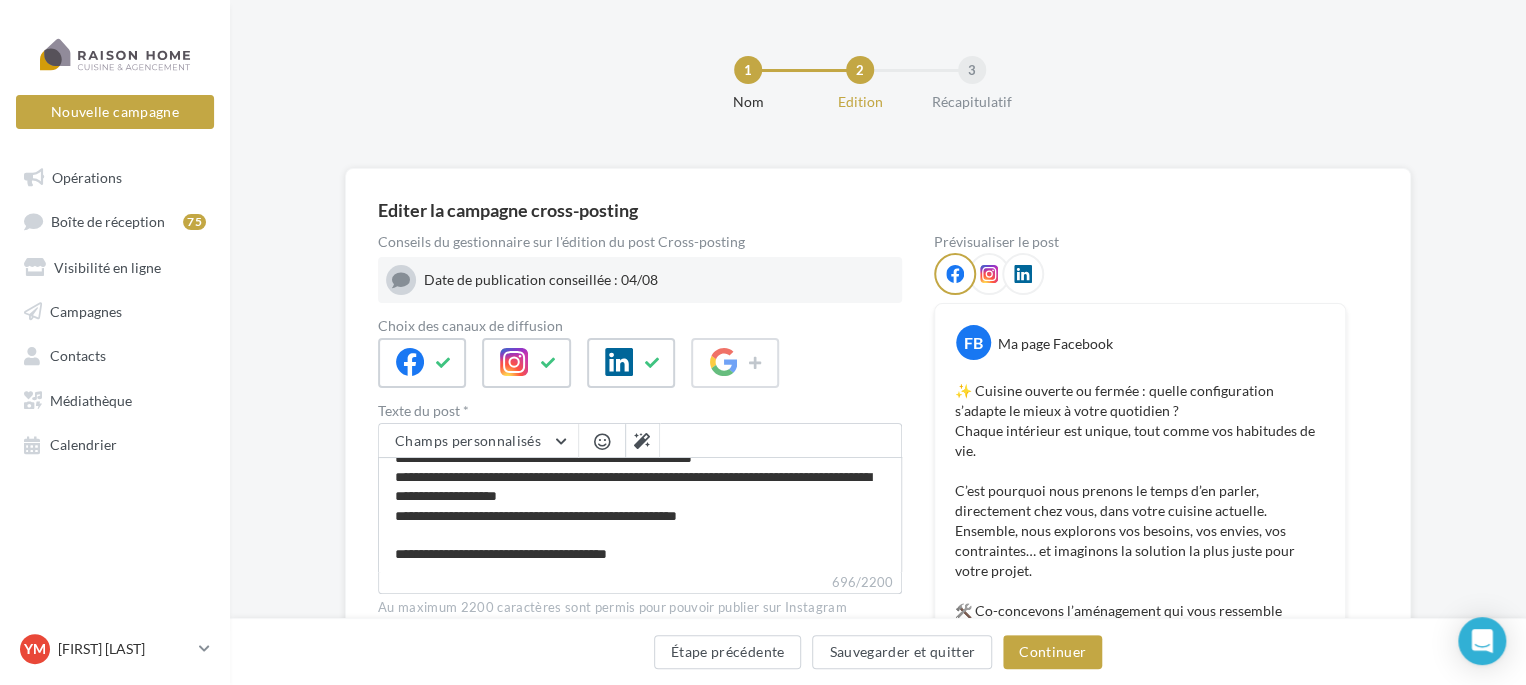 scroll, scrollTop: 171, scrollLeft: 0, axis: vertical 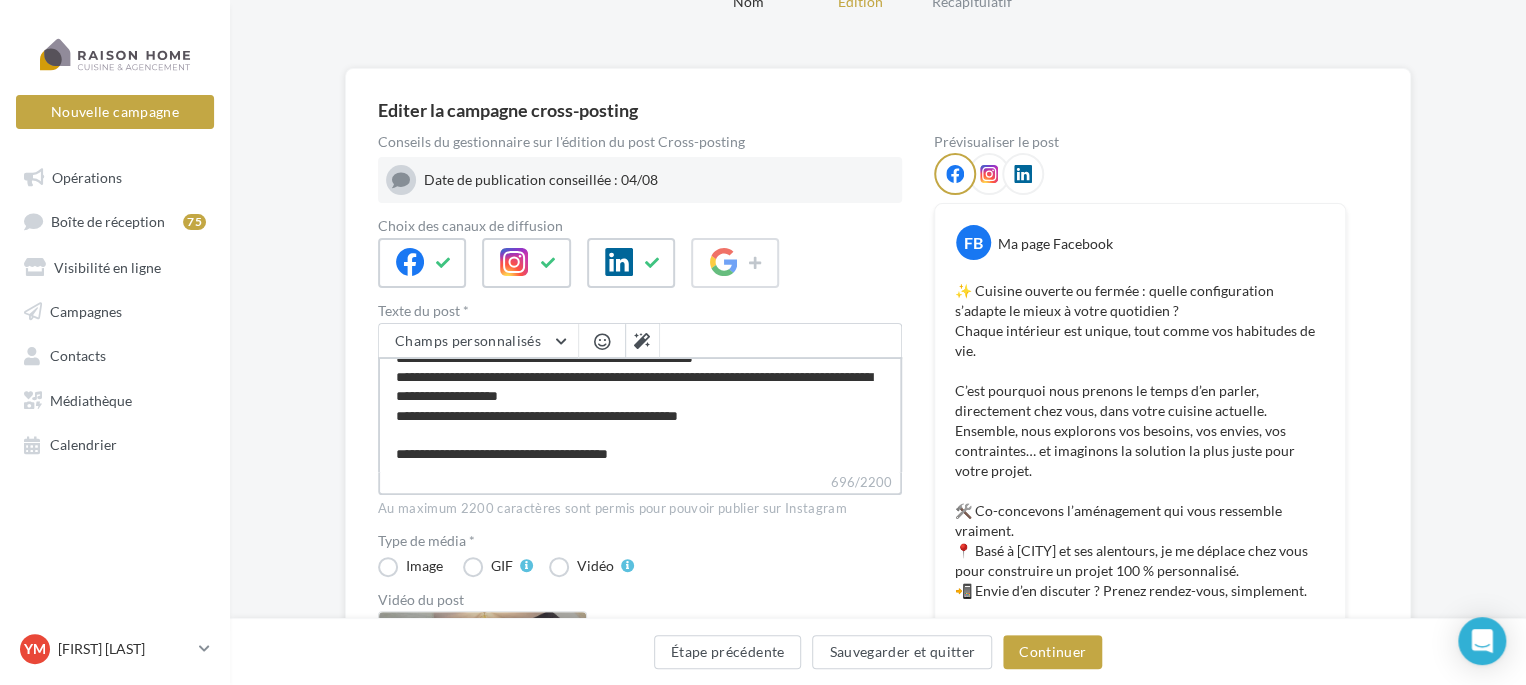 drag, startPoint x: 462, startPoint y: 375, endPoint x: 565, endPoint y: 379, distance: 103.077644 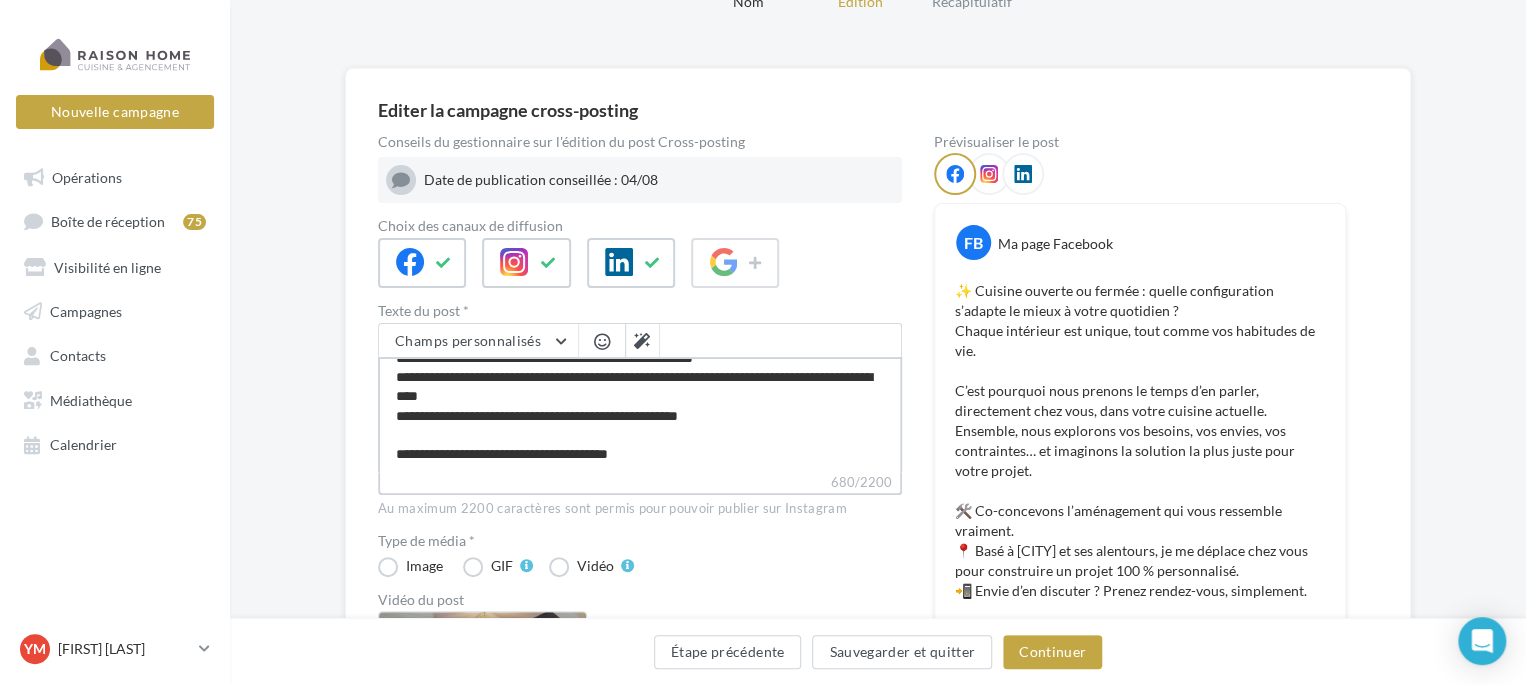 type on "**********" 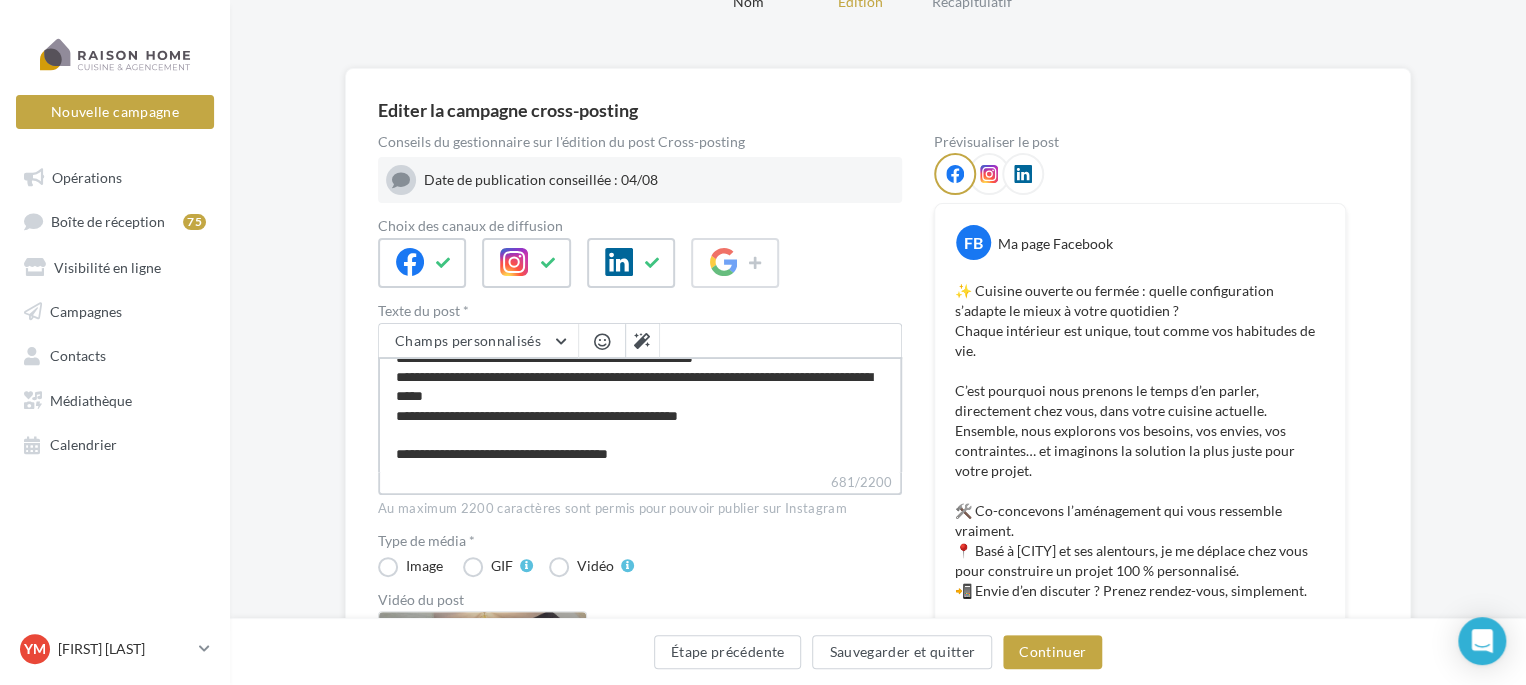 type on "**********" 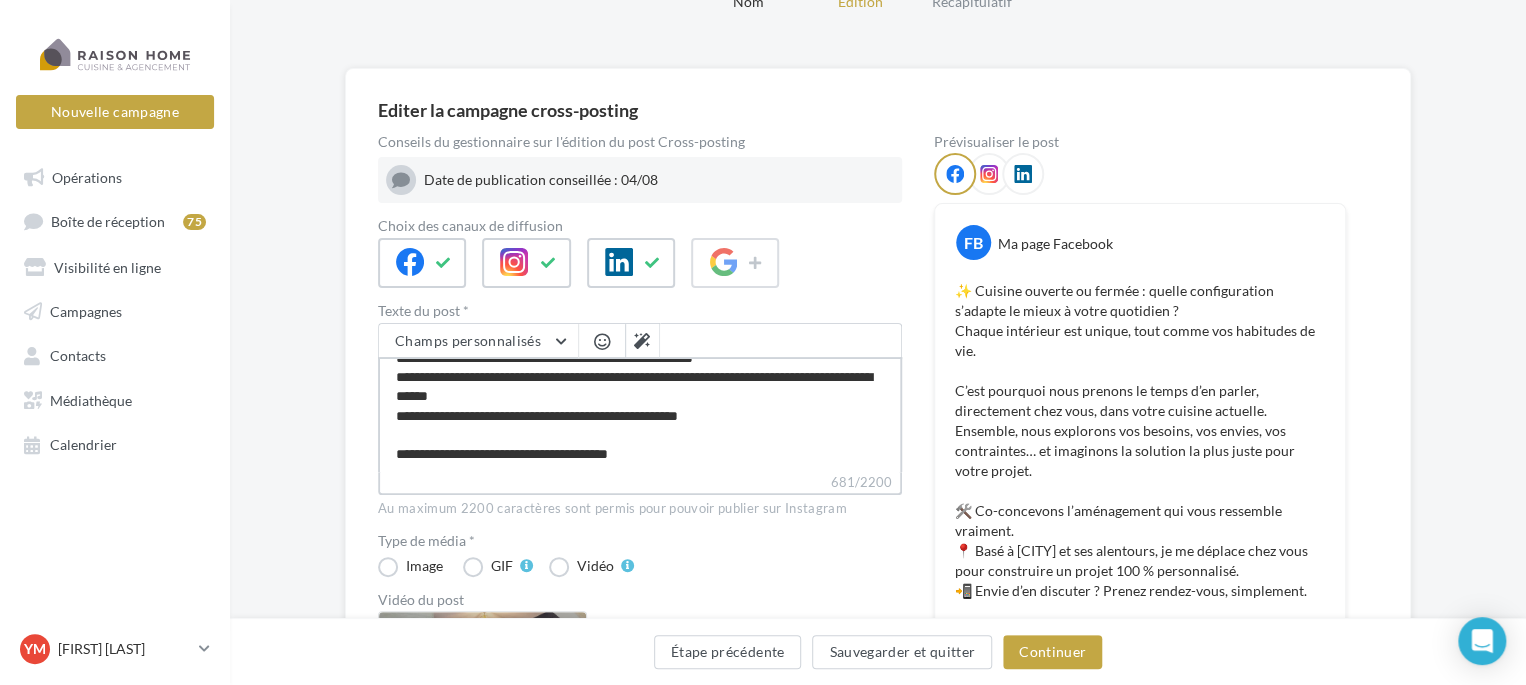 type on "**********" 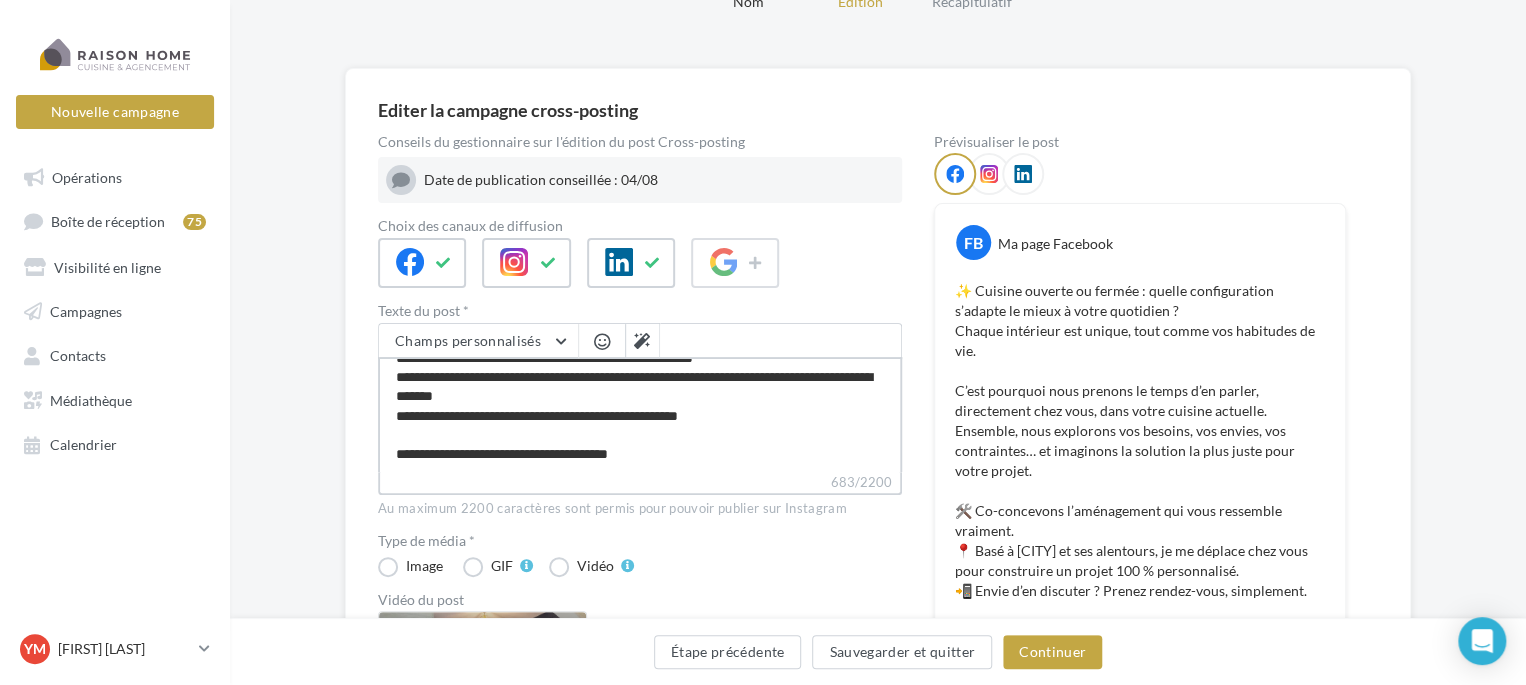 type on "**********" 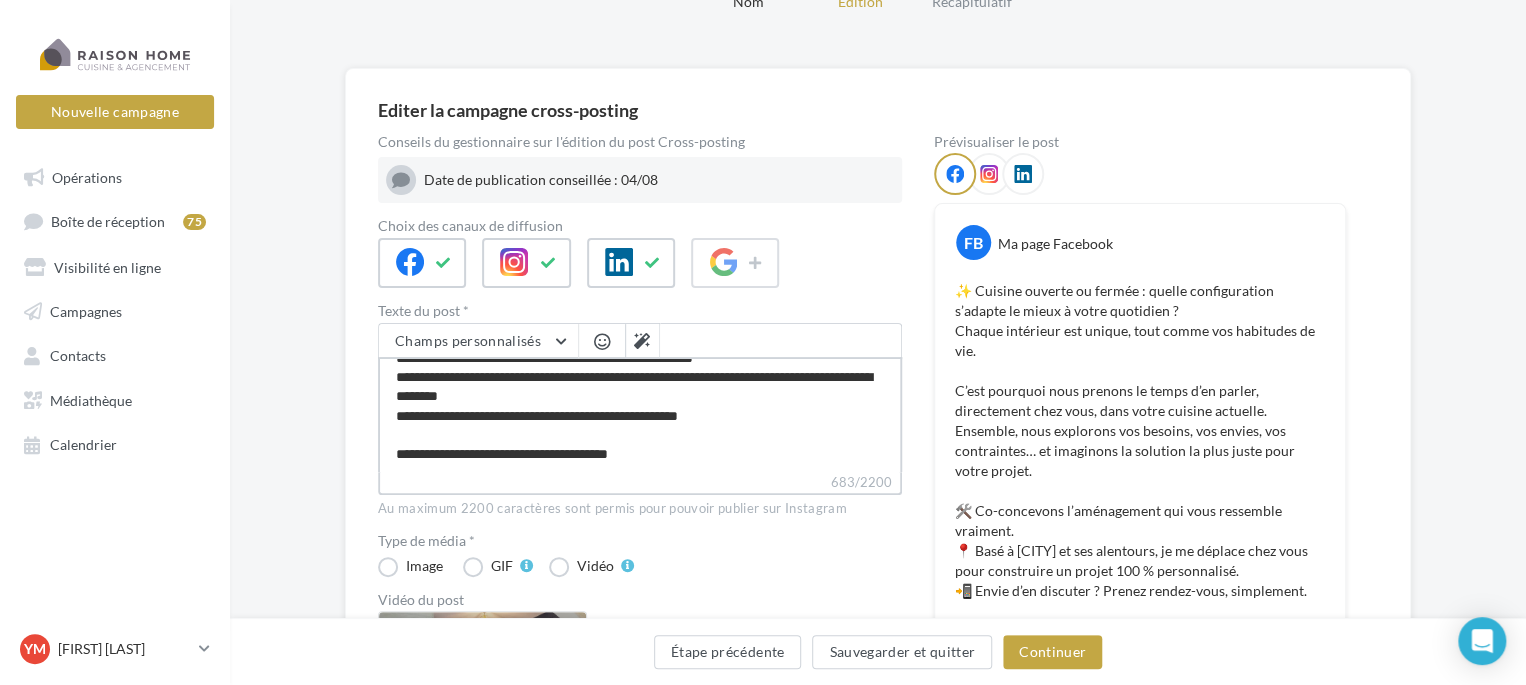 type on "**********" 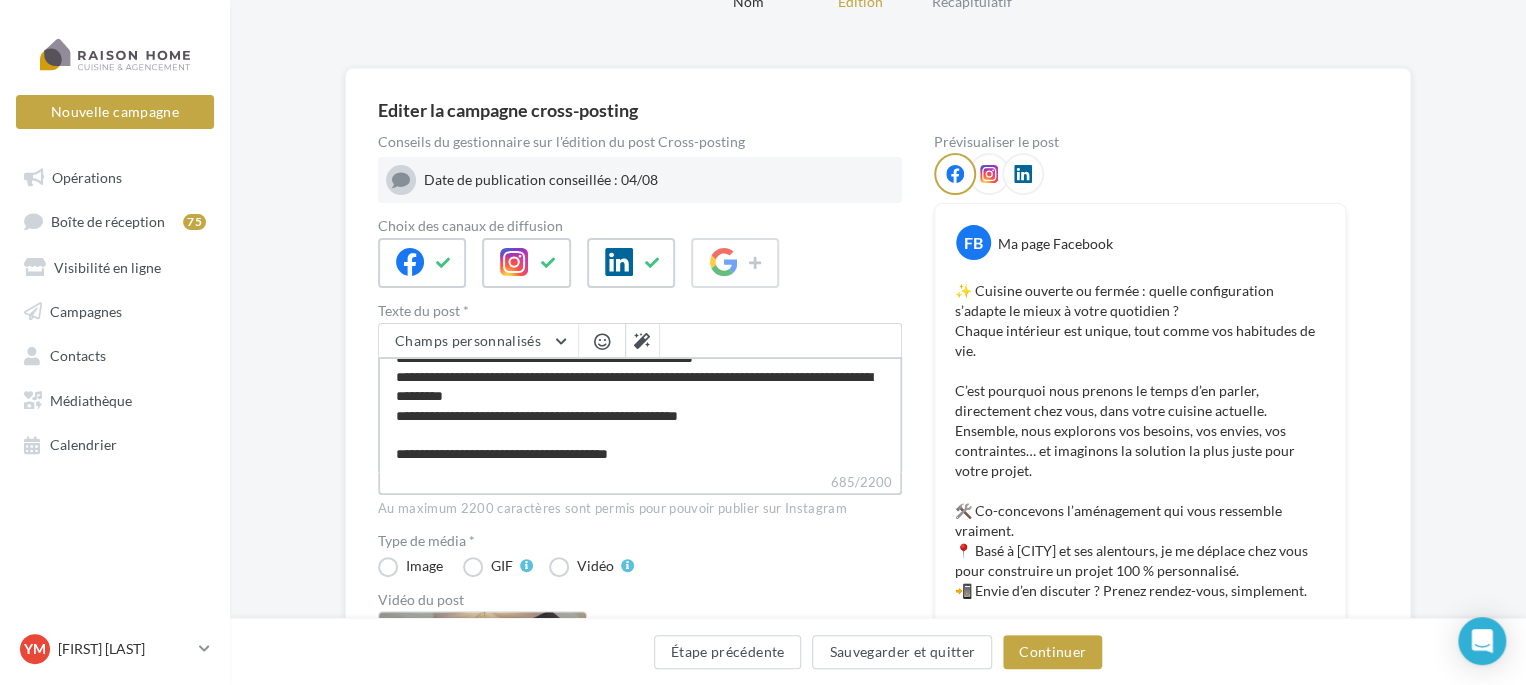 type on "**********" 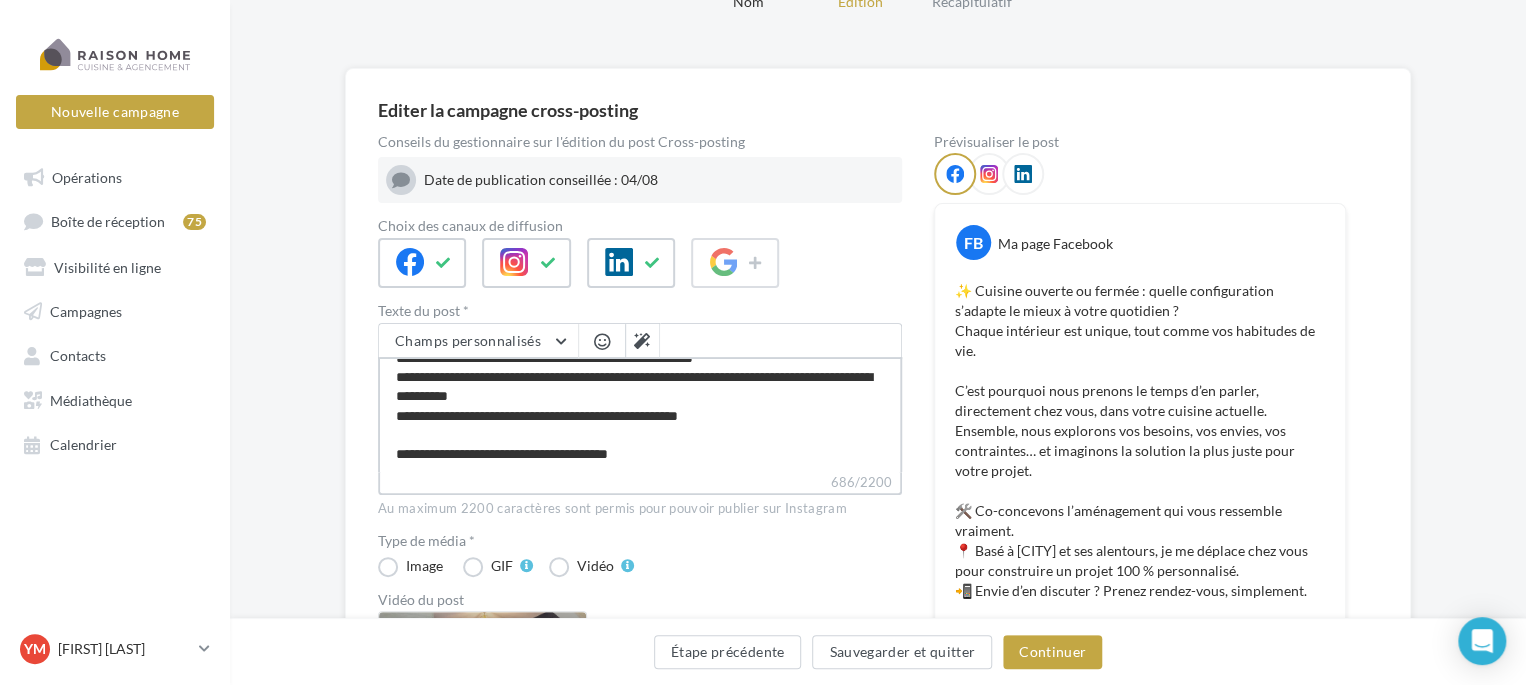 type on "**********" 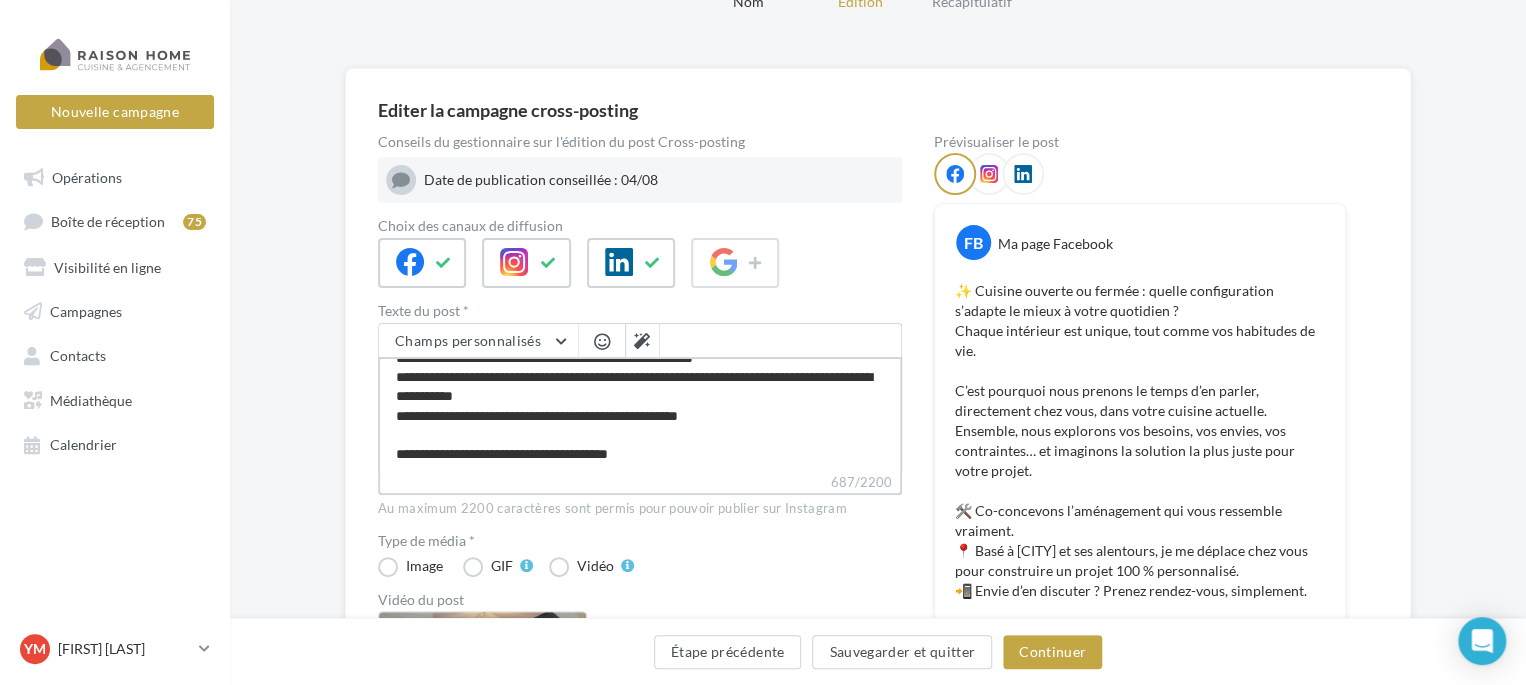 type on "**********" 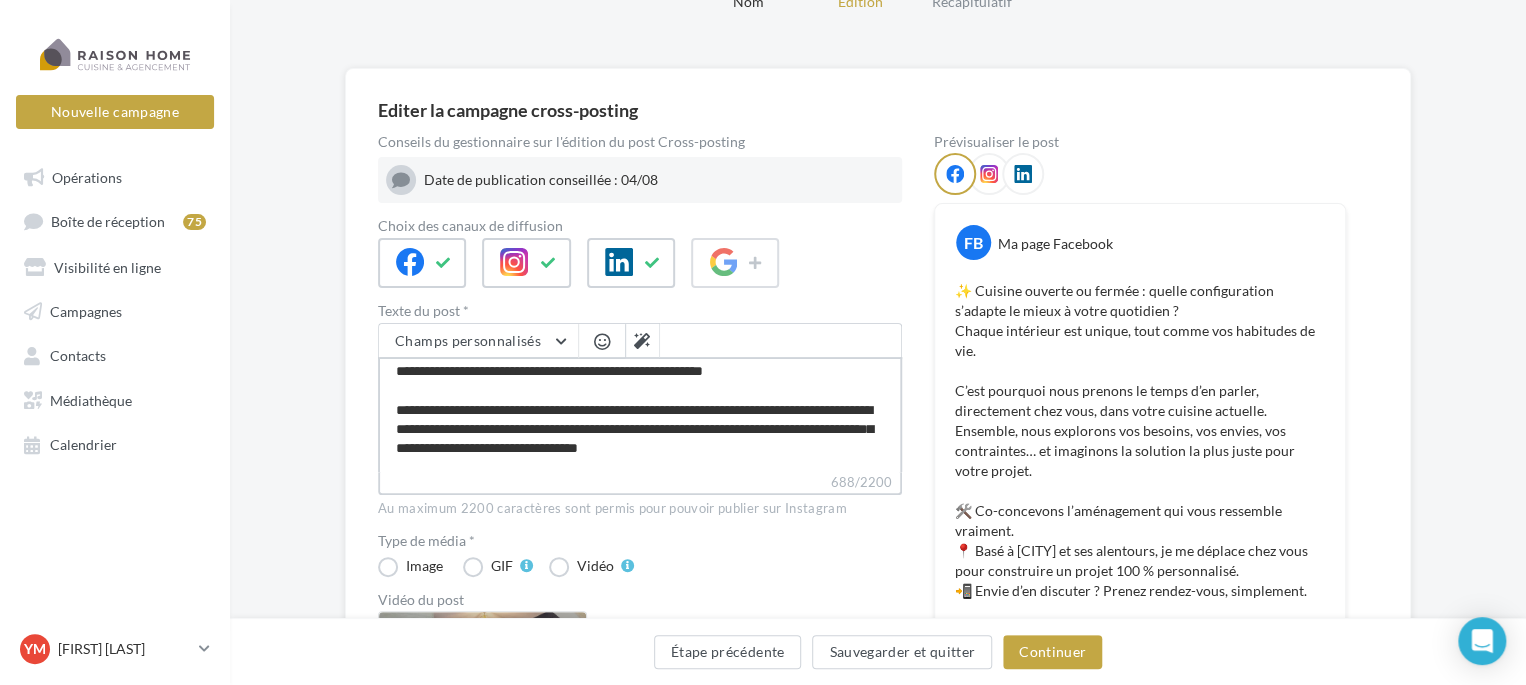 scroll, scrollTop: 0, scrollLeft: 0, axis: both 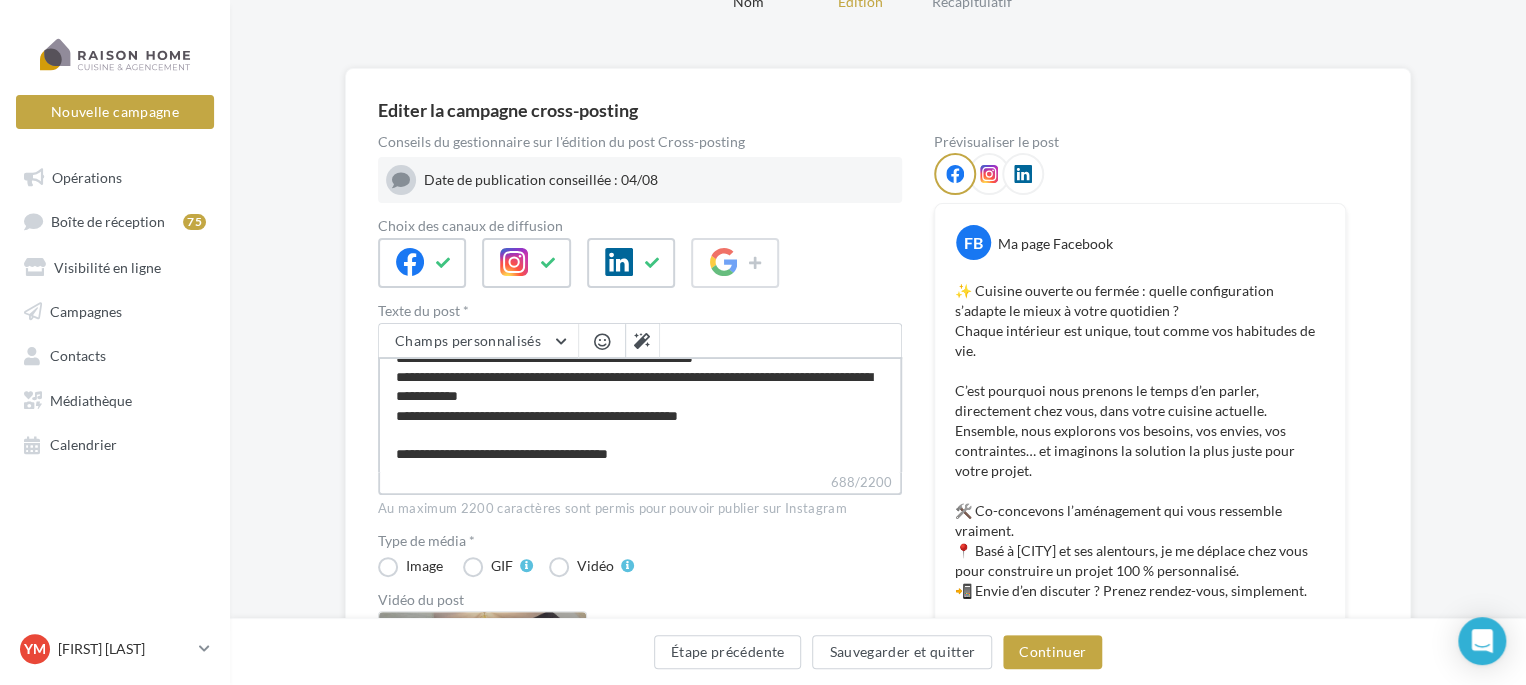 click on "**********" at bounding box center (640, 414) 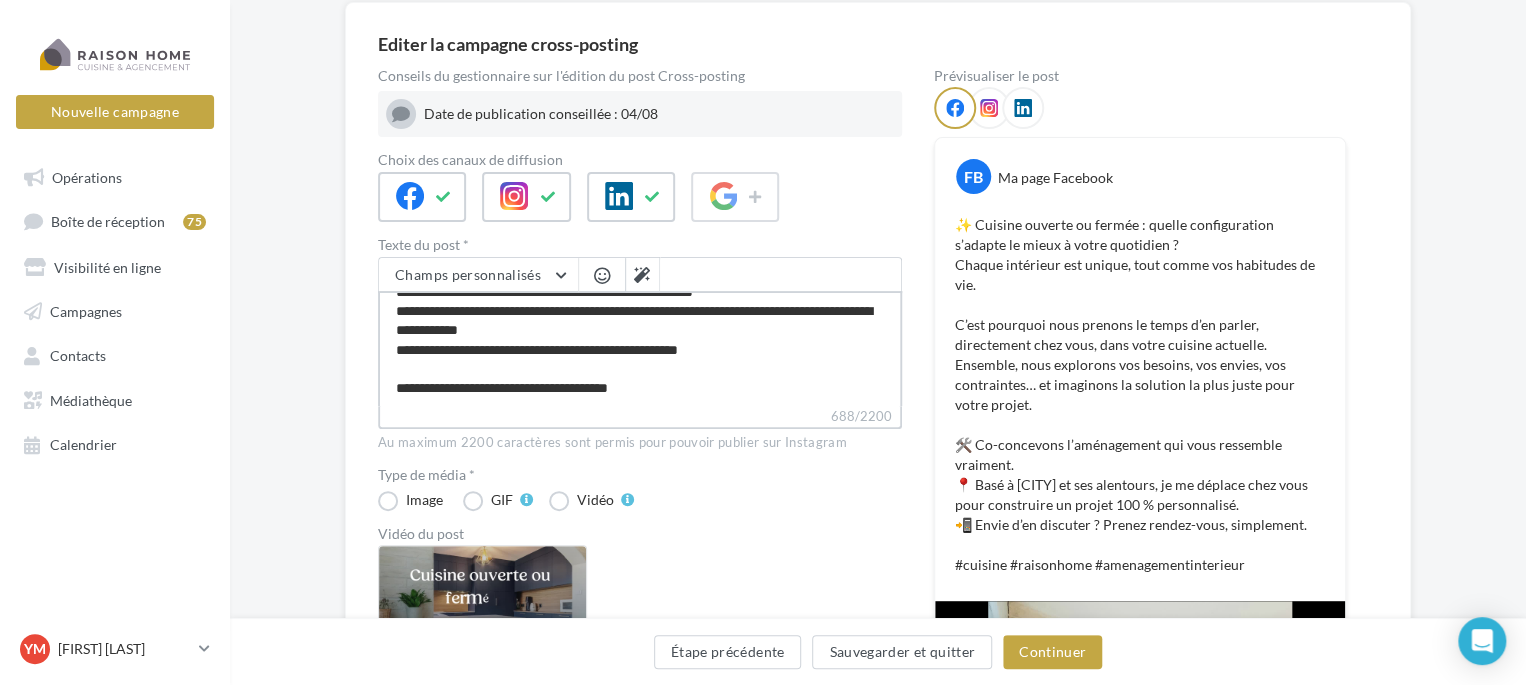 scroll, scrollTop: 200, scrollLeft: 0, axis: vertical 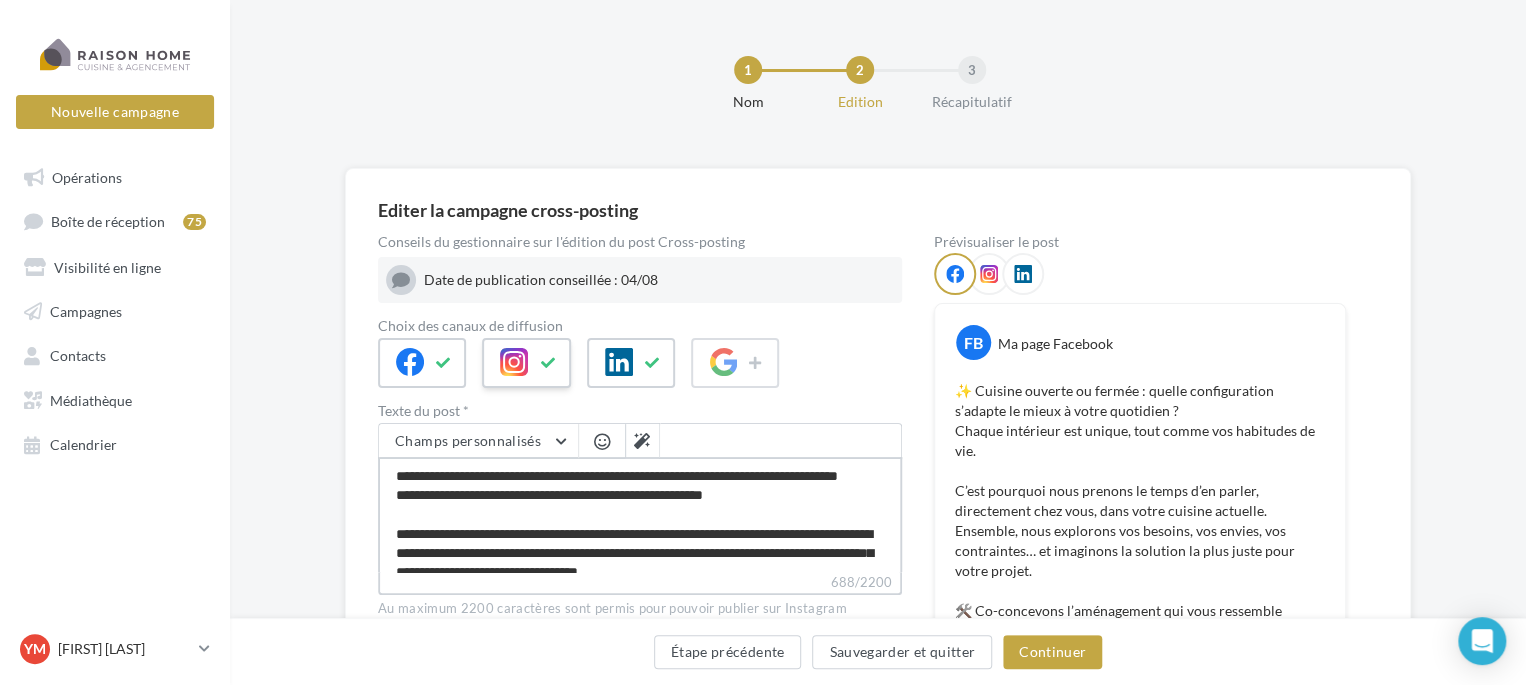type on "**********" 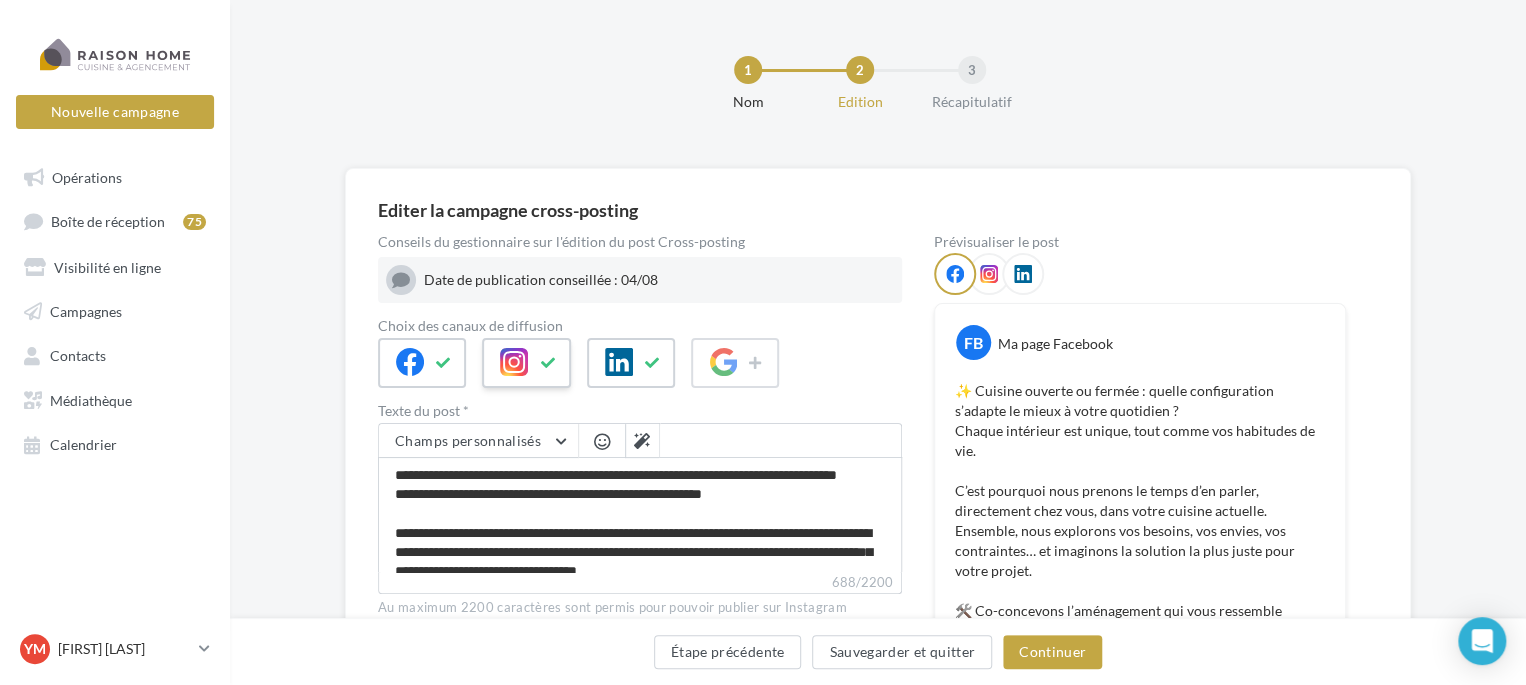 click at bounding box center [548, 363] 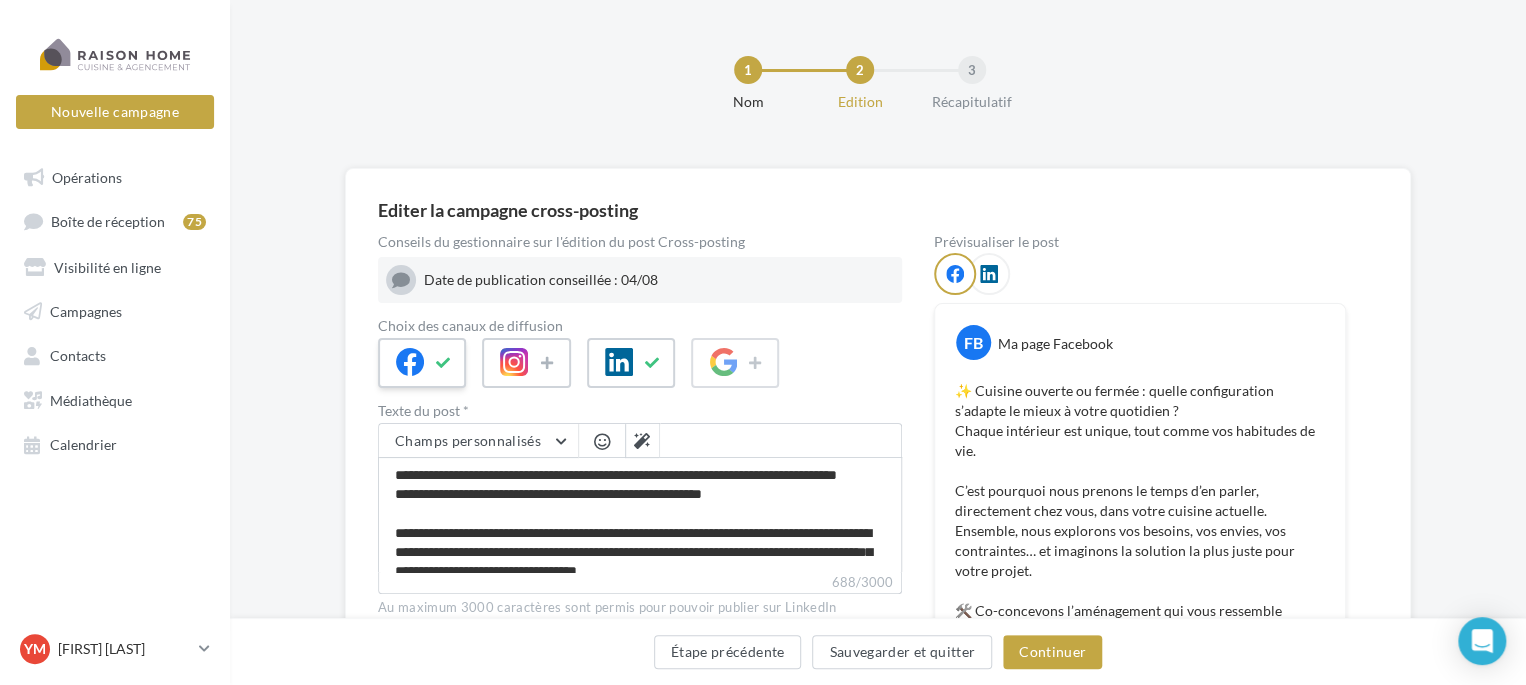 click at bounding box center [444, 363] 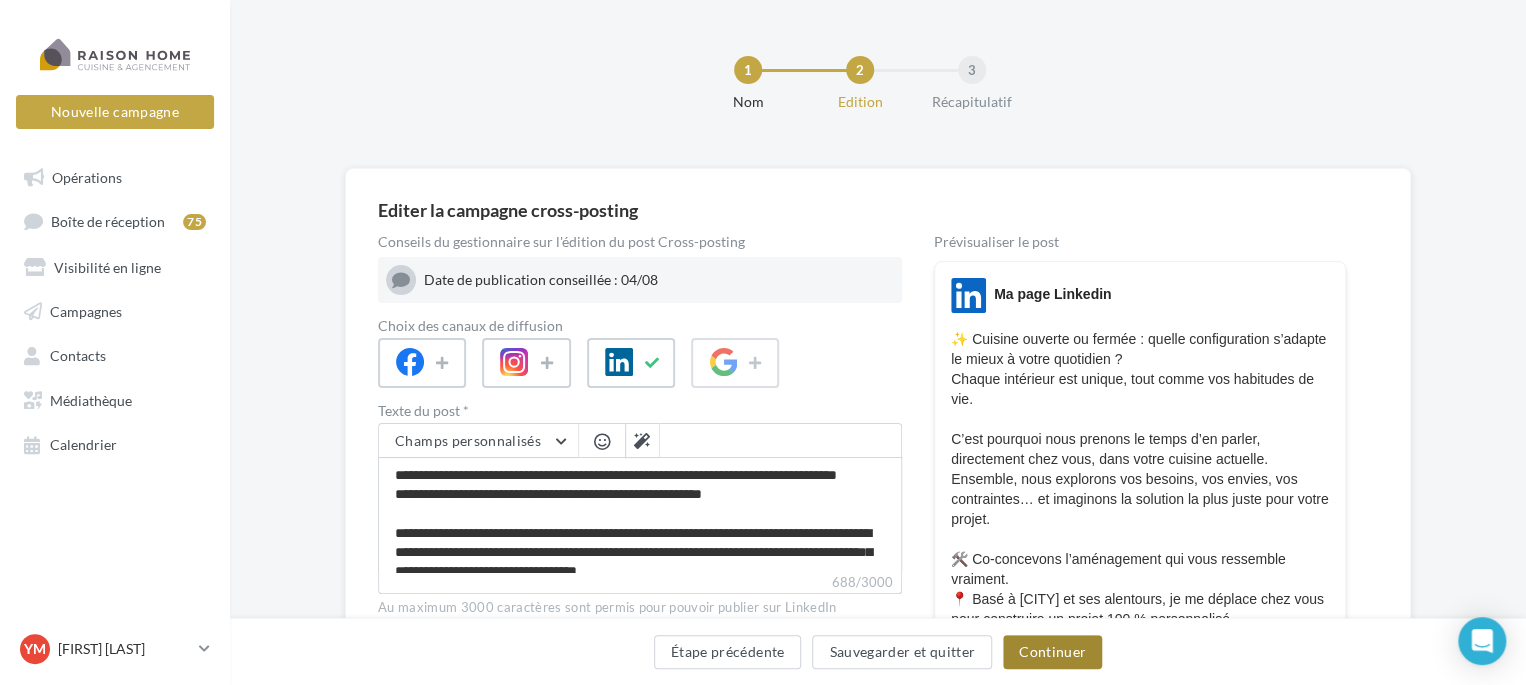 click on "Continuer" at bounding box center (1052, 652) 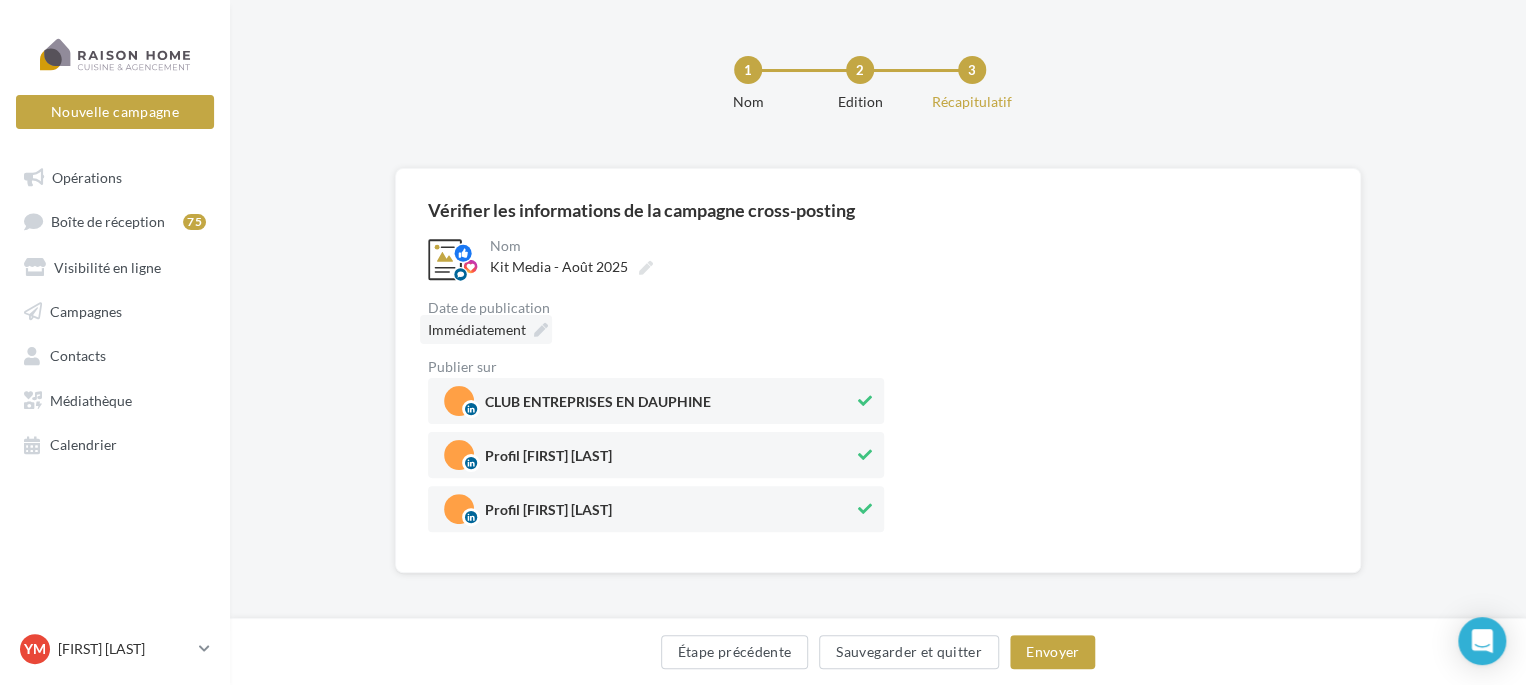 click on "Immédiatement" at bounding box center (477, 329) 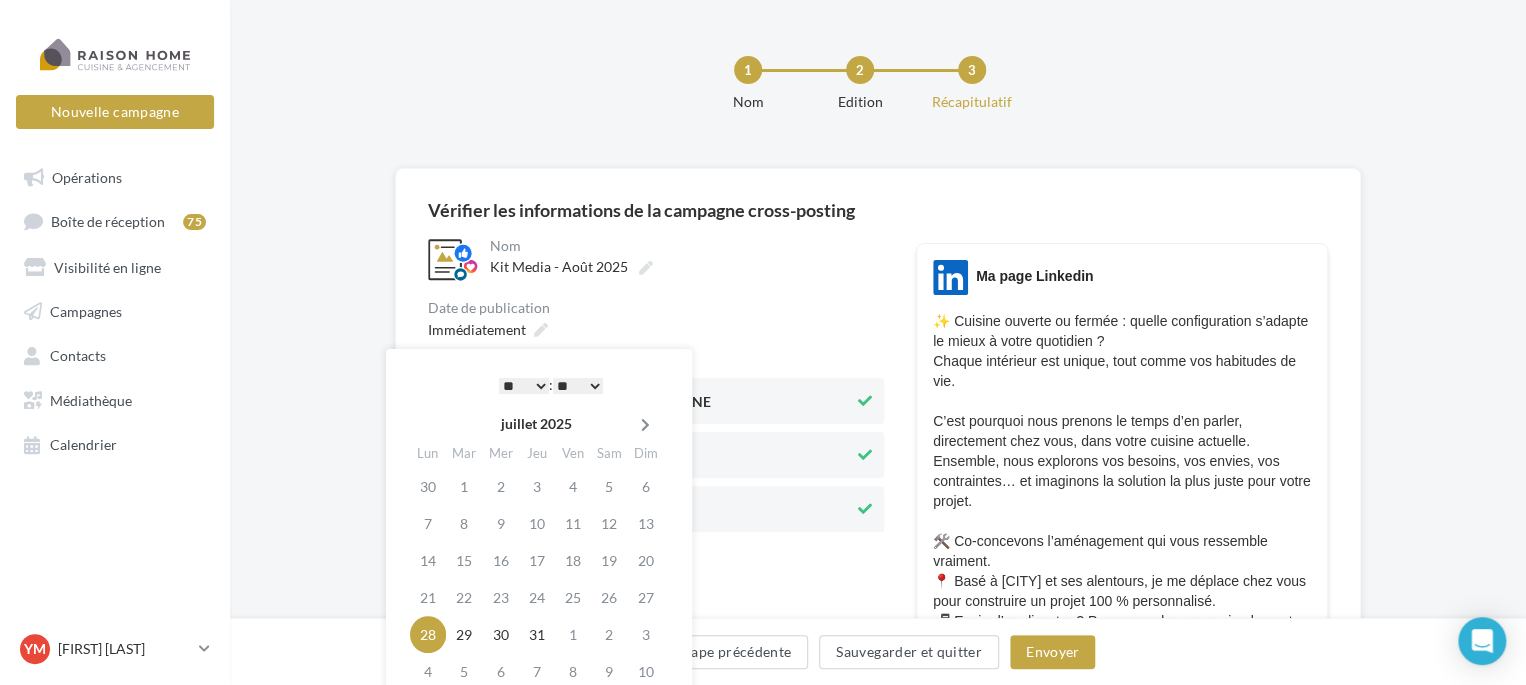 click at bounding box center (645, 425) 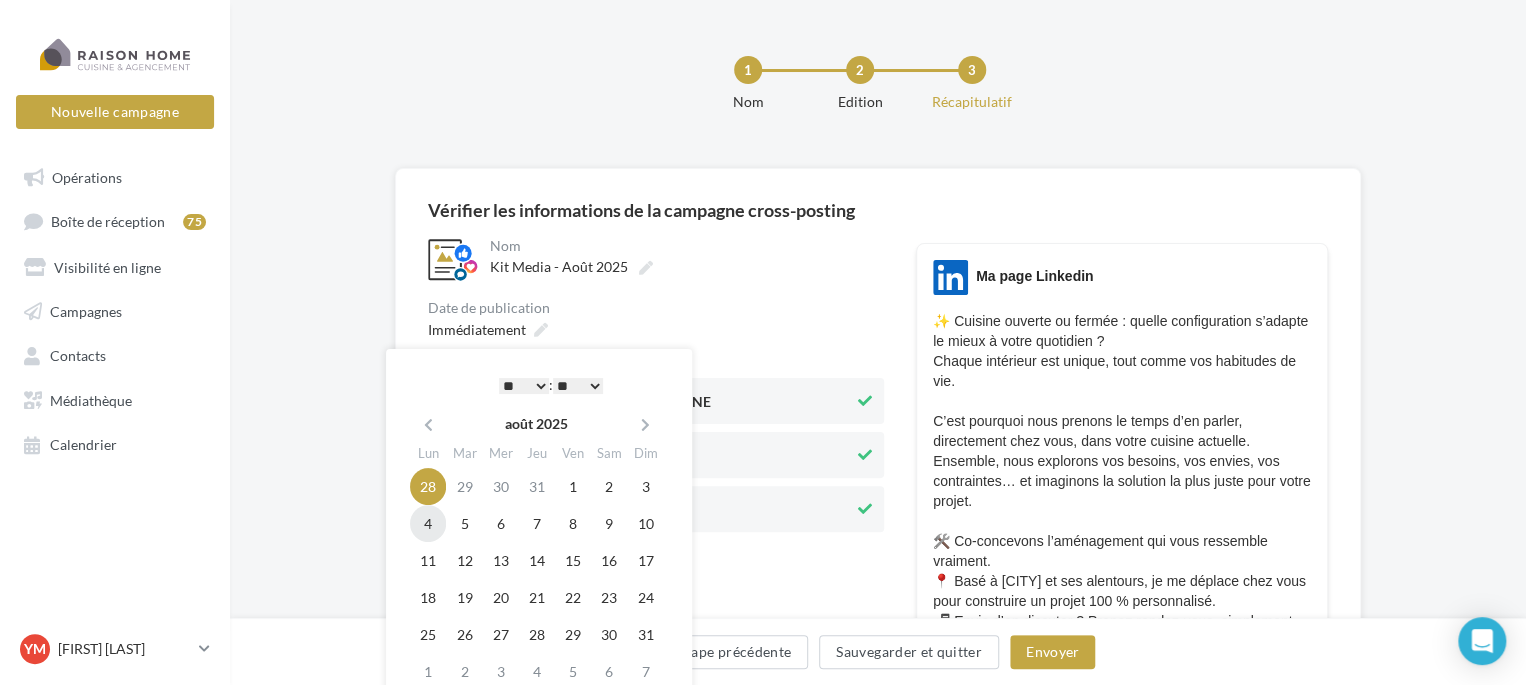click on "4" at bounding box center (428, 523) 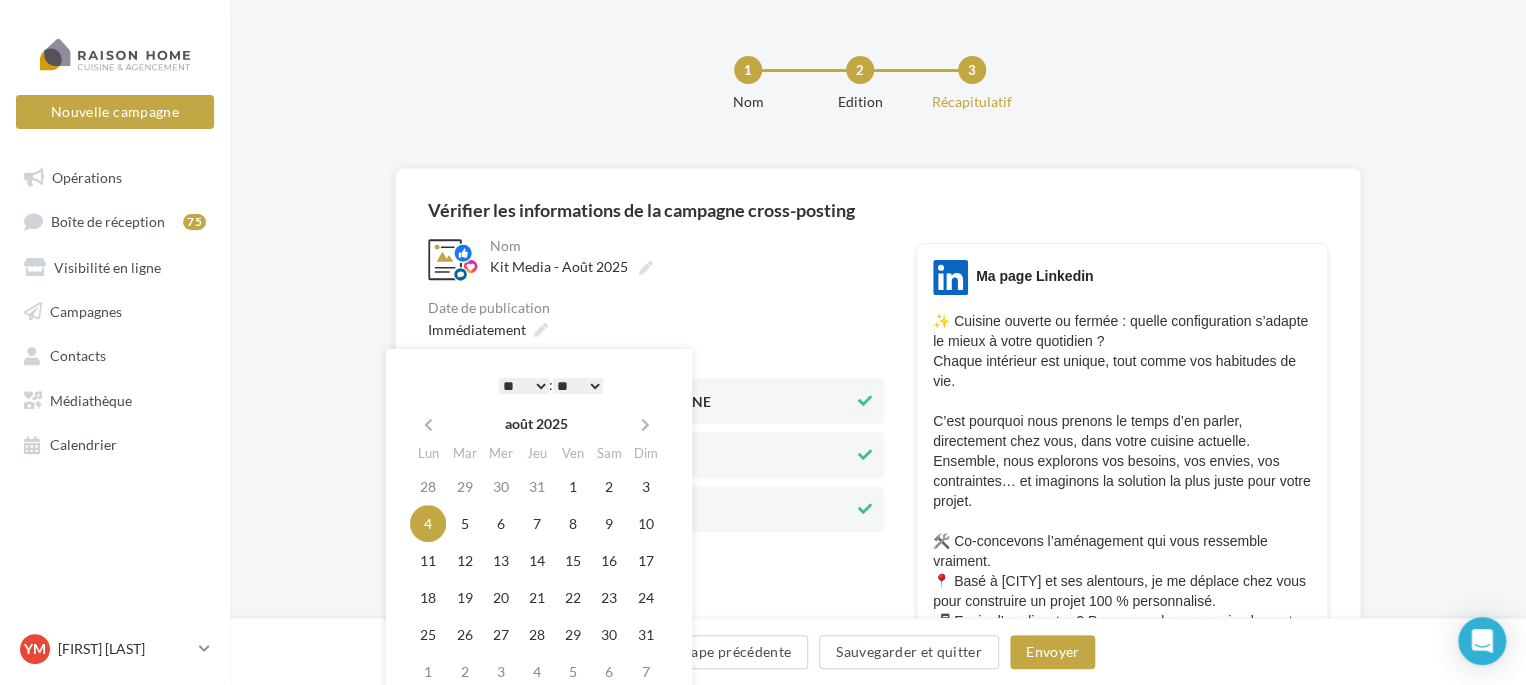click on "* * * * * * * * * * ** ** ** ** ** ** ** ** ** ** ** ** ** **" at bounding box center (524, 386) 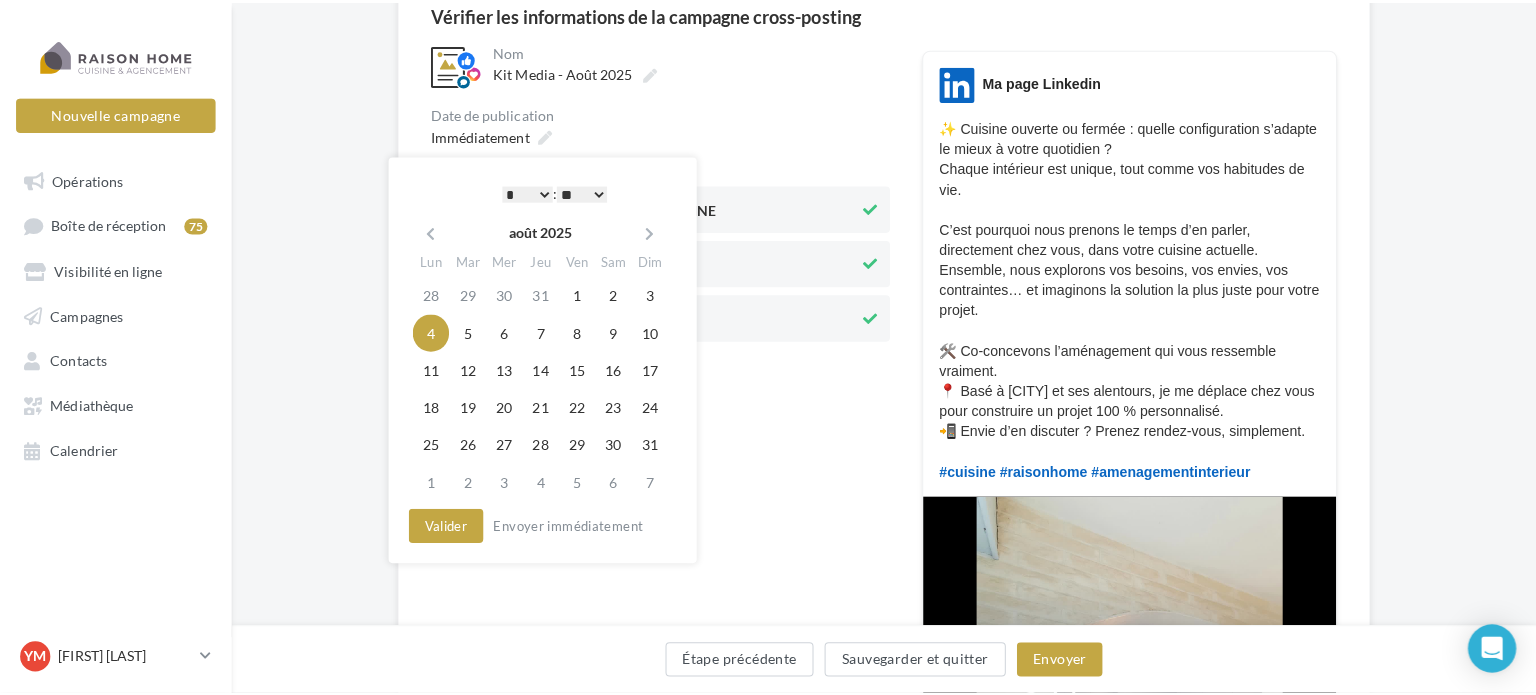 scroll, scrollTop: 200, scrollLeft: 0, axis: vertical 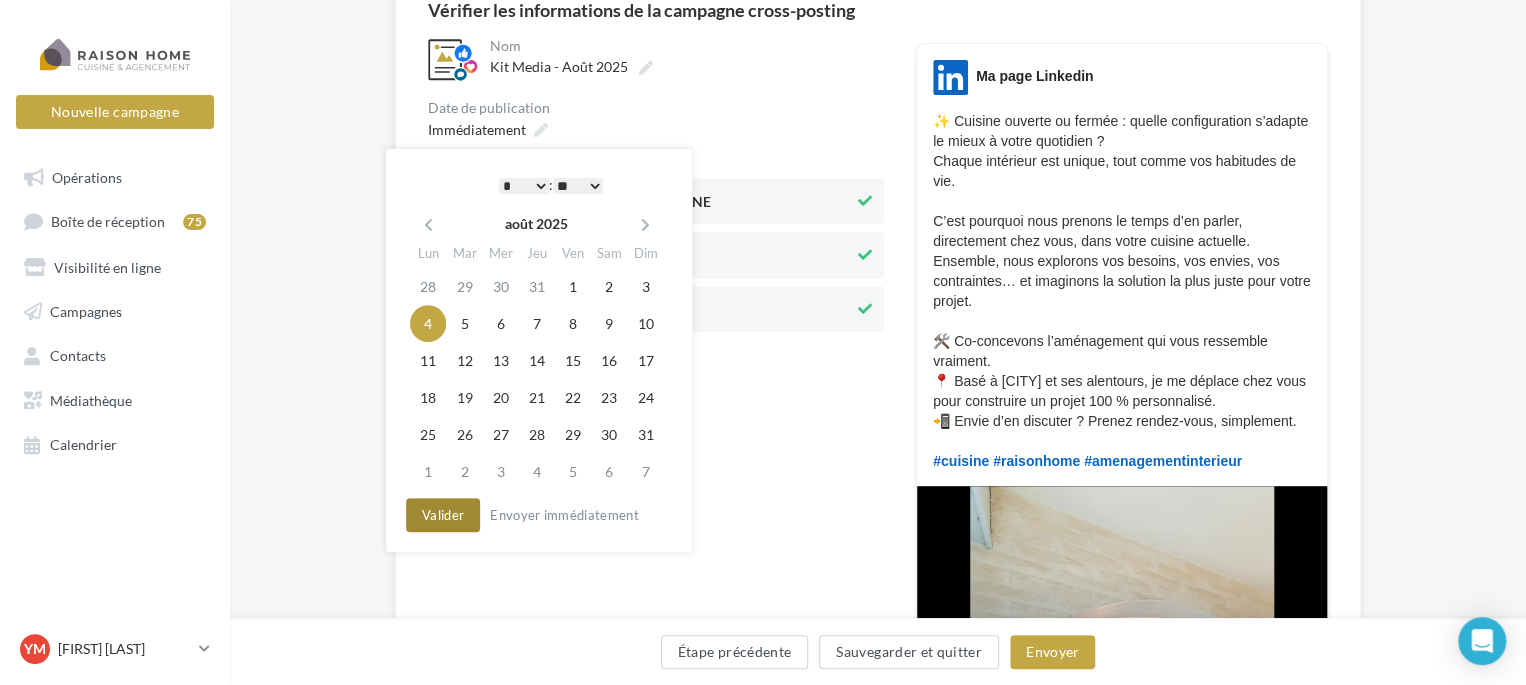 click on "Valider" at bounding box center (443, 515) 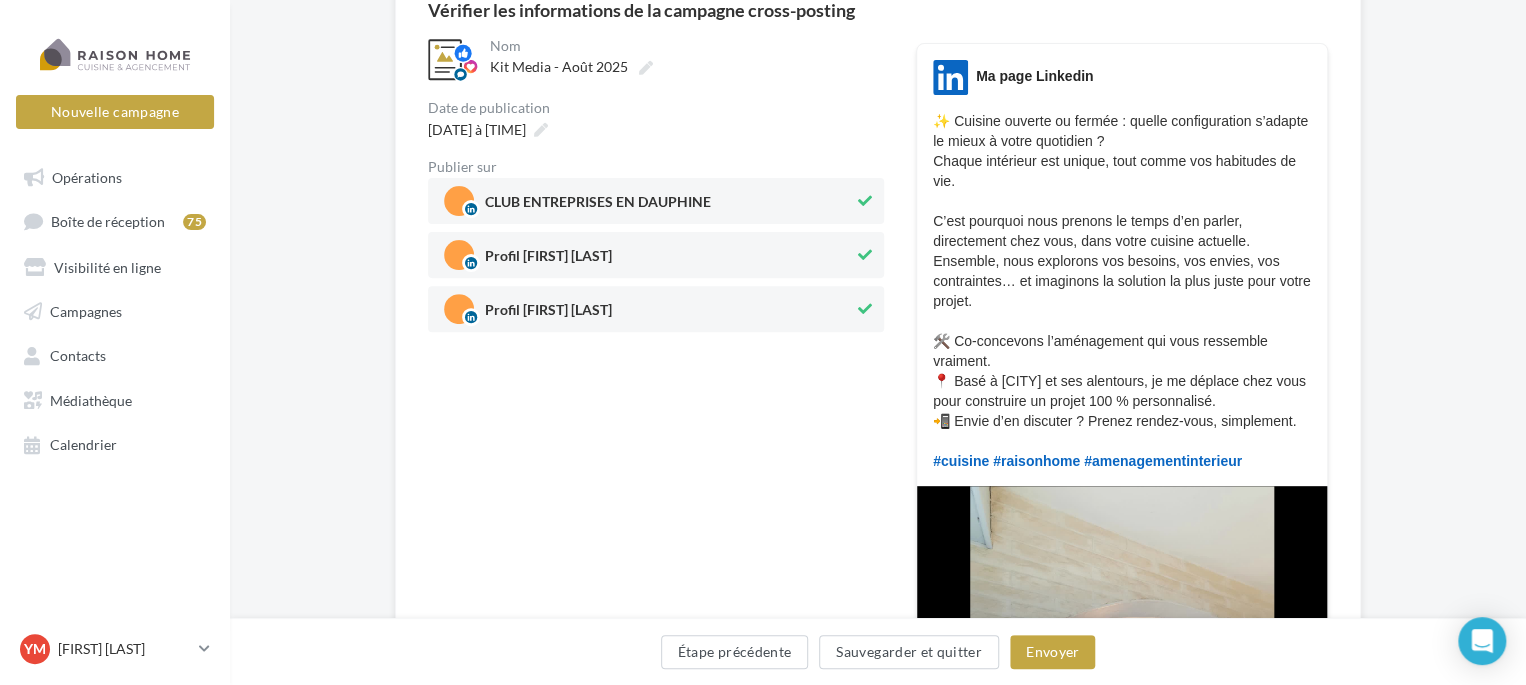 click at bounding box center [865, 201] 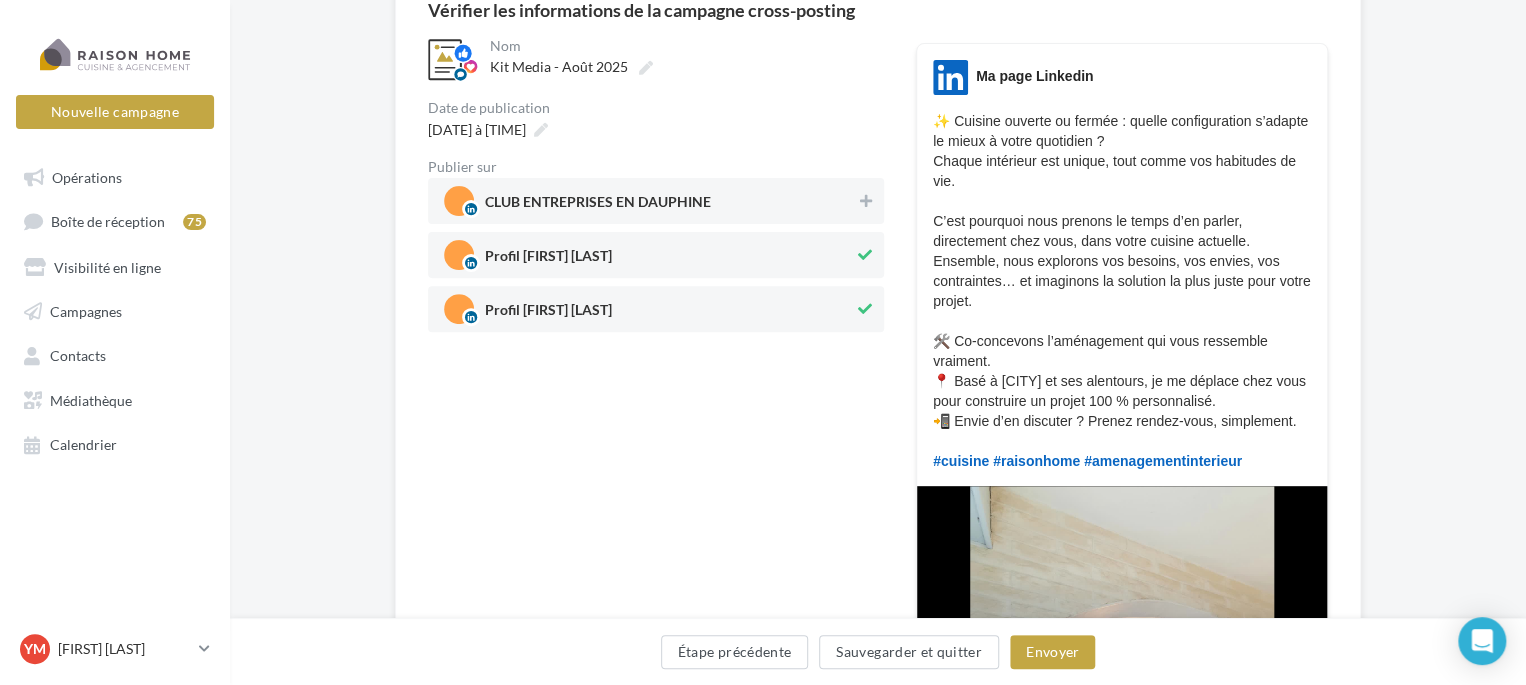 click at bounding box center (865, 255) 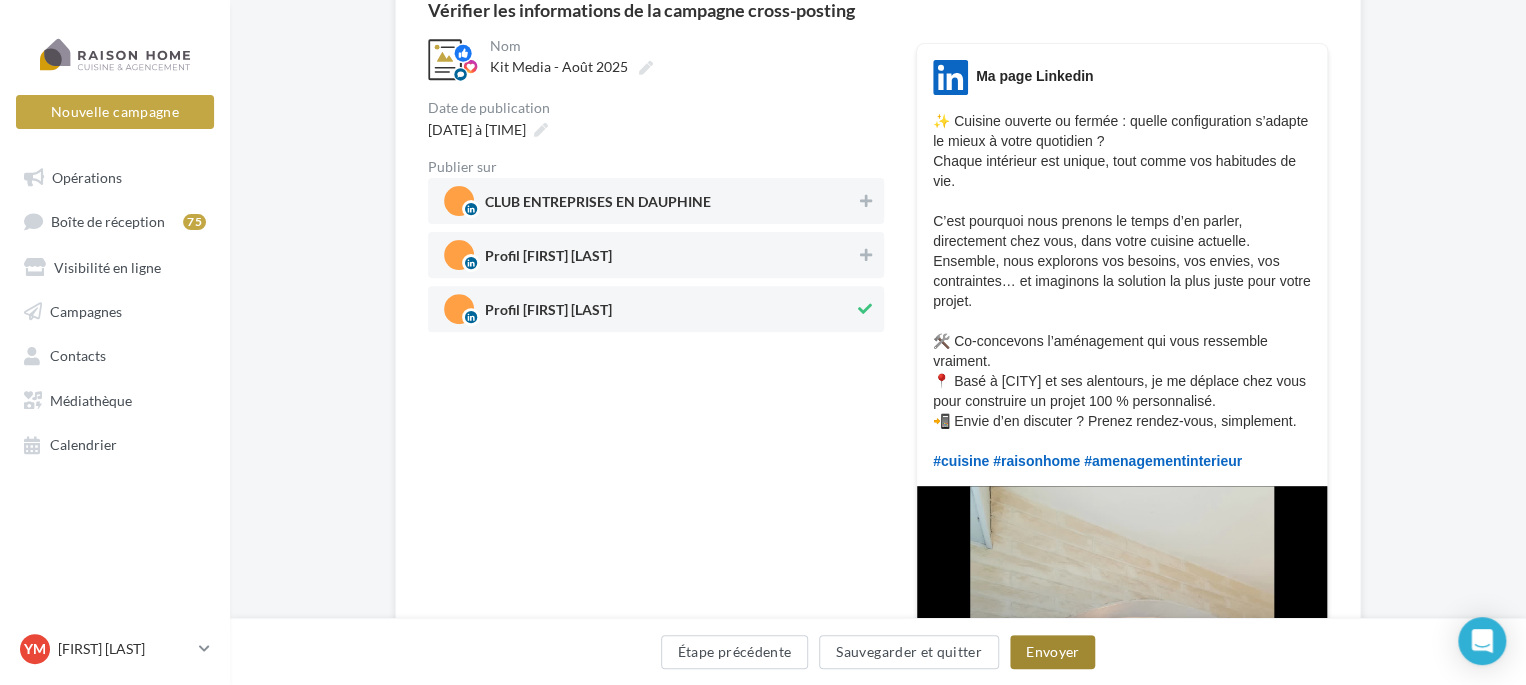 click on "Envoyer" at bounding box center (1052, 652) 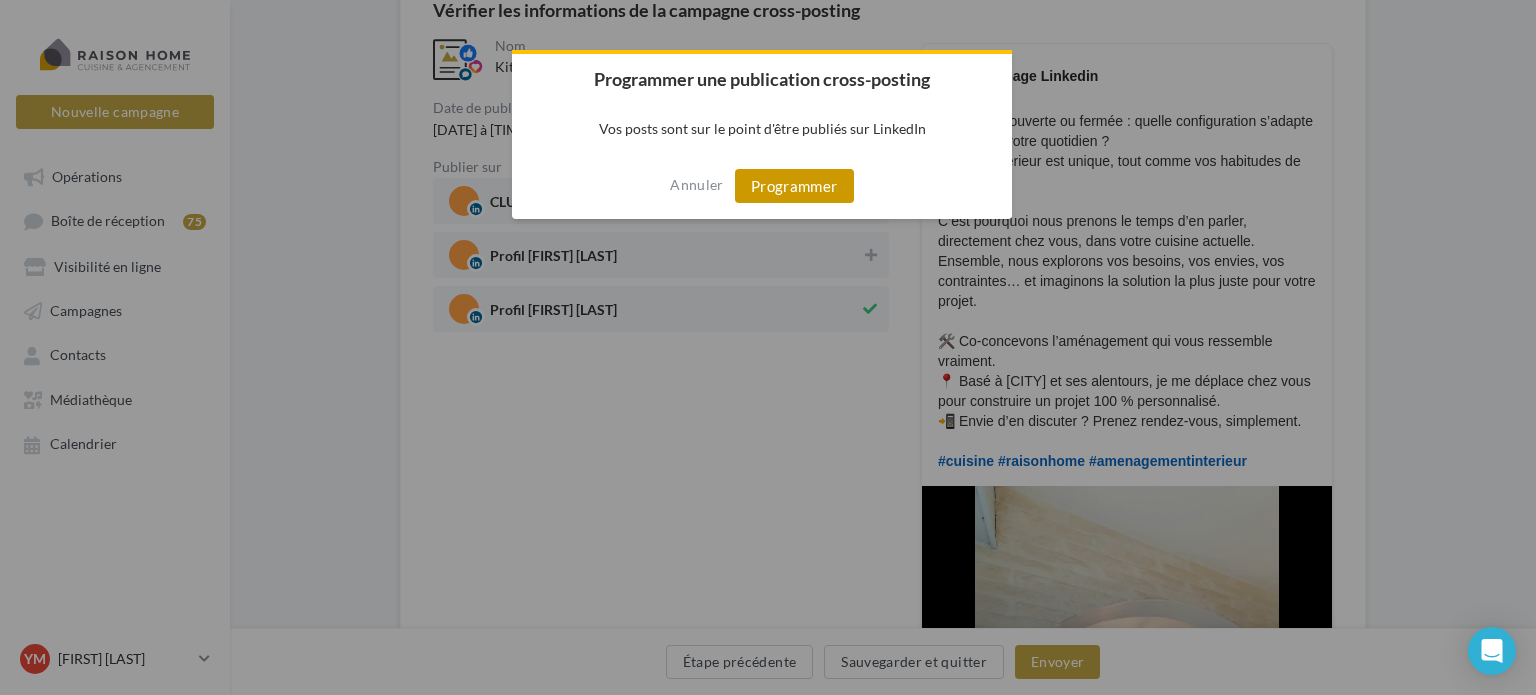 click on "Programmer" at bounding box center [794, 186] 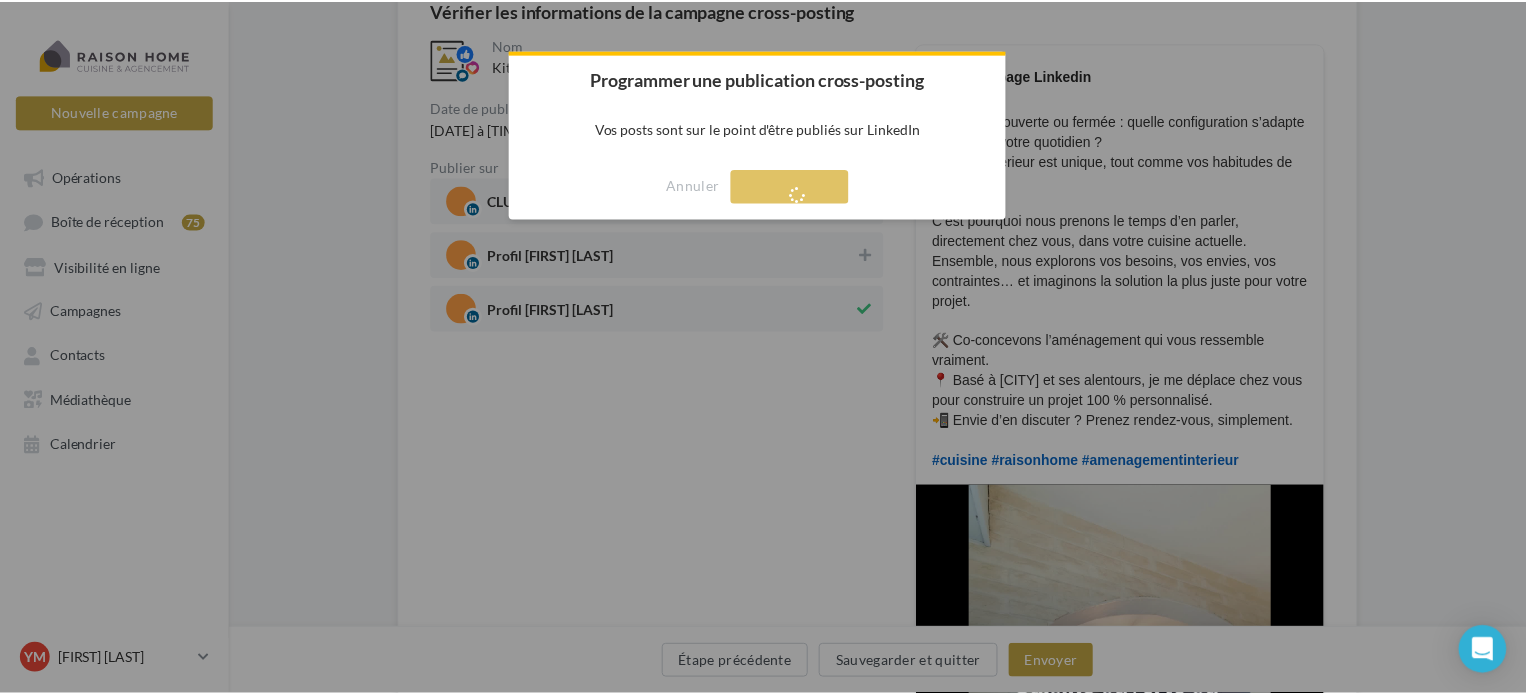 scroll, scrollTop: 32, scrollLeft: 0, axis: vertical 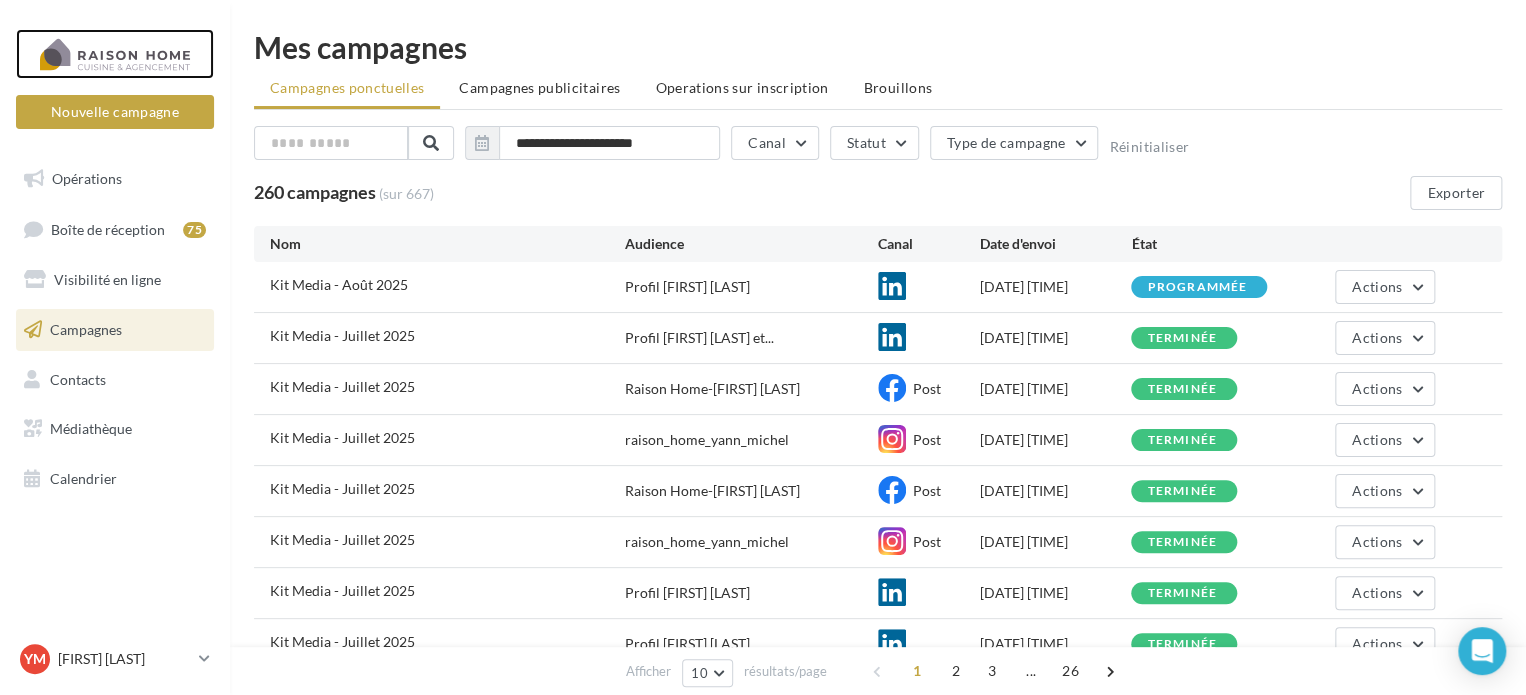 click at bounding box center [115, 54] 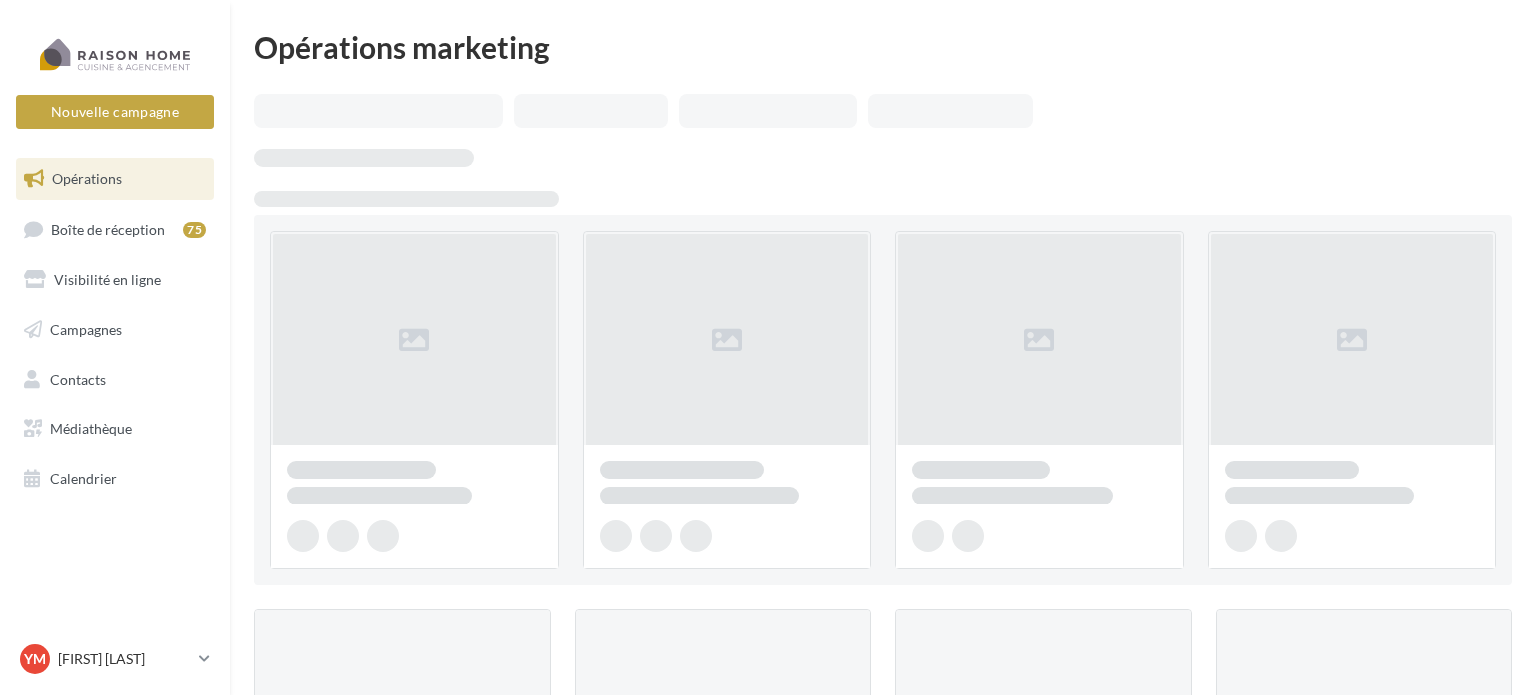 scroll, scrollTop: 0, scrollLeft: 0, axis: both 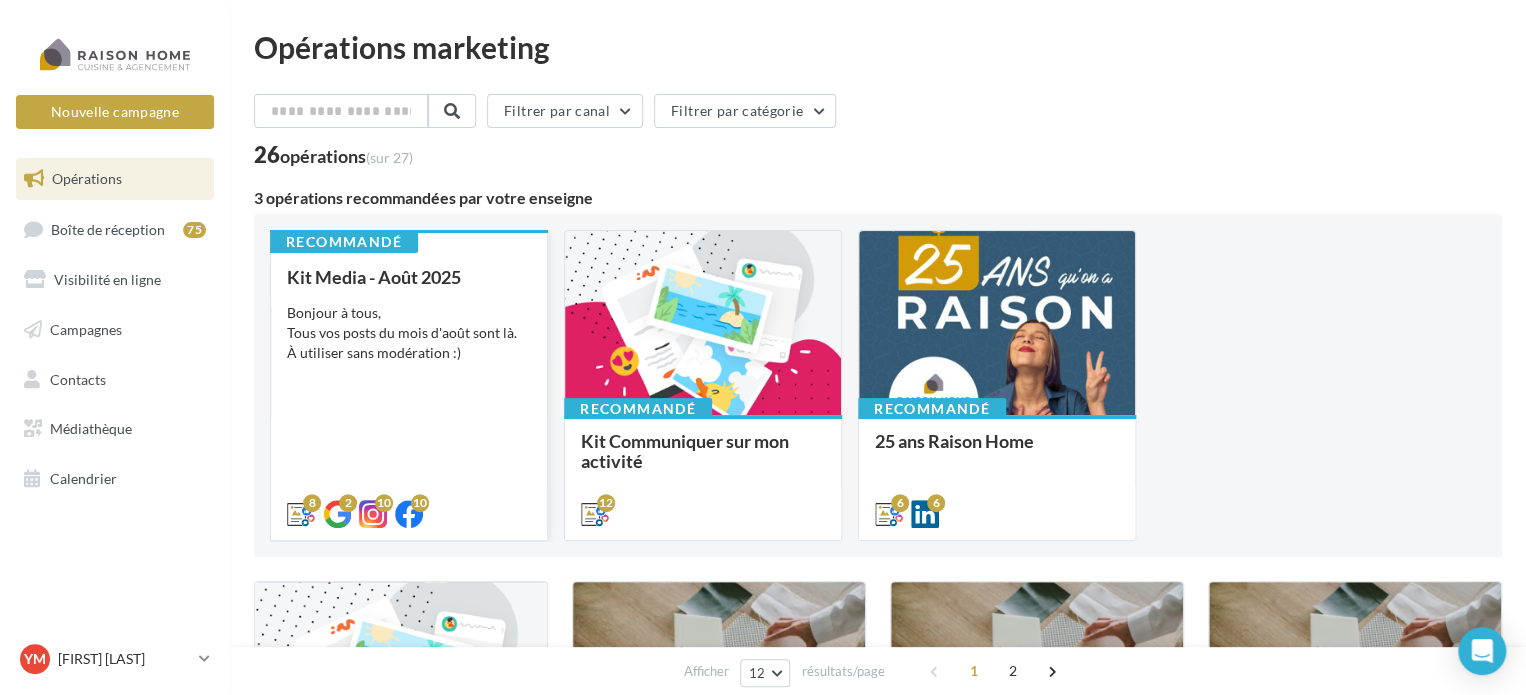 click on "Bonjour à tous,
Tous vos posts du mois d'août sont là.
À utiliser sans modération :)" at bounding box center [409, 333] 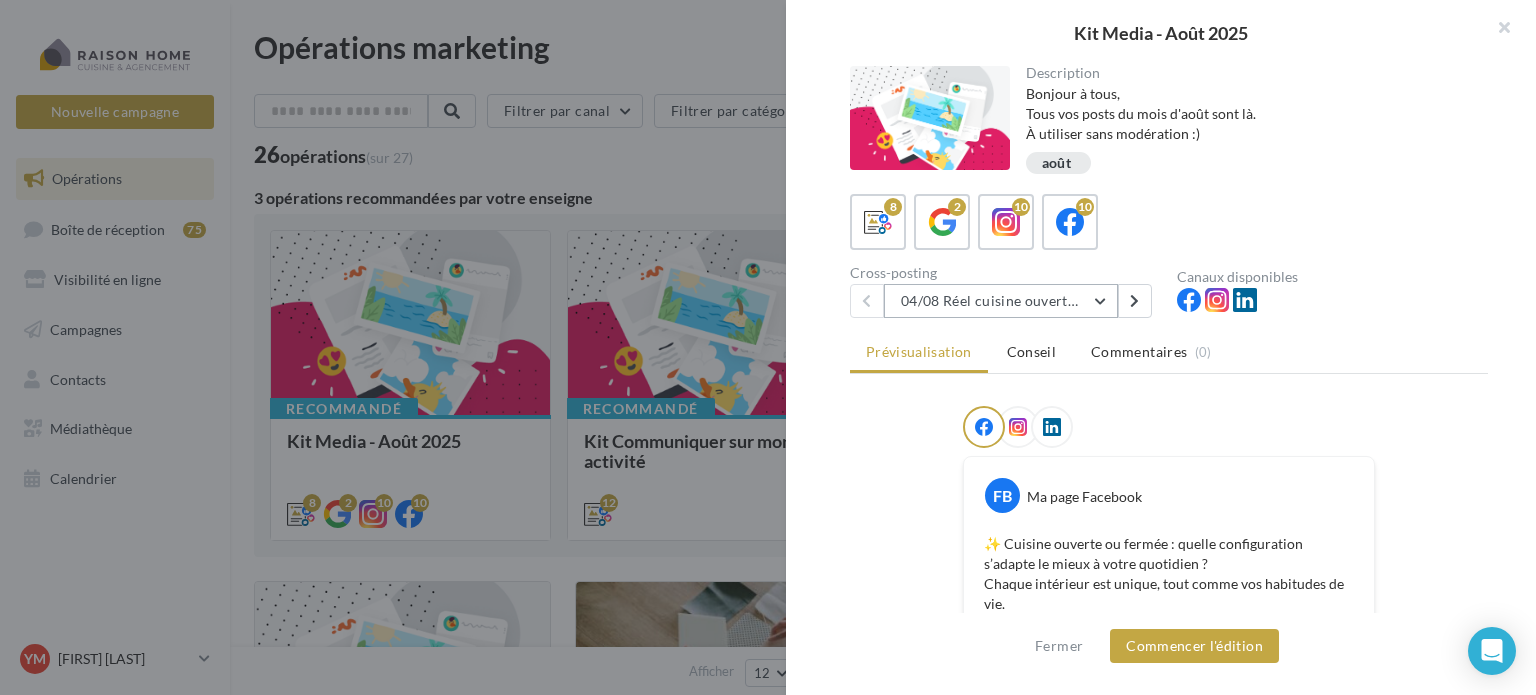 click on "04/08 Réel cuisine ouverte ou fermée" at bounding box center (1001, 301) 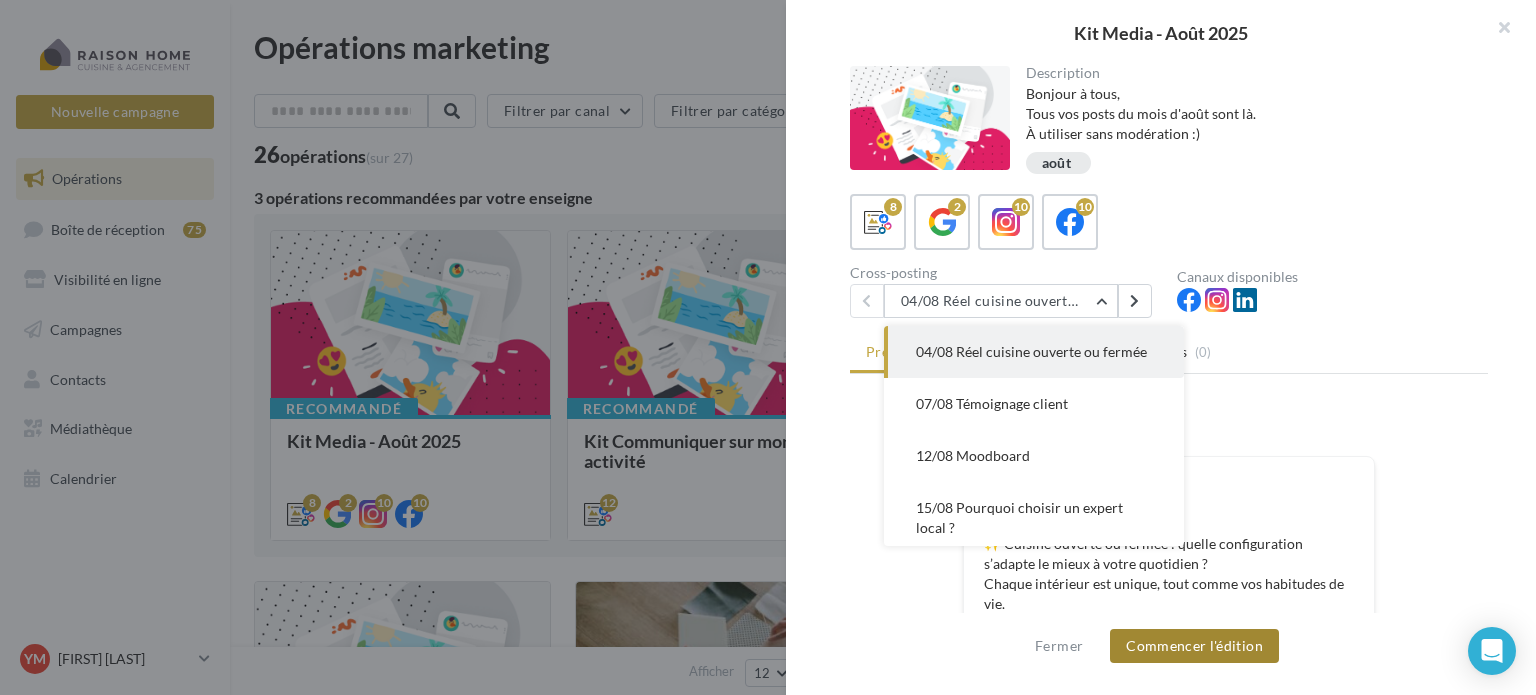 click on "Commencer l'édition" at bounding box center [1194, 646] 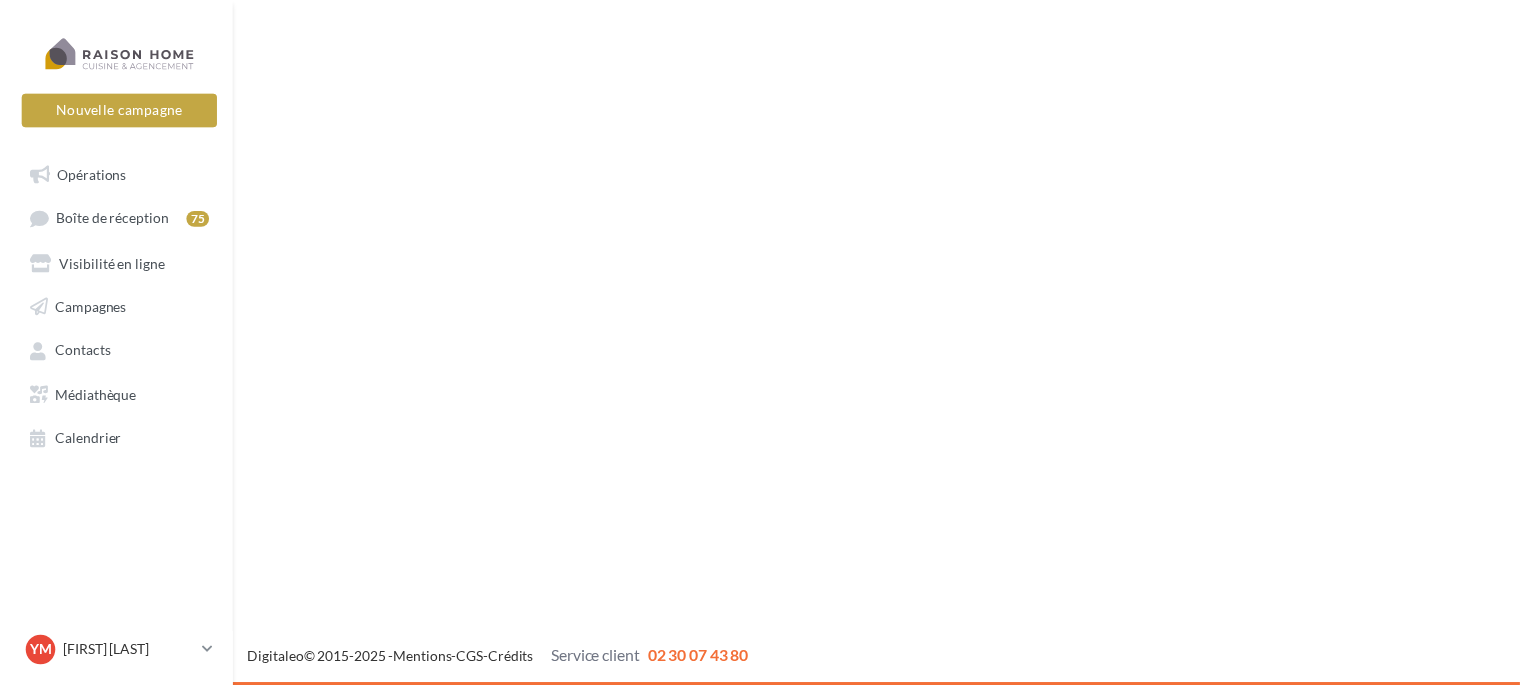 scroll, scrollTop: 0, scrollLeft: 0, axis: both 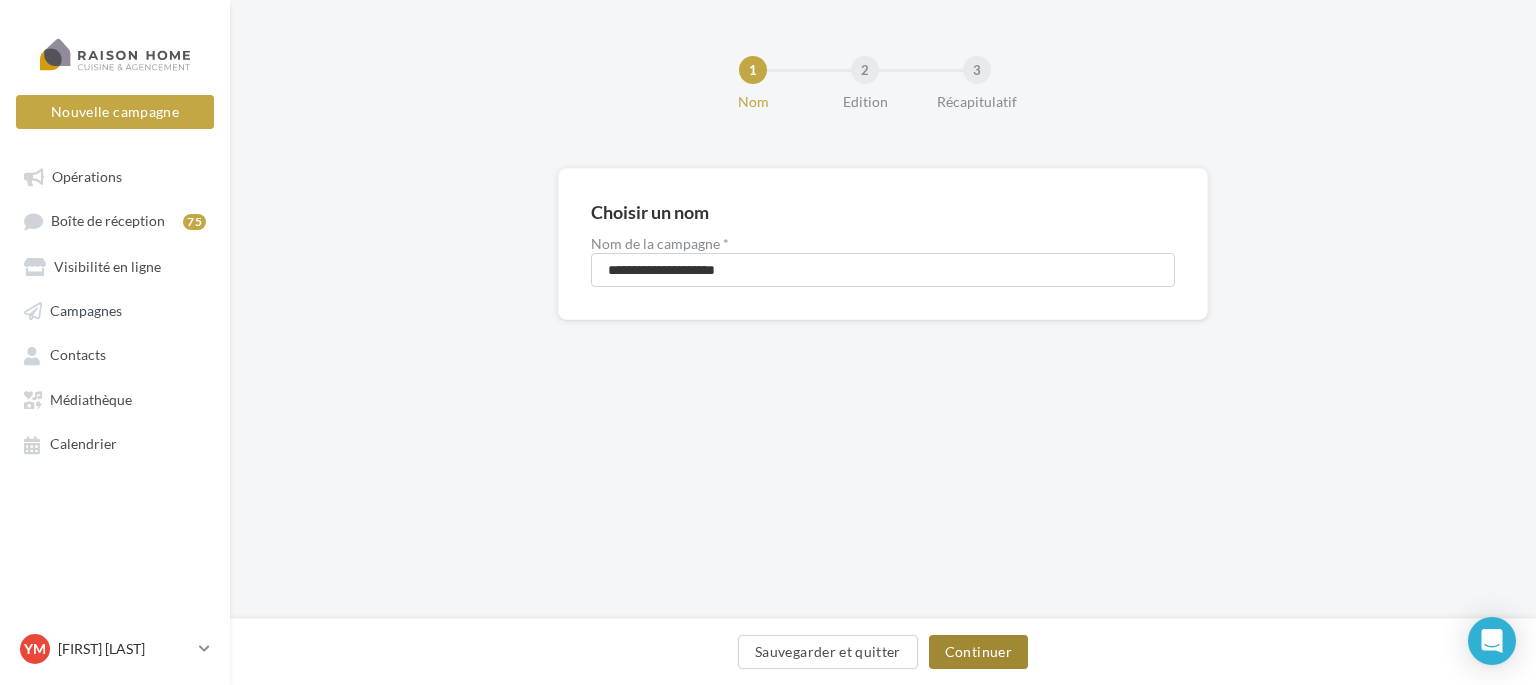 click on "Continuer" at bounding box center [978, 652] 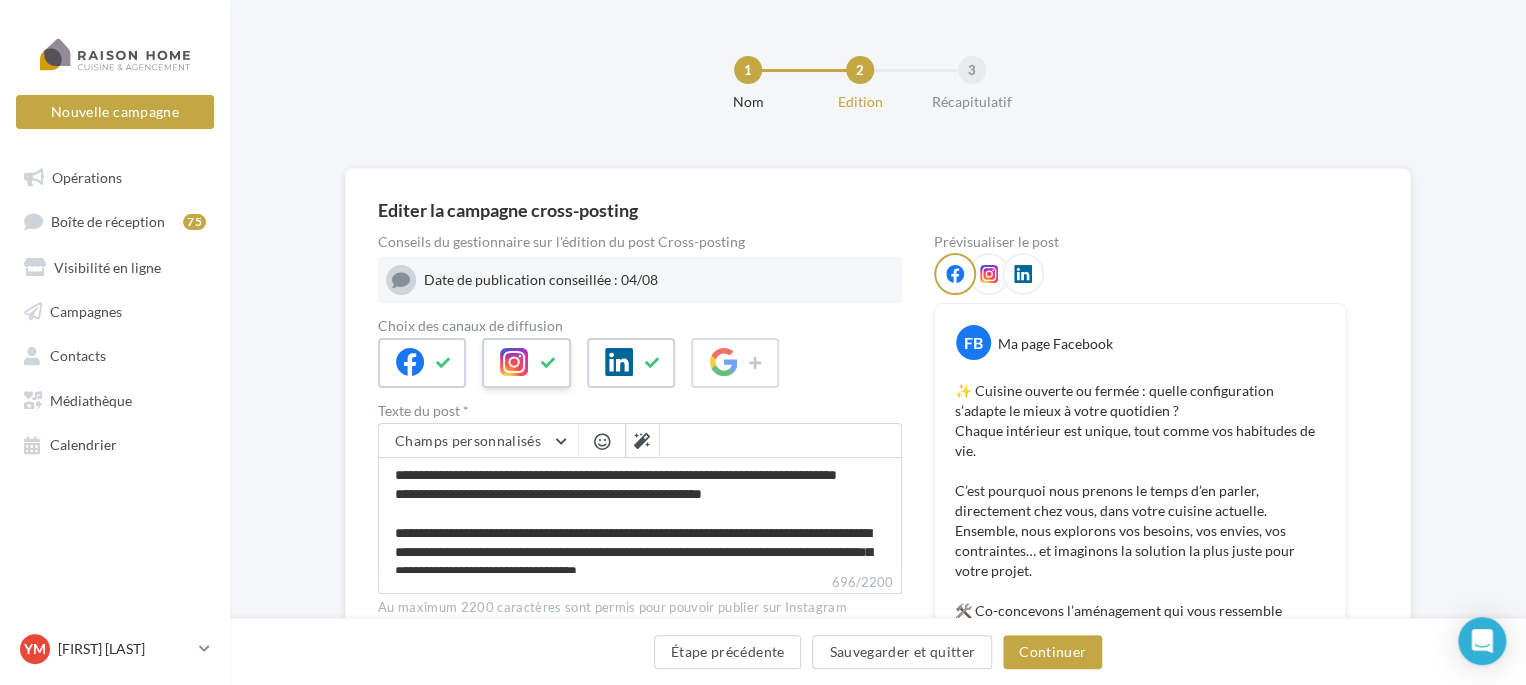 click at bounding box center (548, 363) 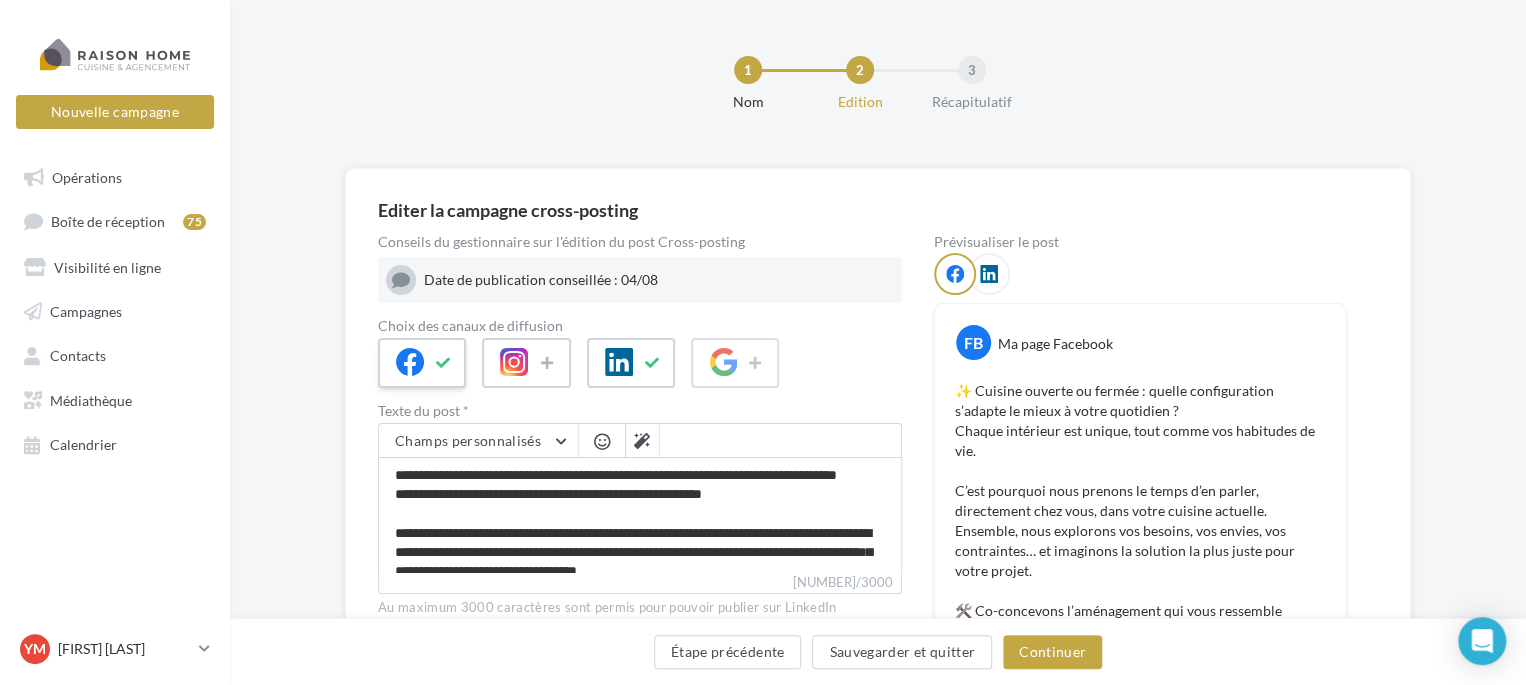 click at bounding box center [444, 363] 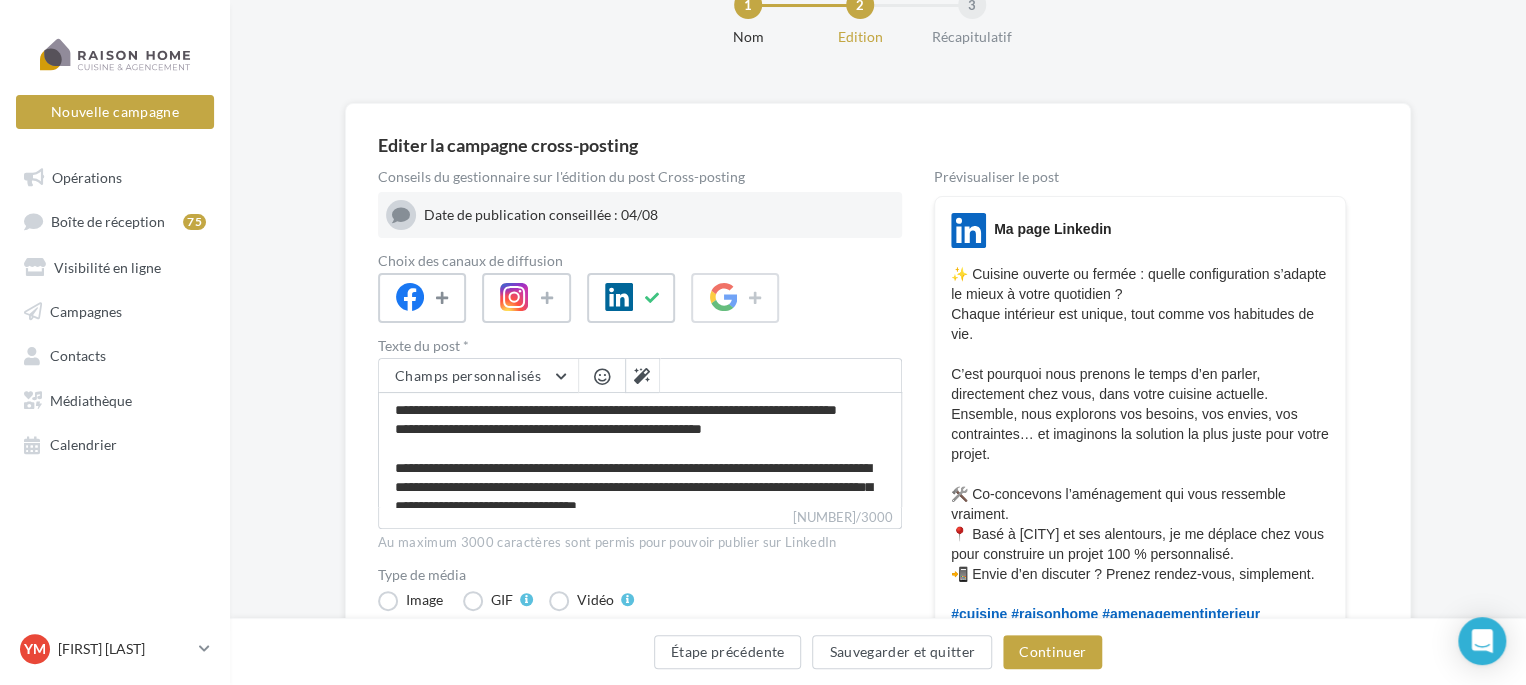 scroll, scrollTop: 100, scrollLeft: 0, axis: vertical 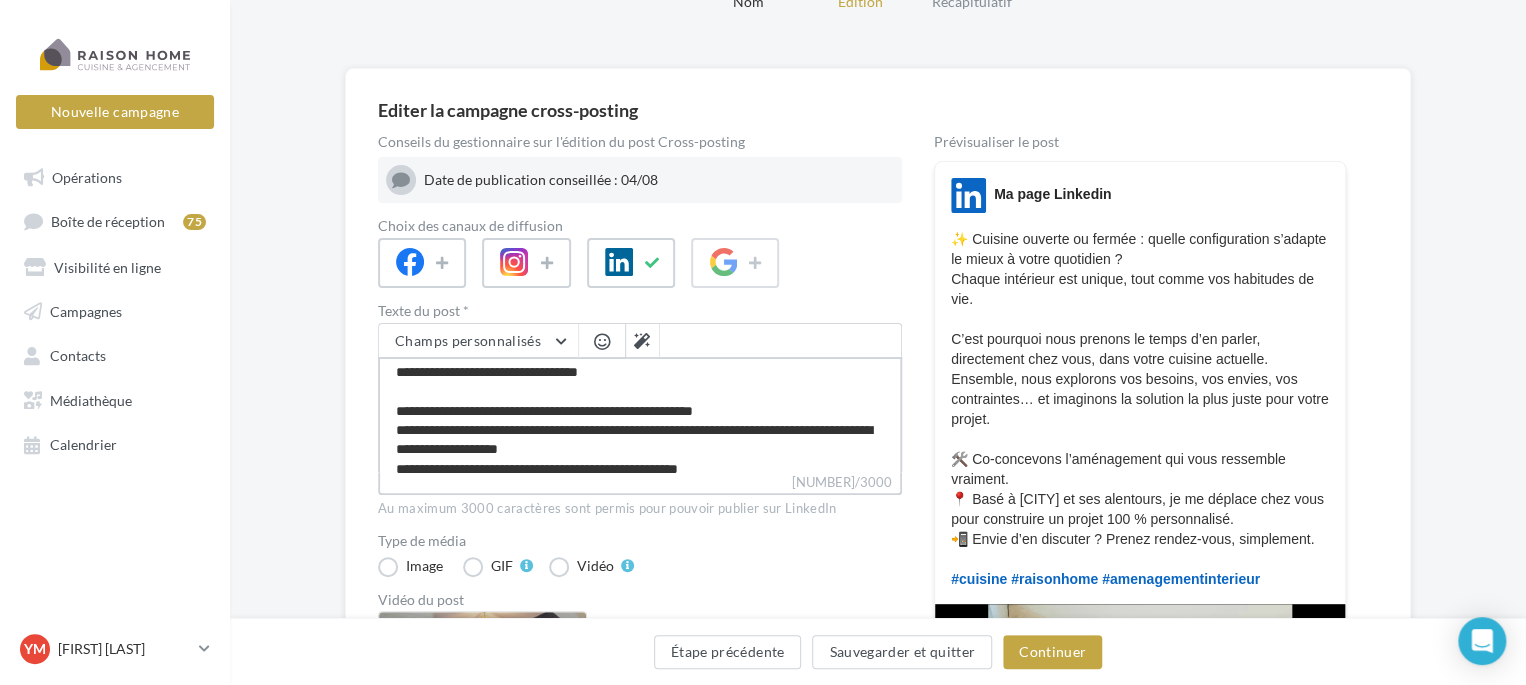 click on "**********" at bounding box center (640, 414) 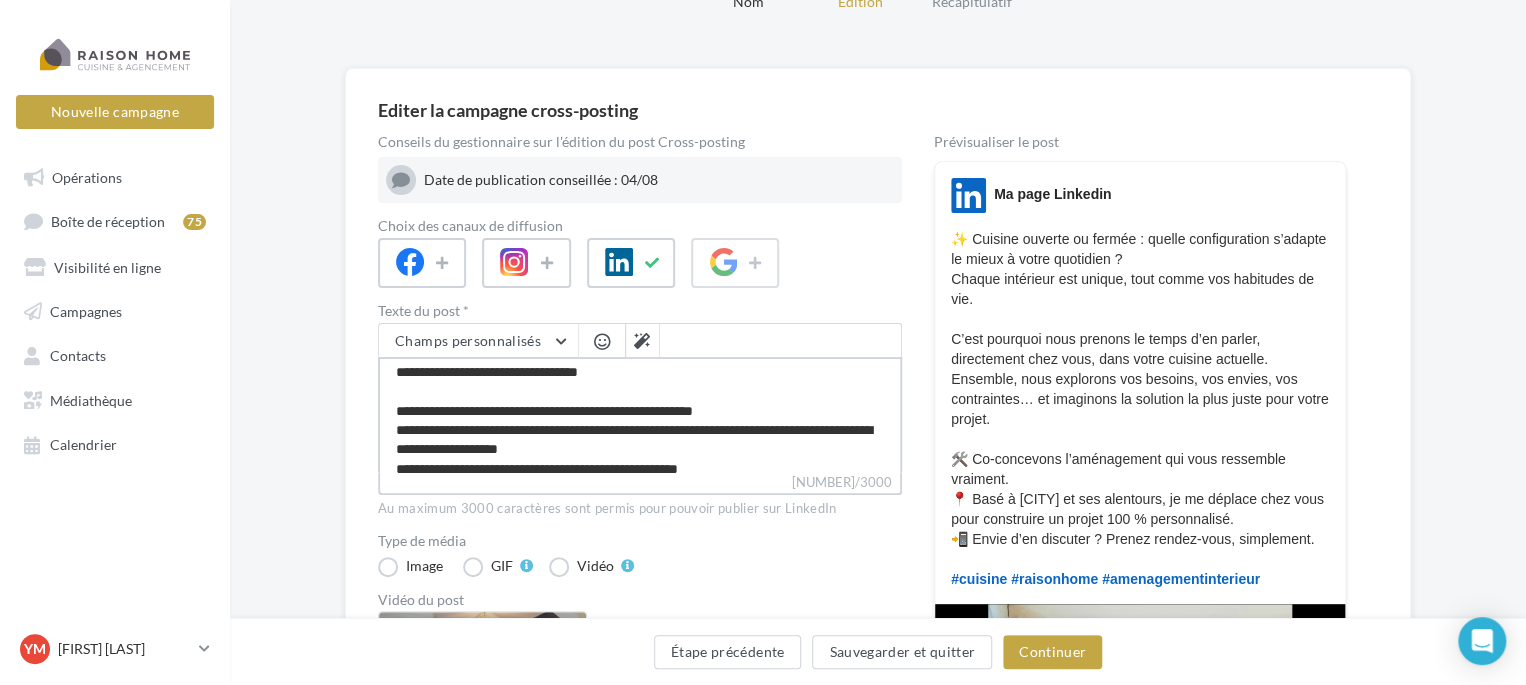 type on "**********" 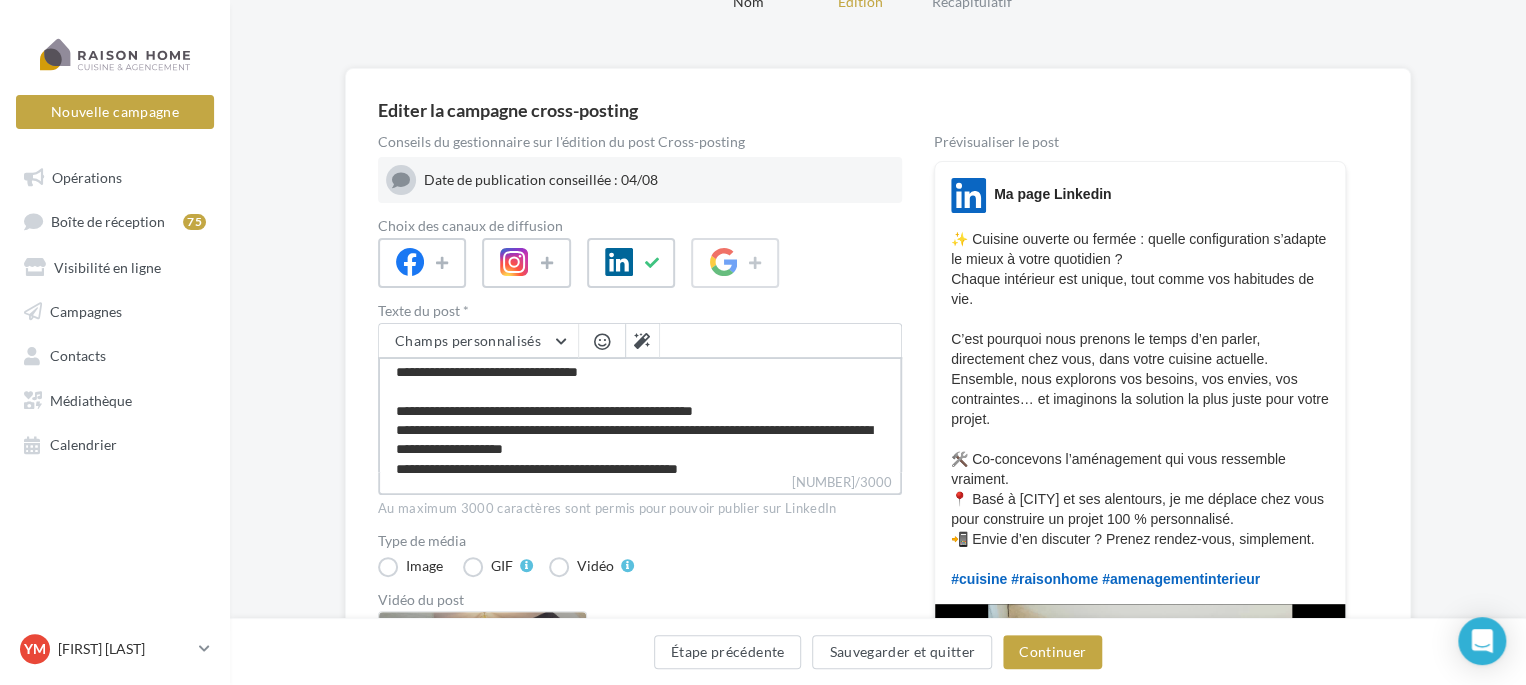 click on "**********" at bounding box center (640, 414) 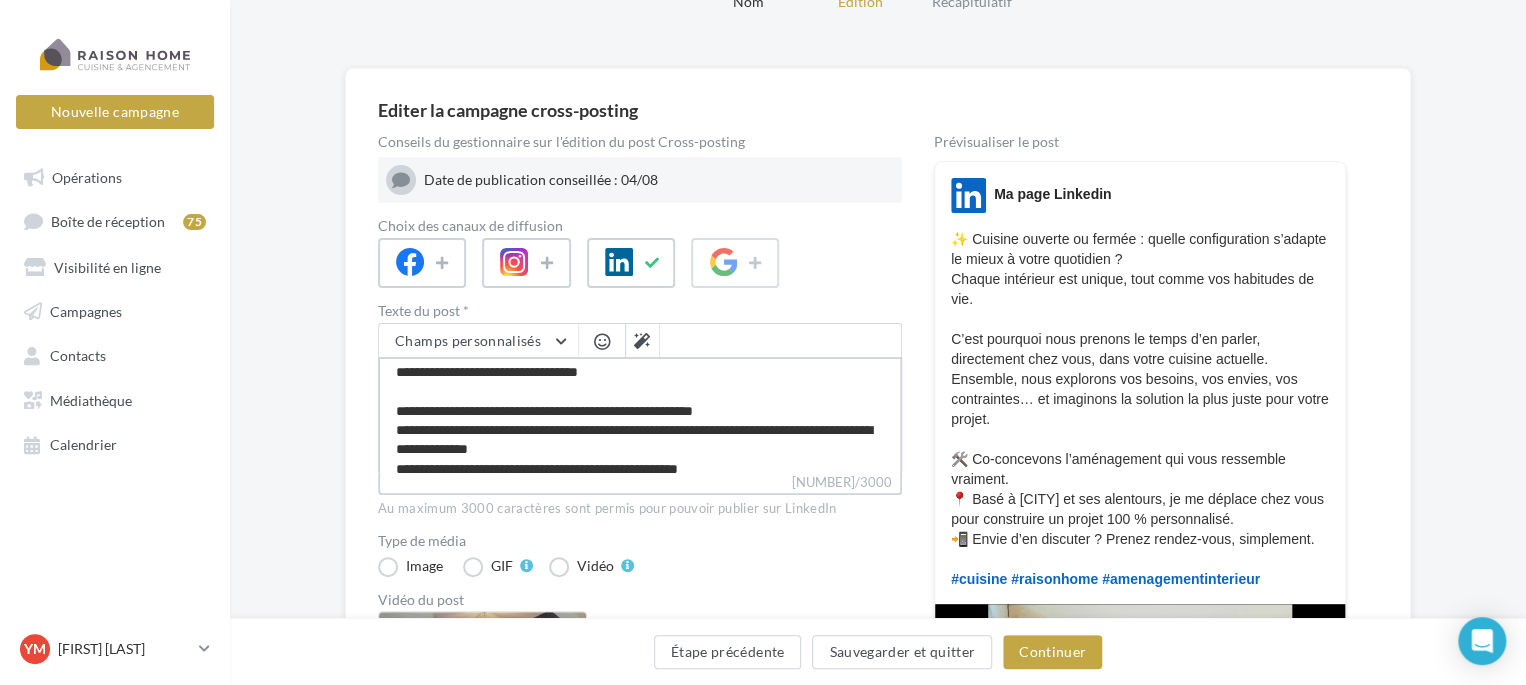 type on "**********" 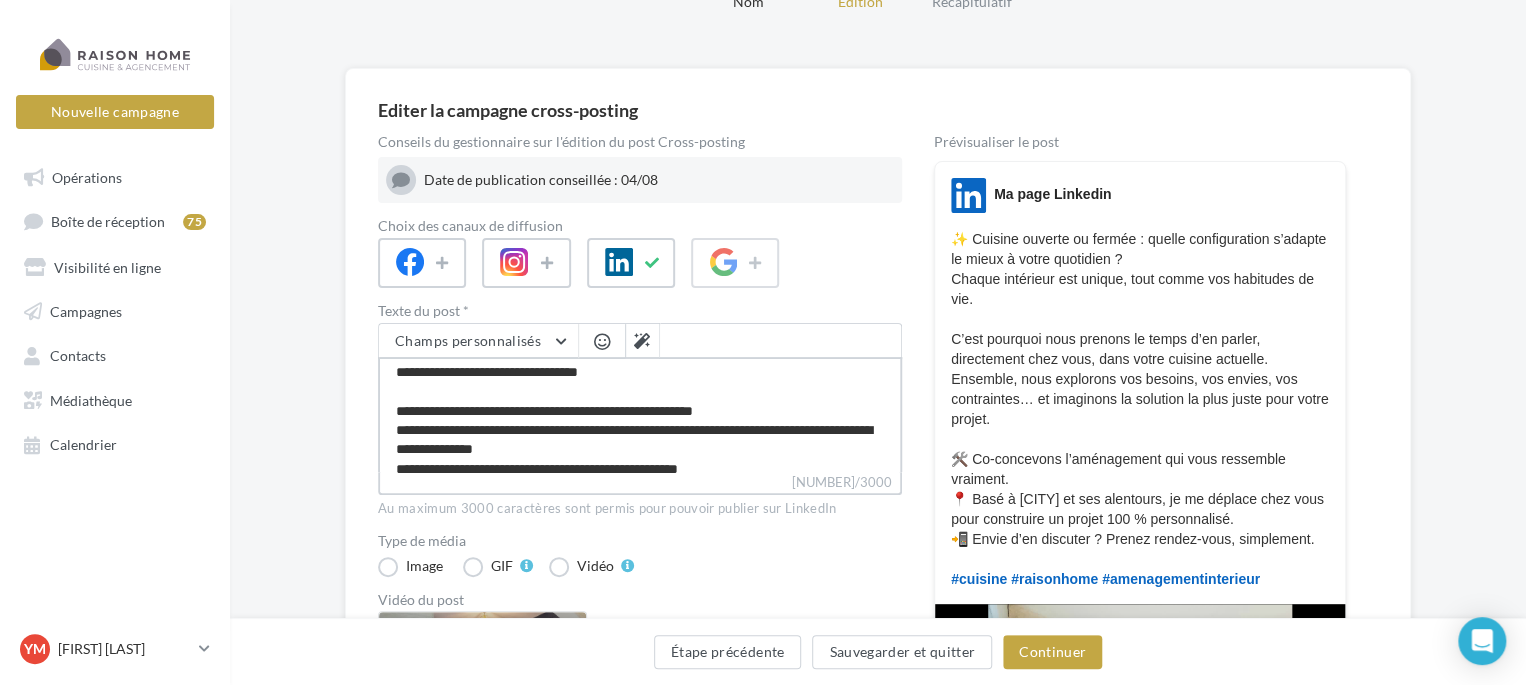 type on "**********" 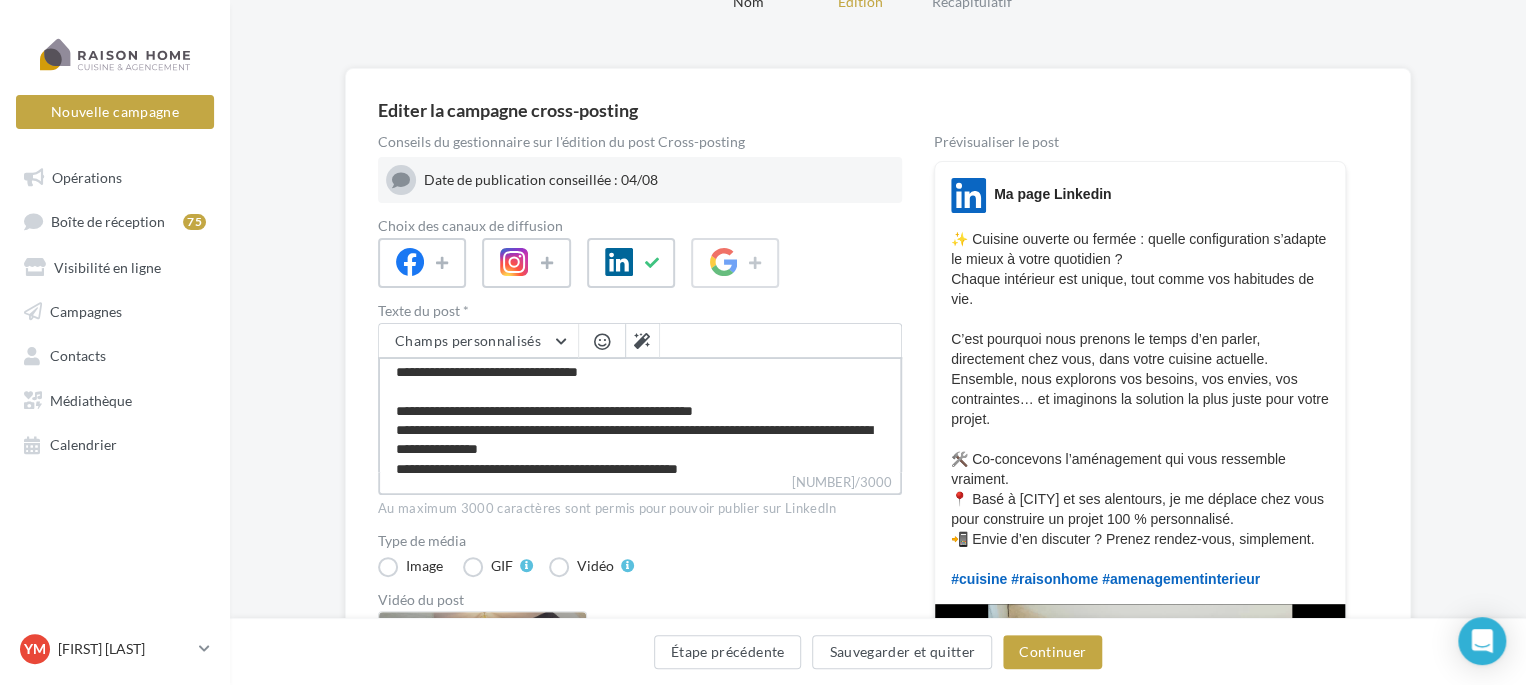type on "**********" 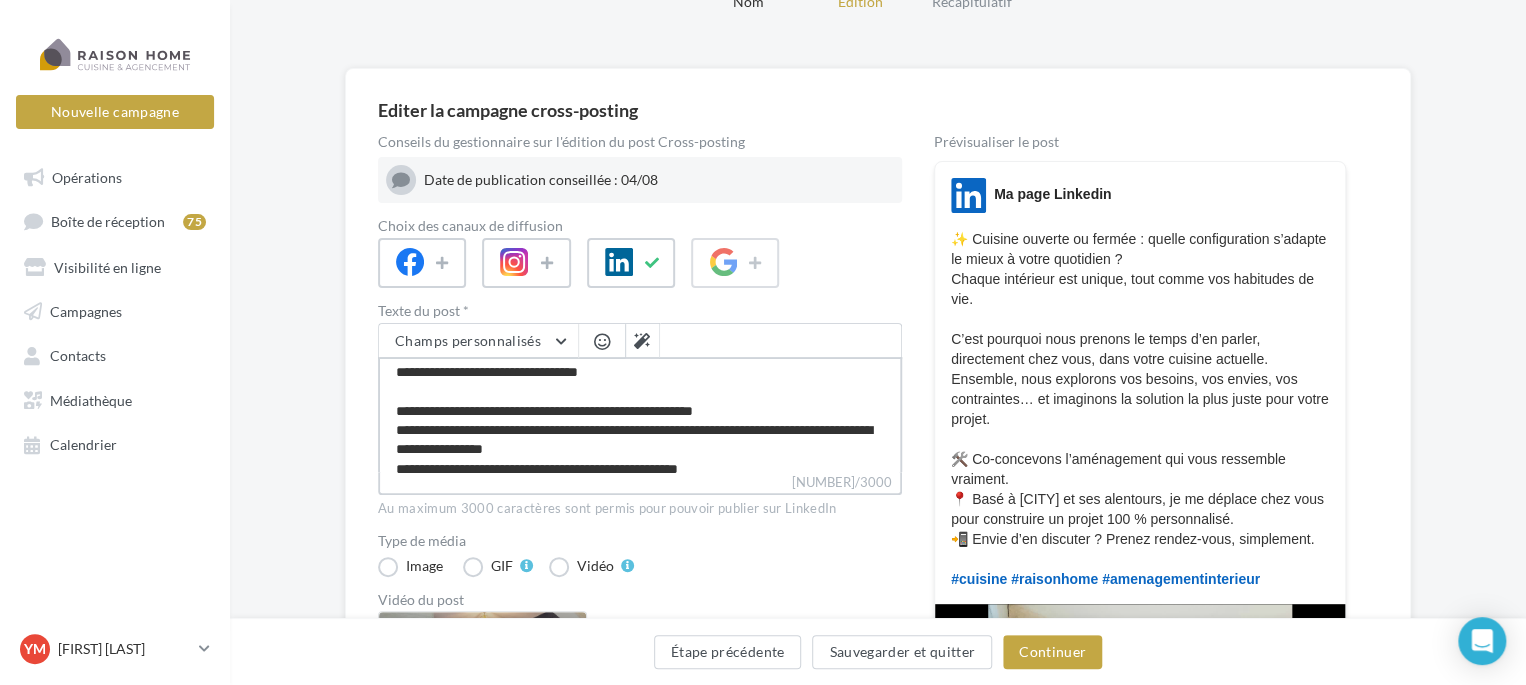 type on "**********" 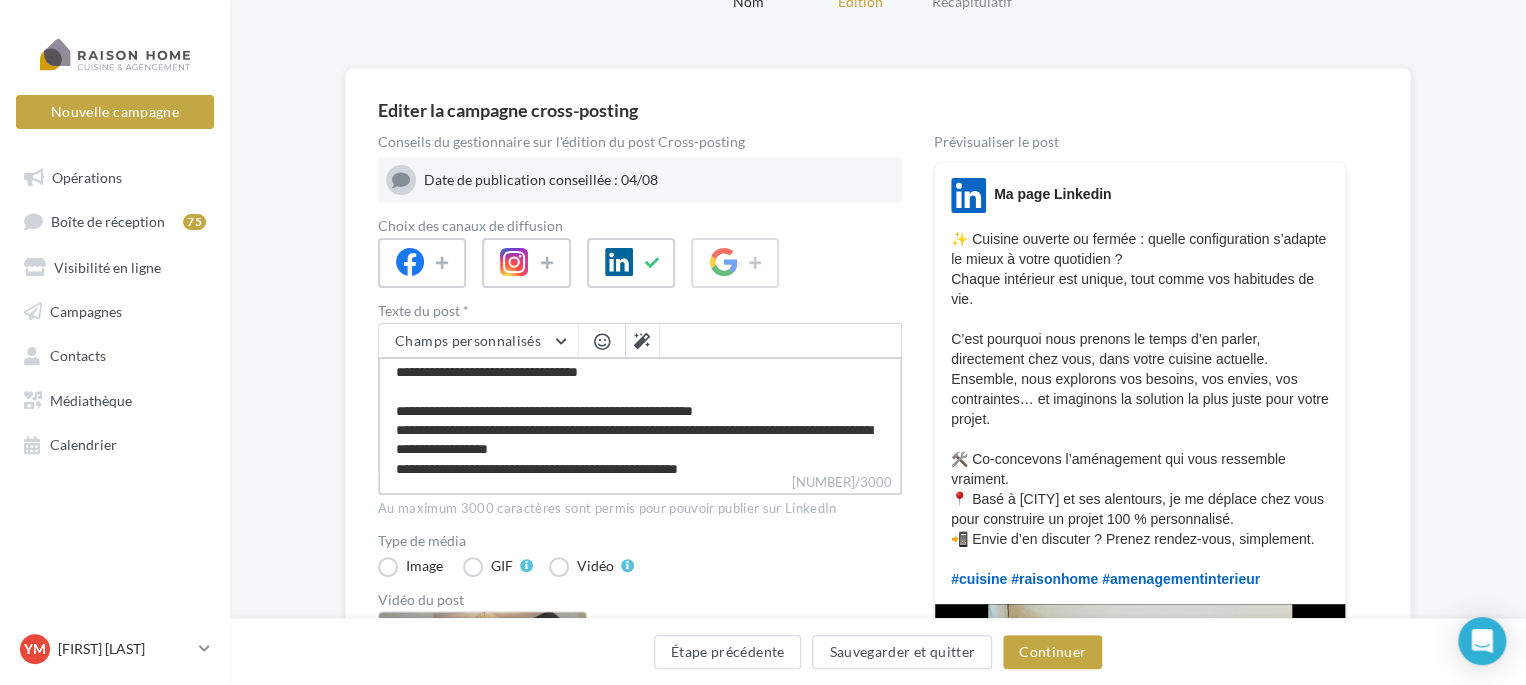 type on "**********" 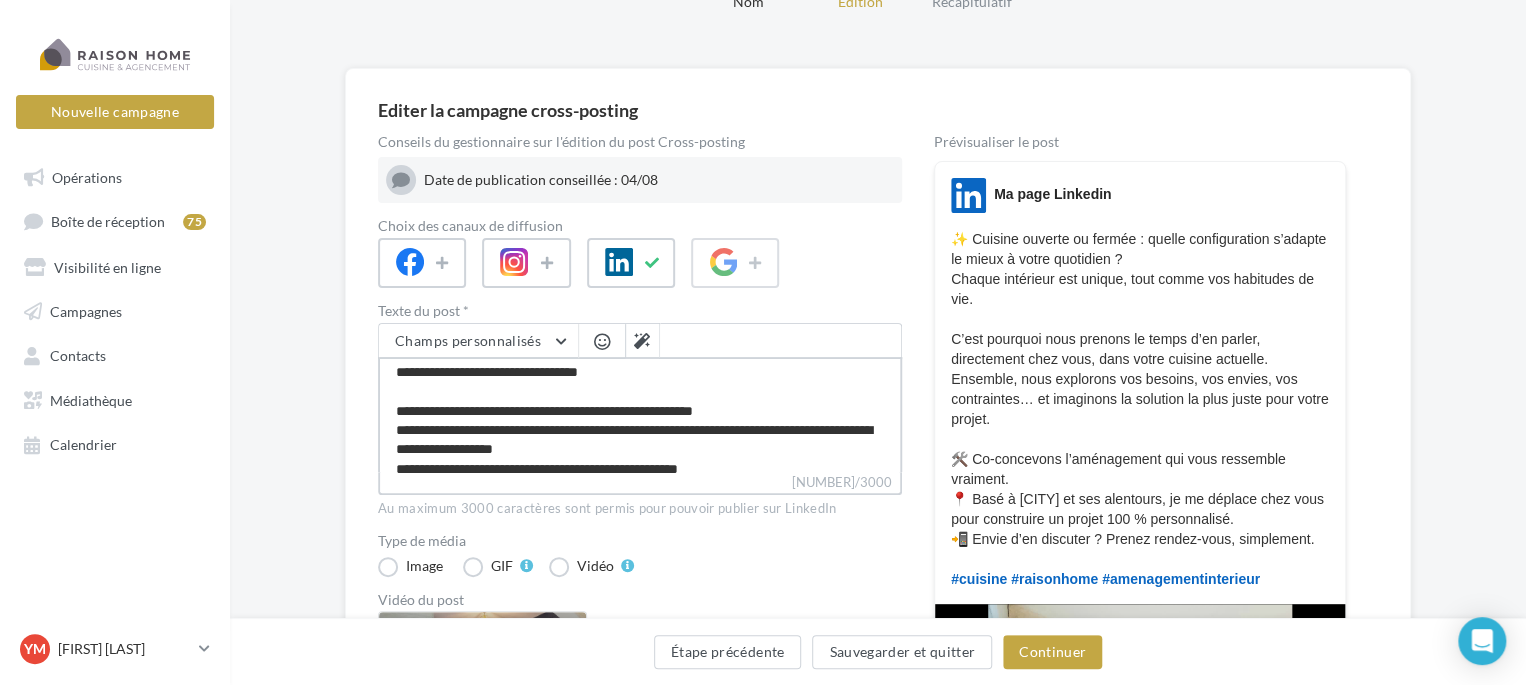 type on "**********" 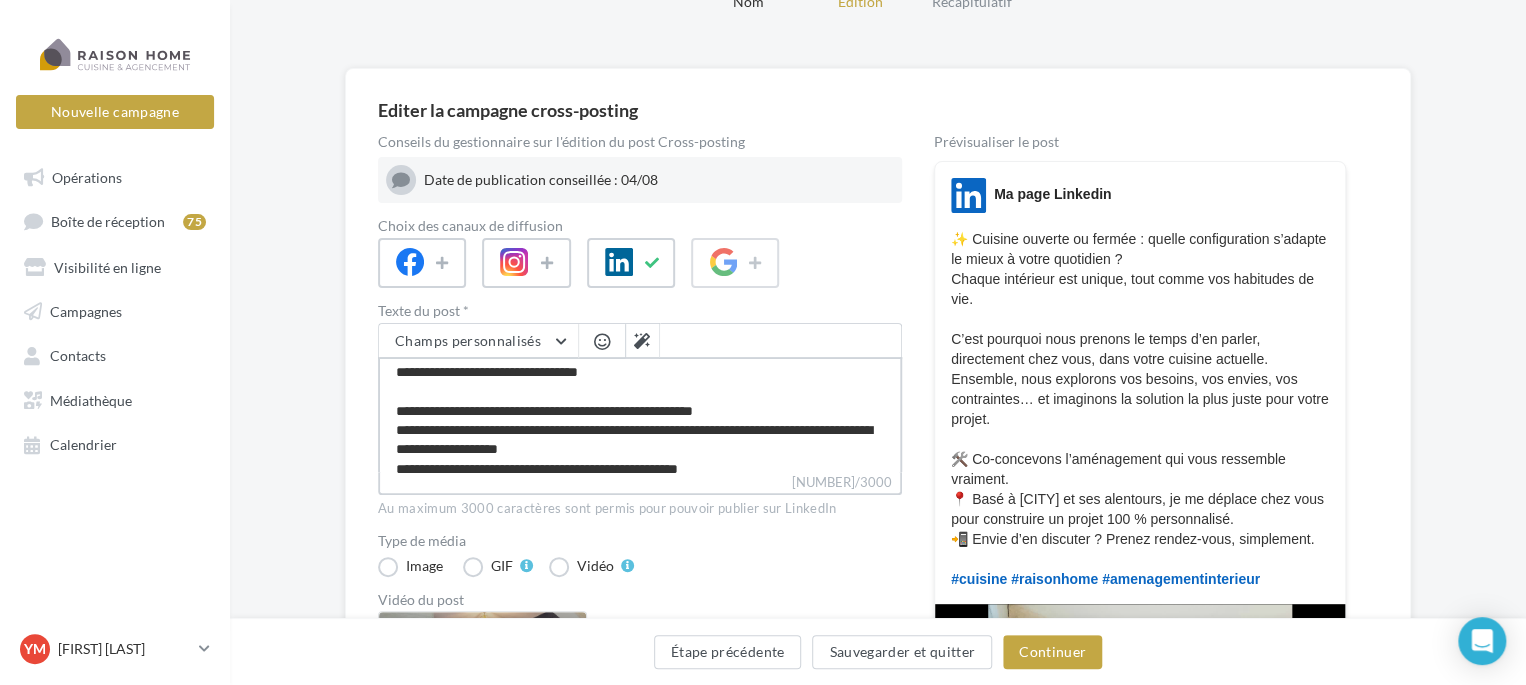 type on "**********" 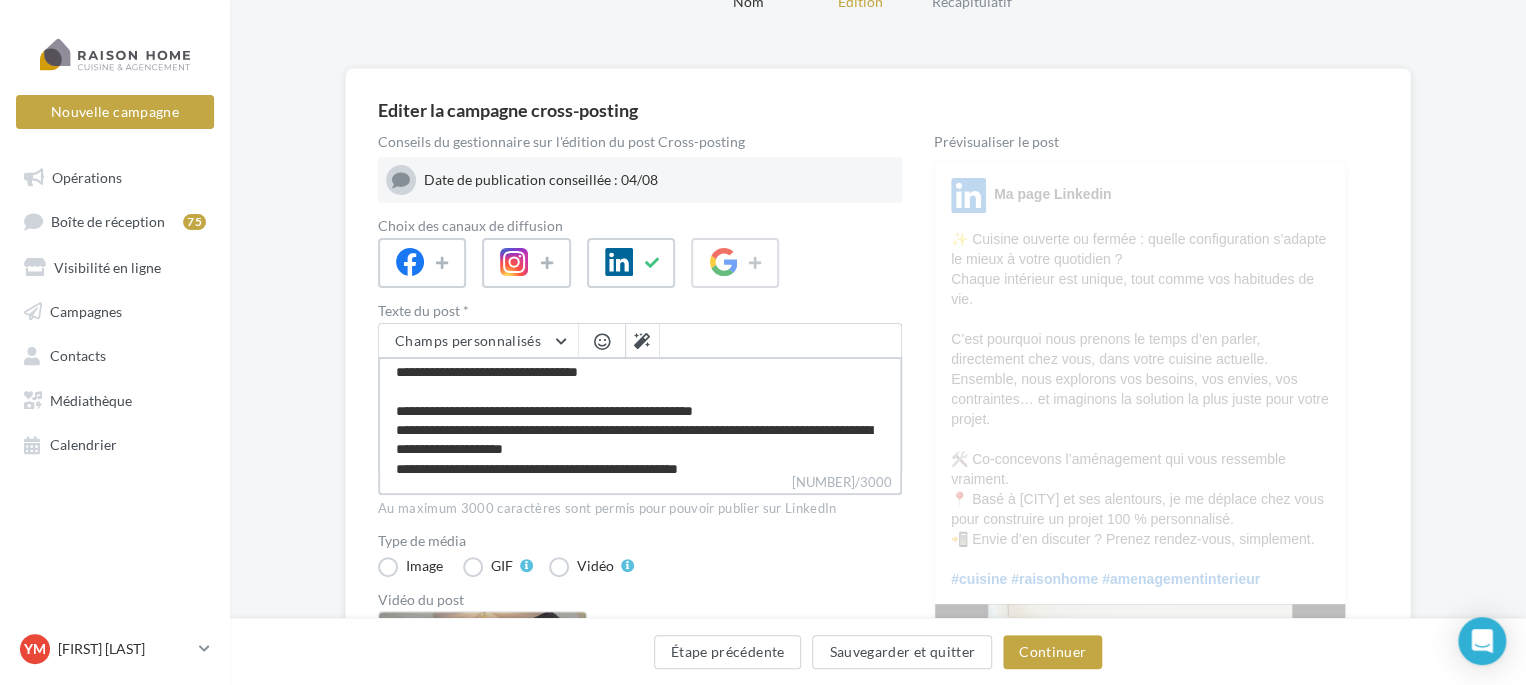 type on "**********" 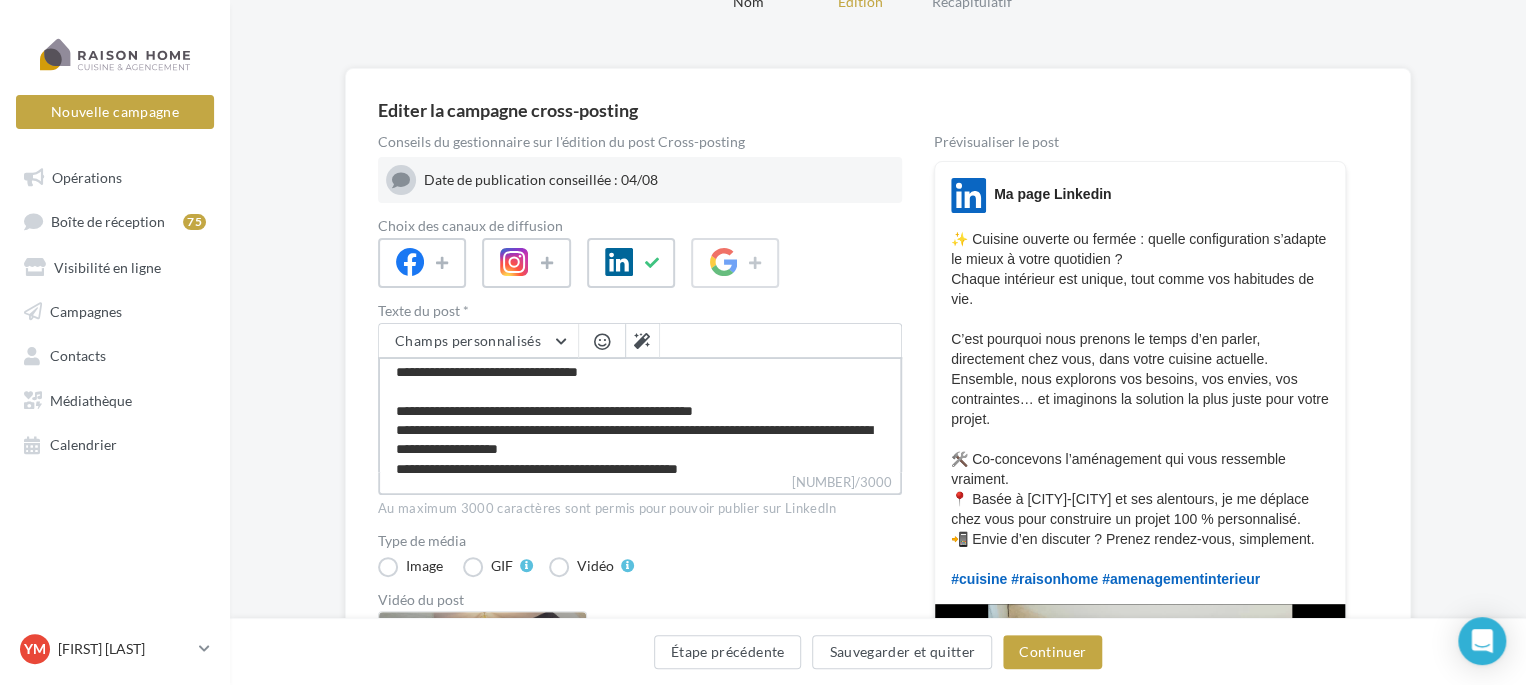 type on "**********" 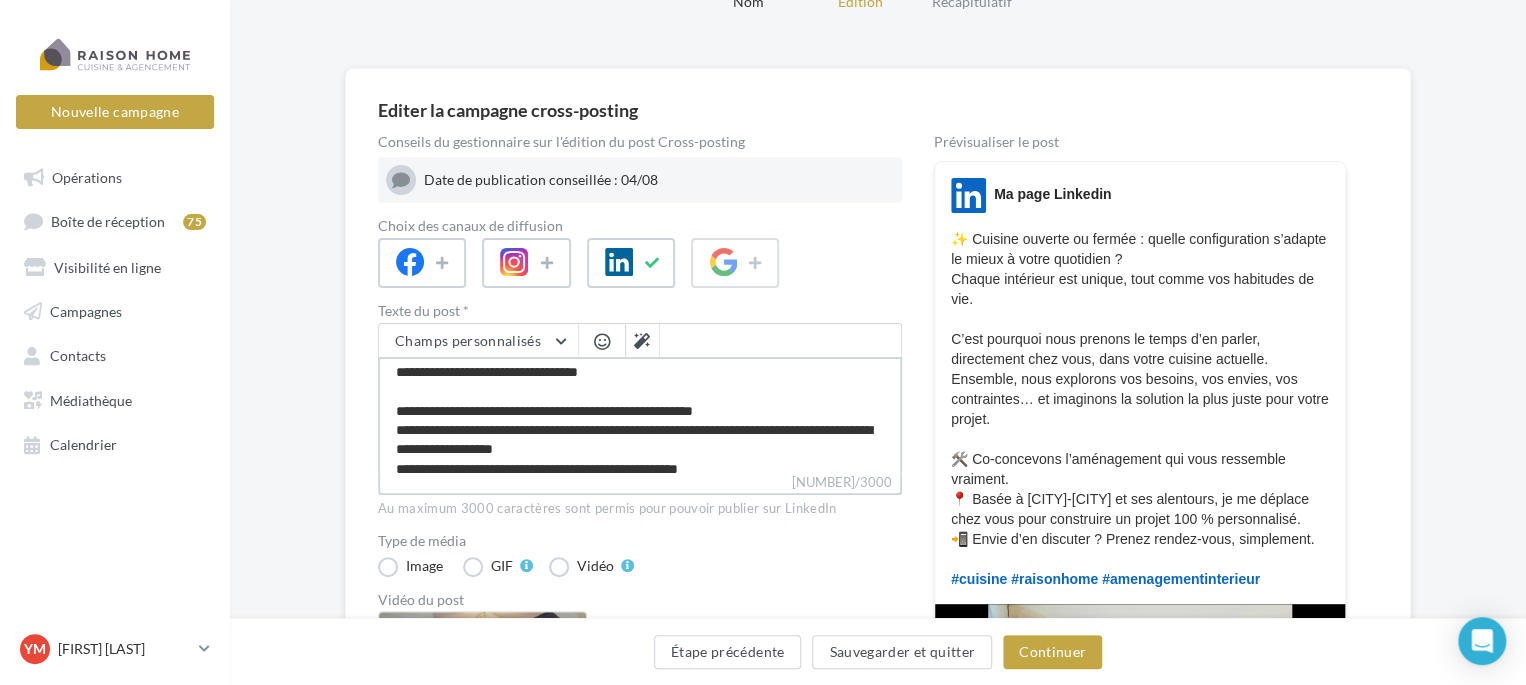 type on "**********" 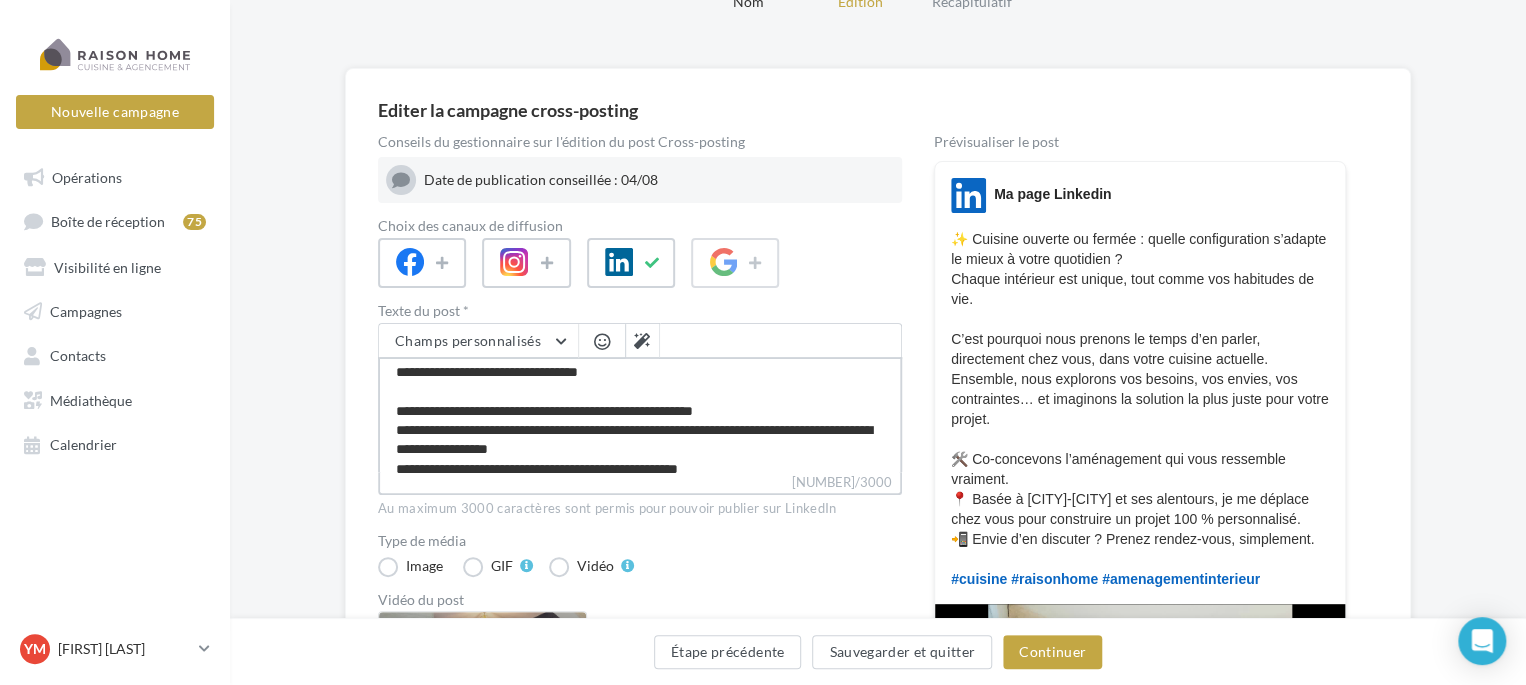 type on "**********" 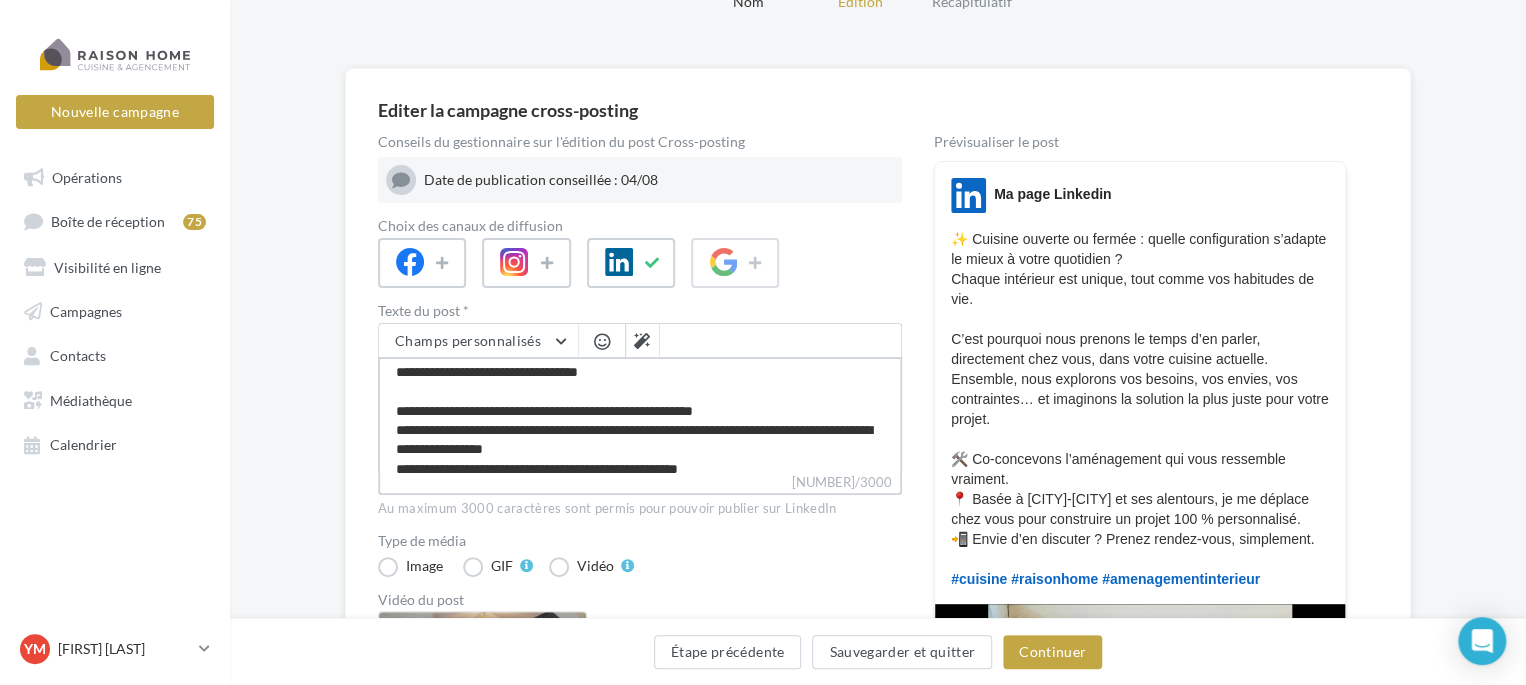 type on "**********" 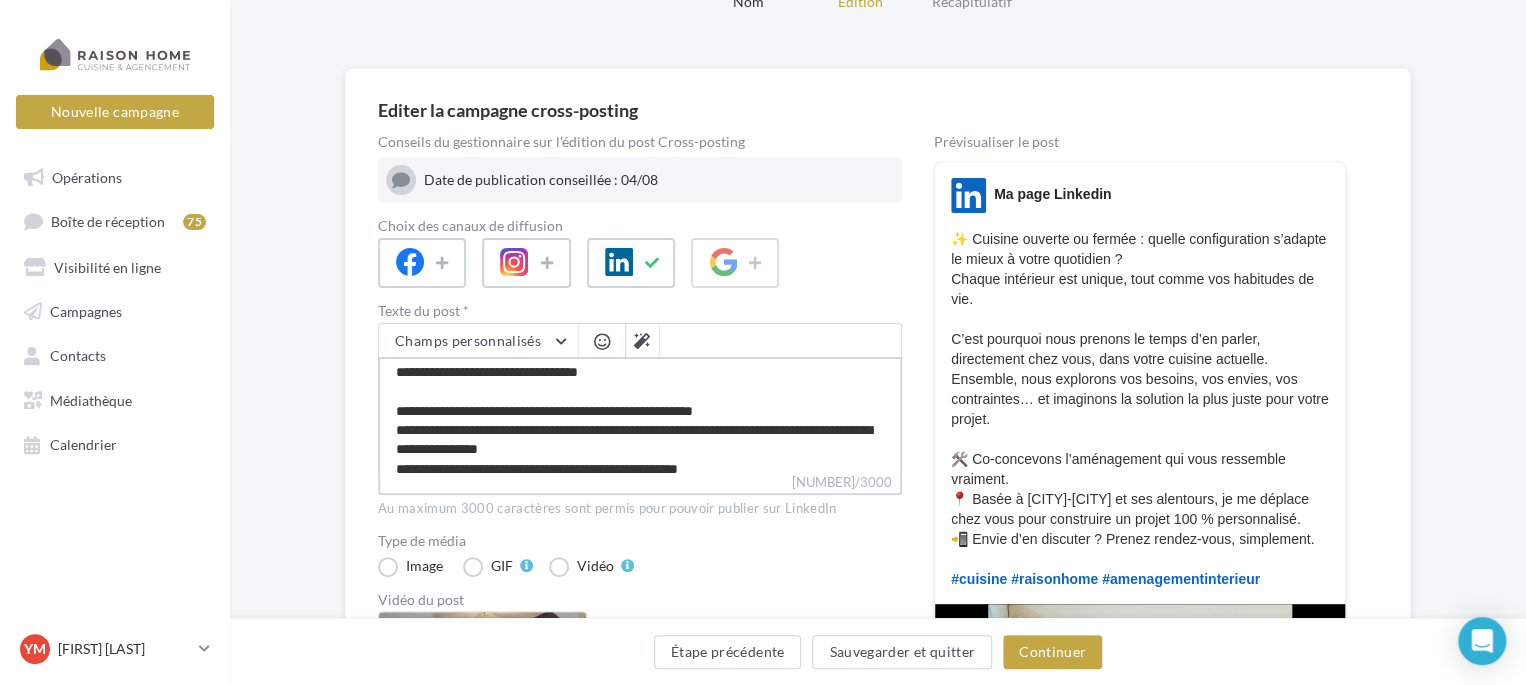type on "**********" 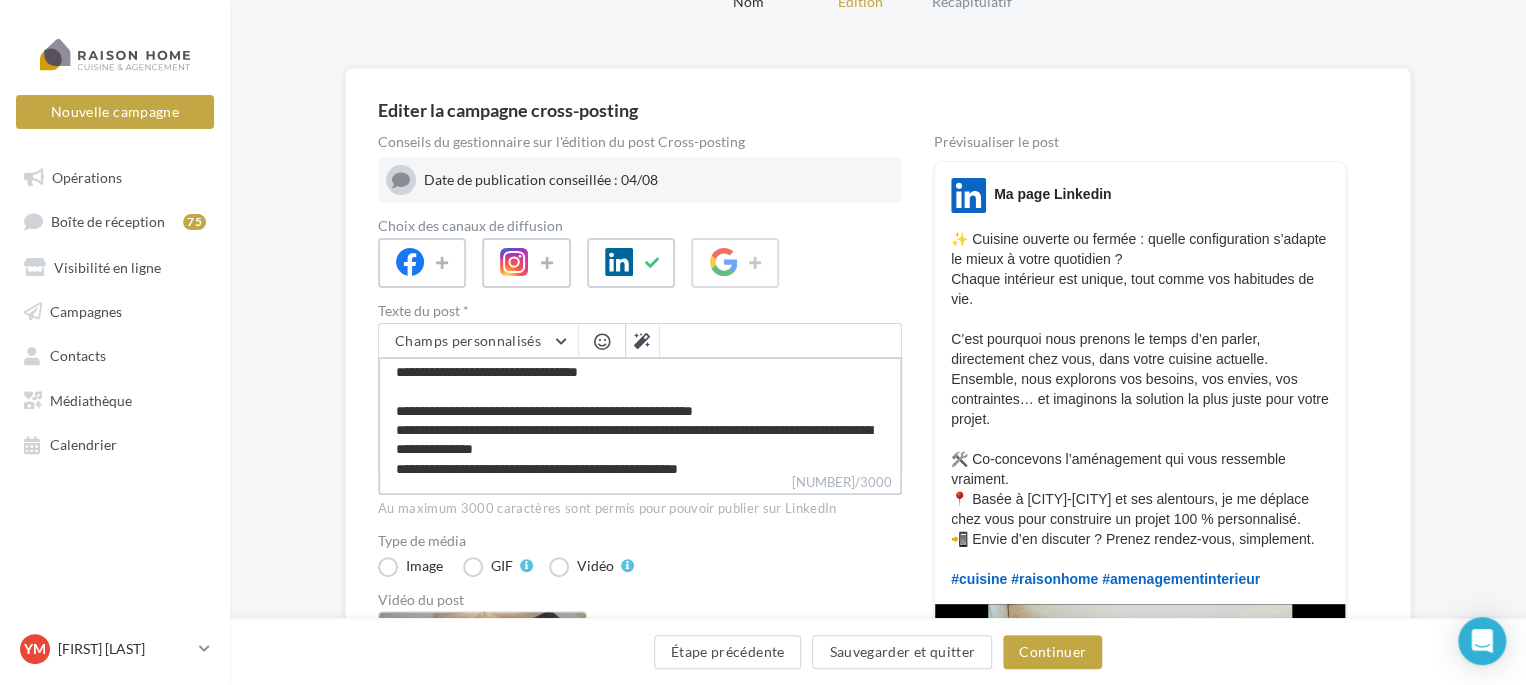 type on "**********" 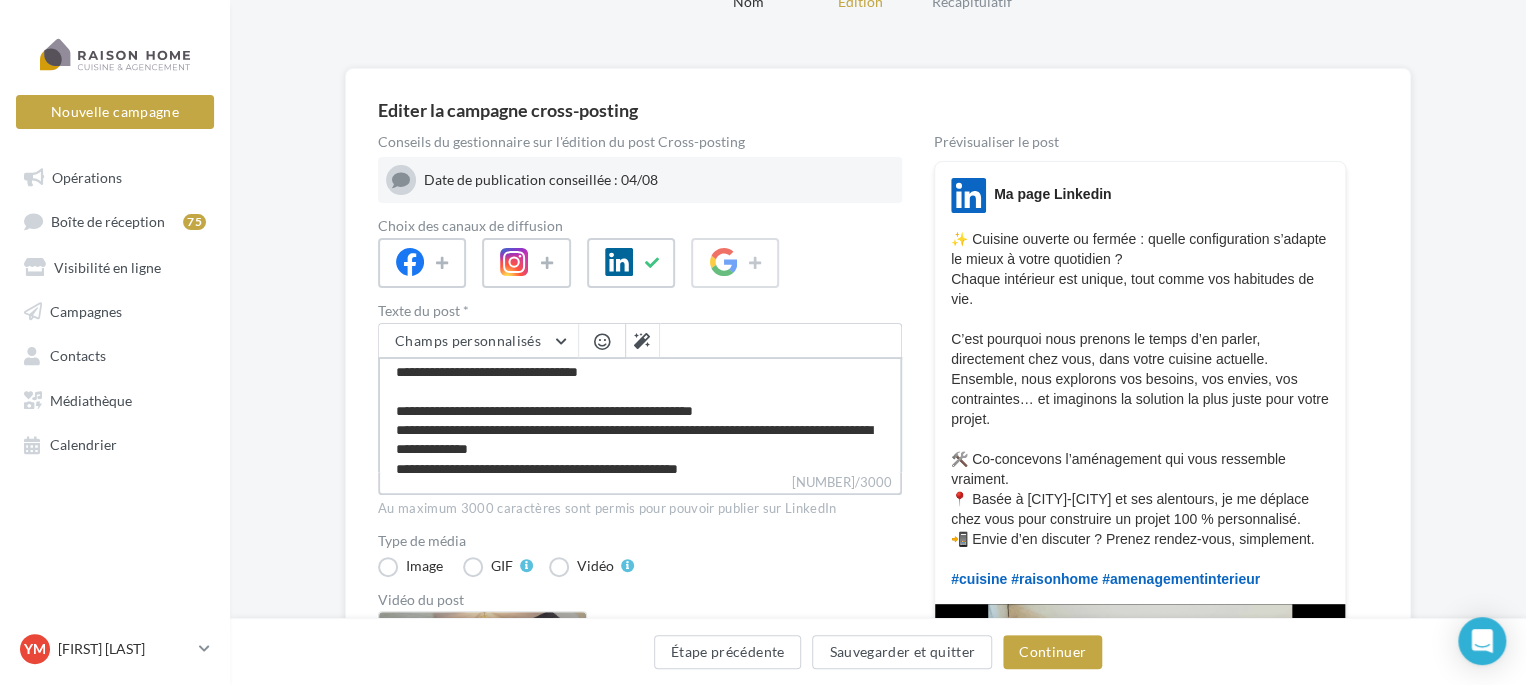 type on "**********" 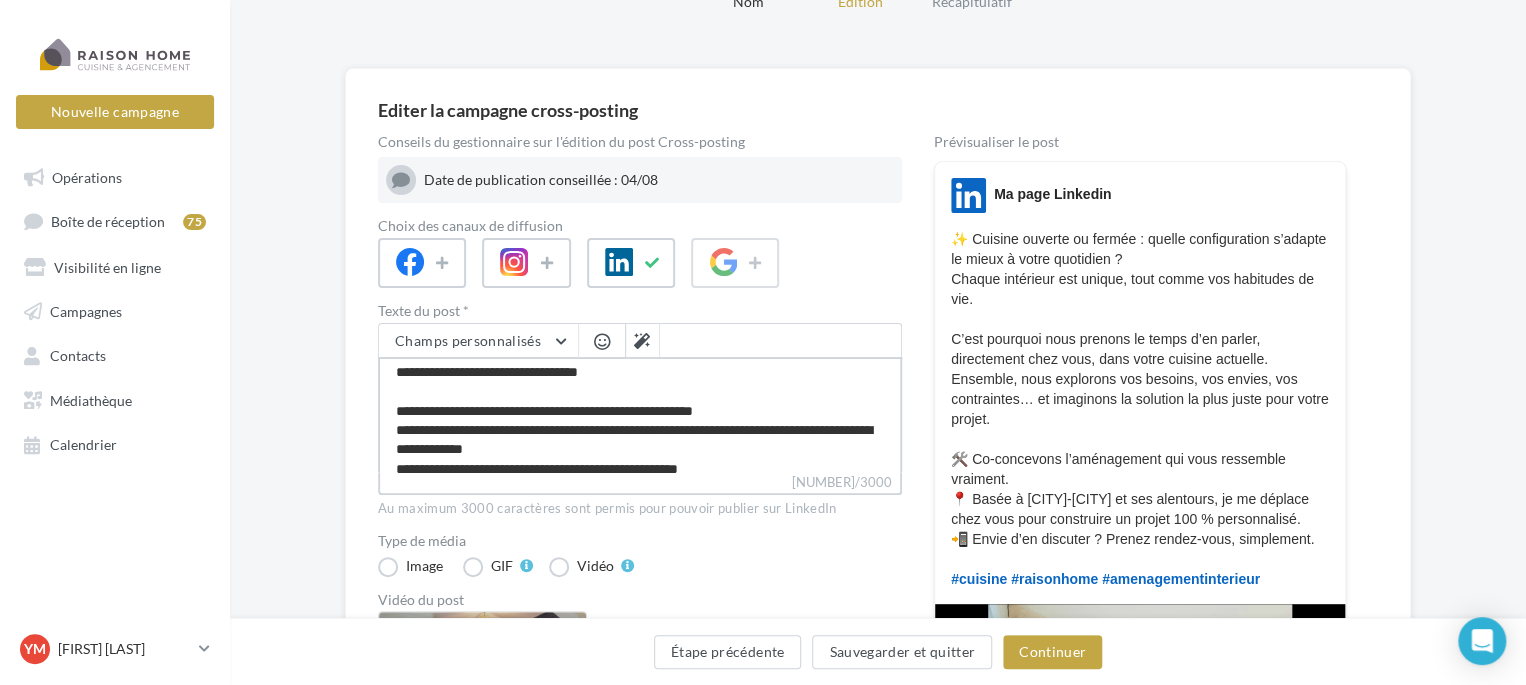 type on "**********" 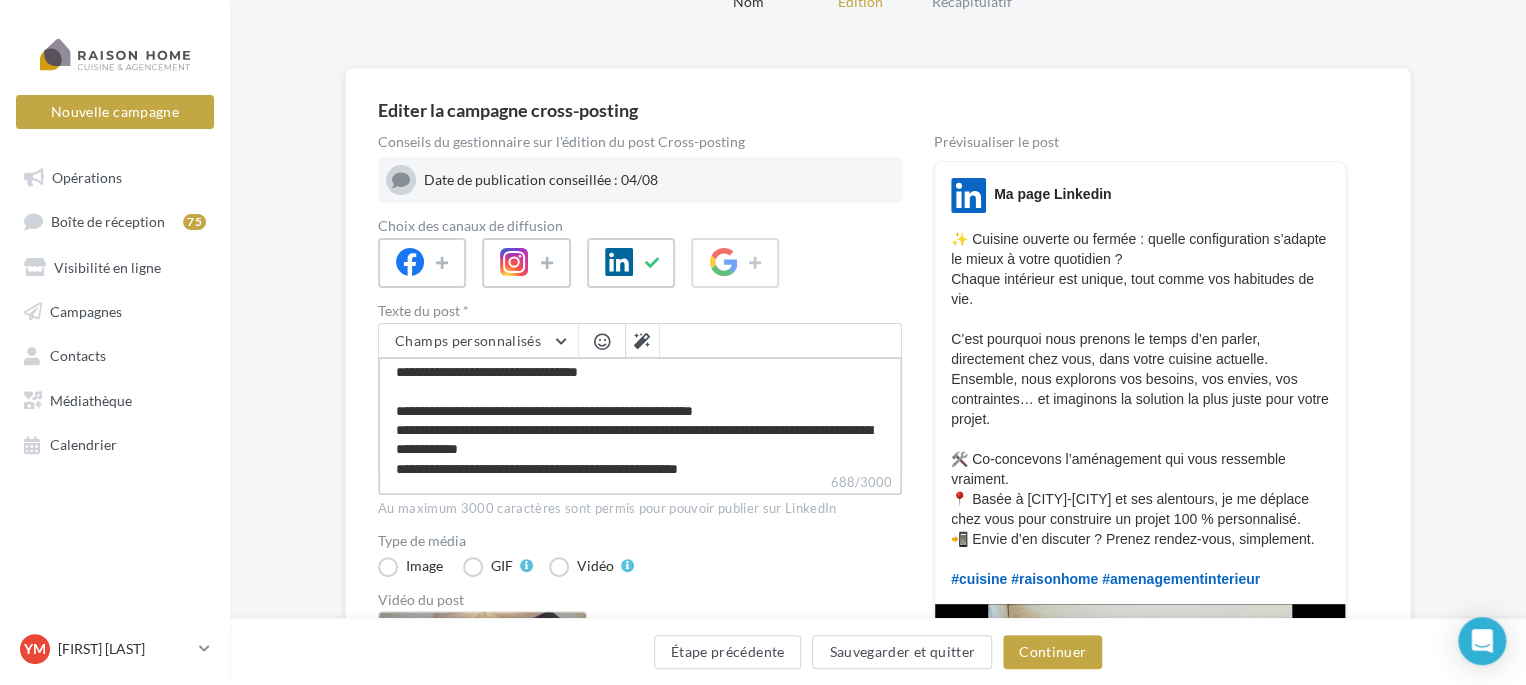 type on "**********" 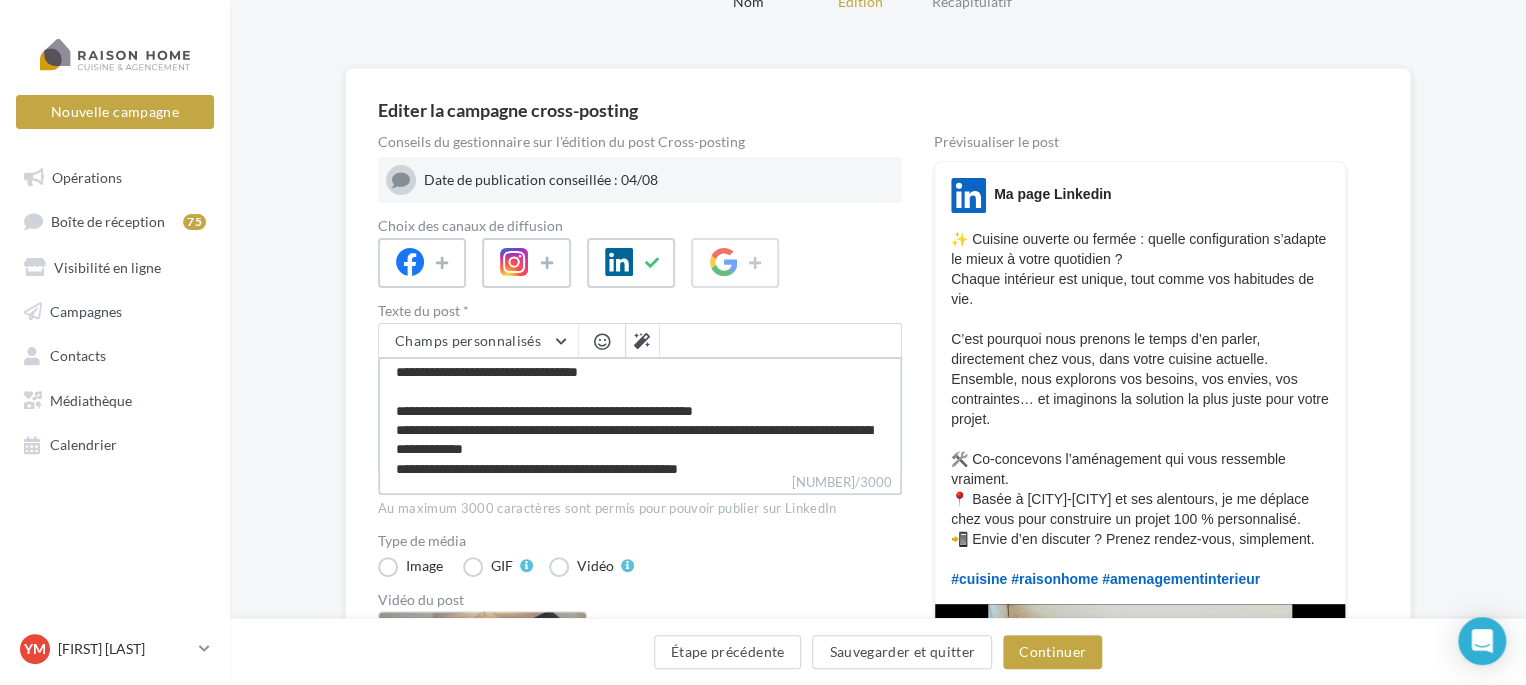 click on "**********" at bounding box center [640, 414] 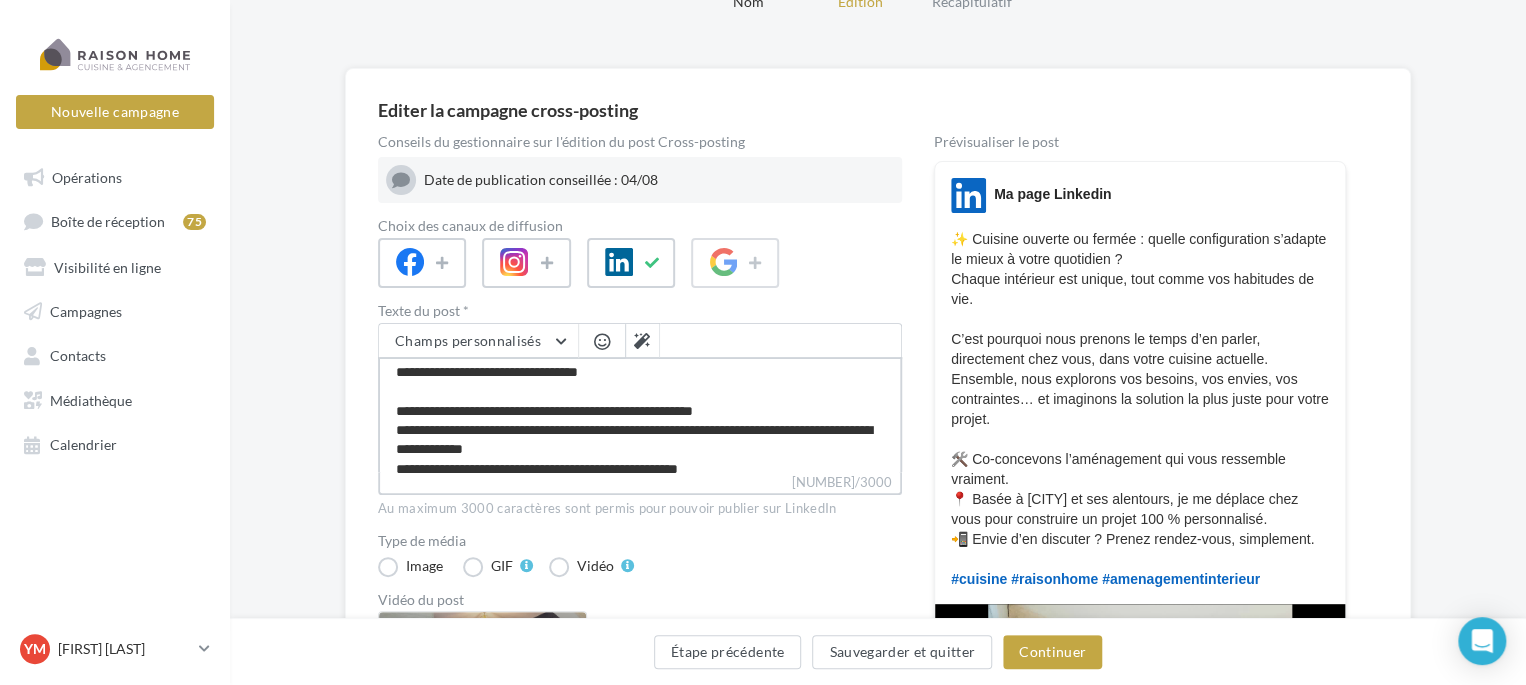 type on "**********" 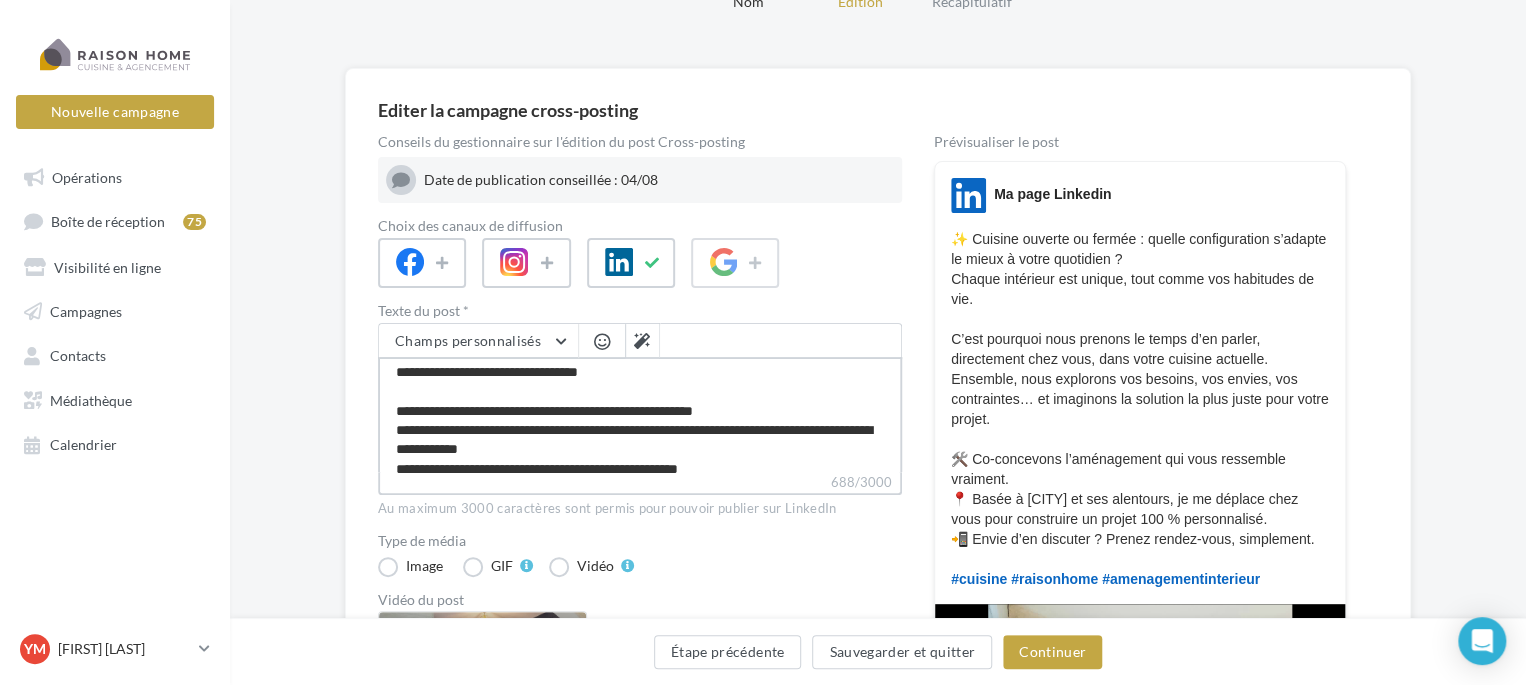 type on "**********" 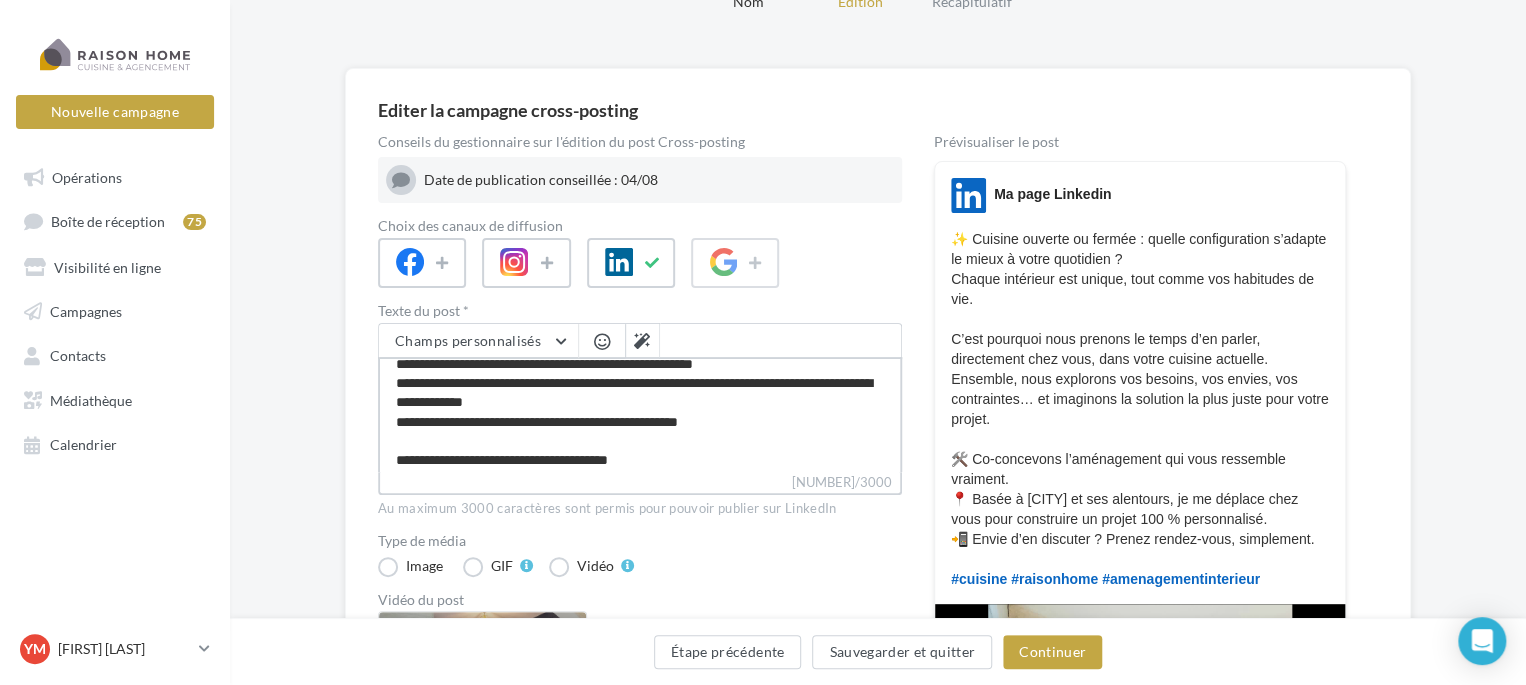 scroll, scrollTop: 172, scrollLeft: 0, axis: vertical 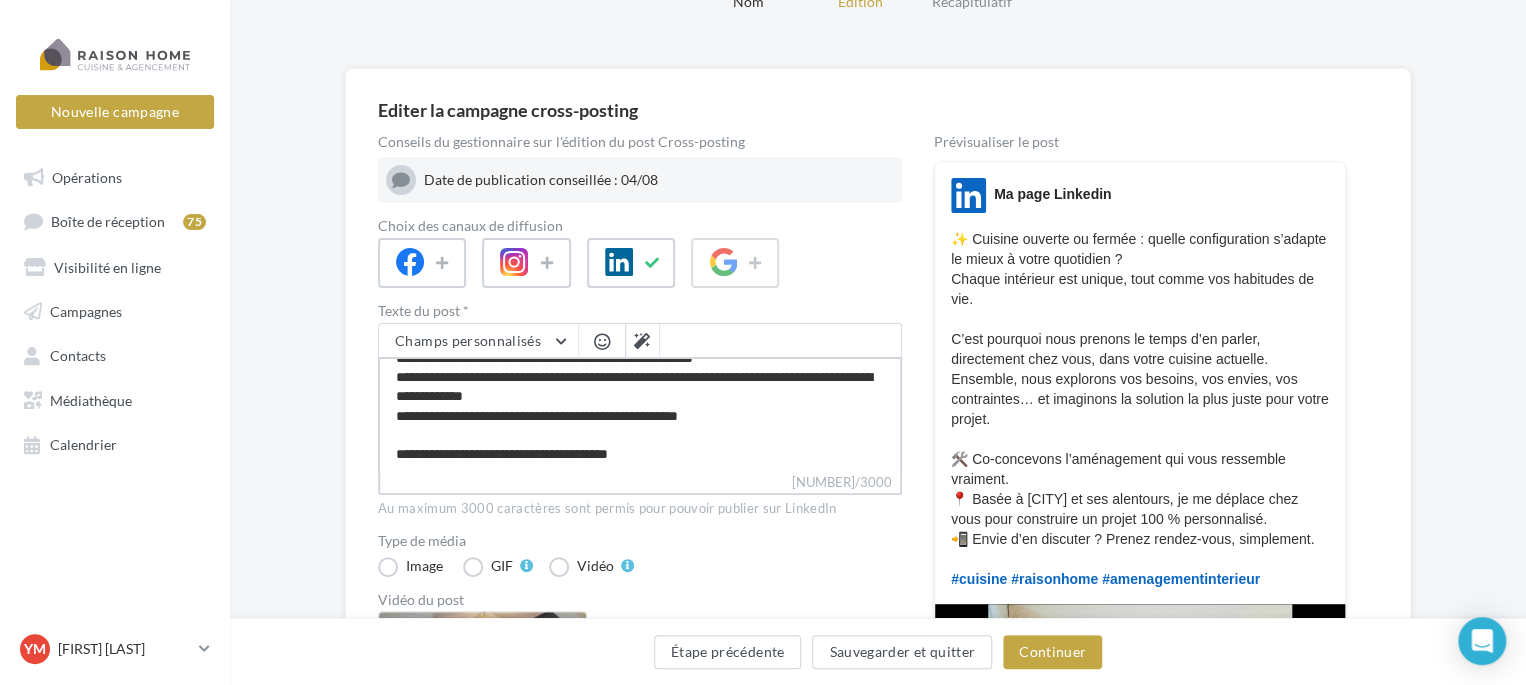 click on "**********" at bounding box center (640, 414) 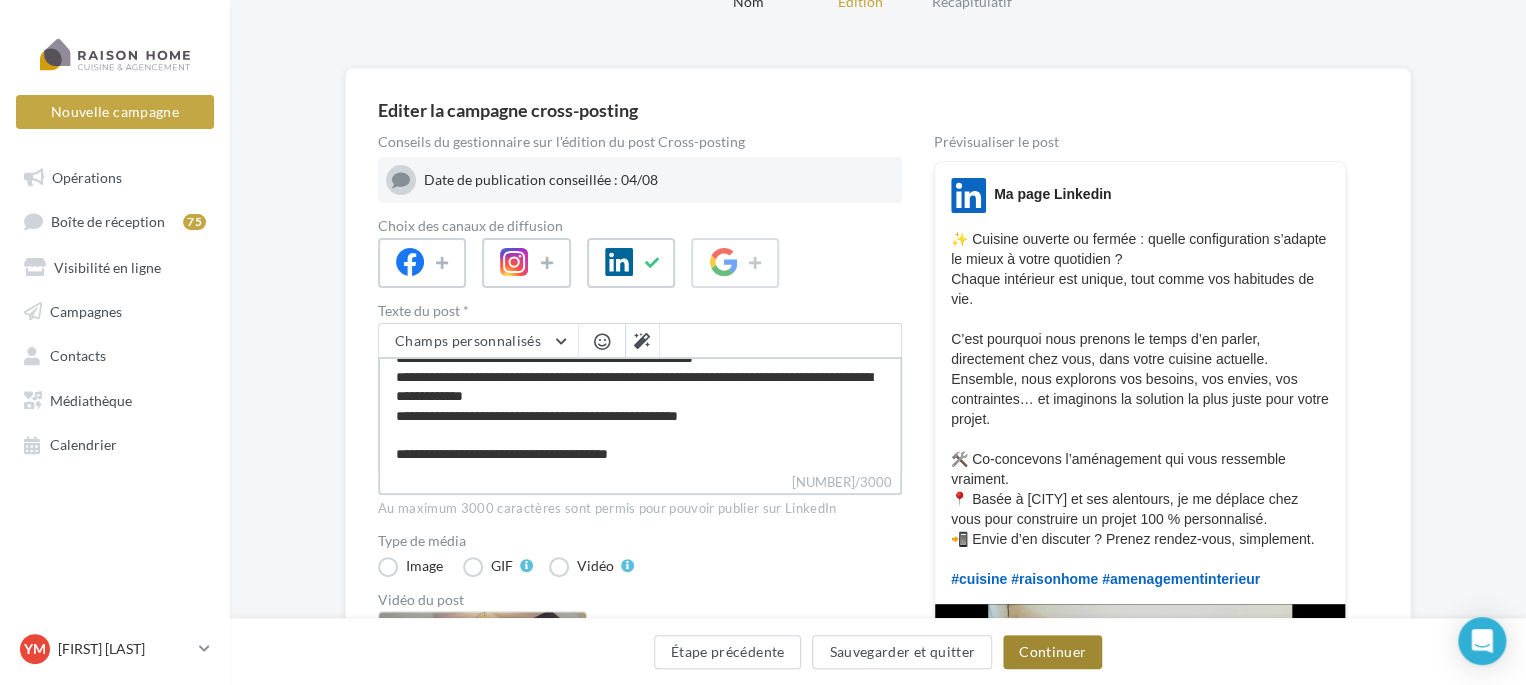 type on "**********" 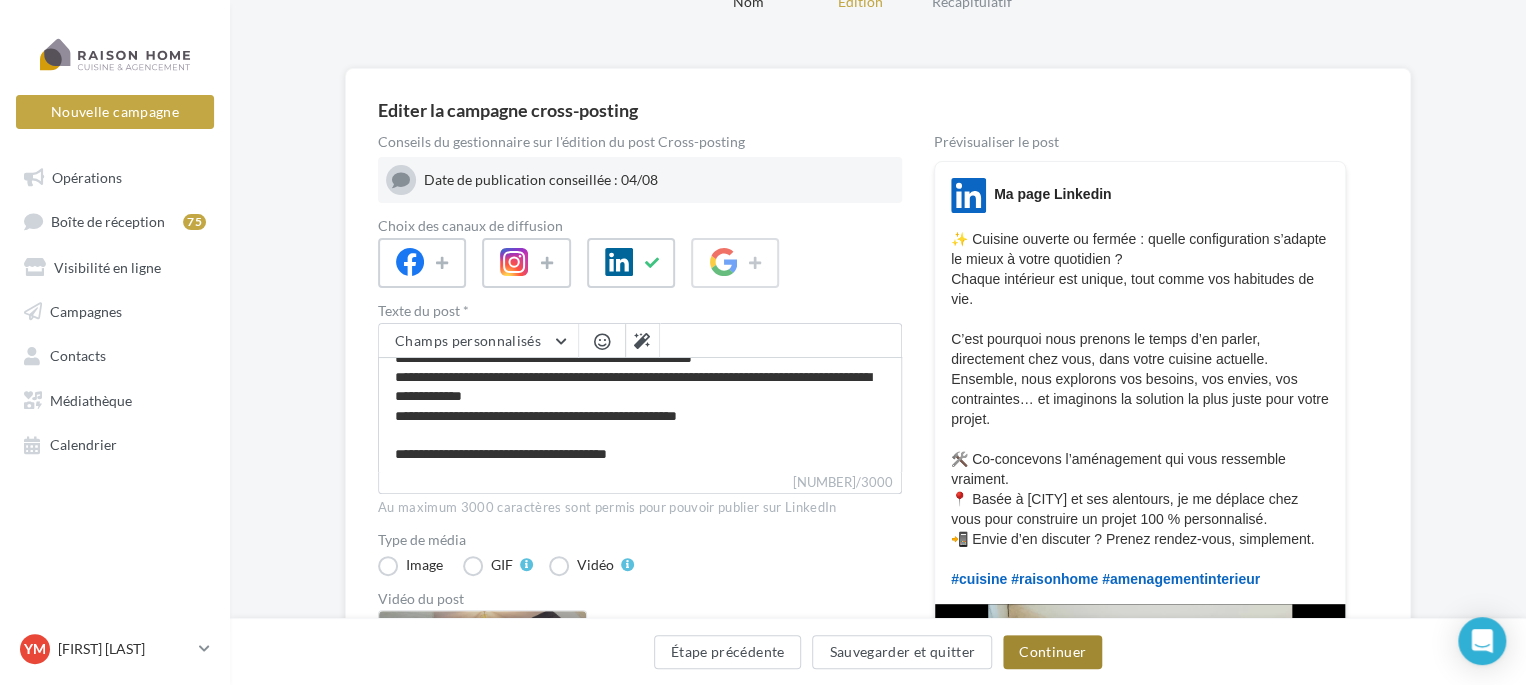 scroll, scrollTop: 171, scrollLeft: 0, axis: vertical 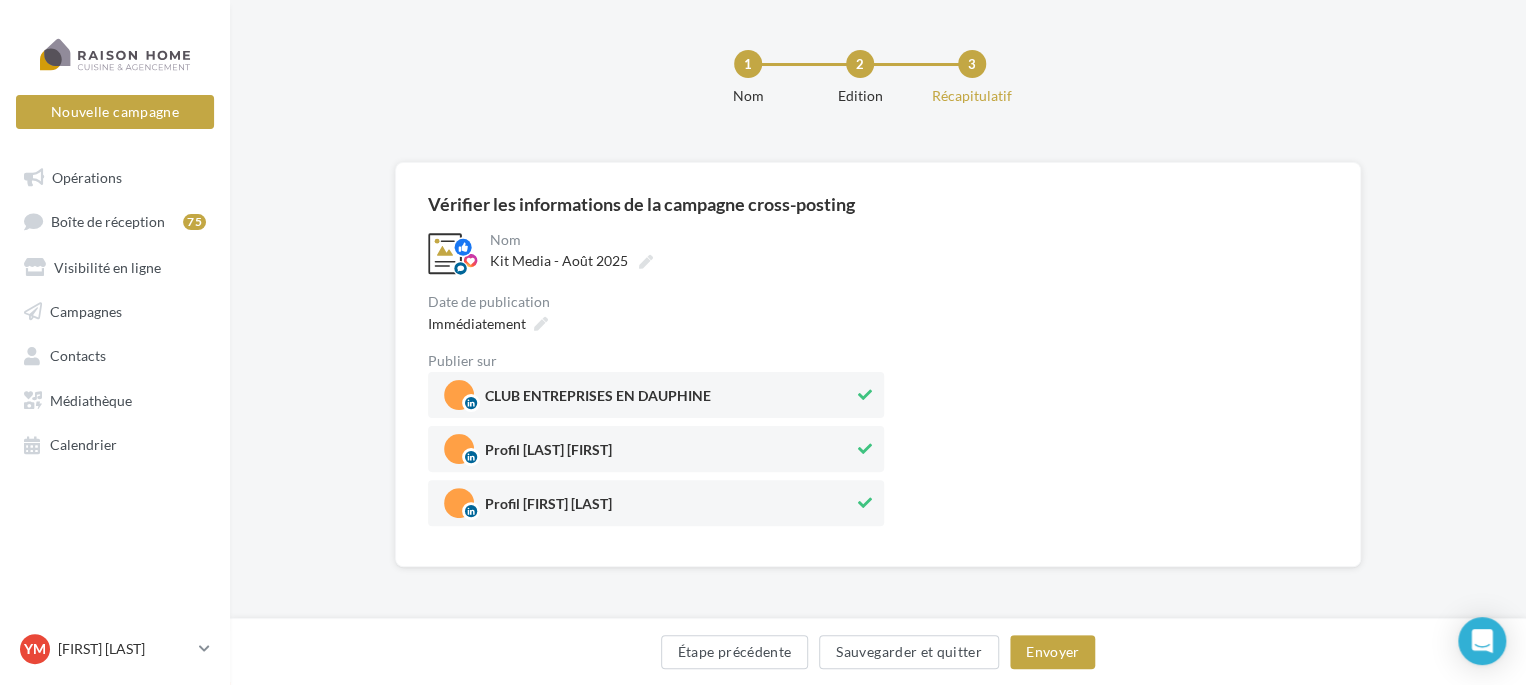 click on "Date de publication" at bounding box center [656, 302] 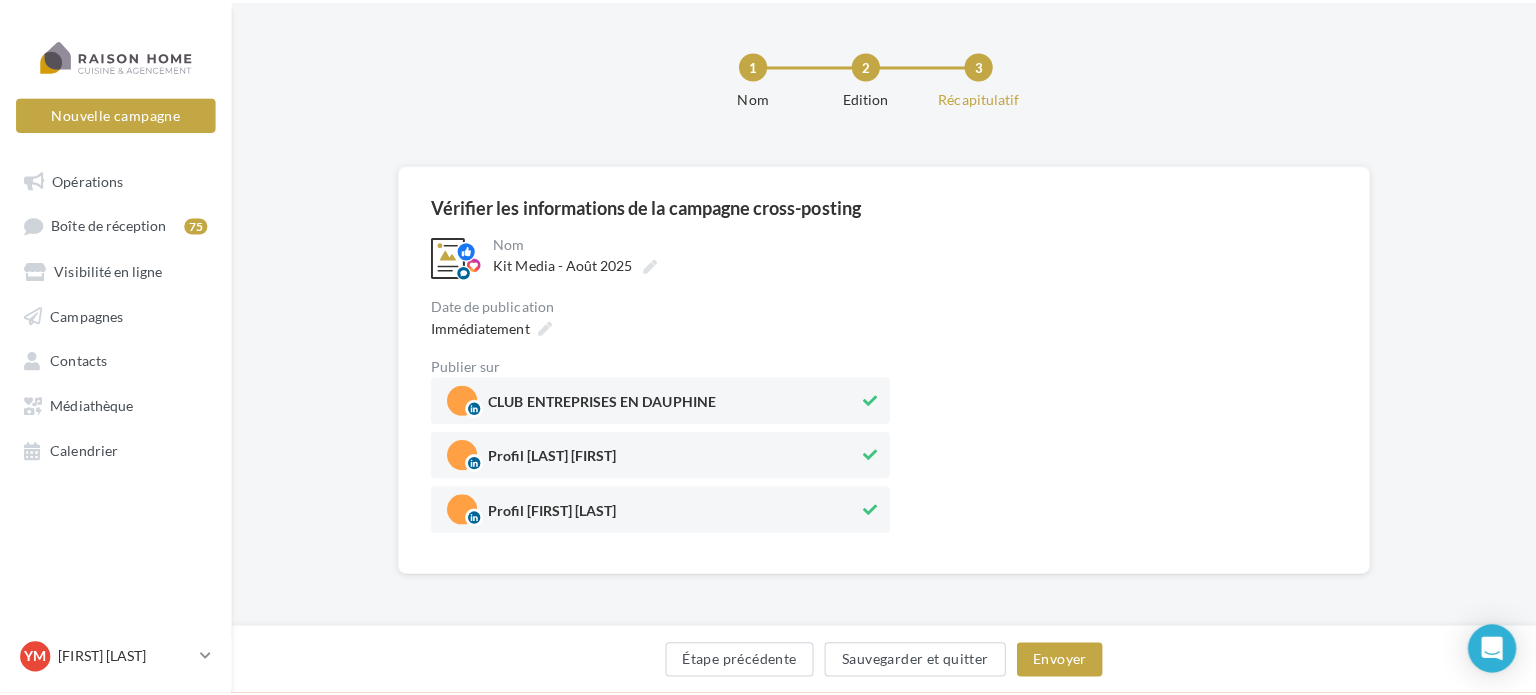 scroll, scrollTop: 96, scrollLeft: 0, axis: vertical 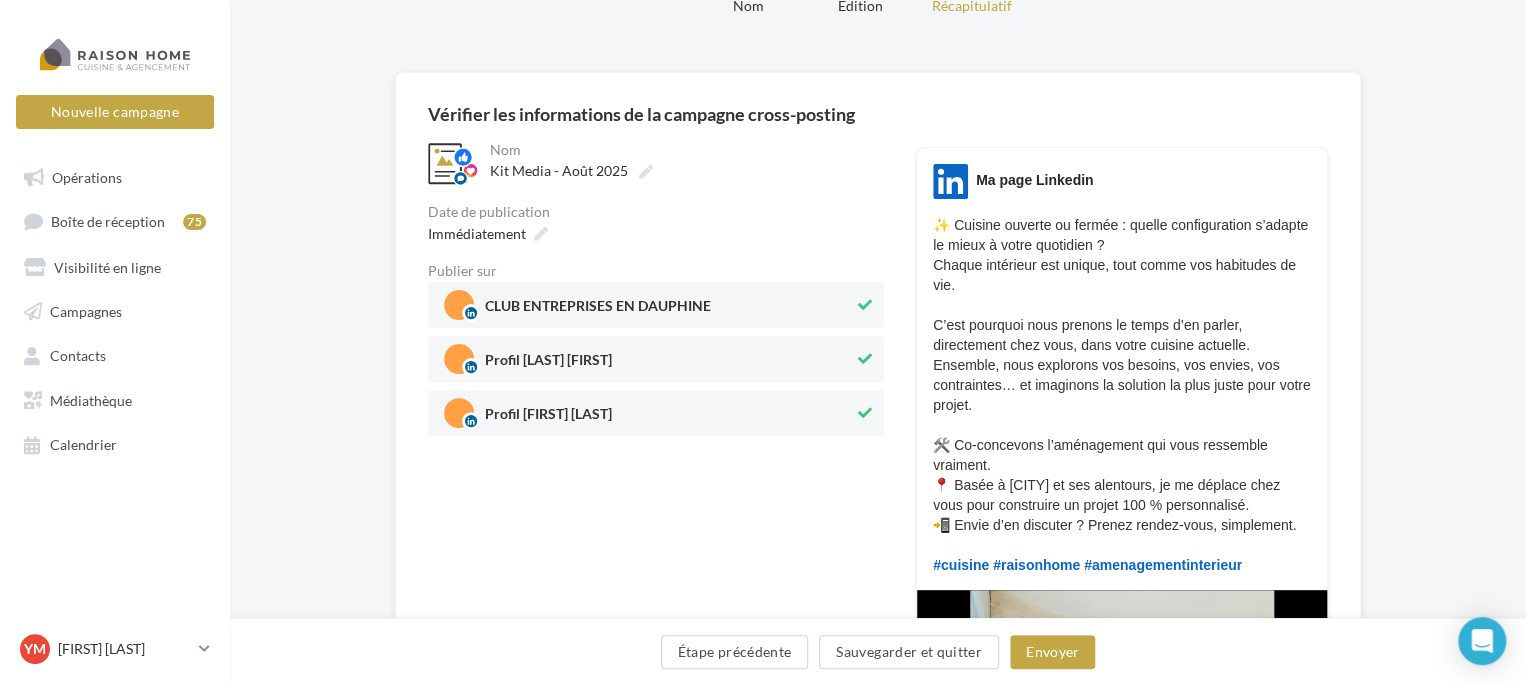click at bounding box center (865, 305) 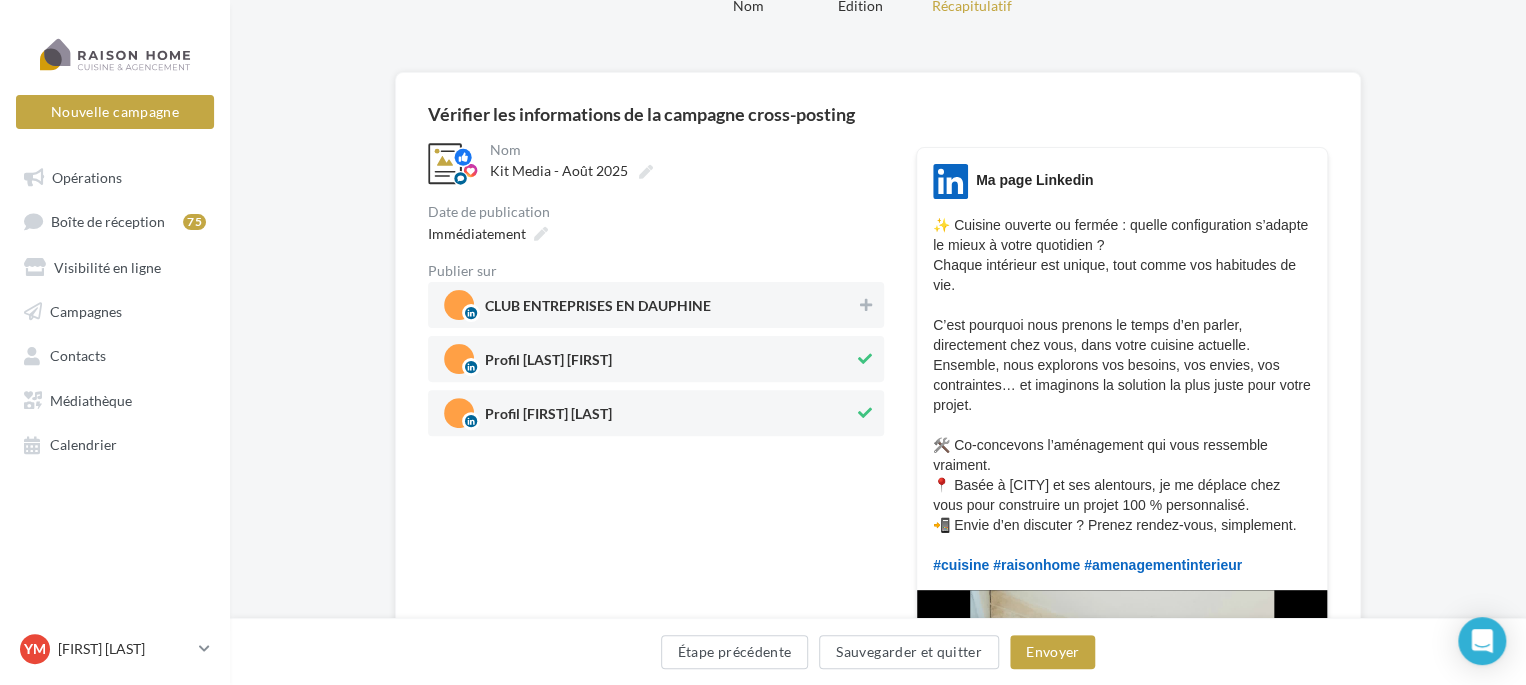 click at bounding box center [865, 413] 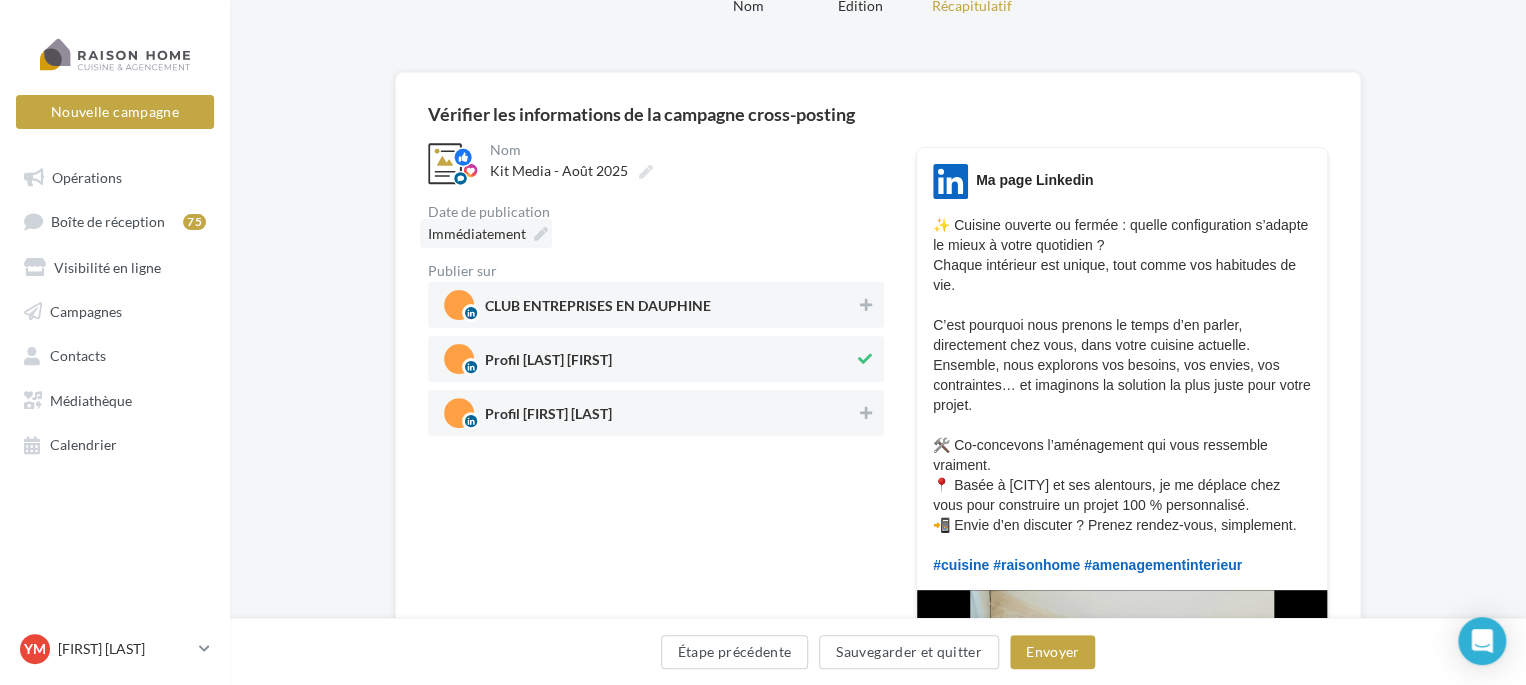 click on "Immédiatement" at bounding box center [477, 233] 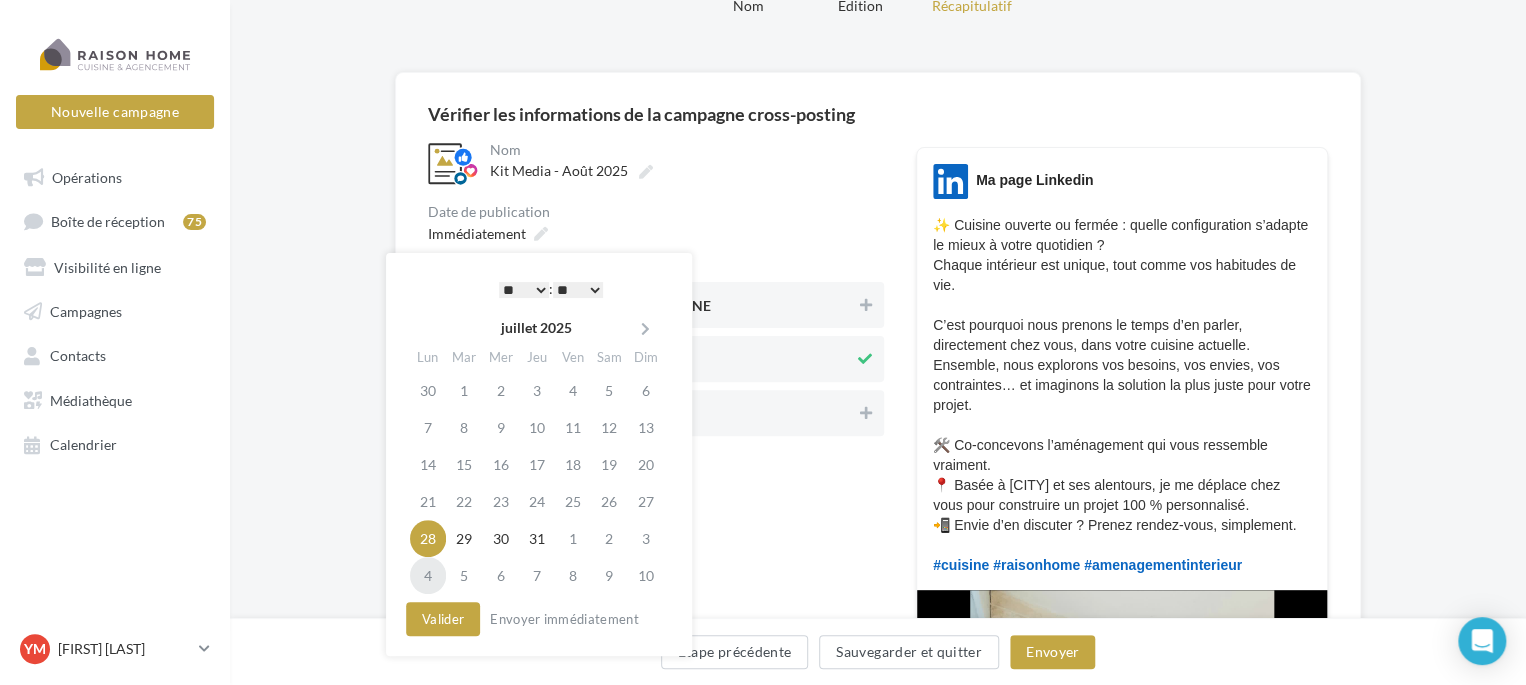 click on "4" at bounding box center [428, 575] 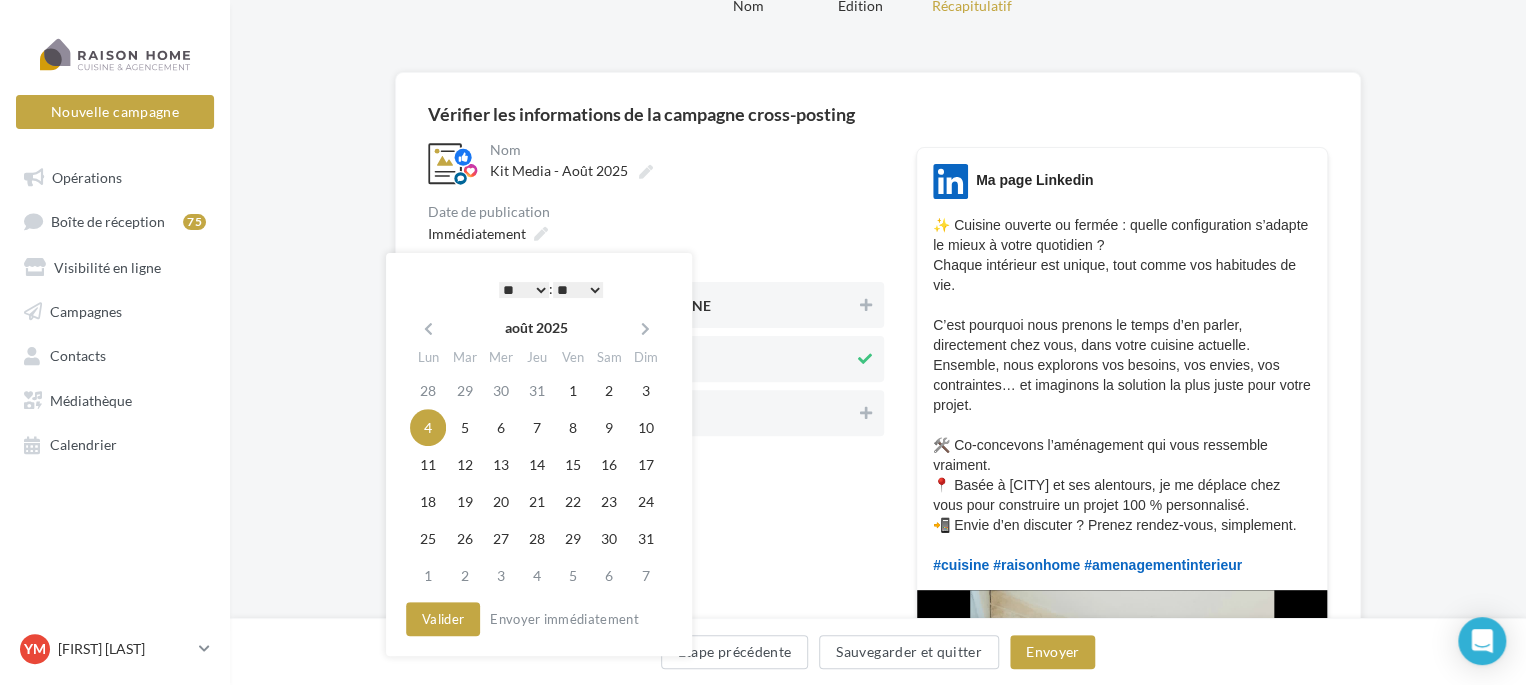 click on "* * * * * * * * * * ** ** ** ** ** ** ** ** ** ** ** ** ** **" at bounding box center (524, 290) 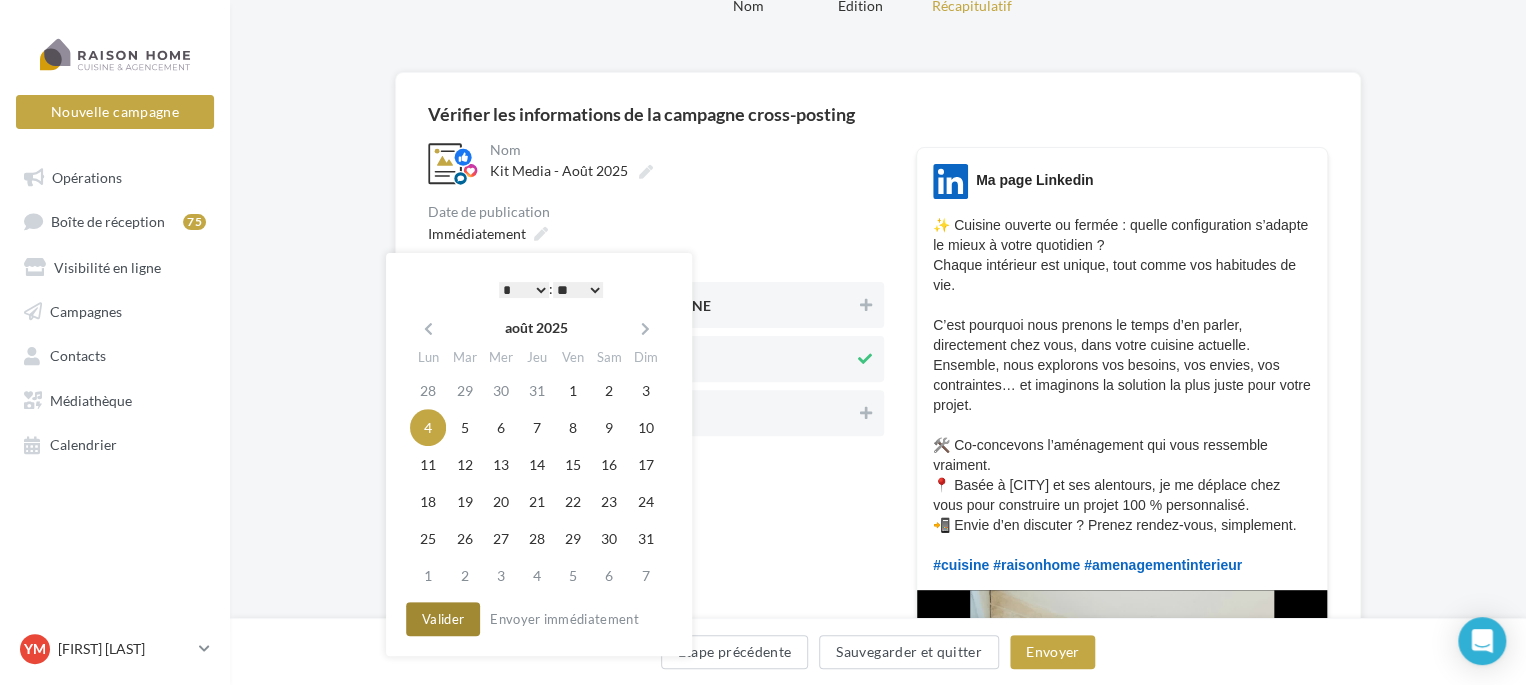click on "Valider" at bounding box center (443, 619) 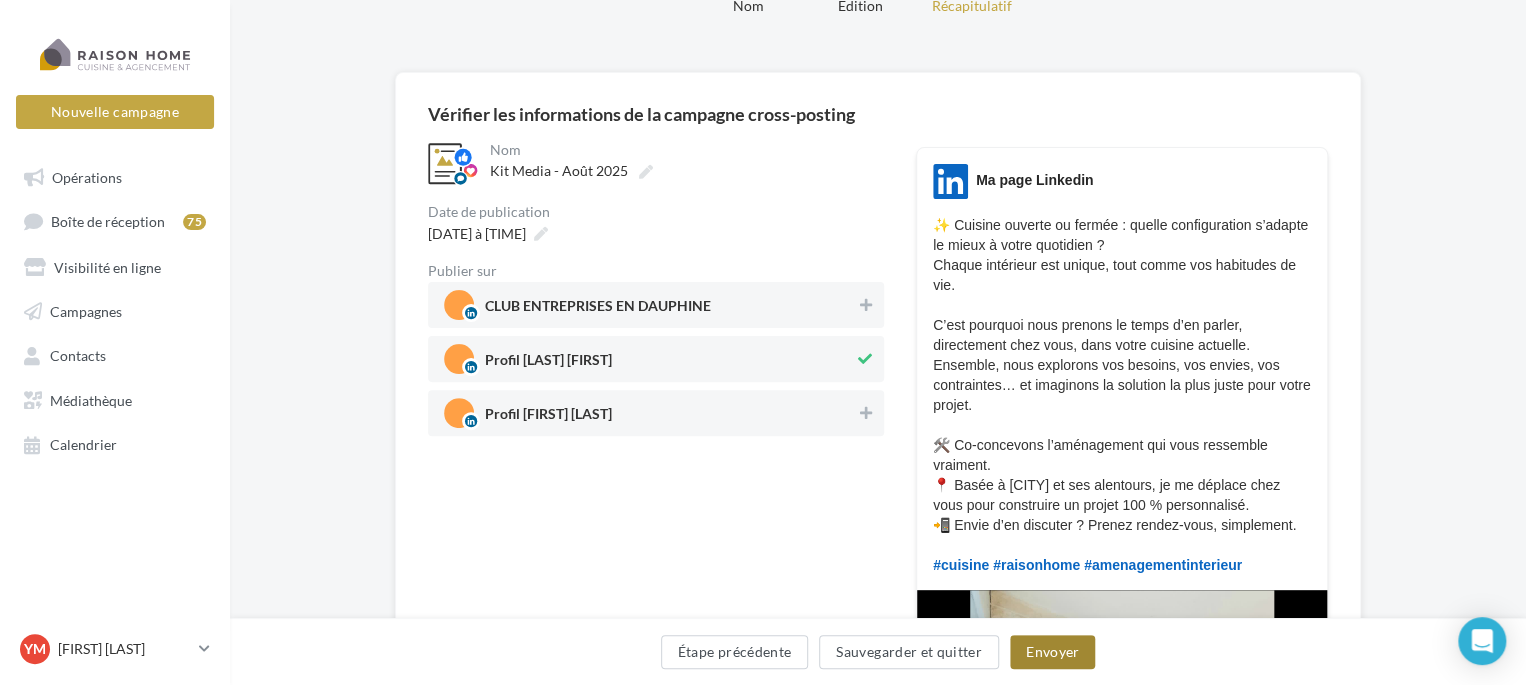 click on "Envoyer" at bounding box center (1052, 652) 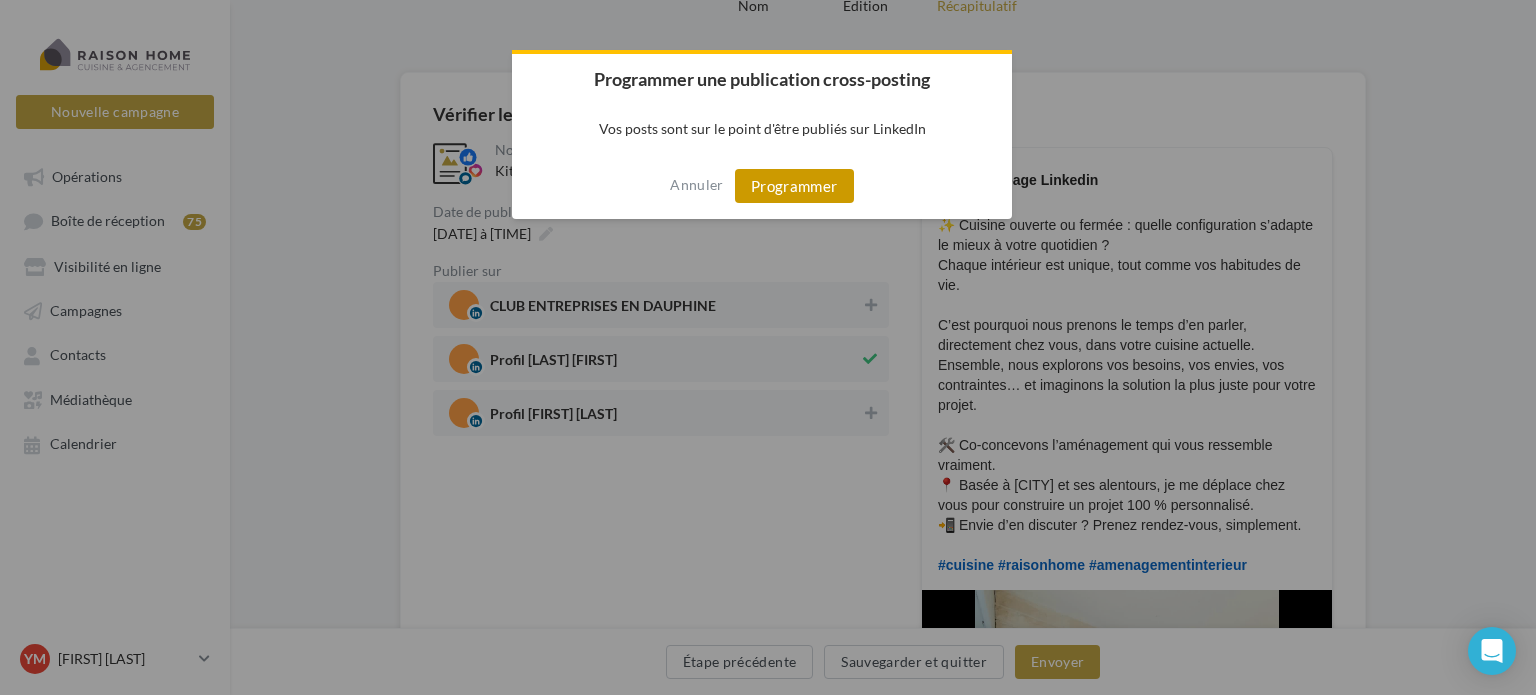 click on "Programmer" at bounding box center (794, 186) 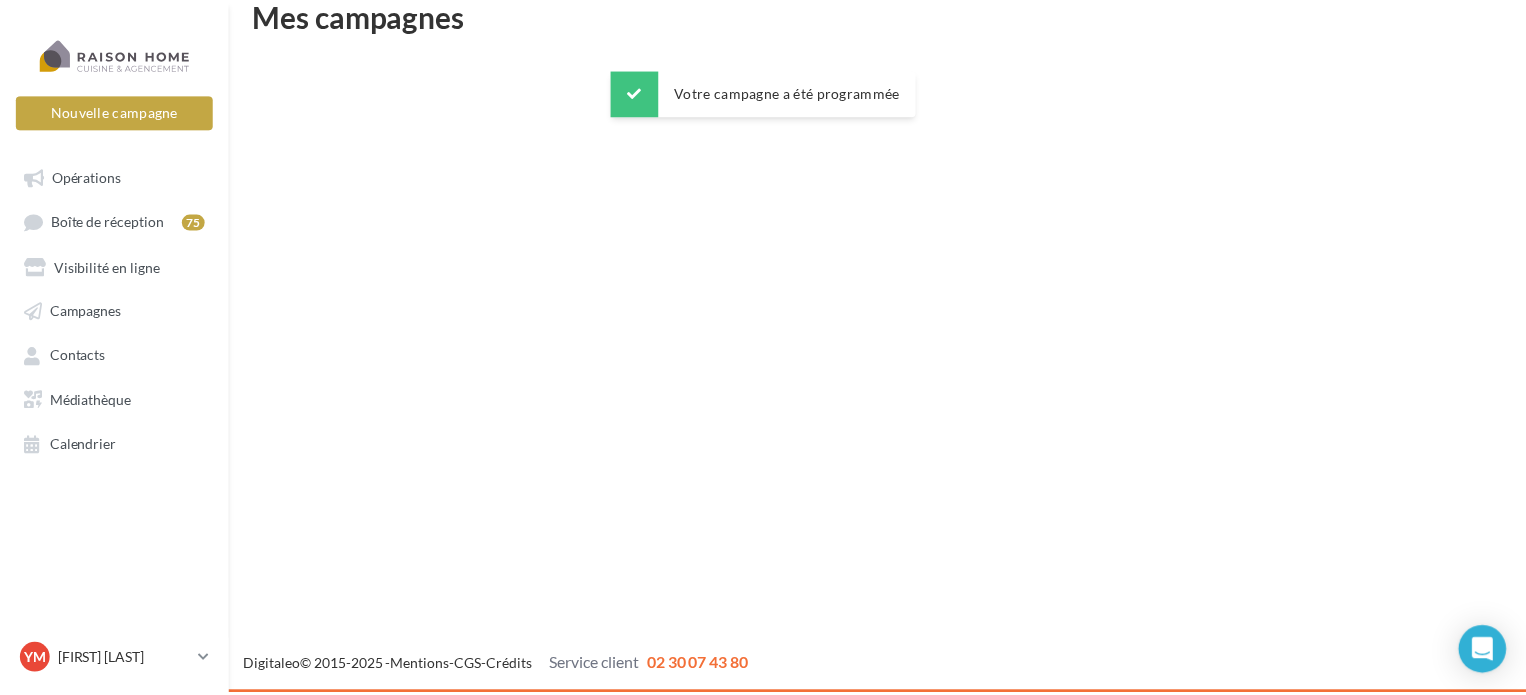scroll, scrollTop: 32, scrollLeft: 0, axis: vertical 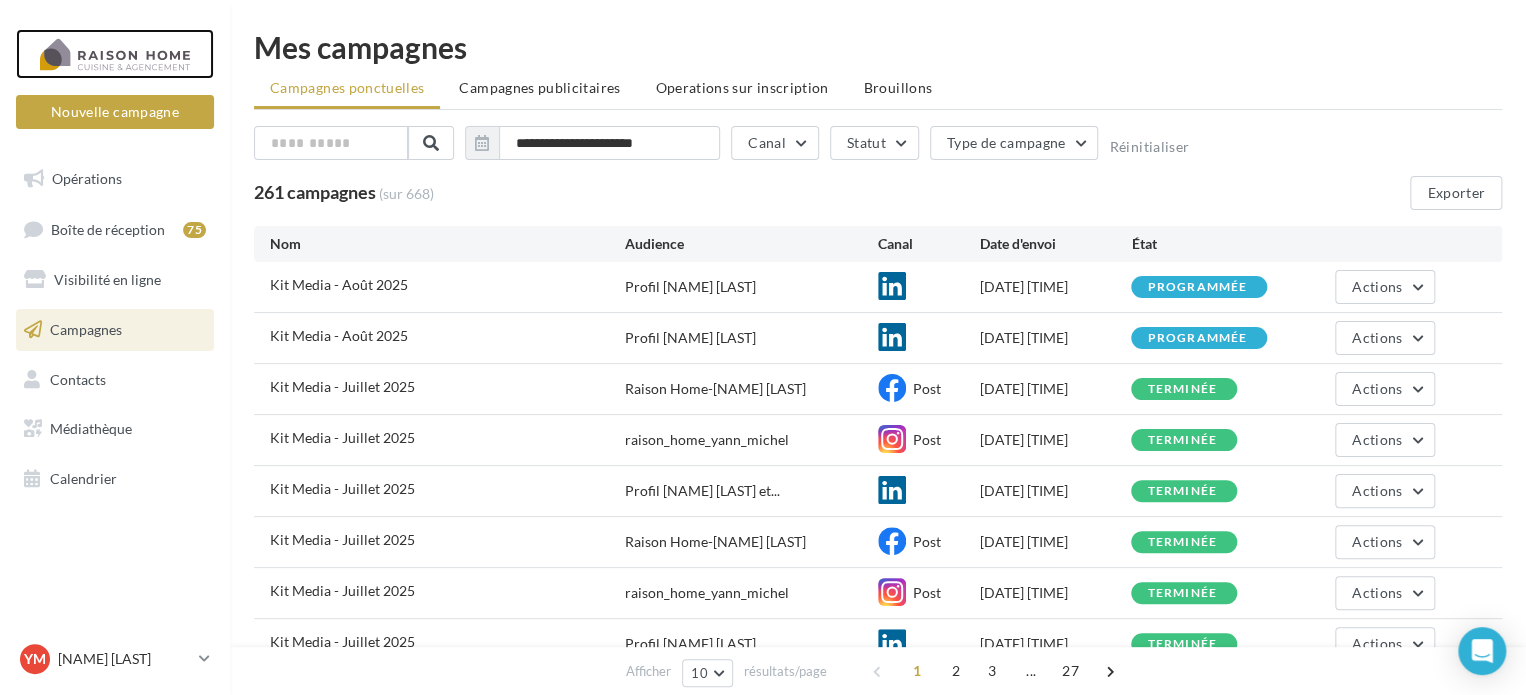 click at bounding box center (115, 54) 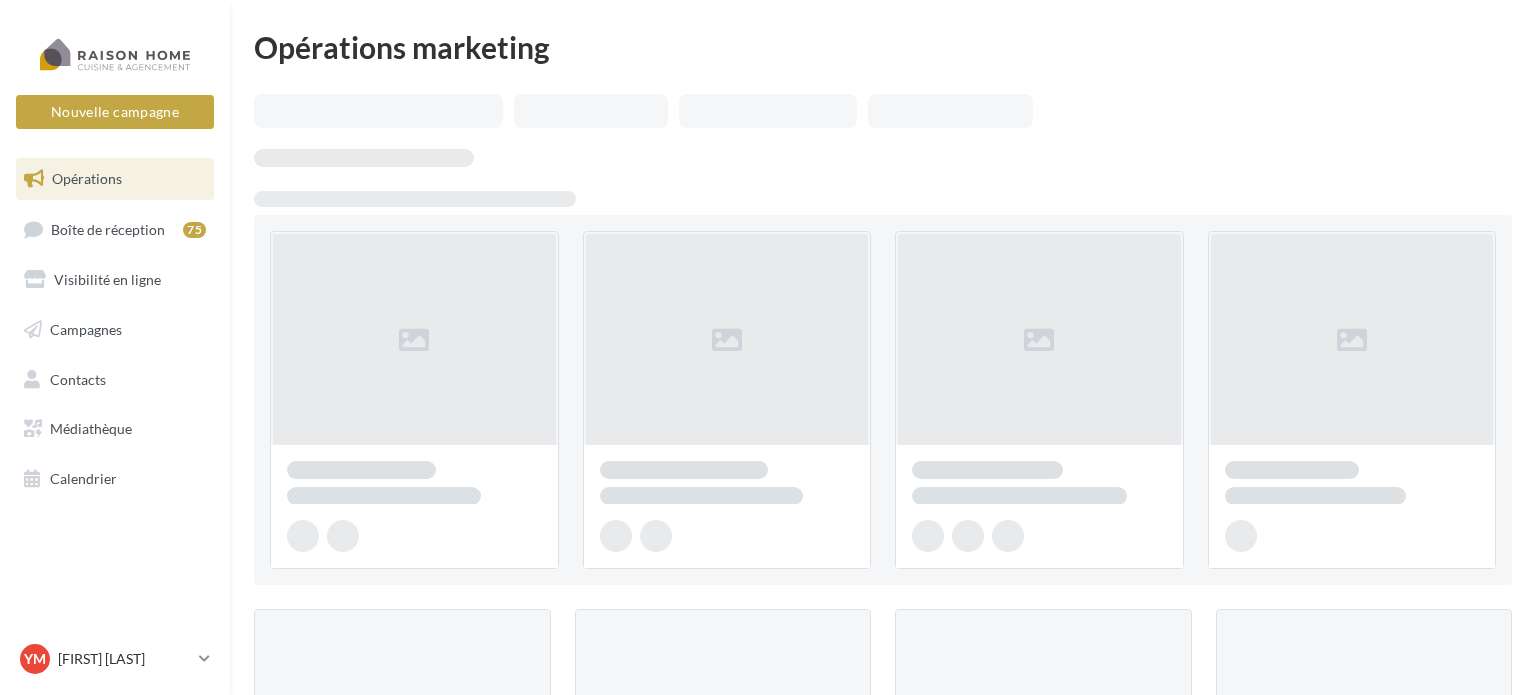 scroll, scrollTop: 0, scrollLeft: 0, axis: both 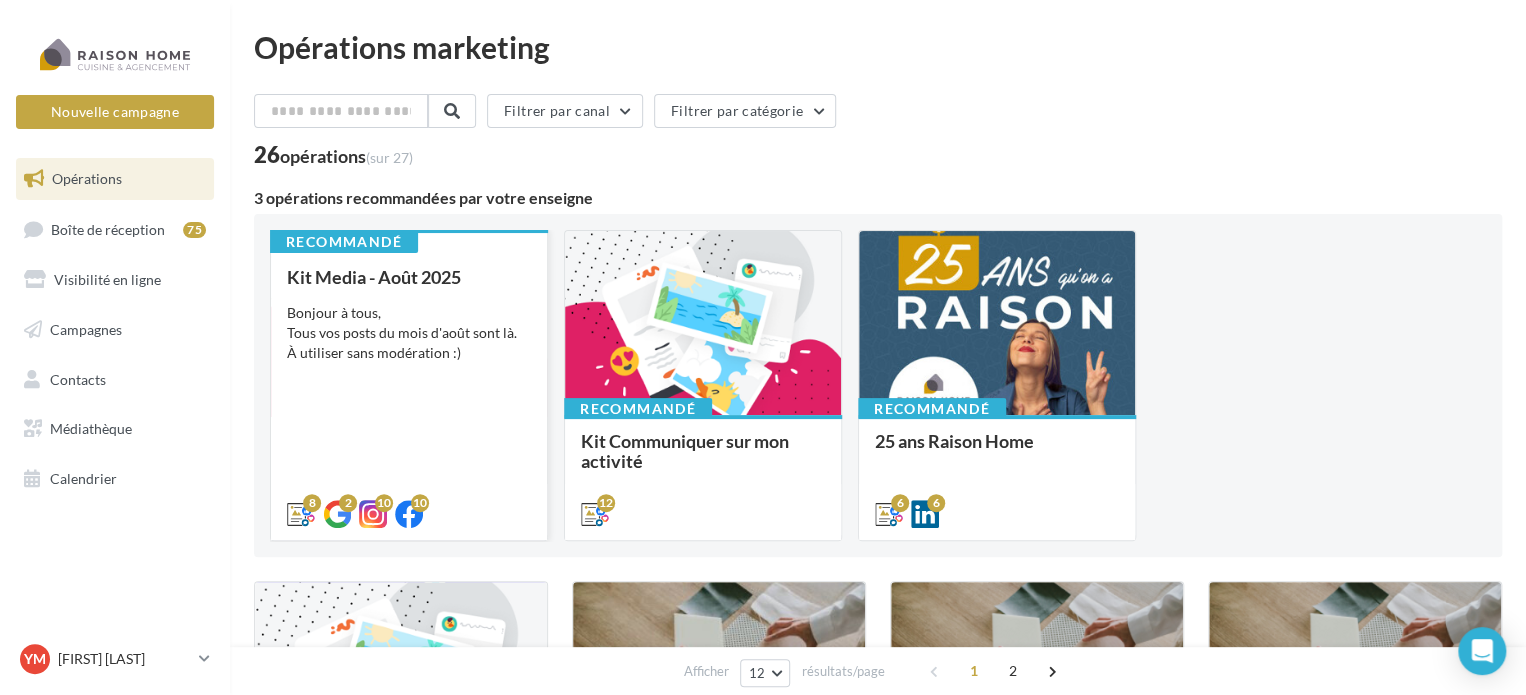 click on "Bonjour à tous,
Tous vos posts du mois d'août sont là.
À utiliser sans modération :)" at bounding box center (409, 333) 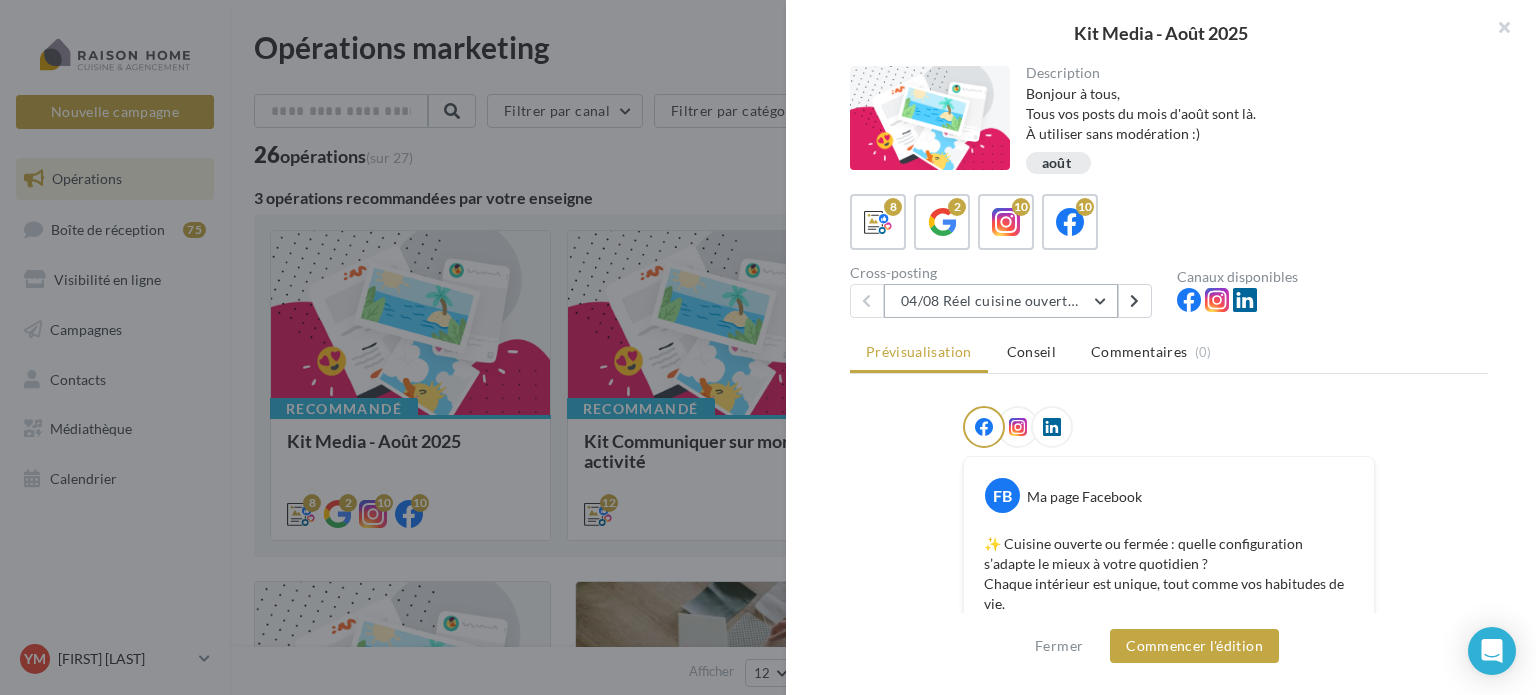 click on "04/08 Réel cuisine ouverte ou fermée" at bounding box center (1001, 301) 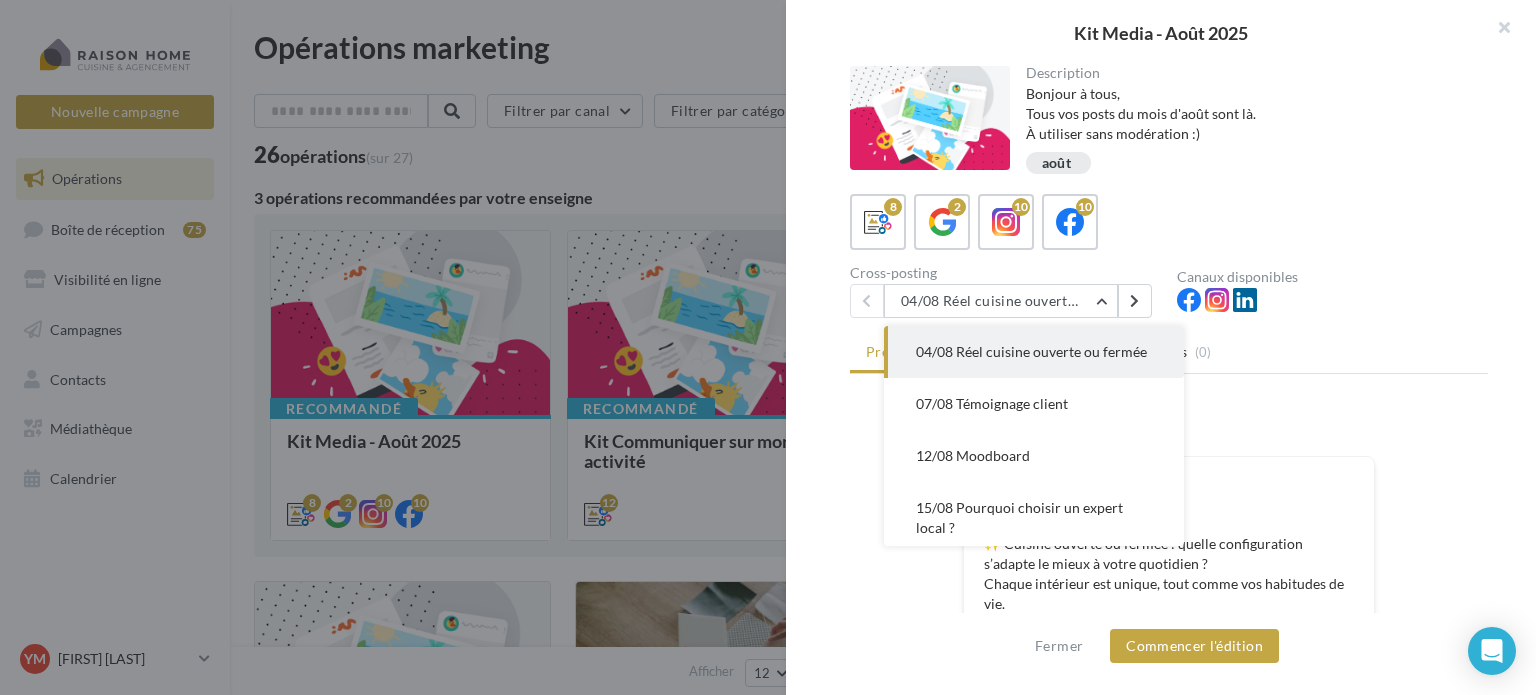 click on "04/08 Réel cuisine ouverte ou fermée" at bounding box center [1034, 352] 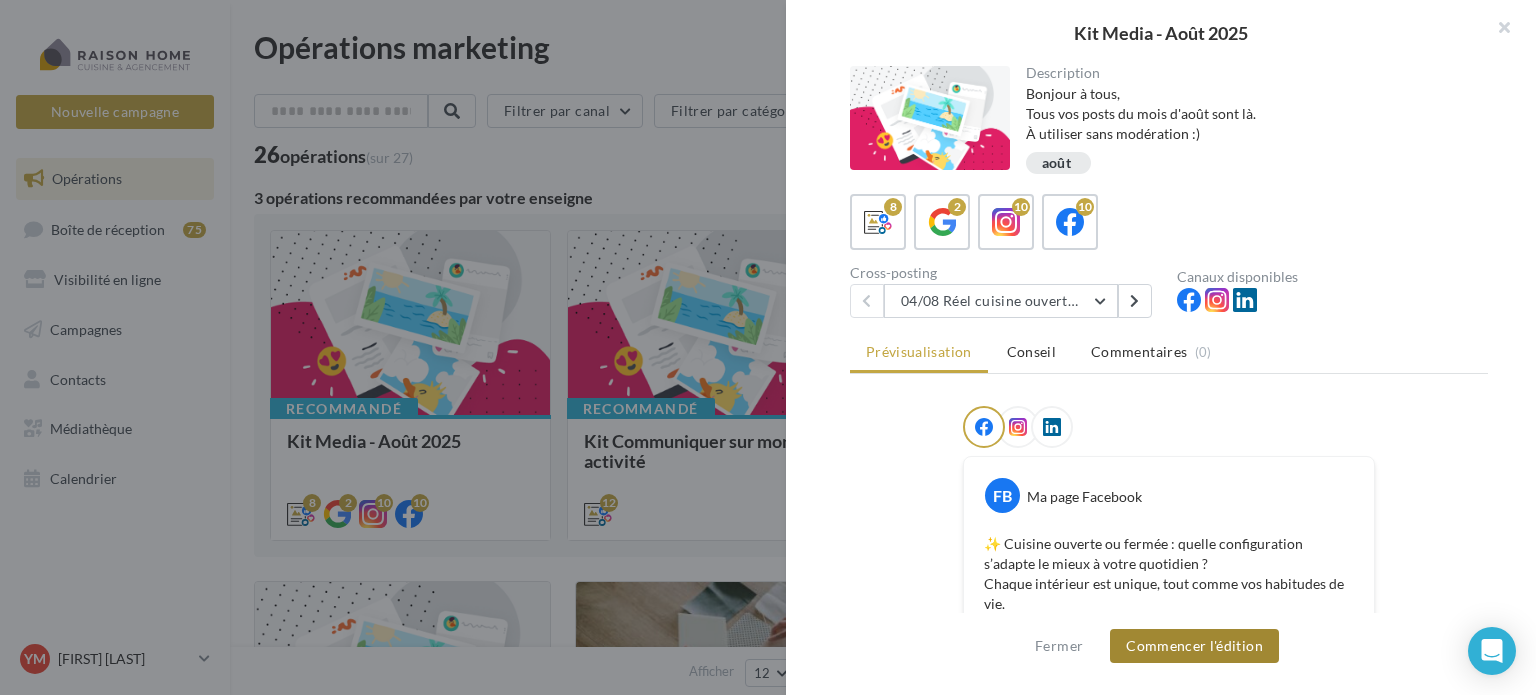 click on "Commencer l'édition" at bounding box center (1194, 646) 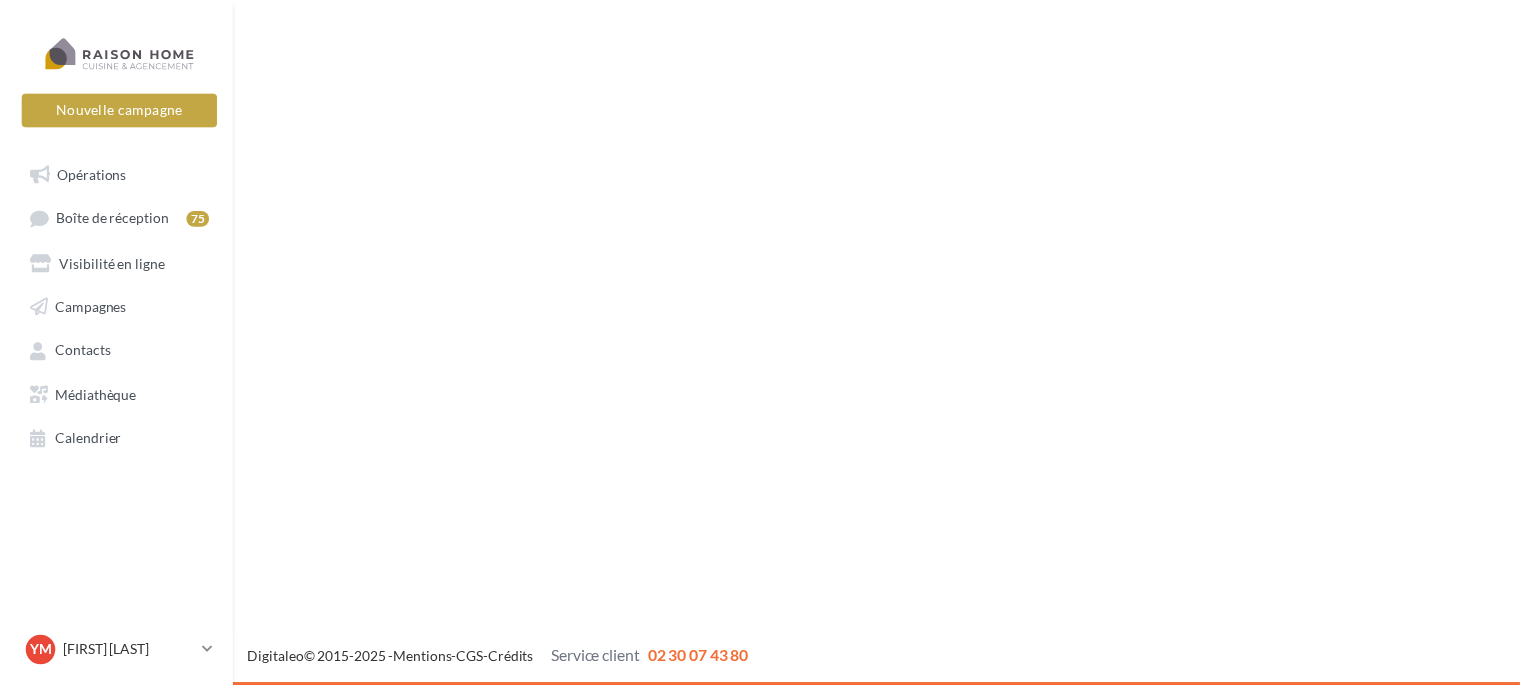 scroll, scrollTop: 0, scrollLeft: 0, axis: both 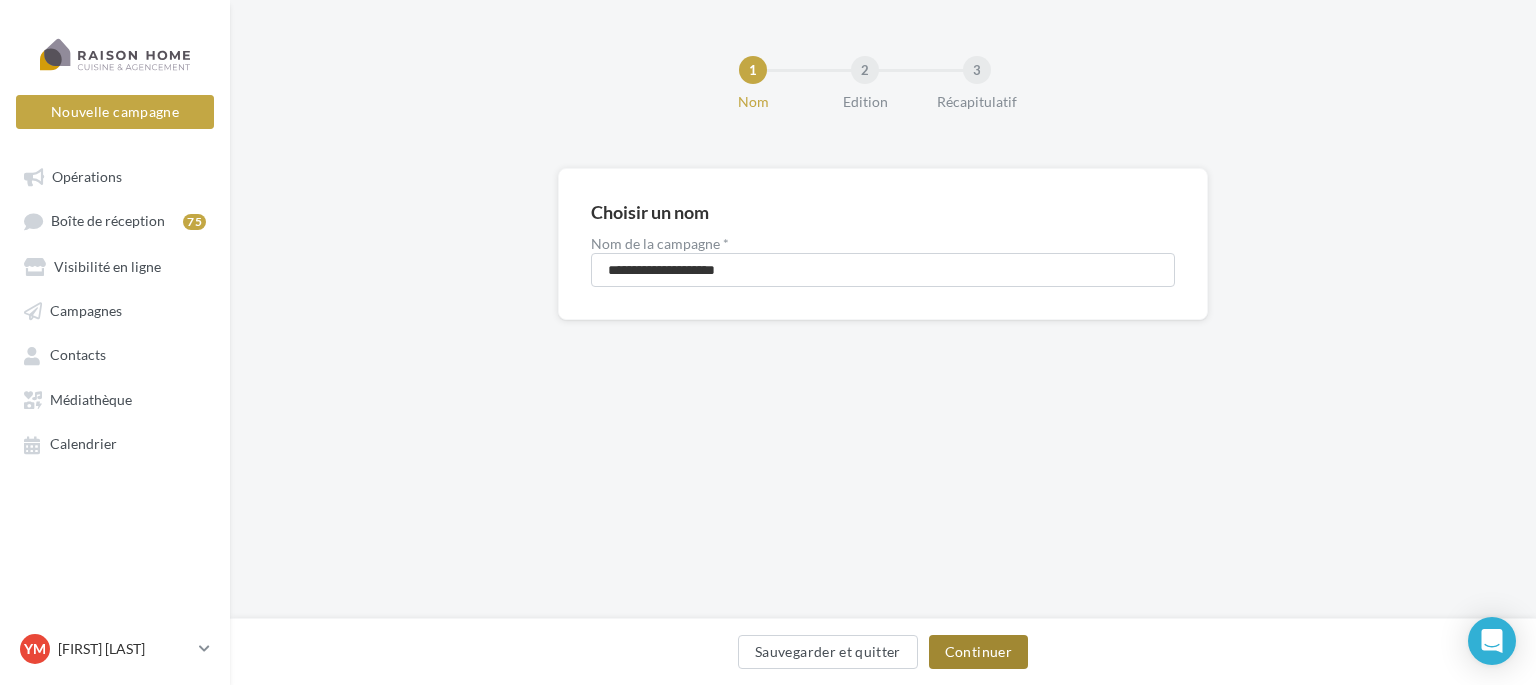 click on "Continuer" at bounding box center [978, 652] 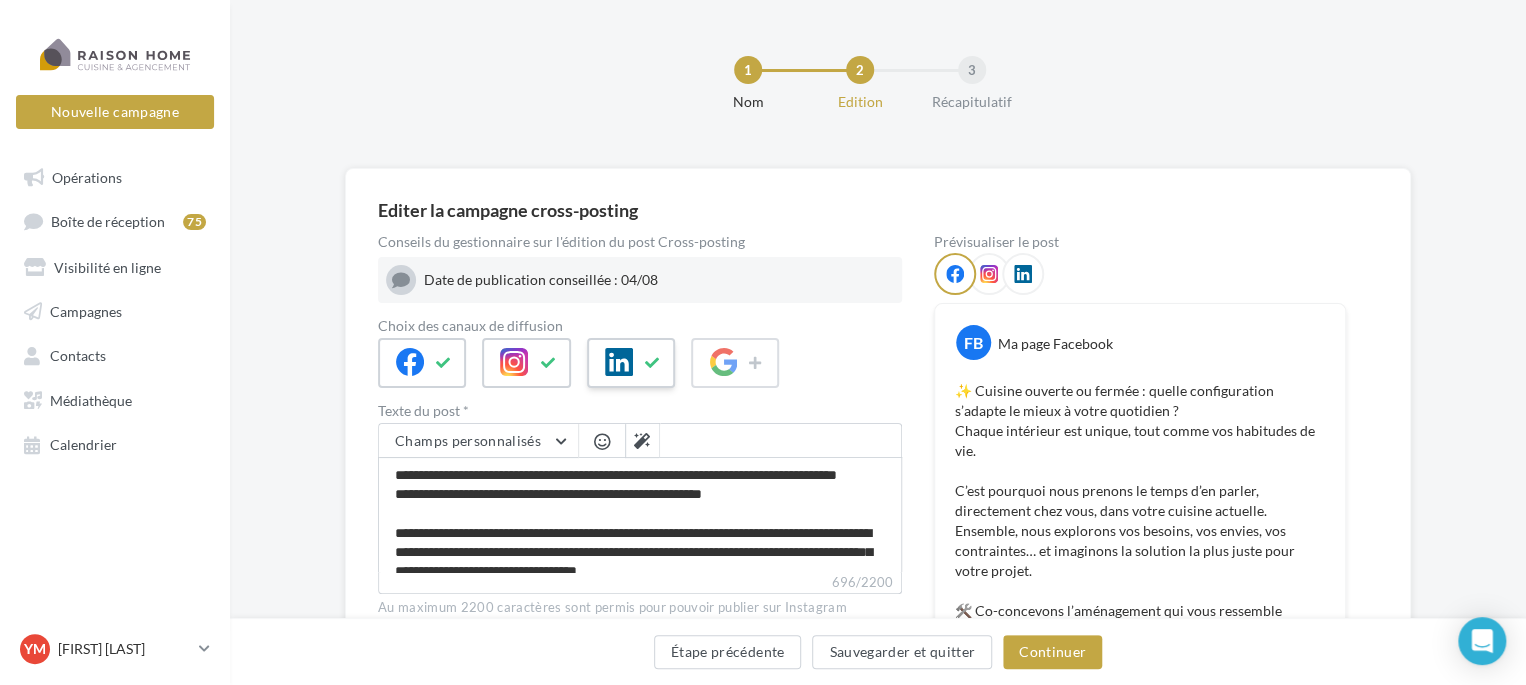 click at bounding box center (653, 363) 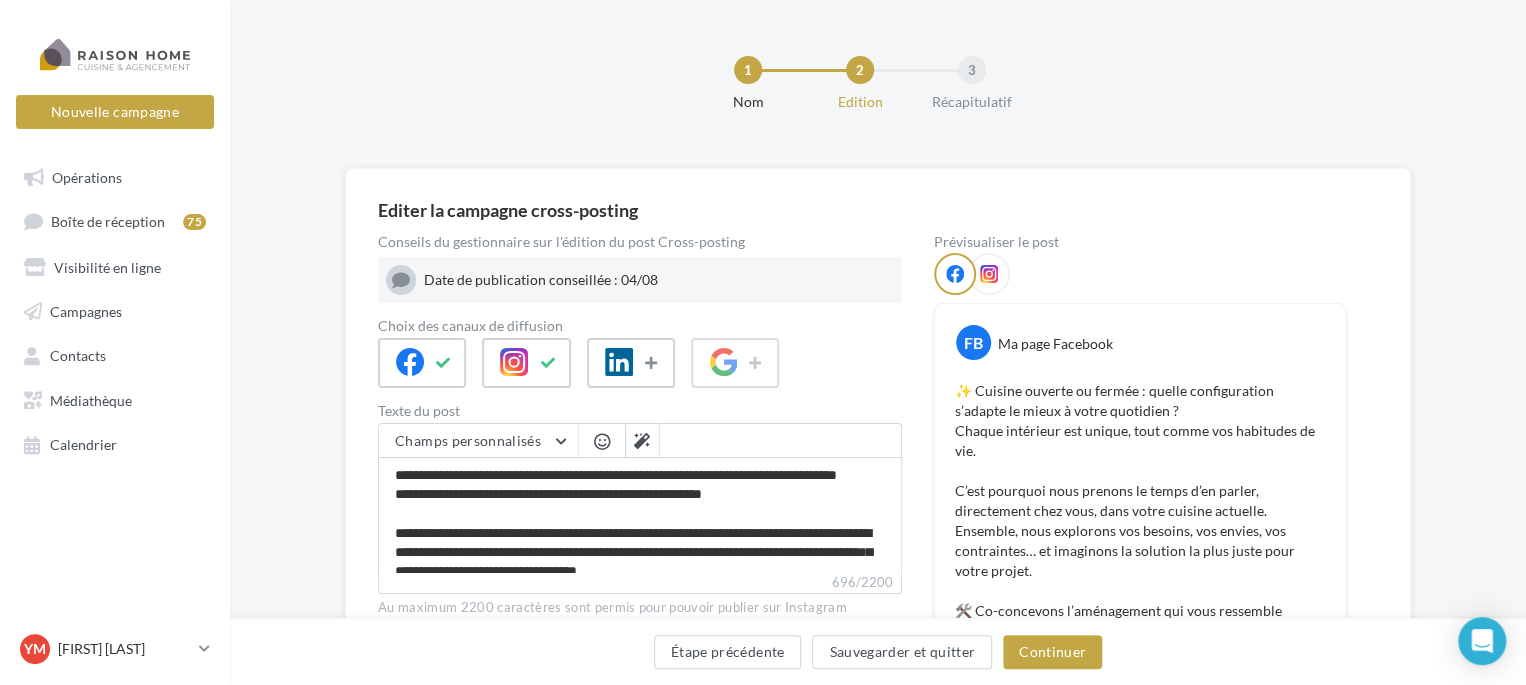 scroll, scrollTop: 100, scrollLeft: 0, axis: vertical 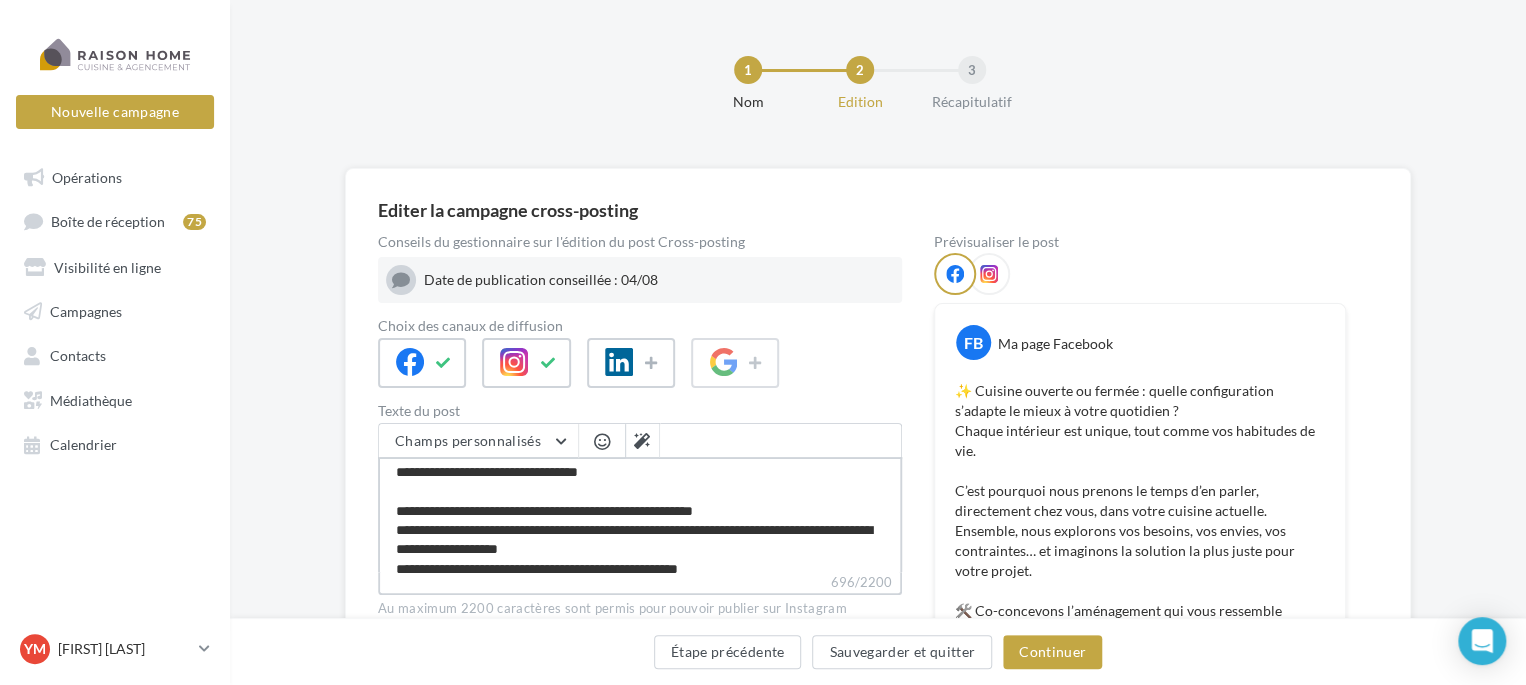 click on "**********" at bounding box center (640, 514) 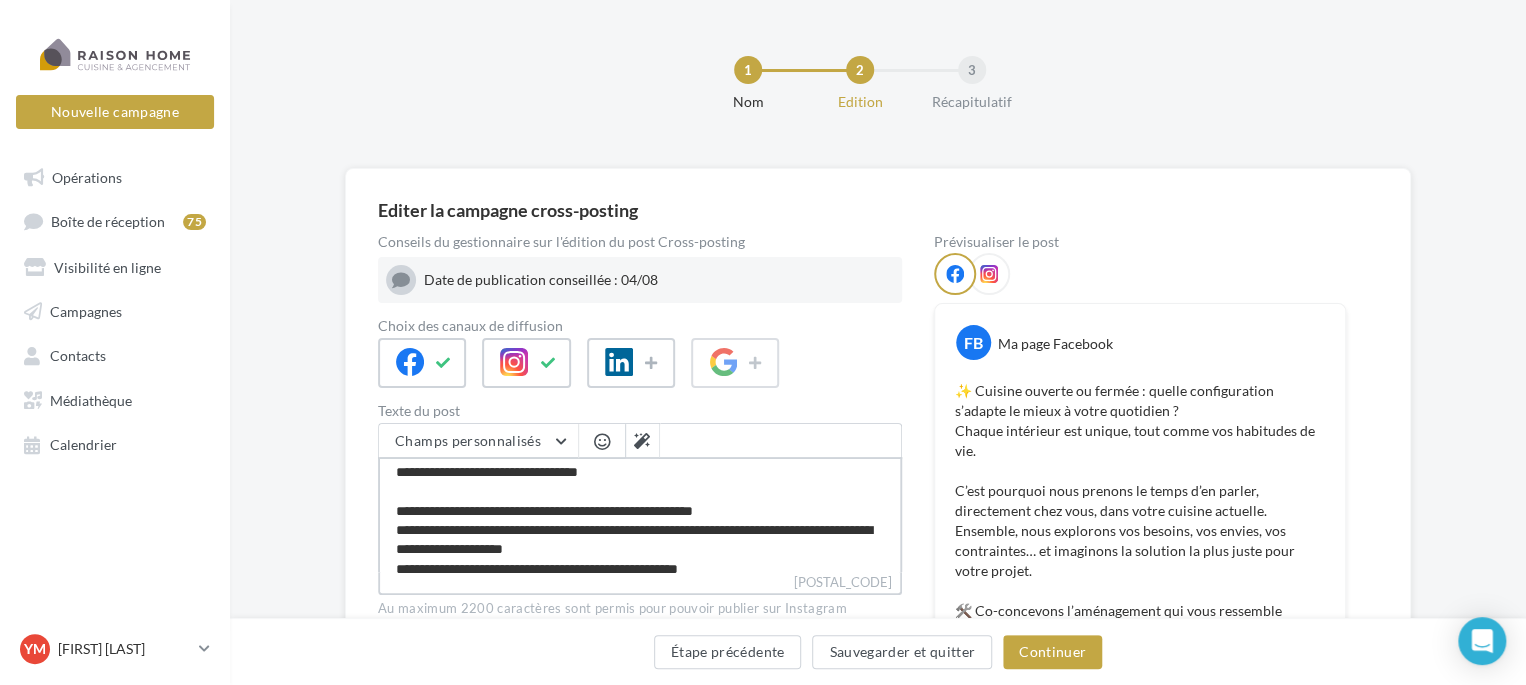 click on "**********" at bounding box center [640, 514] 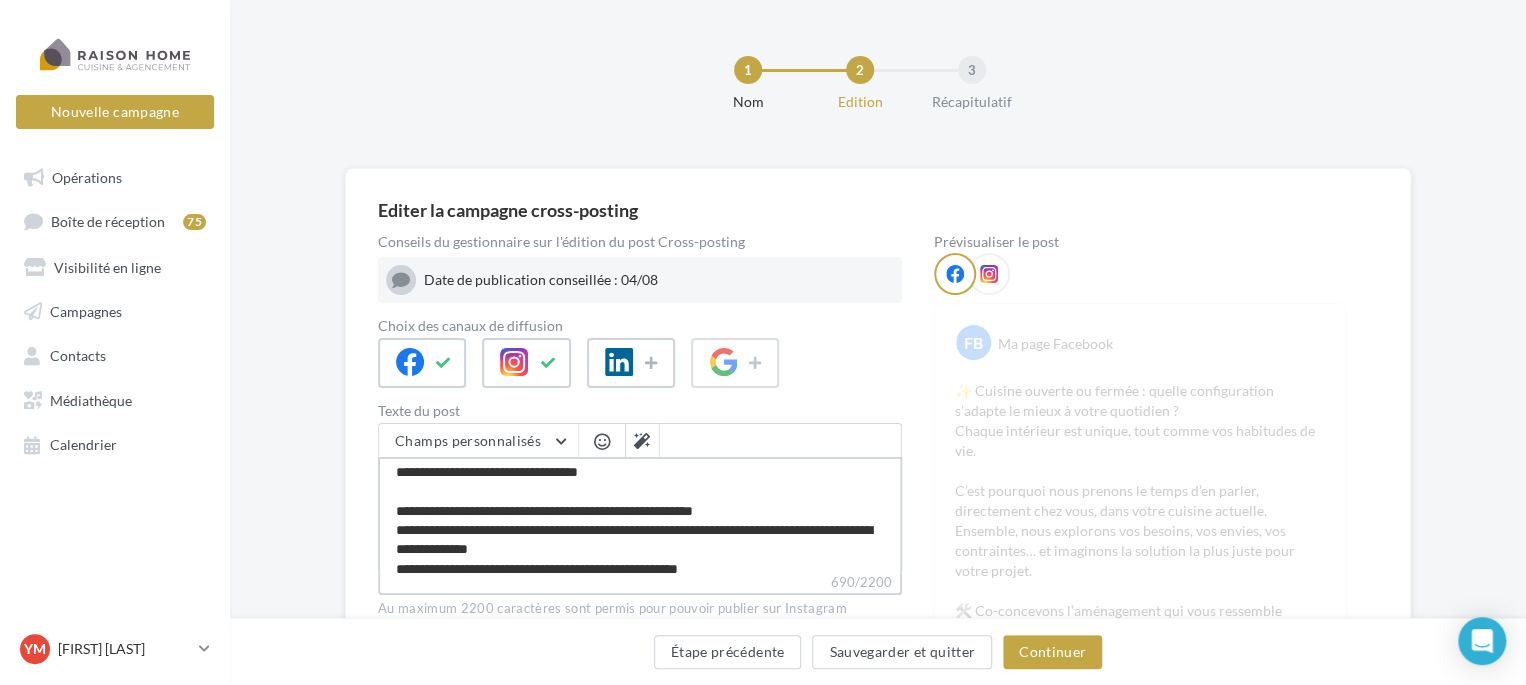 type on "**********" 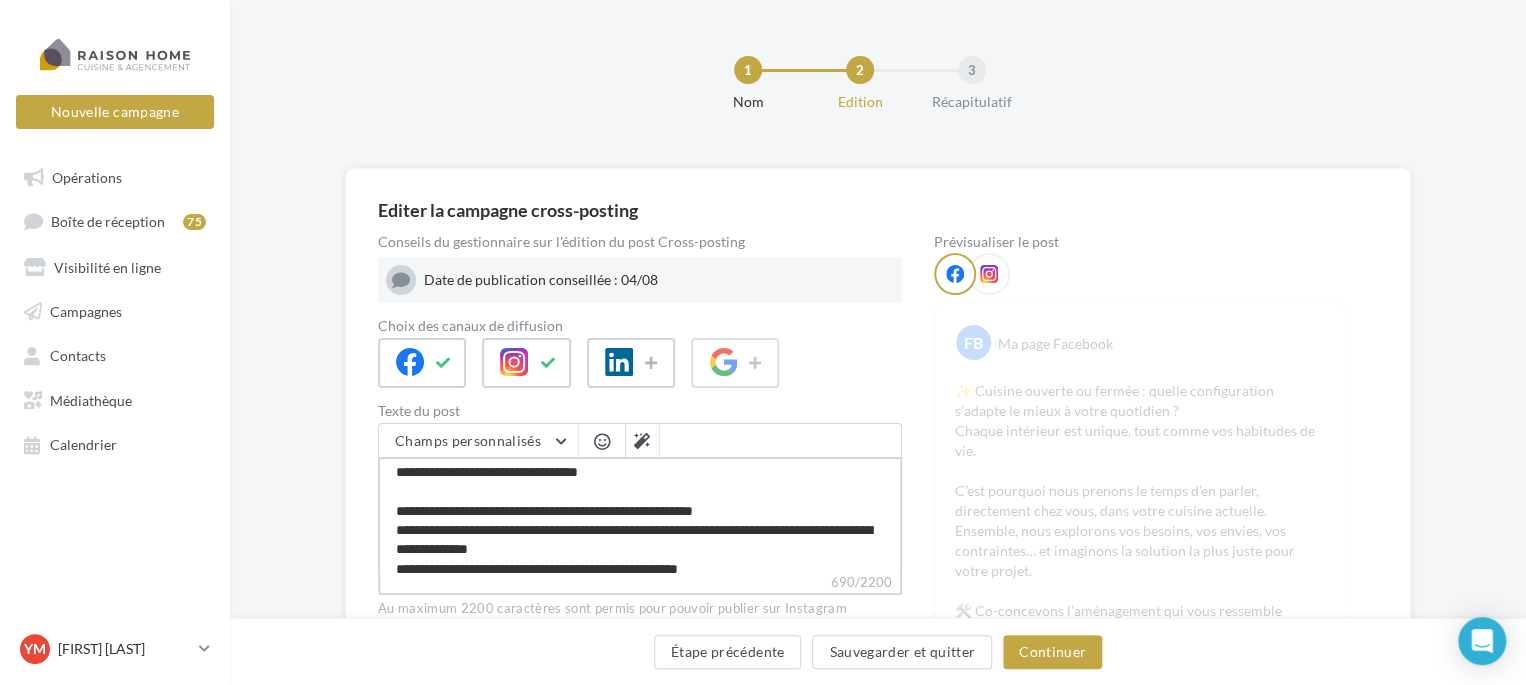 type on "**********" 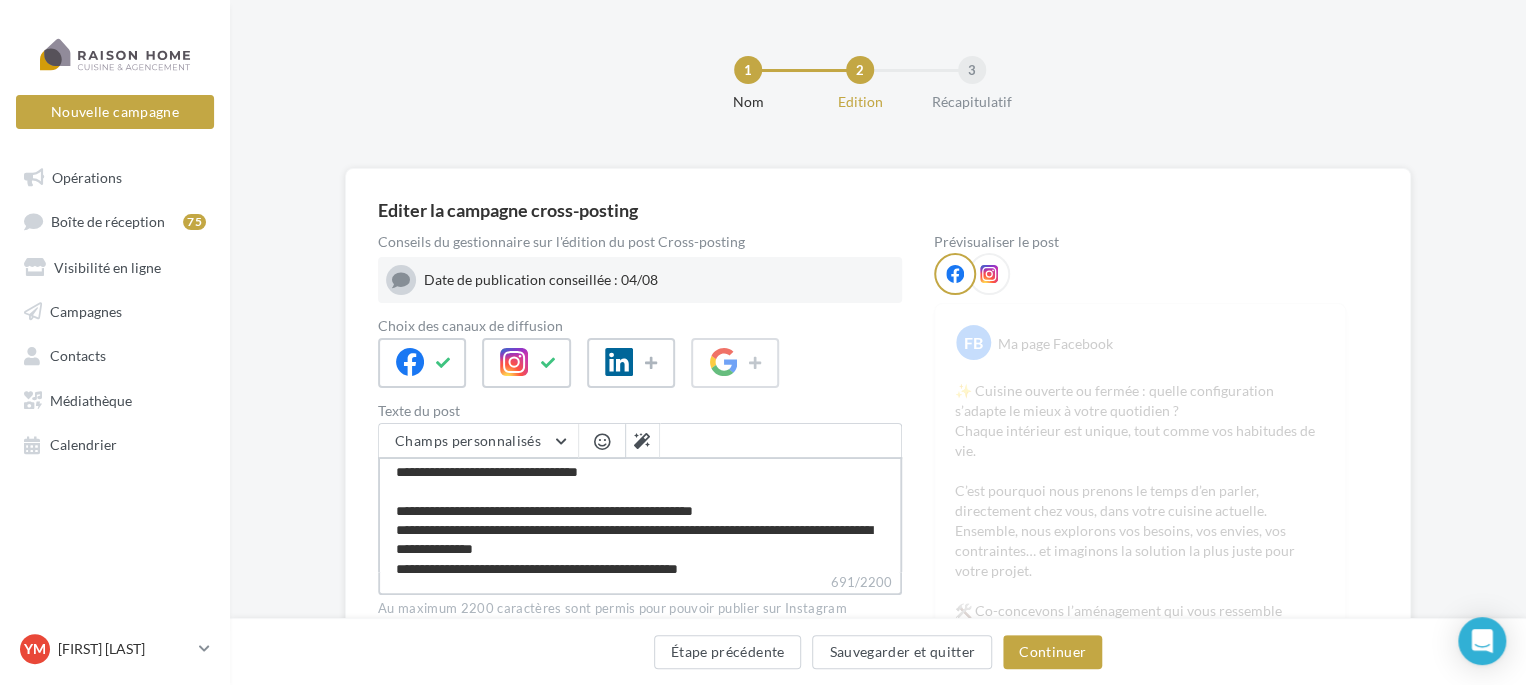 type on "**********" 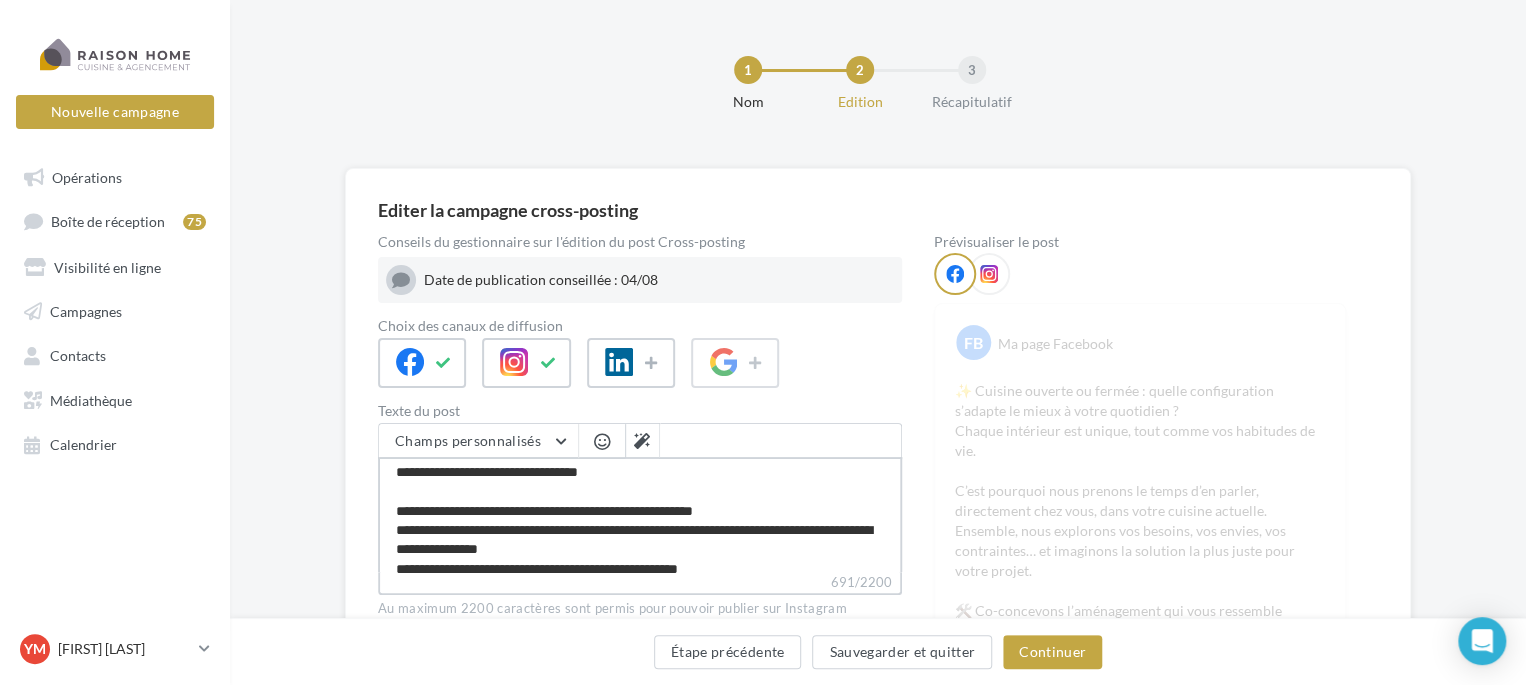 type on "**********" 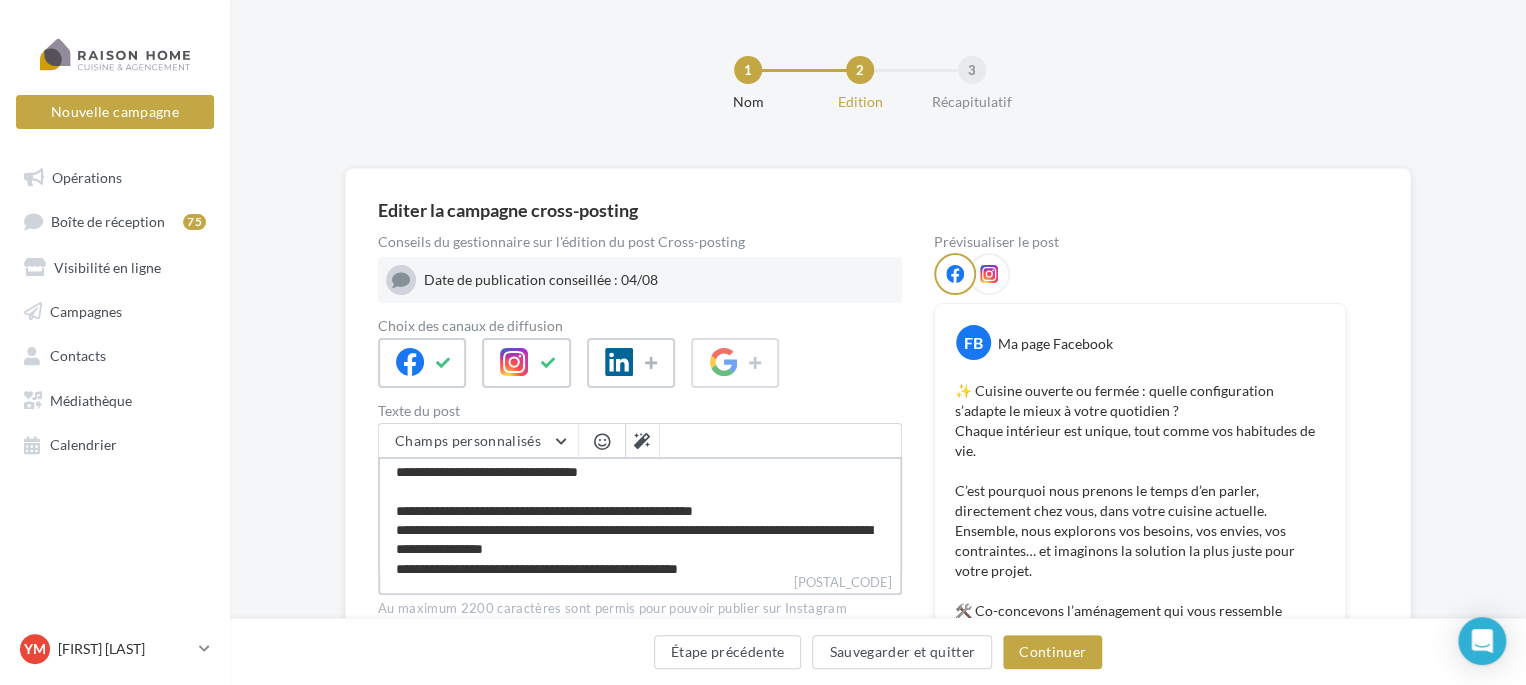 type on "**********" 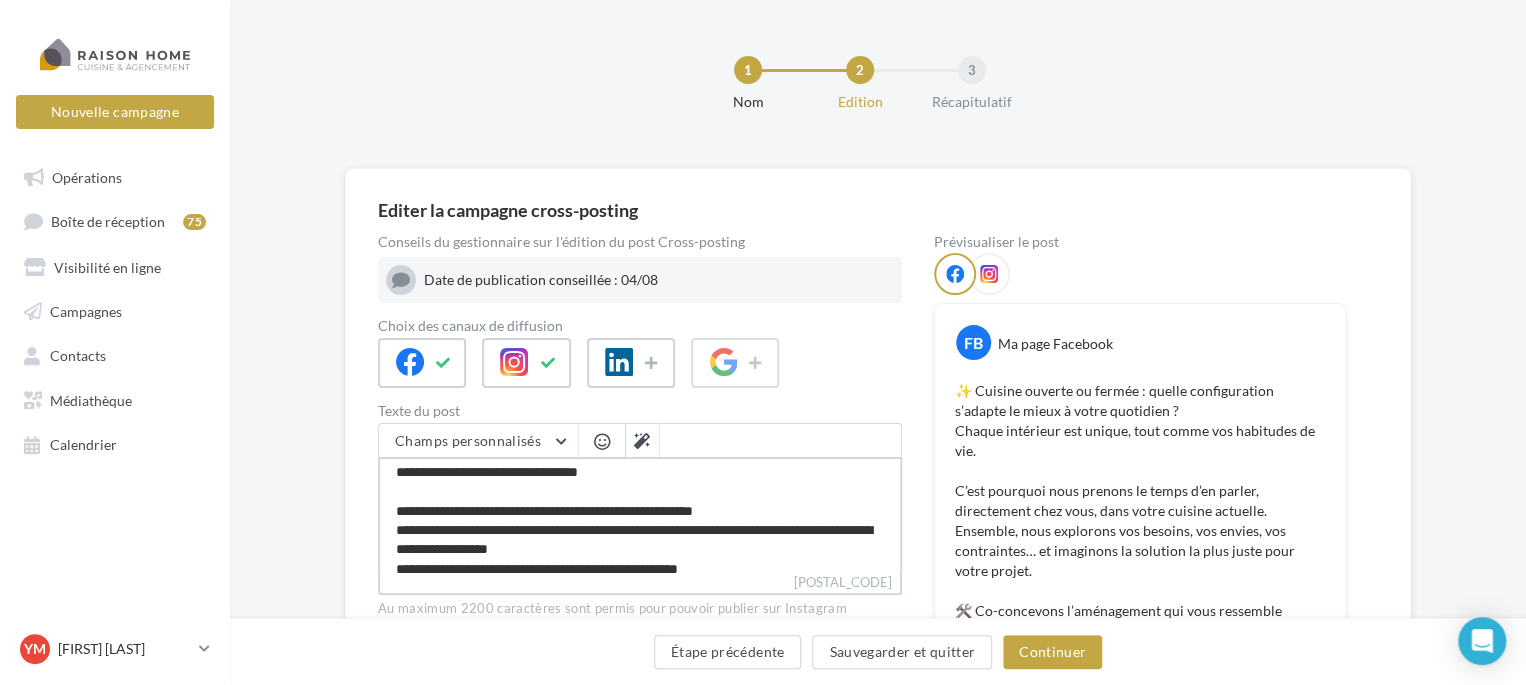 type on "**********" 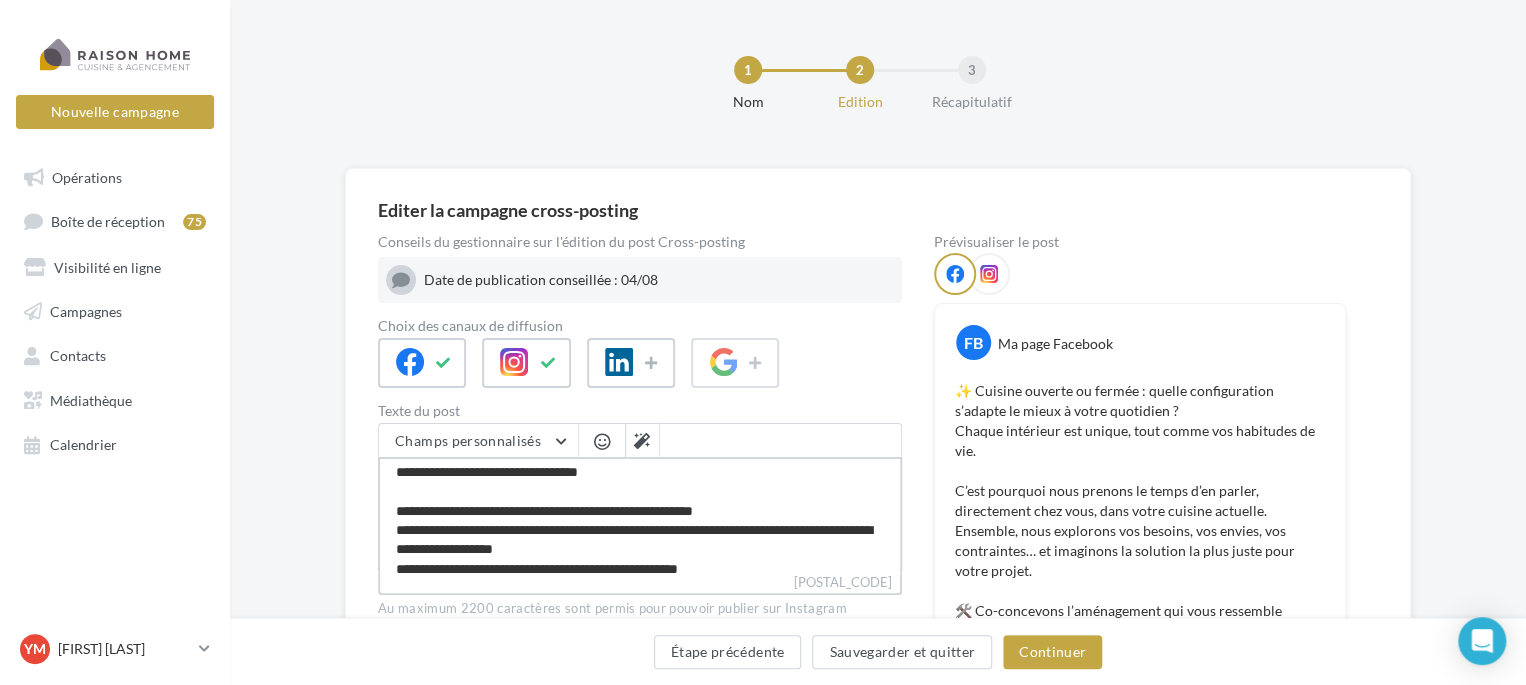type on "**********" 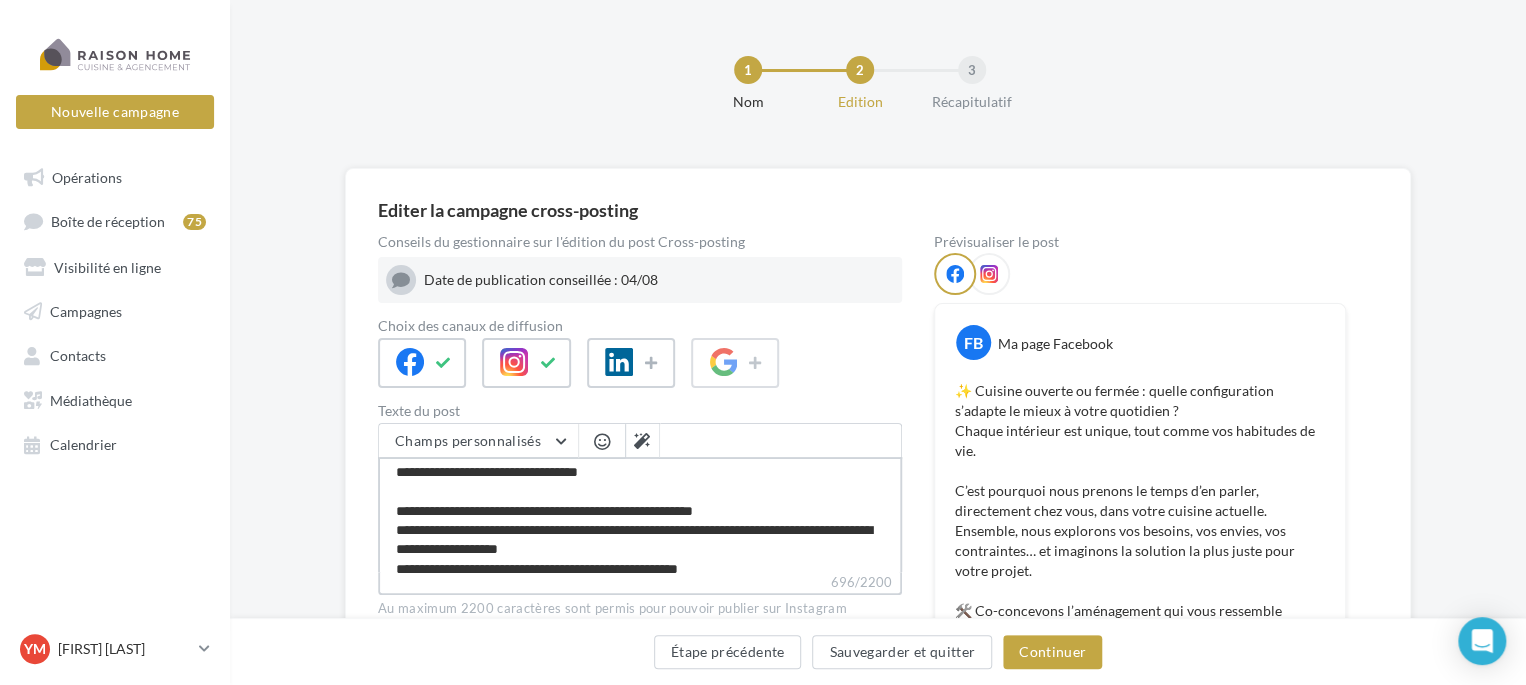 type on "**********" 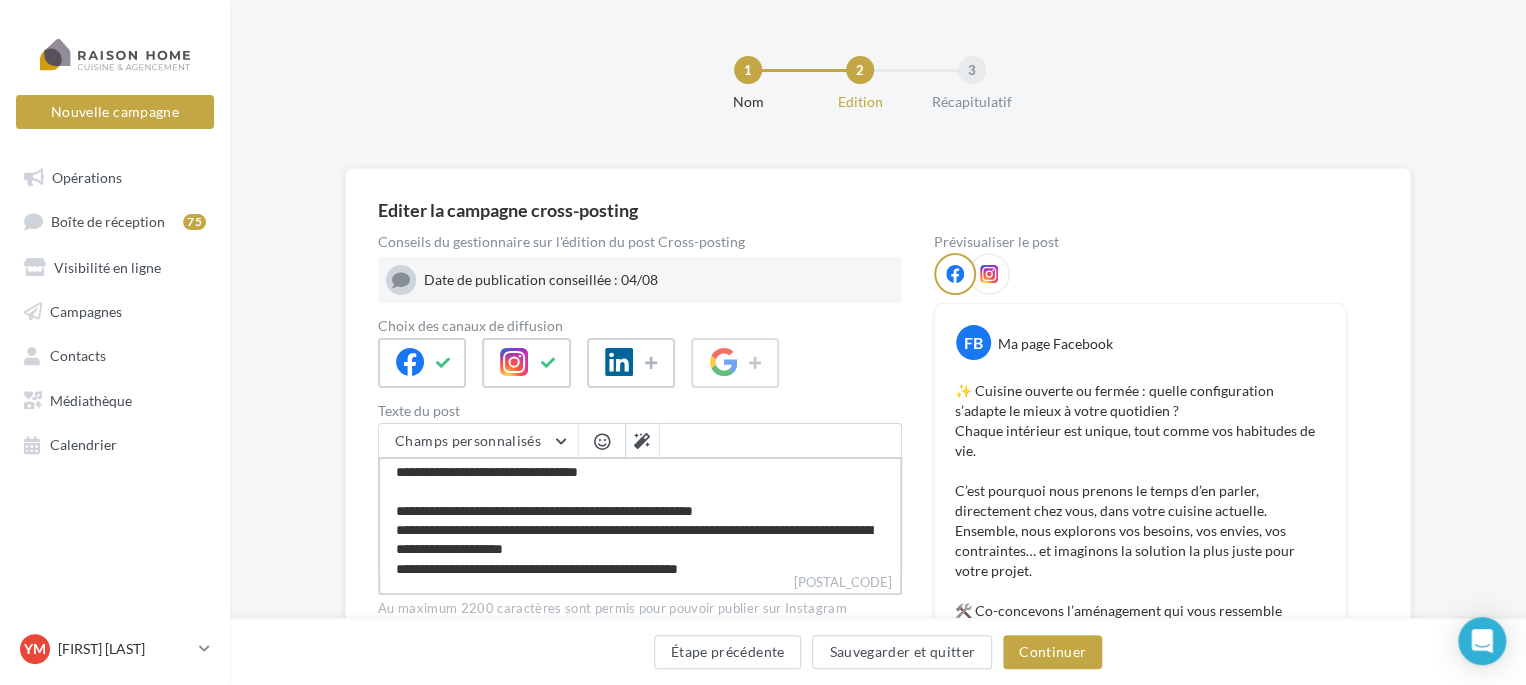 type on "**********" 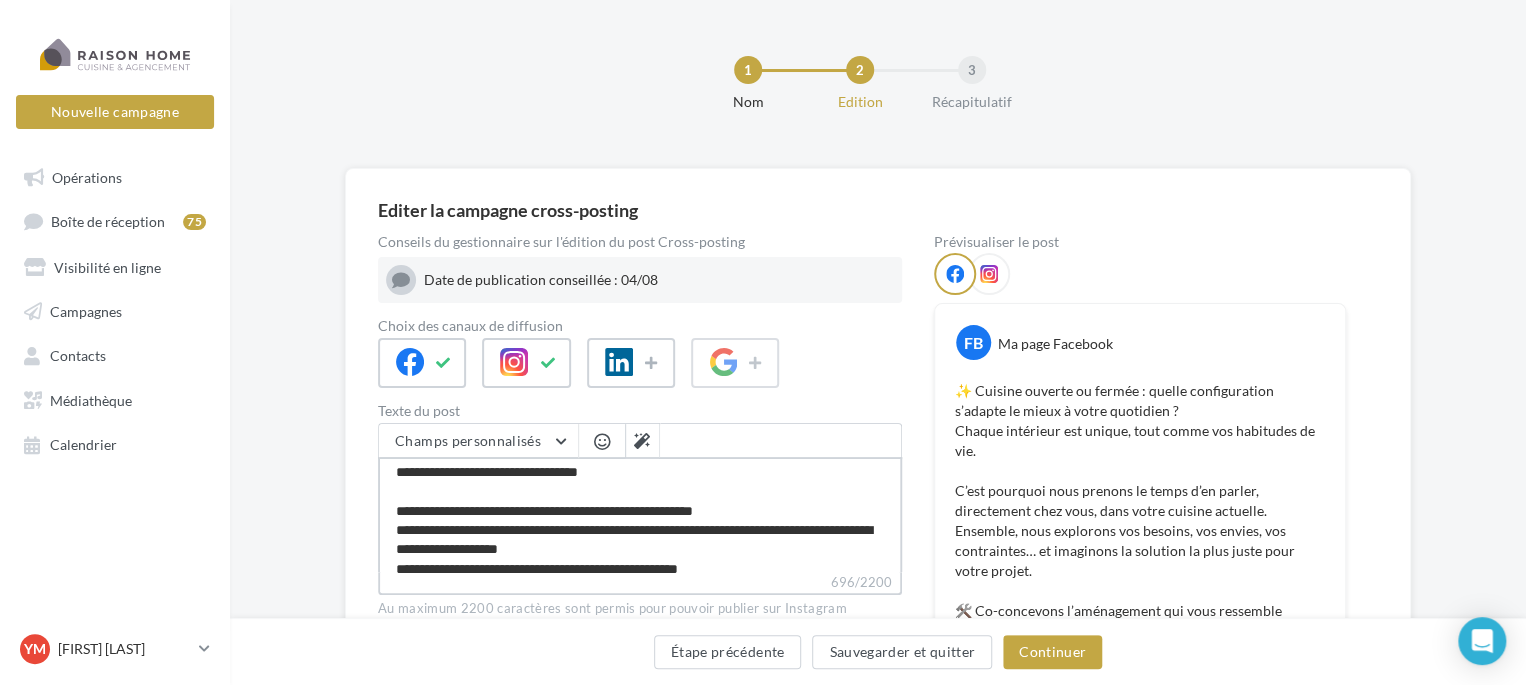 type on "**********" 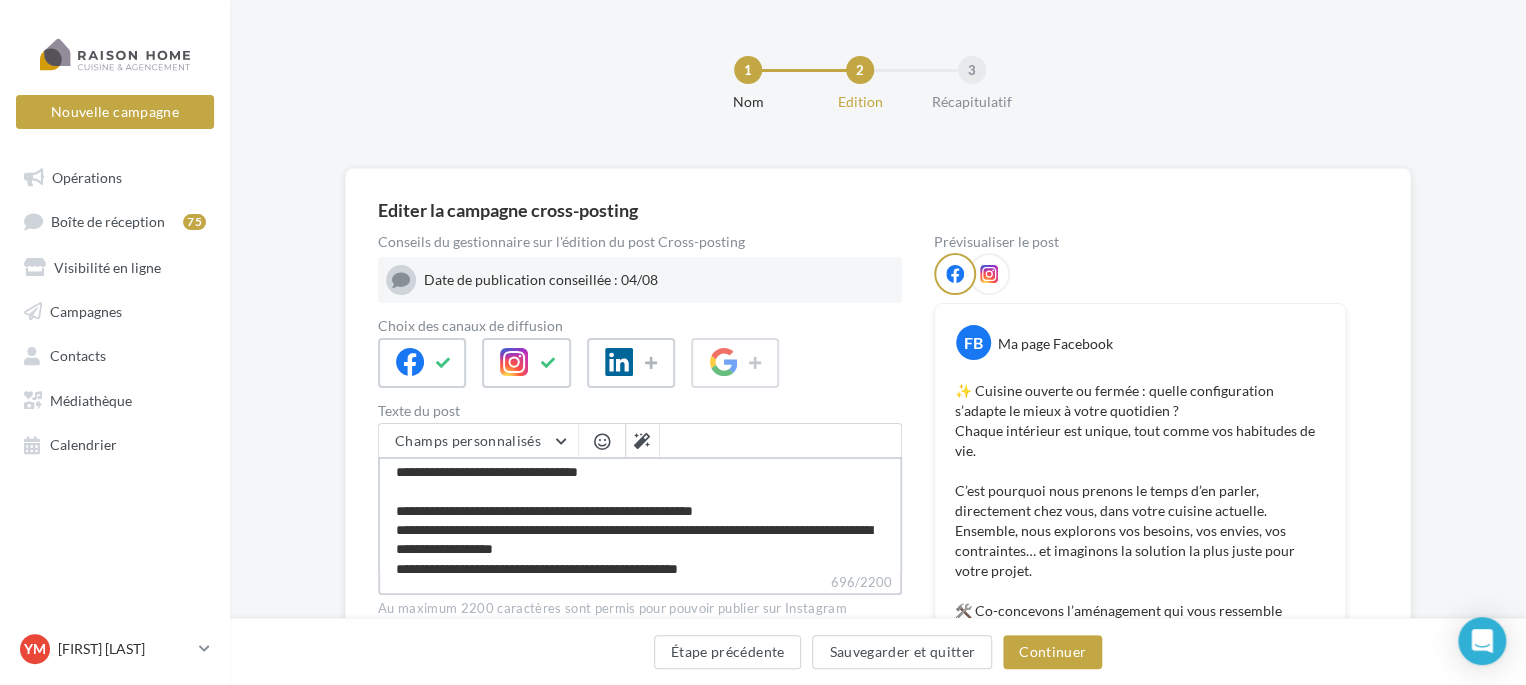 type on "**********" 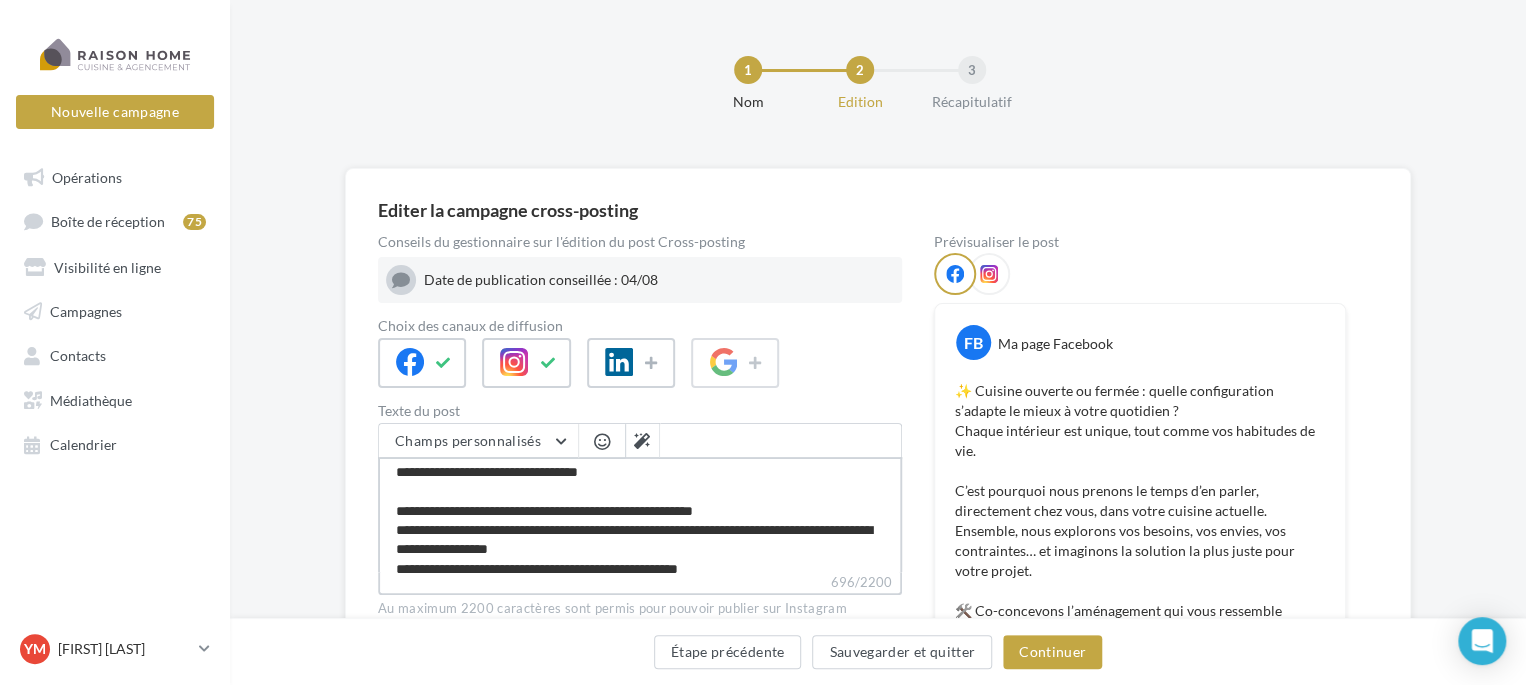 type on "**********" 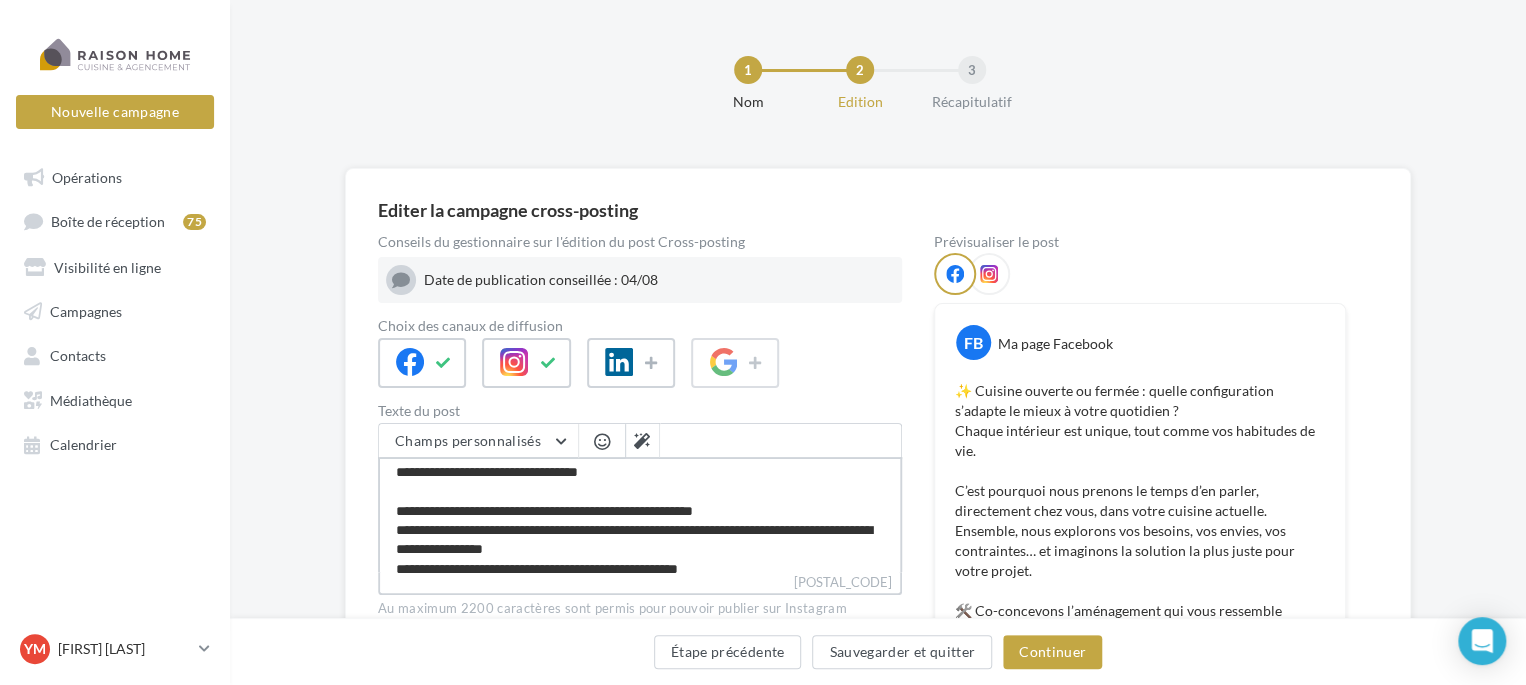 type on "**********" 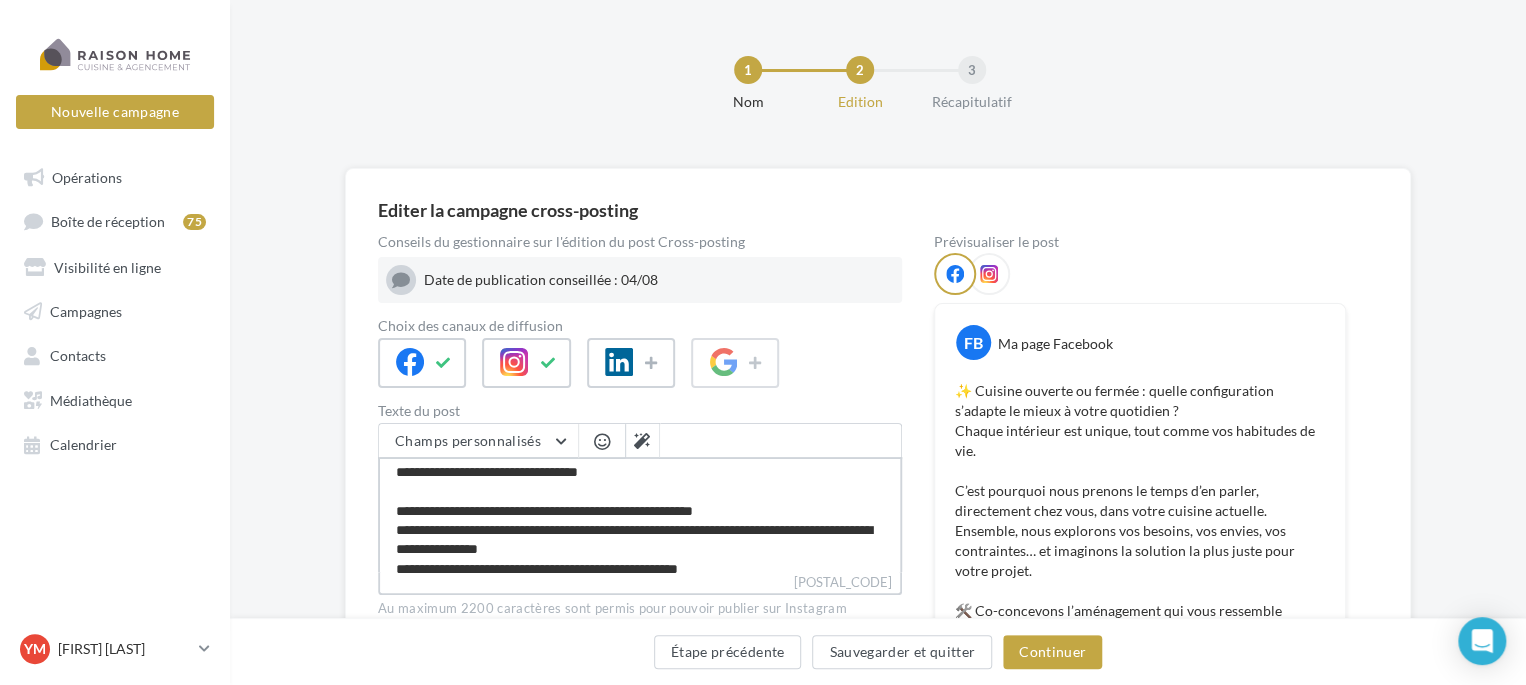 type on "**********" 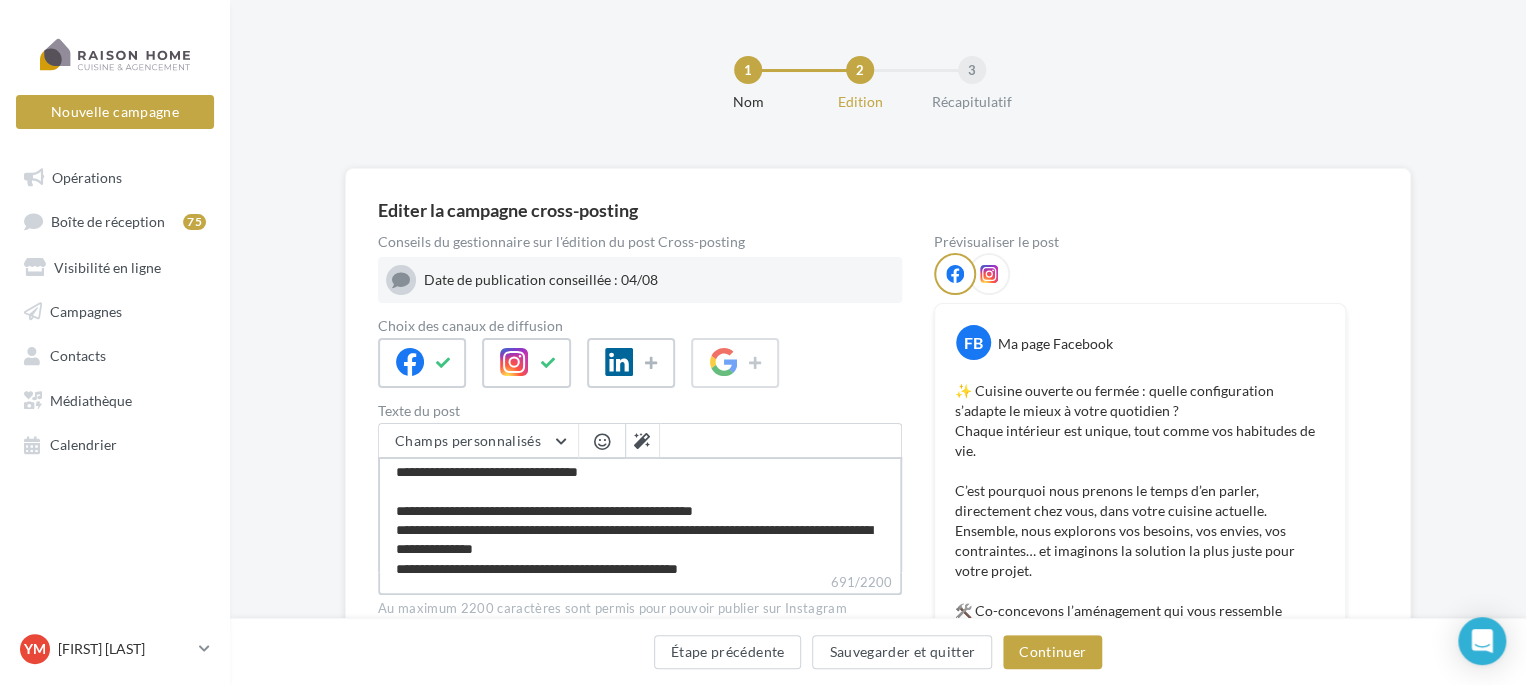 type on "**********" 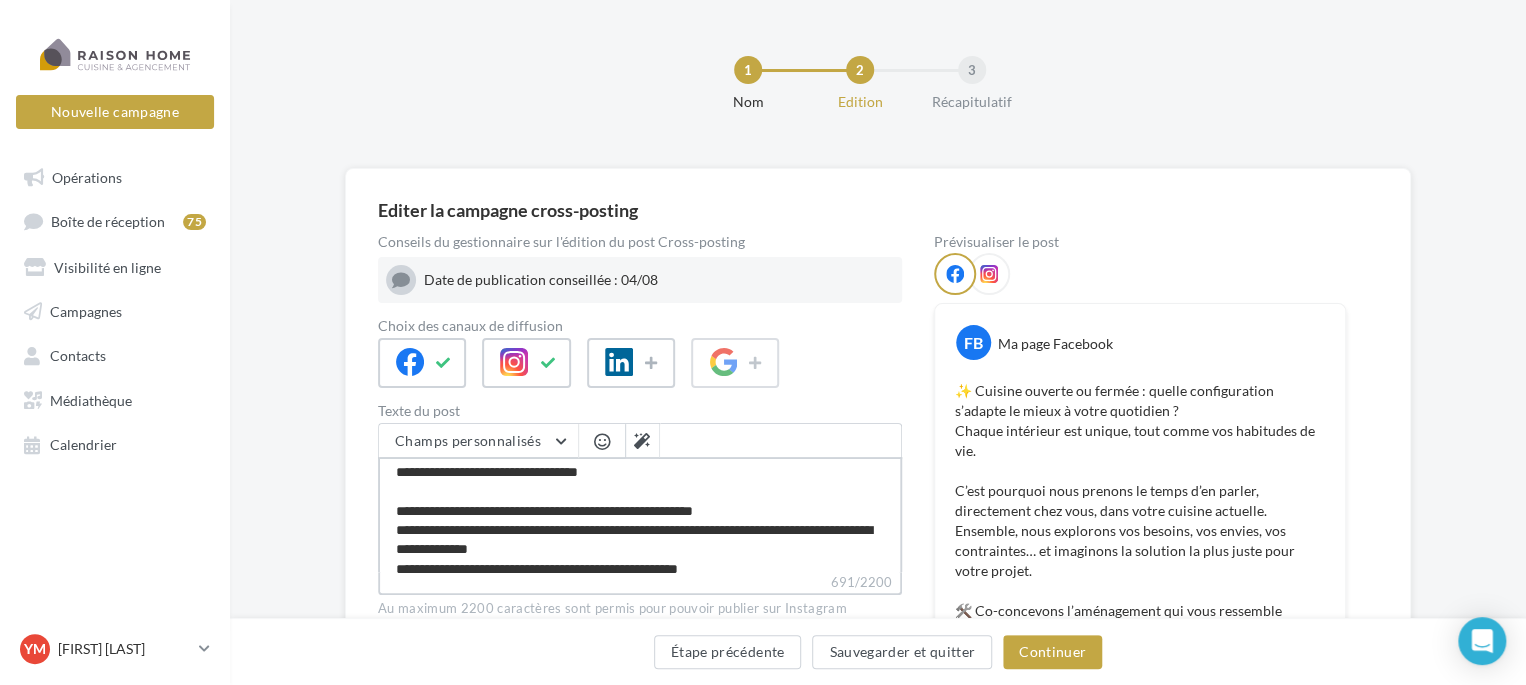 type on "**********" 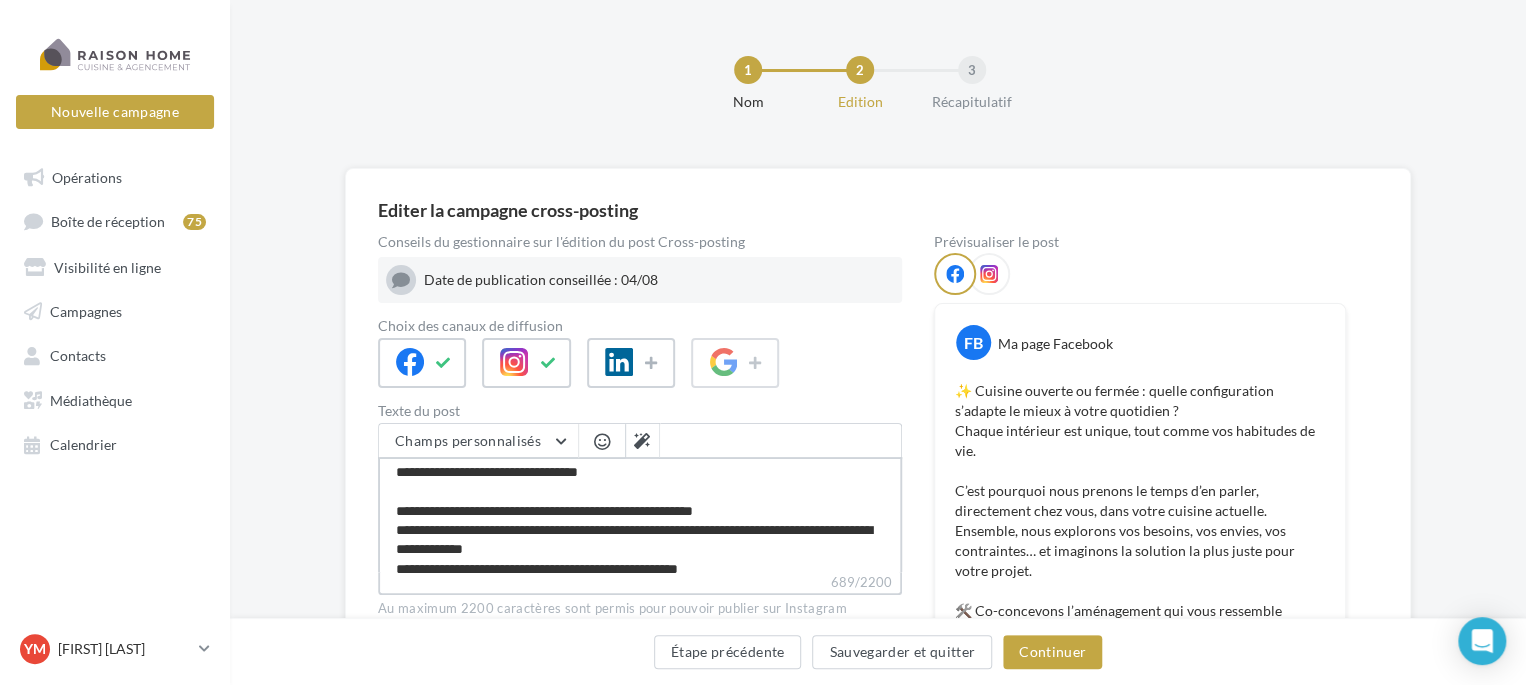 type on "**********" 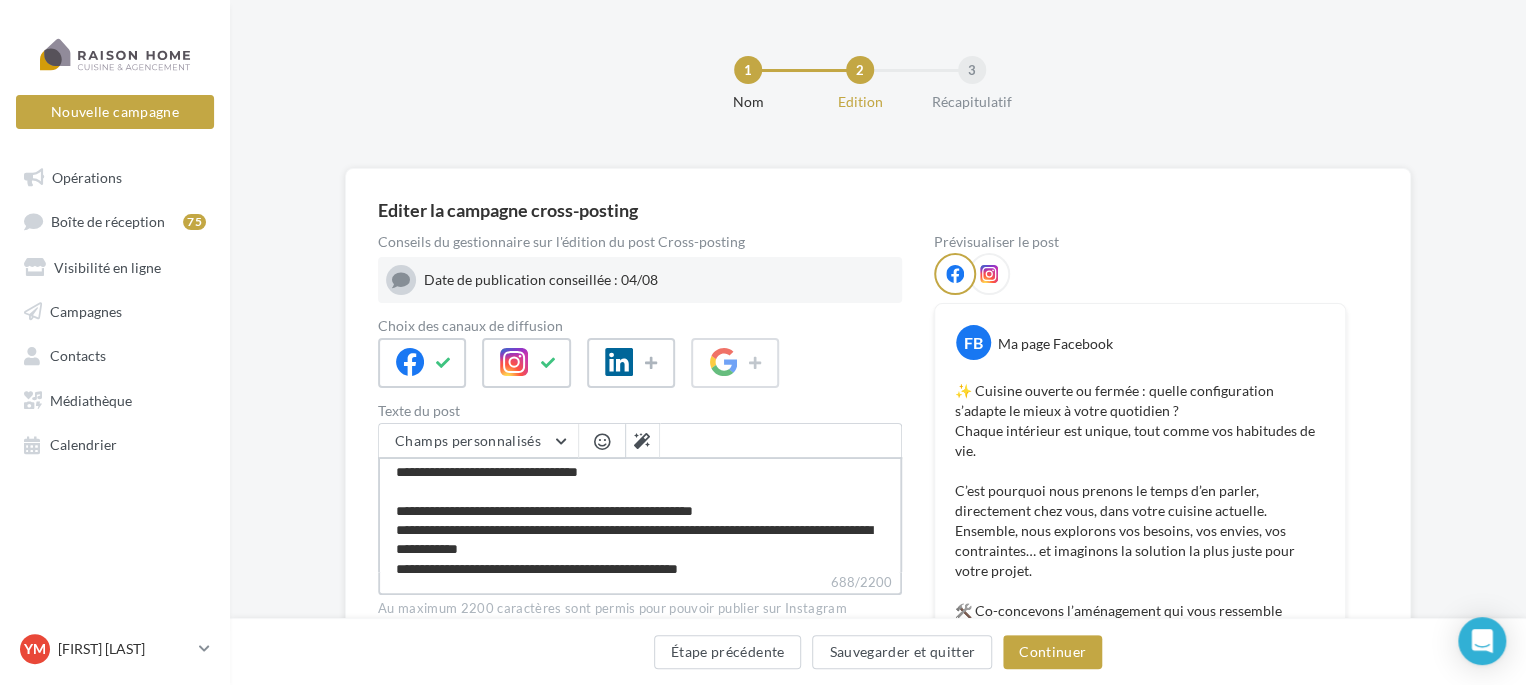 type on "**********" 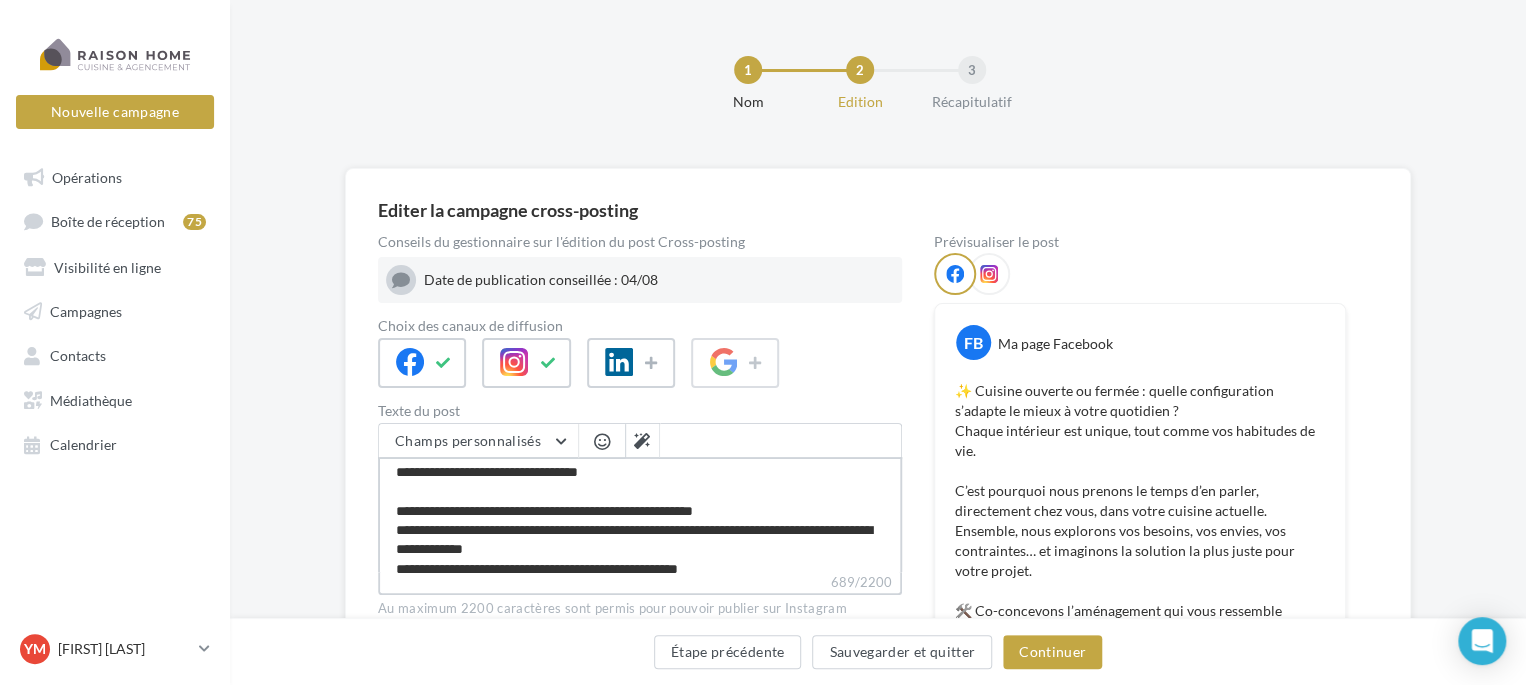 click on "**********" at bounding box center (640, 514) 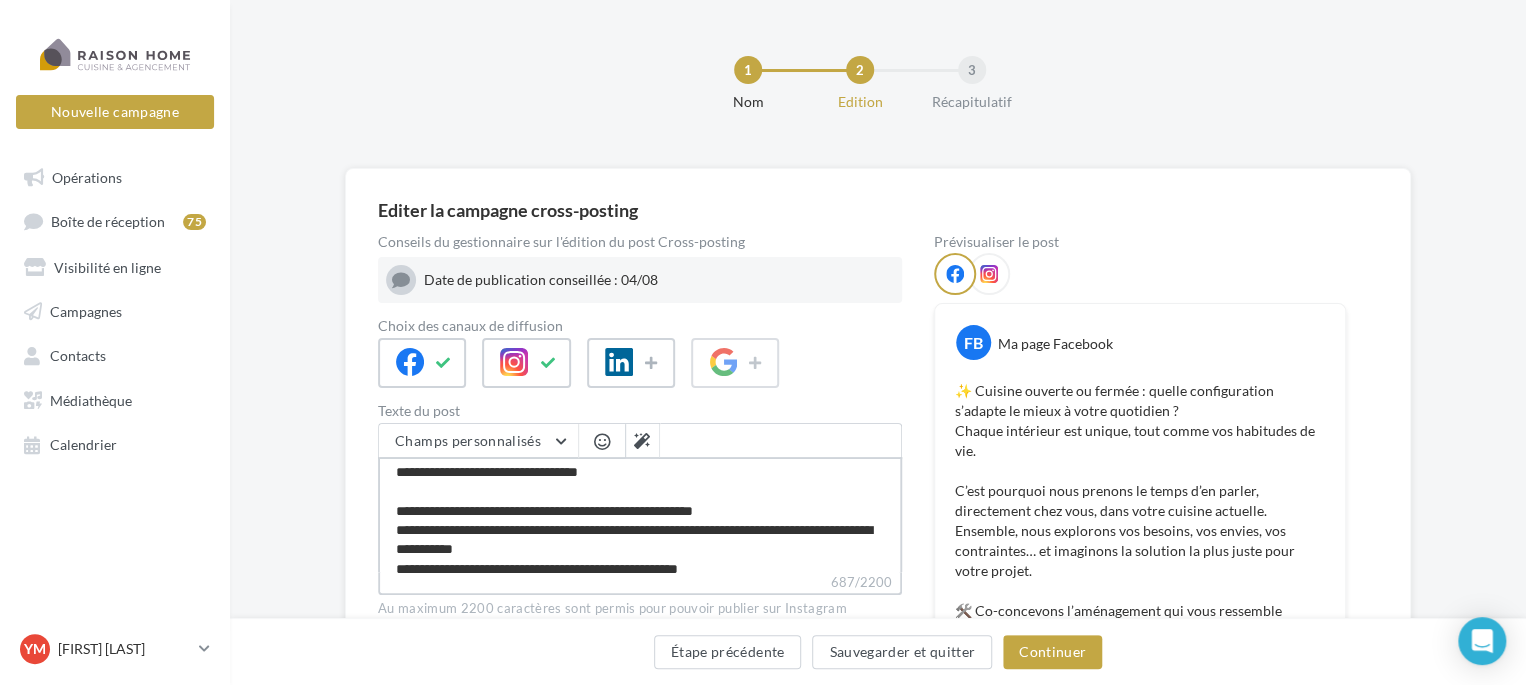 type on "**********" 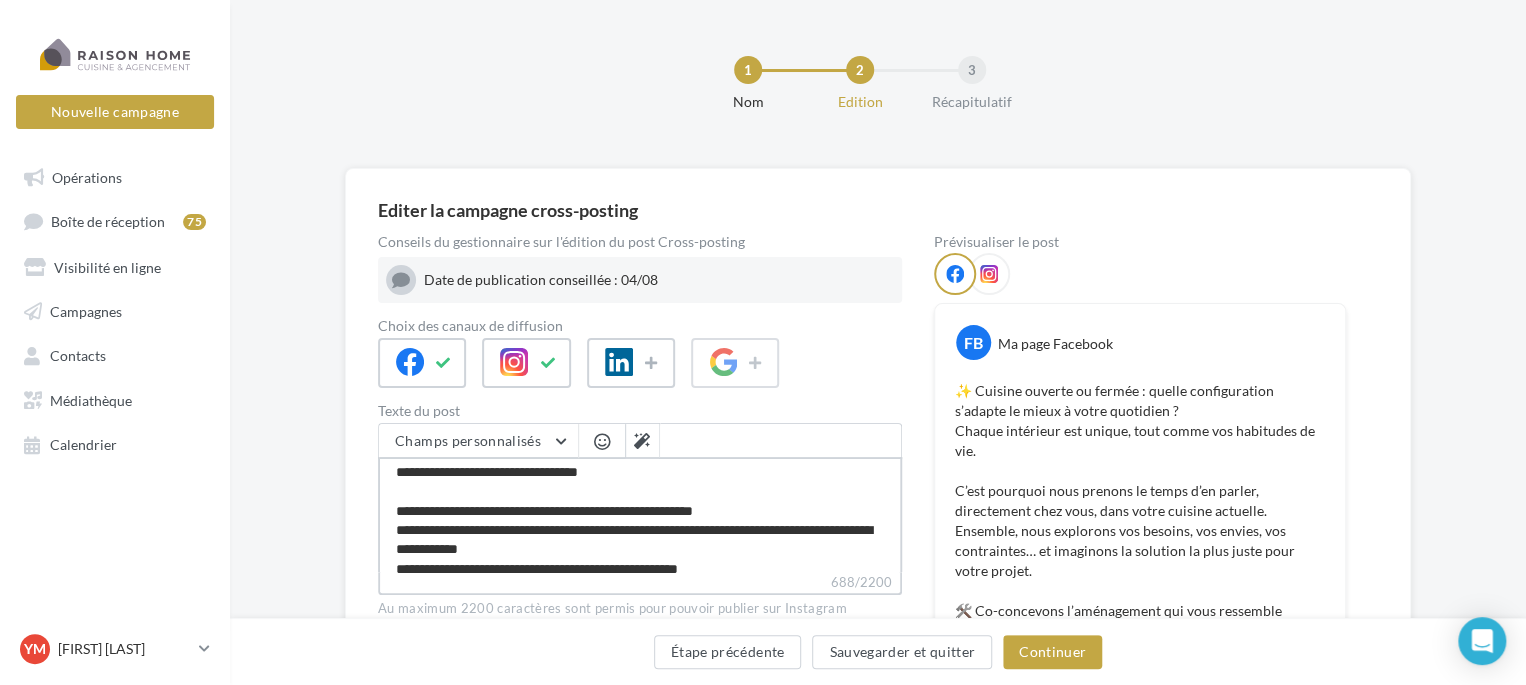 type on "**********" 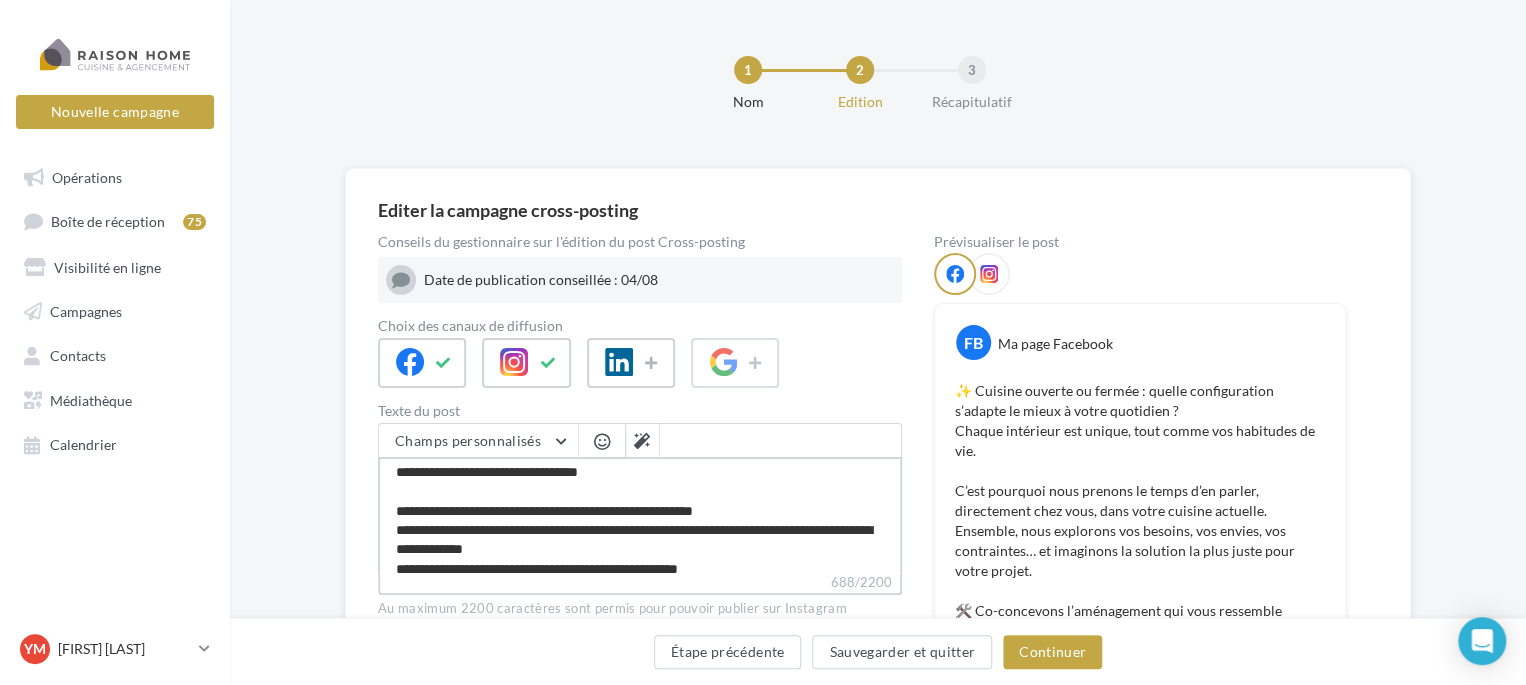 type on "**********" 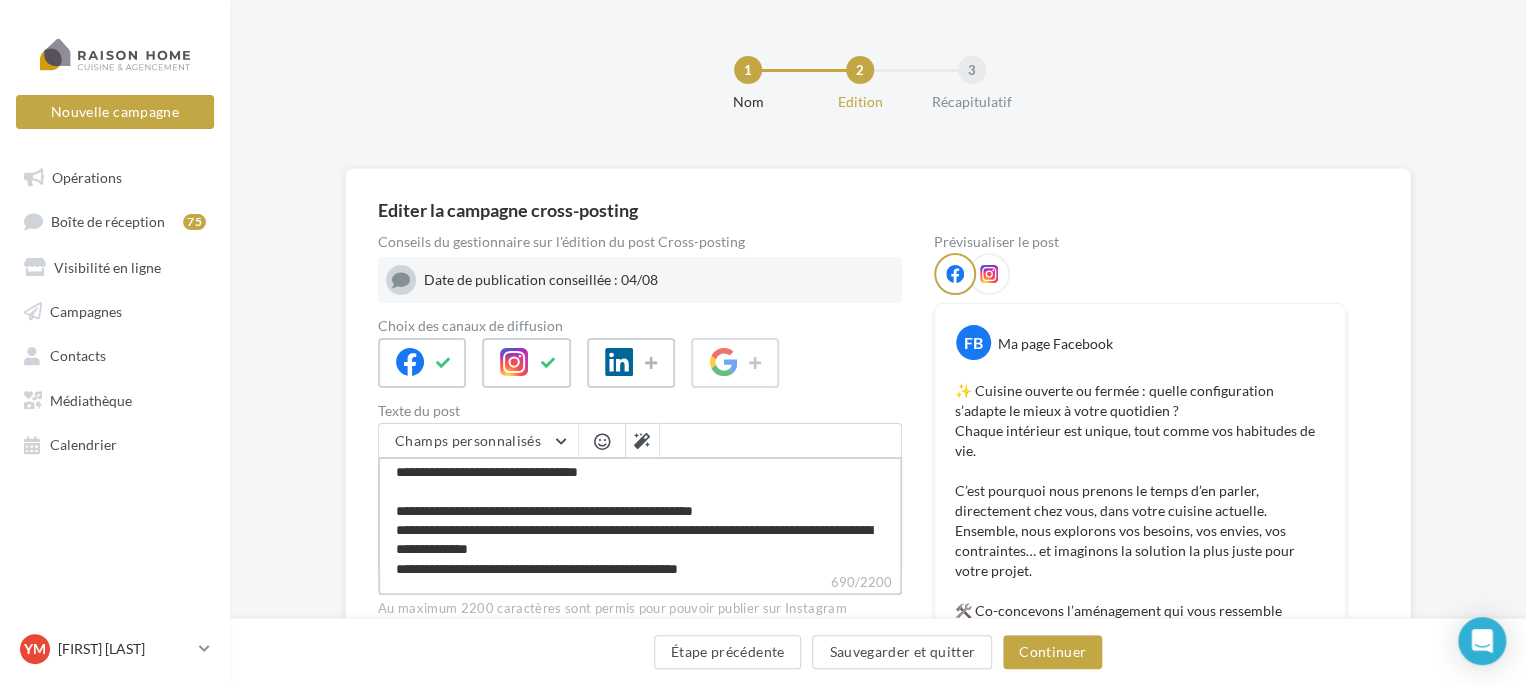 type on "**********" 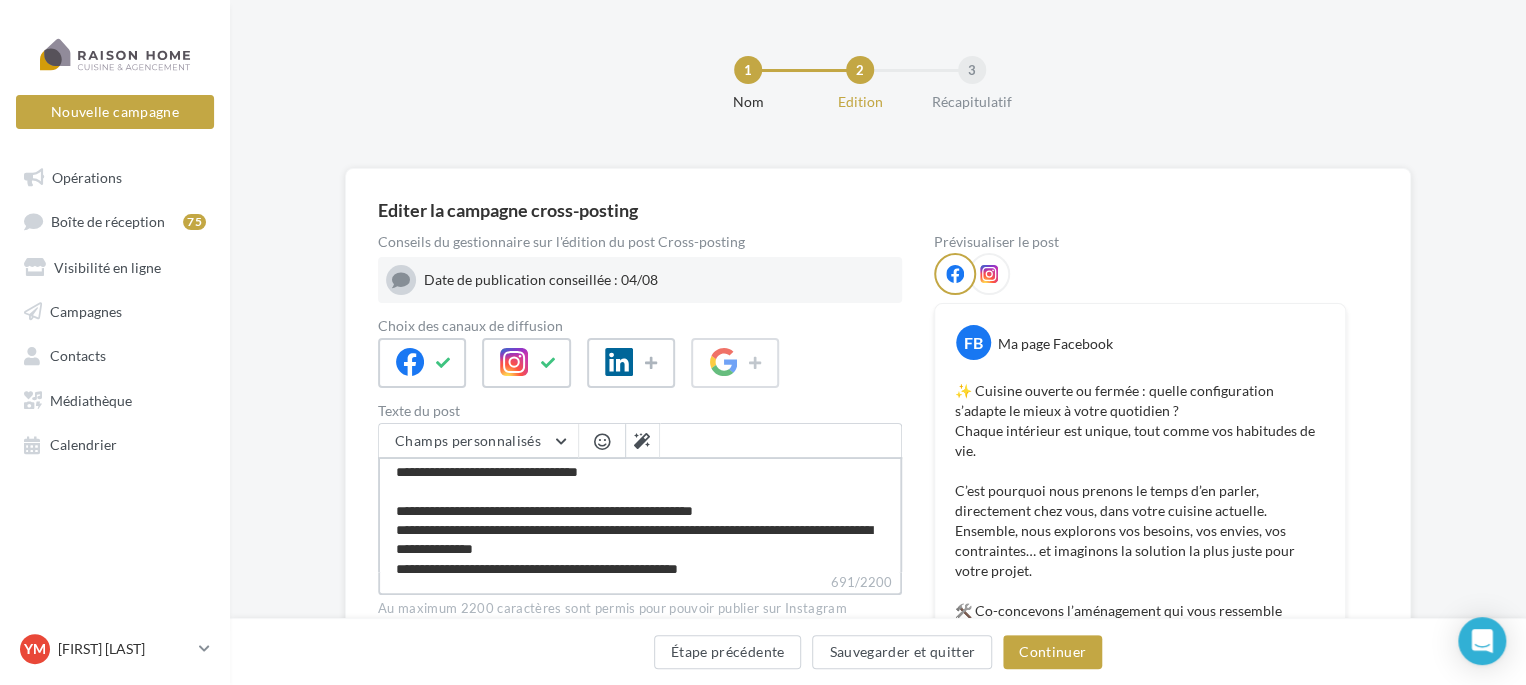 type on "**********" 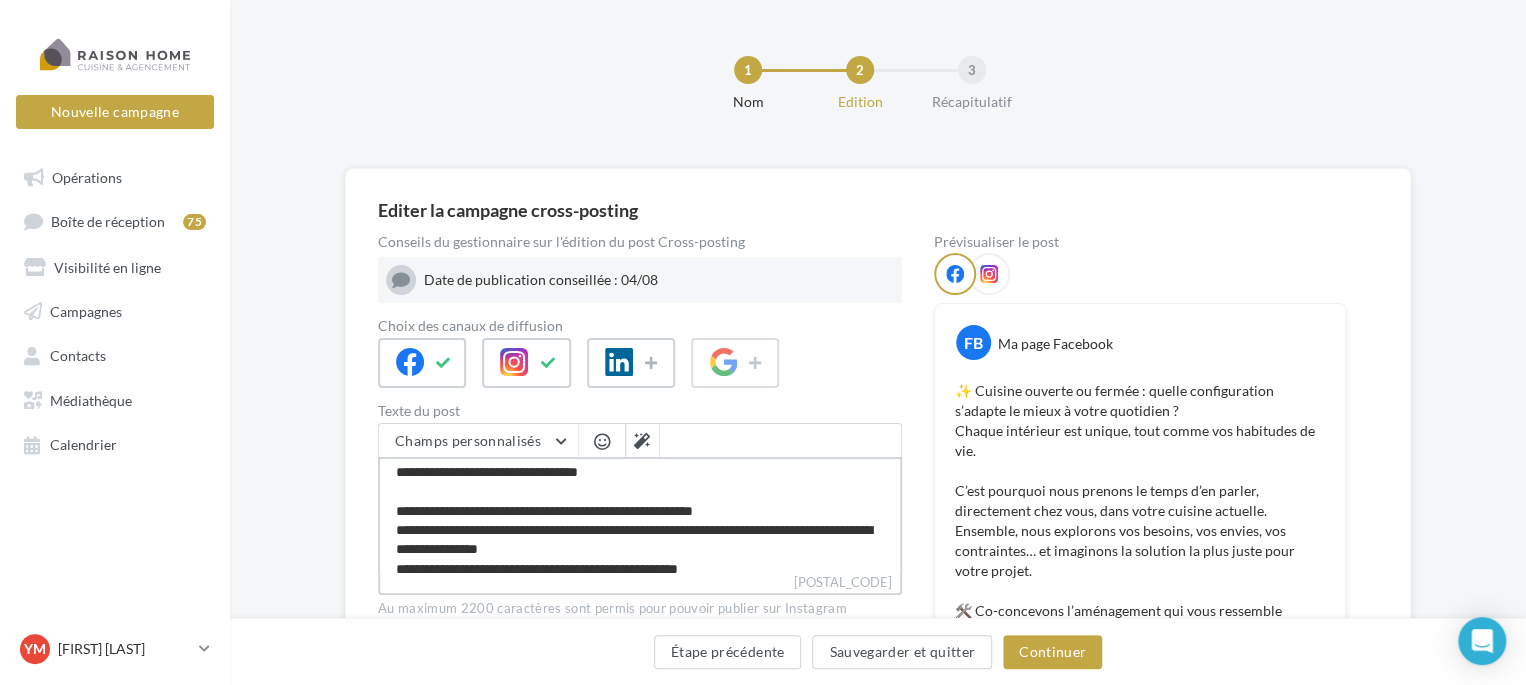 type on "**********" 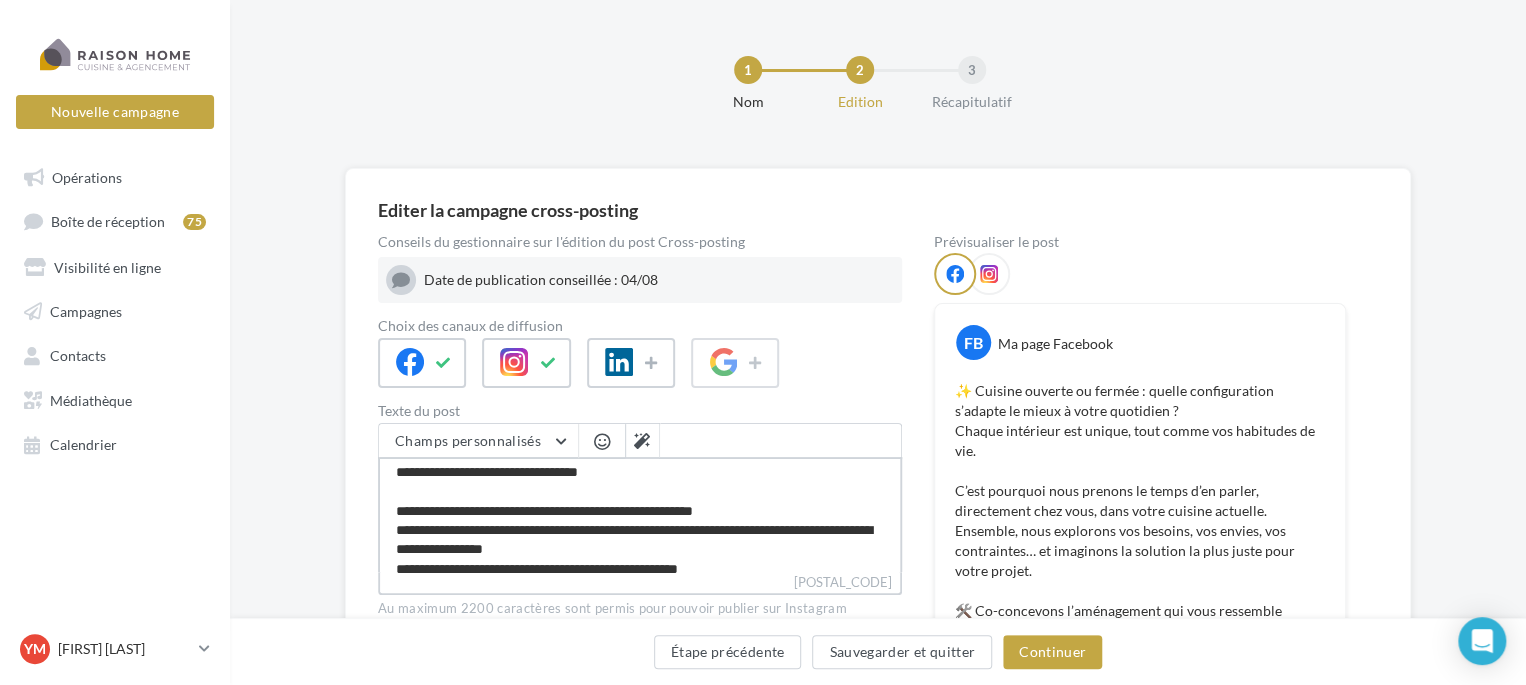 type on "**********" 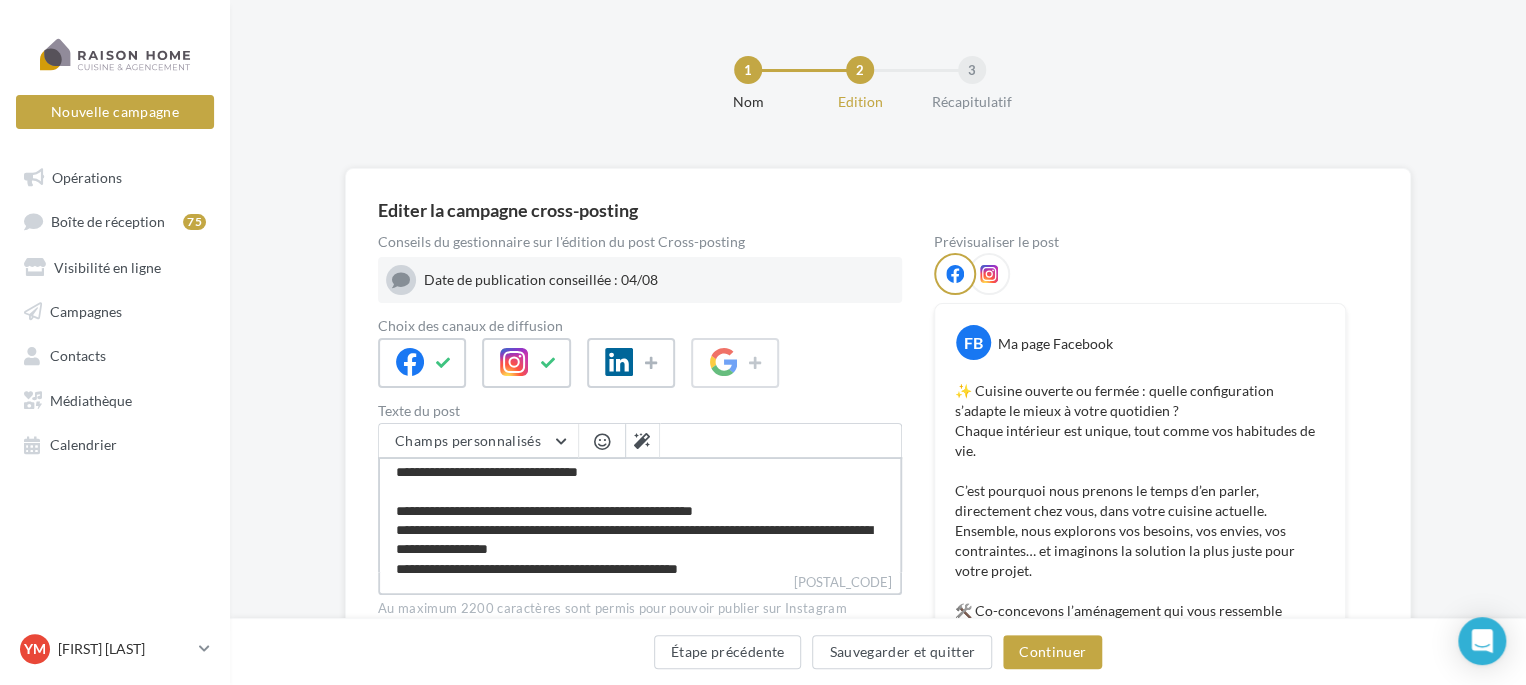type on "**********" 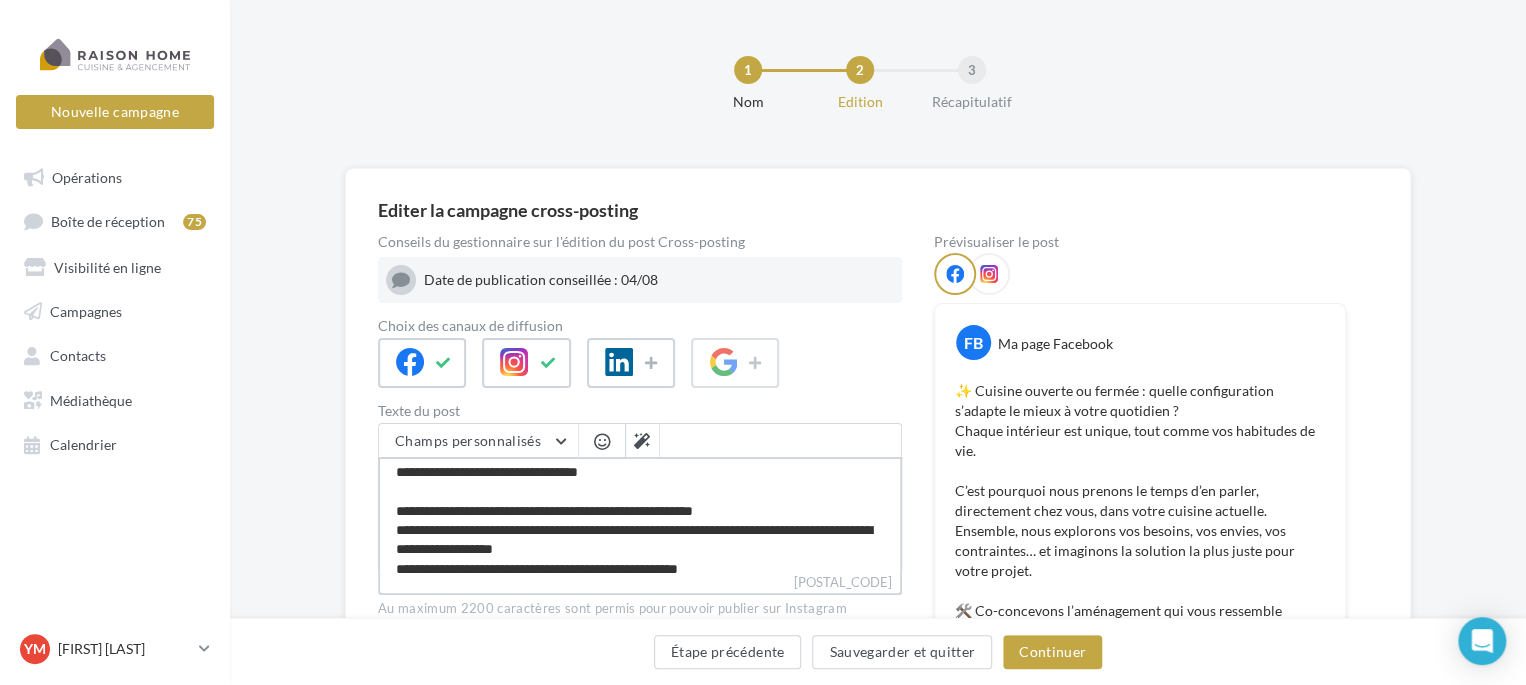 type on "**********" 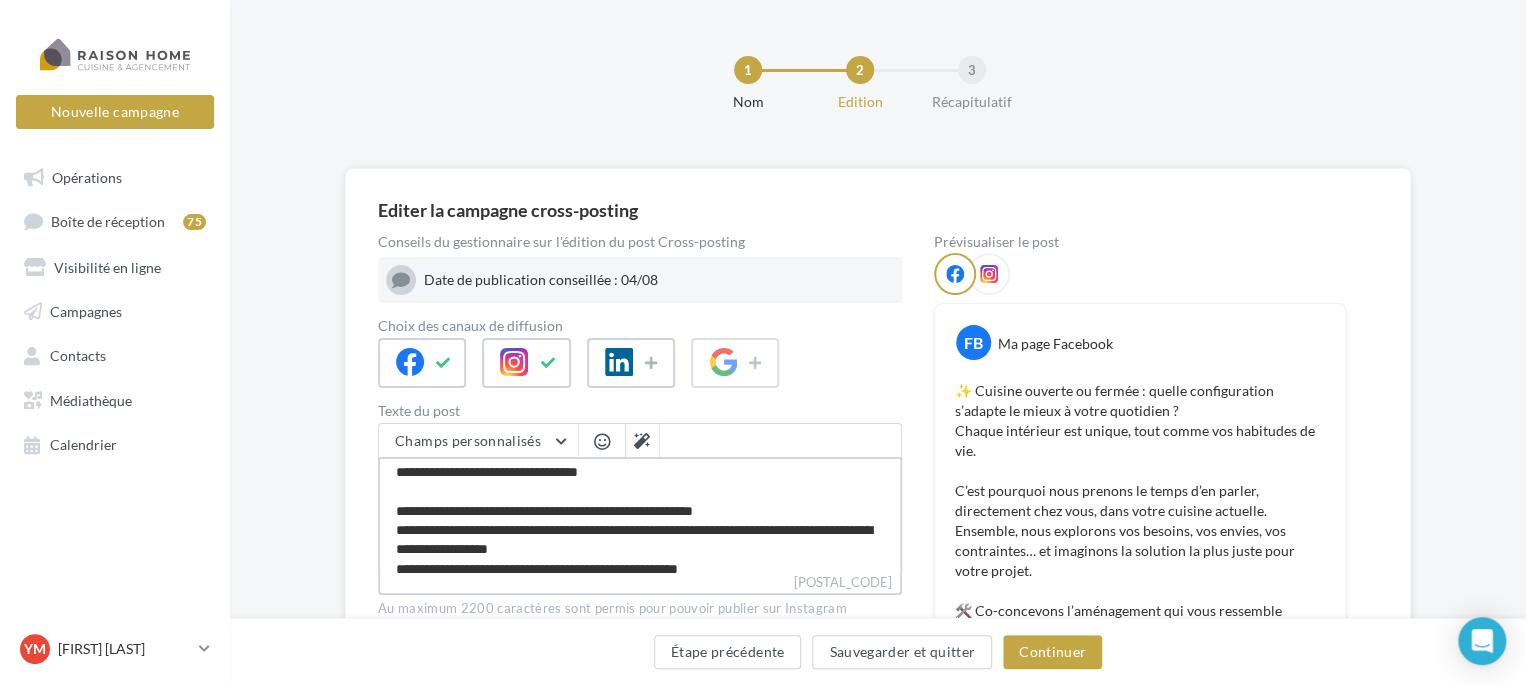 type on "**********" 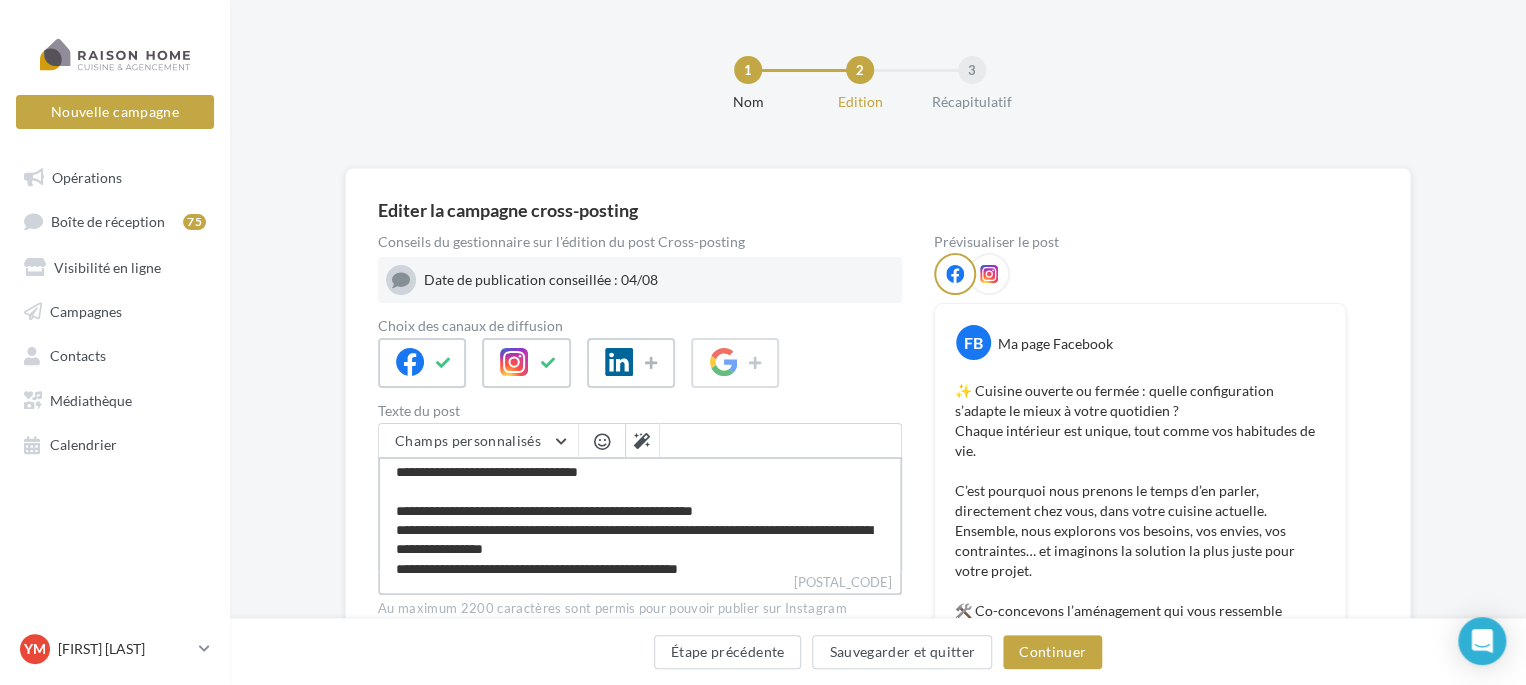 type on "**********" 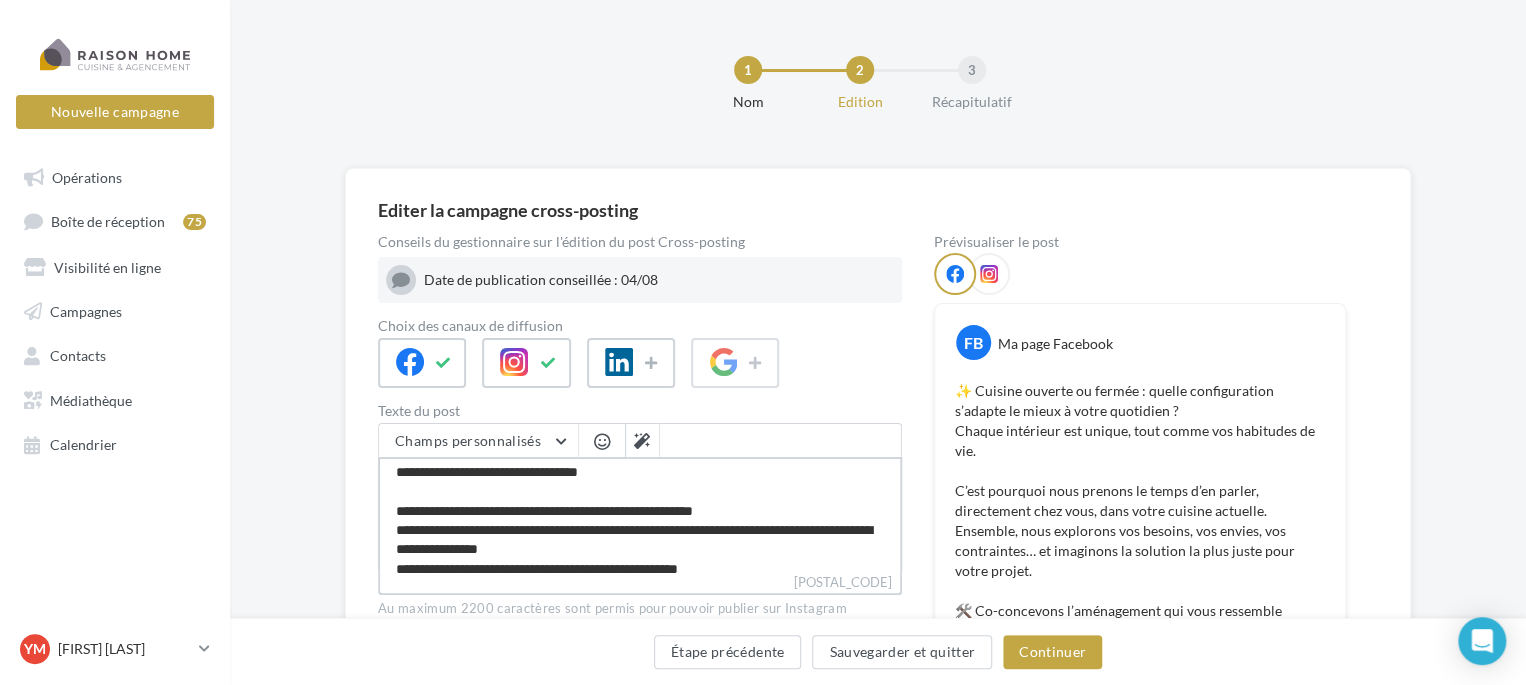 type on "**********" 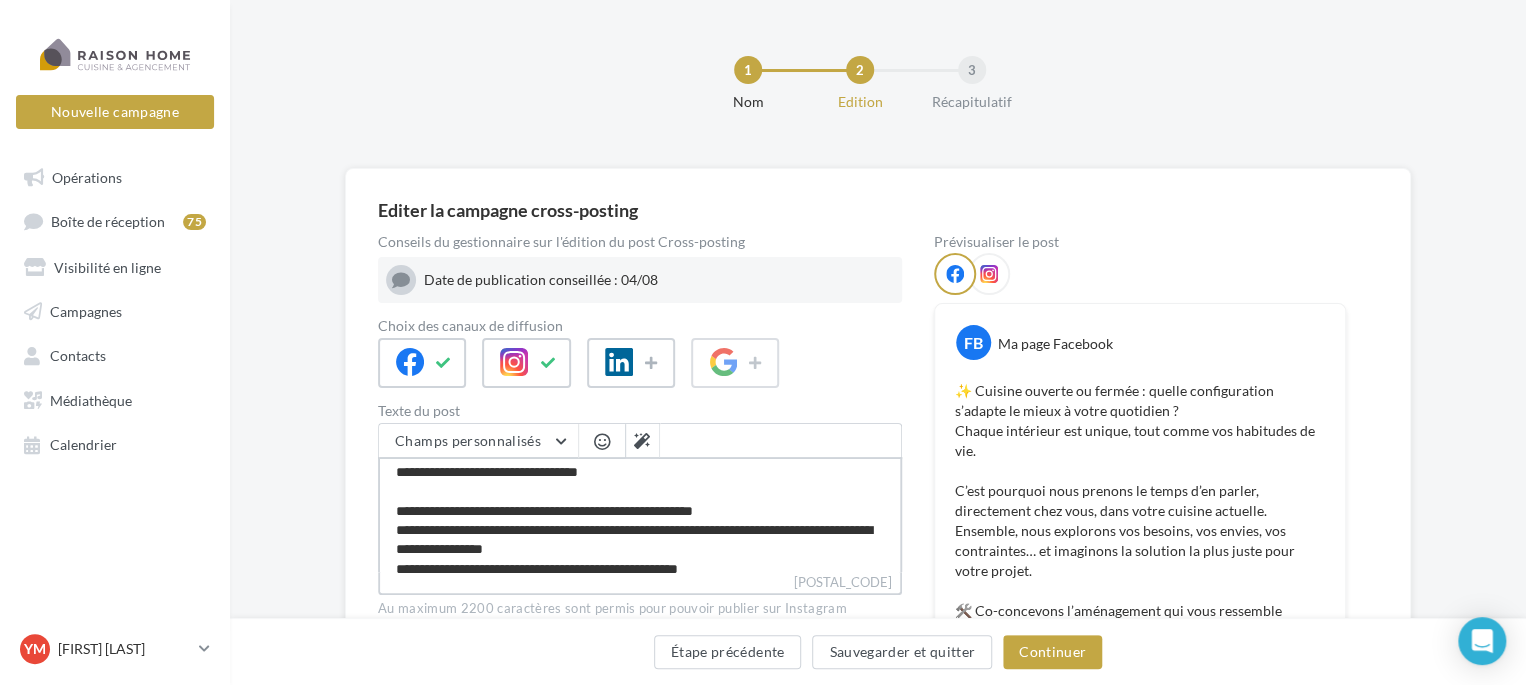 click on "**********" at bounding box center [640, 514] 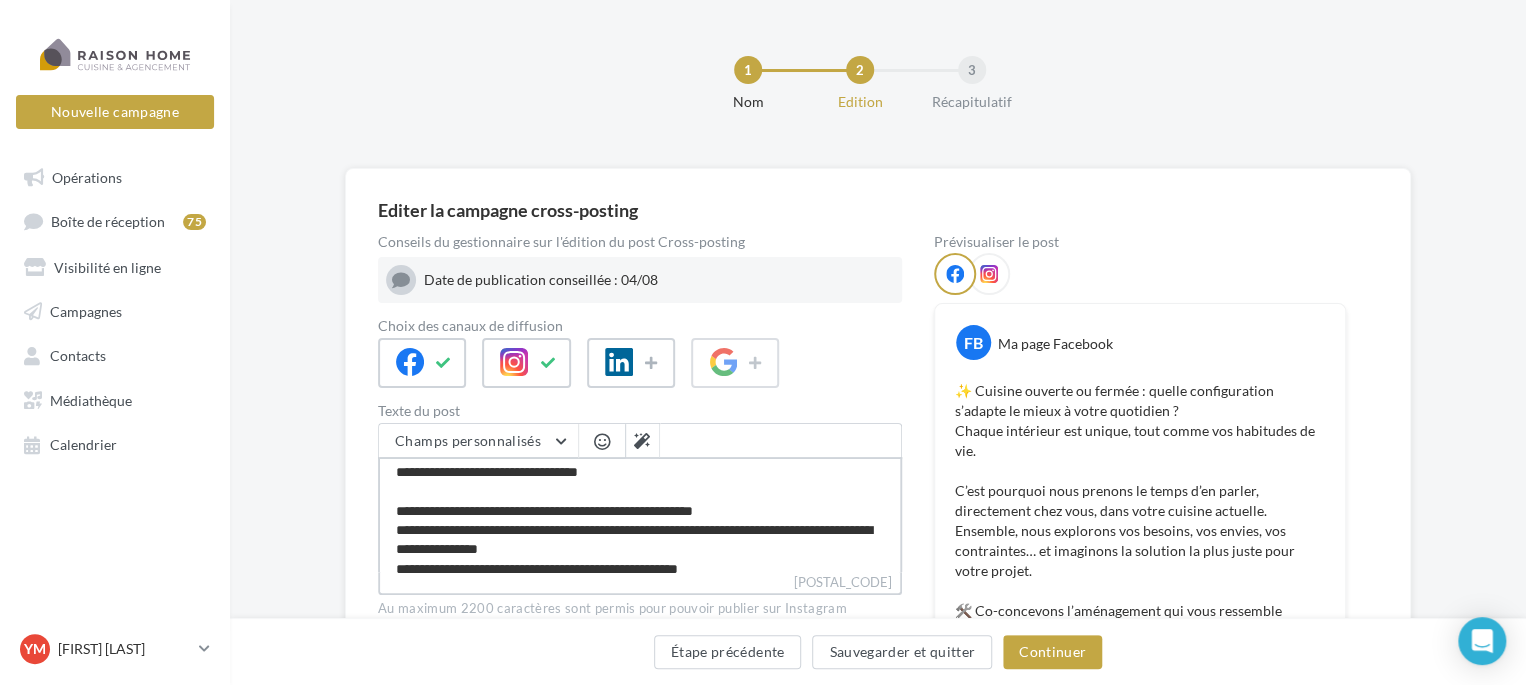 type on "**********" 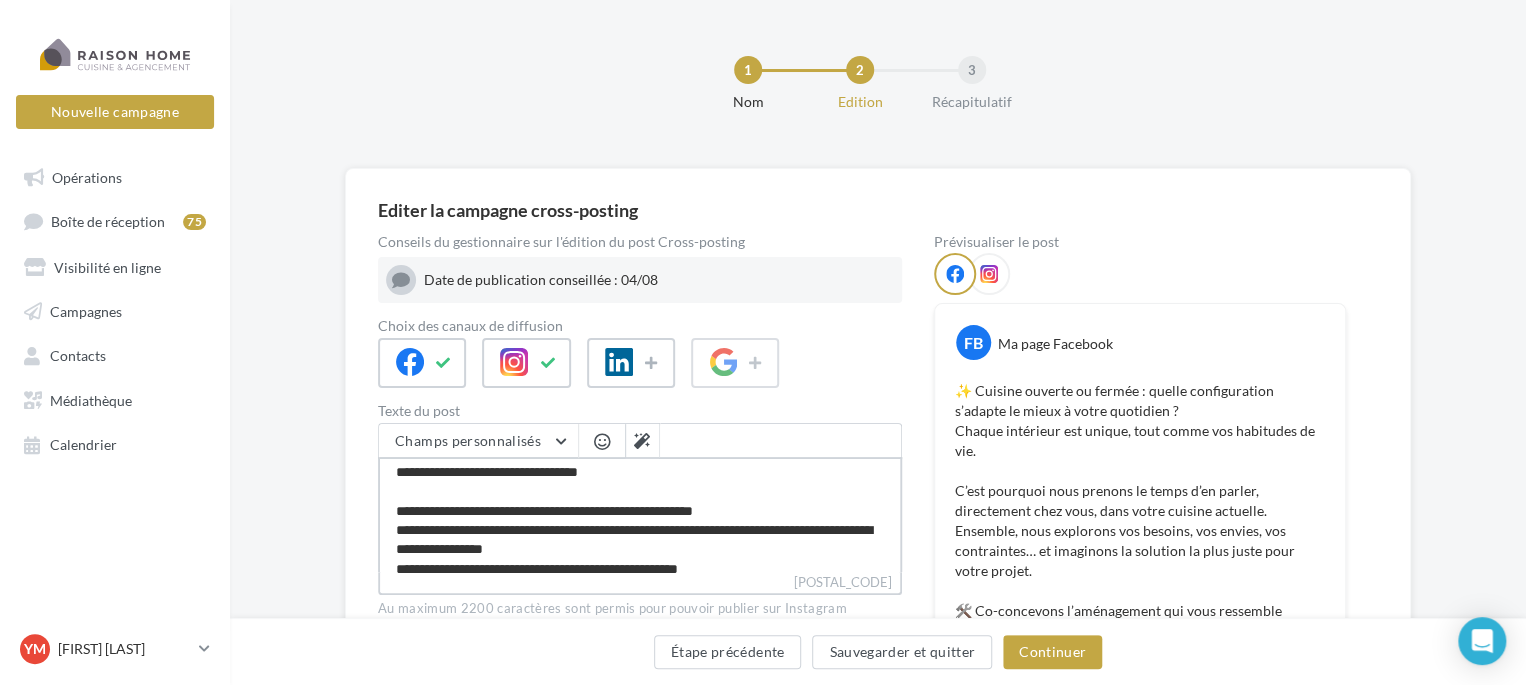 type on "**********" 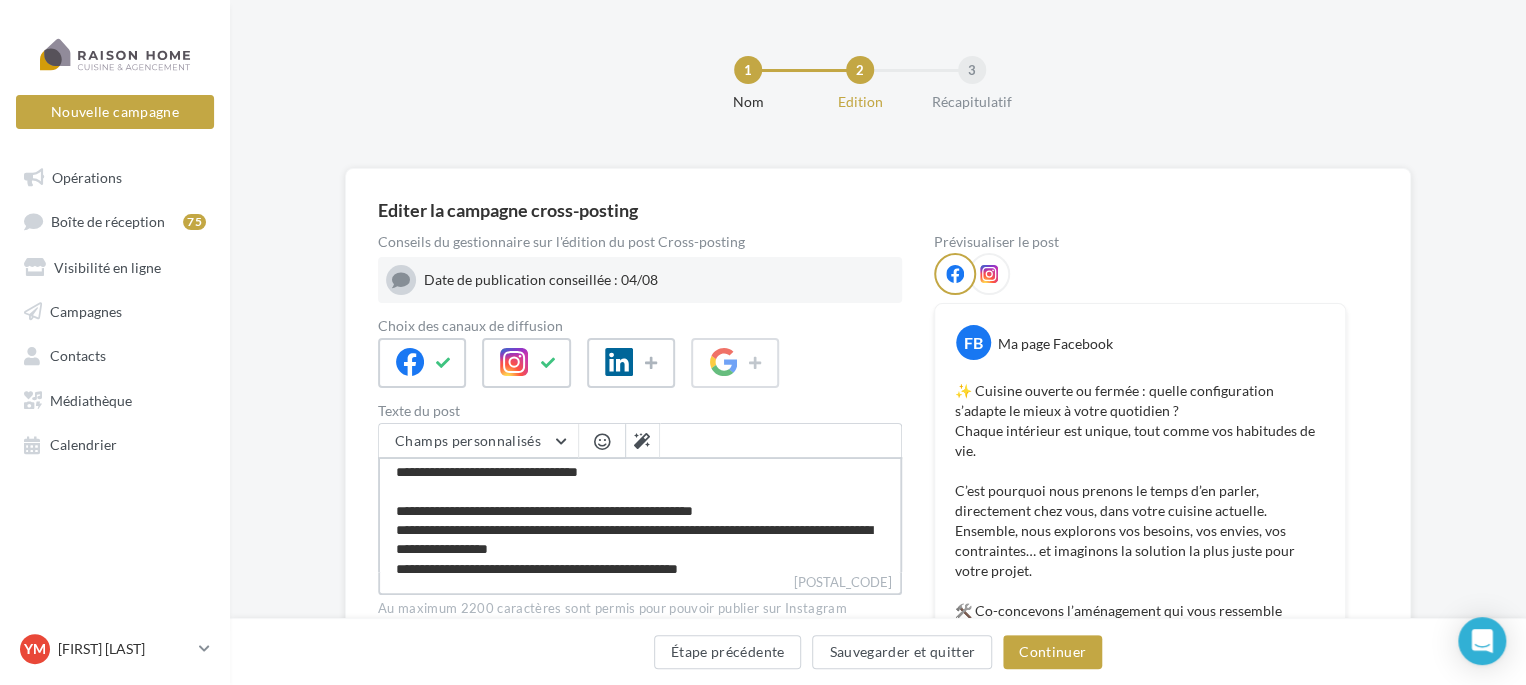 type on "**********" 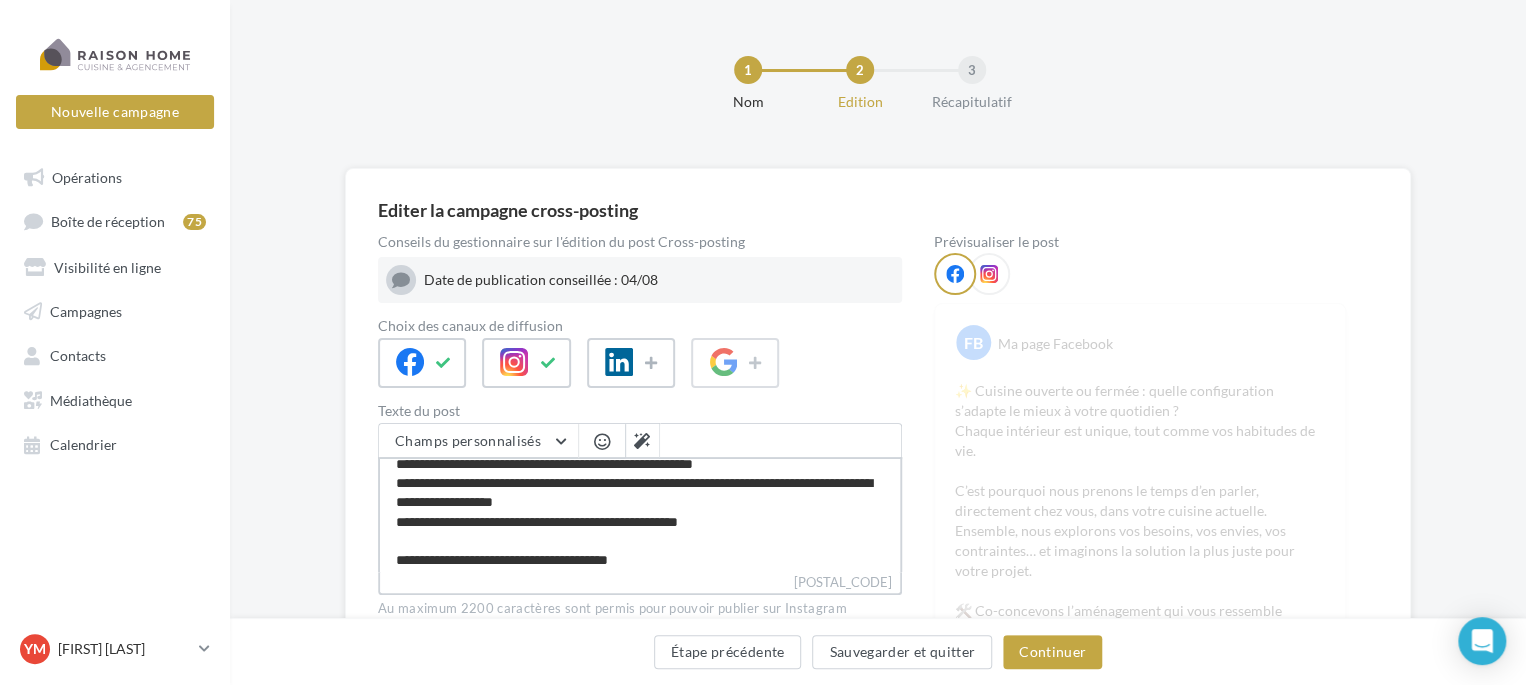 scroll, scrollTop: 172, scrollLeft: 0, axis: vertical 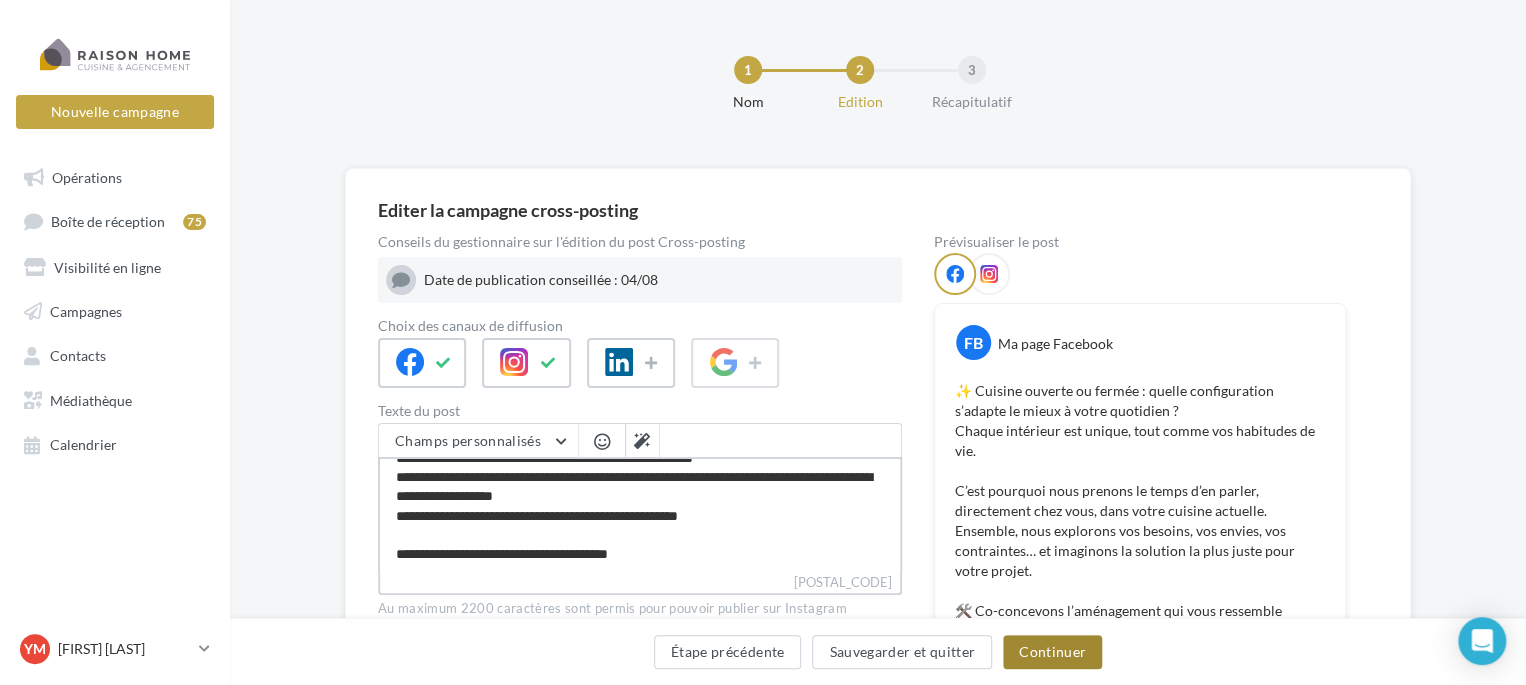 type on "**********" 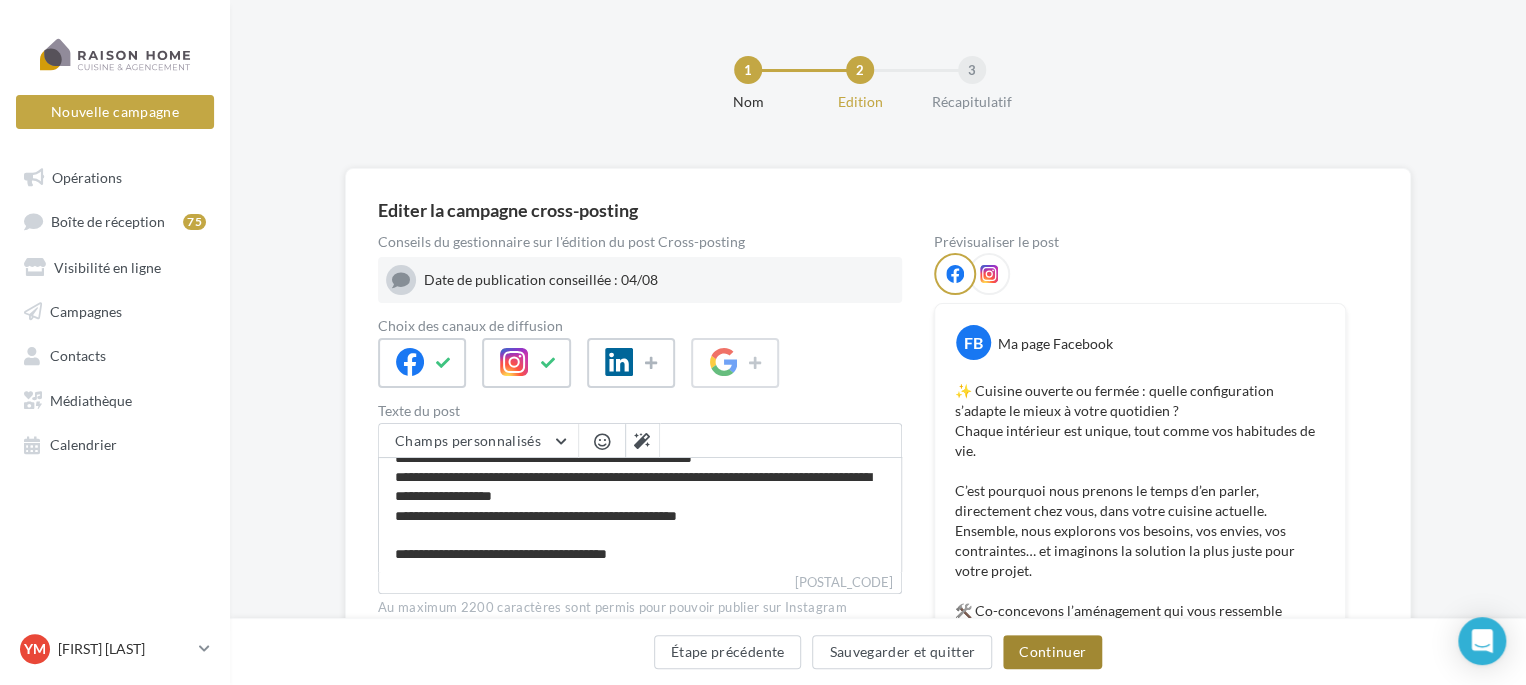 scroll, scrollTop: 171, scrollLeft: 0, axis: vertical 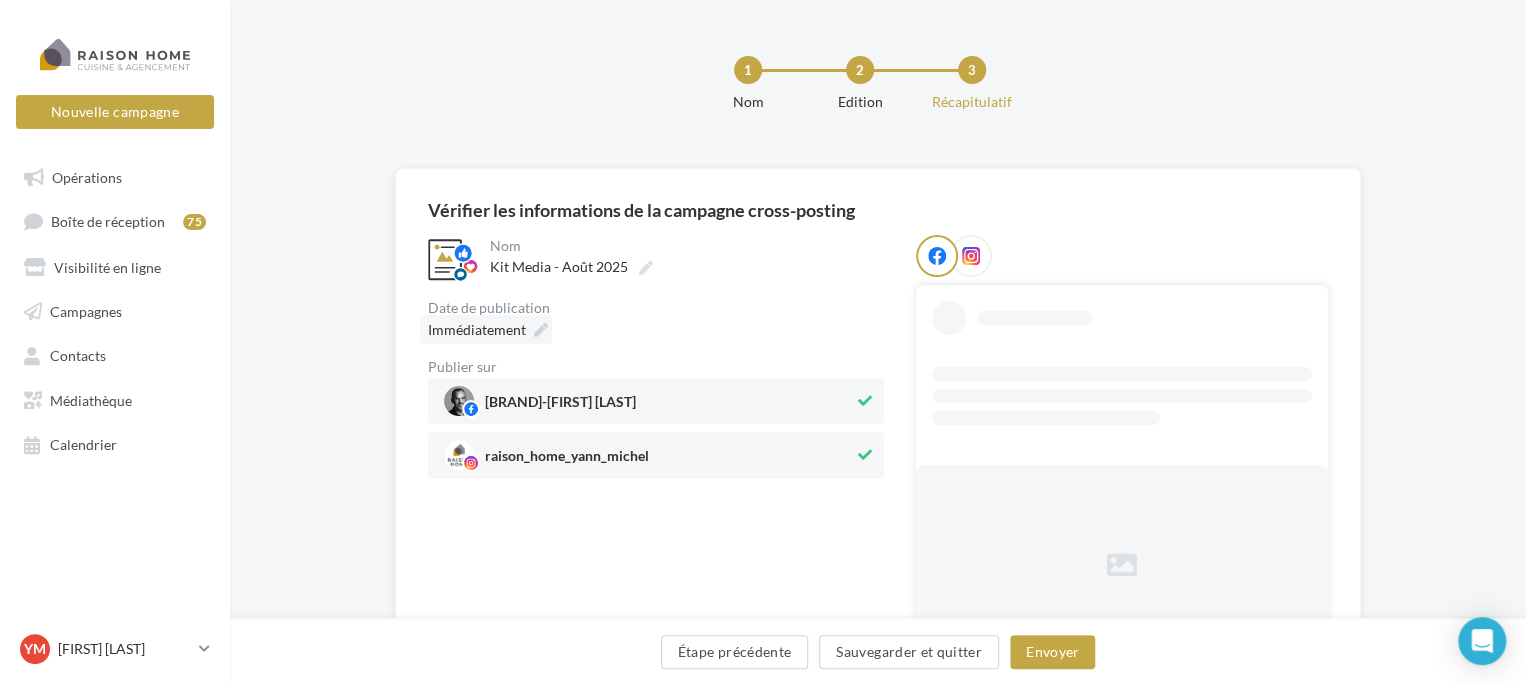 click on "Immédiatement" at bounding box center [477, 329] 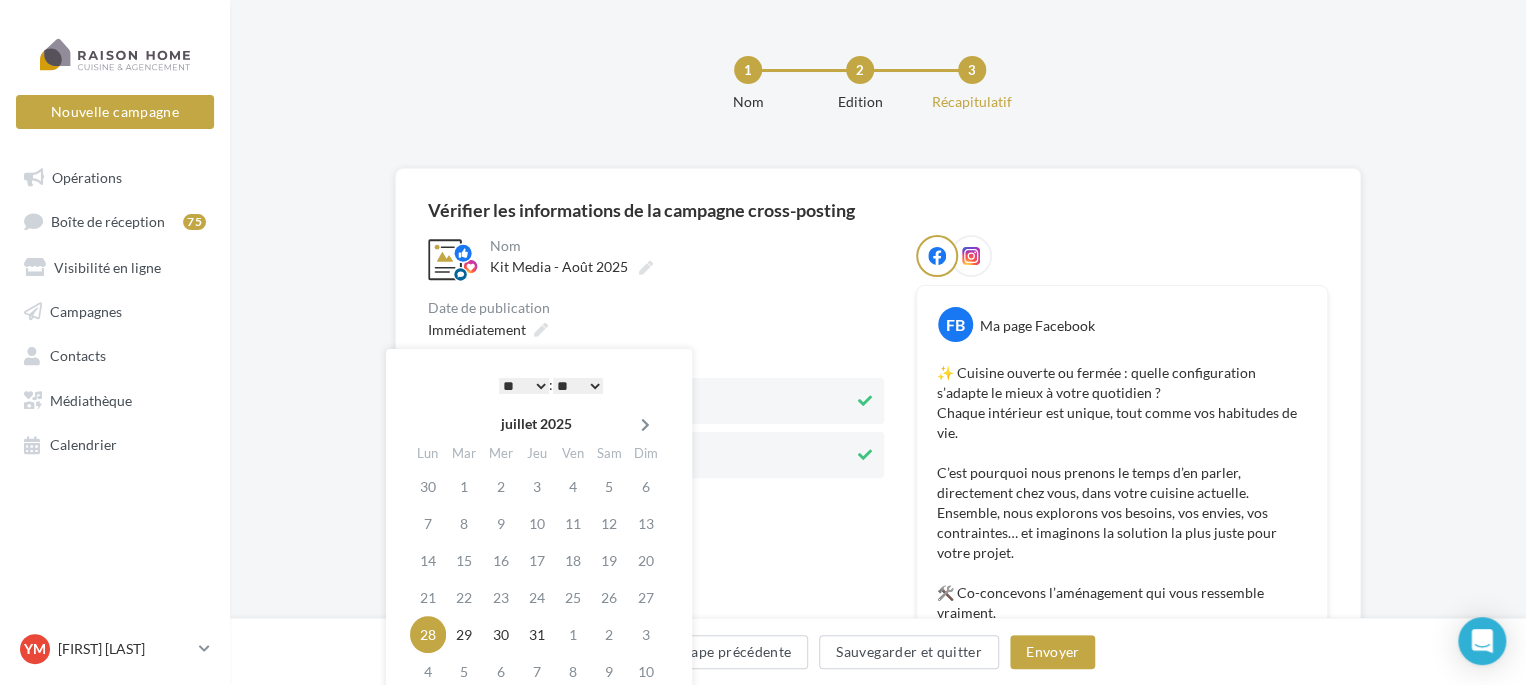 click at bounding box center [645, 425] 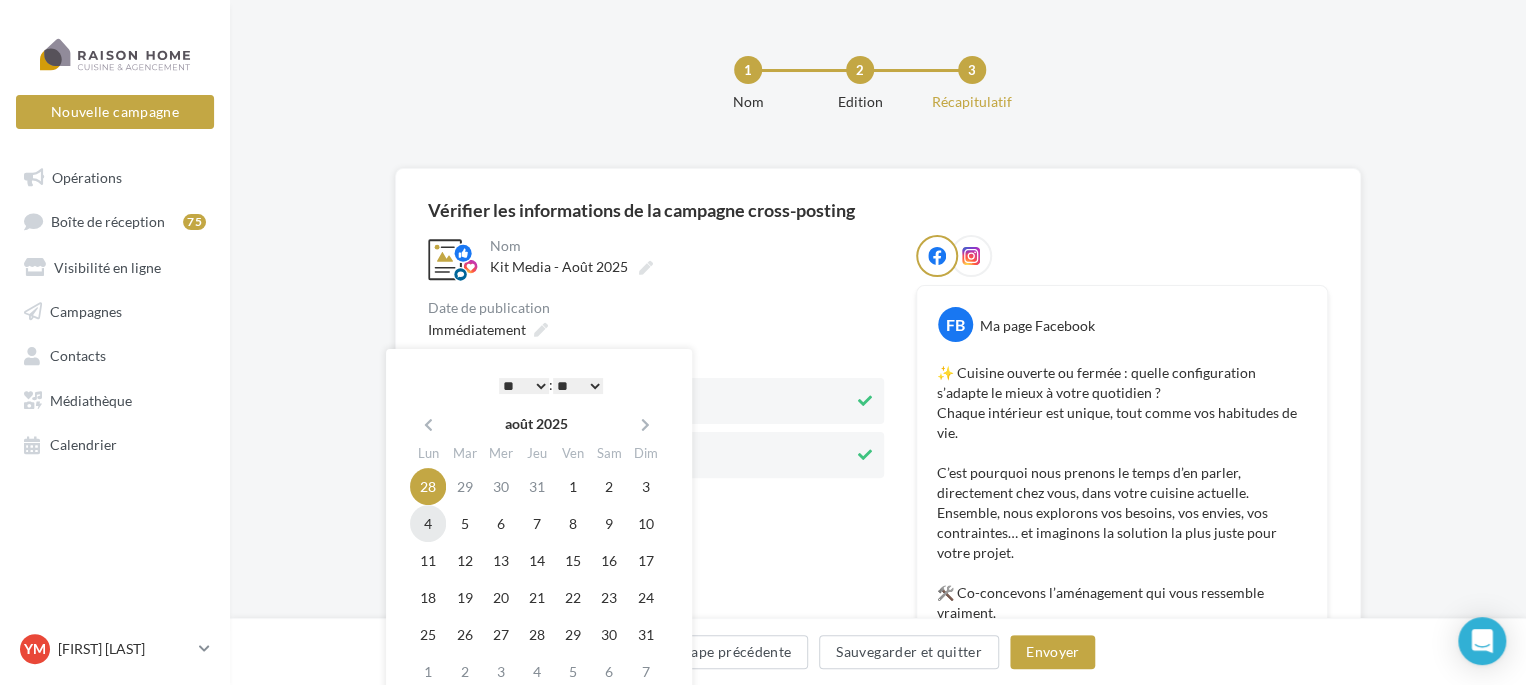 click on "4" at bounding box center [428, 523] 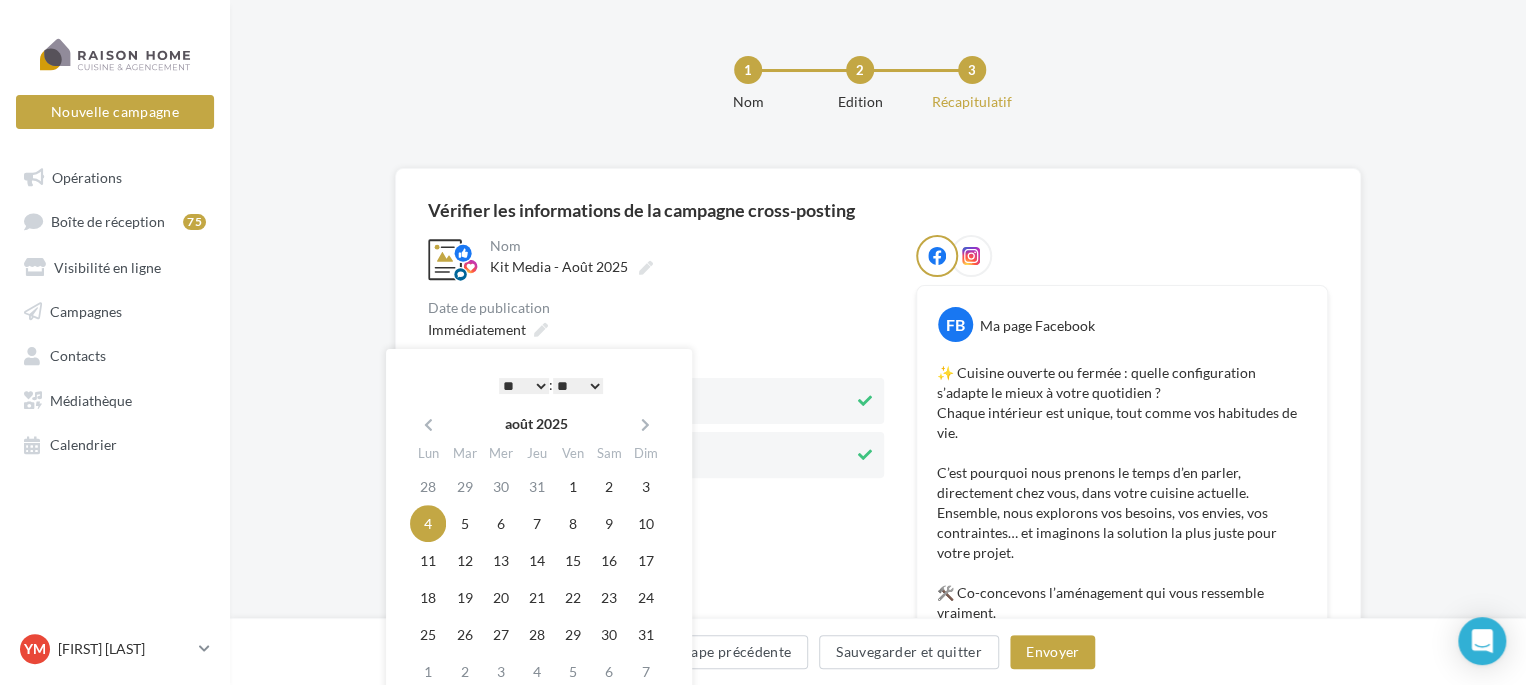 click on "* * * * * * * * * * ** ** ** ** ** ** ** ** ** ** ** ** ** **" at bounding box center [524, 386] 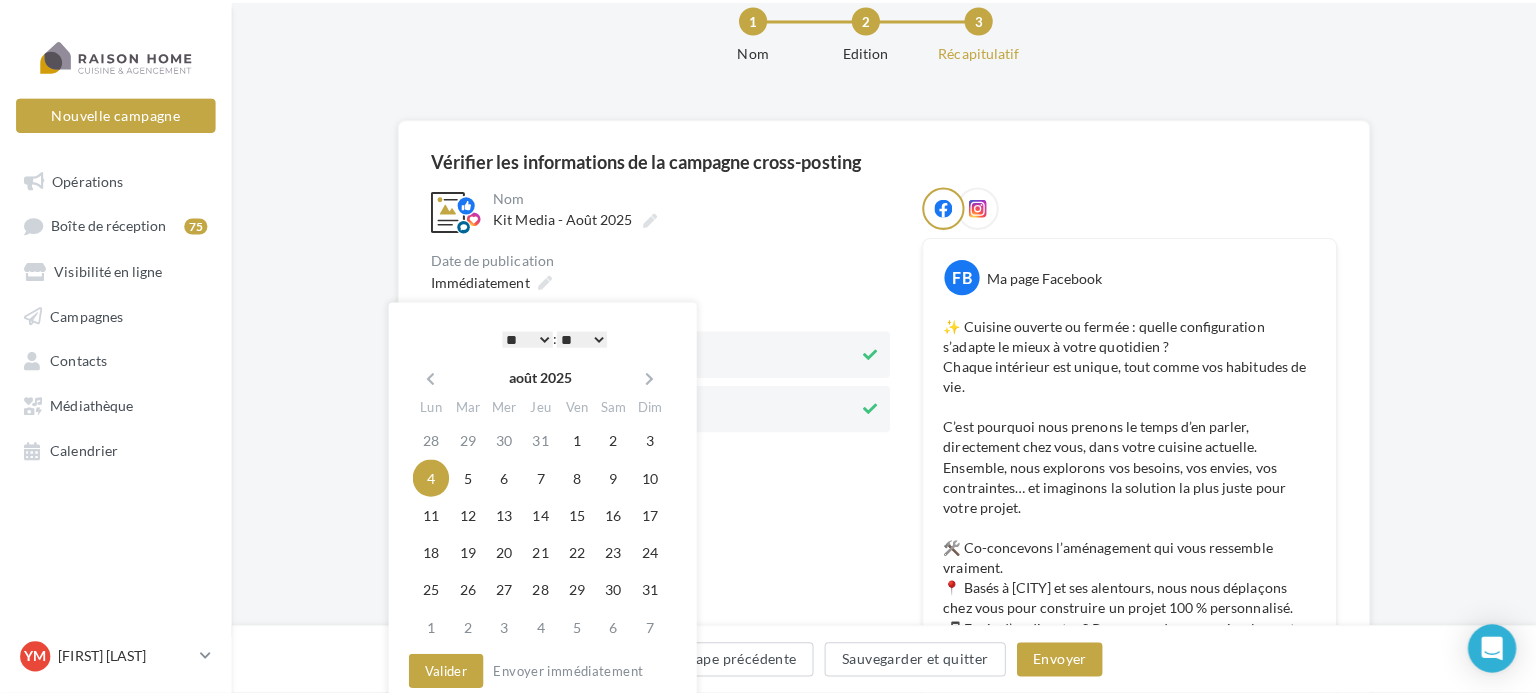 scroll, scrollTop: 100, scrollLeft: 0, axis: vertical 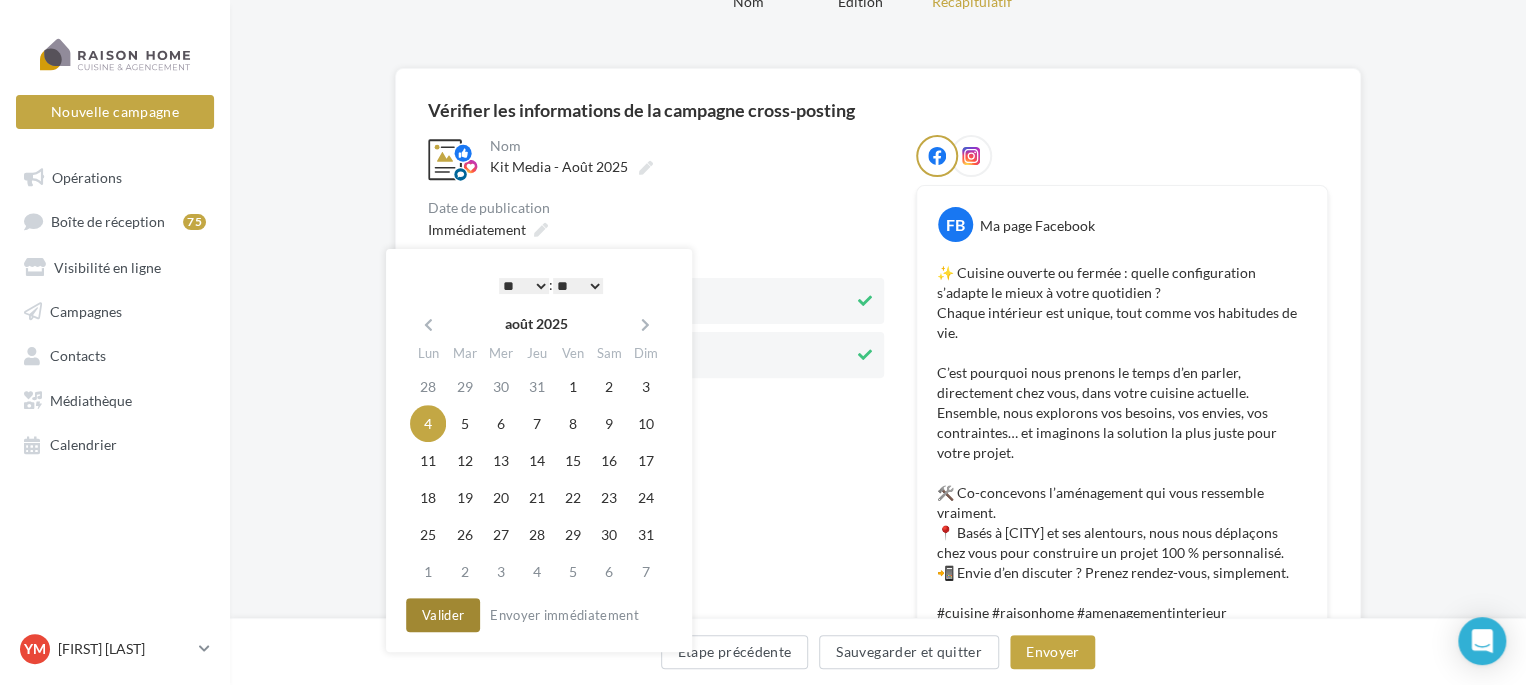 click on "Valider" at bounding box center (443, 615) 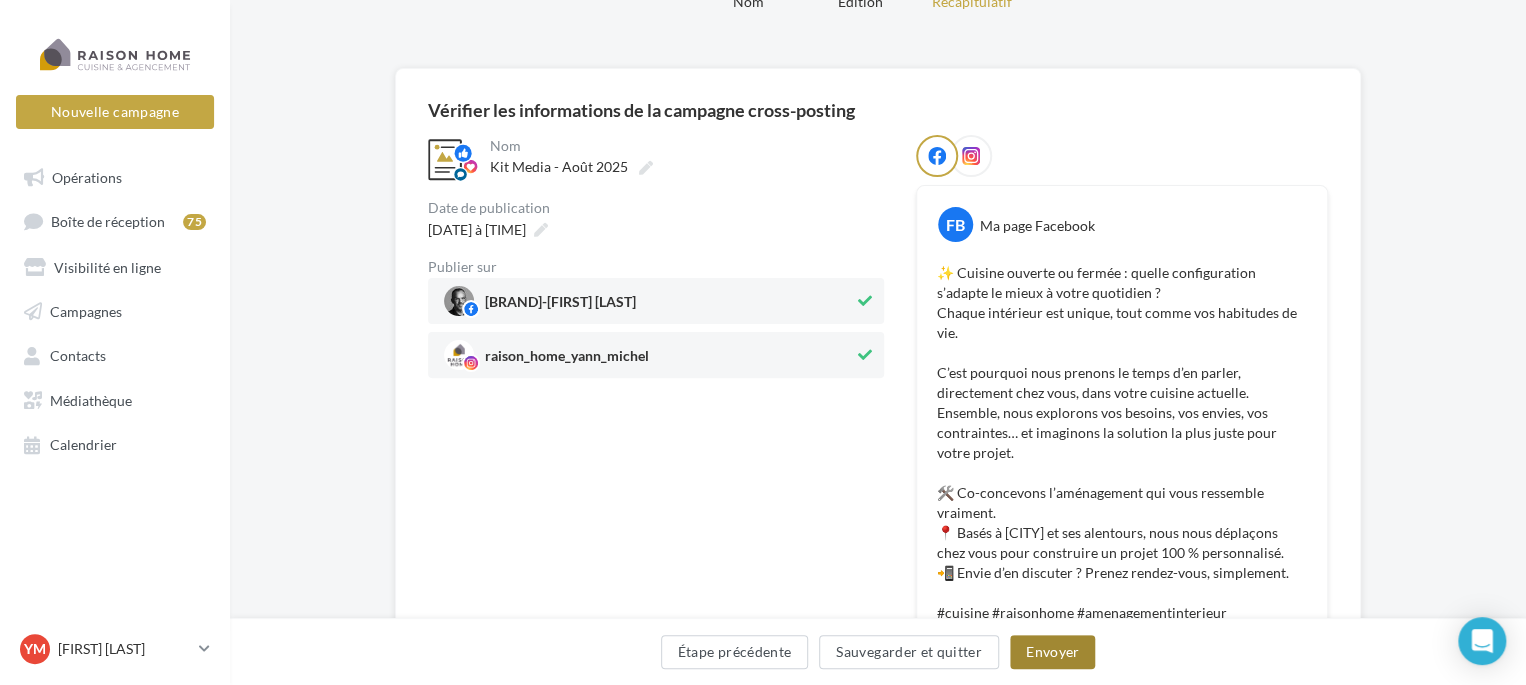 click on "Envoyer" at bounding box center [1052, 652] 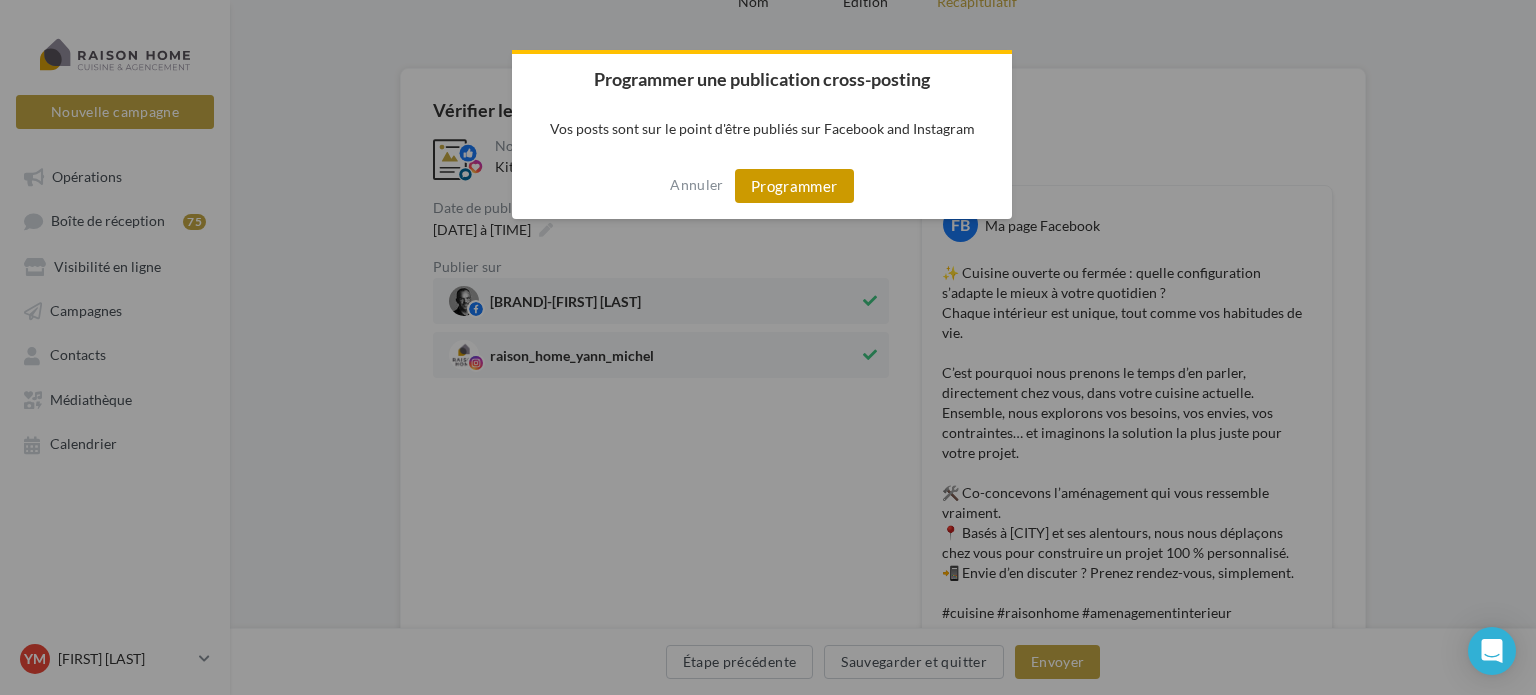 click on "Programmer" at bounding box center [794, 186] 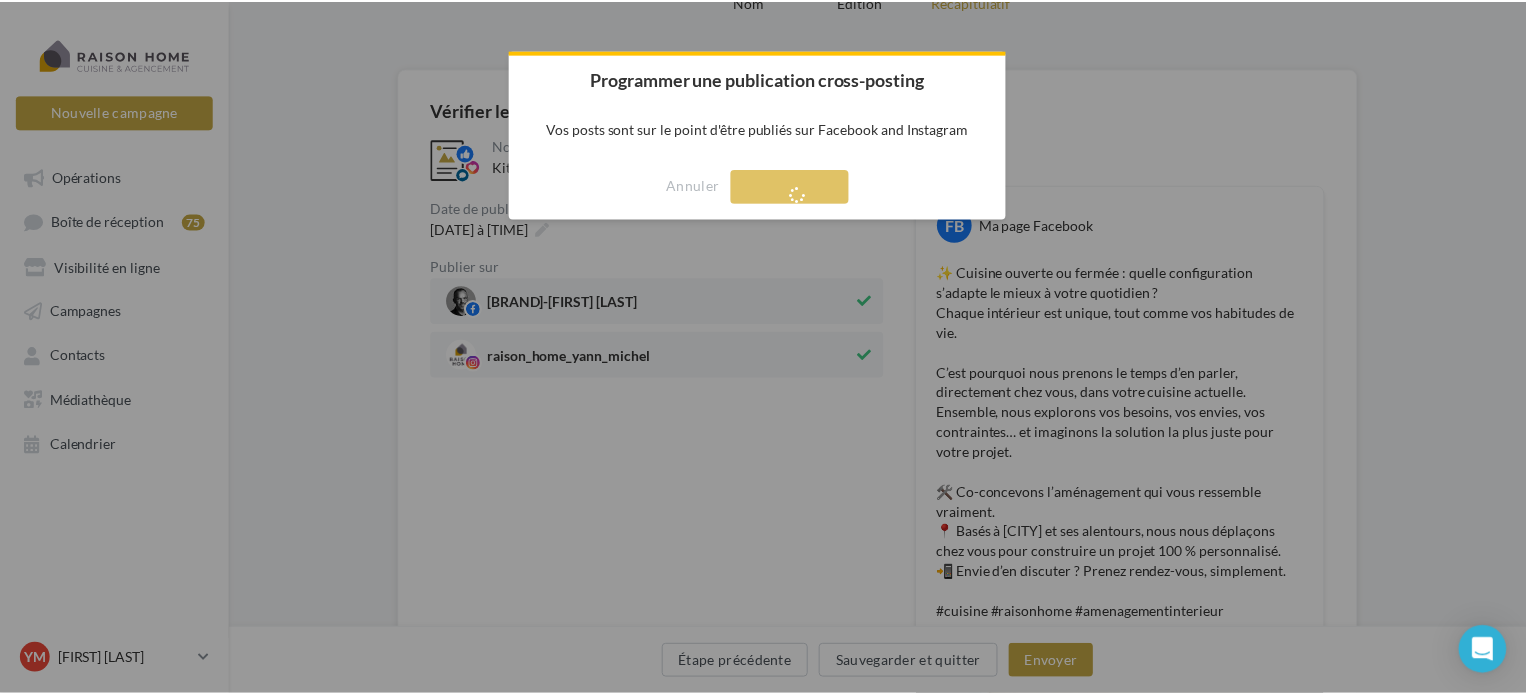 scroll, scrollTop: 32, scrollLeft: 0, axis: vertical 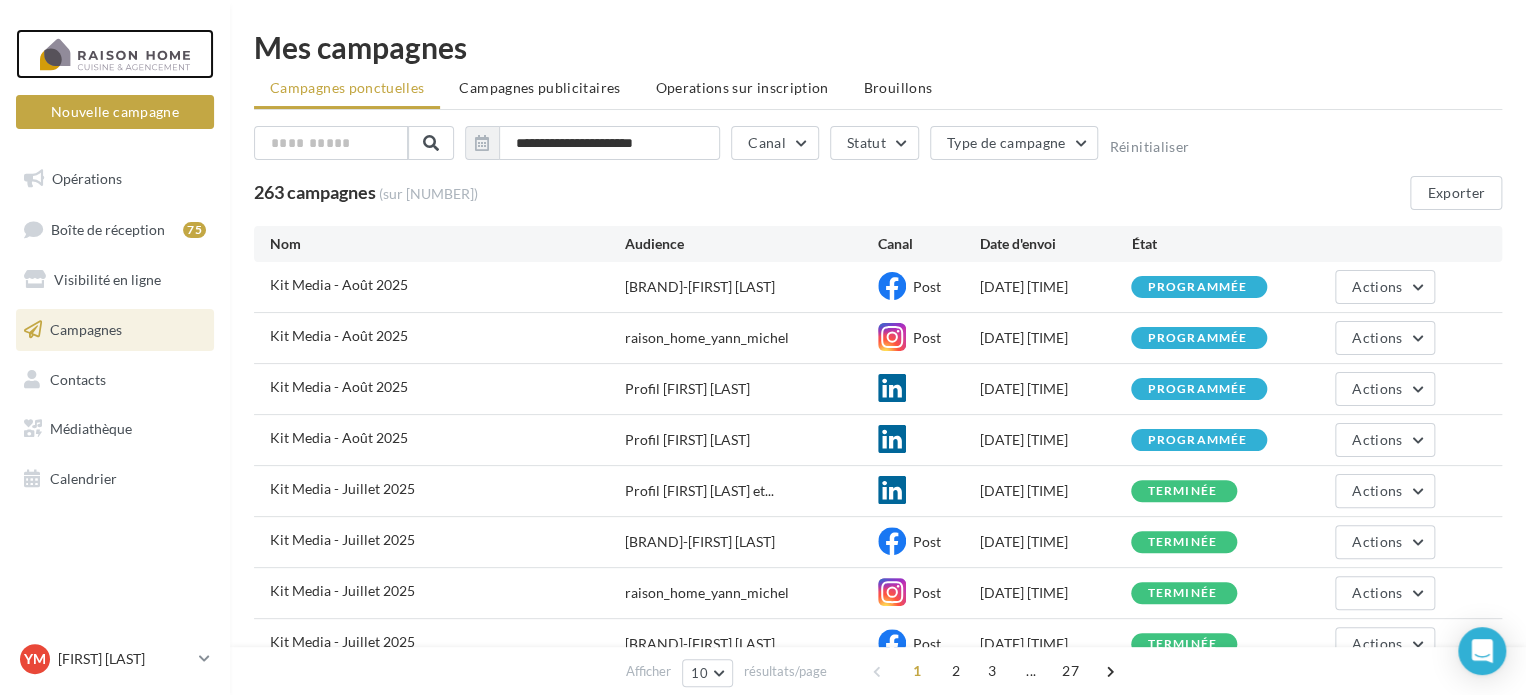 click at bounding box center (115, 54) 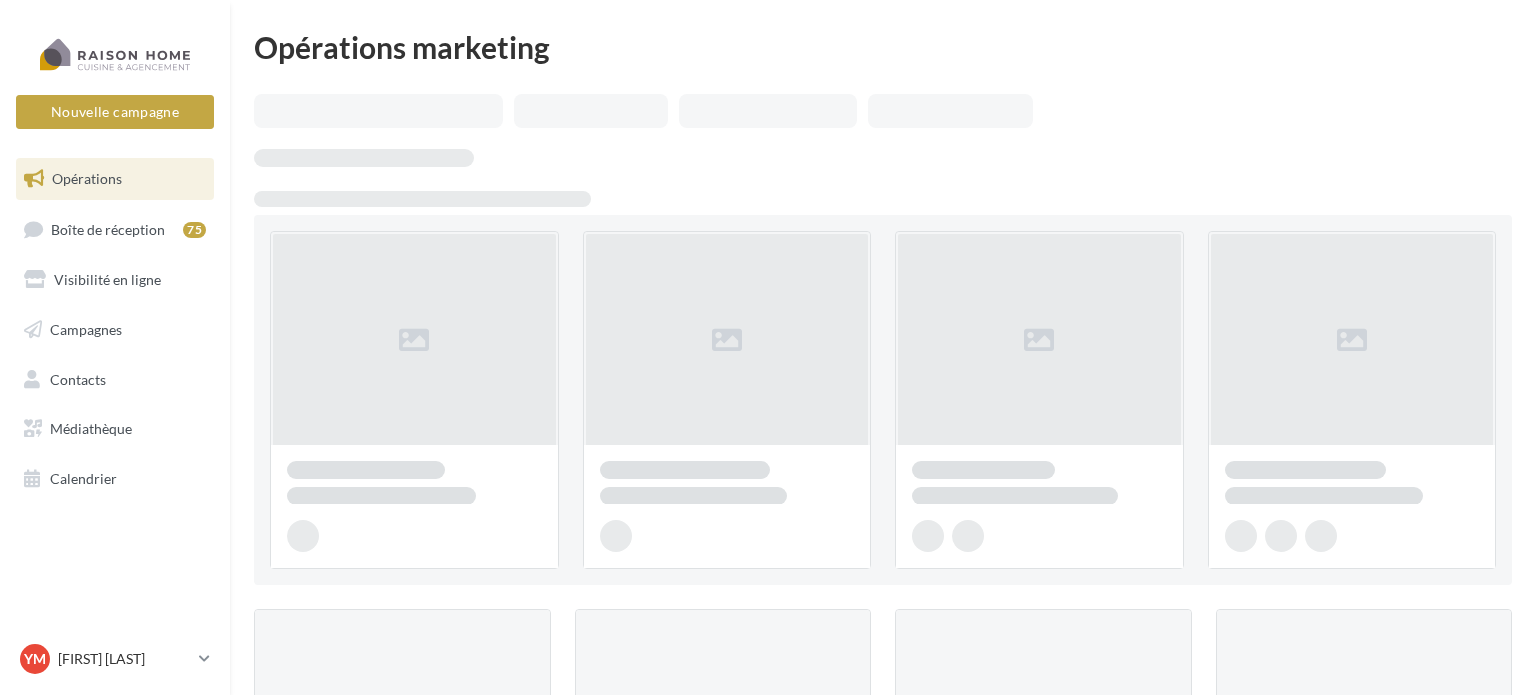 scroll, scrollTop: 0, scrollLeft: 0, axis: both 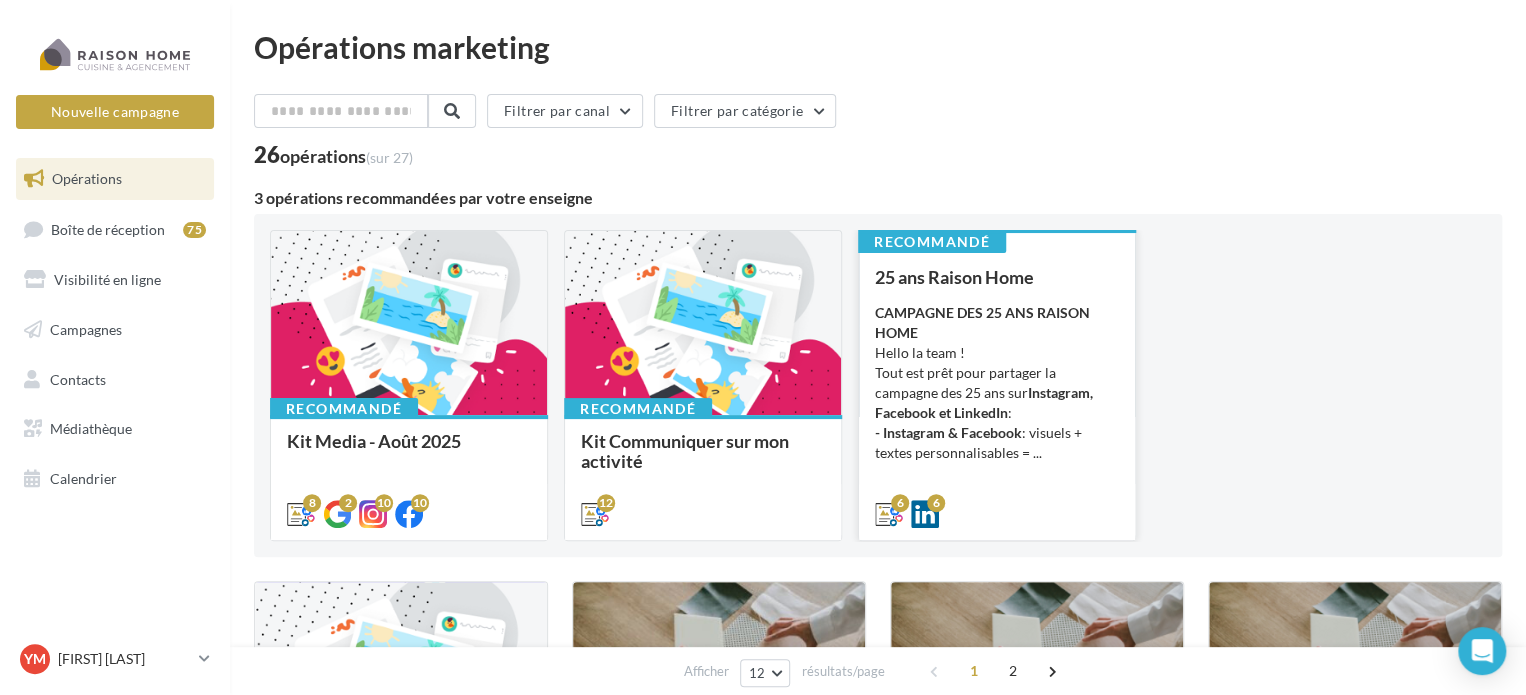 click on "CAMPAGNE DES 25 ANS RAISON HOME" at bounding box center (982, 322) 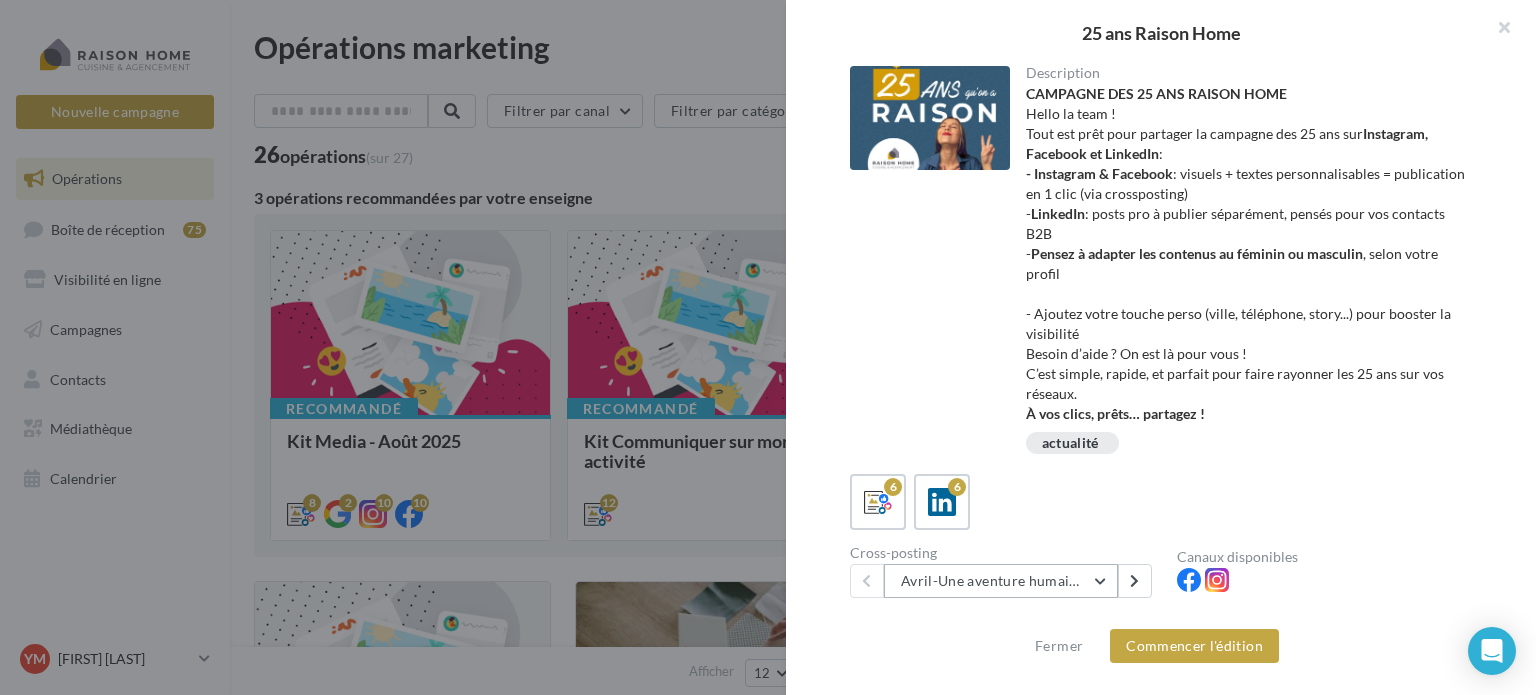 click on "Avril-Une aventure humaine depuis 25 ans" at bounding box center [1001, 581] 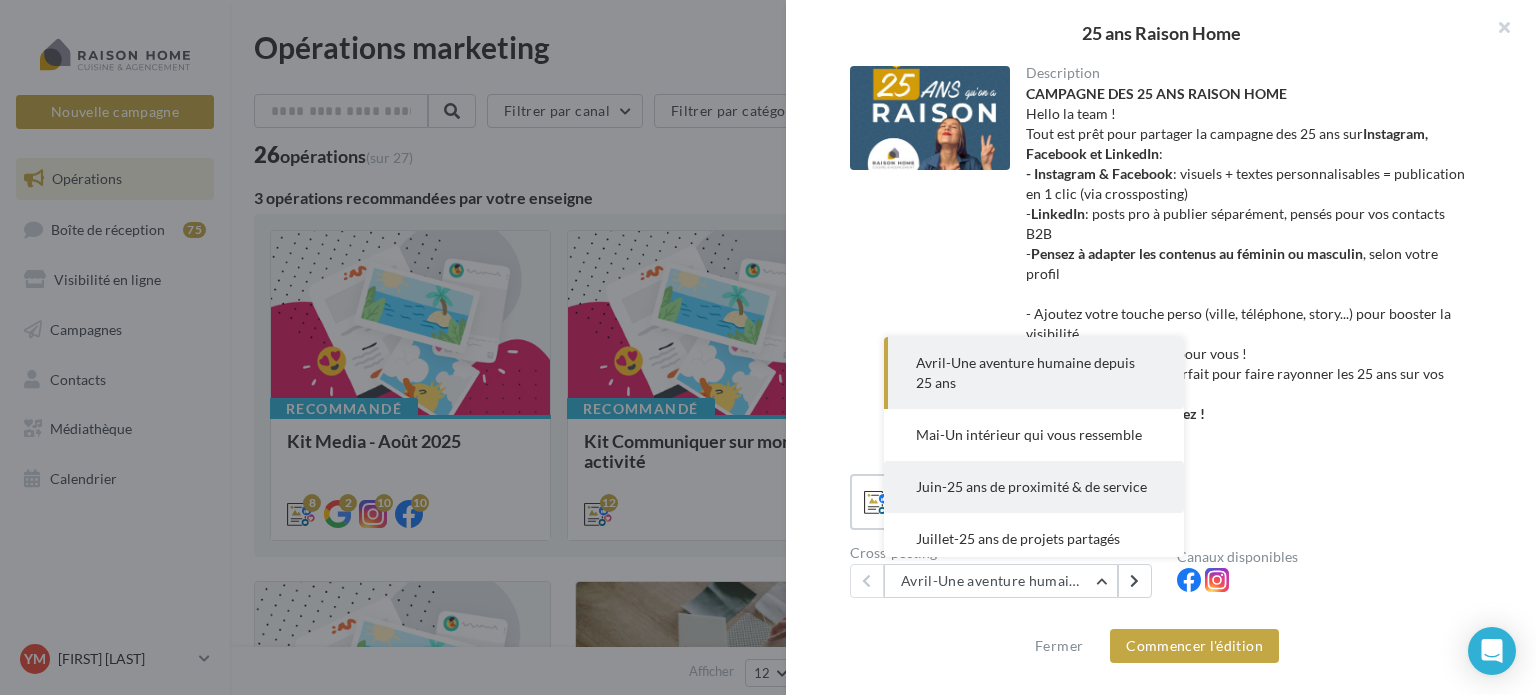 click on "Juin-25 ans de proximité & de service" at bounding box center (1034, 487) 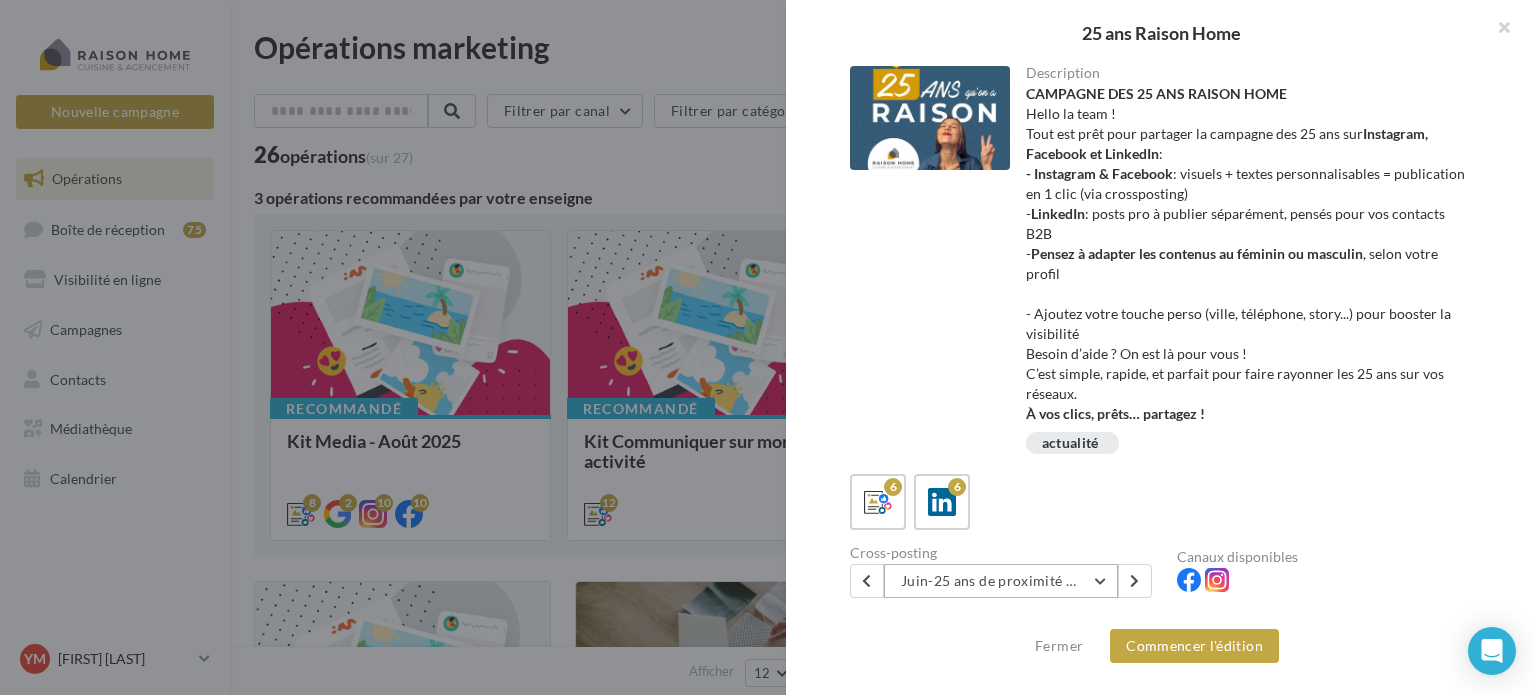 click on "Juin-25 ans de proximité & de service" at bounding box center (1001, 581) 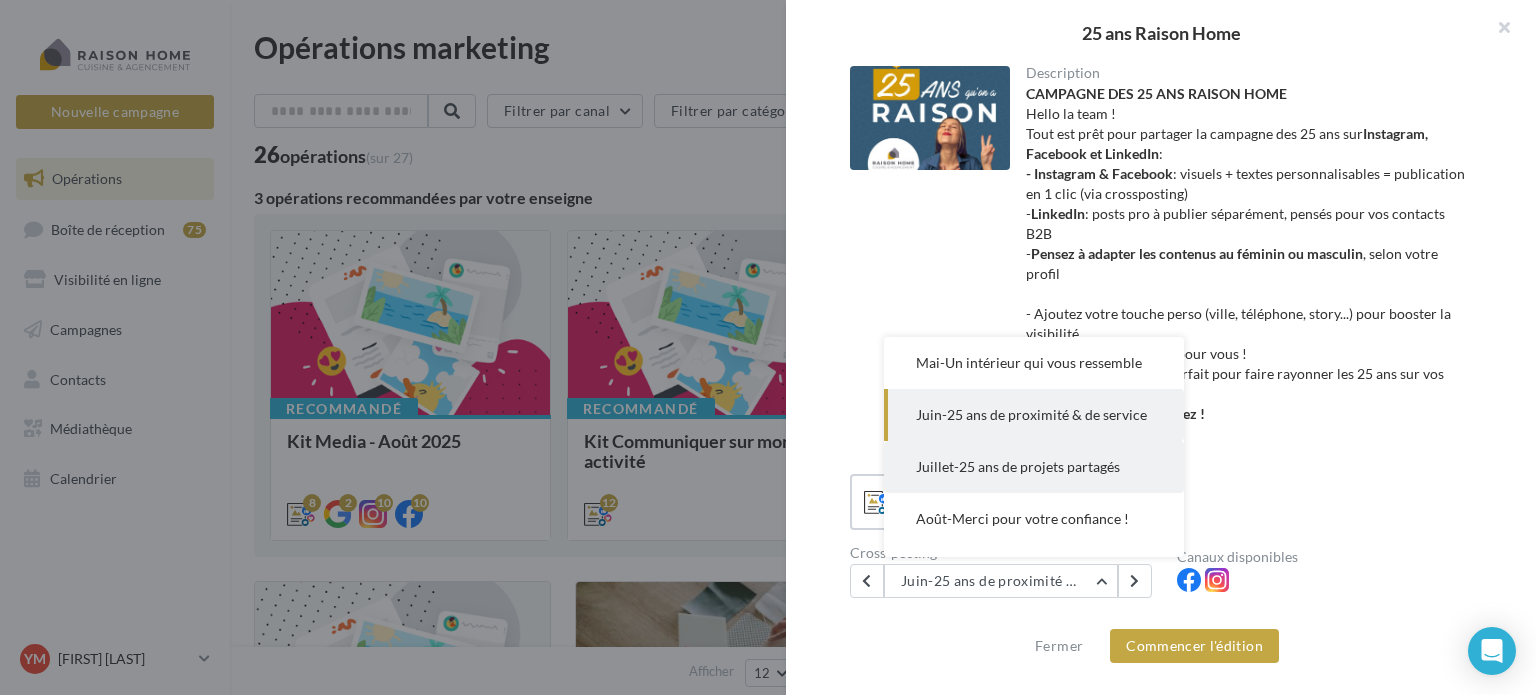 click on "Juillet-25 ans de projets partagés" at bounding box center (1018, 466) 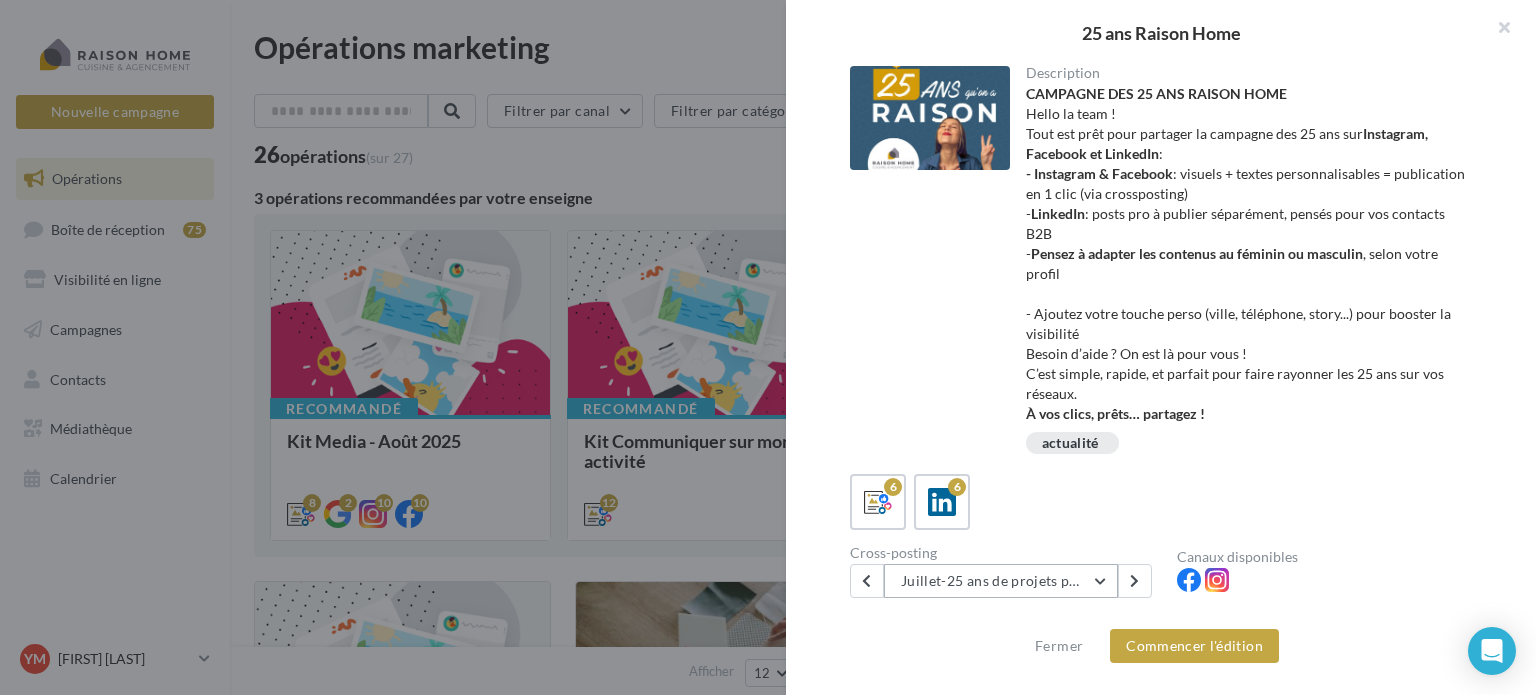 click on "Juillet-25 ans de projets partagés" at bounding box center (1001, 581) 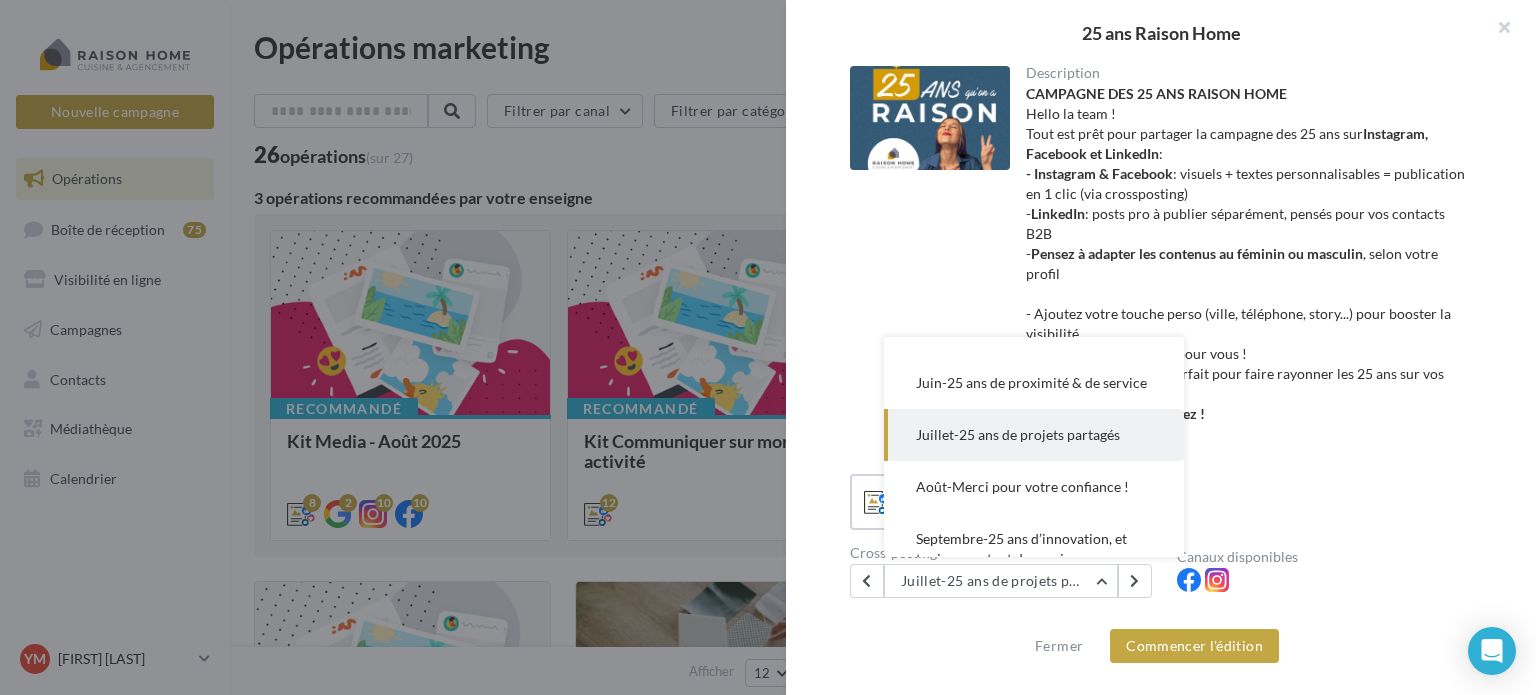 click on "Juillet-25 ans de projets partagés" at bounding box center [1018, 434] 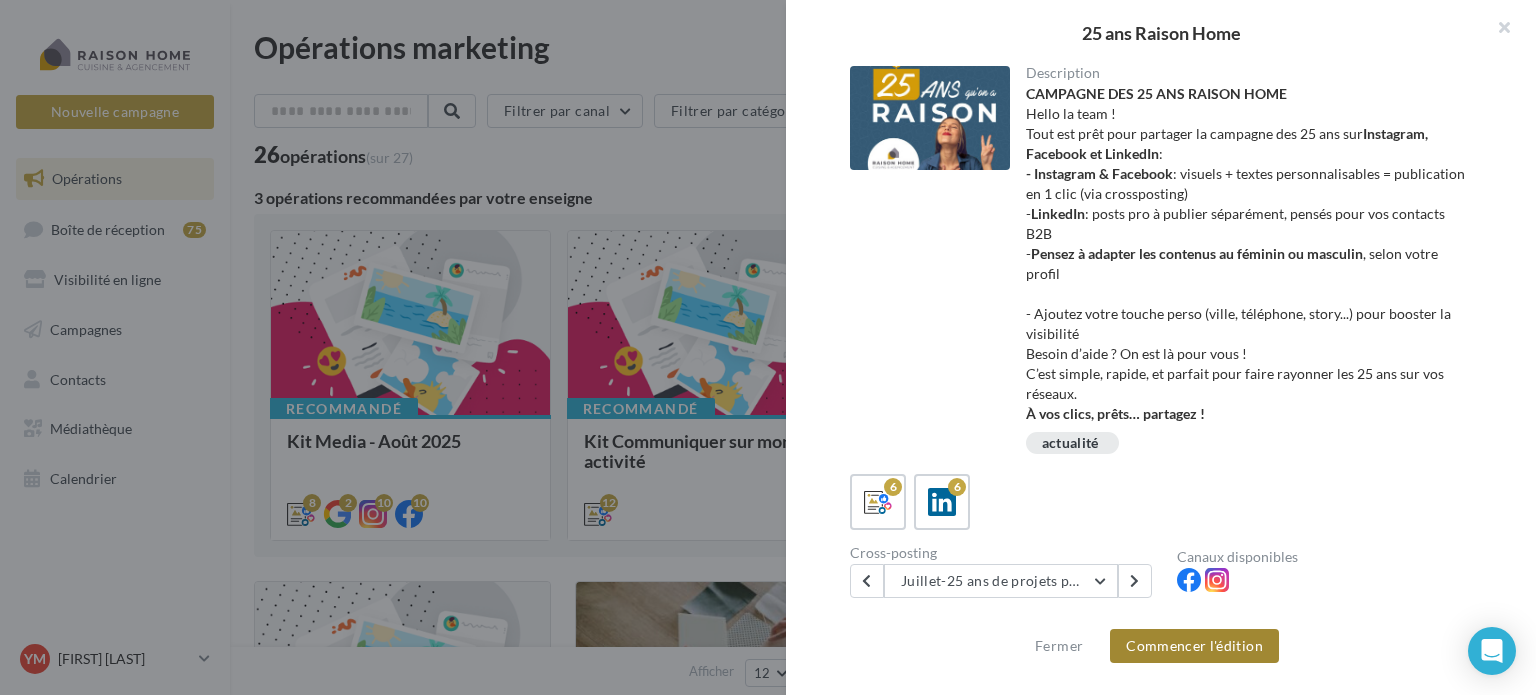 click on "Commencer l'édition" at bounding box center [1194, 646] 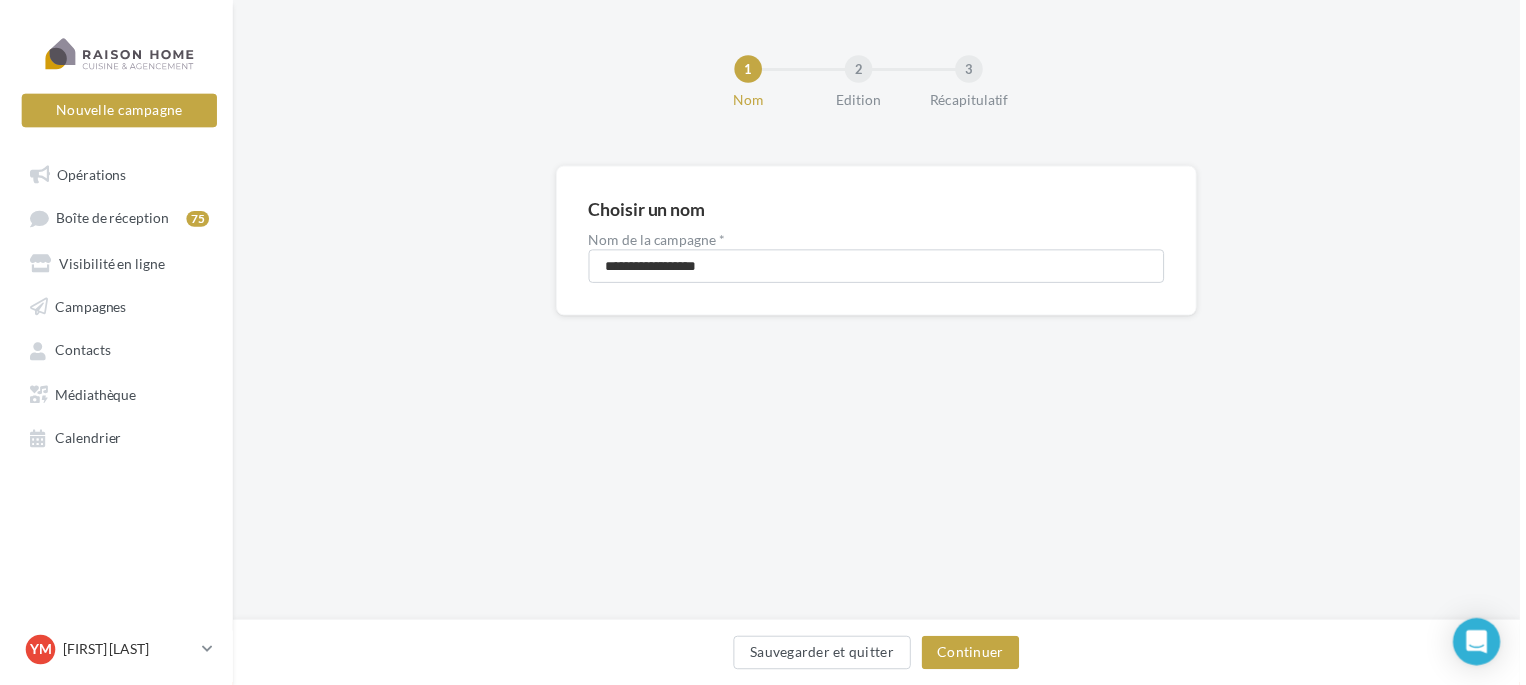 scroll, scrollTop: 0, scrollLeft: 0, axis: both 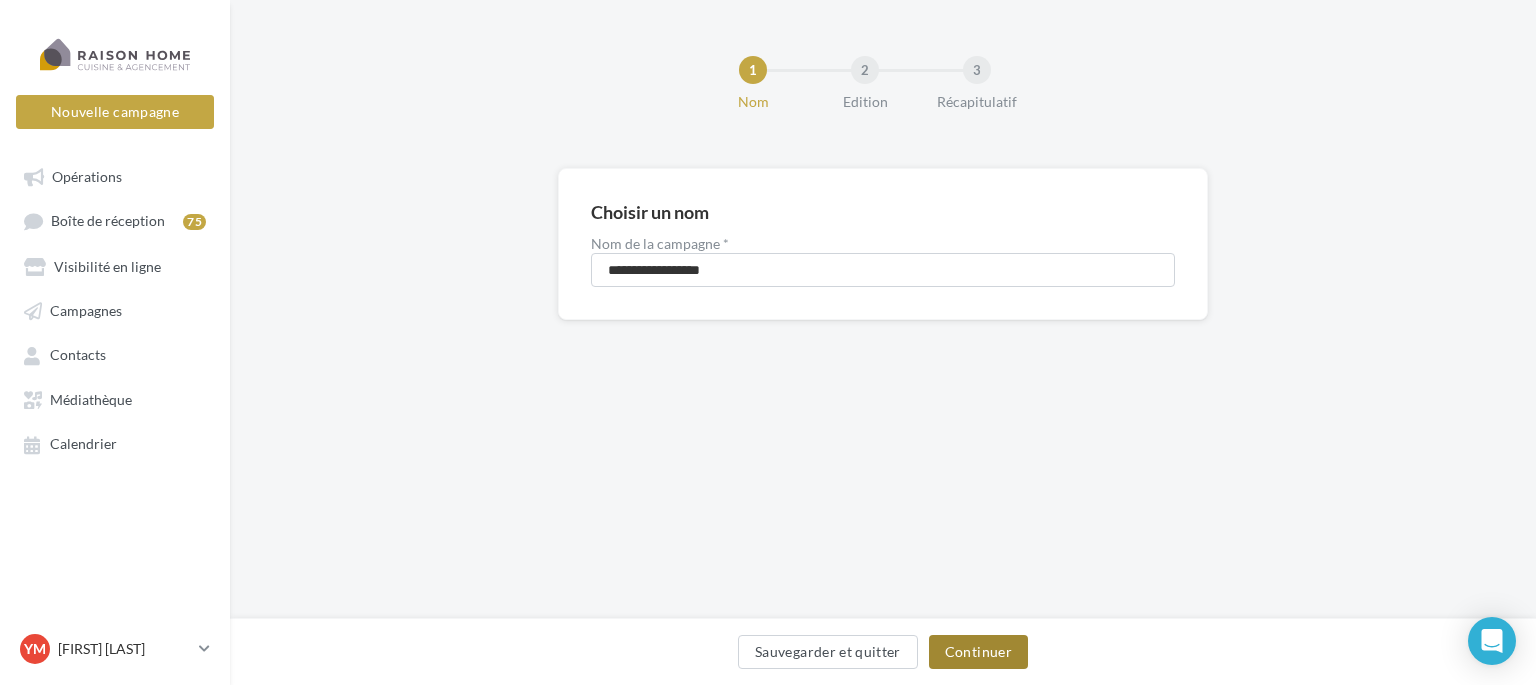 click on "Continuer" at bounding box center (978, 652) 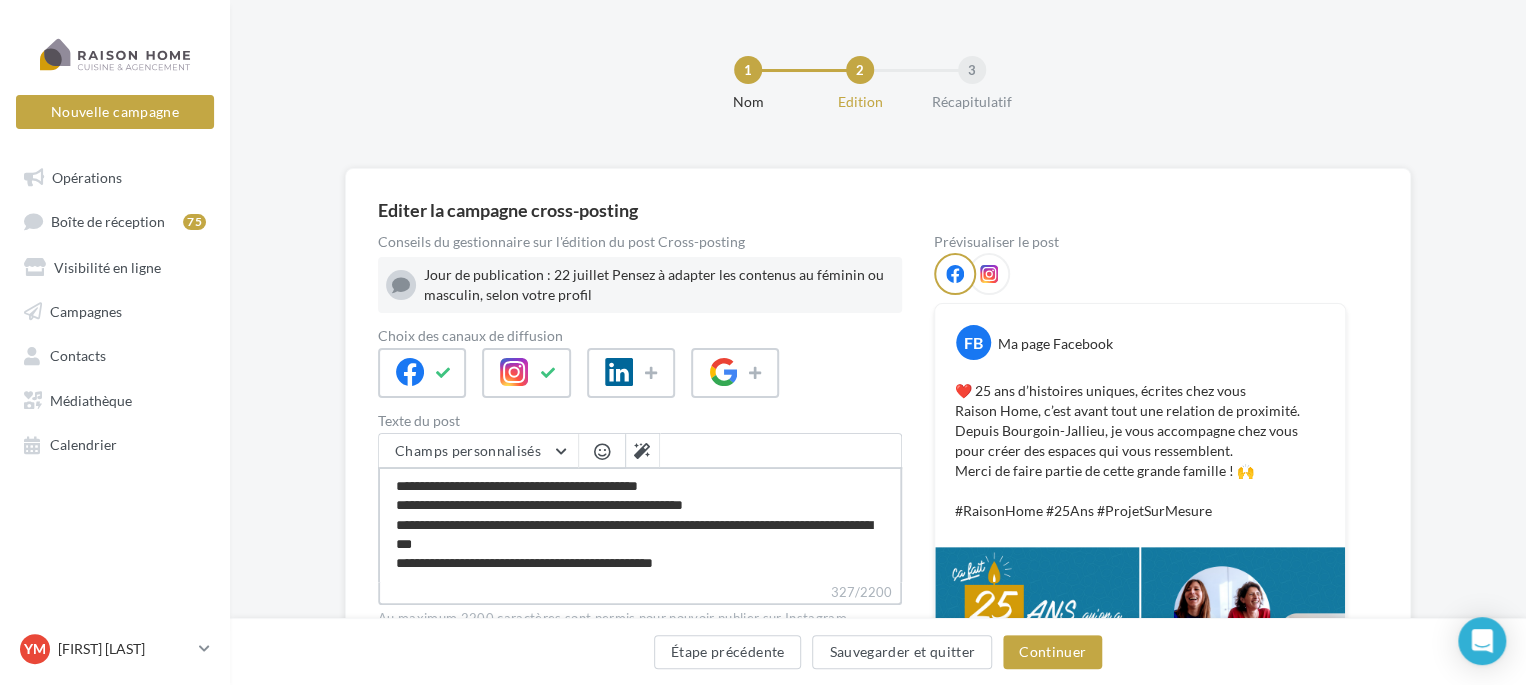 click on "**********" at bounding box center [640, 524] 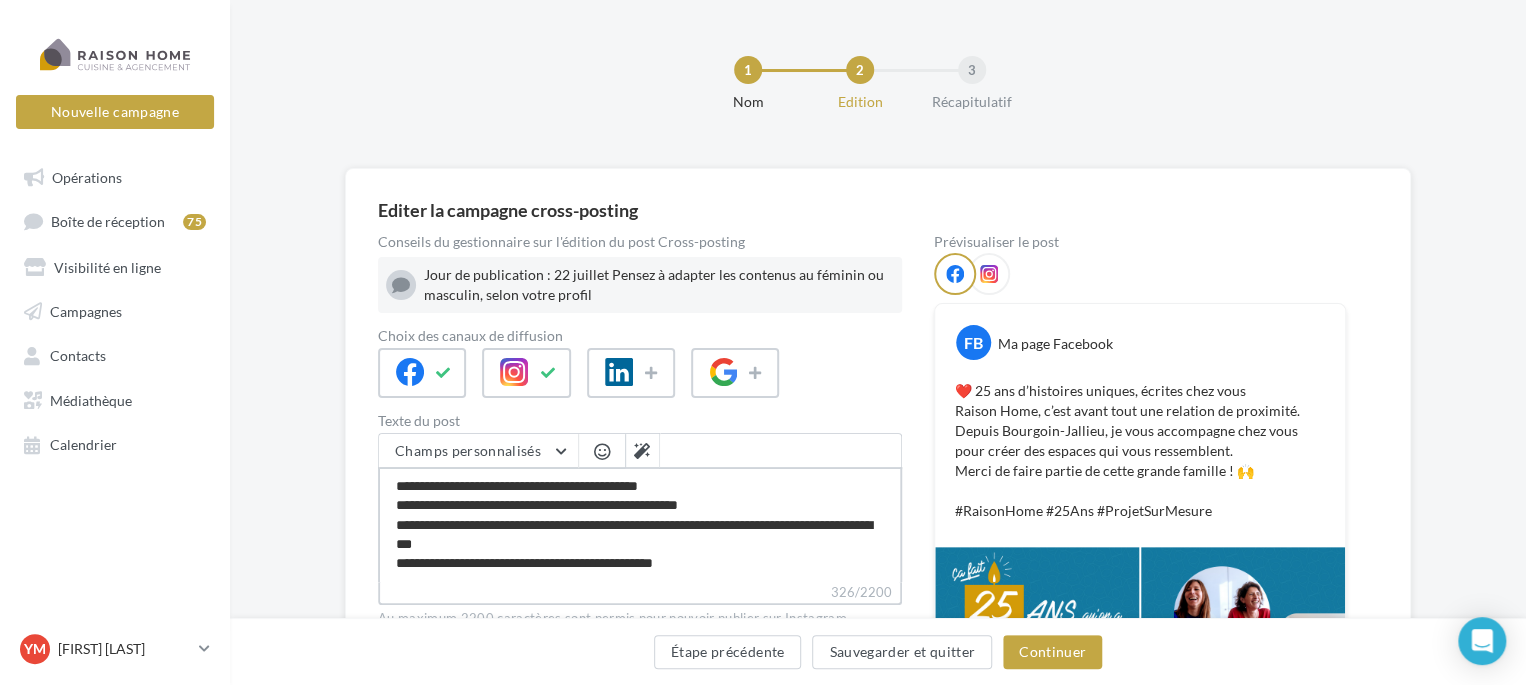 click on "**********" at bounding box center (640, 524) 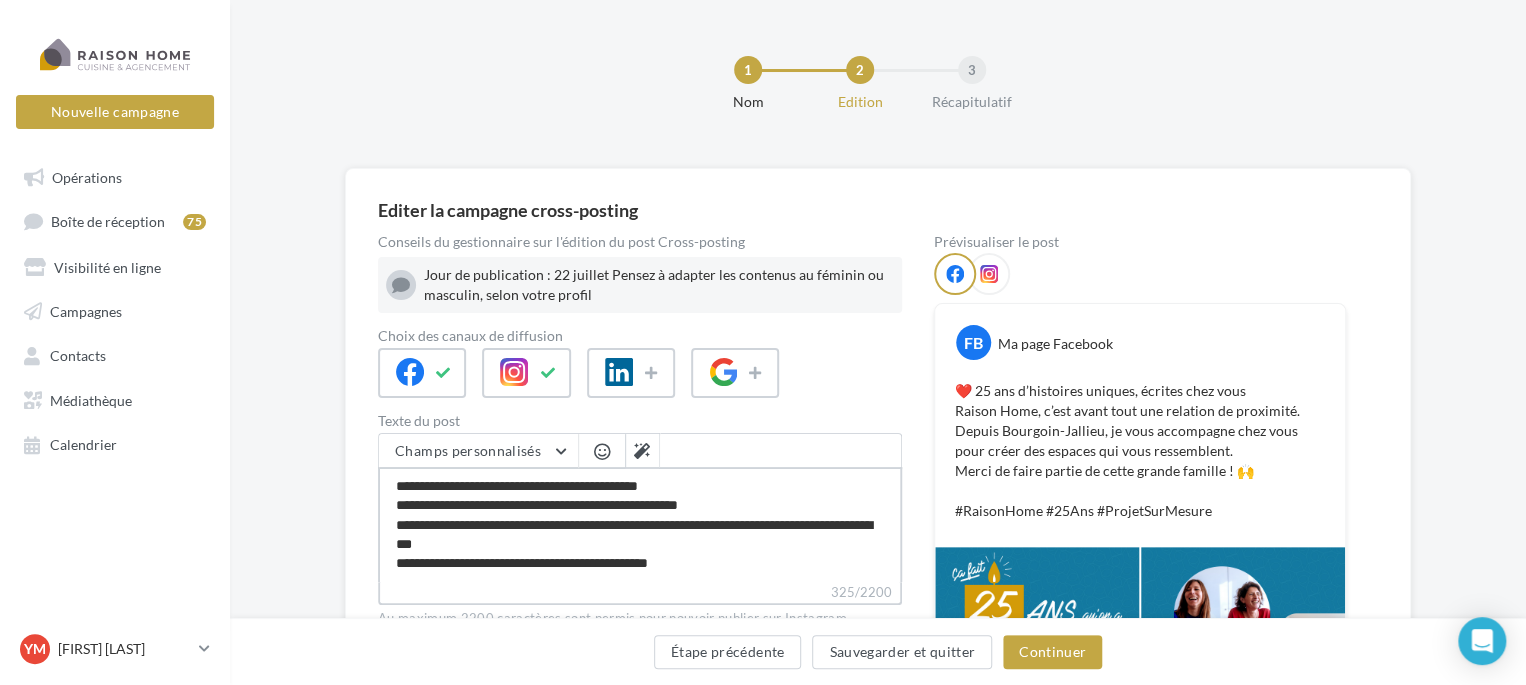 click on "**********" at bounding box center (640, 524) 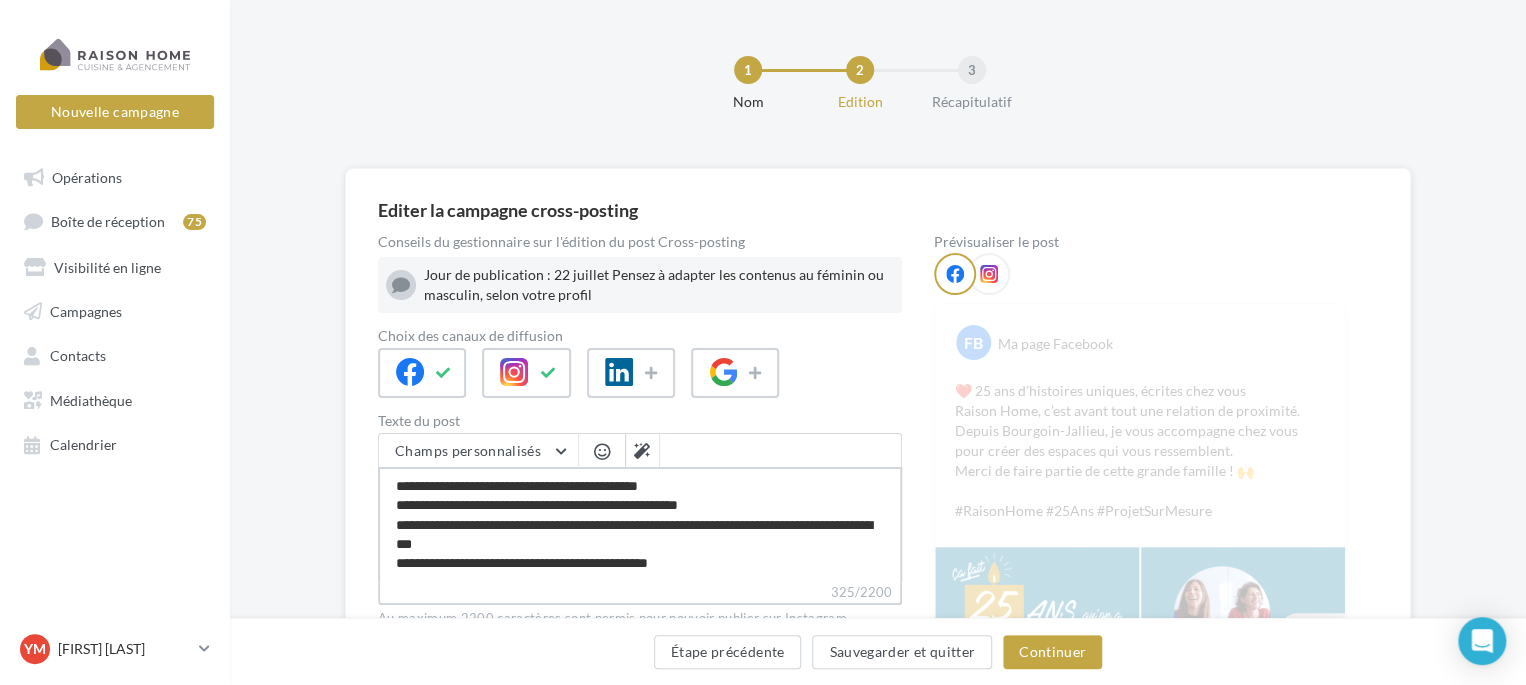 click on "**********" at bounding box center [640, 524] 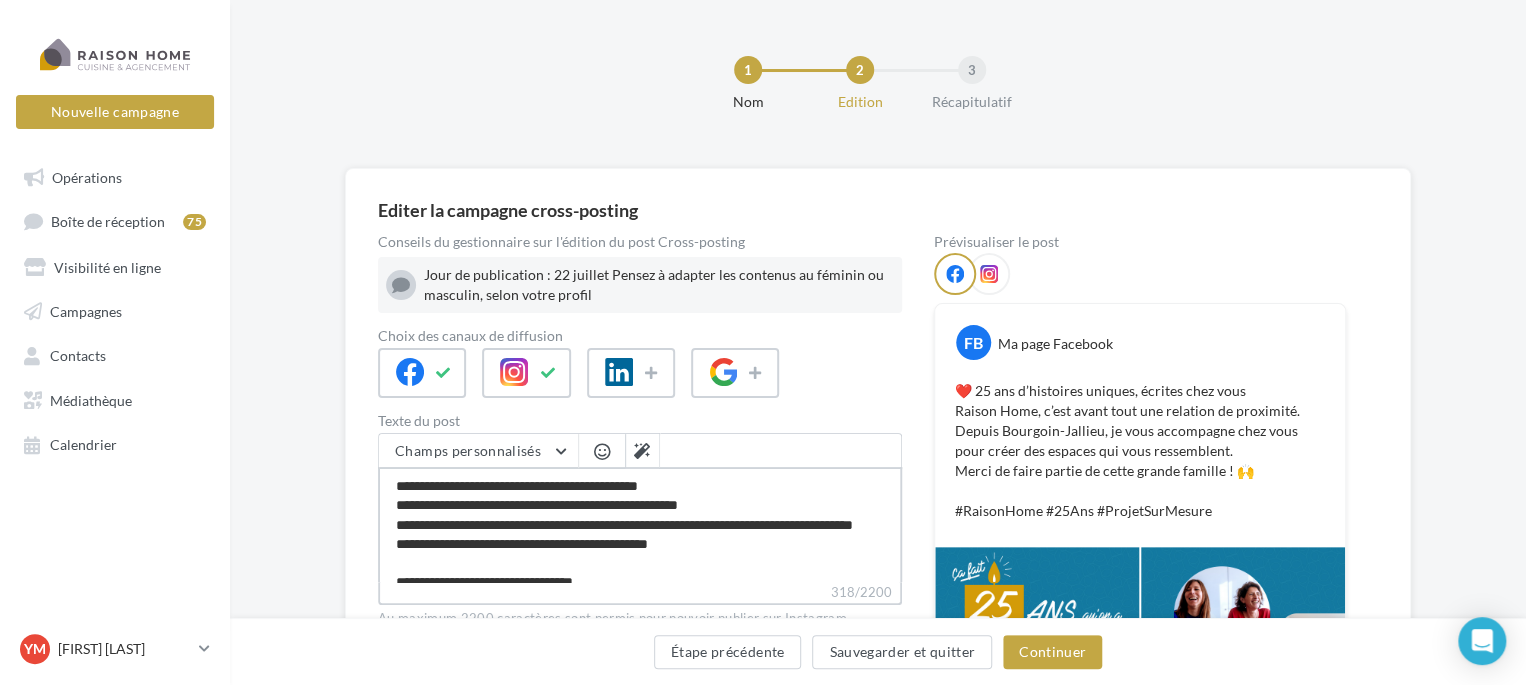 type on "**********" 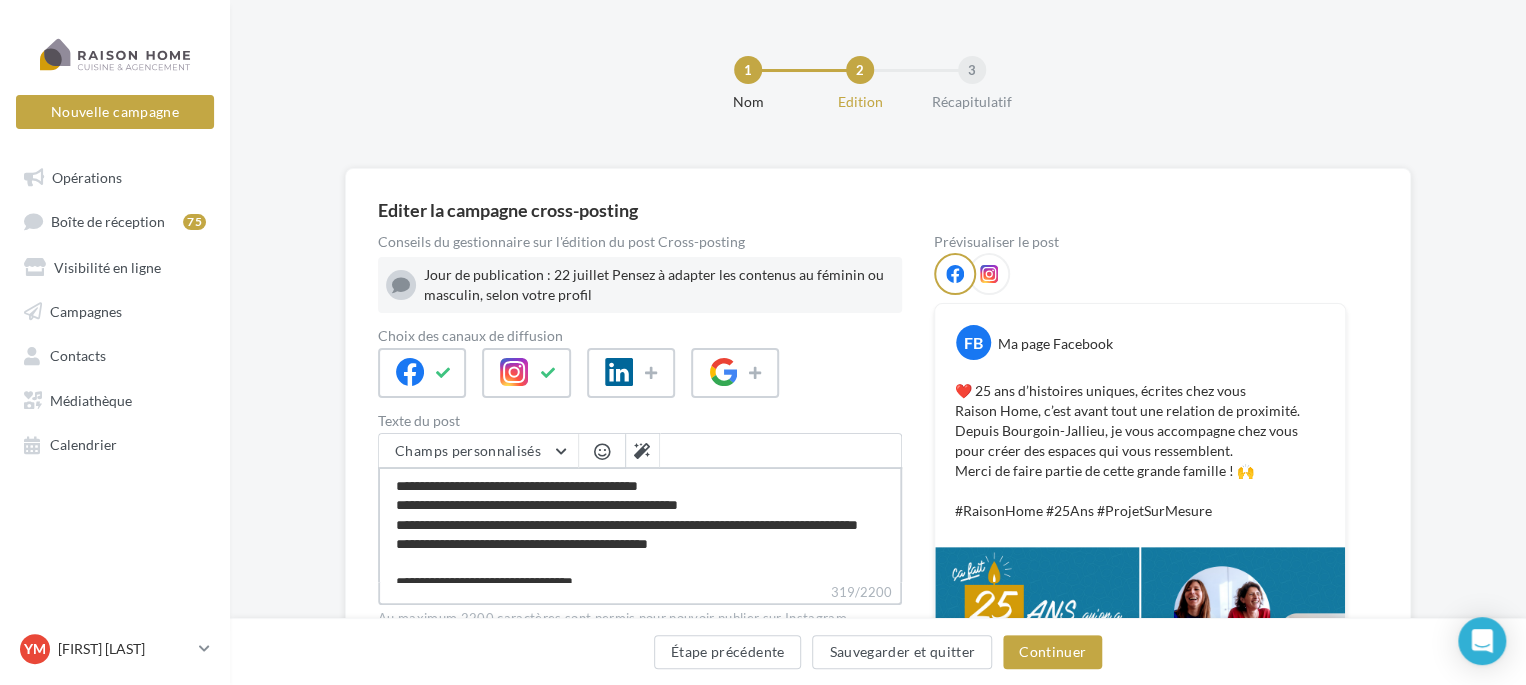 type on "**********" 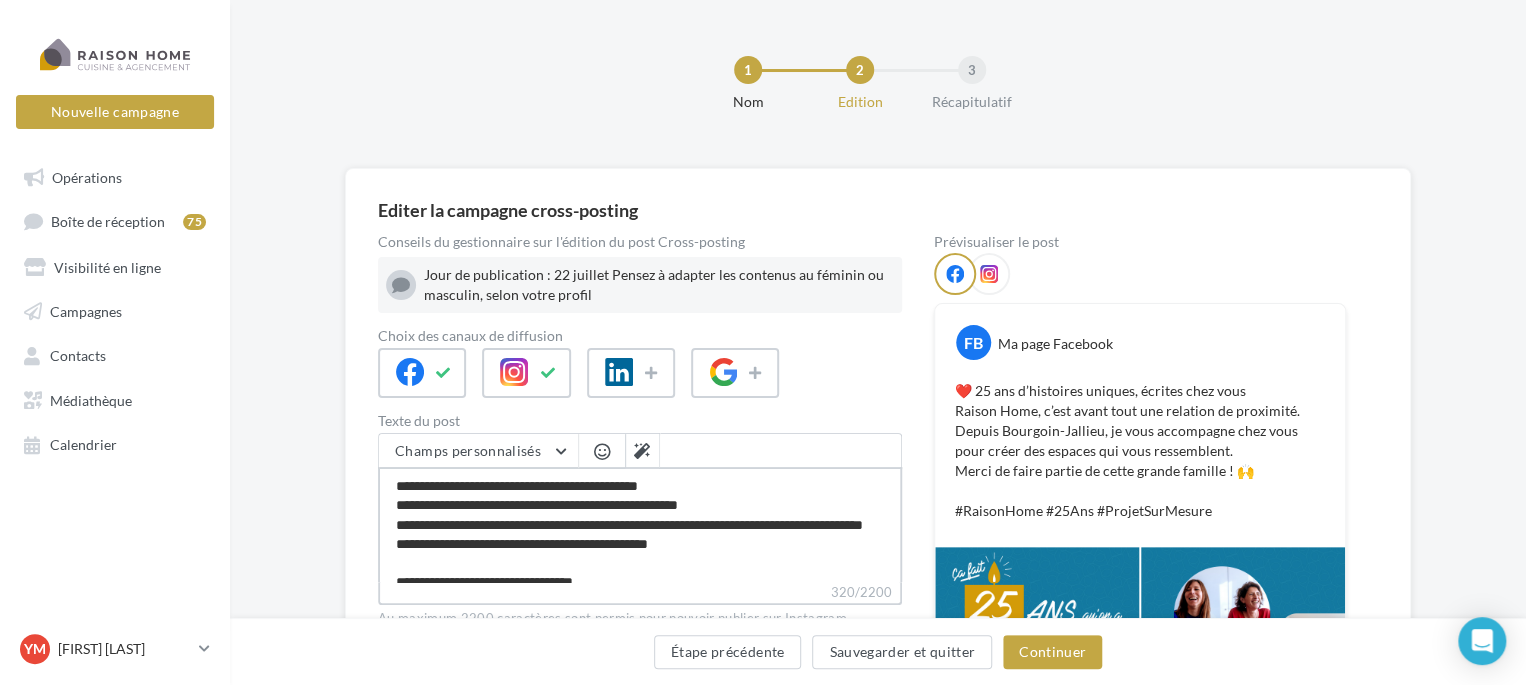 type on "**********" 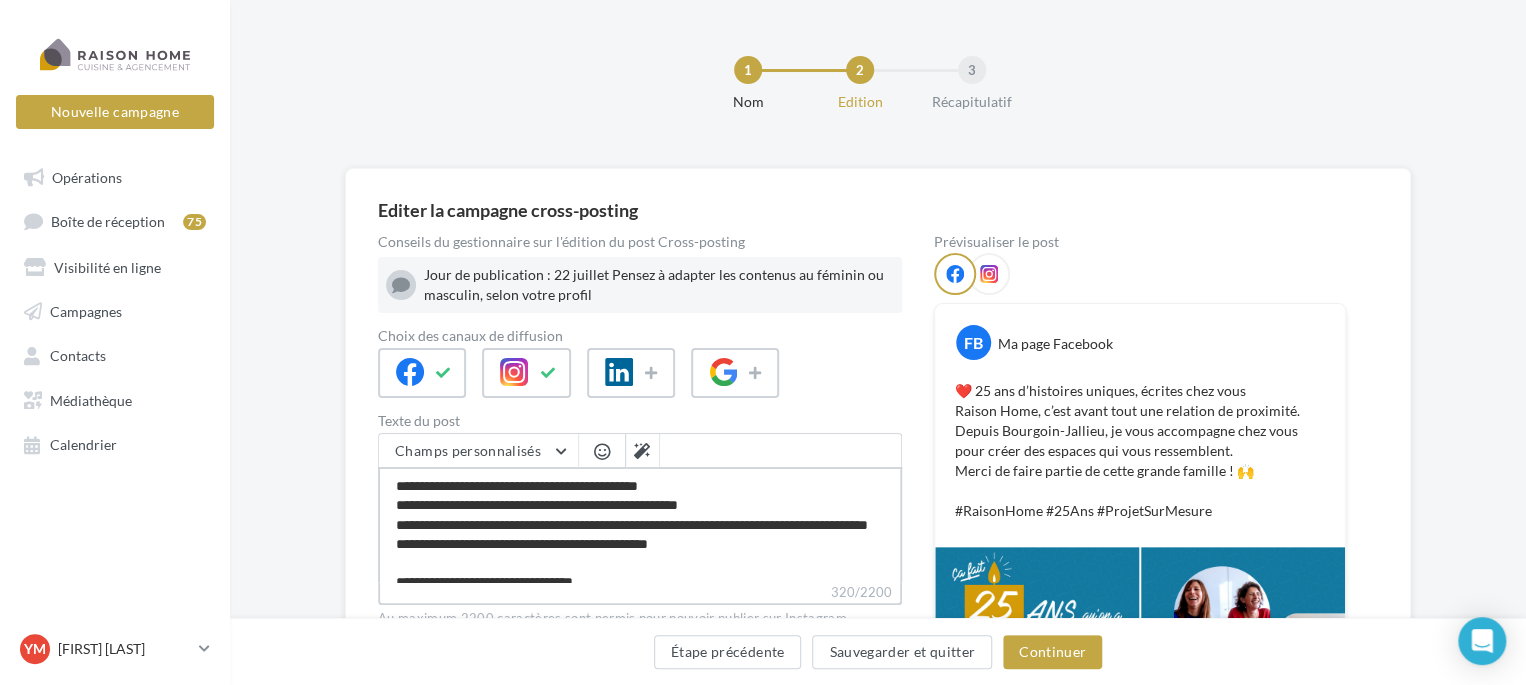 type on "**********" 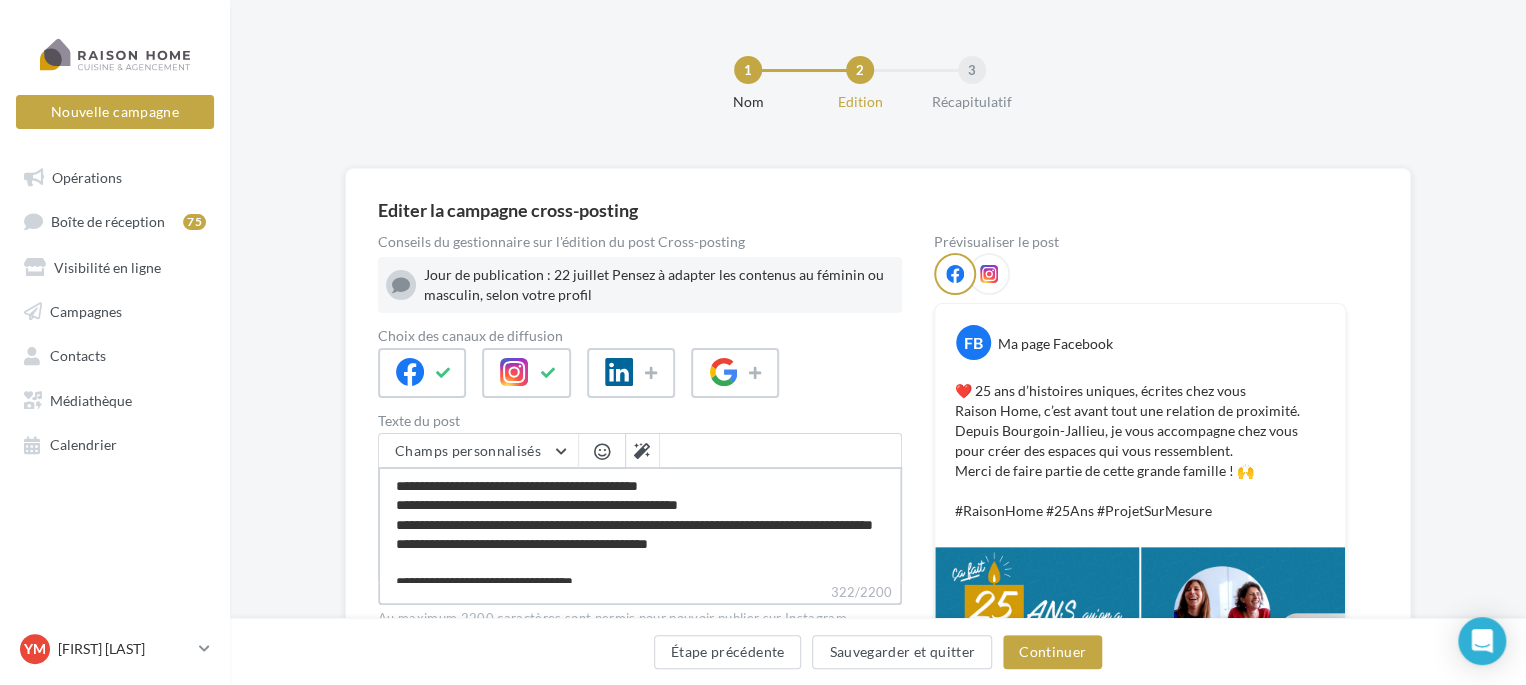 type on "**********" 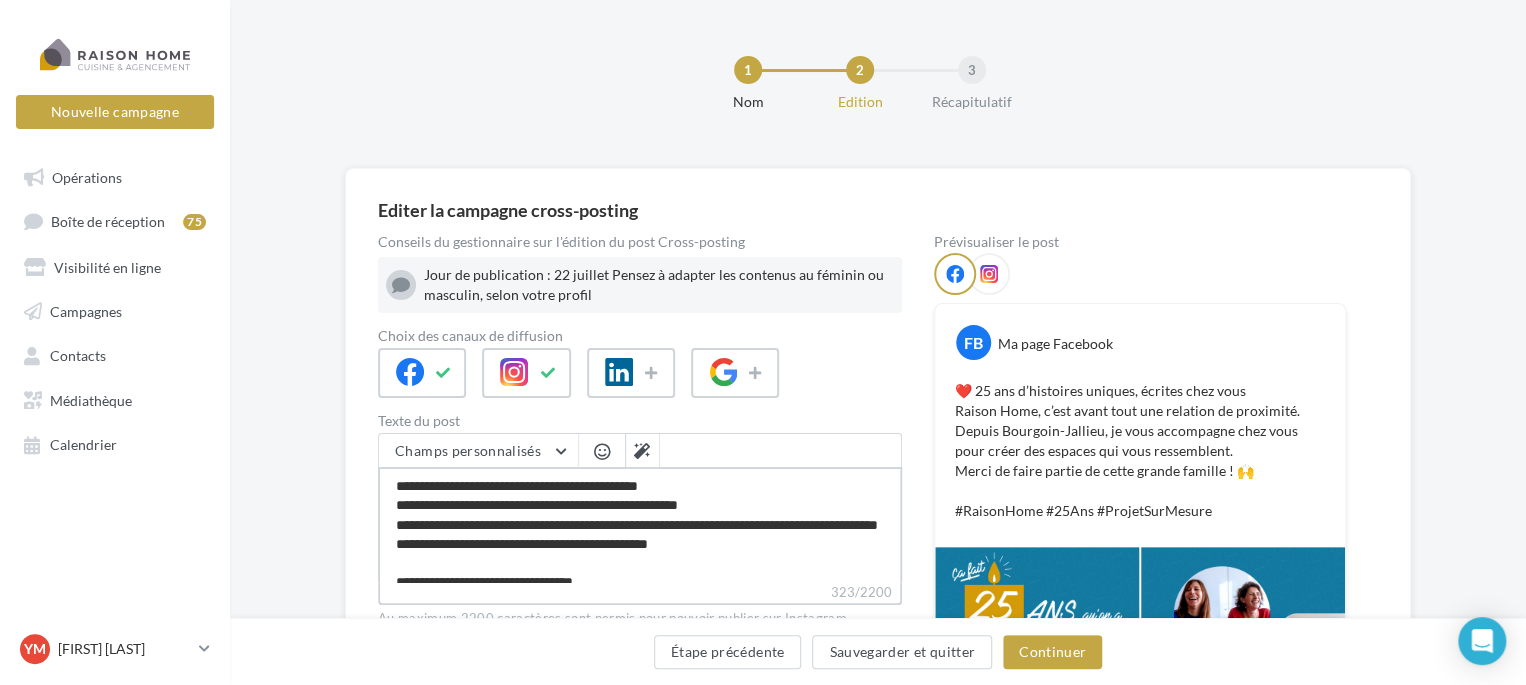 type on "**********" 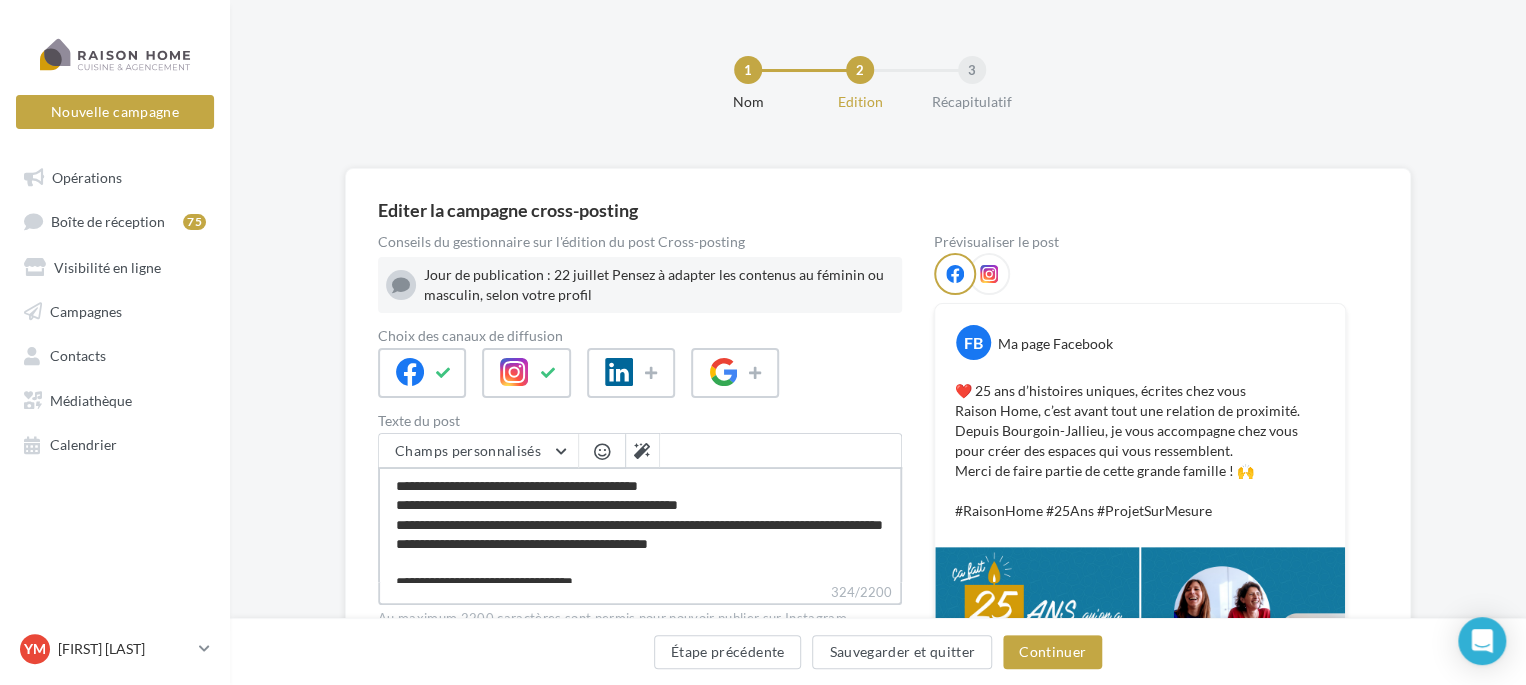 type on "**********" 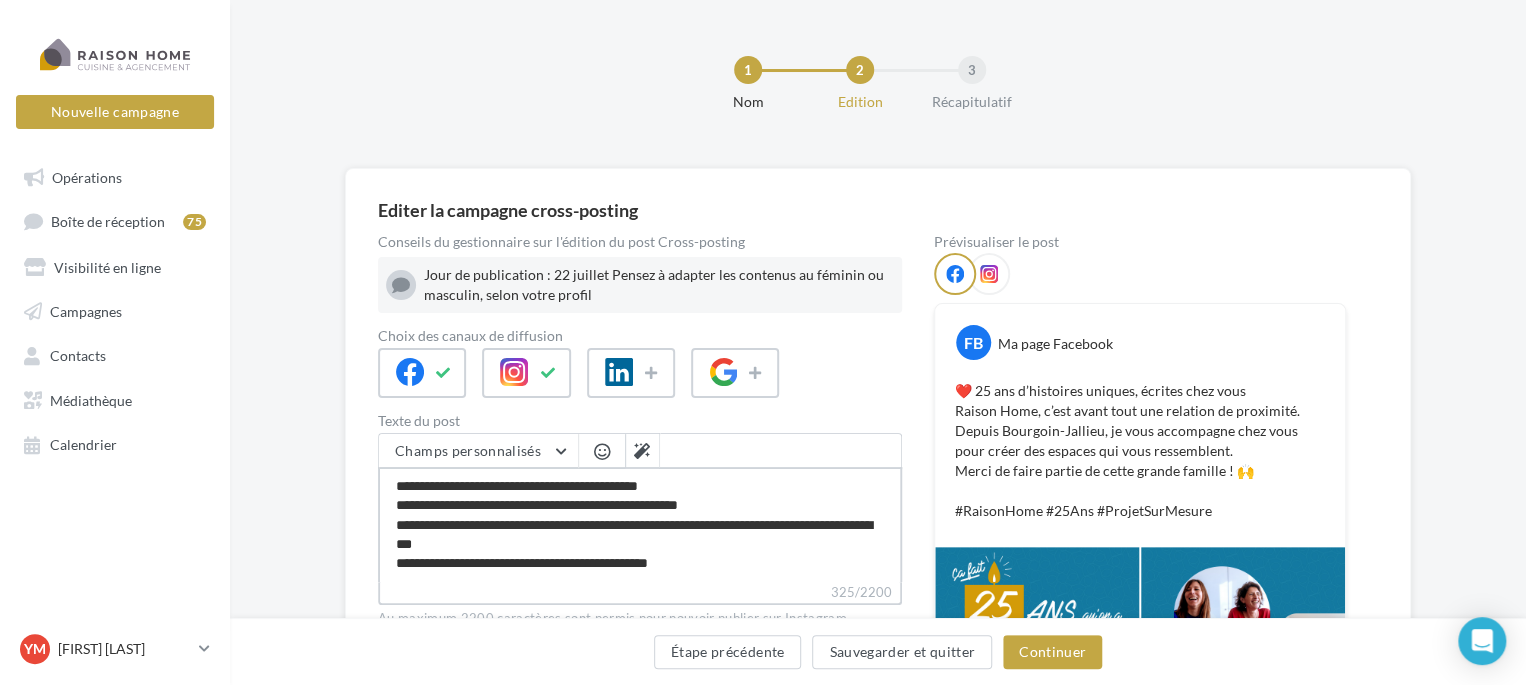 type on "**********" 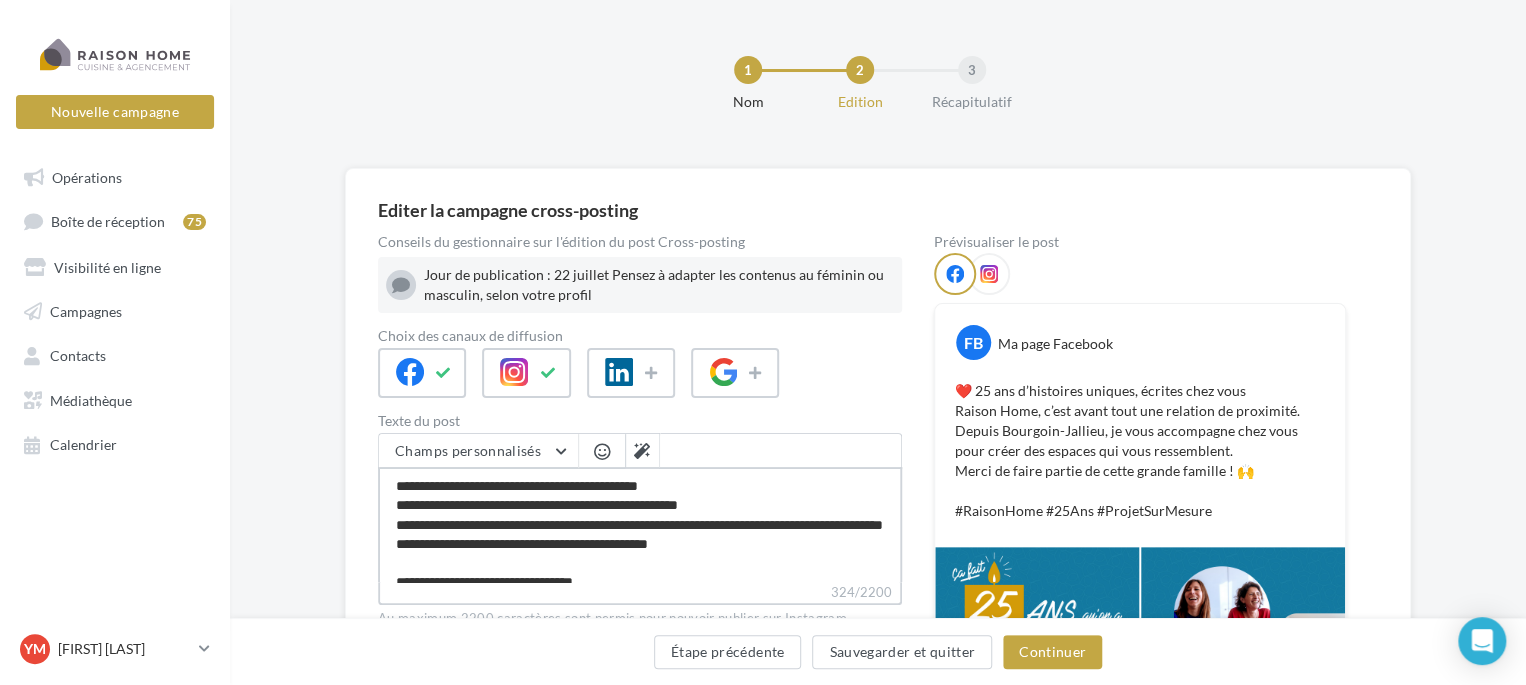 type on "**********" 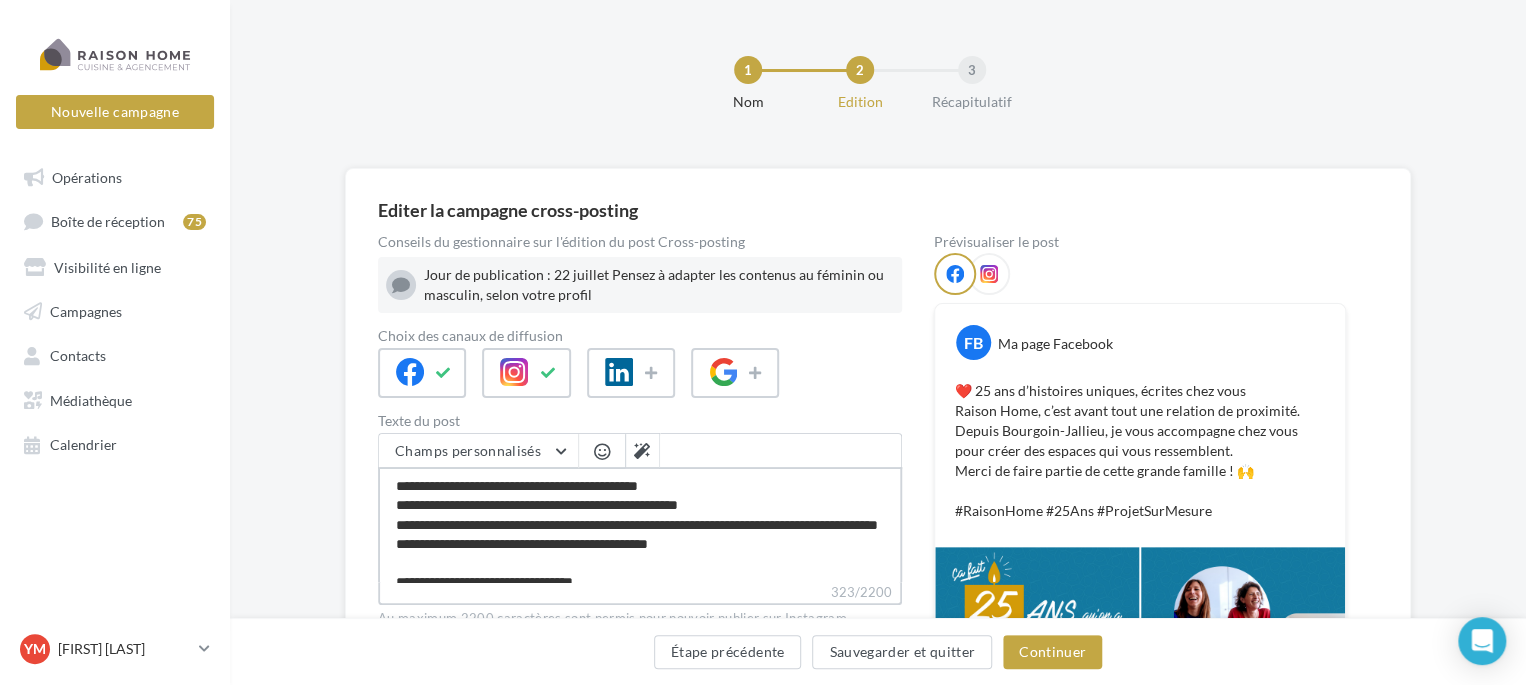 type on "**********" 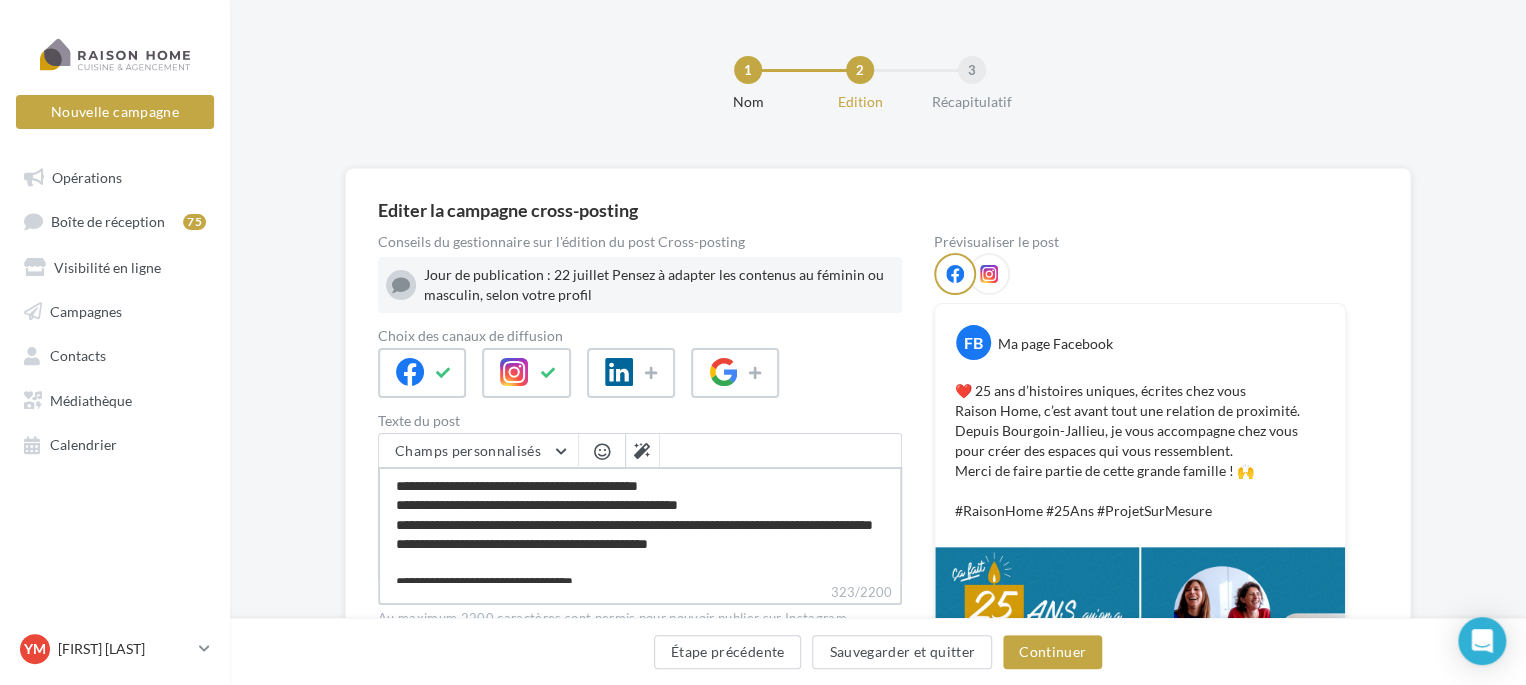 type on "**********" 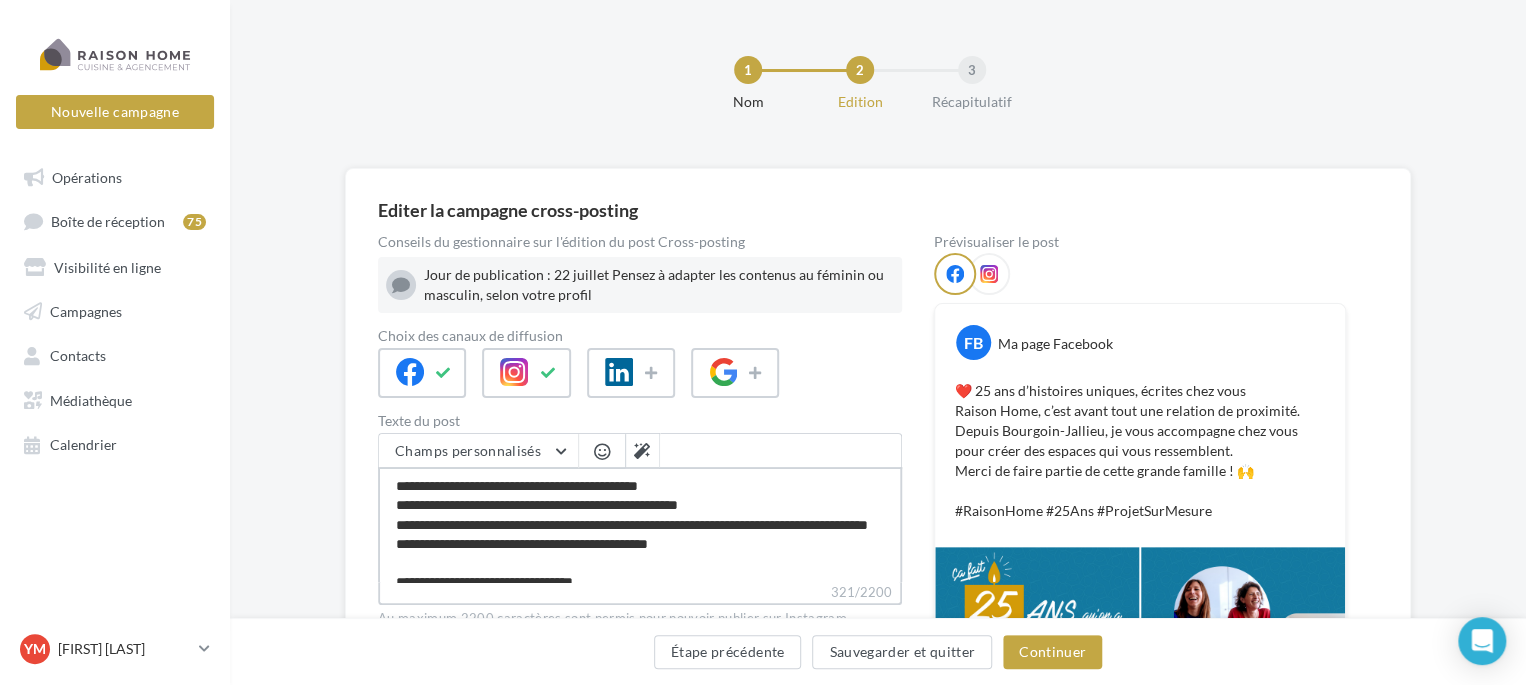 type on "**********" 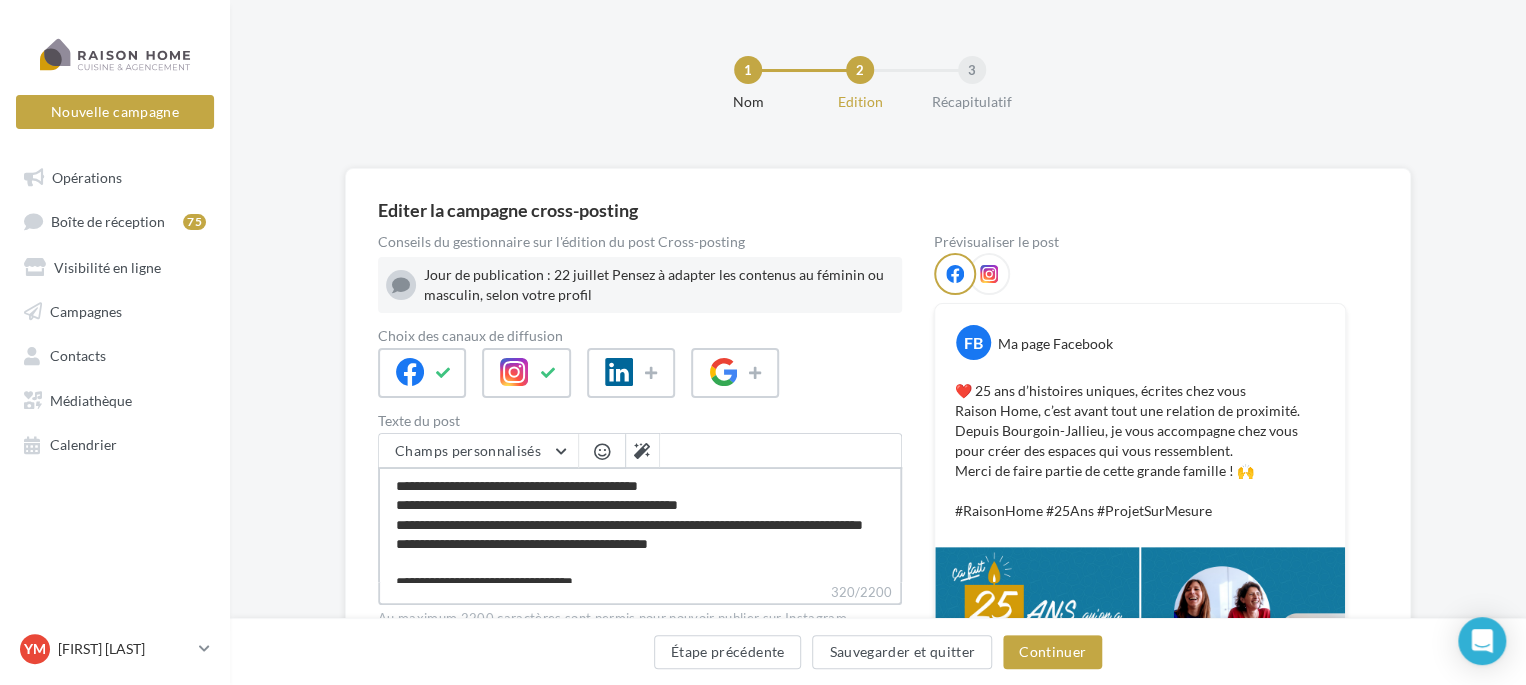 type on "**********" 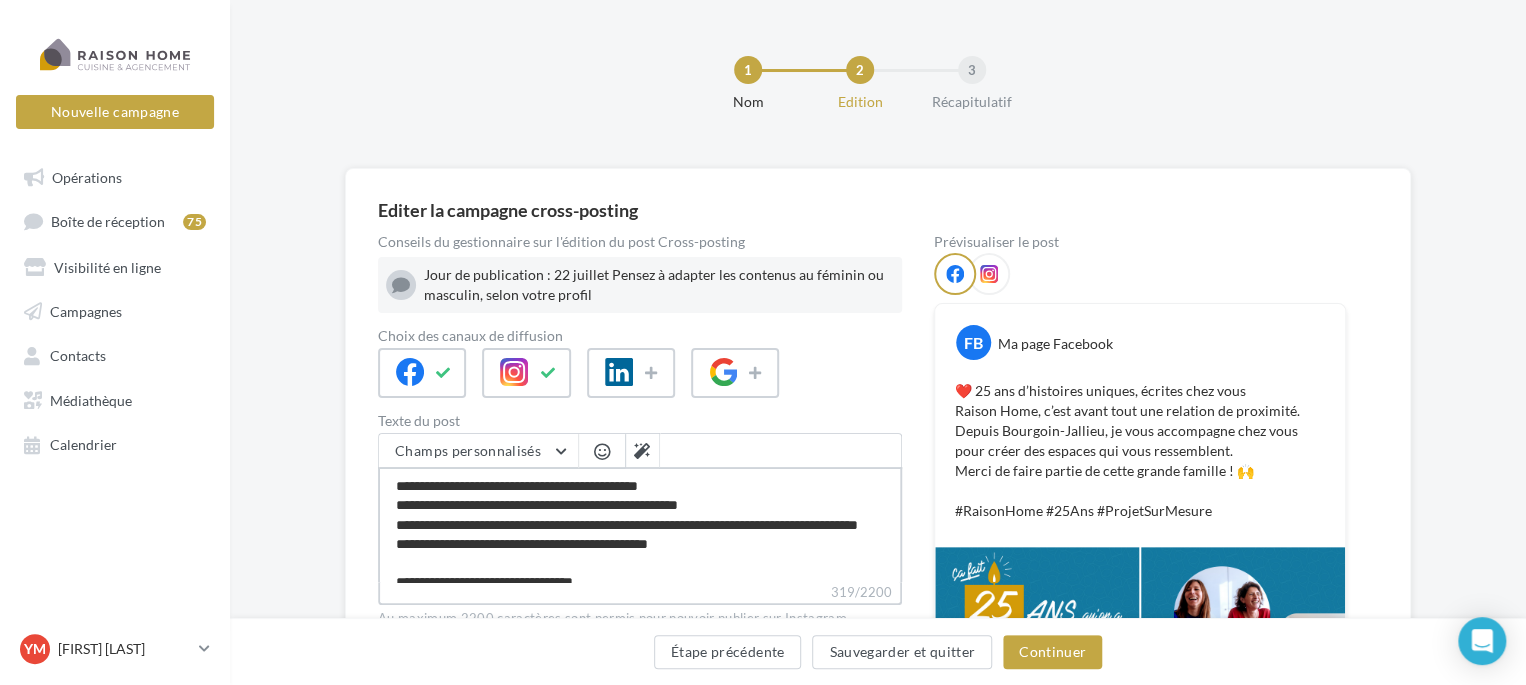 type on "**********" 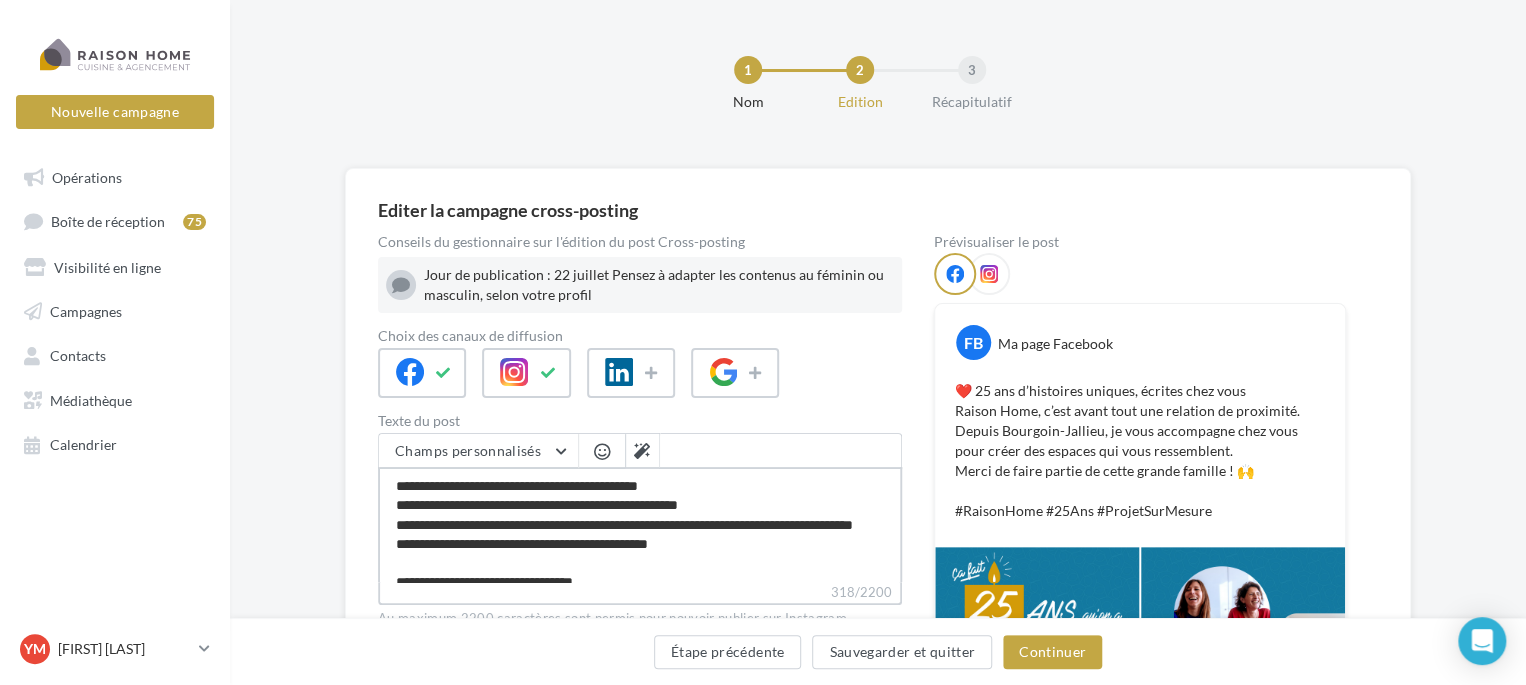 type on "**********" 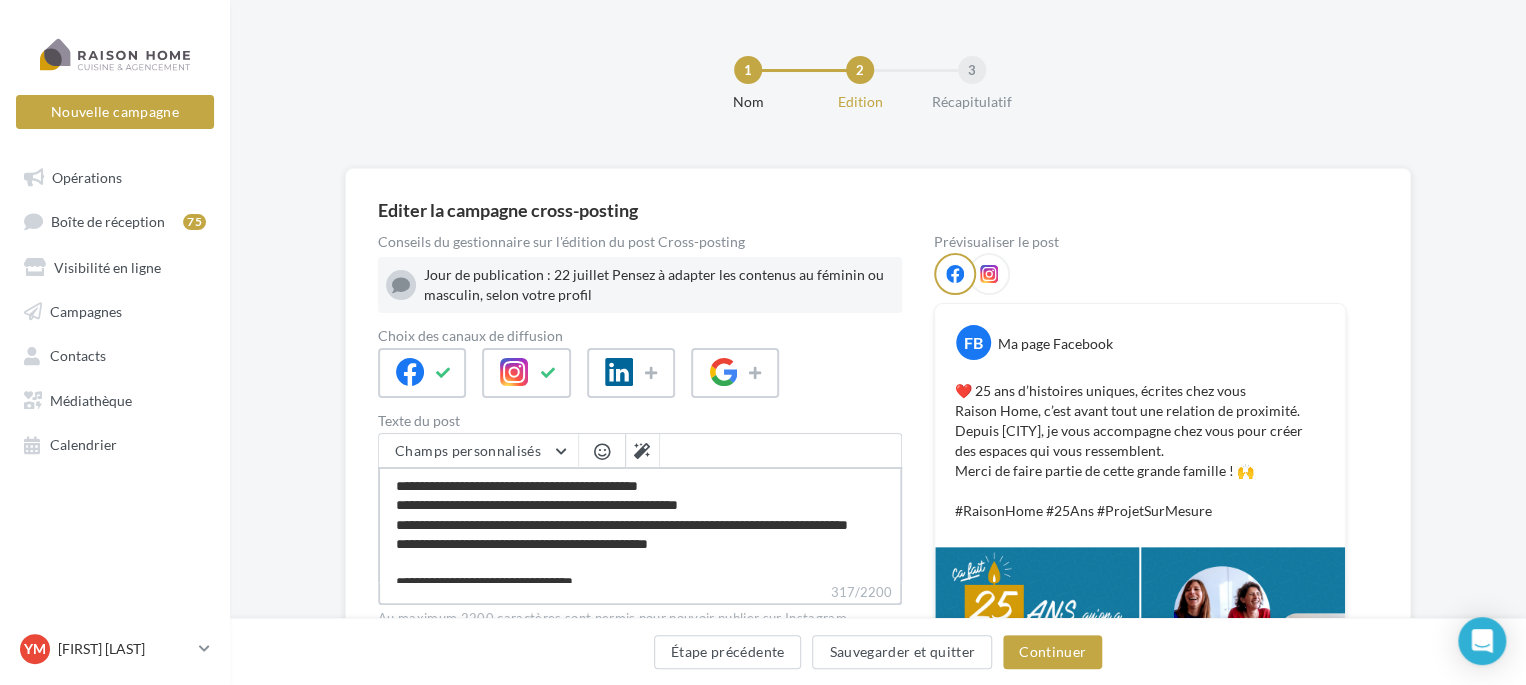 click on "**********" at bounding box center [640, 524] 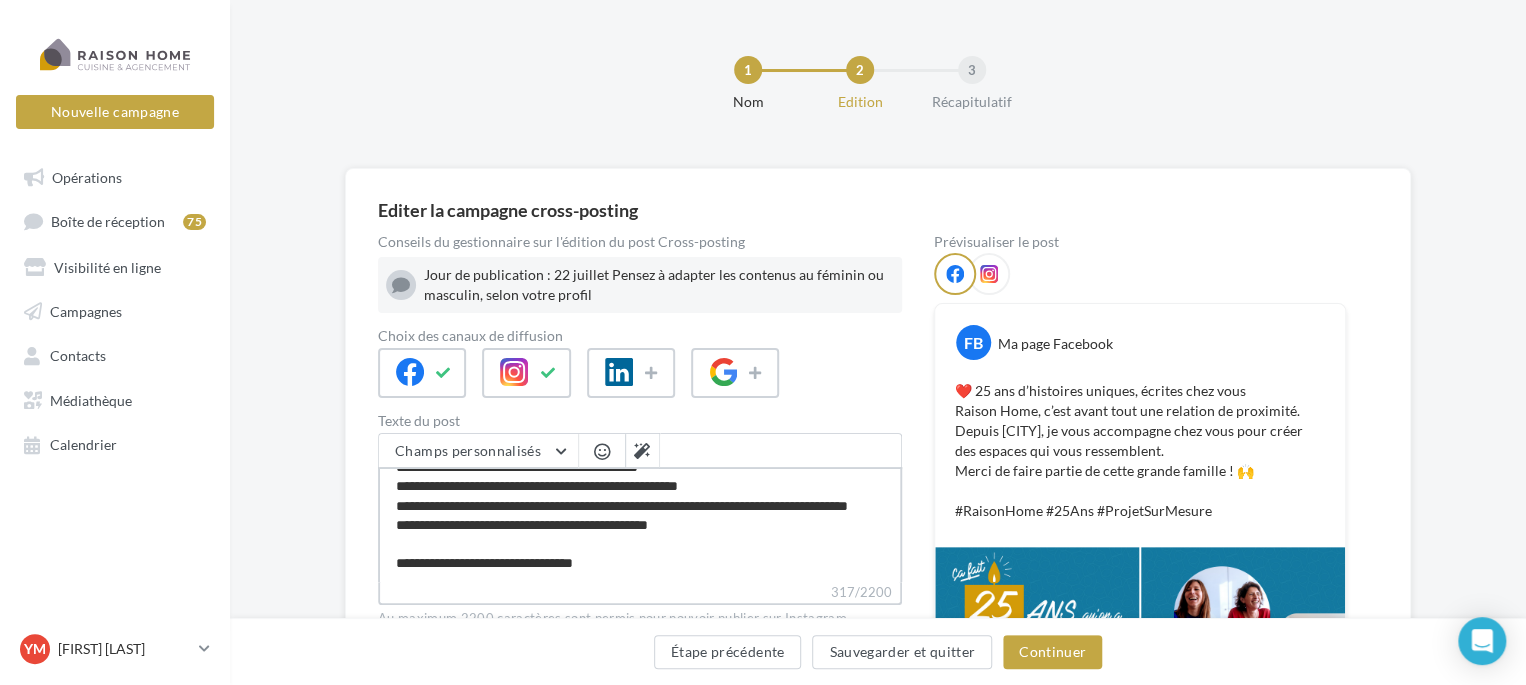 scroll, scrollTop: 36, scrollLeft: 0, axis: vertical 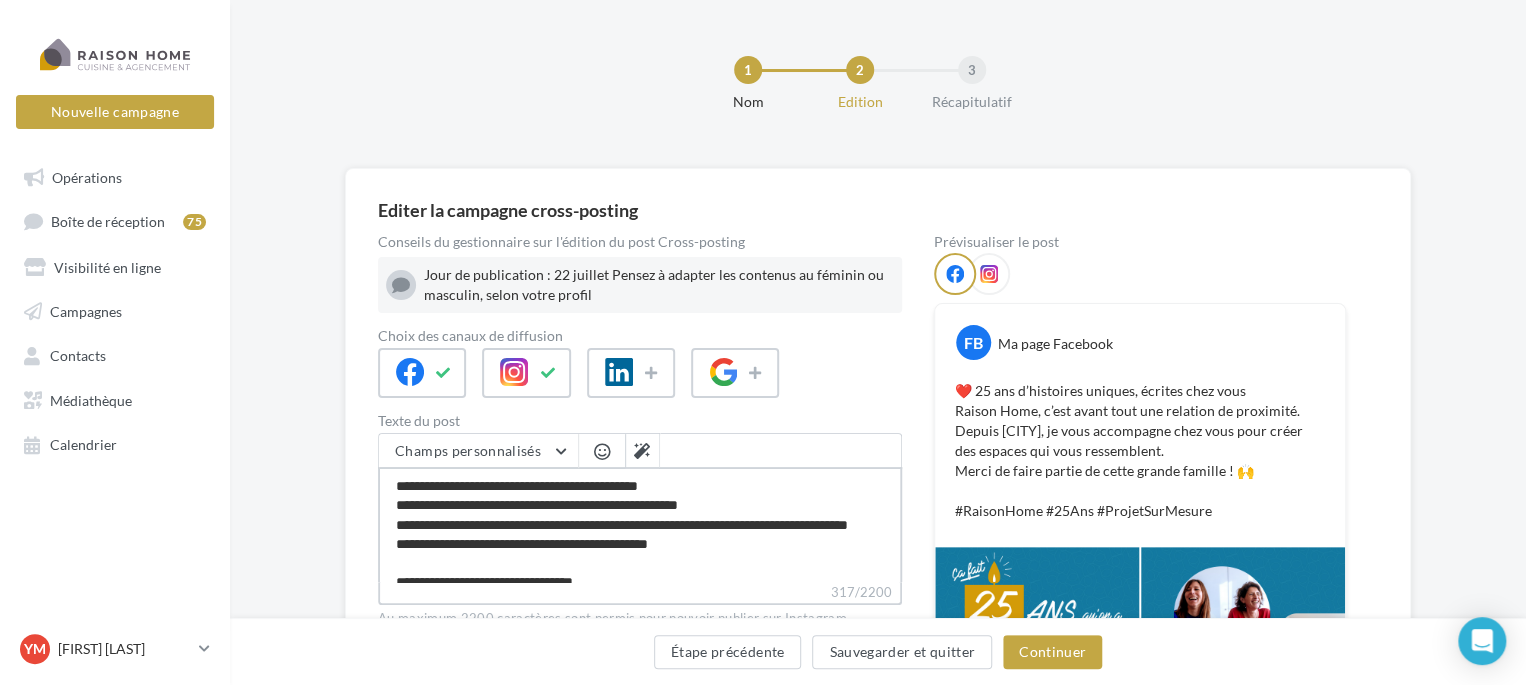 drag, startPoint x: 504, startPoint y: 523, endPoint x: 516, endPoint y: 523, distance: 12 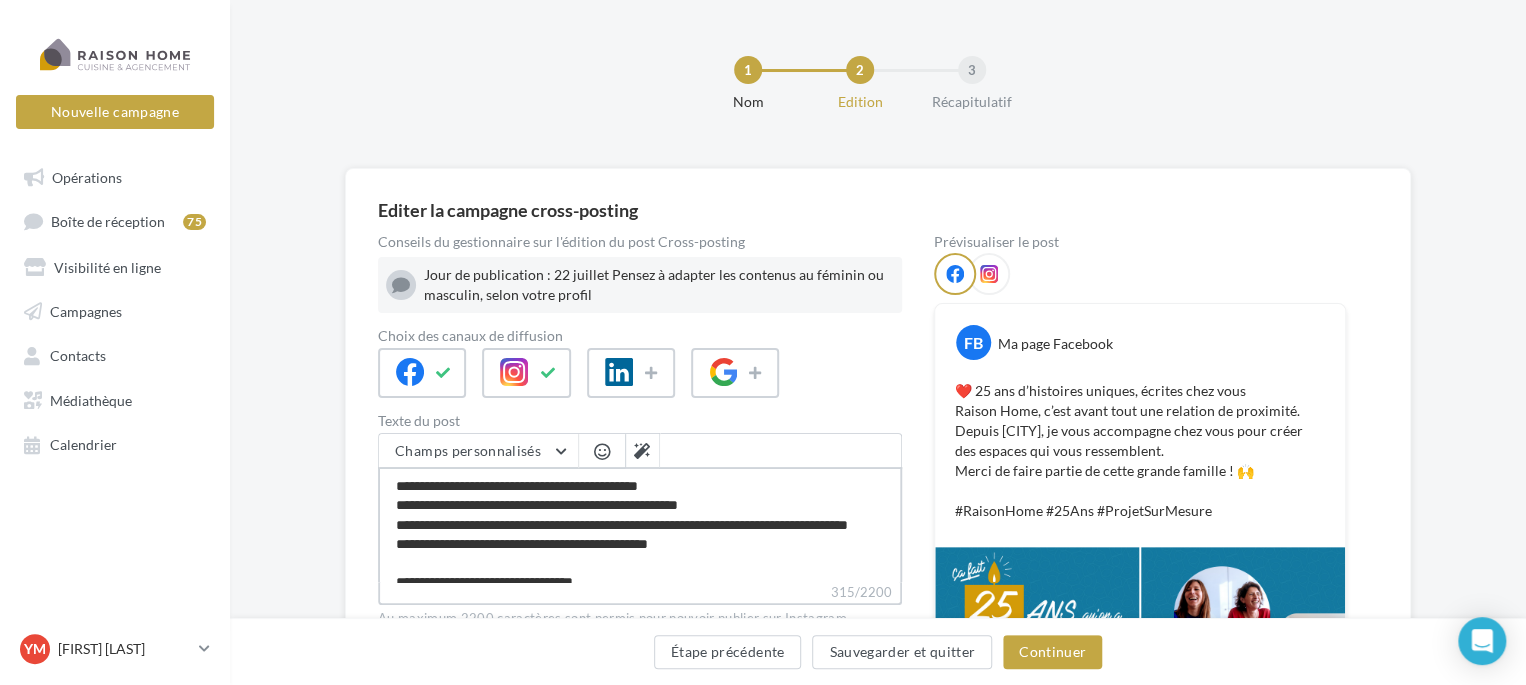 type on "**********" 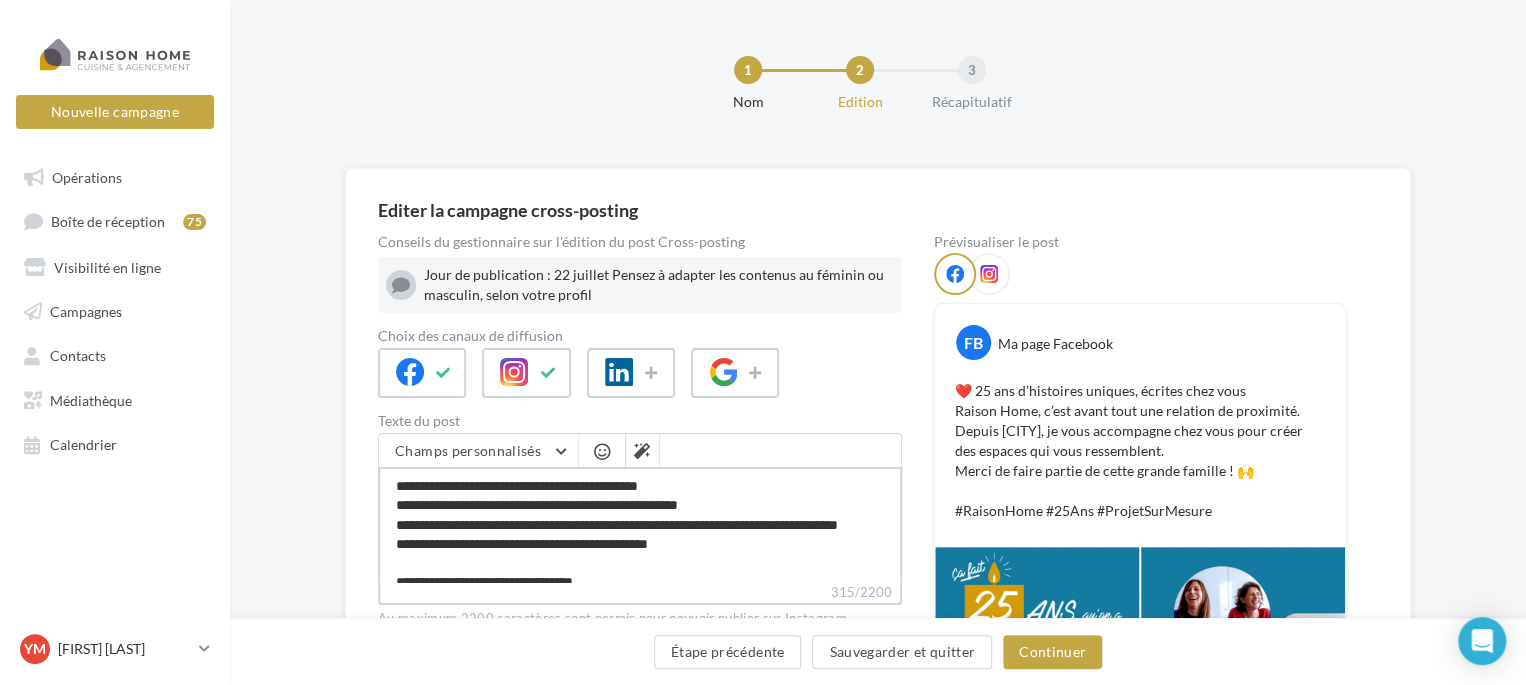 type on "**********" 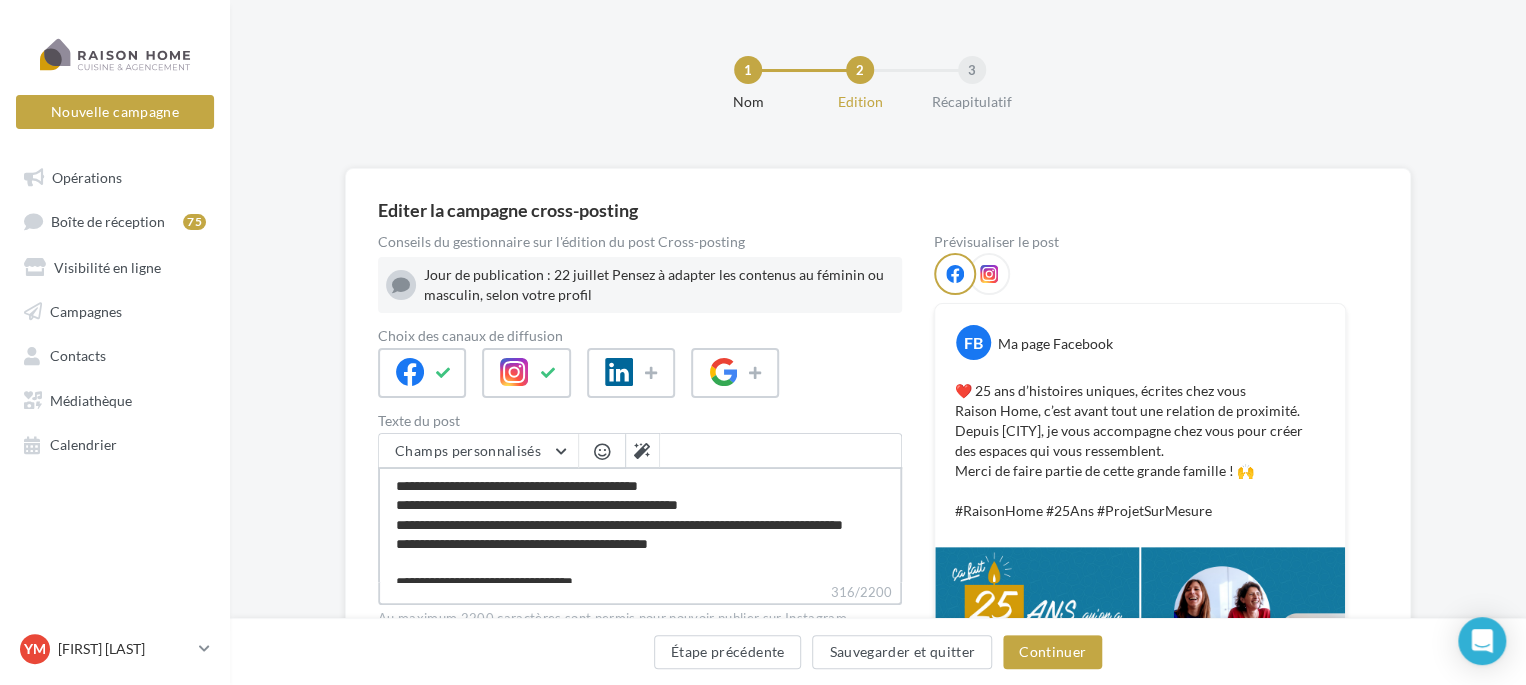 type on "**********" 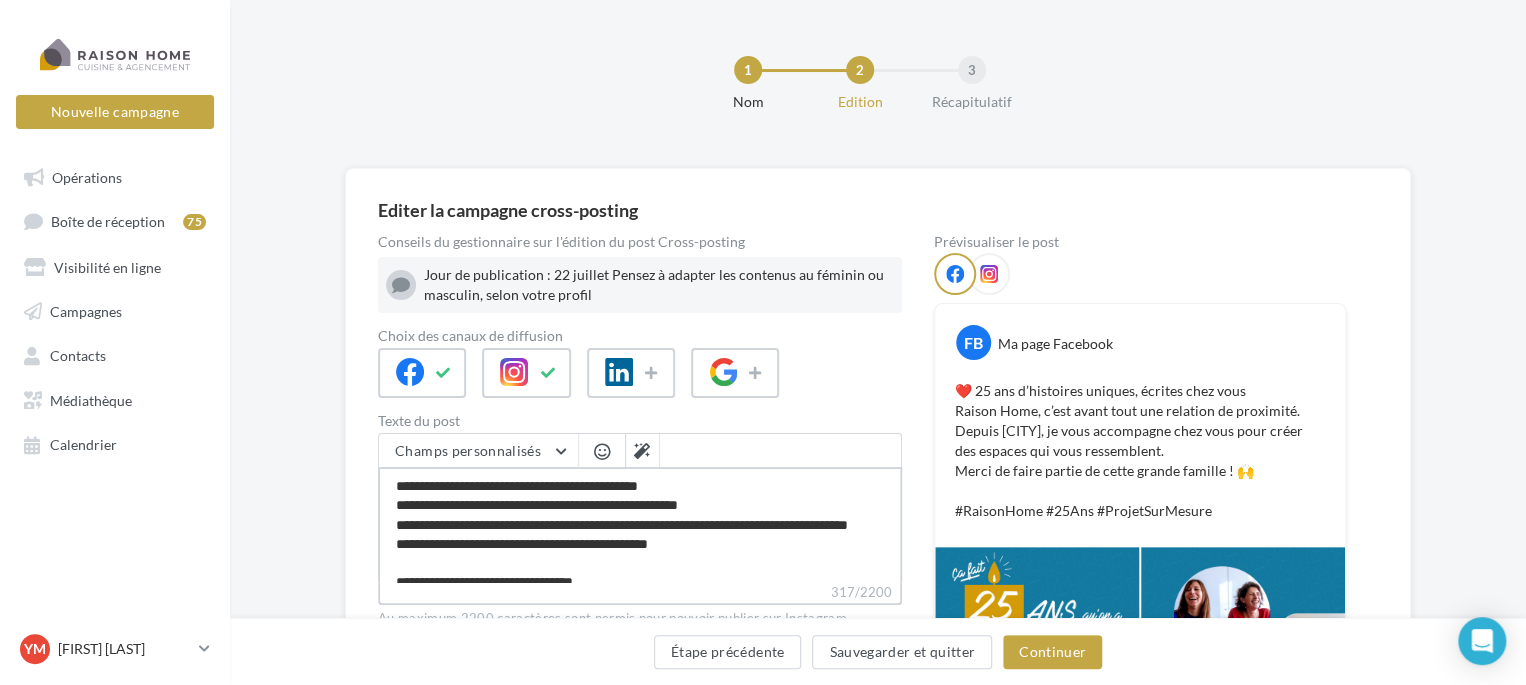 type on "**********" 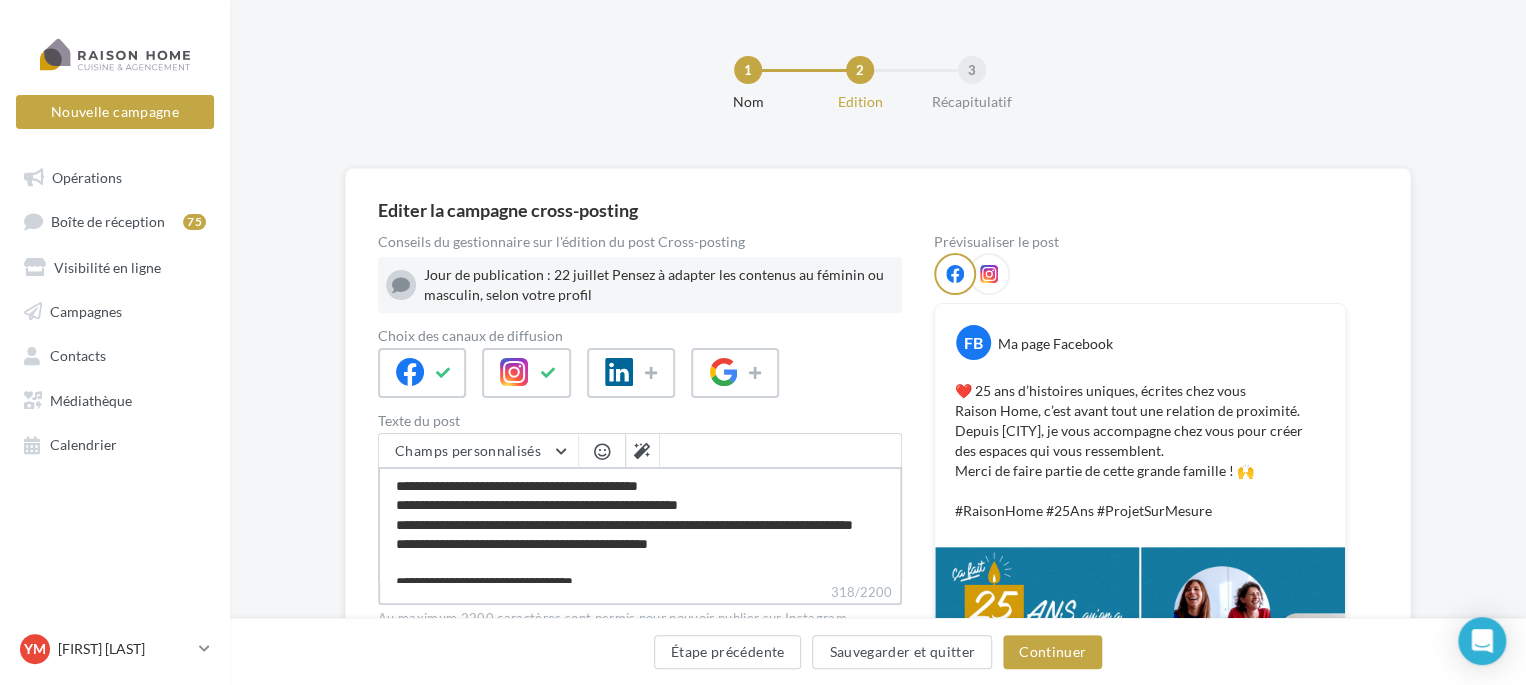 type on "**********" 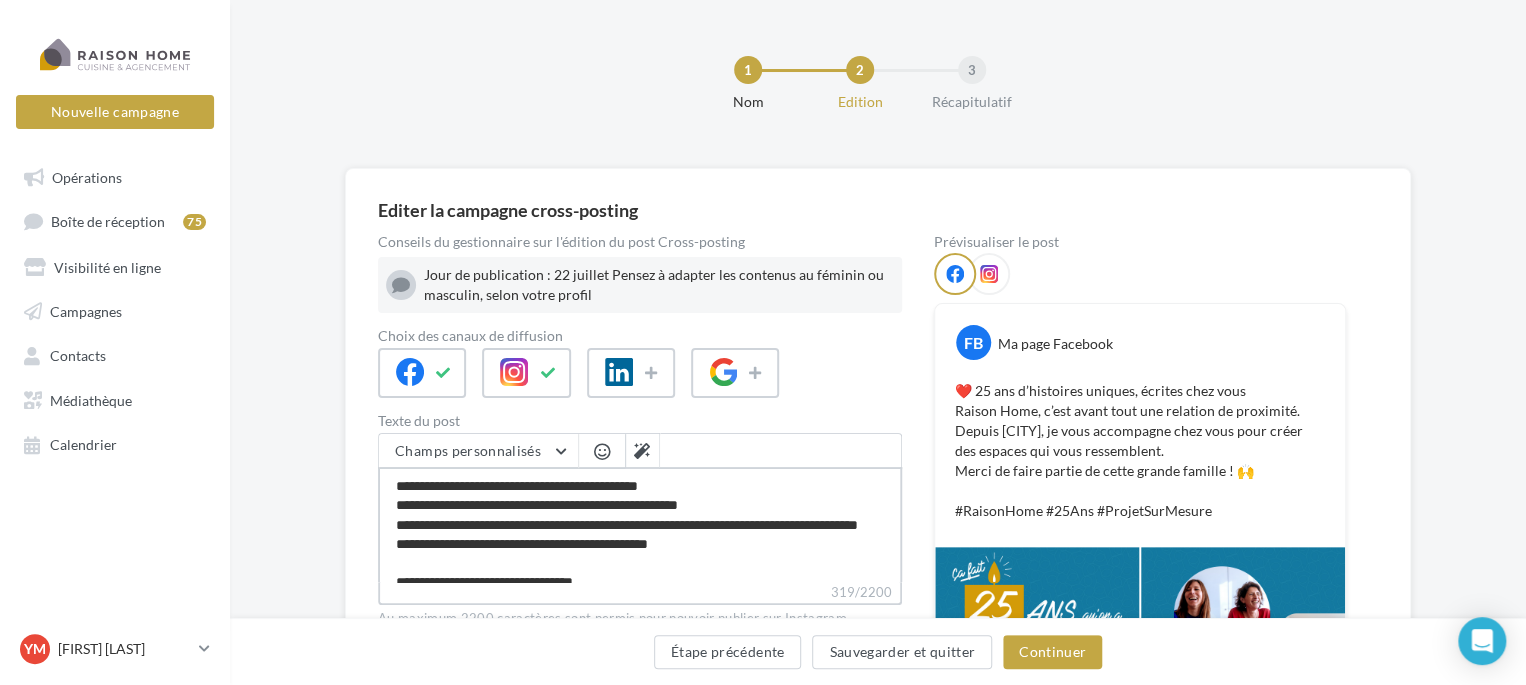 click on "**********" at bounding box center (640, 524) 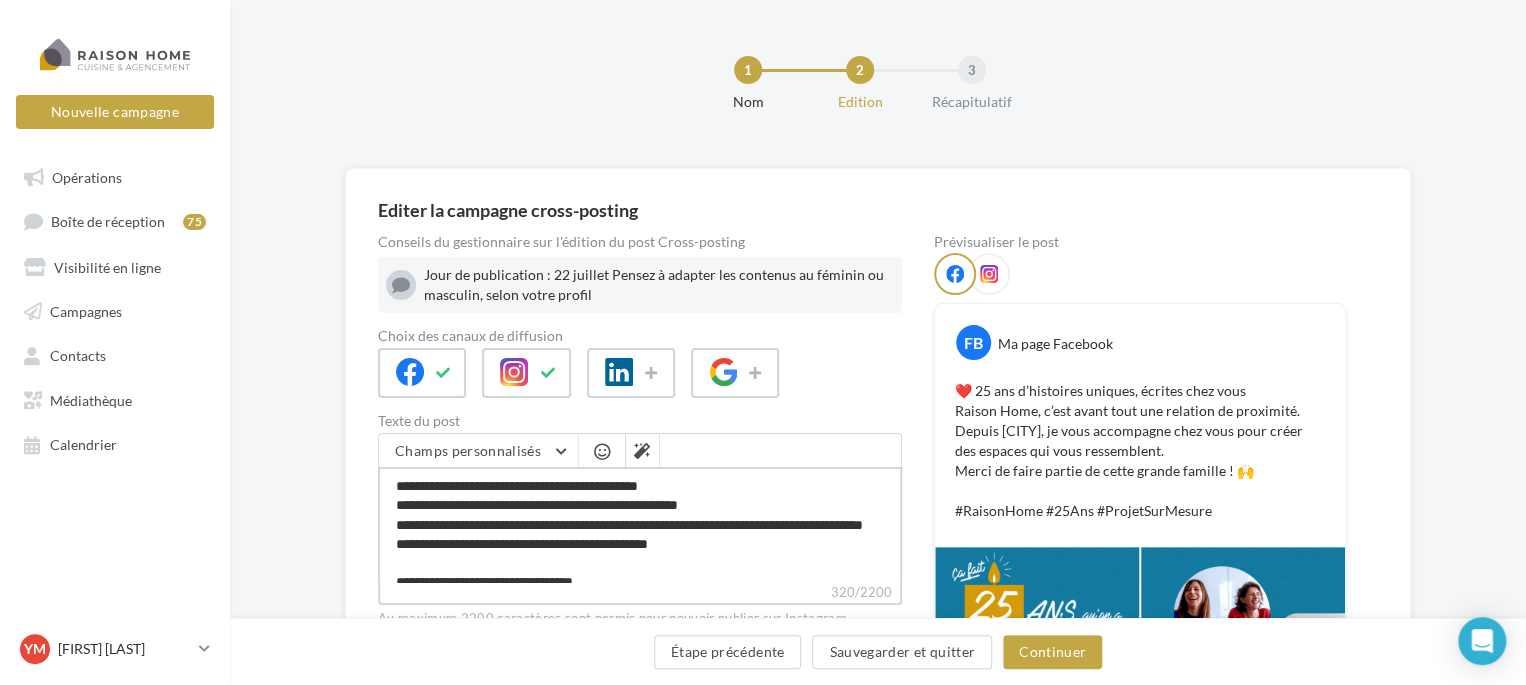 type on "**********" 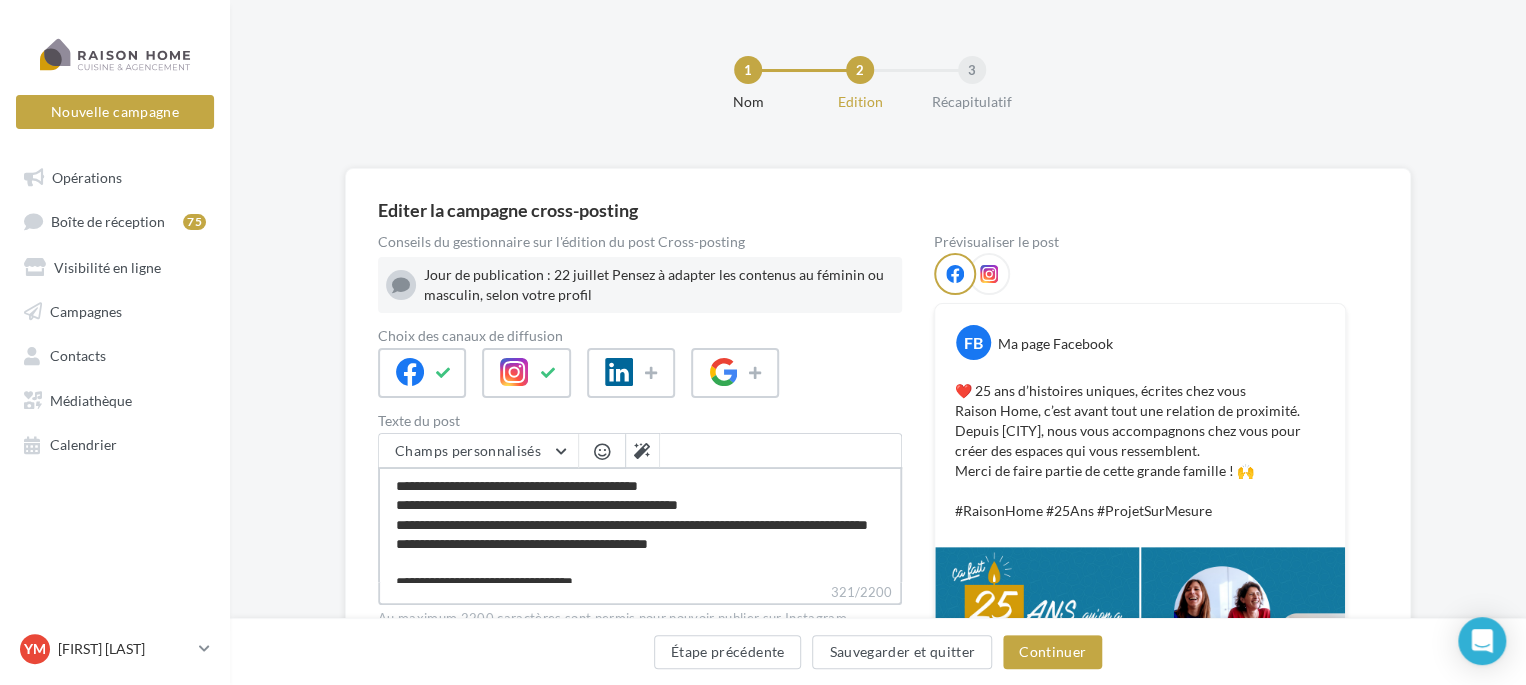 scroll, scrollTop: 36, scrollLeft: 0, axis: vertical 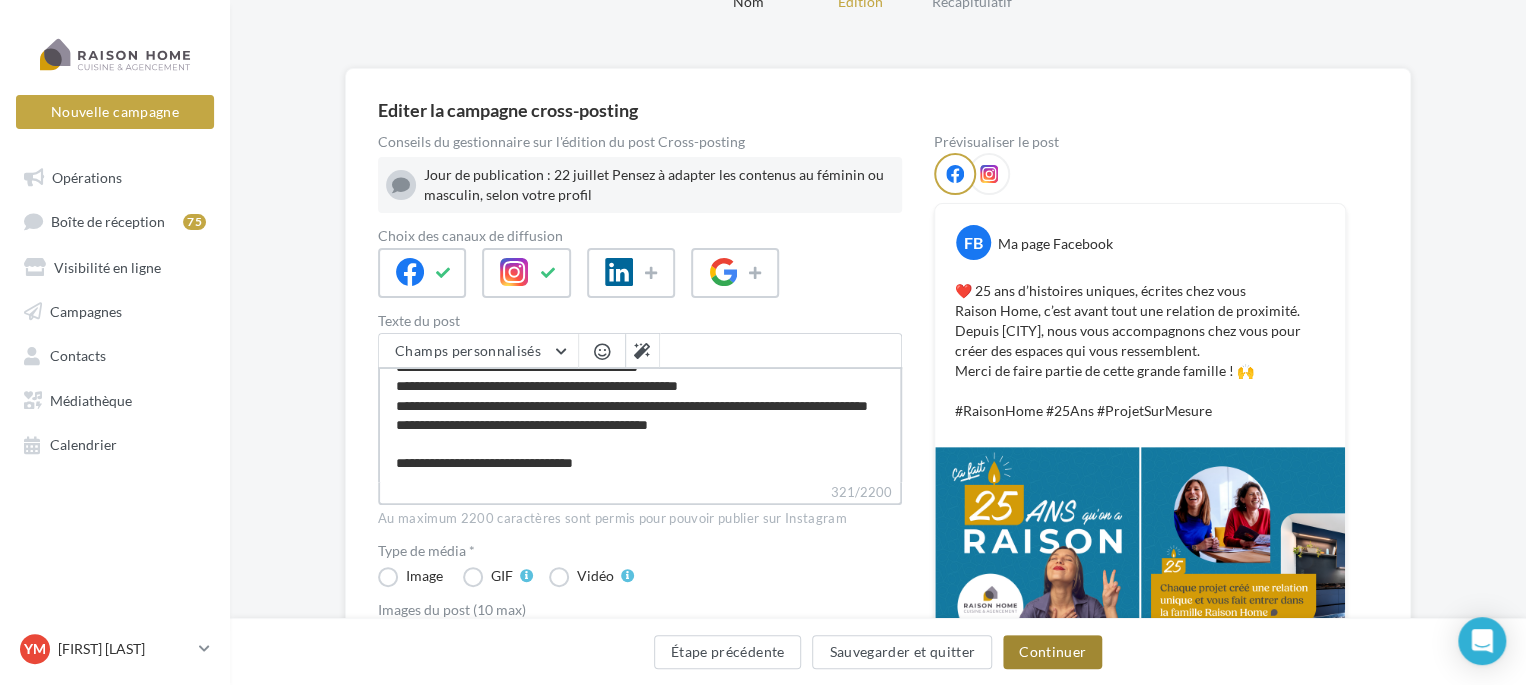 type on "**********" 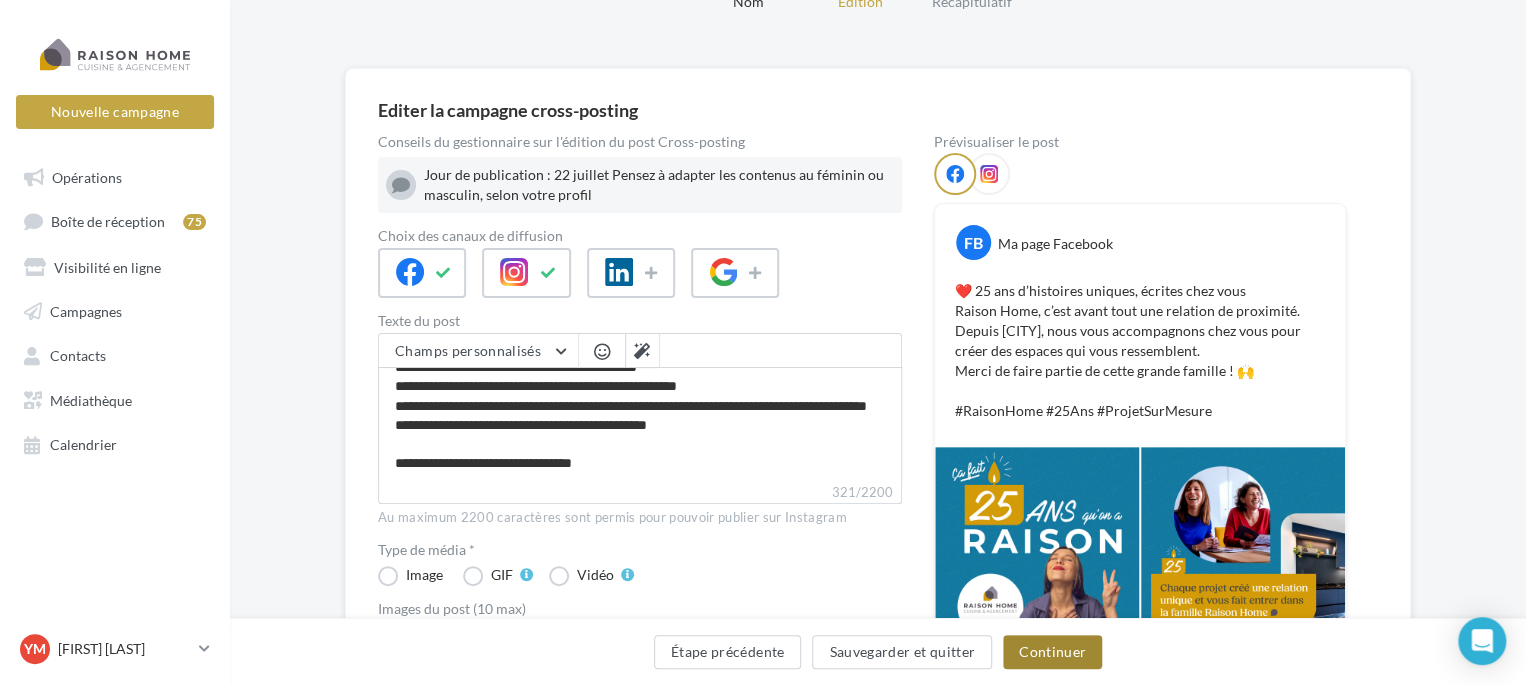 click on "Continuer" at bounding box center [1052, 652] 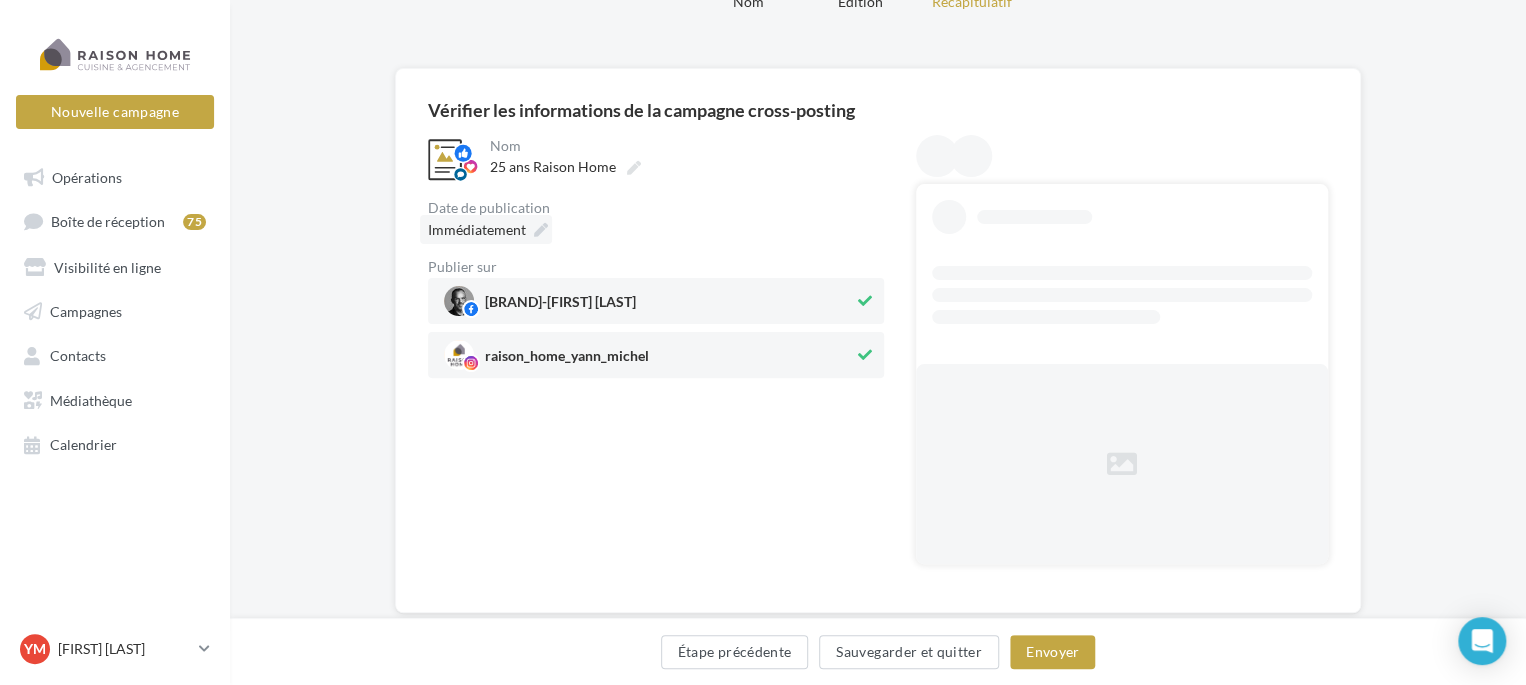 click on "Immédiatement" at bounding box center [477, 229] 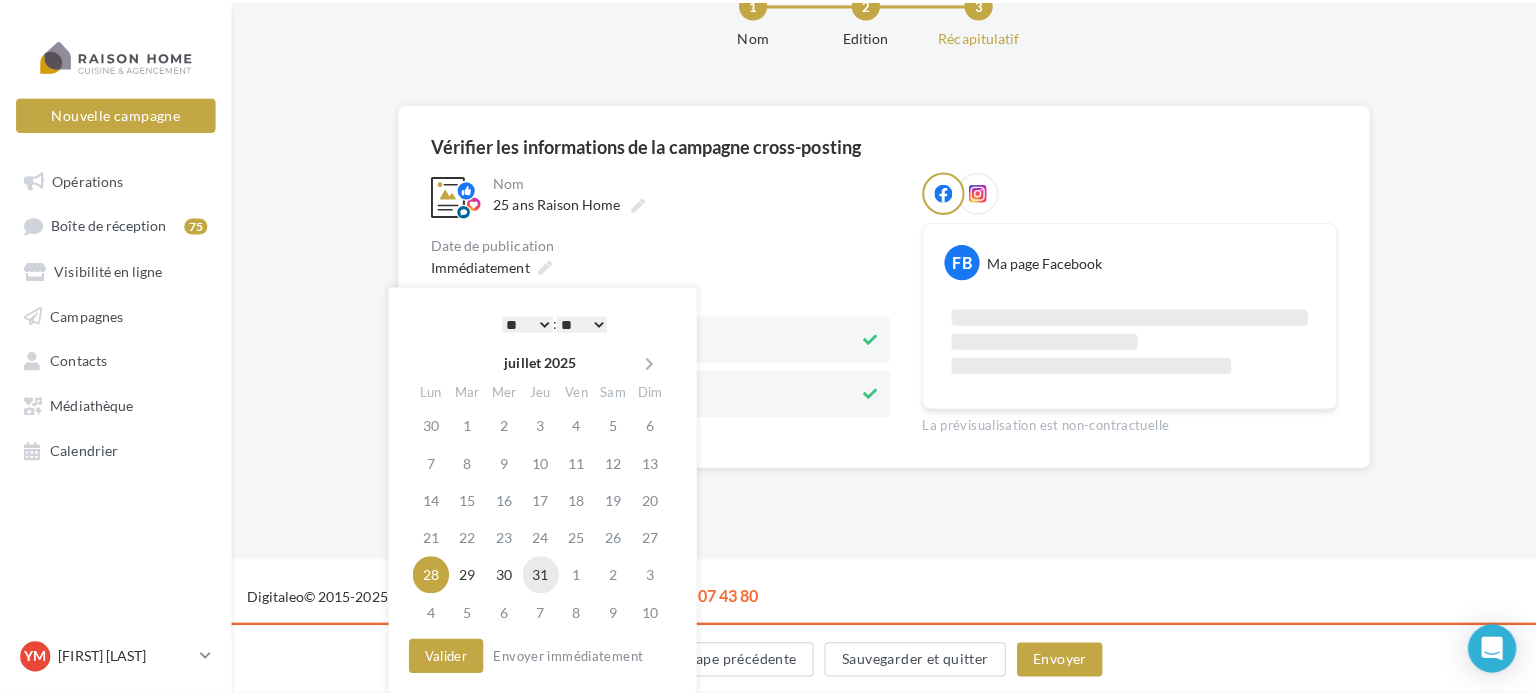 scroll, scrollTop: 100, scrollLeft: 0, axis: vertical 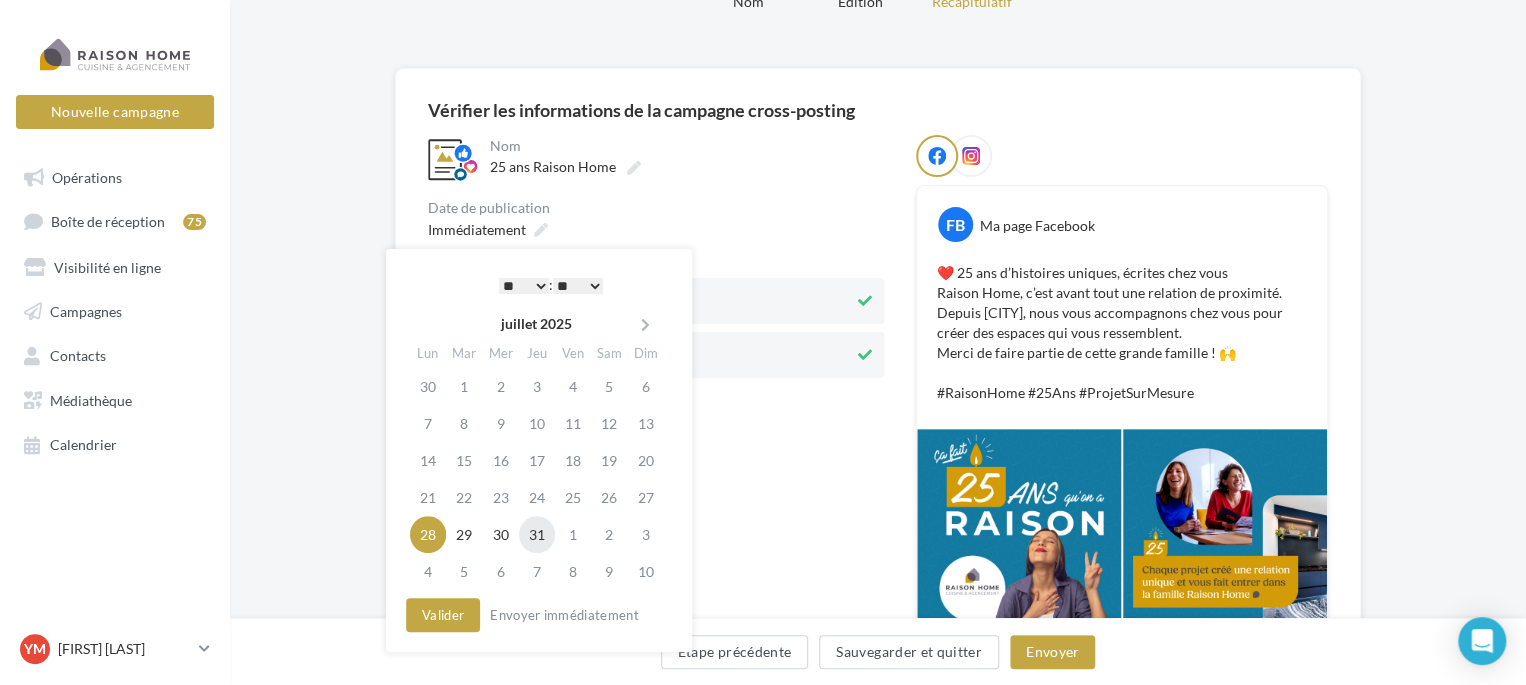 click on "31" at bounding box center [537, 534] 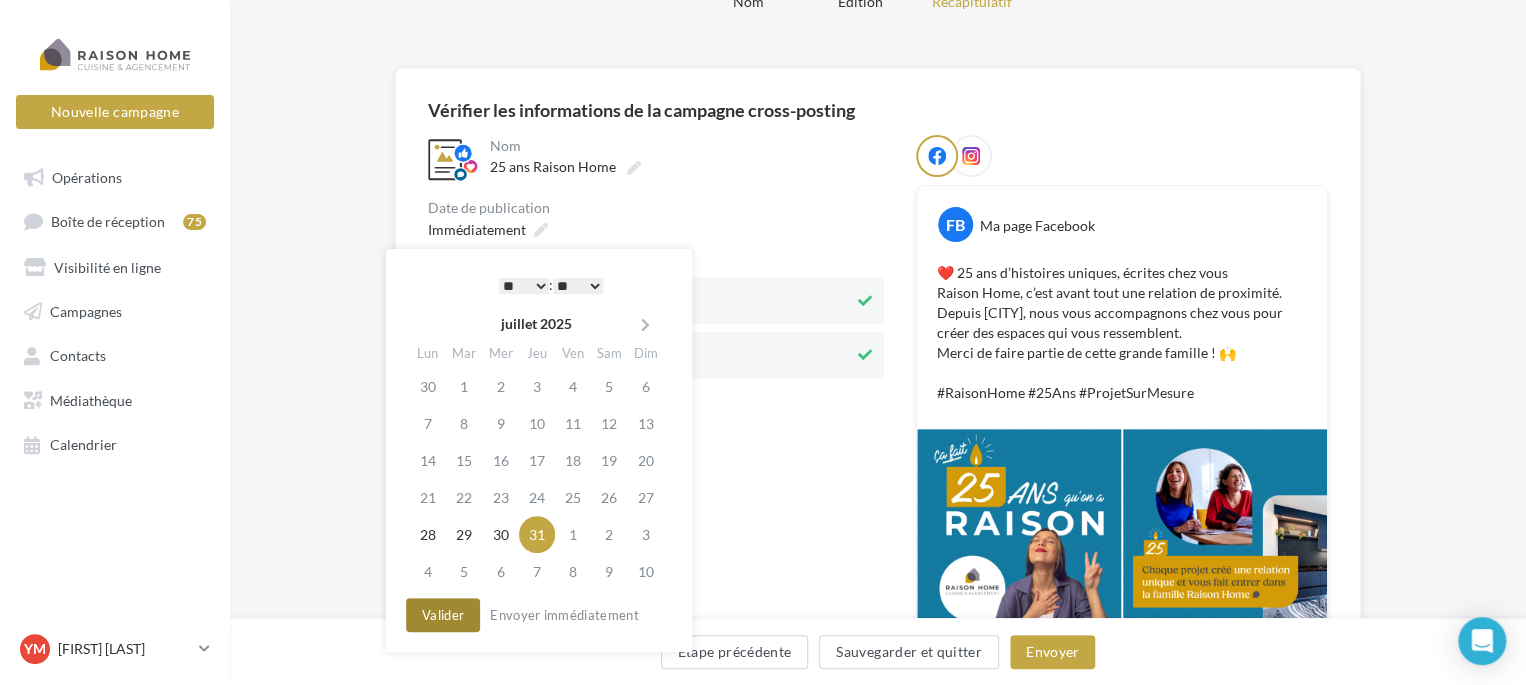 click on "Valider" at bounding box center [443, 615] 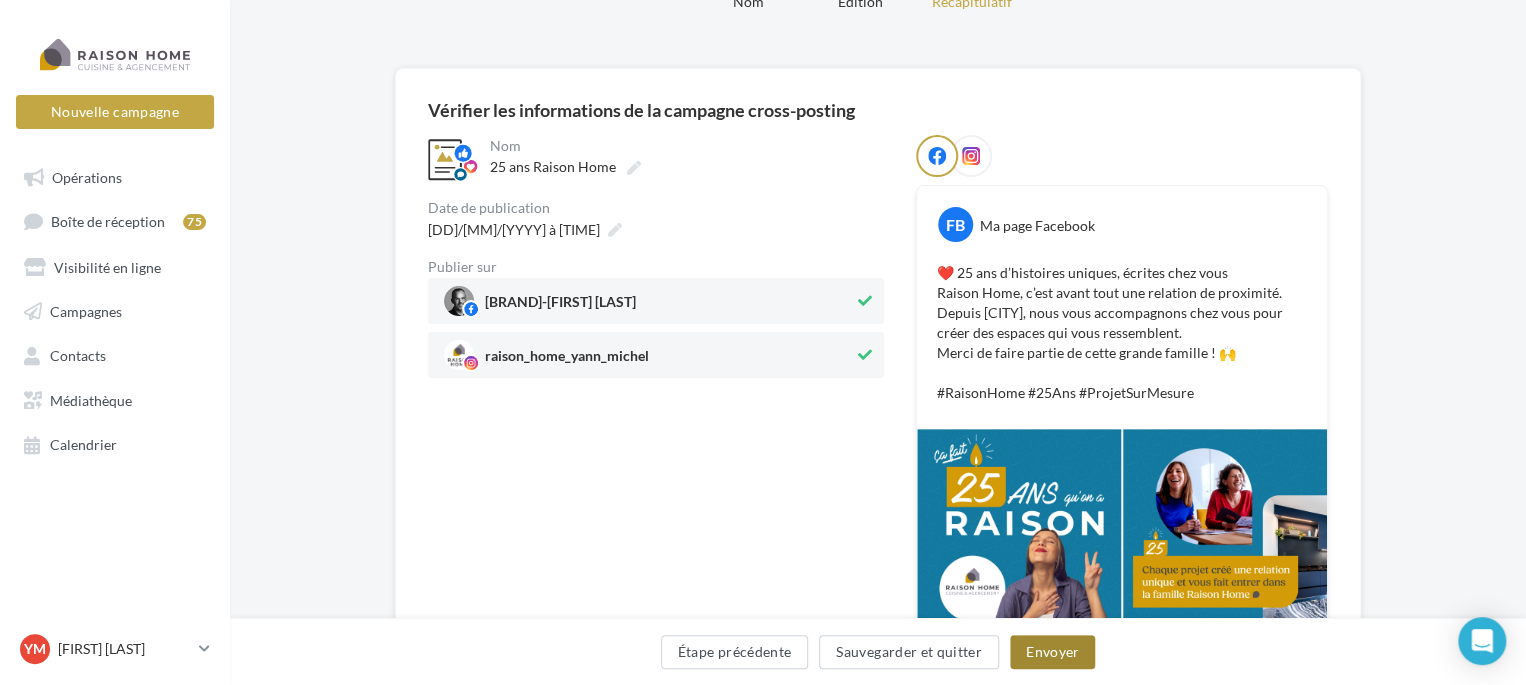 click on "Envoyer" at bounding box center [1052, 652] 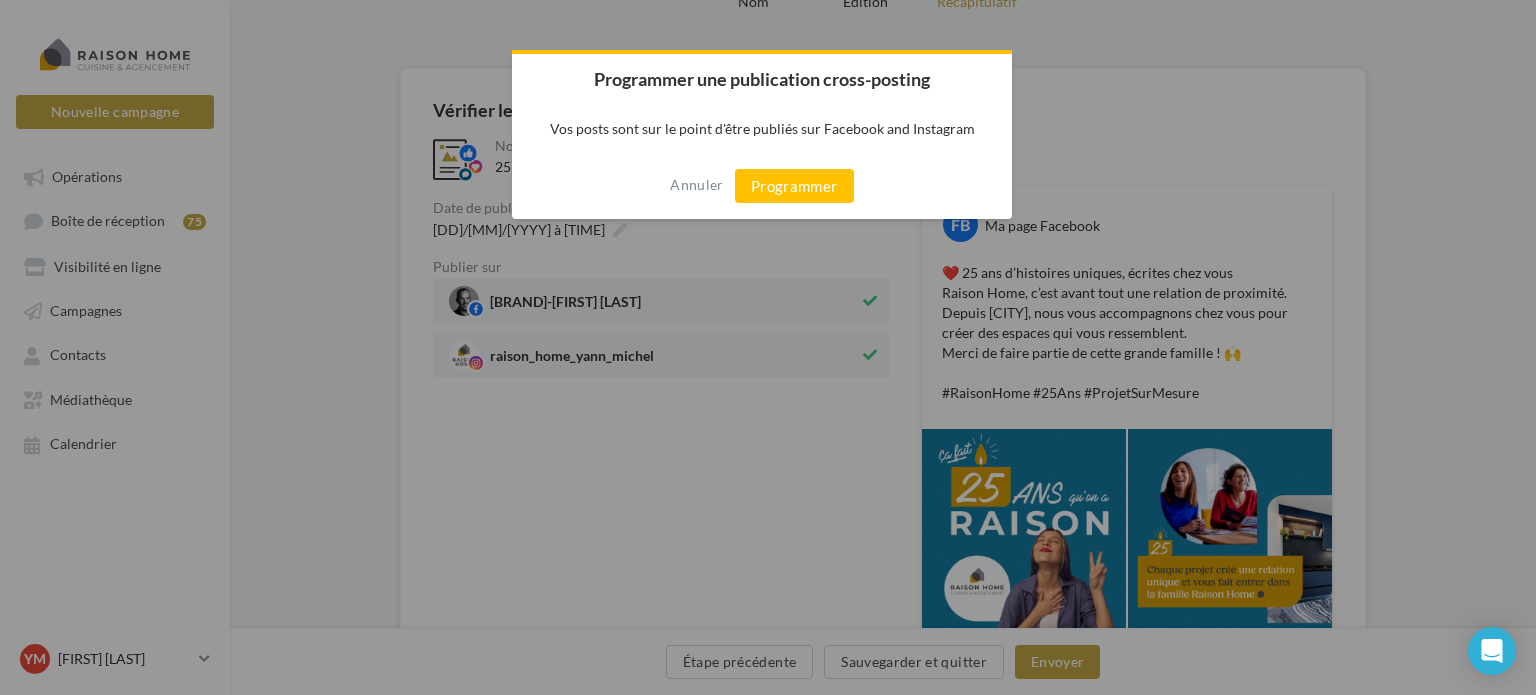 click on "Annuler
Programmer" at bounding box center [762, 186] 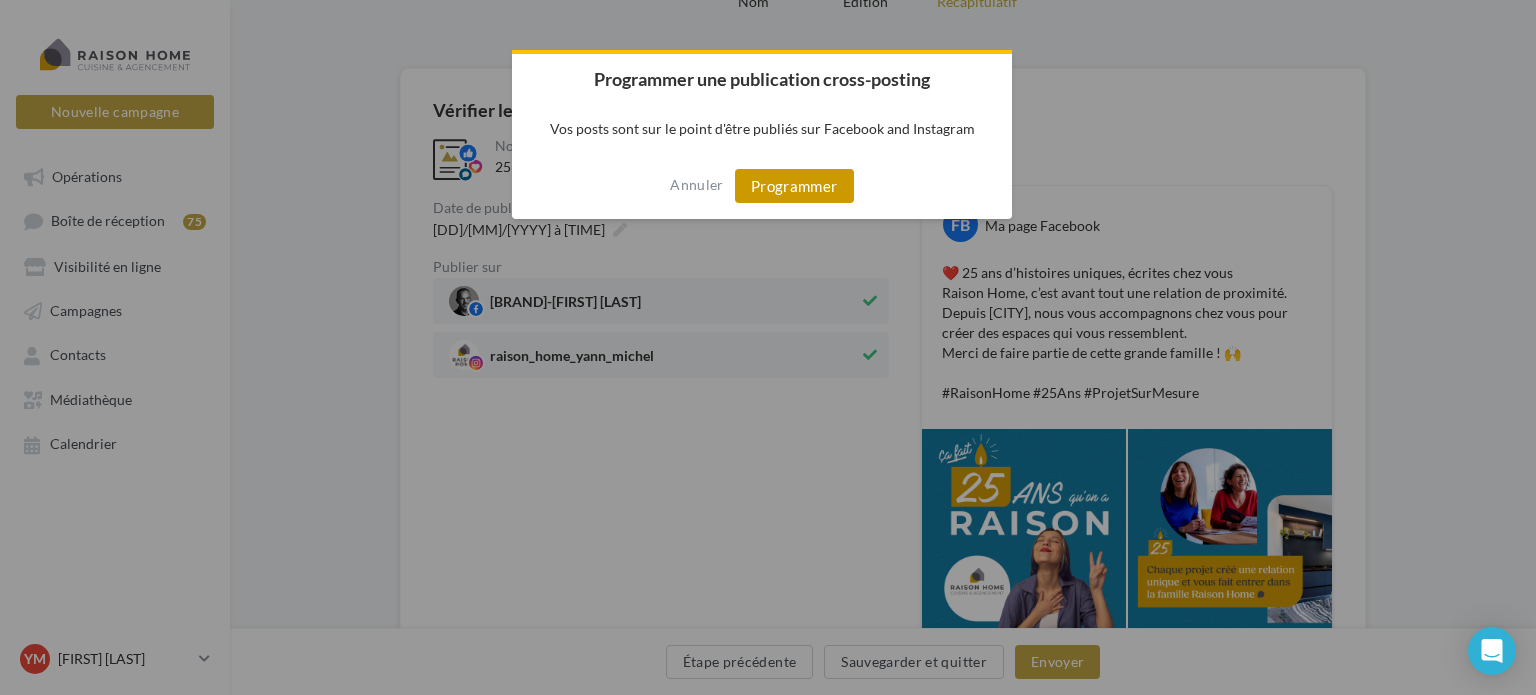 click on "Programmer" at bounding box center [794, 186] 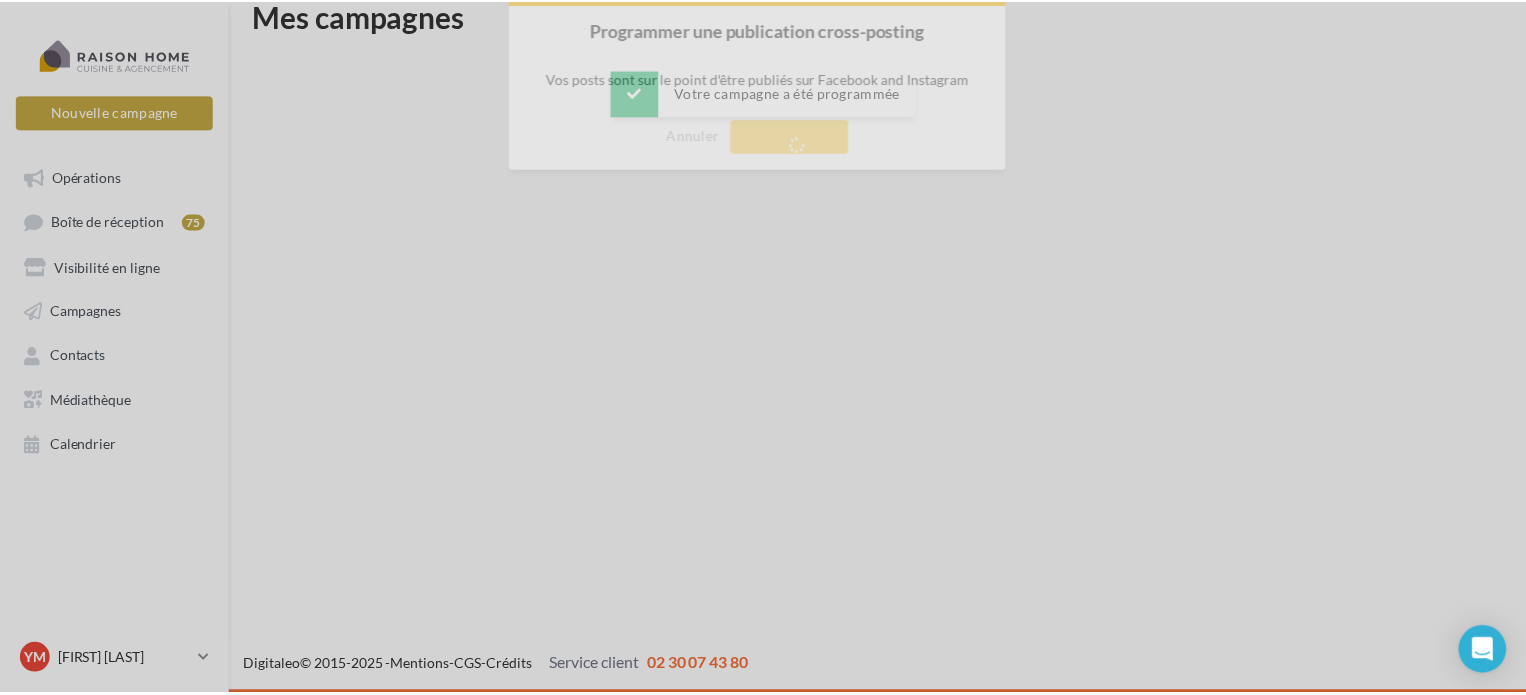 scroll, scrollTop: 32, scrollLeft: 0, axis: vertical 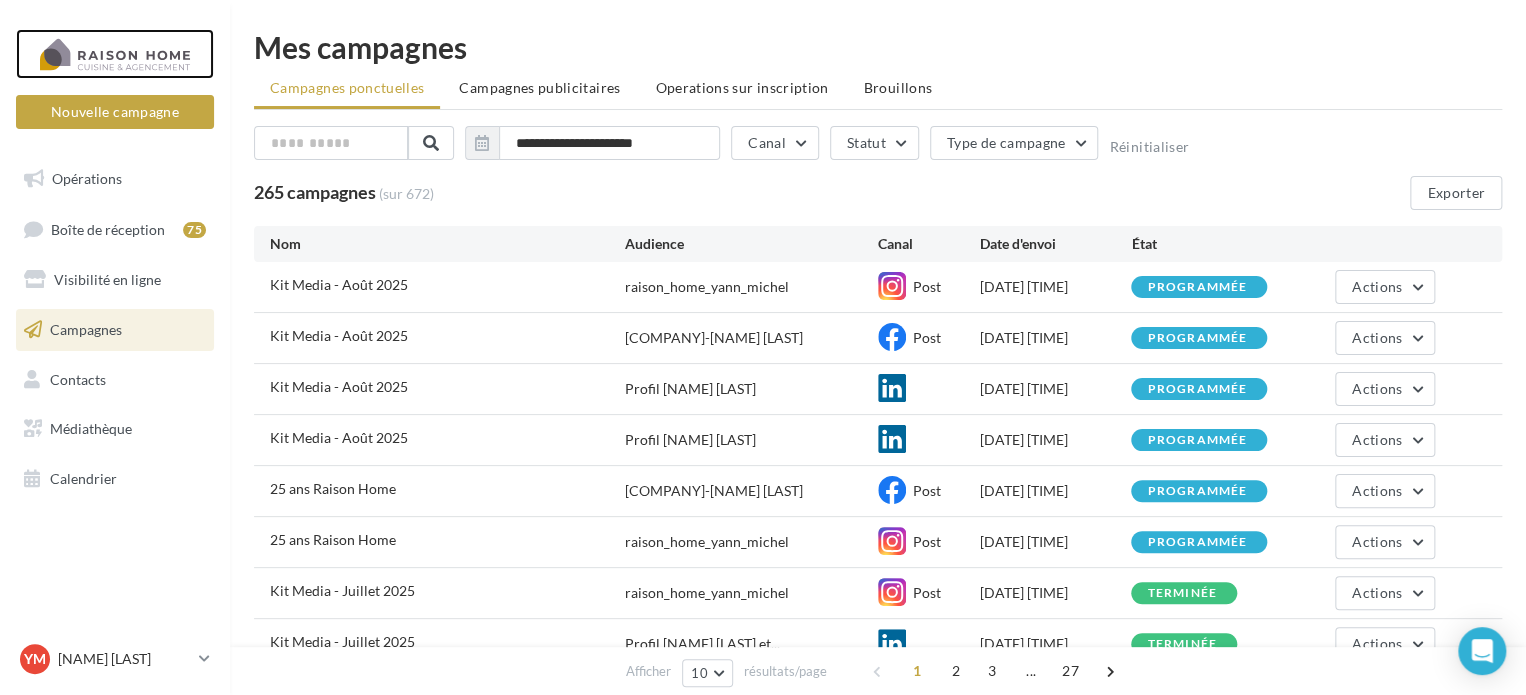 click at bounding box center [115, 54] 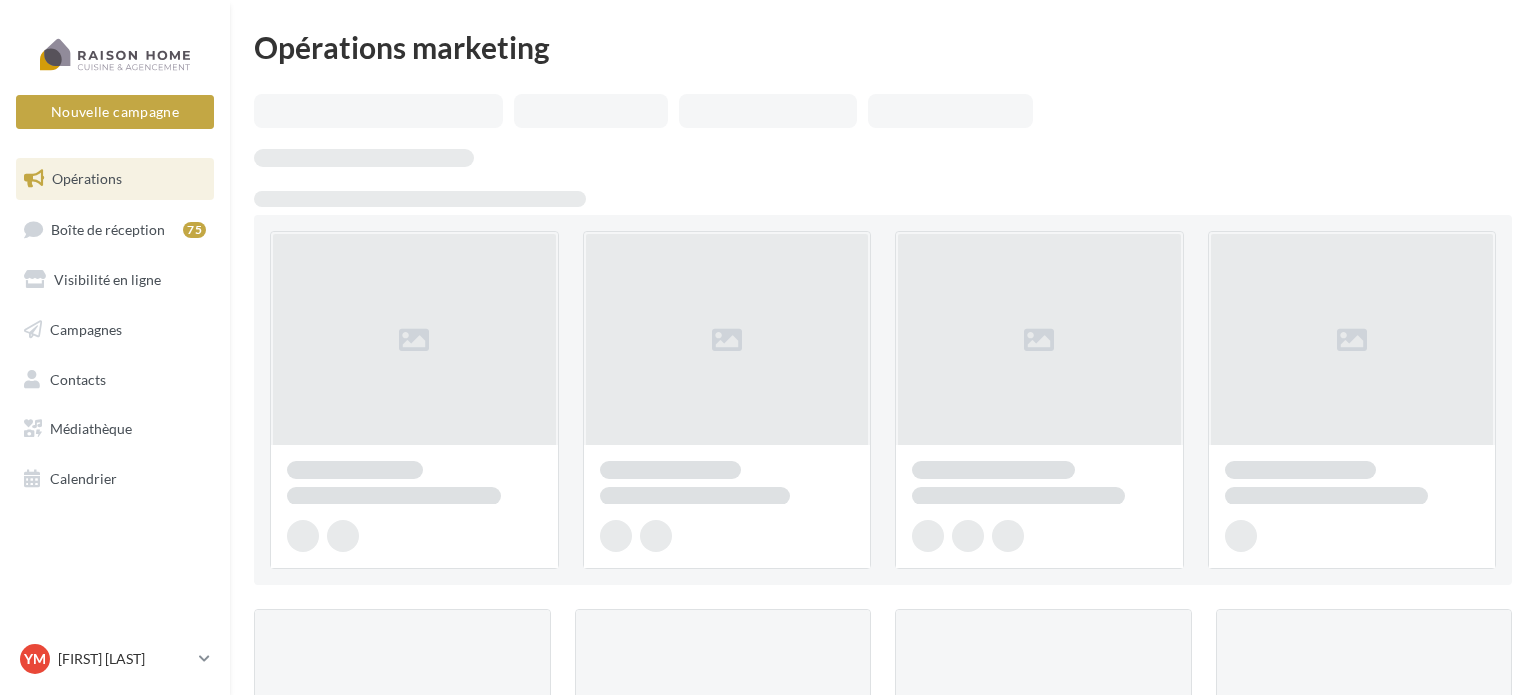scroll, scrollTop: 0, scrollLeft: 0, axis: both 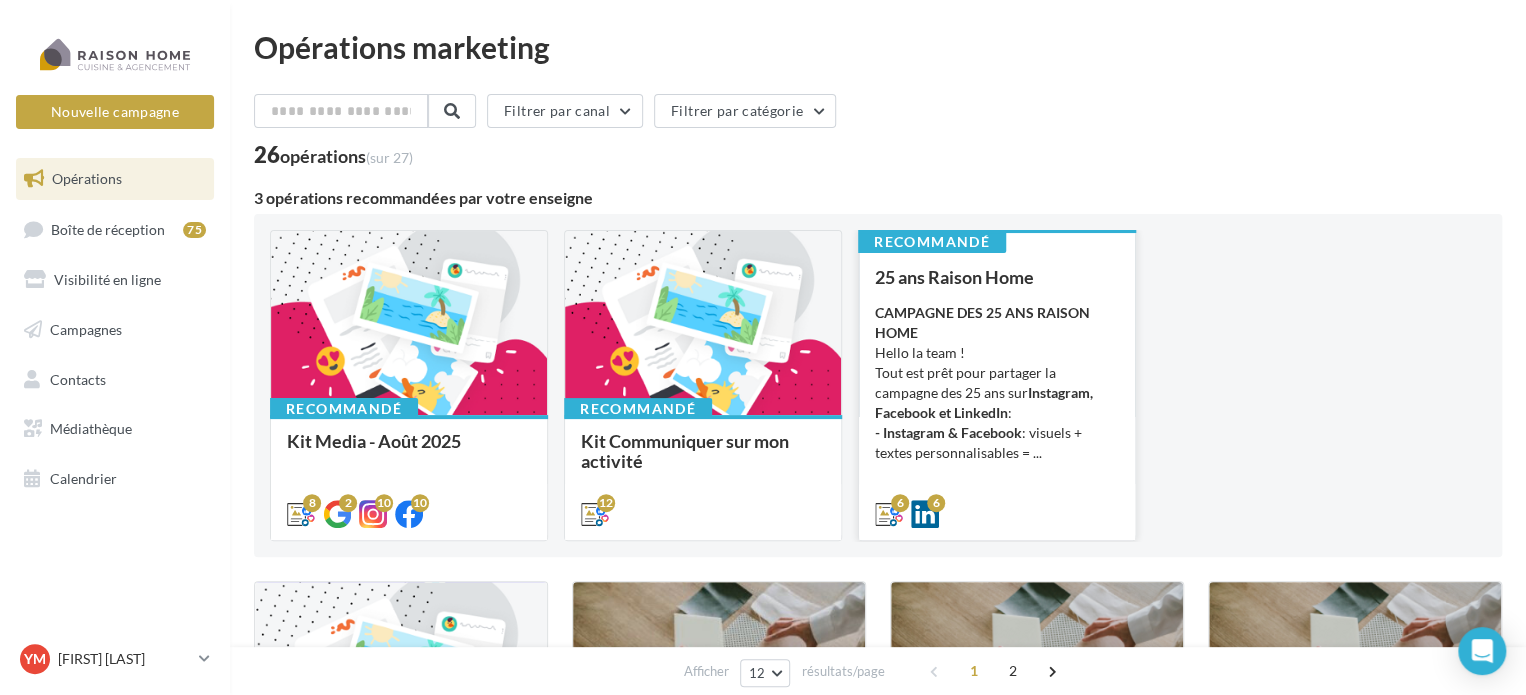 click on "25 ans Raison Home        CAMPAGNE DES 25 ANS RAISON HOME
Hello la team !
Tout est prêt pour partager la campagne des 25 ans sur  Instagram, Facebook et LinkedIn  :
- Instagram & Facebook  : visuels + textes personnalisables = ..." at bounding box center (997, 394) 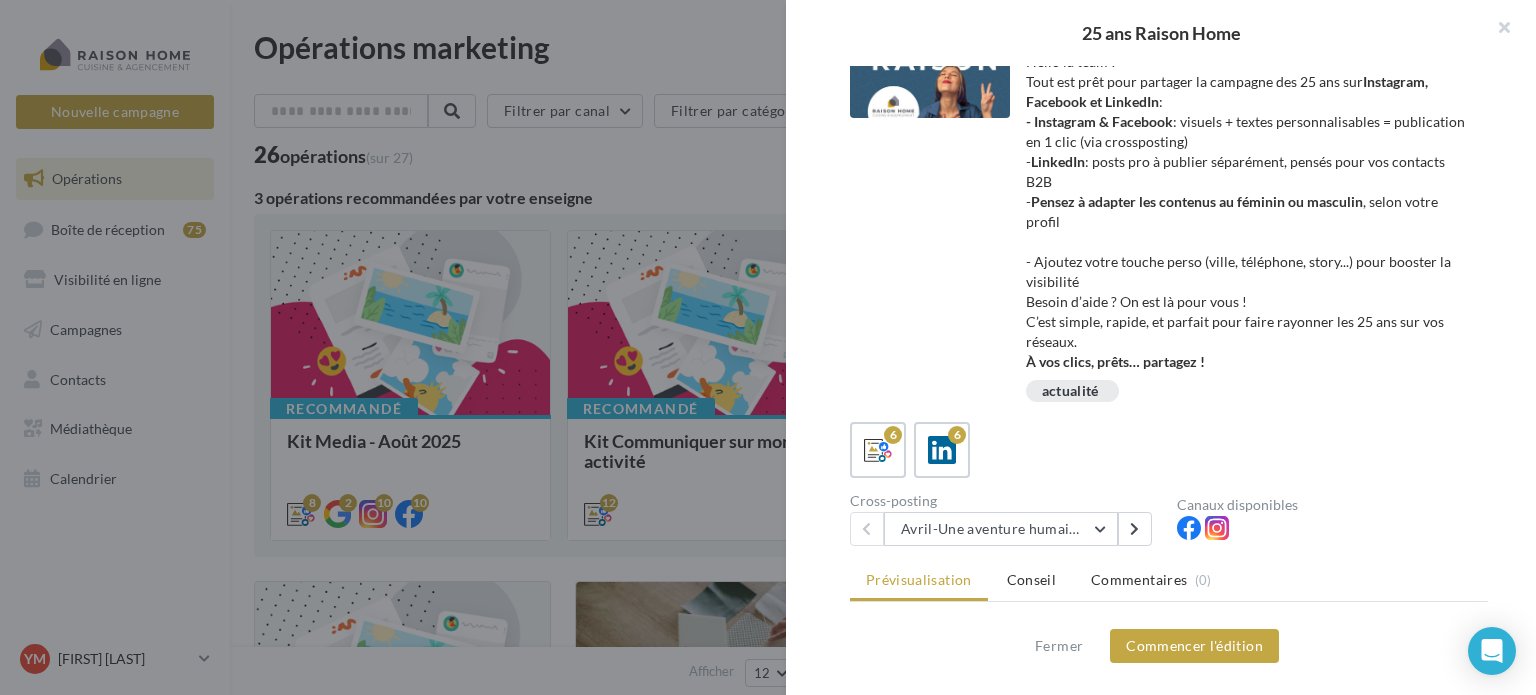 scroll, scrollTop: 100, scrollLeft: 0, axis: vertical 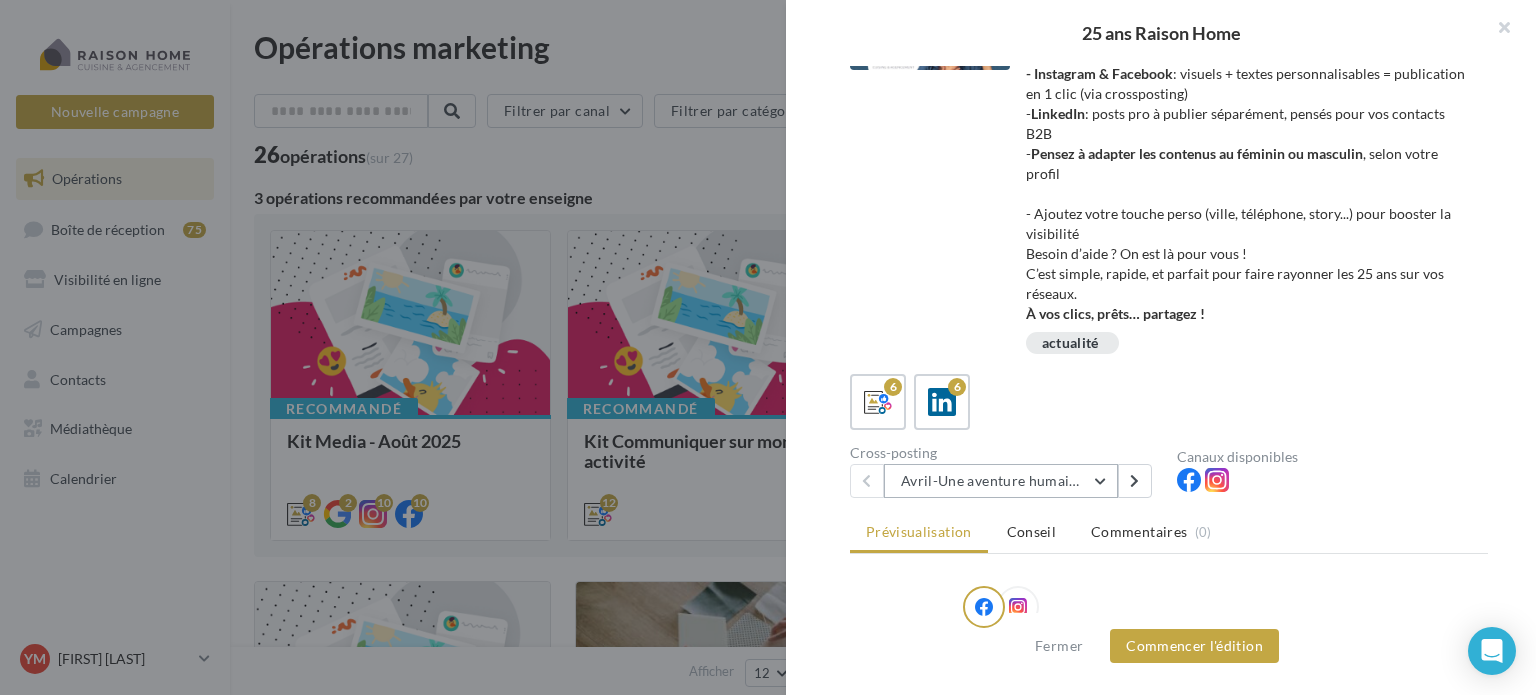 click on "Avril-Une aventure humaine depuis 25 ans" at bounding box center [1001, 481] 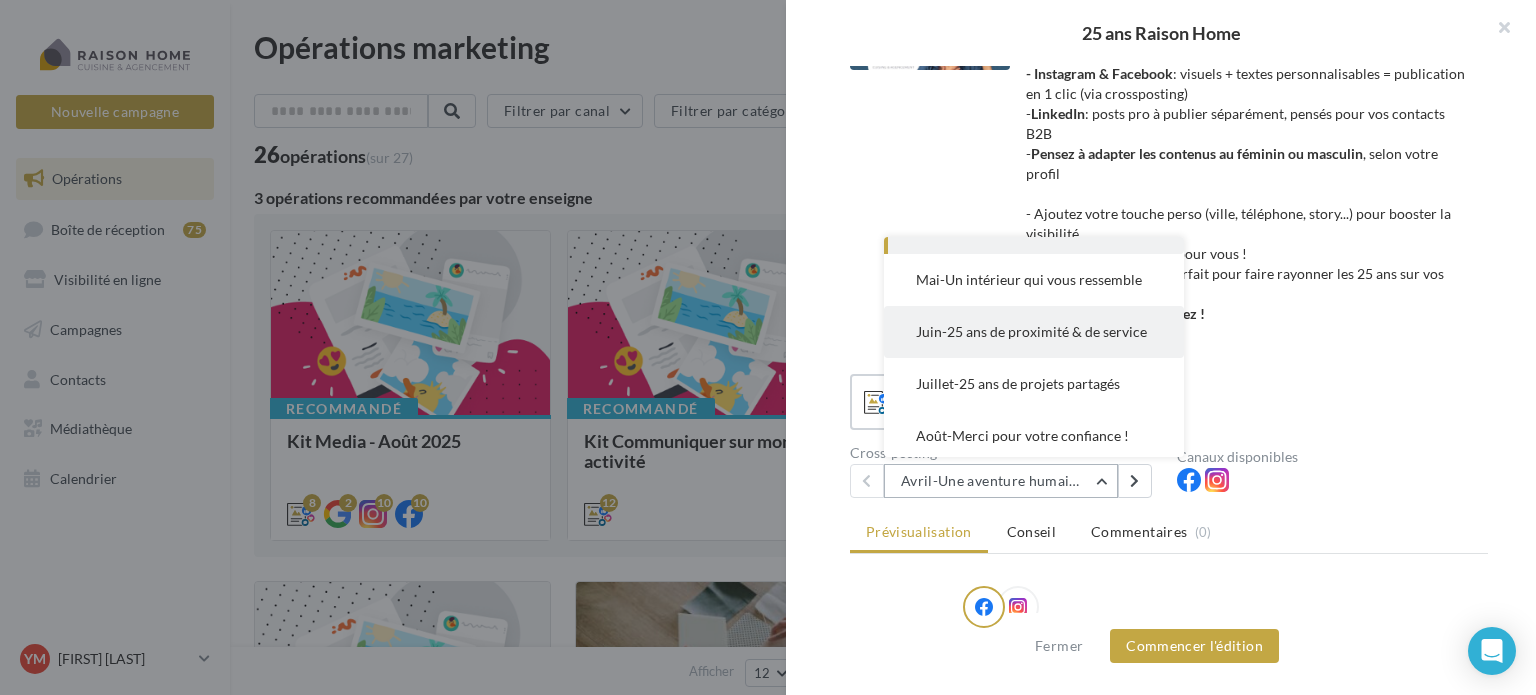 scroll, scrollTop: 100, scrollLeft: 0, axis: vertical 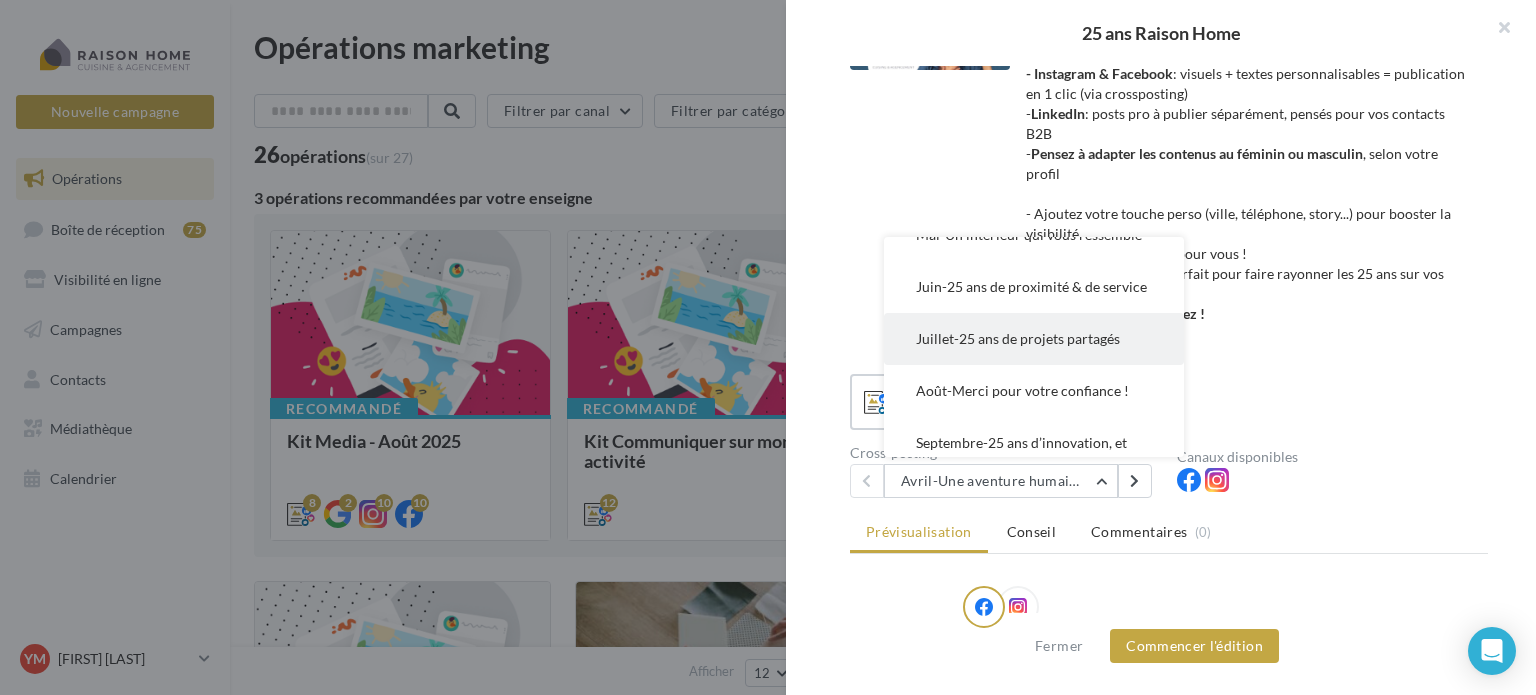 click on "Juillet-25 ans de projets partagés" at bounding box center (1018, 338) 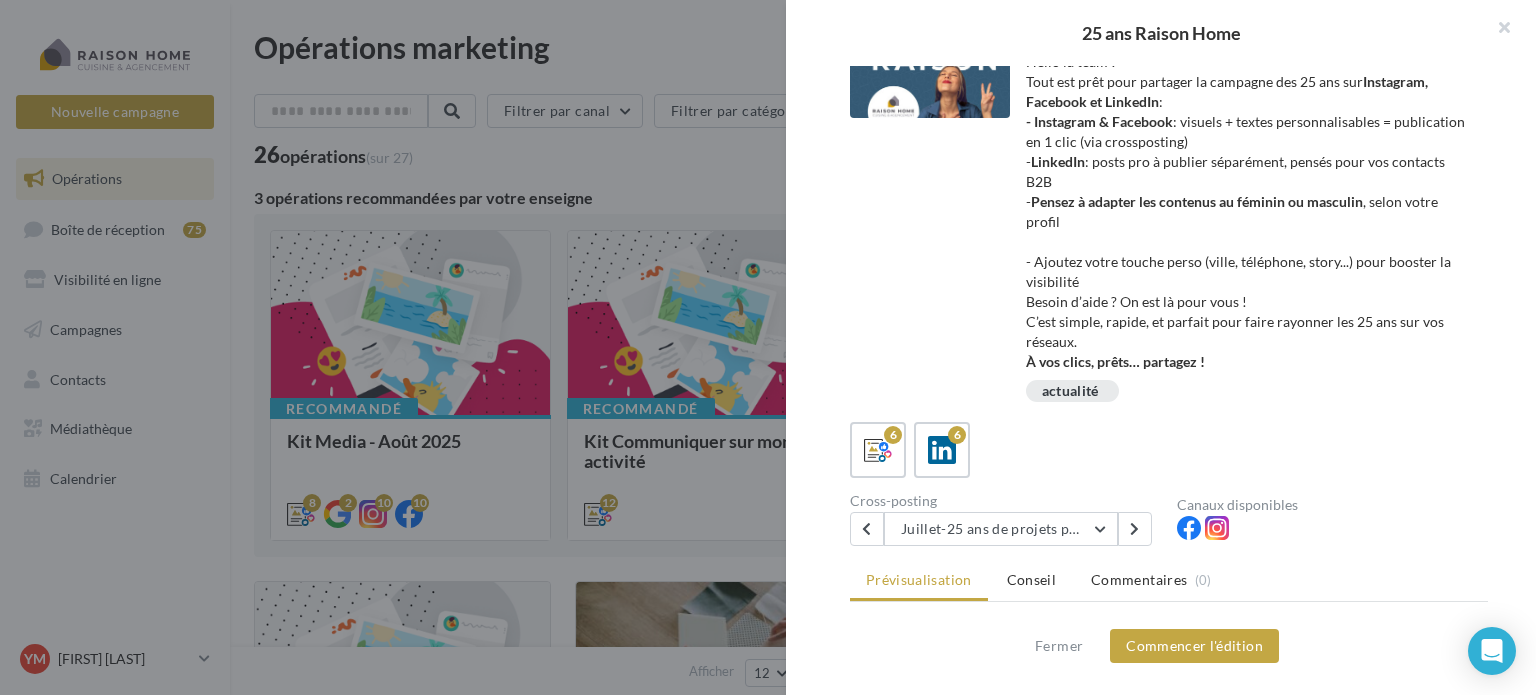 scroll, scrollTop: 100, scrollLeft: 0, axis: vertical 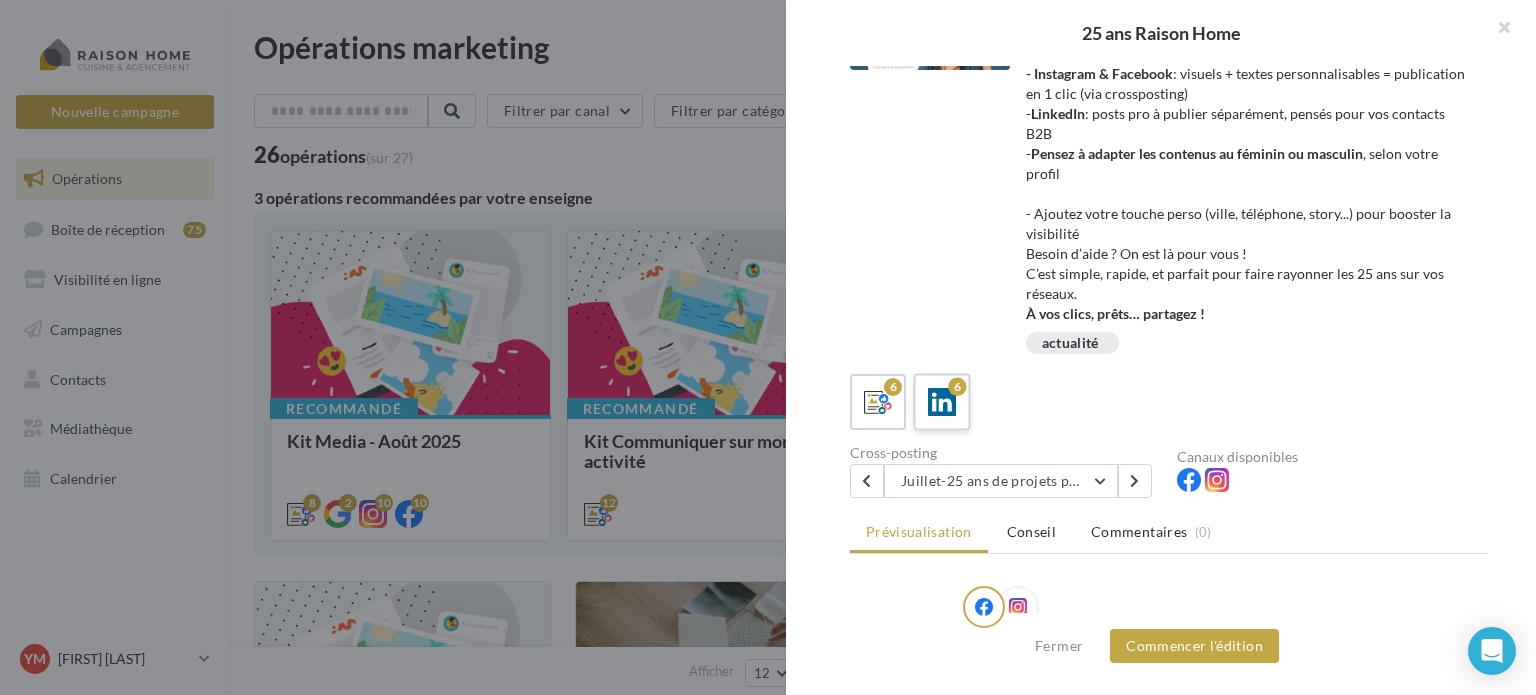 click at bounding box center [942, 402] 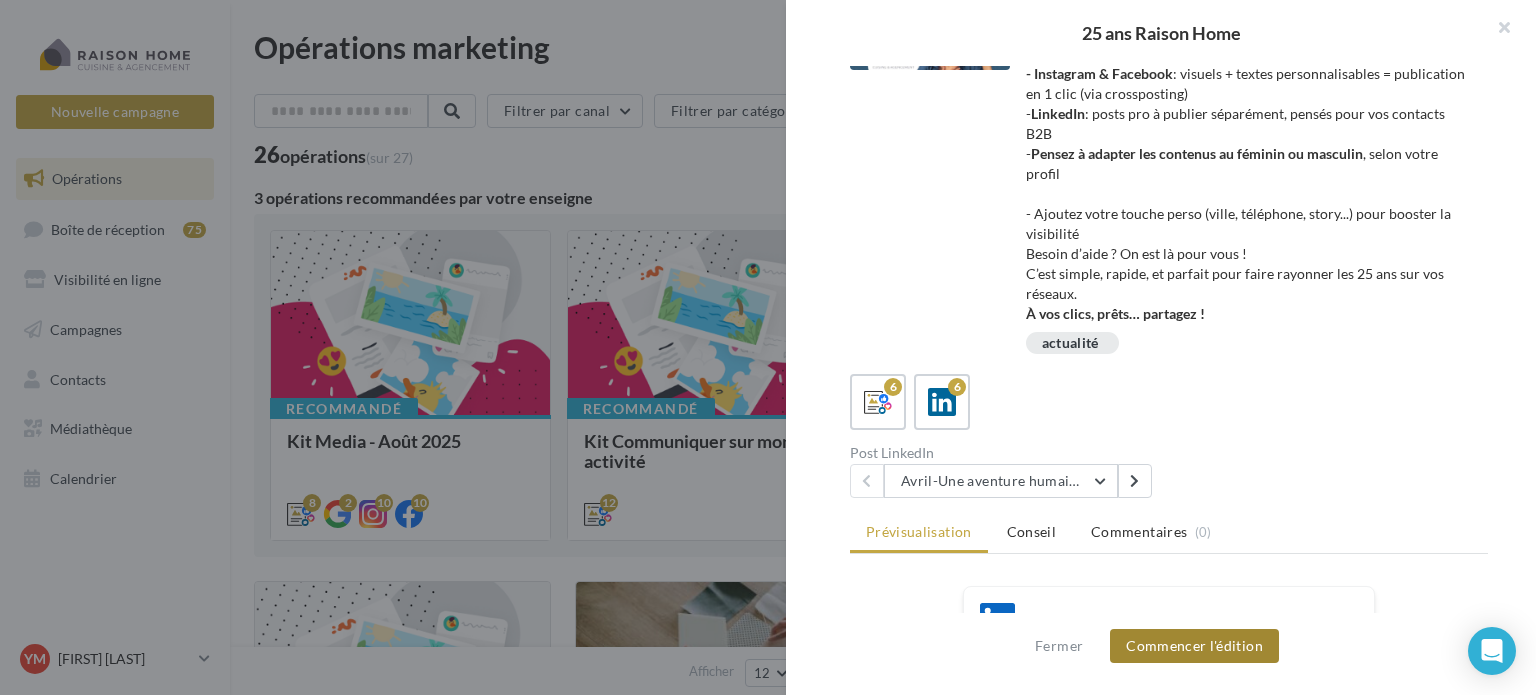 click on "Commencer l'édition" at bounding box center [1194, 646] 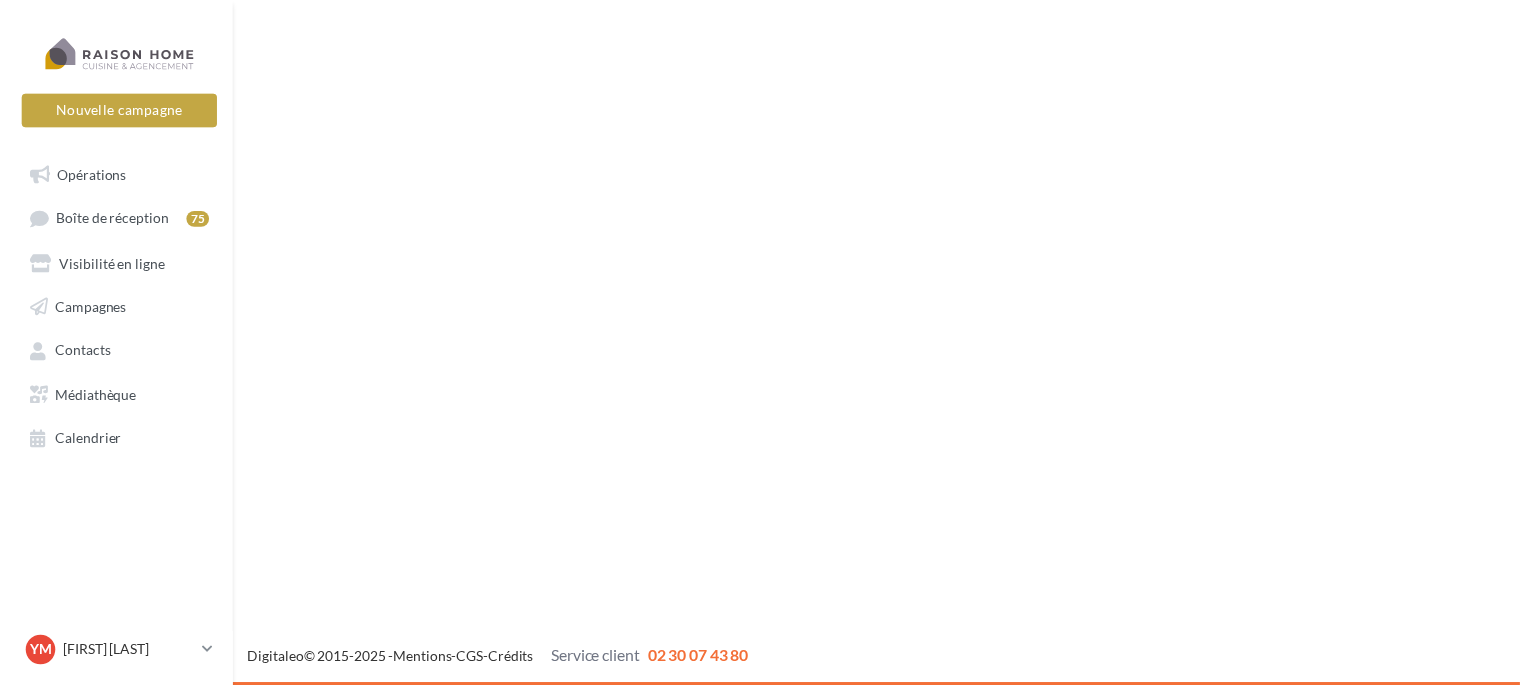 scroll, scrollTop: 0, scrollLeft: 0, axis: both 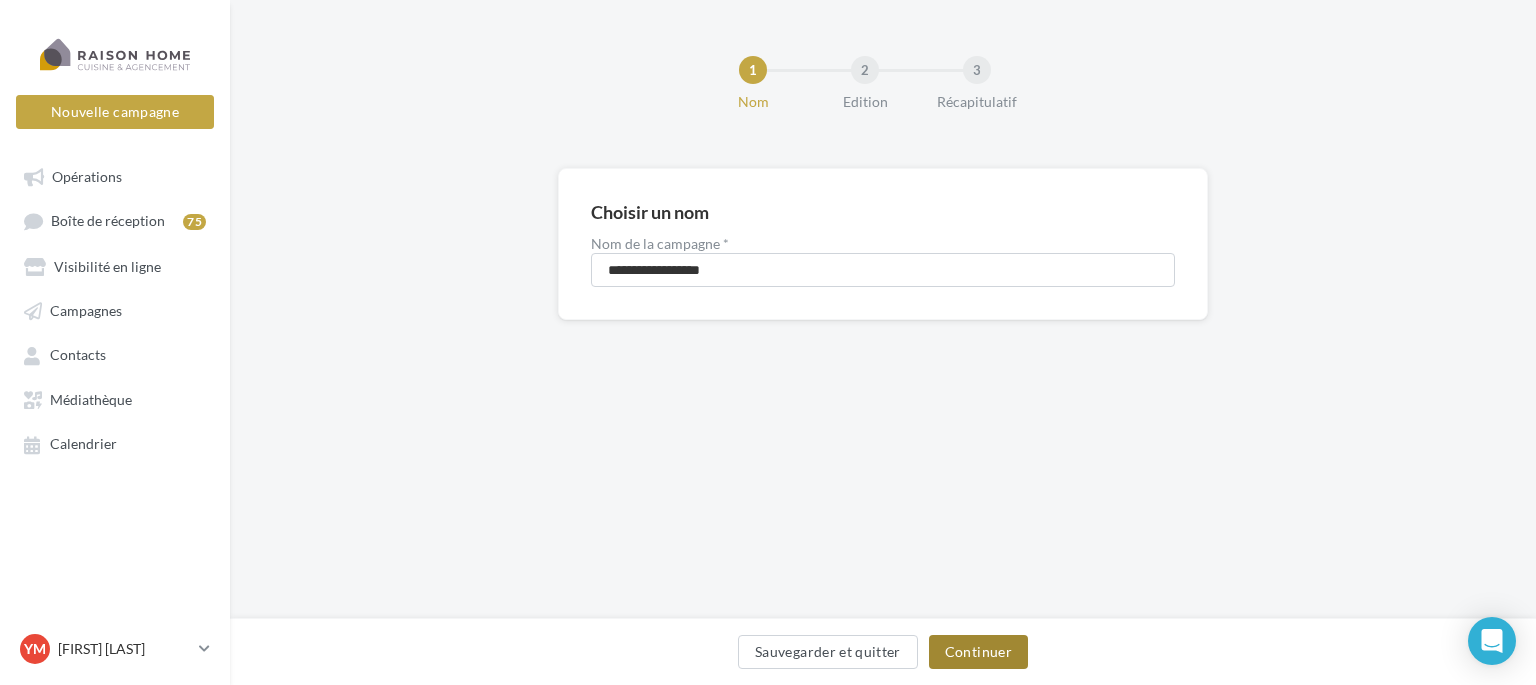 click on "Continuer" at bounding box center (978, 652) 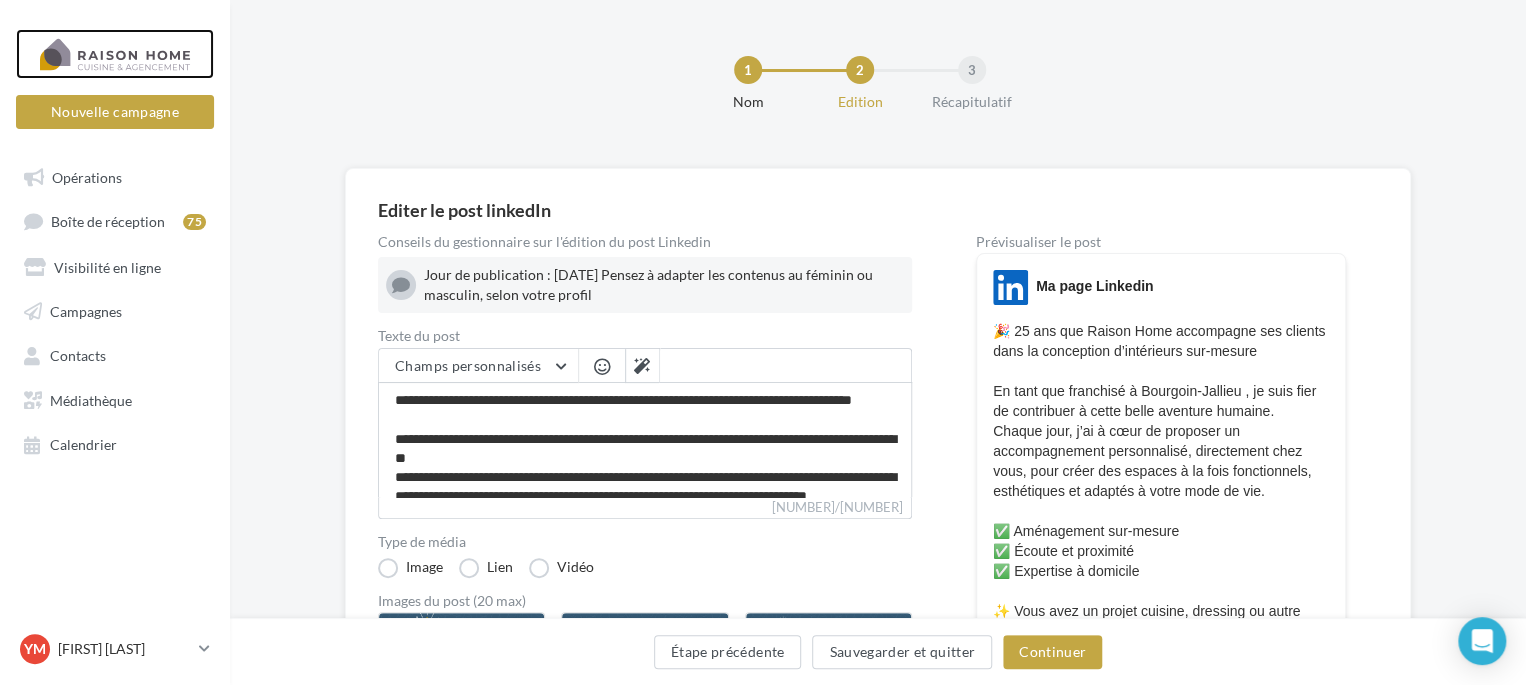 click at bounding box center (115, 54) 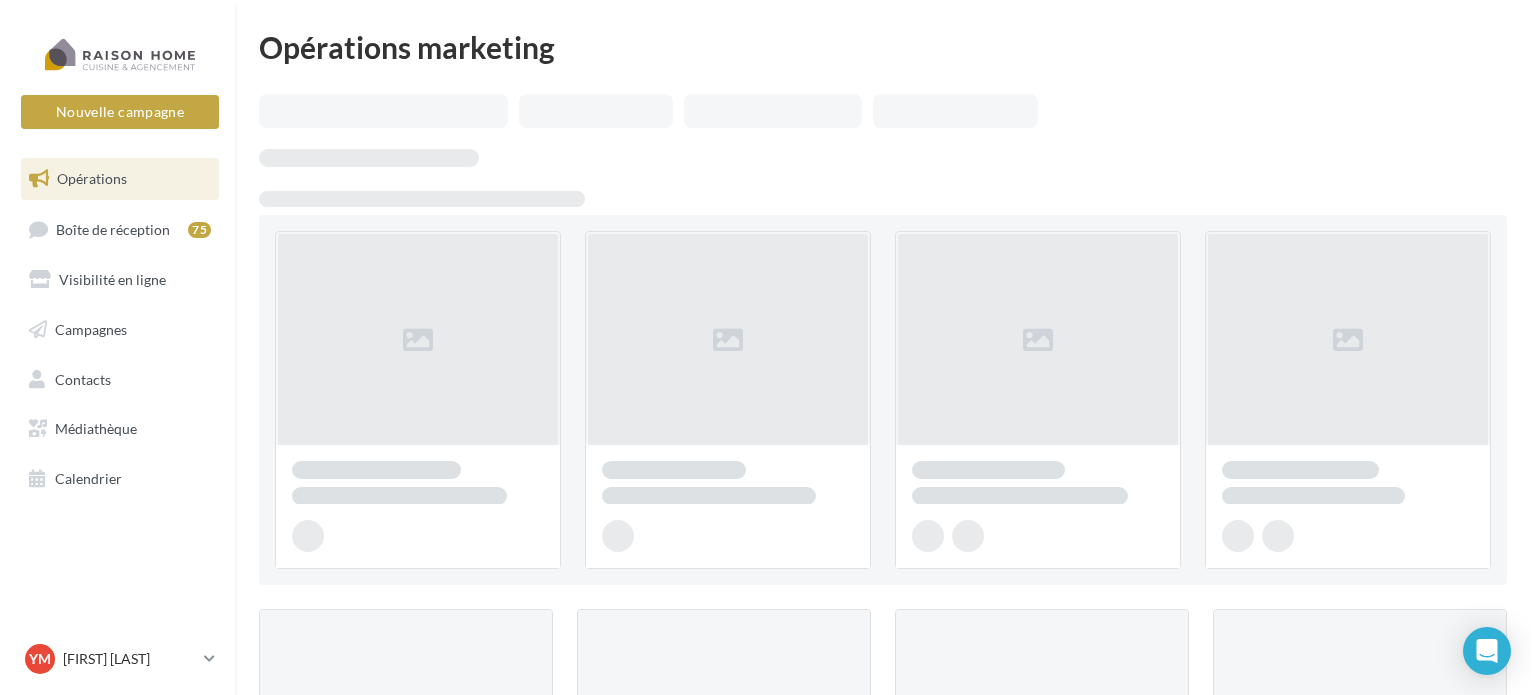 scroll, scrollTop: 0, scrollLeft: 0, axis: both 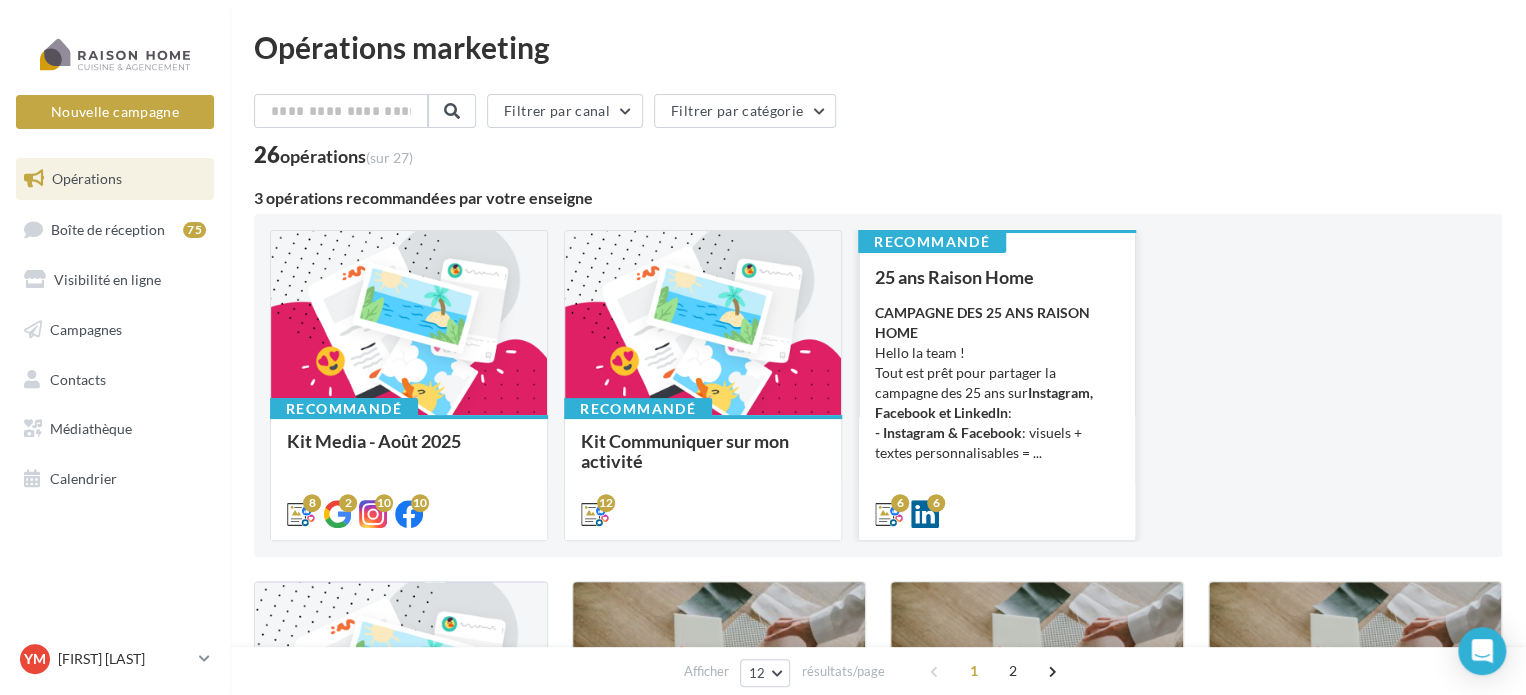 click on "CAMPAGNE DES 25 ANS RAISON HOME
Hello la team !
Tout est prêt pour partager la campagne des 25 ans sur  Instagram, Facebook et LinkedIn  :
- Instagram & Facebook  : visuels + textes personnalisables = ..." at bounding box center [997, 383] 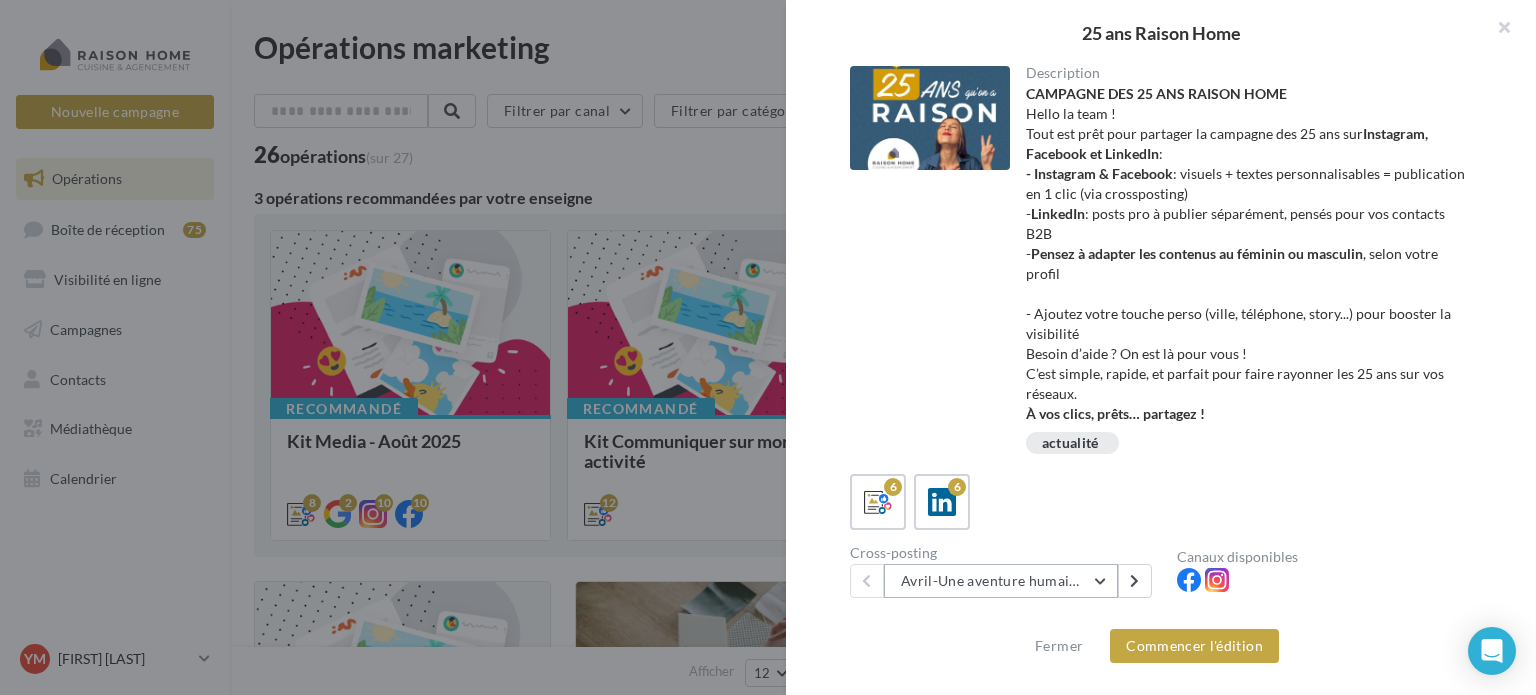 click on "Avril-Une aventure humaine depuis 25 ans" at bounding box center [1001, 581] 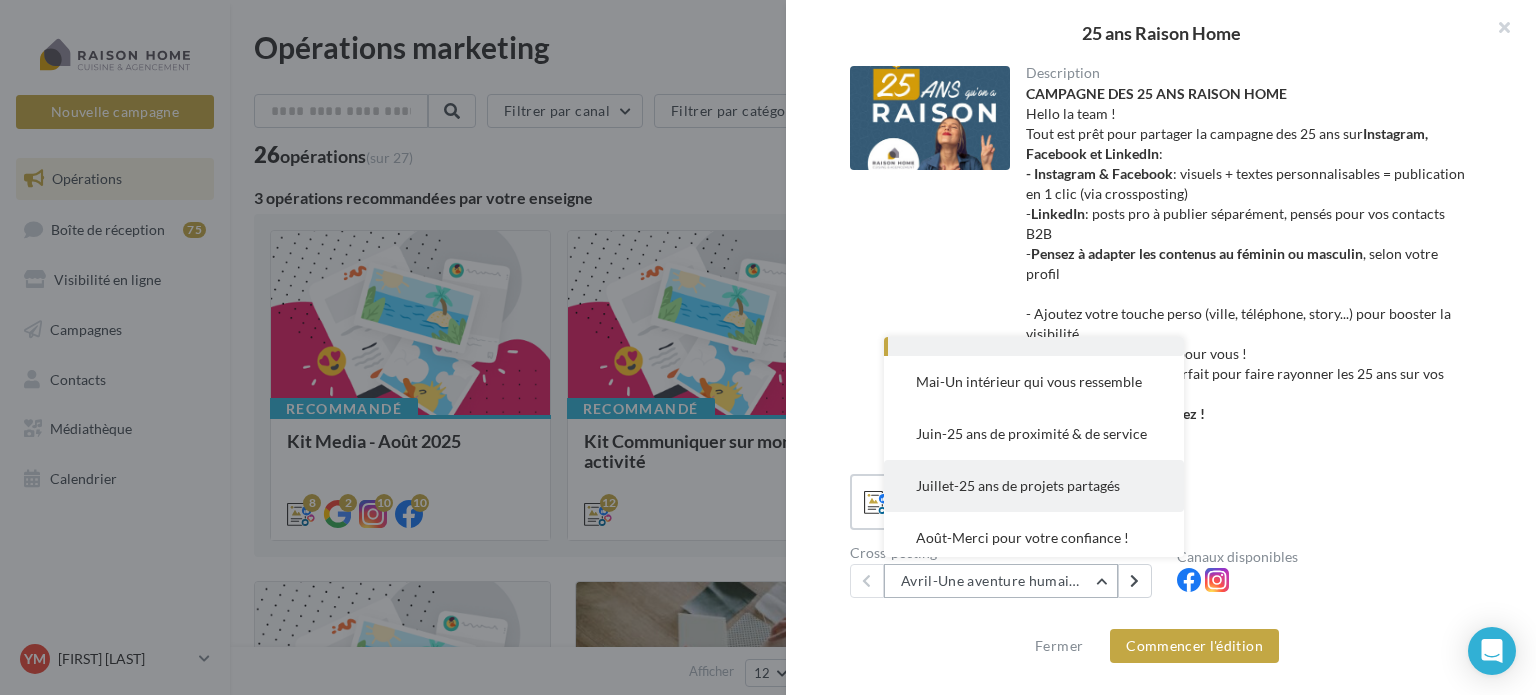 scroll, scrollTop: 100, scrollLeft: 0, axis: vertical 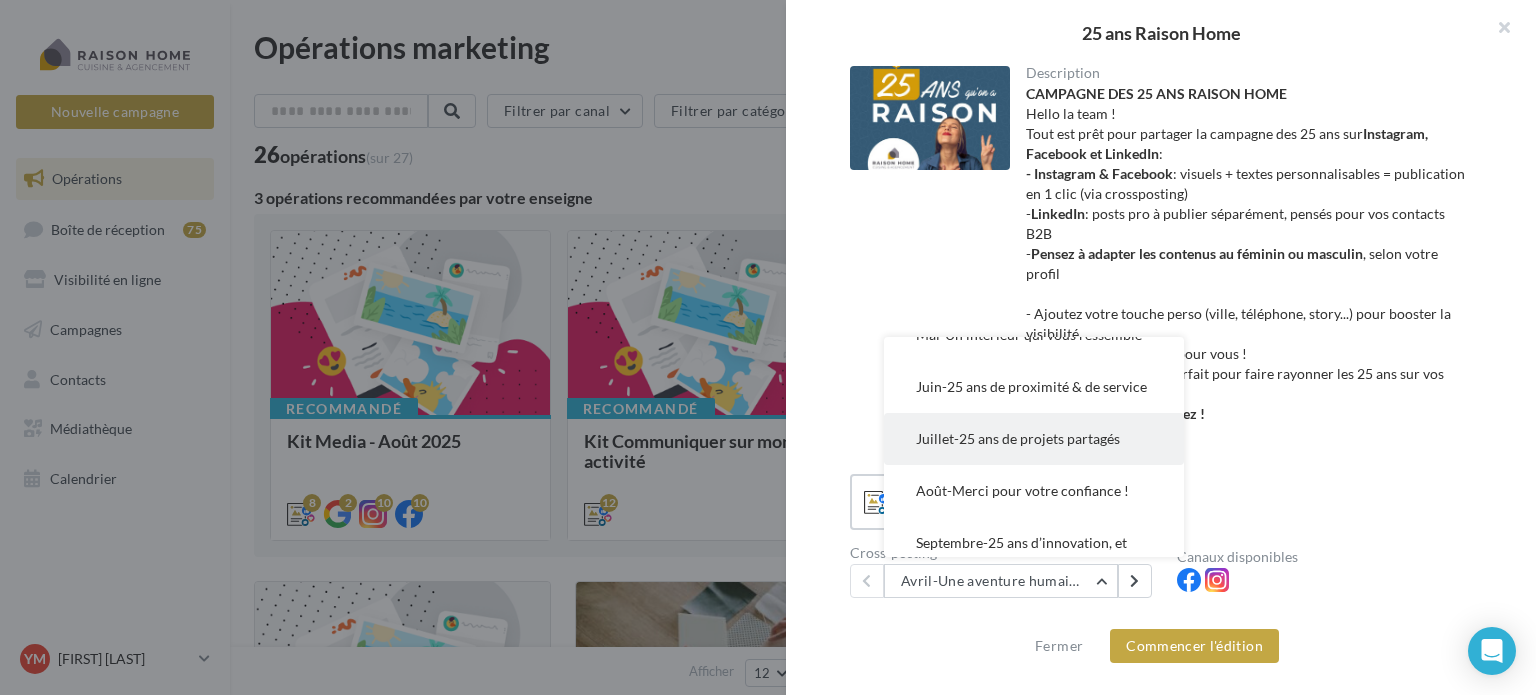 click on "Juillet-25 ans de projets partagés" at bounding box center (1034, 439) 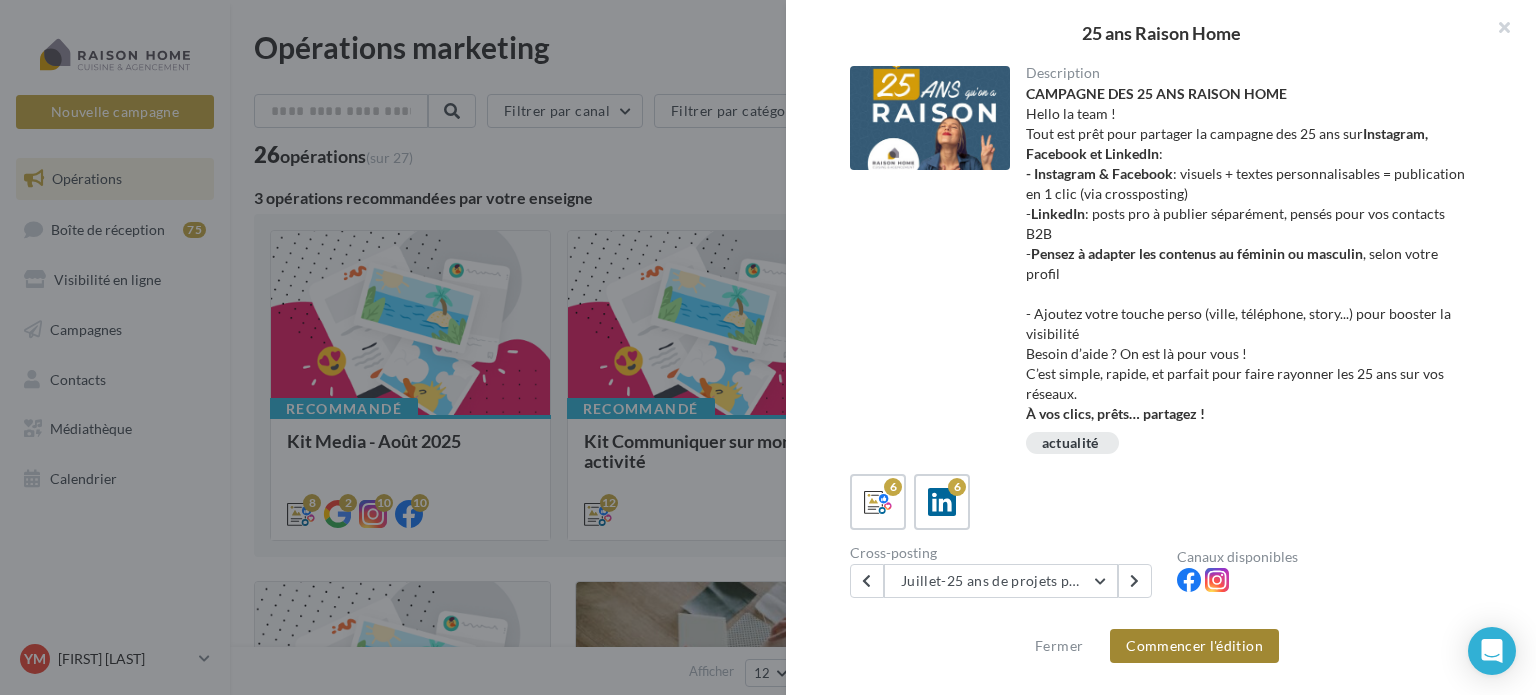 click on "Commencer l'édition" at bounding box center (1194, 646) 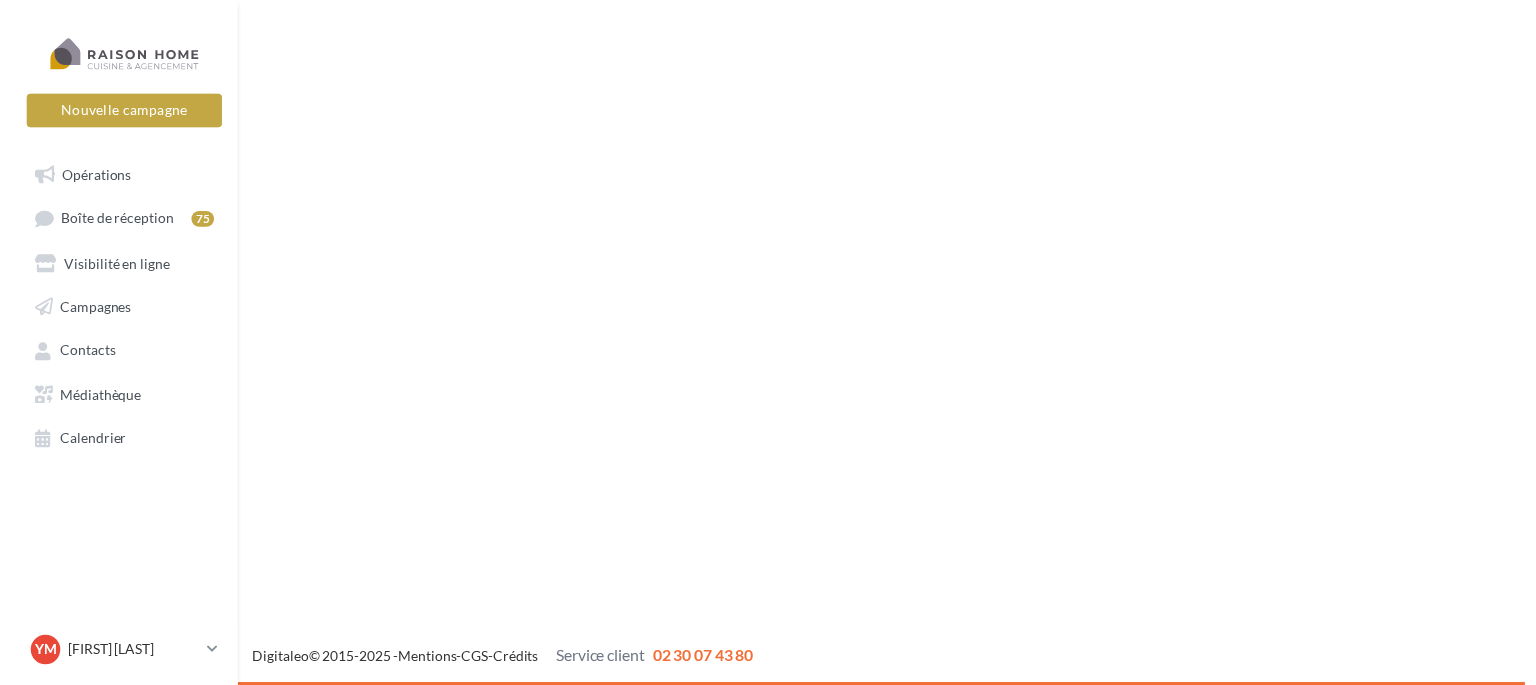scroll, scrollTop: 0, scrollLeft: 0, axis: both 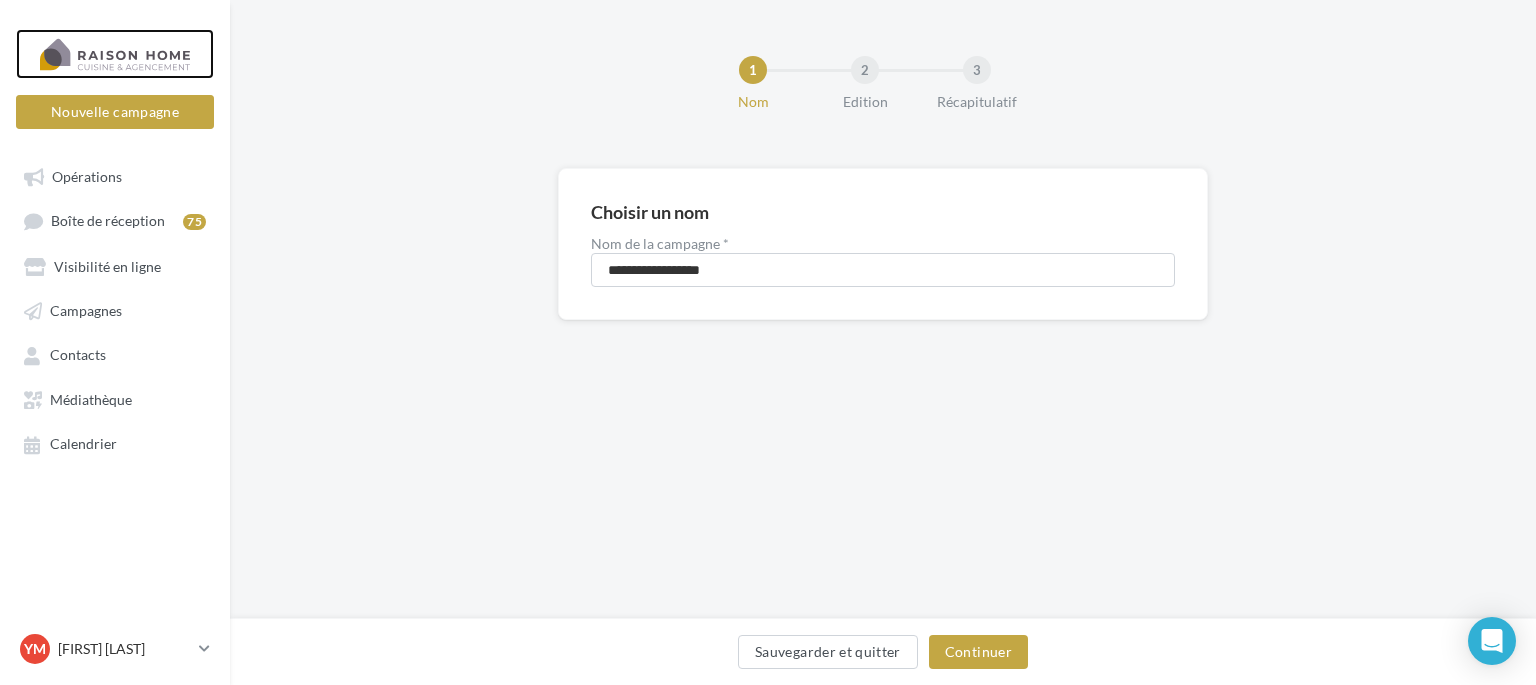 click at bounding box center (115, 54) 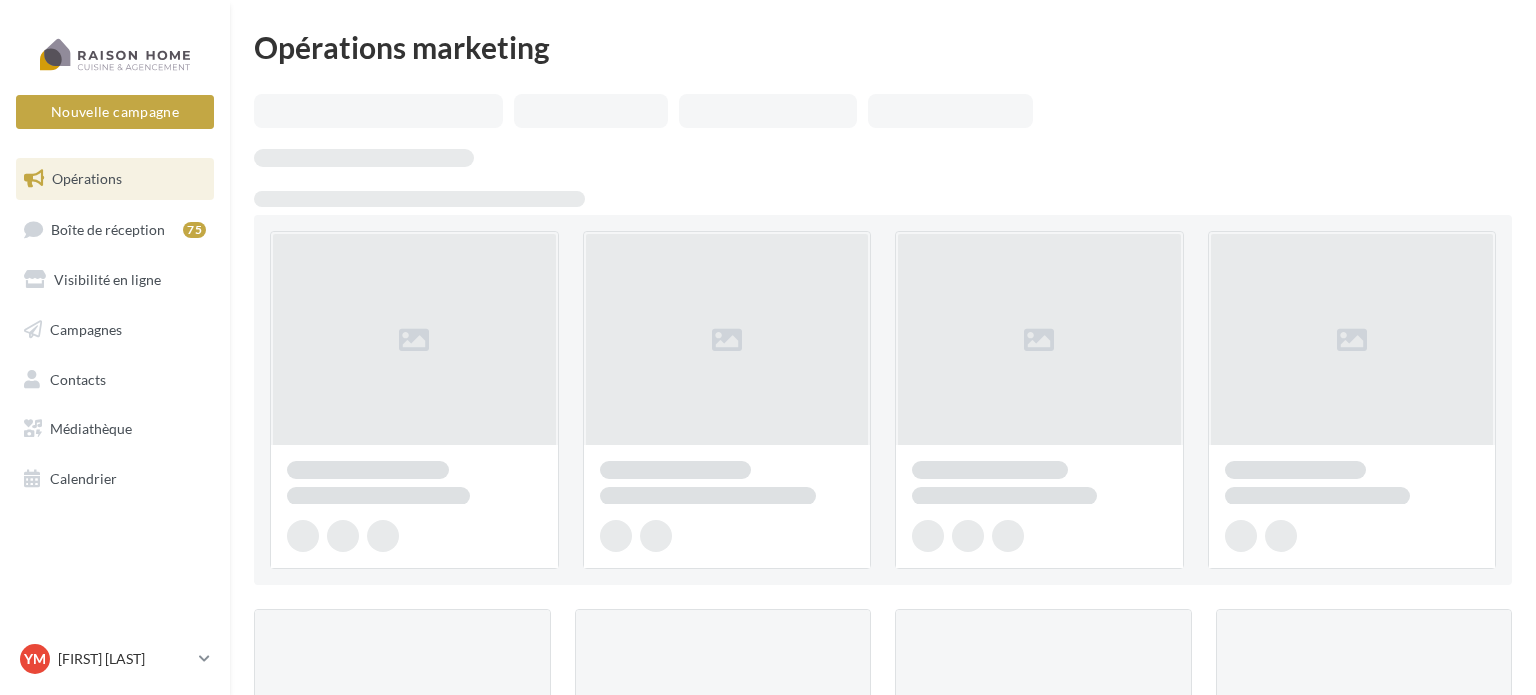 scroll, scrollTop: 0, scrollLeft: 0, axis: both 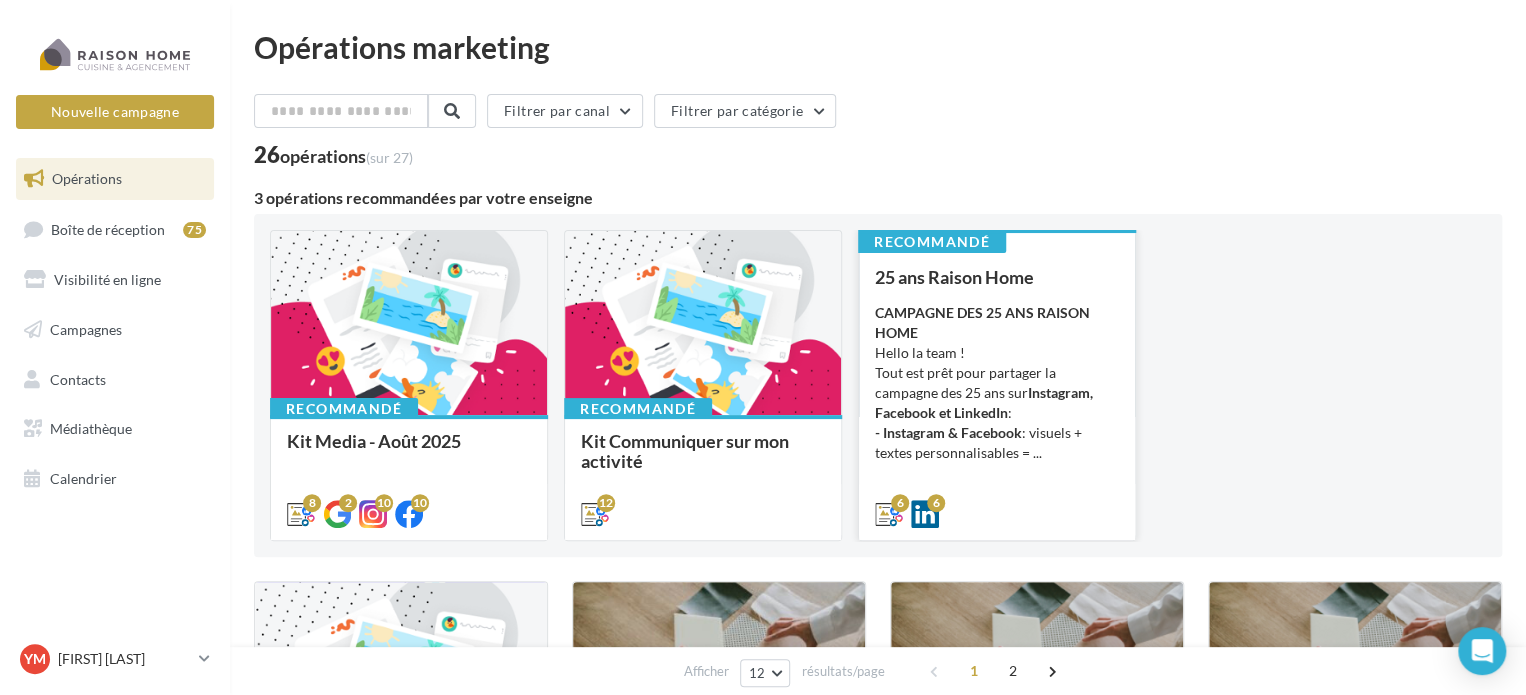 click on "Instagram, Facebook et LinkedIn" at bounding box center [984, 402] 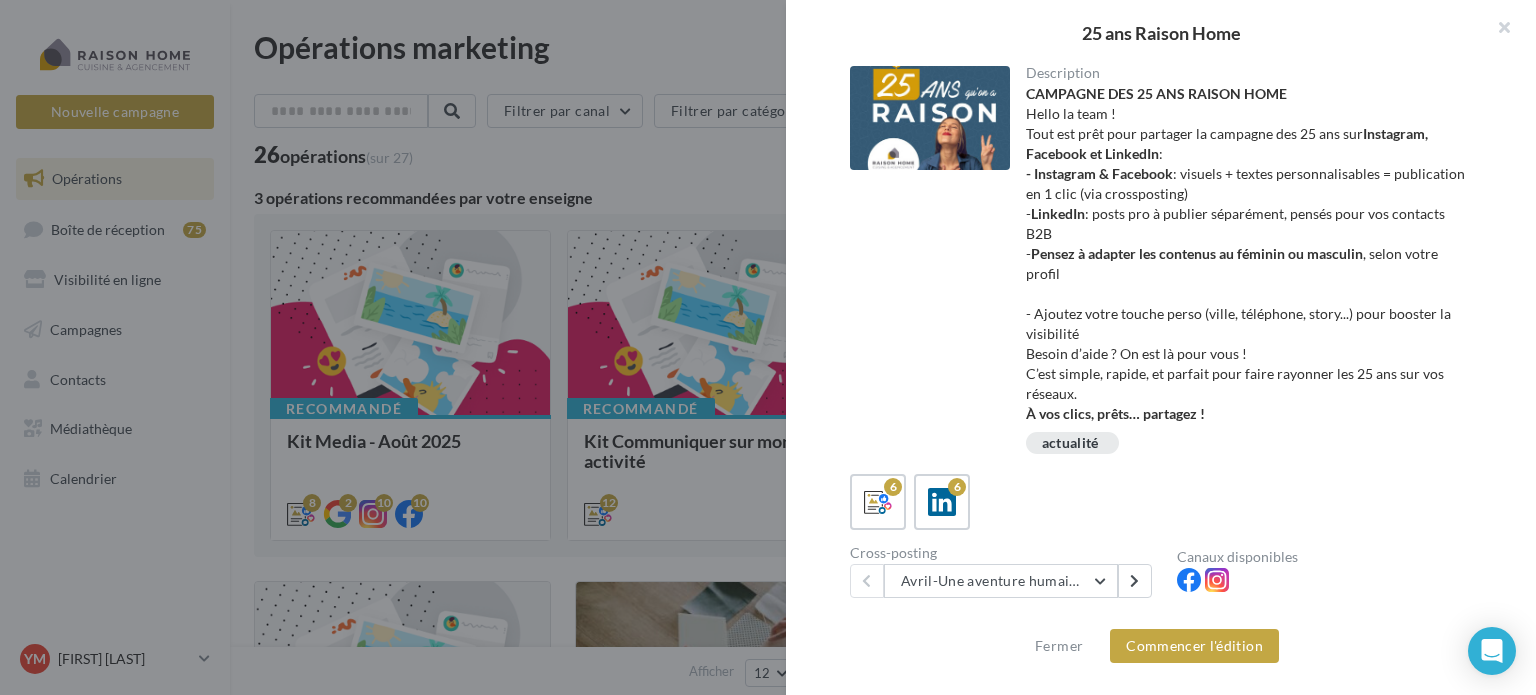 scroll, scrollTop: 200, scrollLeft: 0, axis: vertical 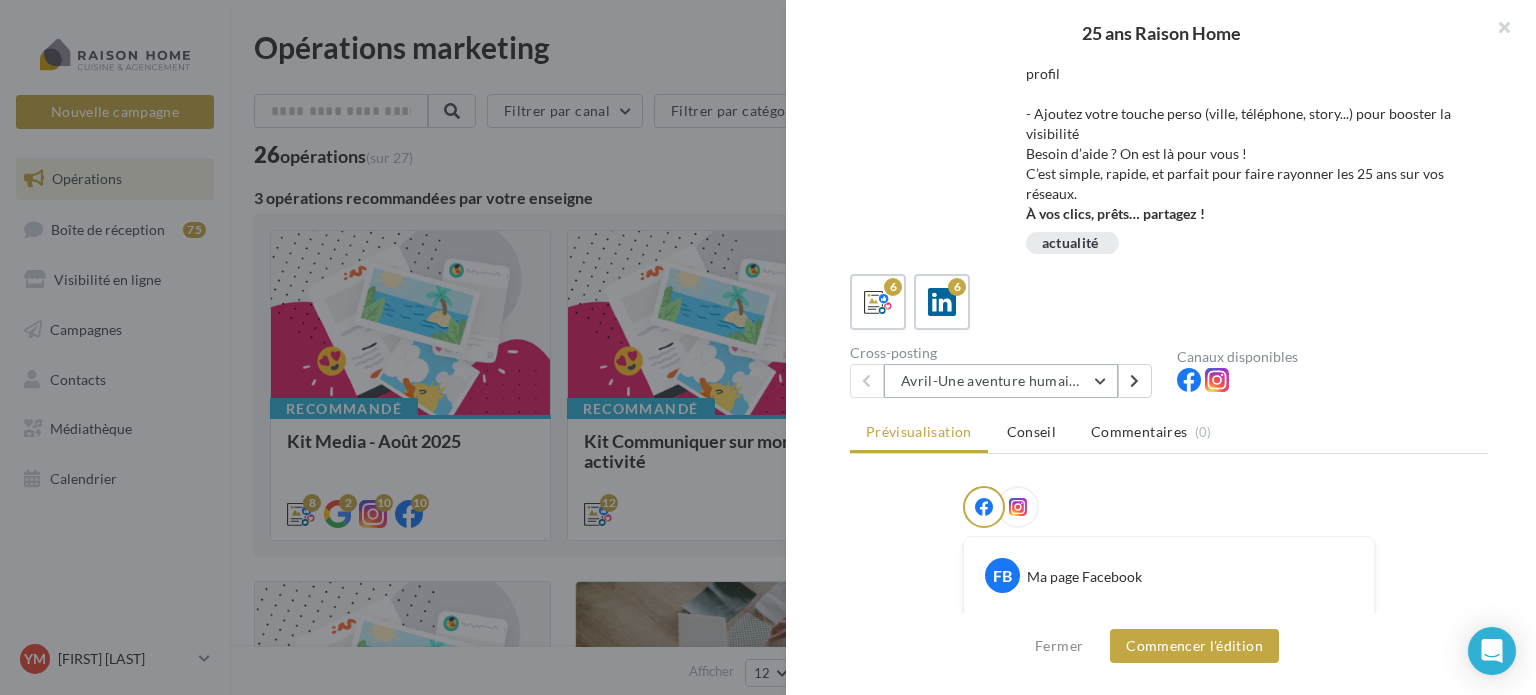 click on "Avril-Une aventure humaine depuis 25 ans" at bounding box center [1001, 381] 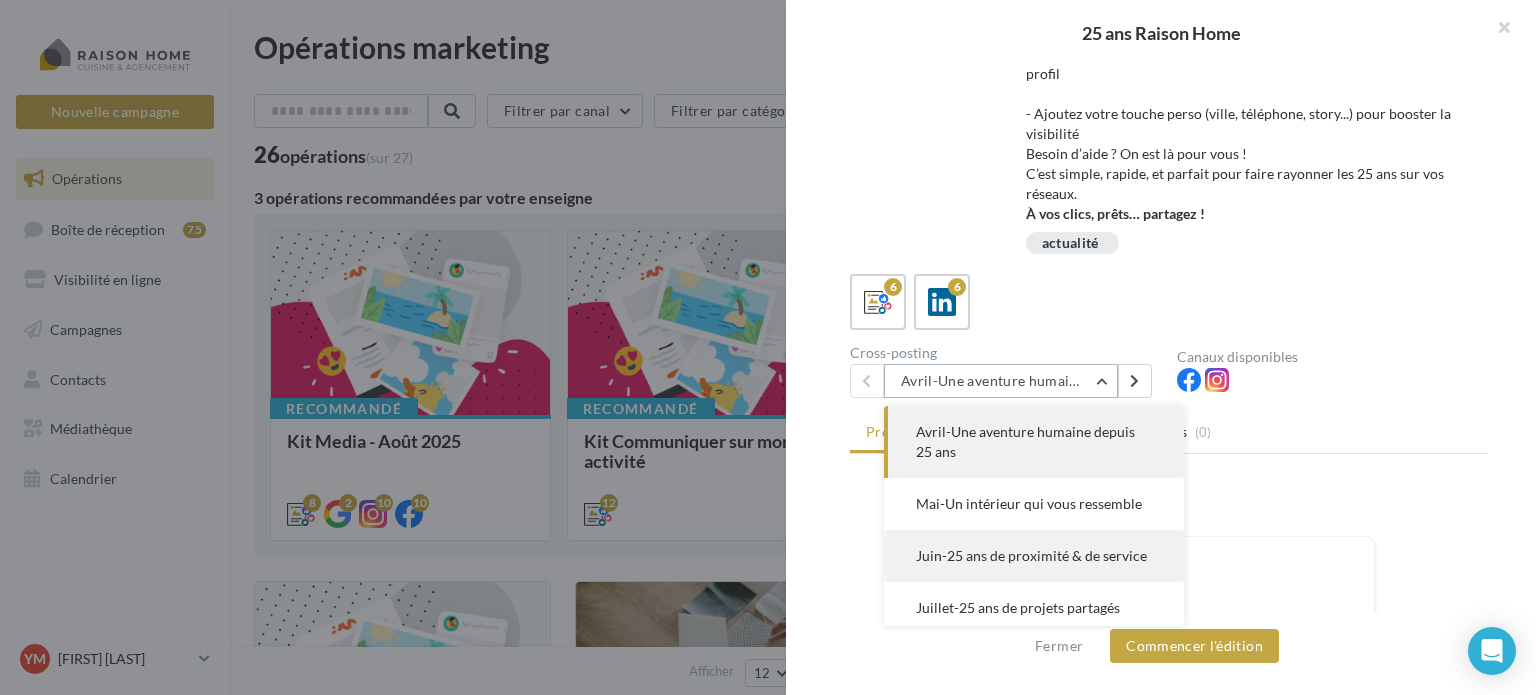 scroll, scrollTop: 100, scrollLeft: 0, axis: vertical 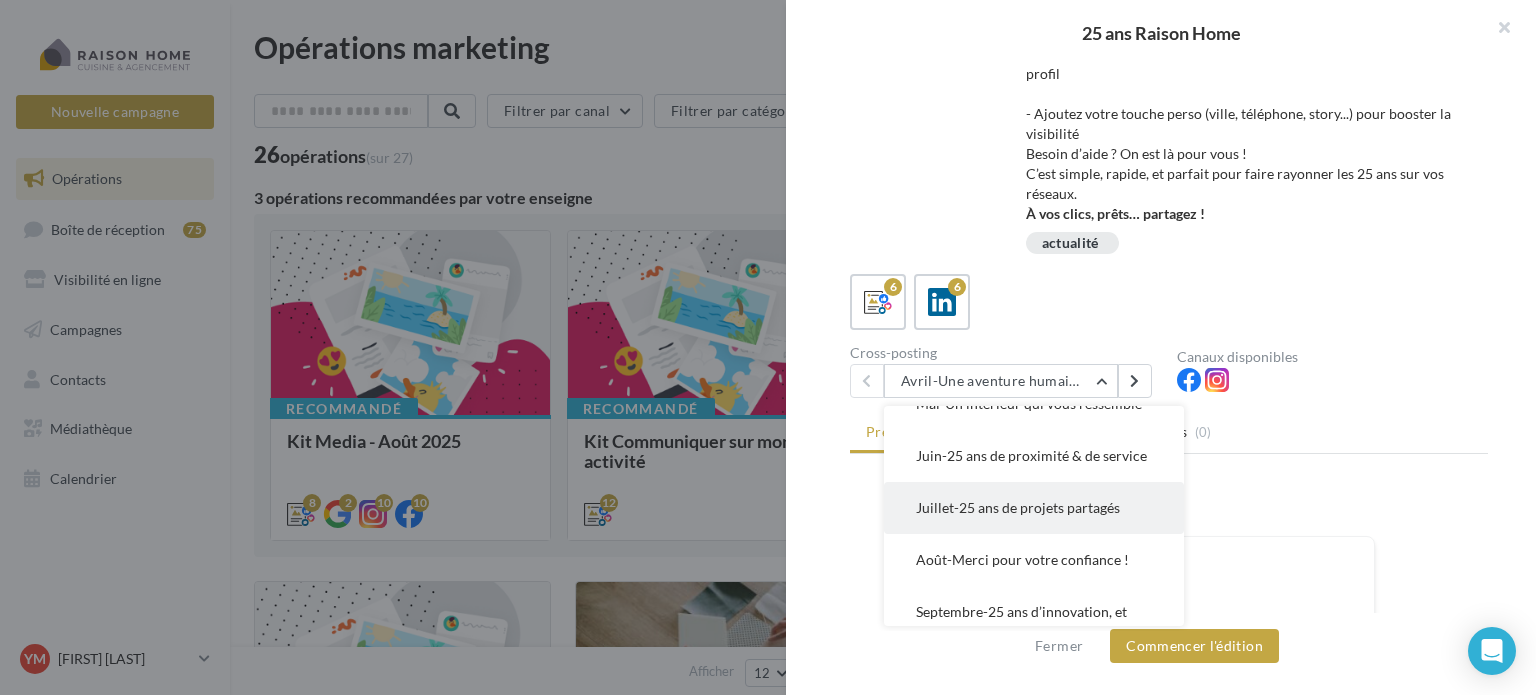 click on "Juillet-25 ans de projets partagés" at bounding box center [1018, 507] 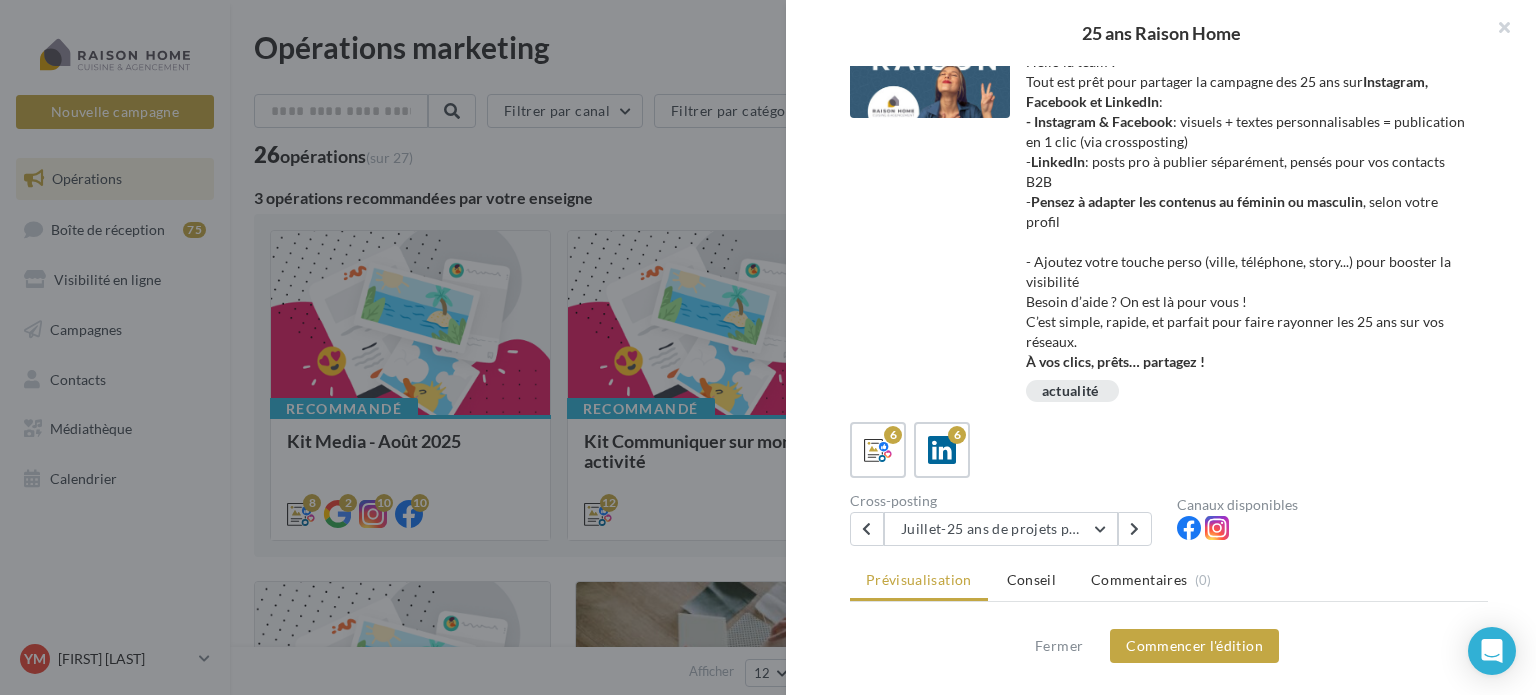 scroll, scrollTop: 200, scrollLeft: 0, axis: vertical 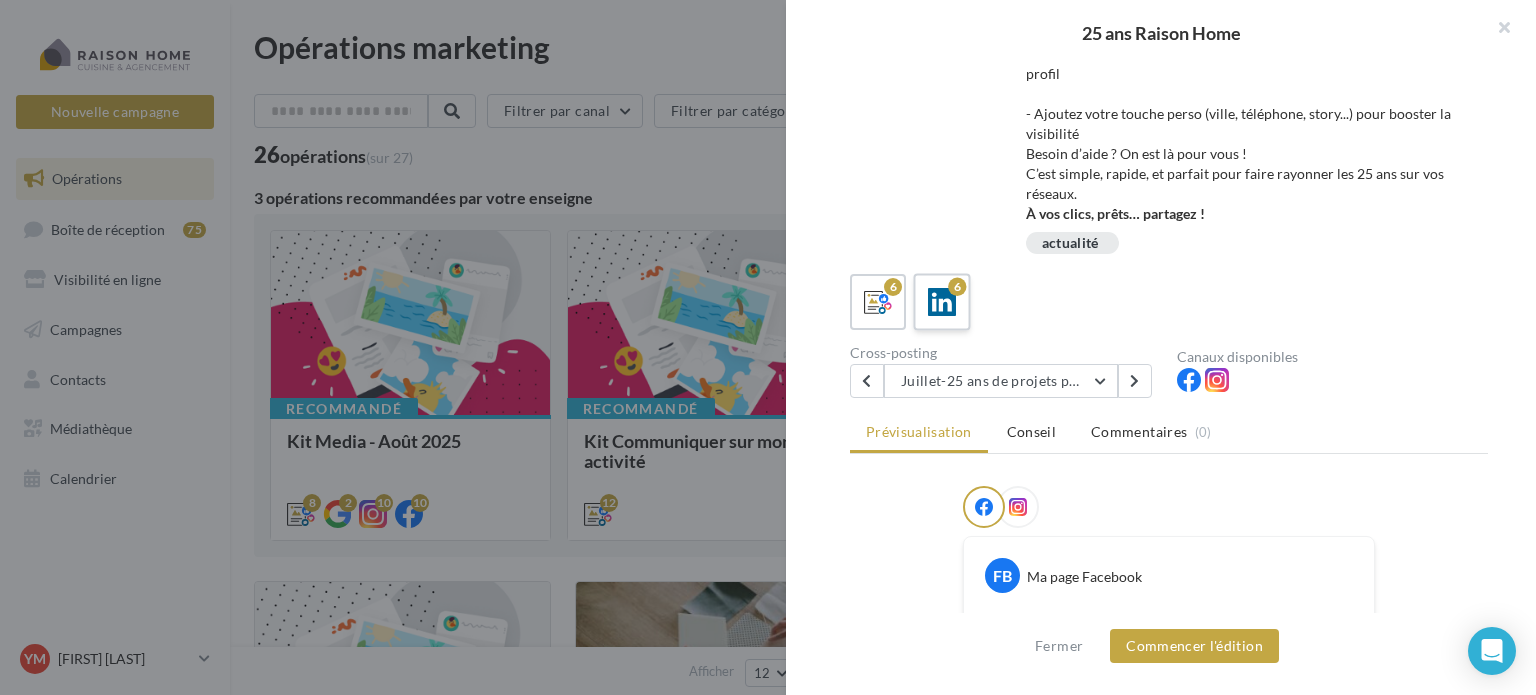 click at bounding box center [942, 302] 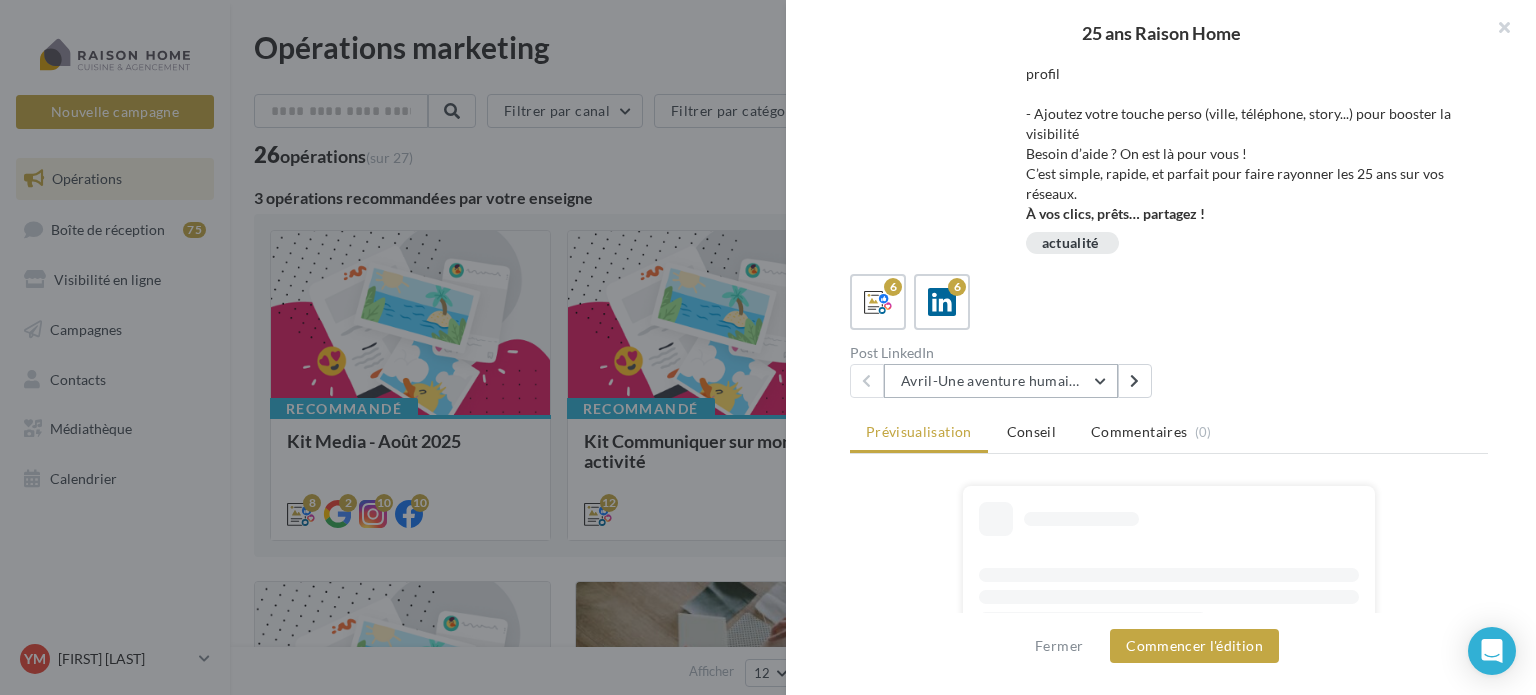 click on "Avril-Une aventure humaine depuis 25 ans" at bounding box center [1001, 381] 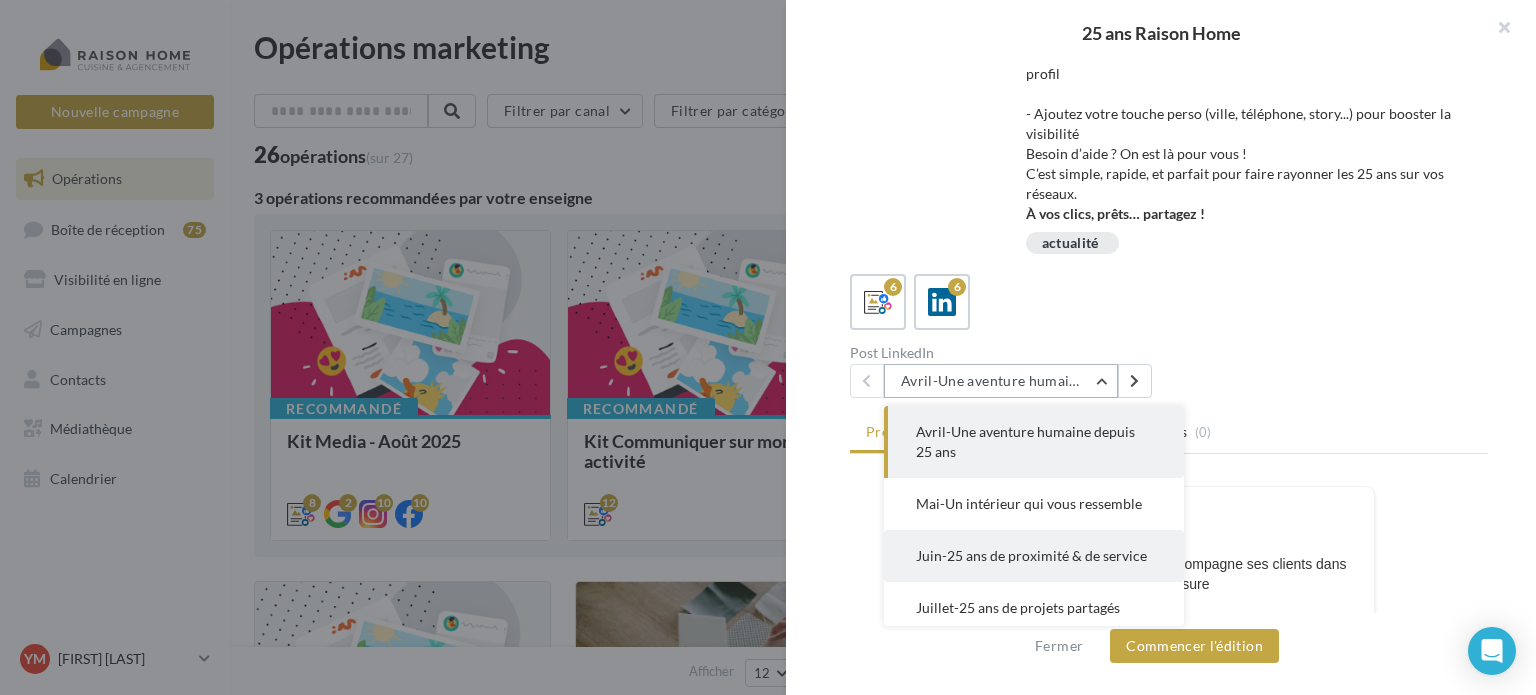 scroll, scrollTop: 100, scrollLeft: 0, axis: vertical 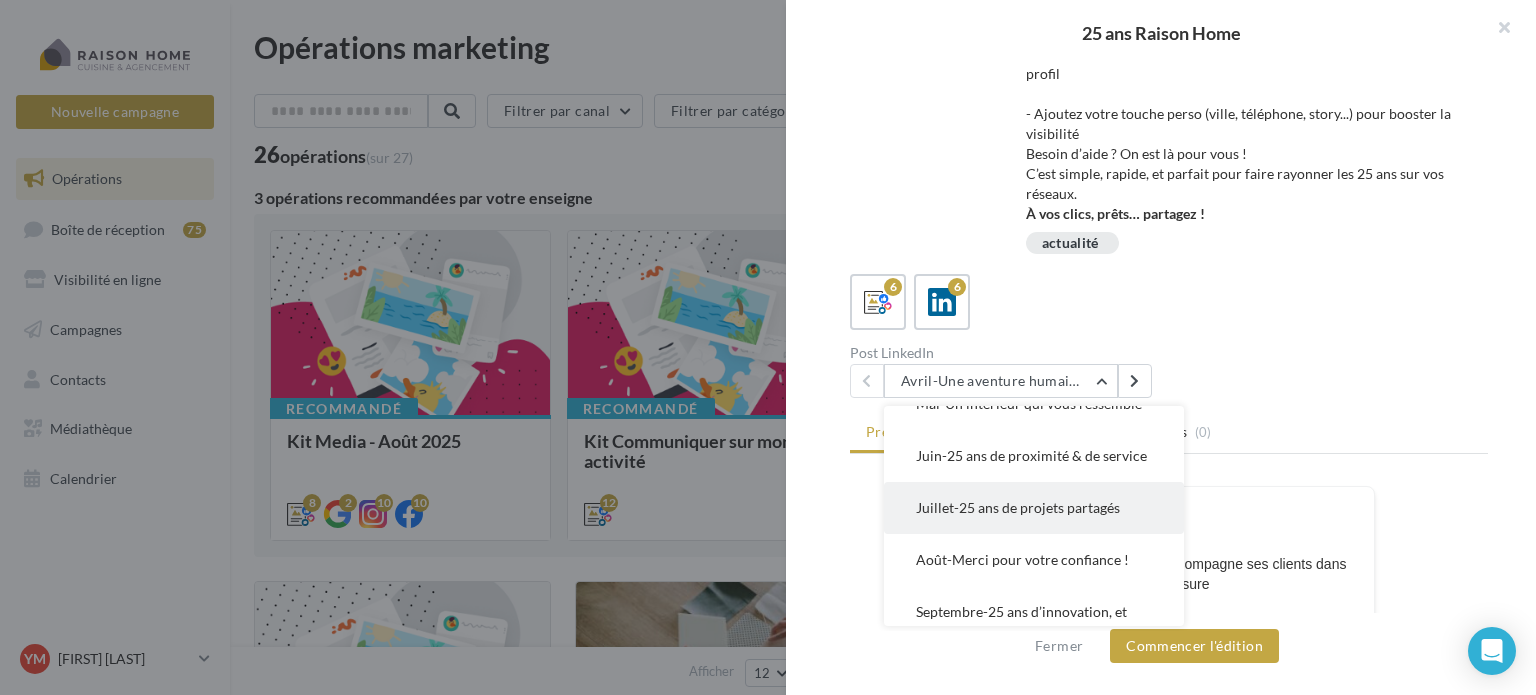 click on "Juillet-25 ans de projets partagés" at bounding box center [1034, 508] 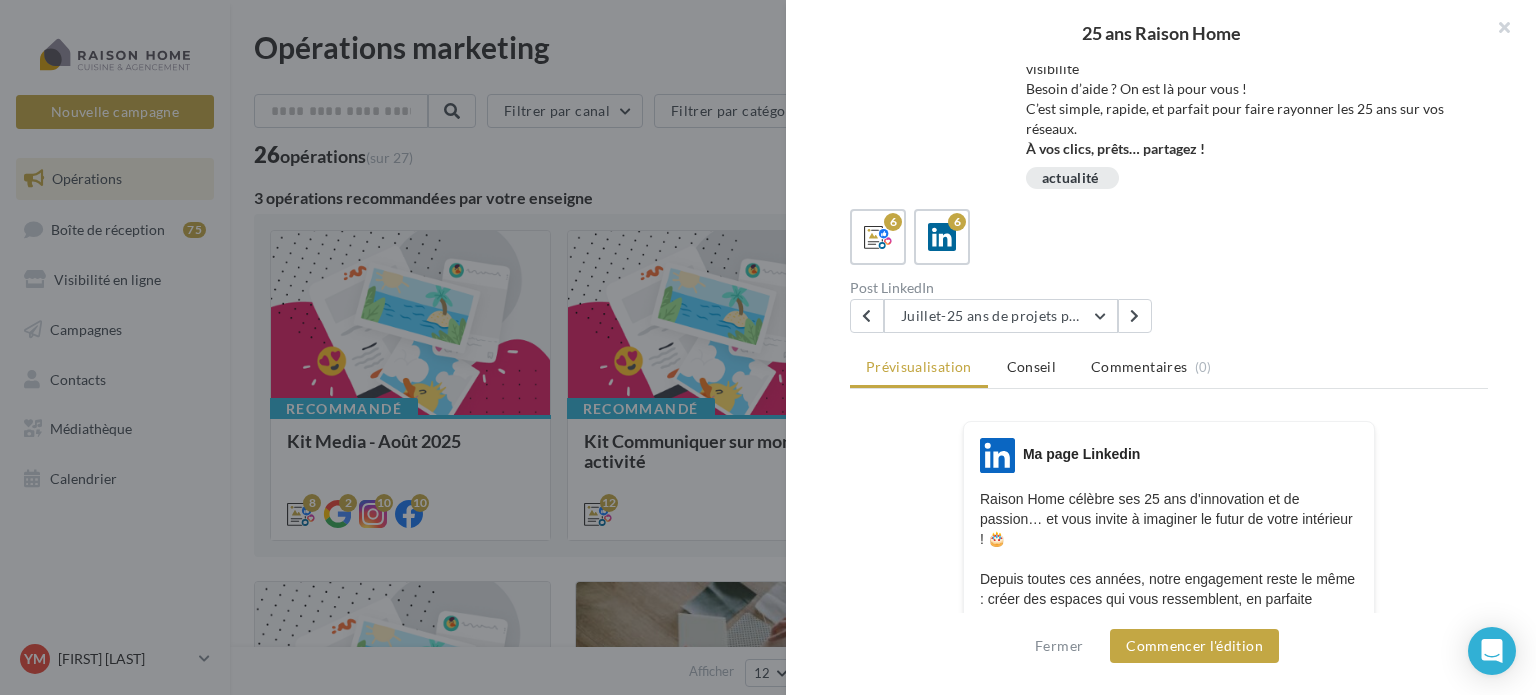 scroll, scrollTop: 300, scrollLeft: 0, axis: vertical 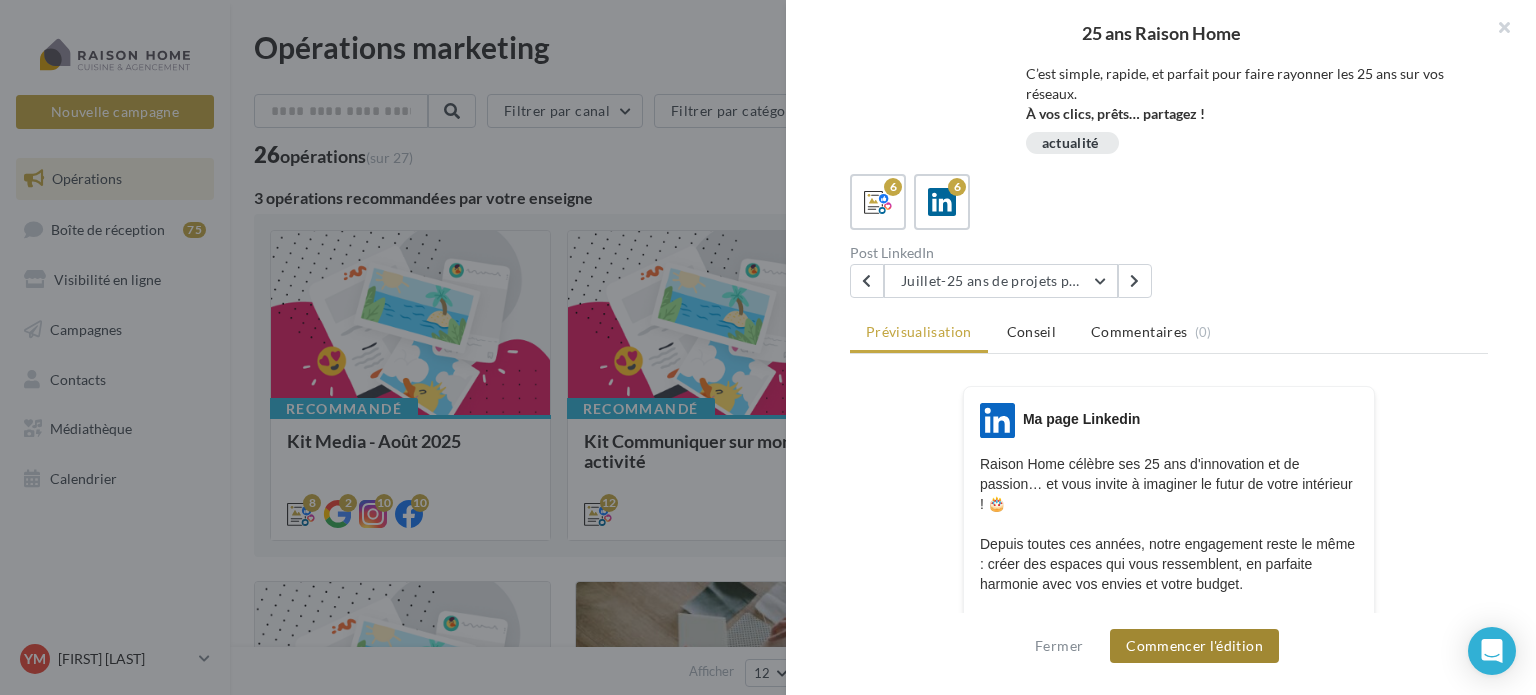 click on "Commencer l'édition" at bounding box center (1194, 646) 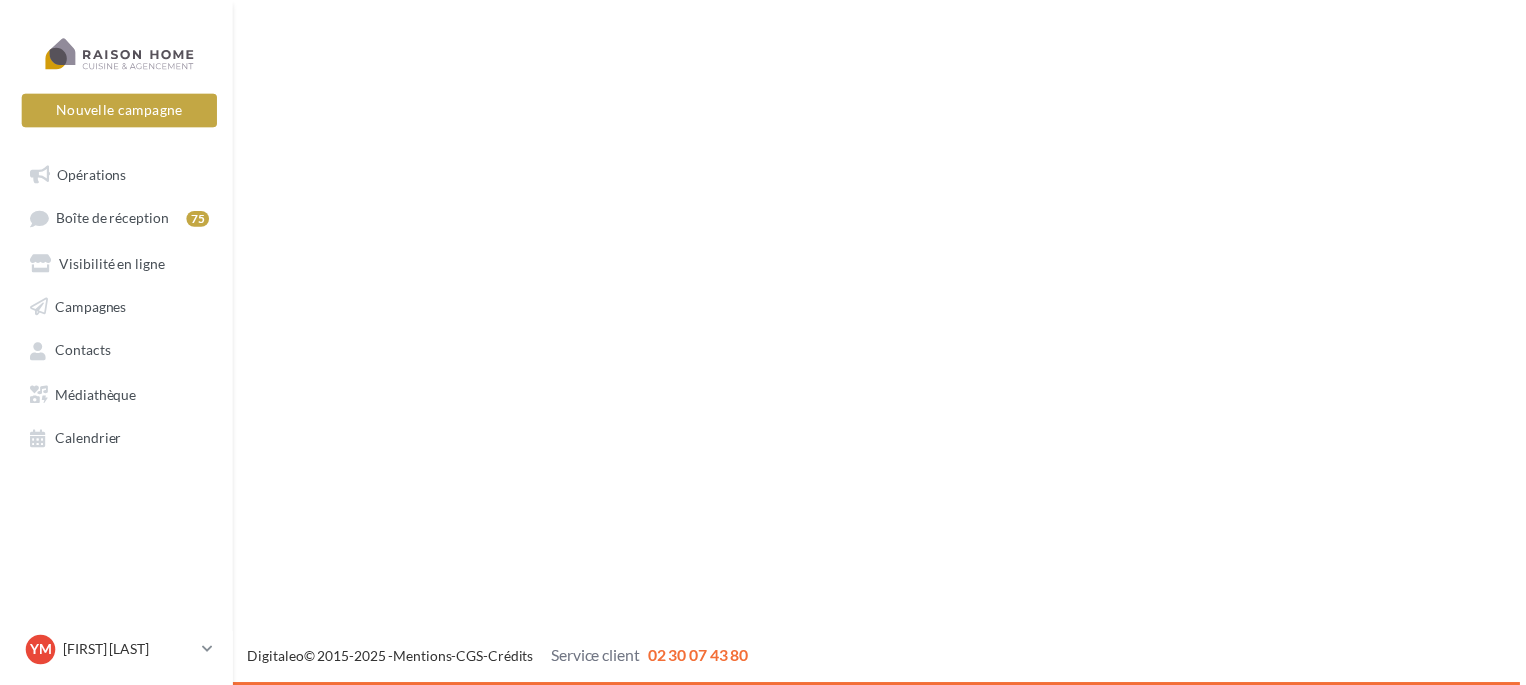 scroll, scrollTop: 0, scrollLeft: 0, axis: both 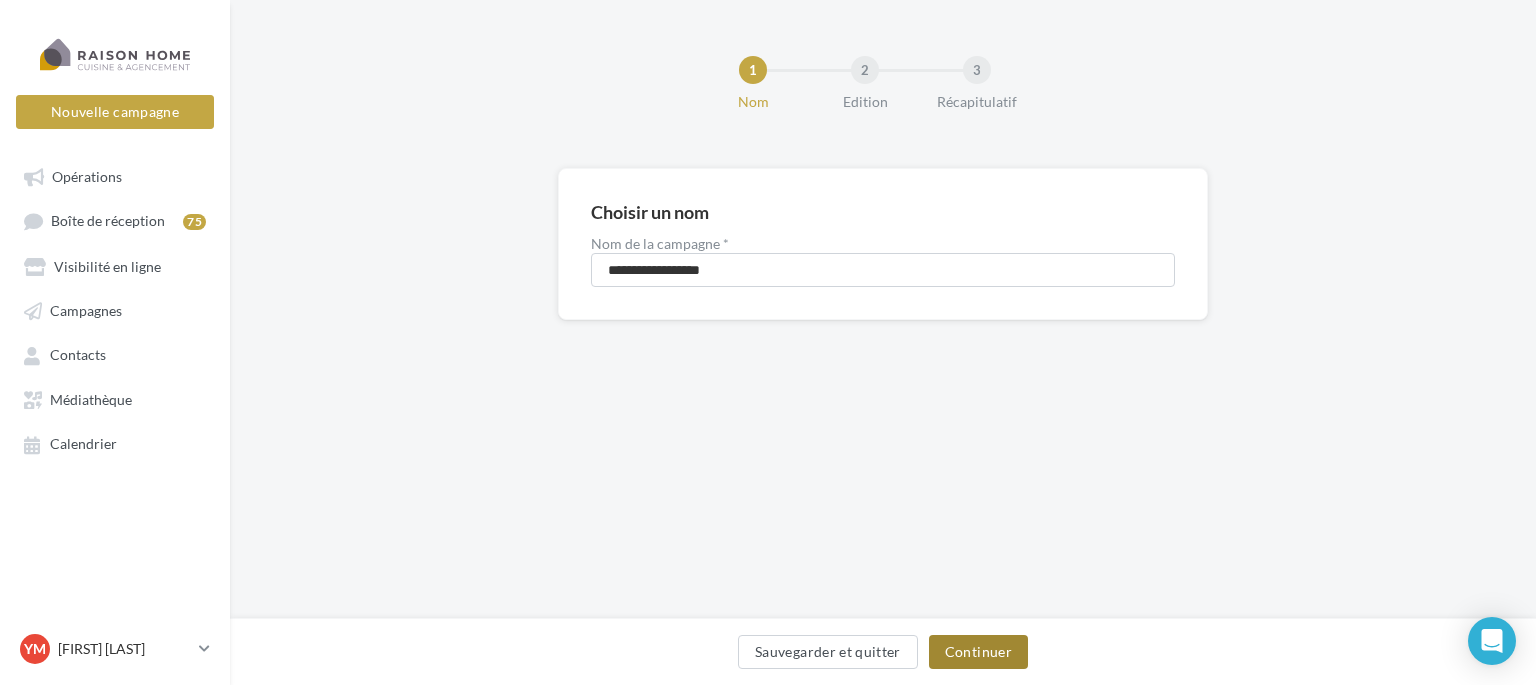 click on "Continuer" at bounding box center (978, 652) 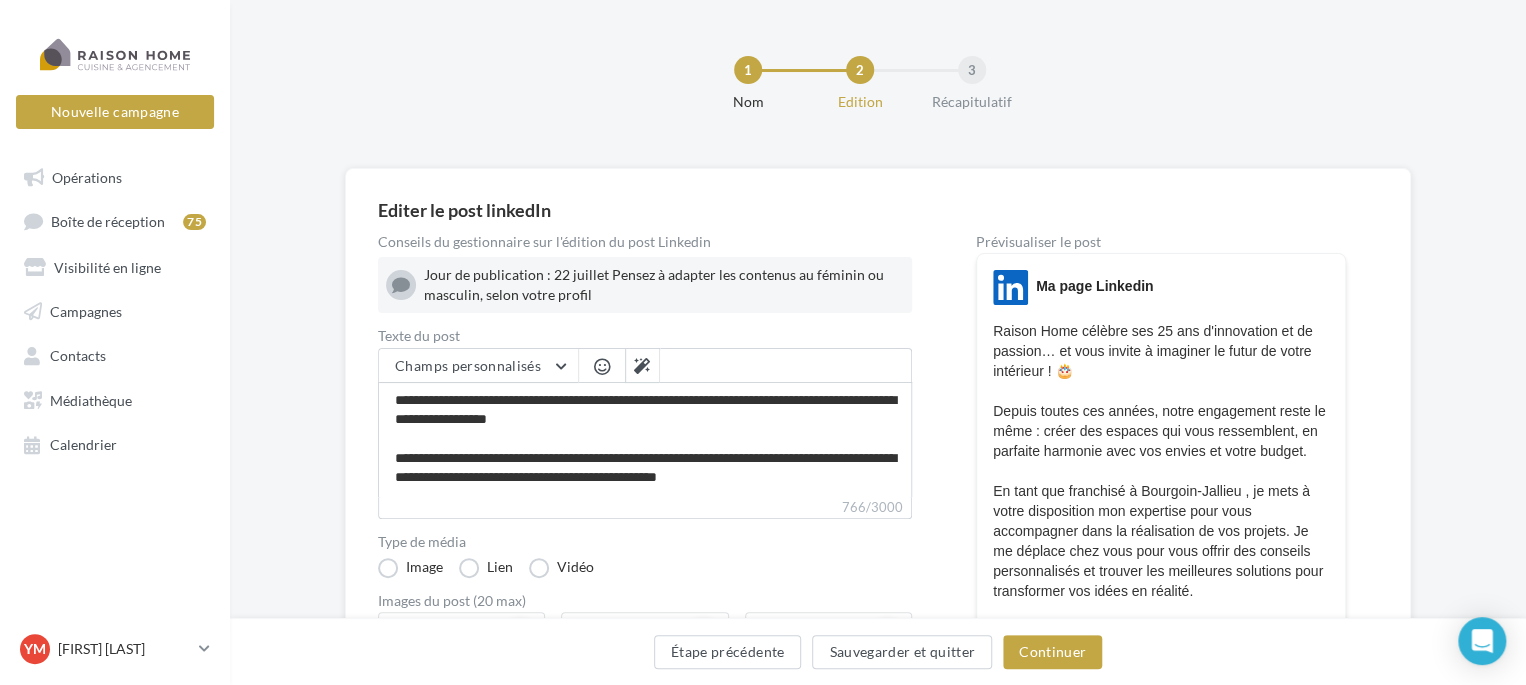 scroll, scrollTop: 100, scrollLeft: 0, axis: vertical 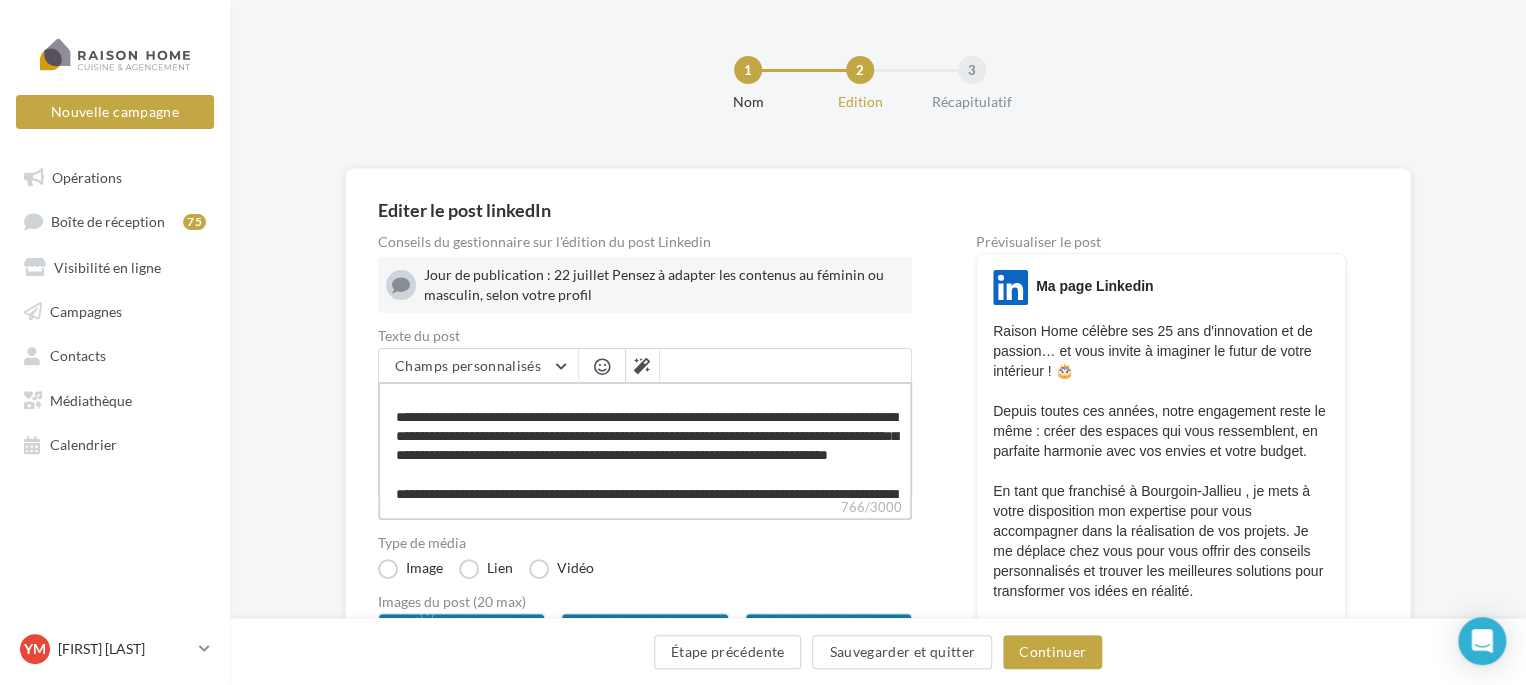 drag, startPoint x: 537, startPoint y: 414, endPoint x: 608, endPoint y: 419, distance: 71.17584 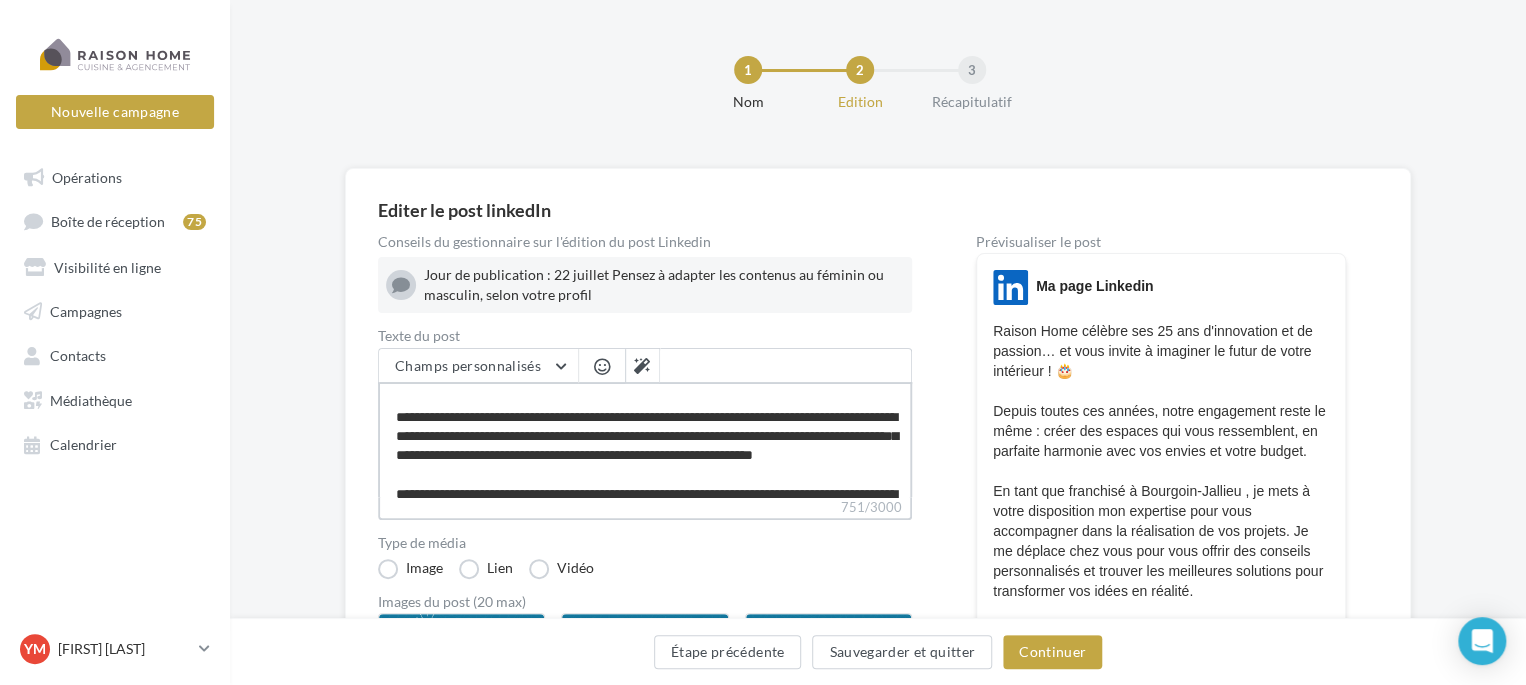 type on "**********" 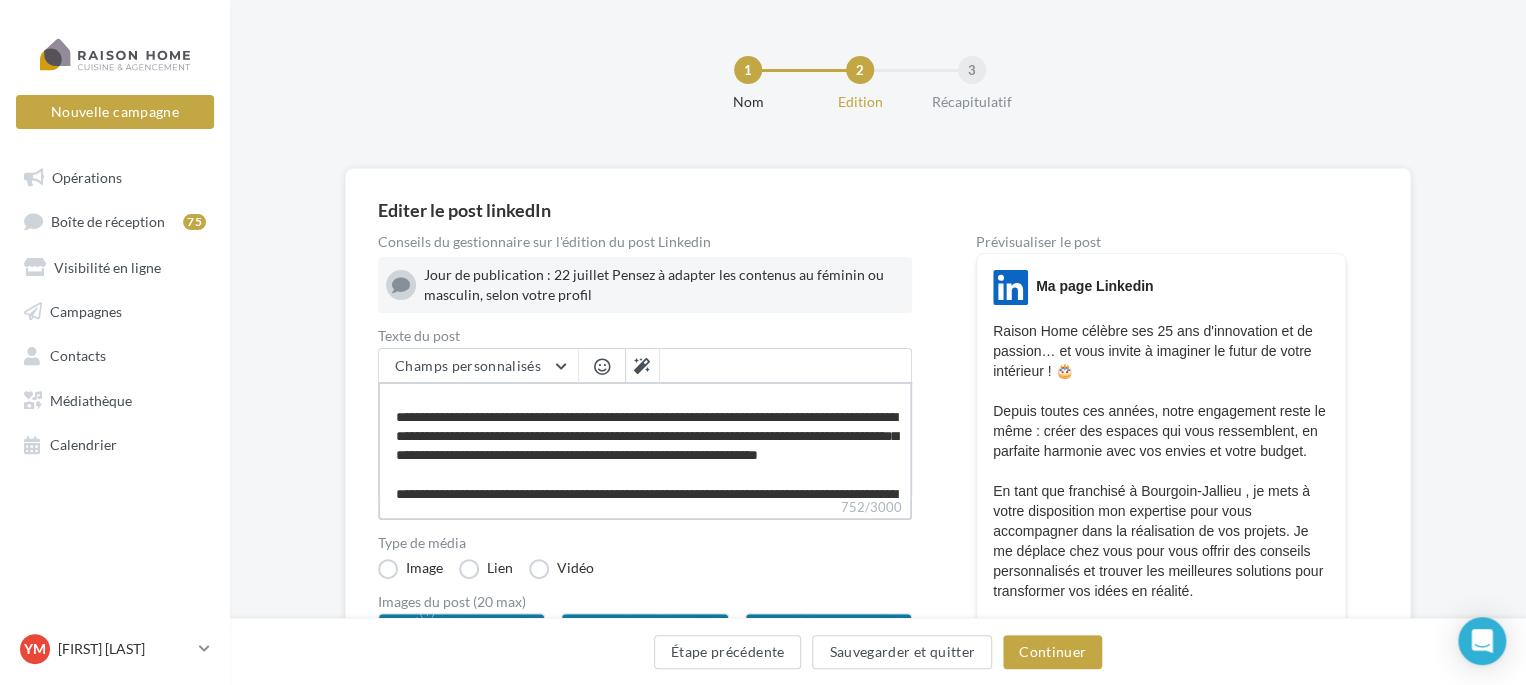 type on "**********" 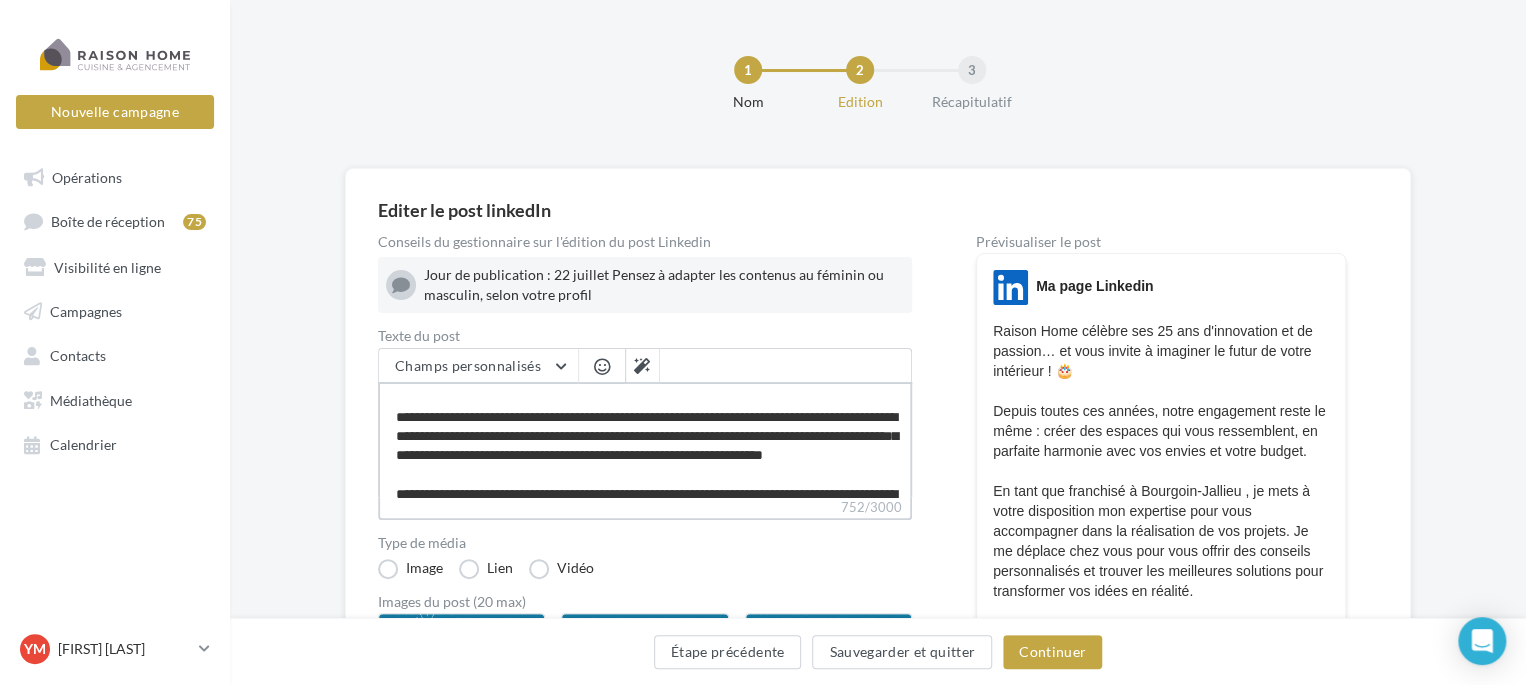 type on "**********" 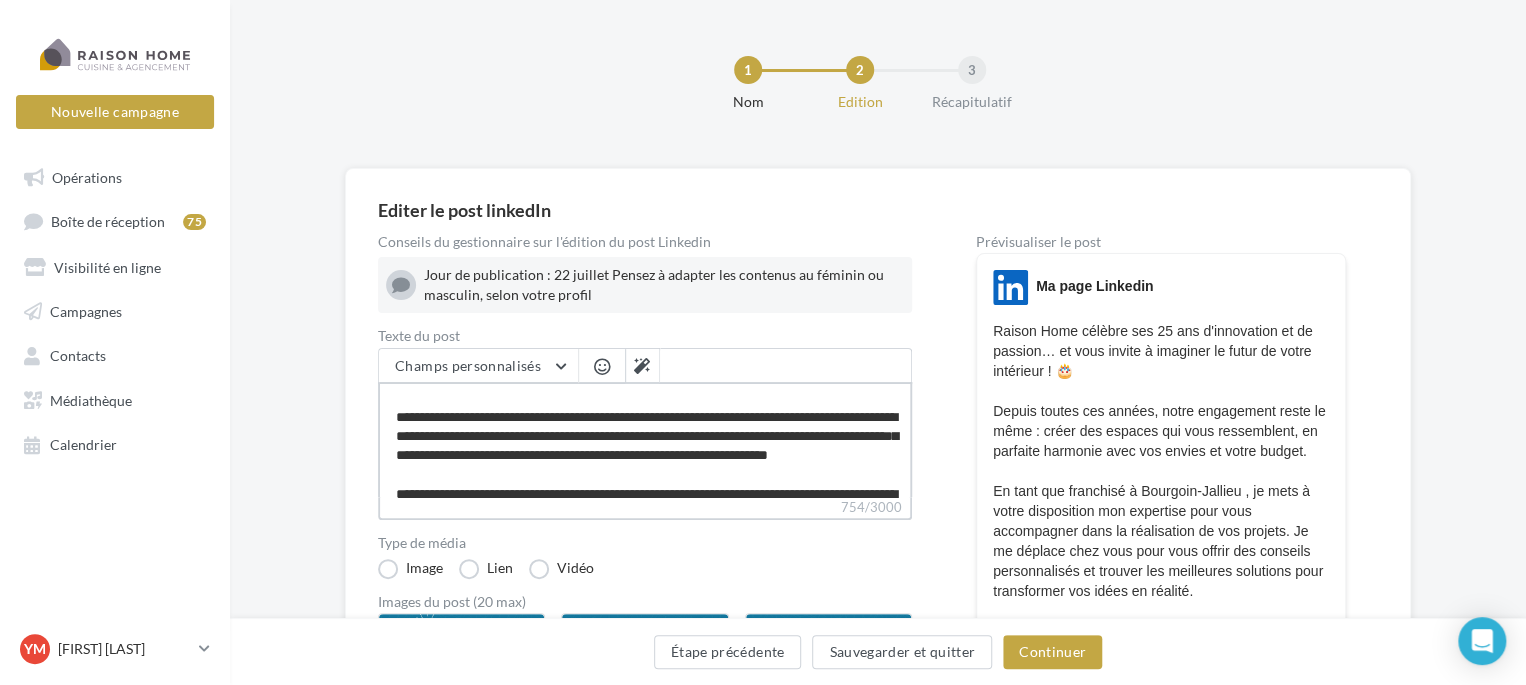 type on "**********" 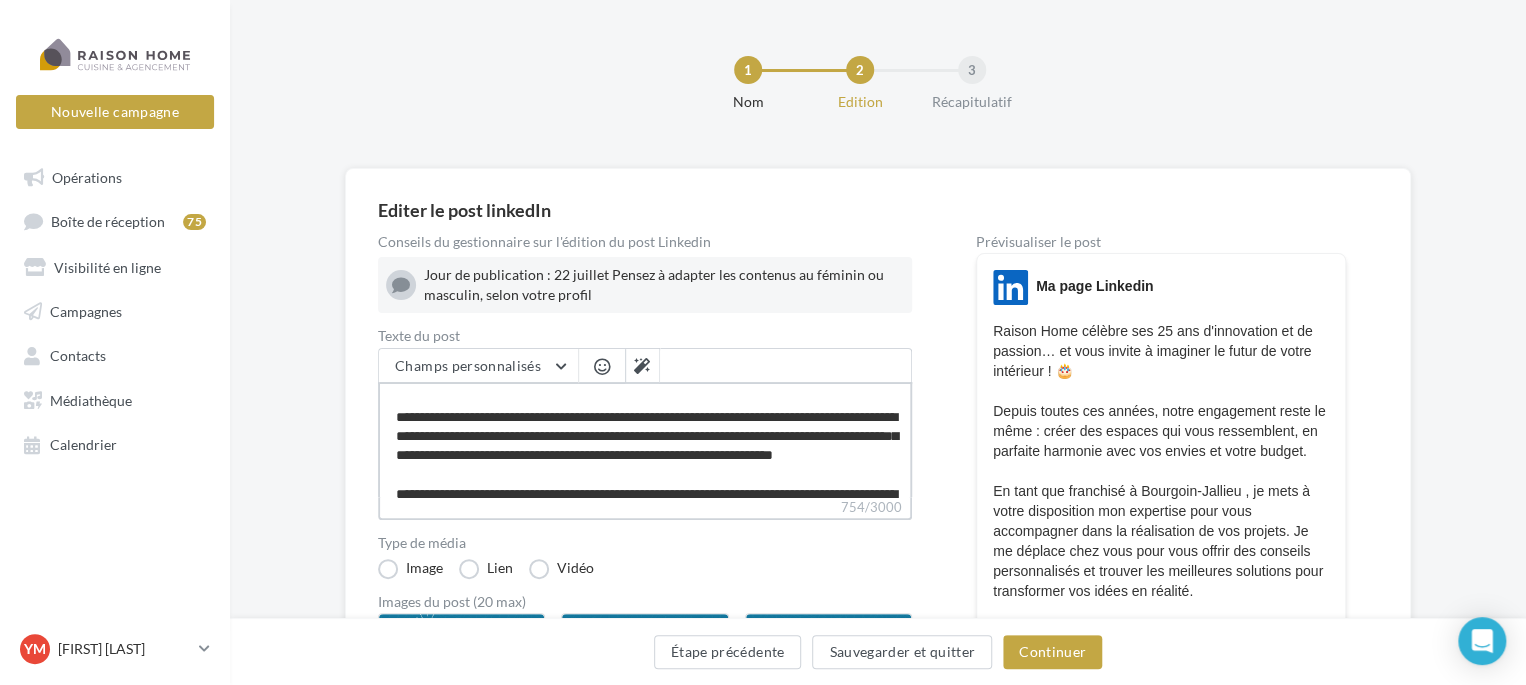 type on "**********" 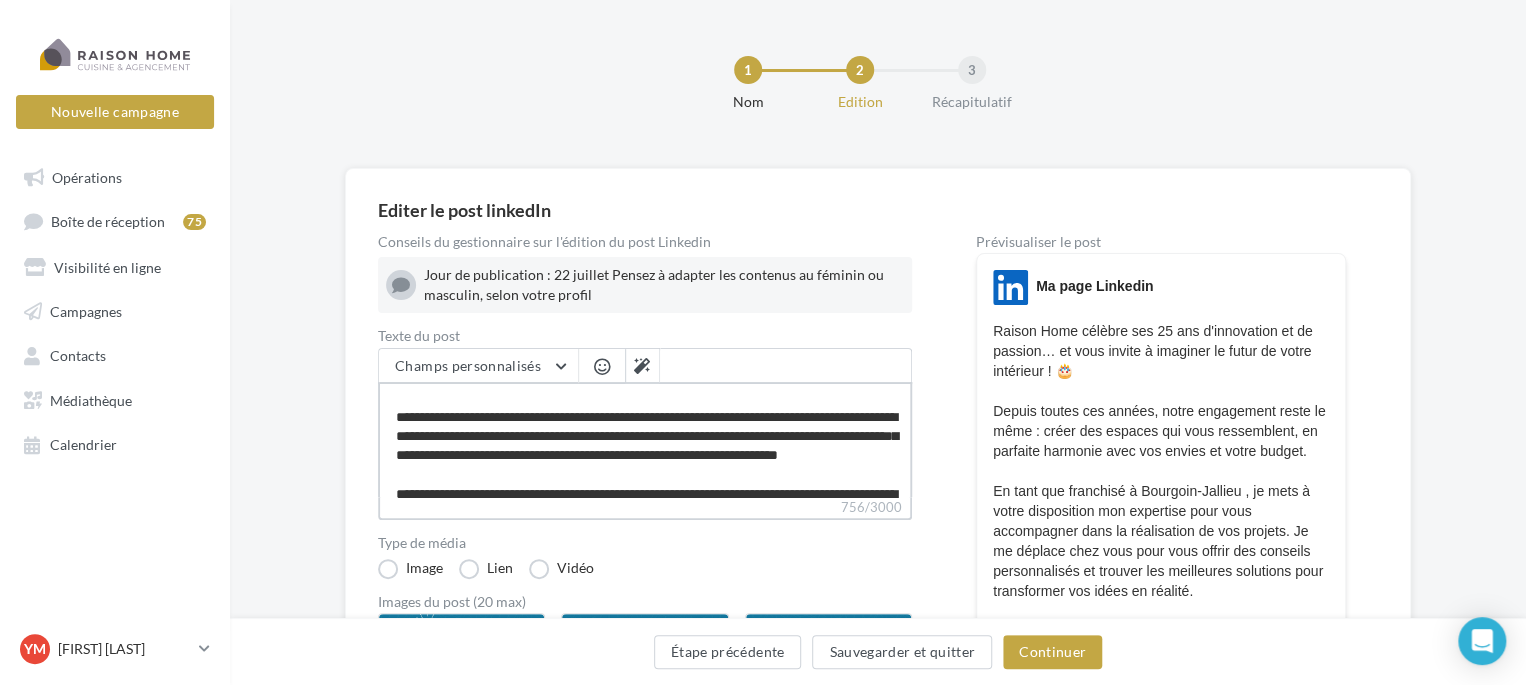 type on "**********" 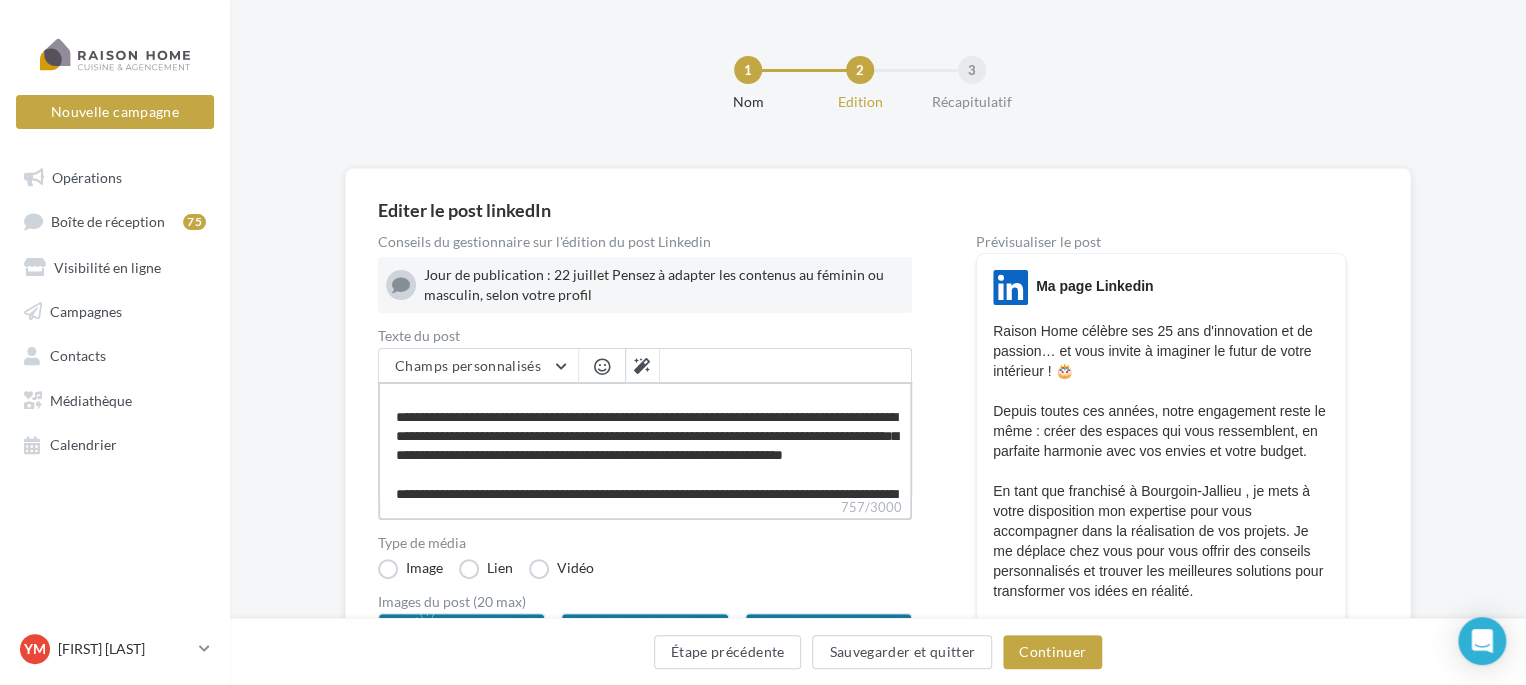 type on "**********" 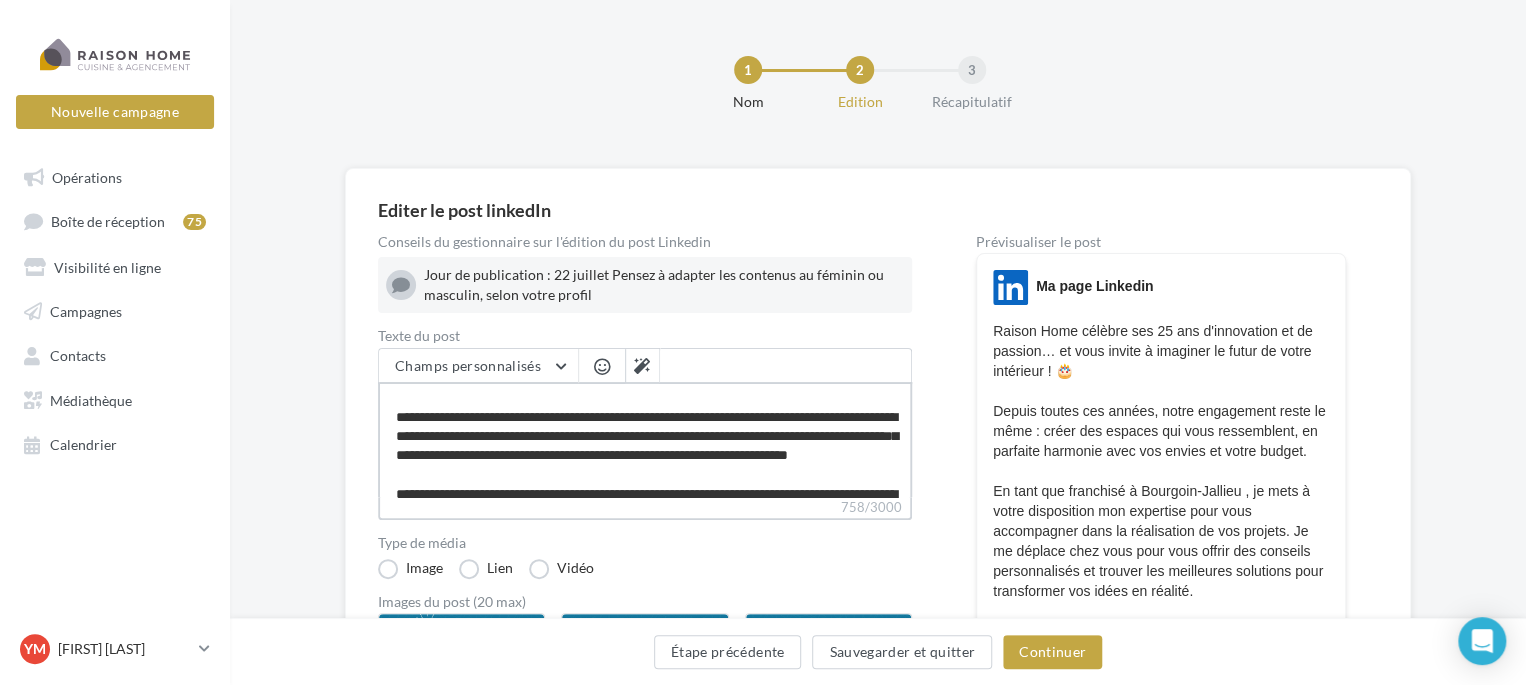 type on "**********" 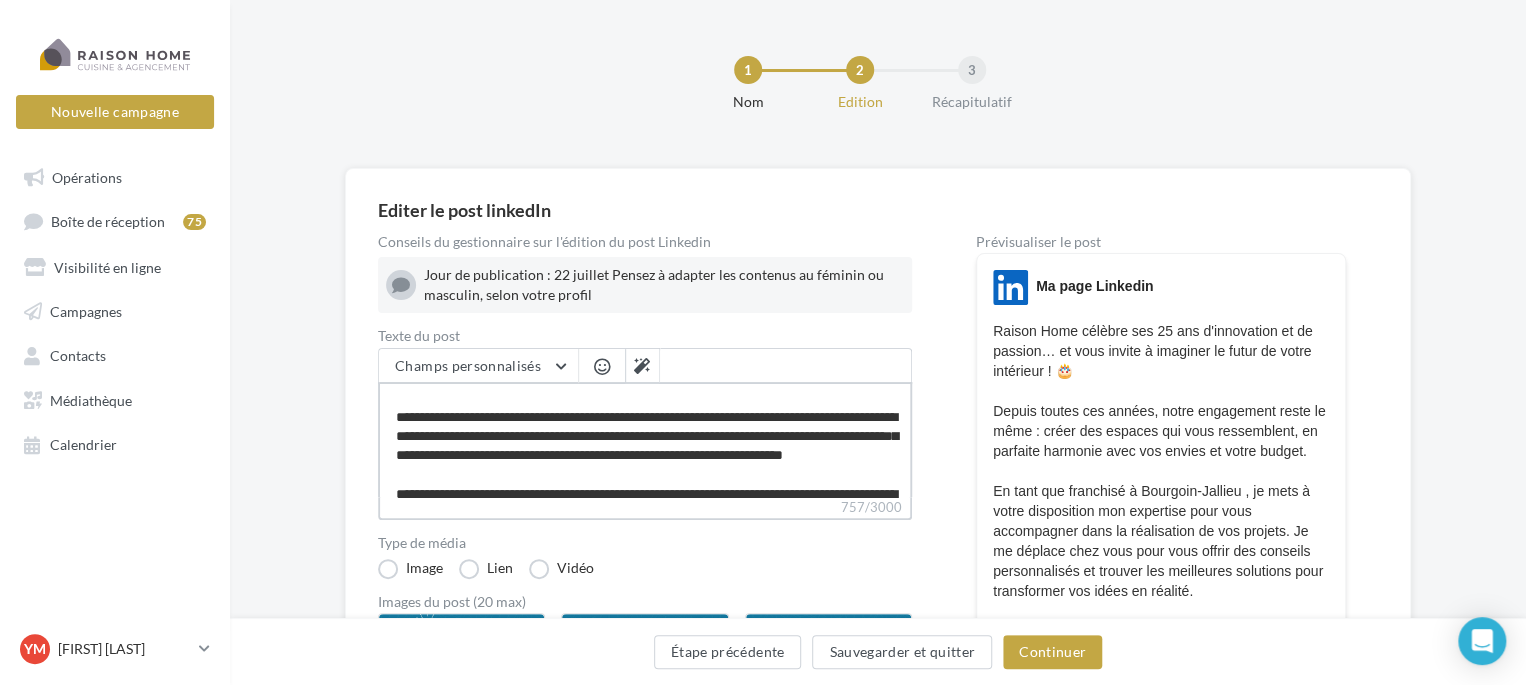 type on "**********" 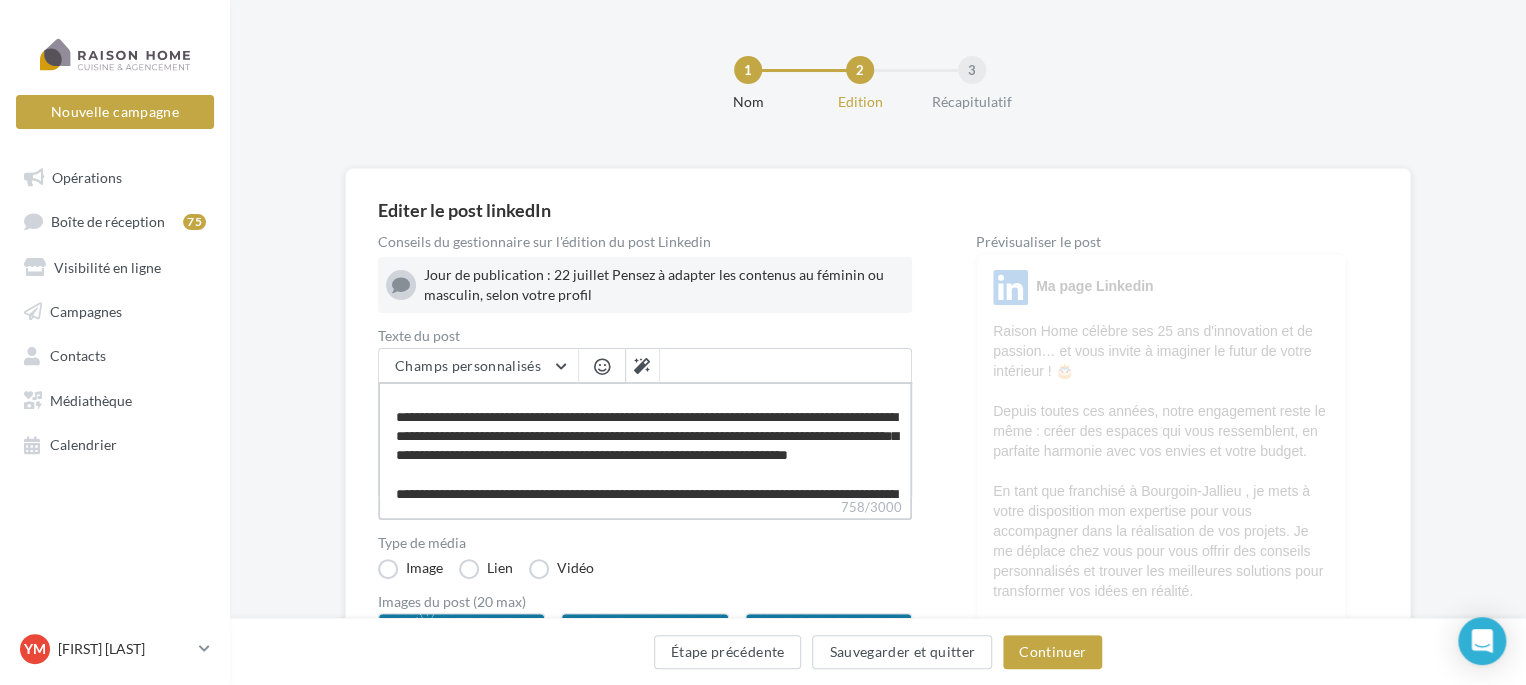 click on "**********" at bounding box center [645, 439] 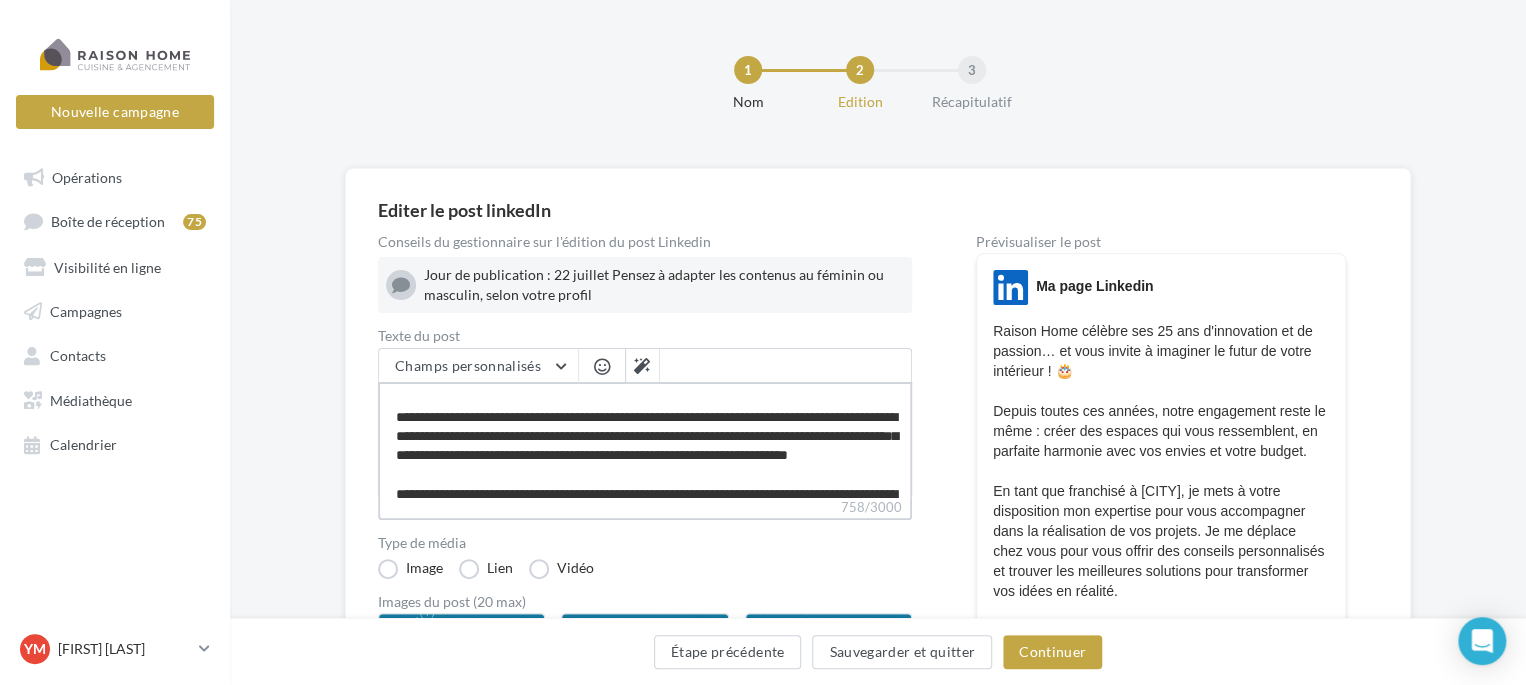 drag, startPoint x: 396, startPoint y: 414, endPoint x: 524, endPoint y: 412, distance: 128.01562 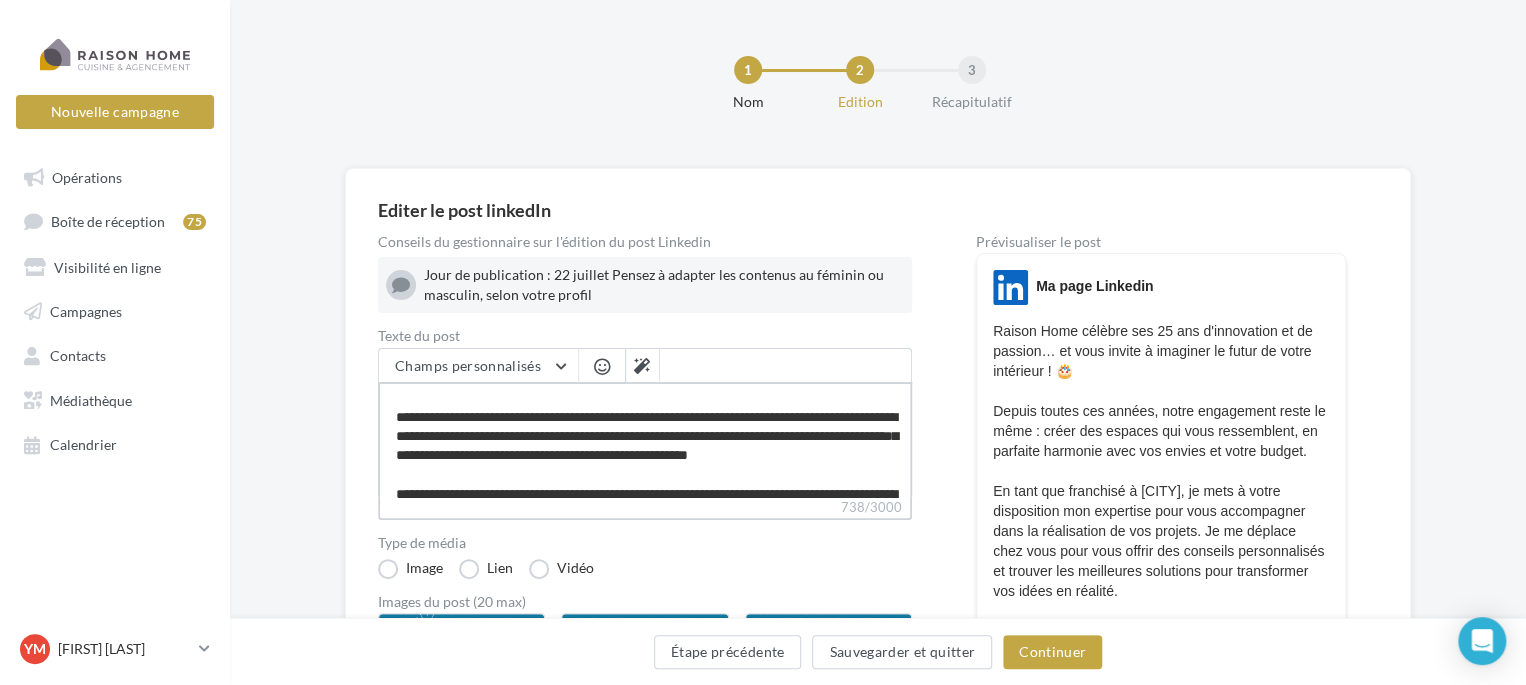 type on "**********" 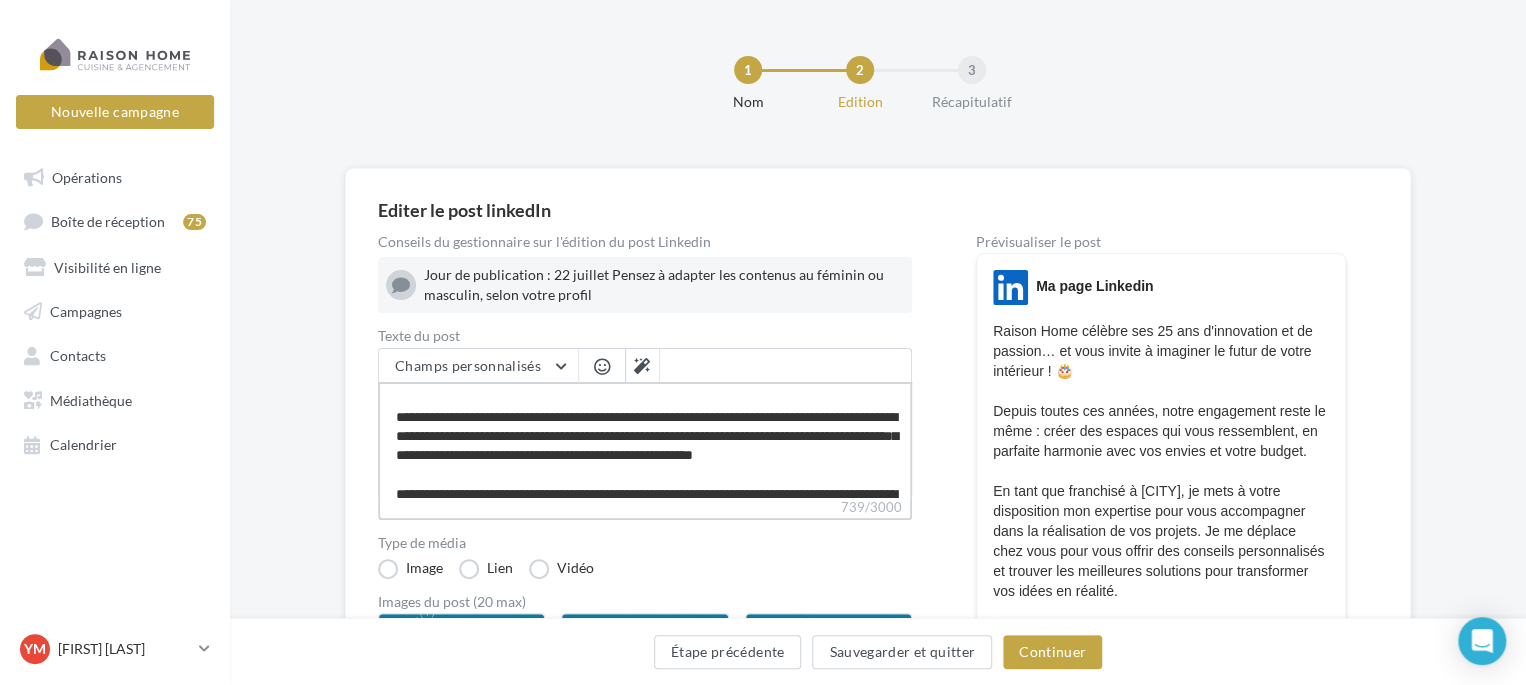 type on "**********" 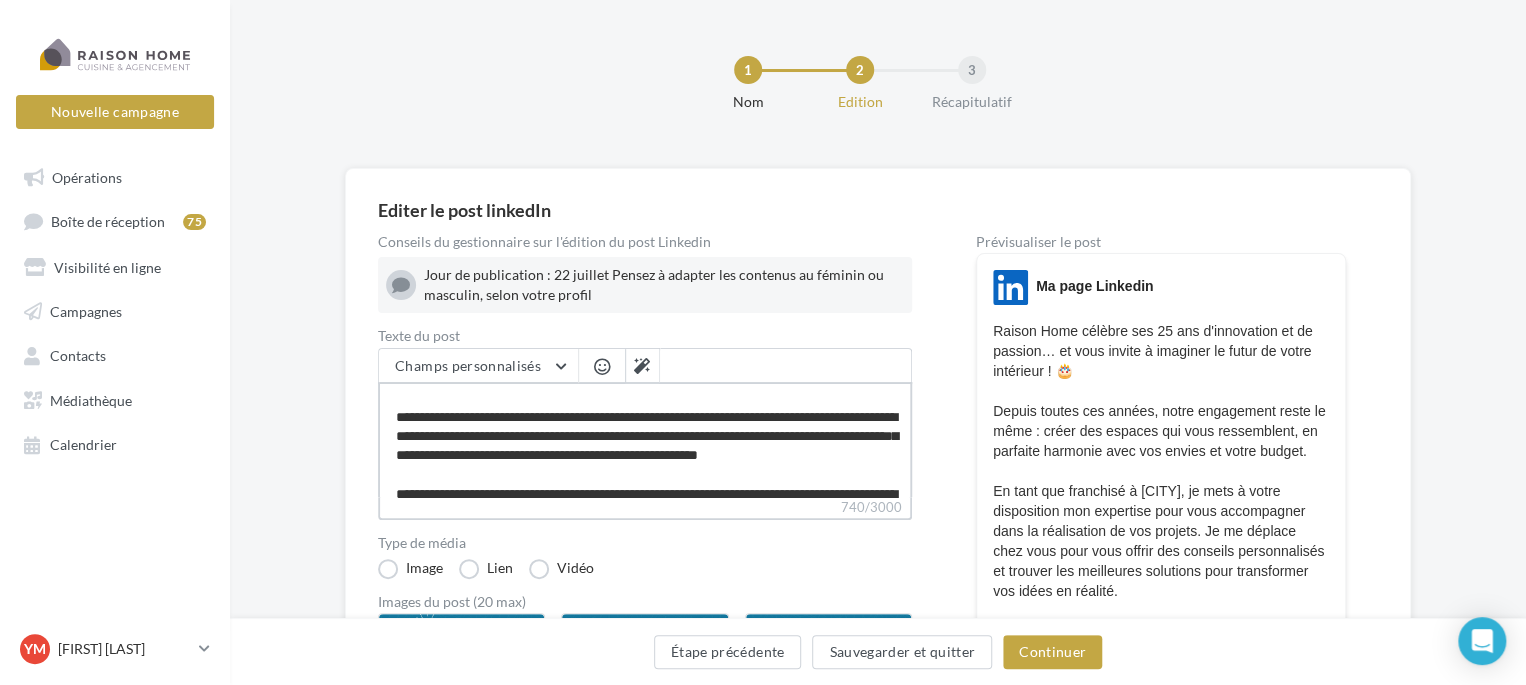 type on "**********" 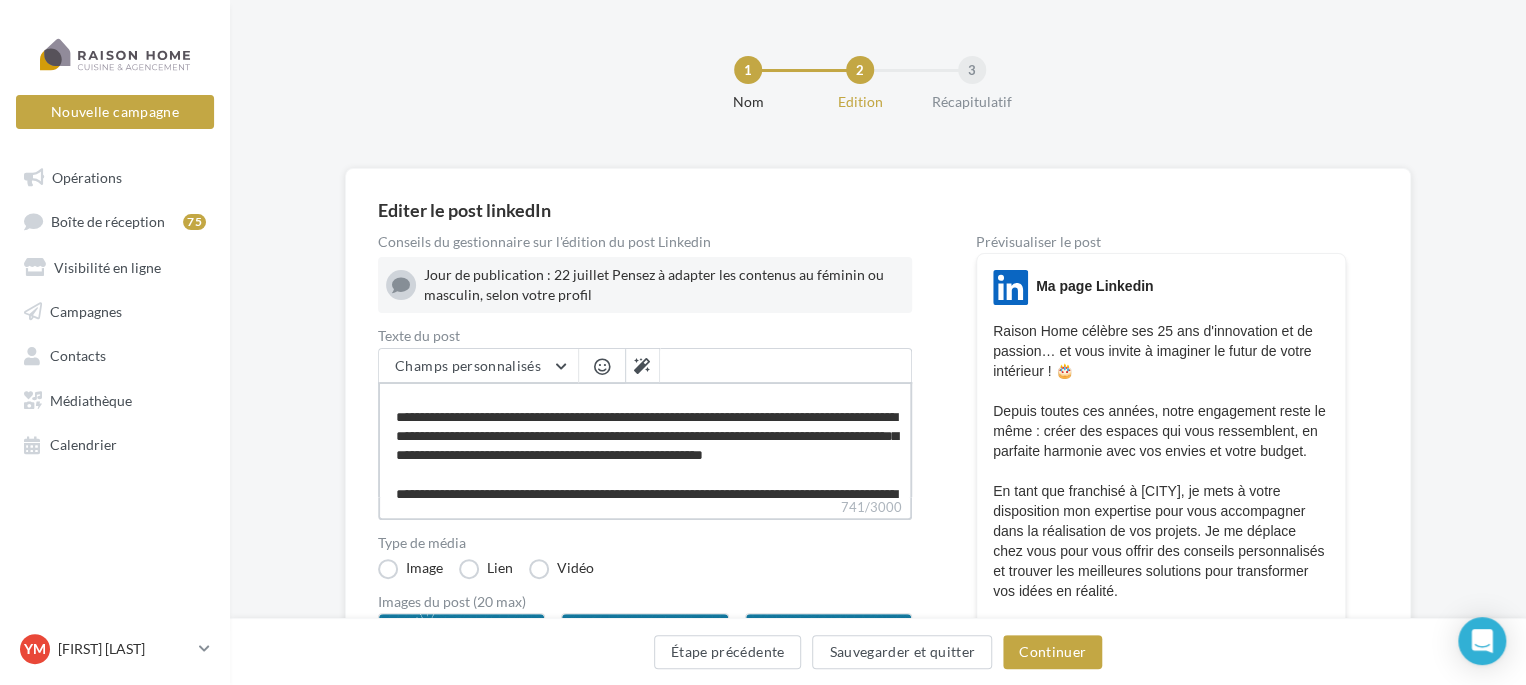 type on "**********" 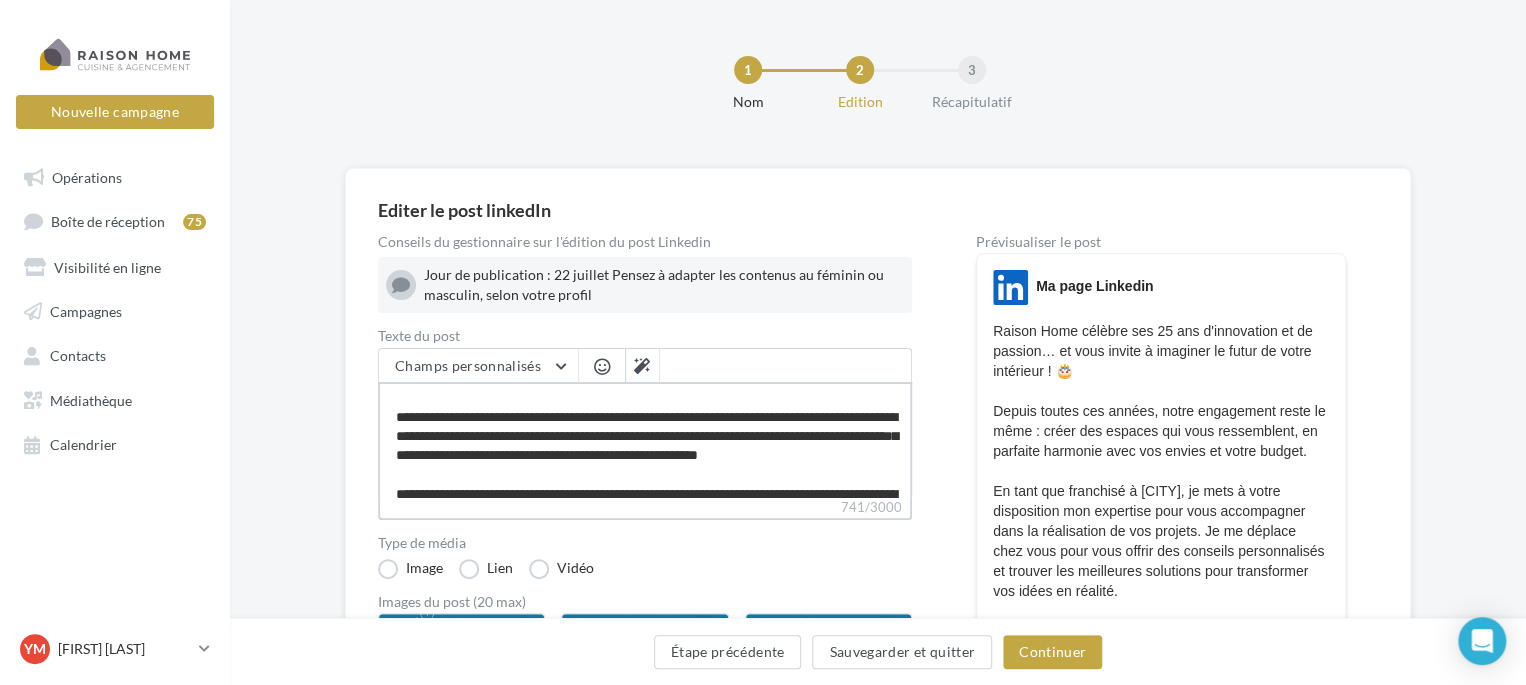 type on "**********" 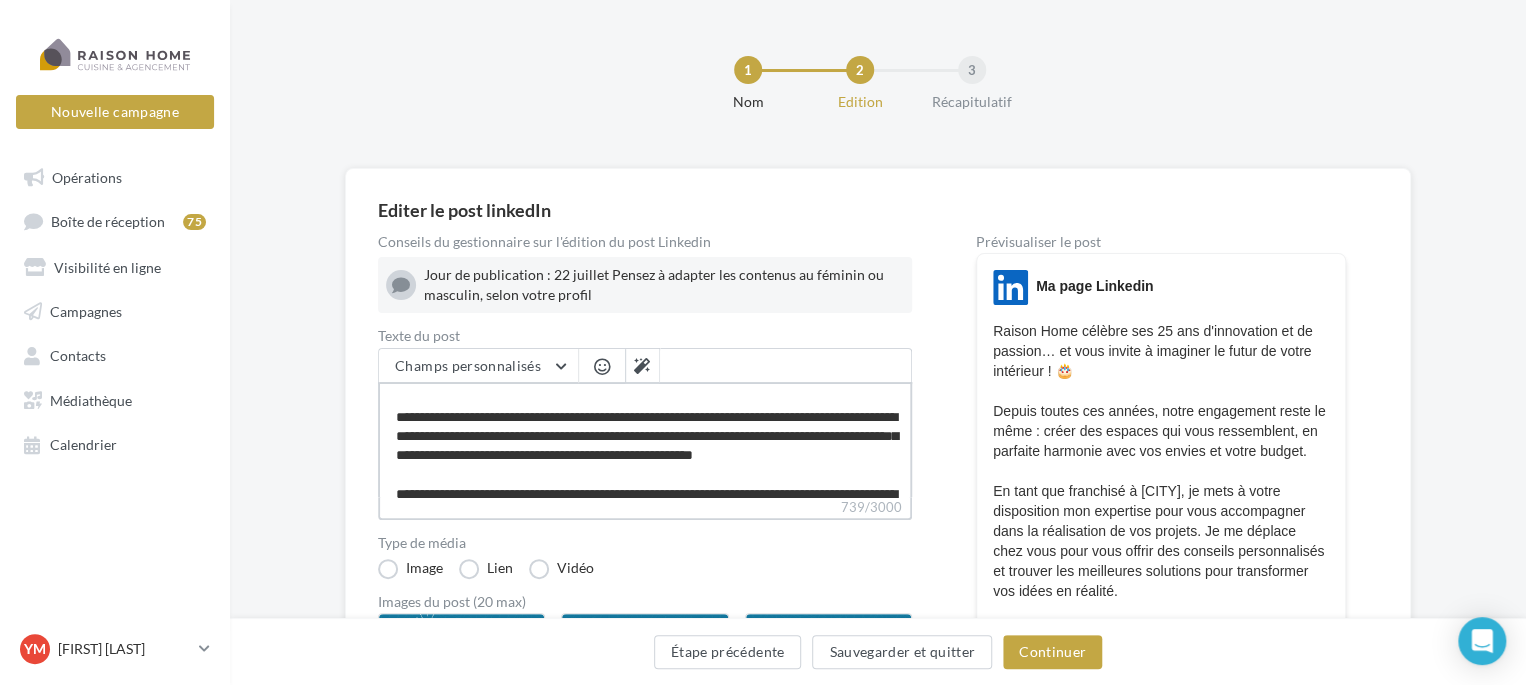 type on "**********" 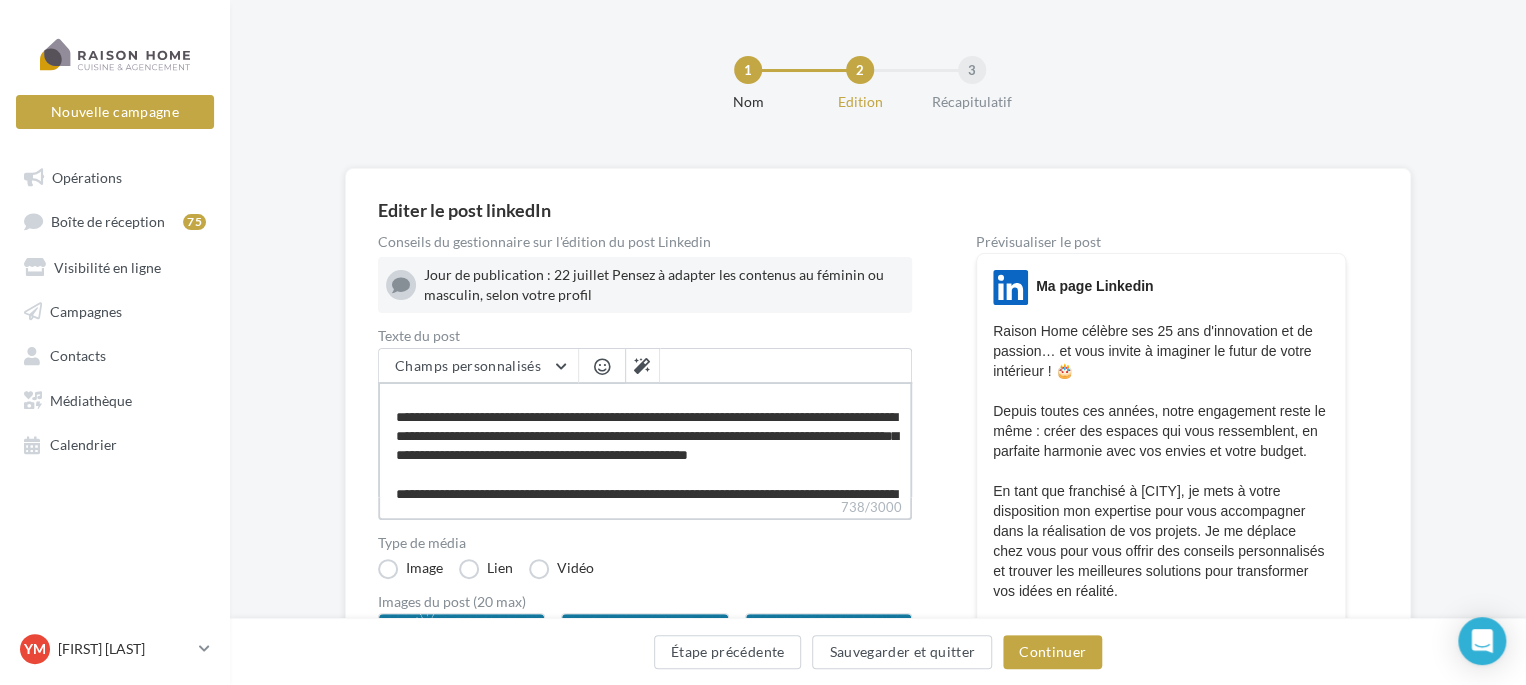 type on "**********" 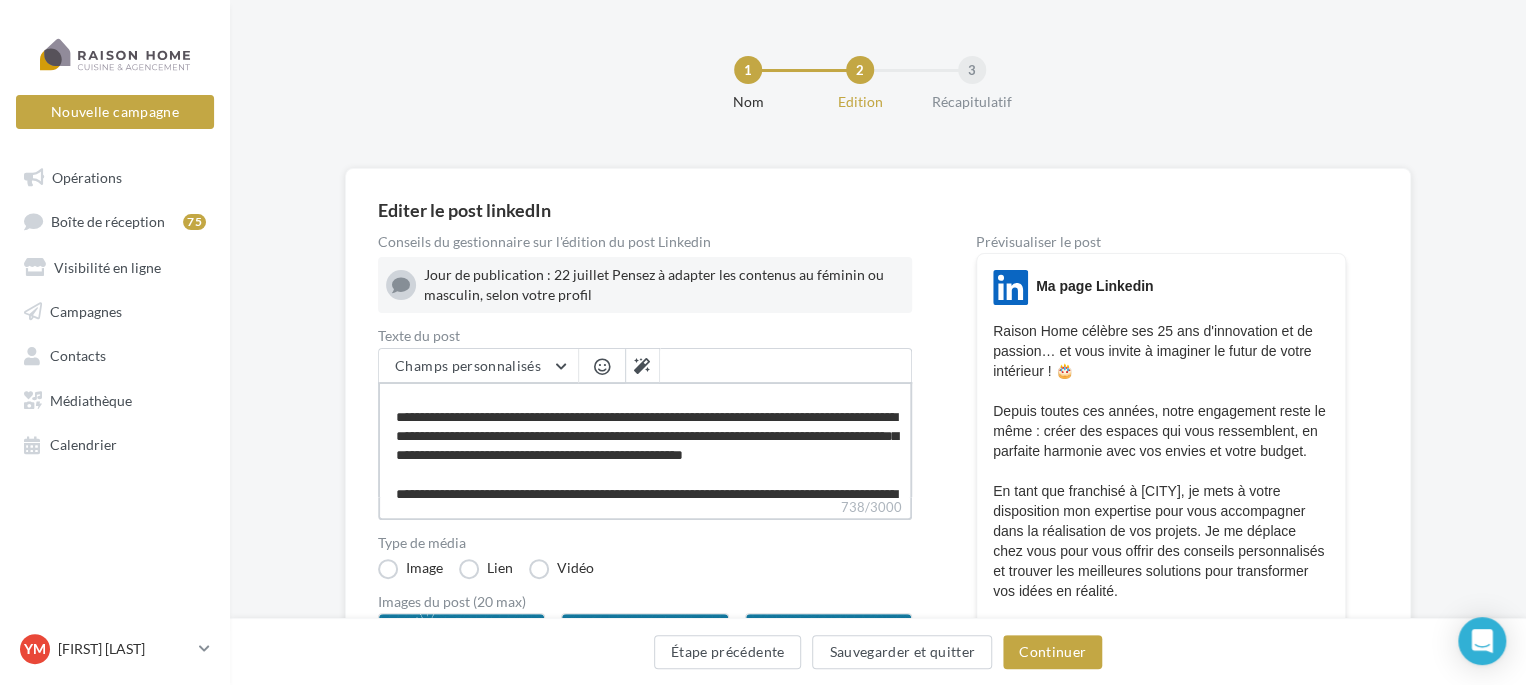 type on "**********" 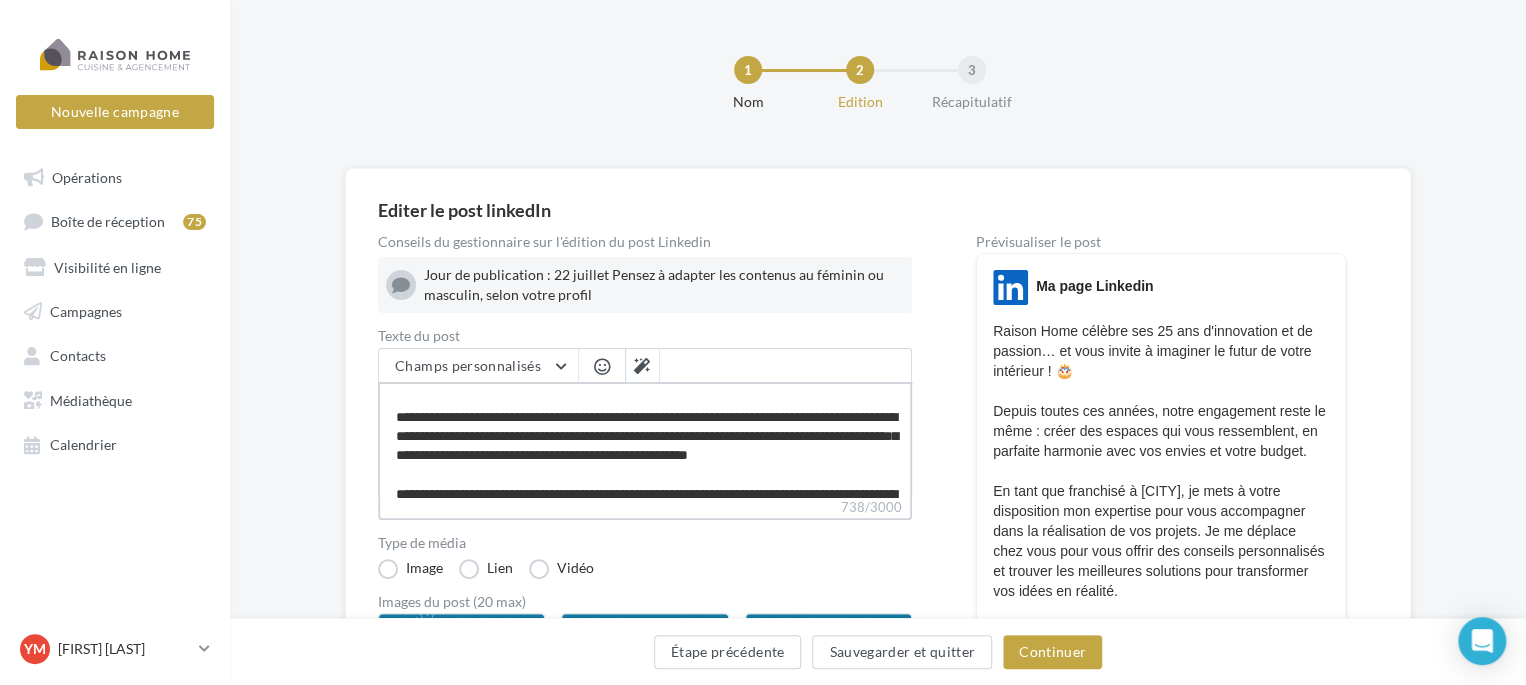 type on "**********" 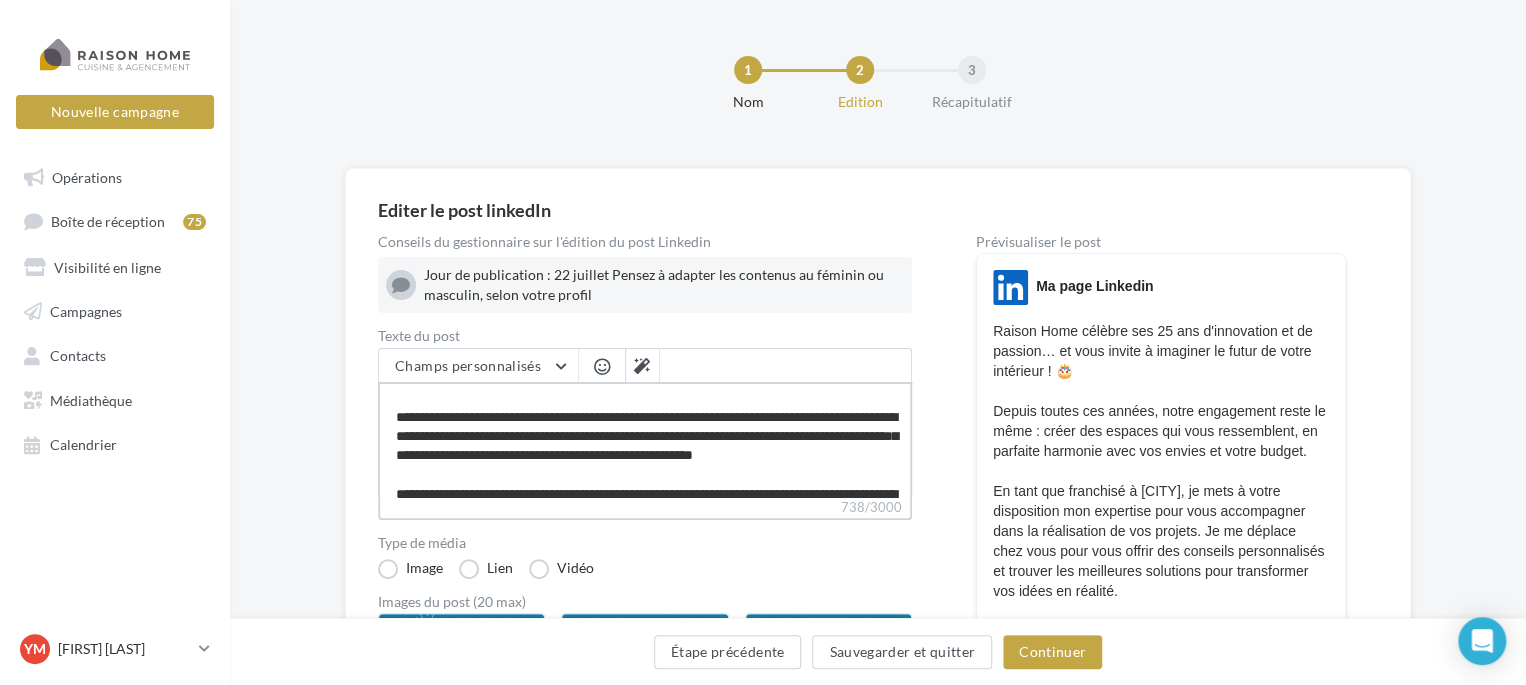 type on "**********" 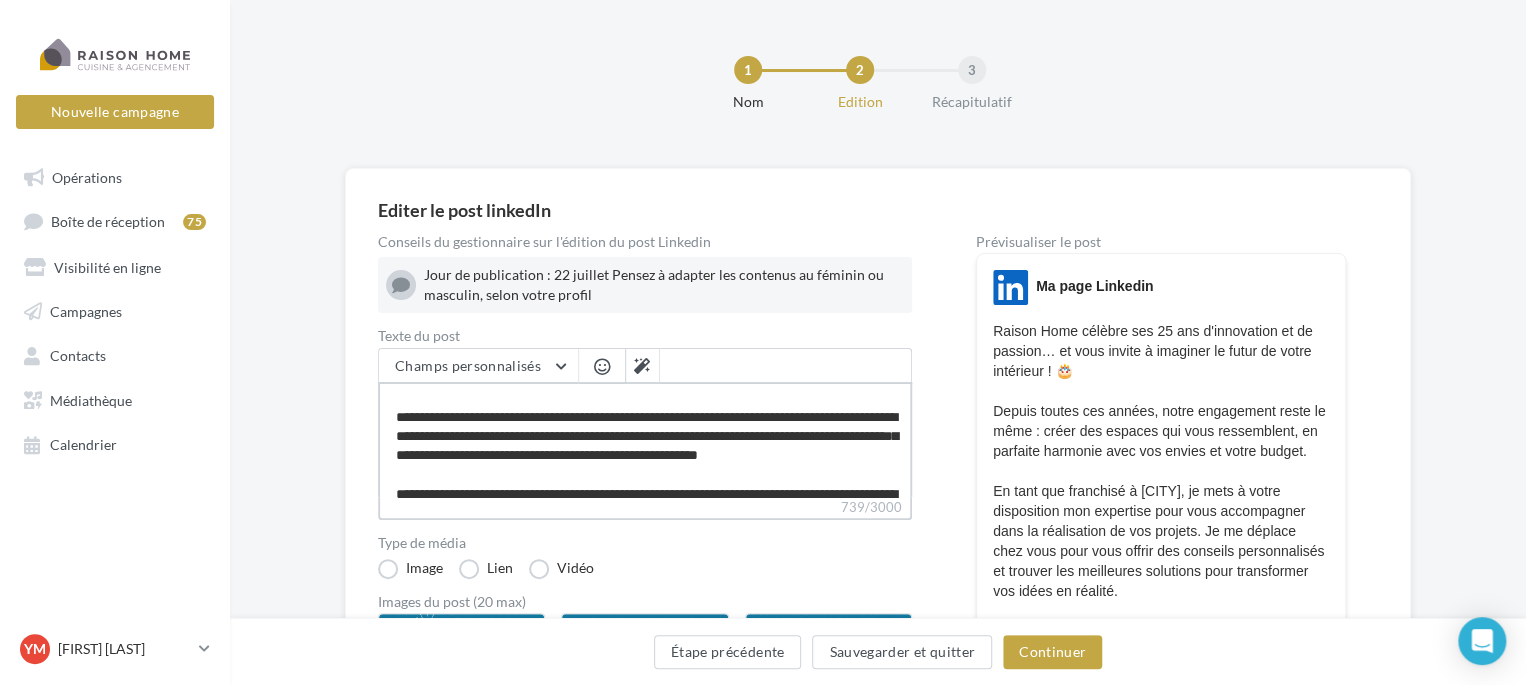 type on "**********" 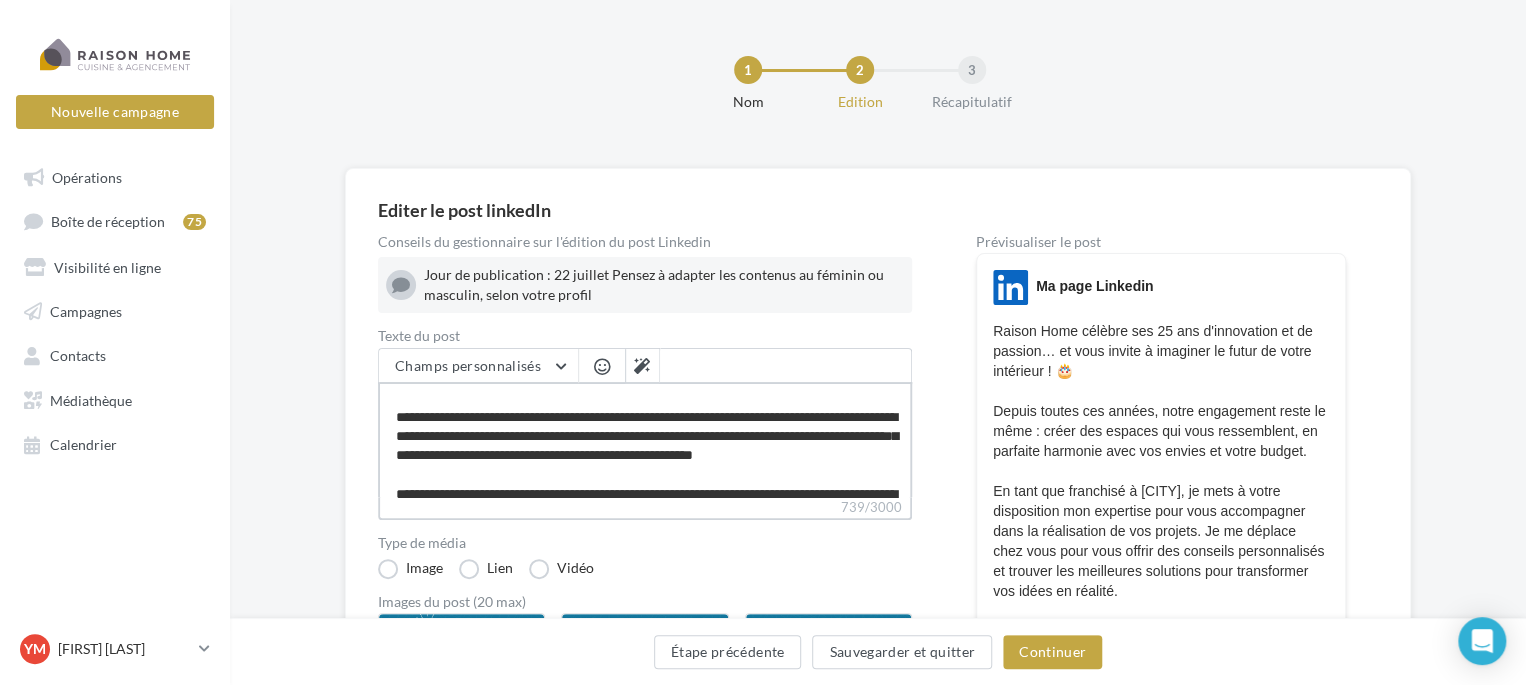 type on "**********" 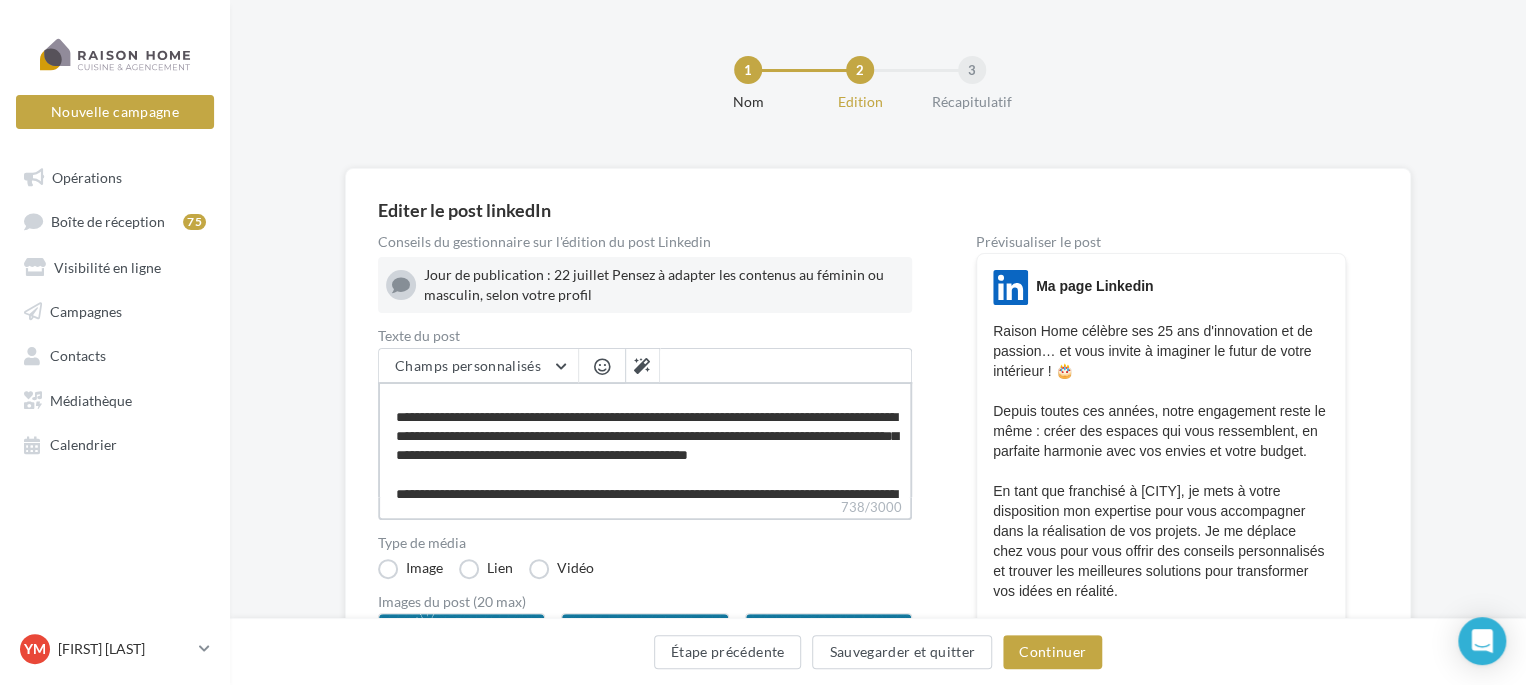 type on "**********" 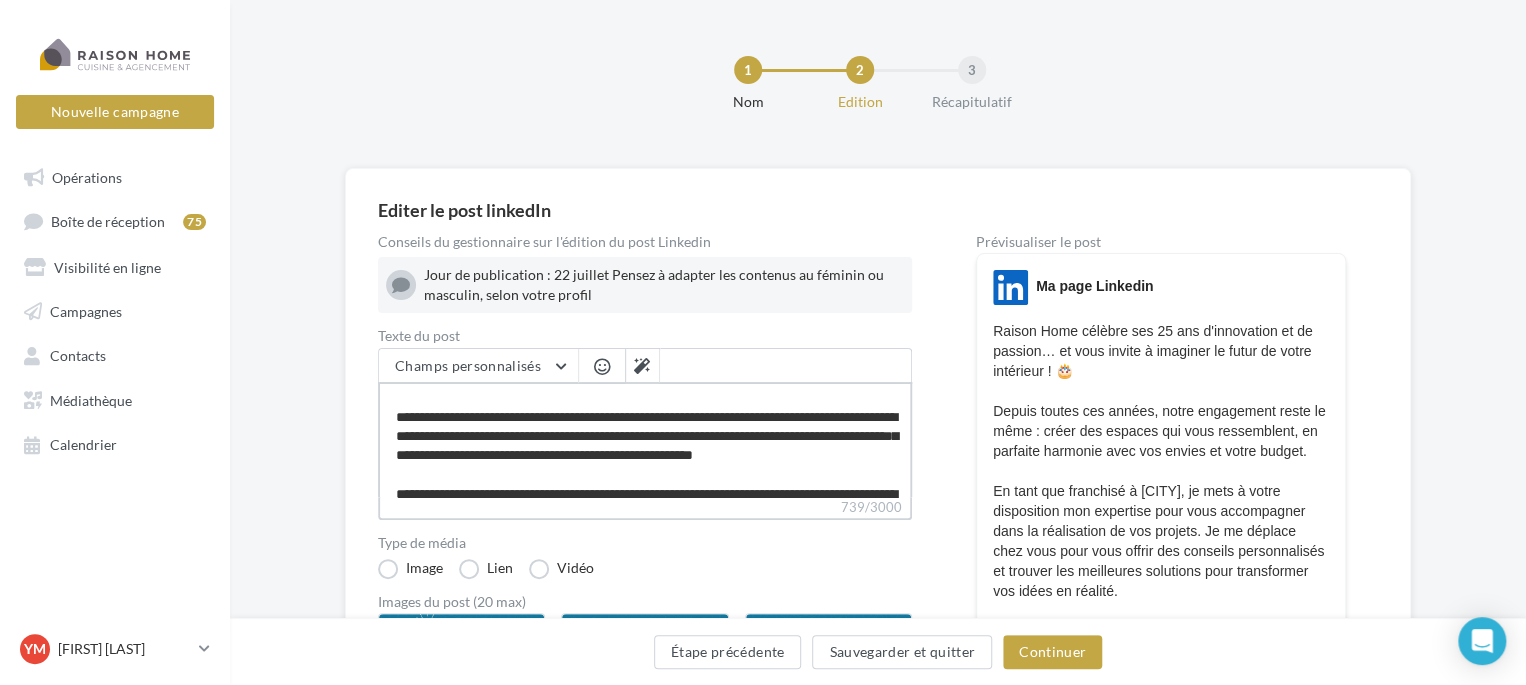 type on "**********" 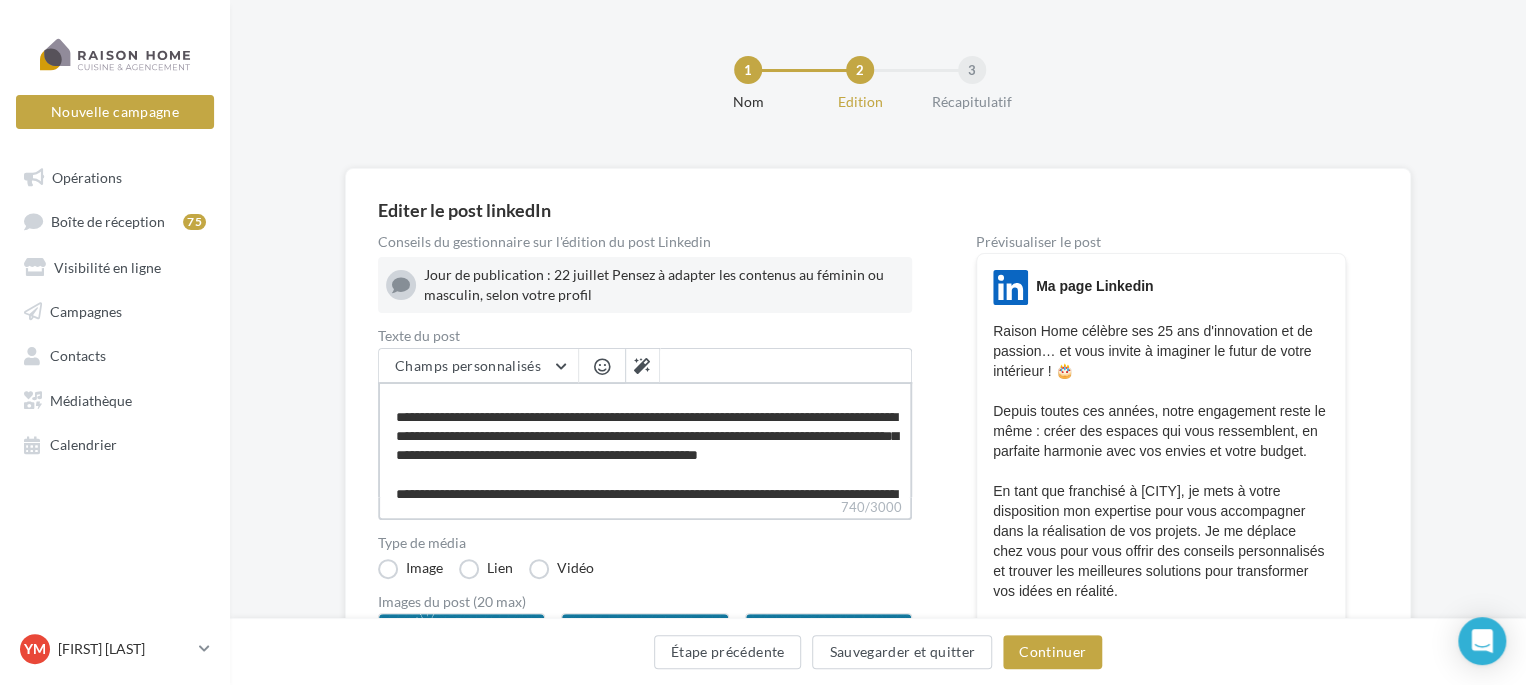 type on "**********" 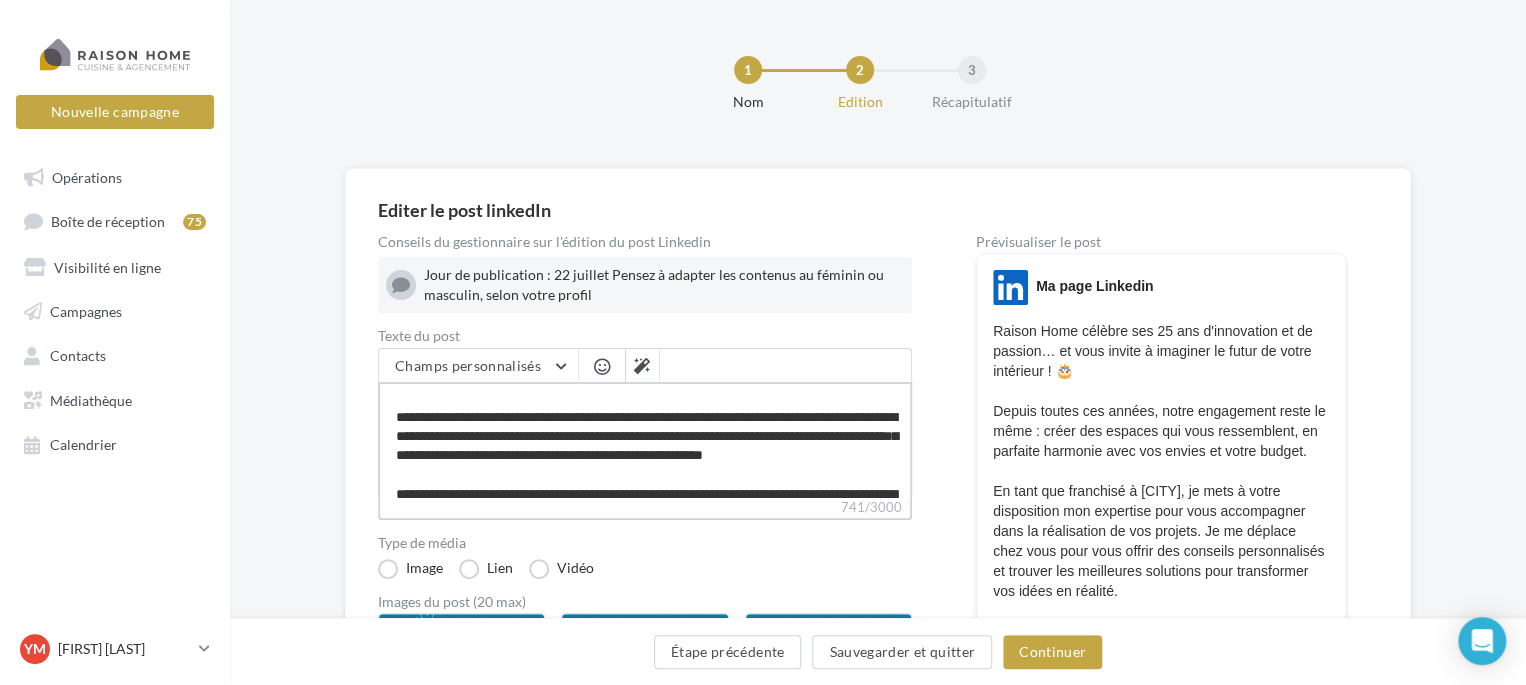type on "**********" 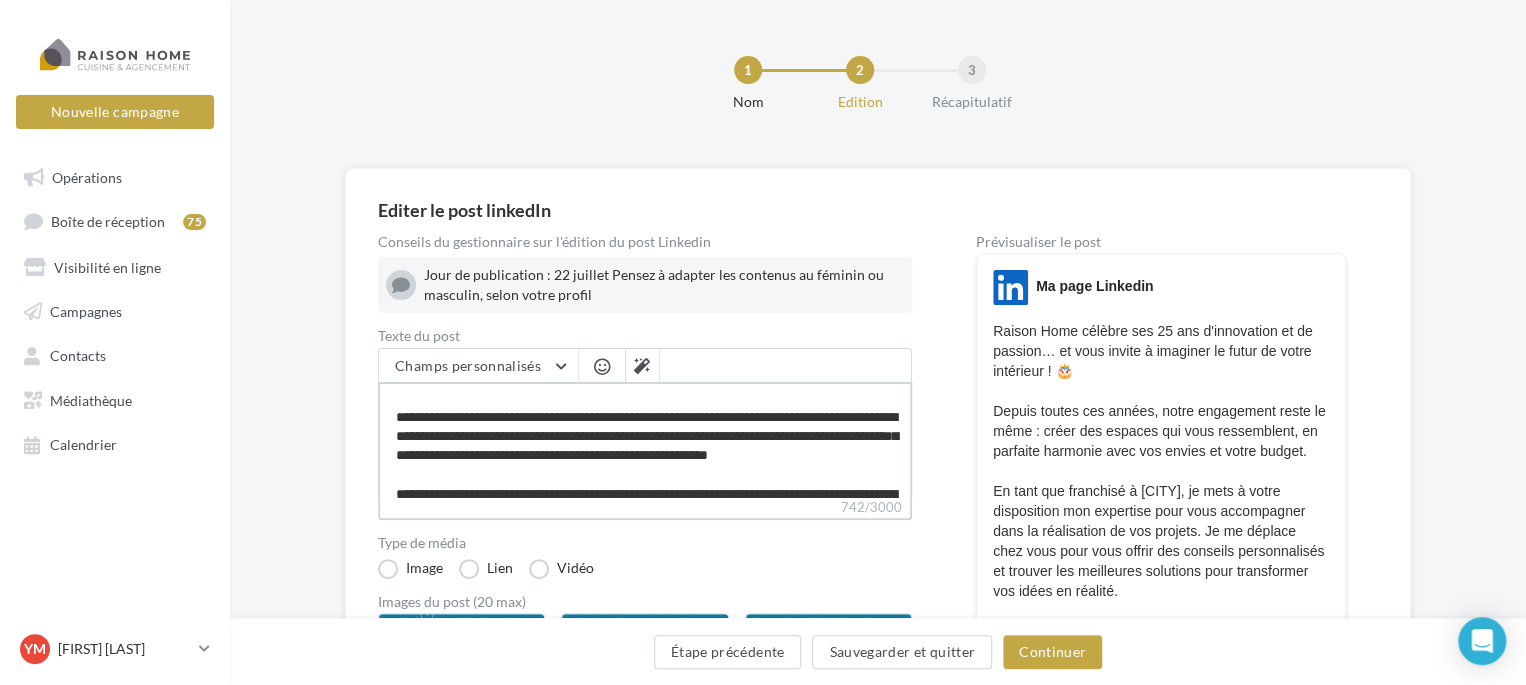 type on "**********" 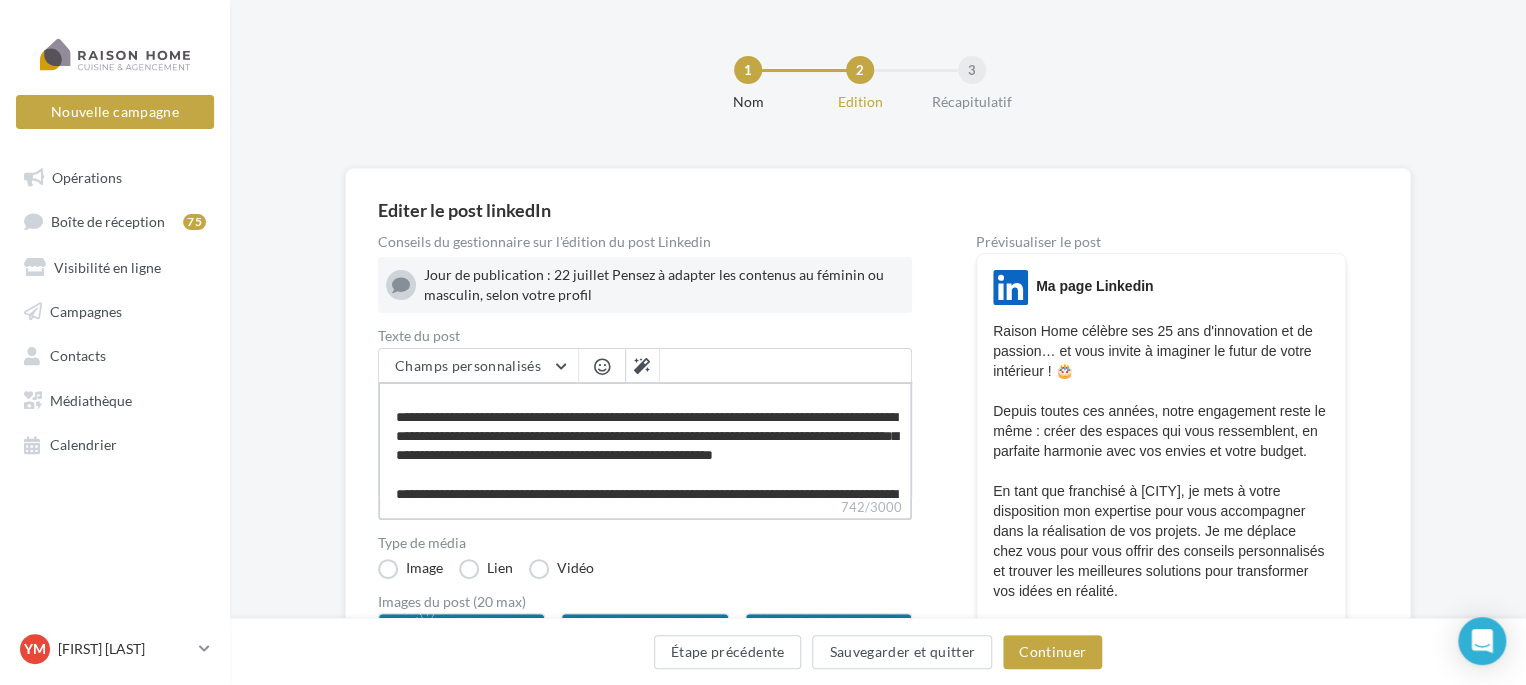 type on "**********" 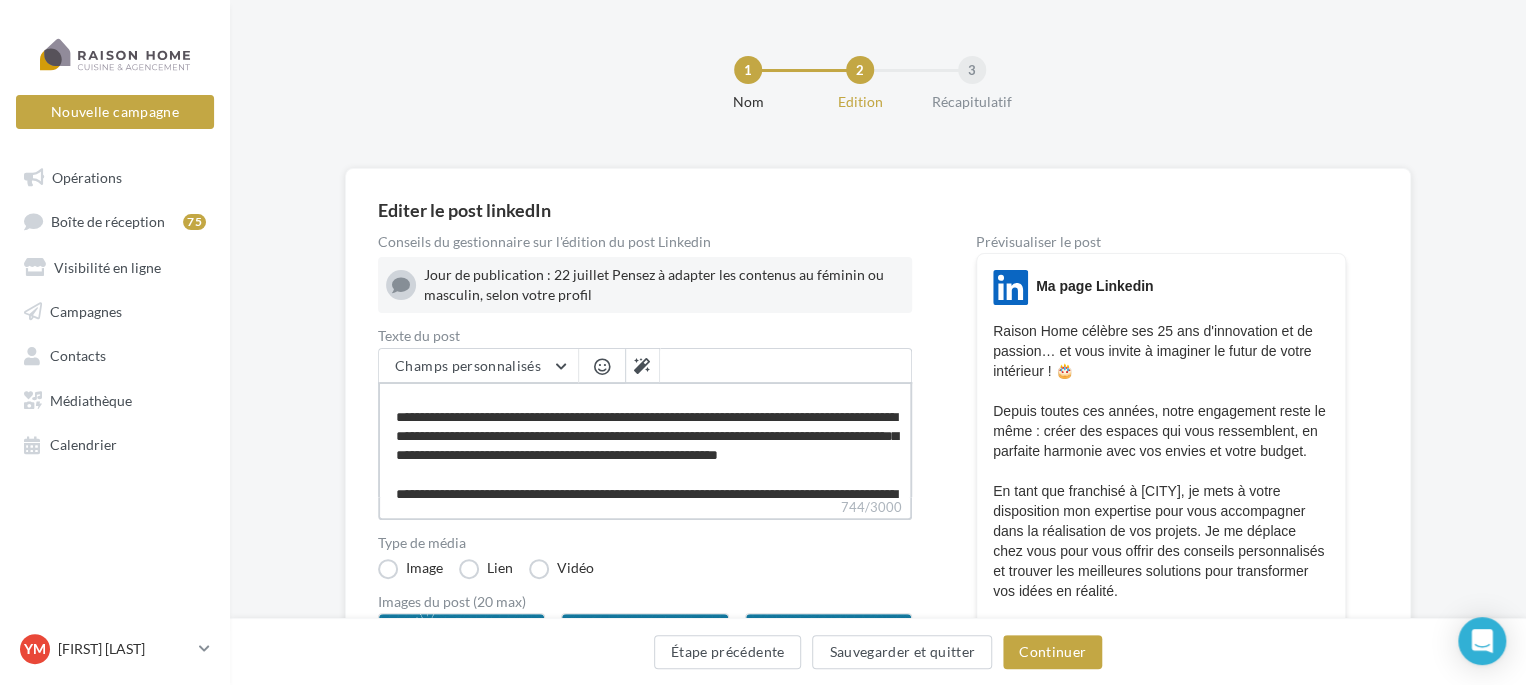 type on "**********" 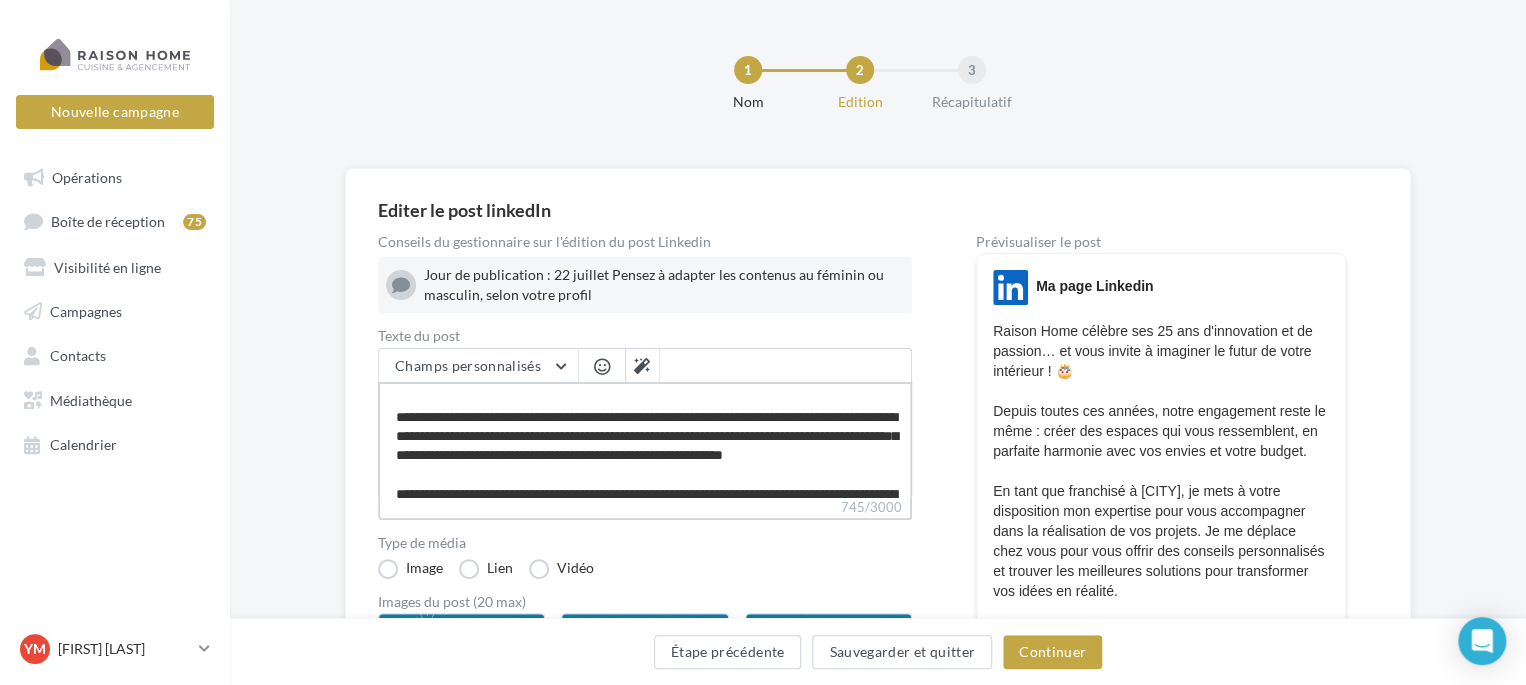 click on "**********" at bounding box center (645, 439) 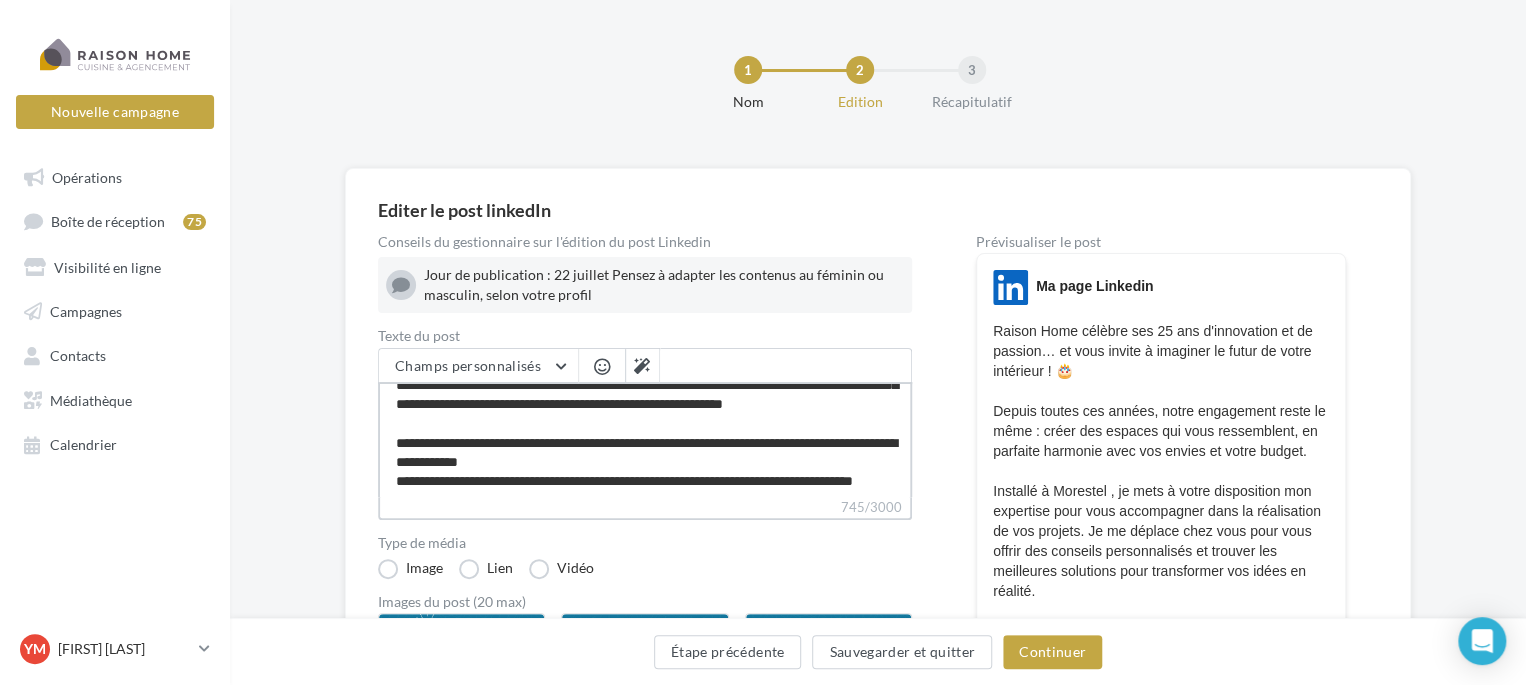 scroll, scrollTop: 191, scrollLeft: 0, axis: vertical 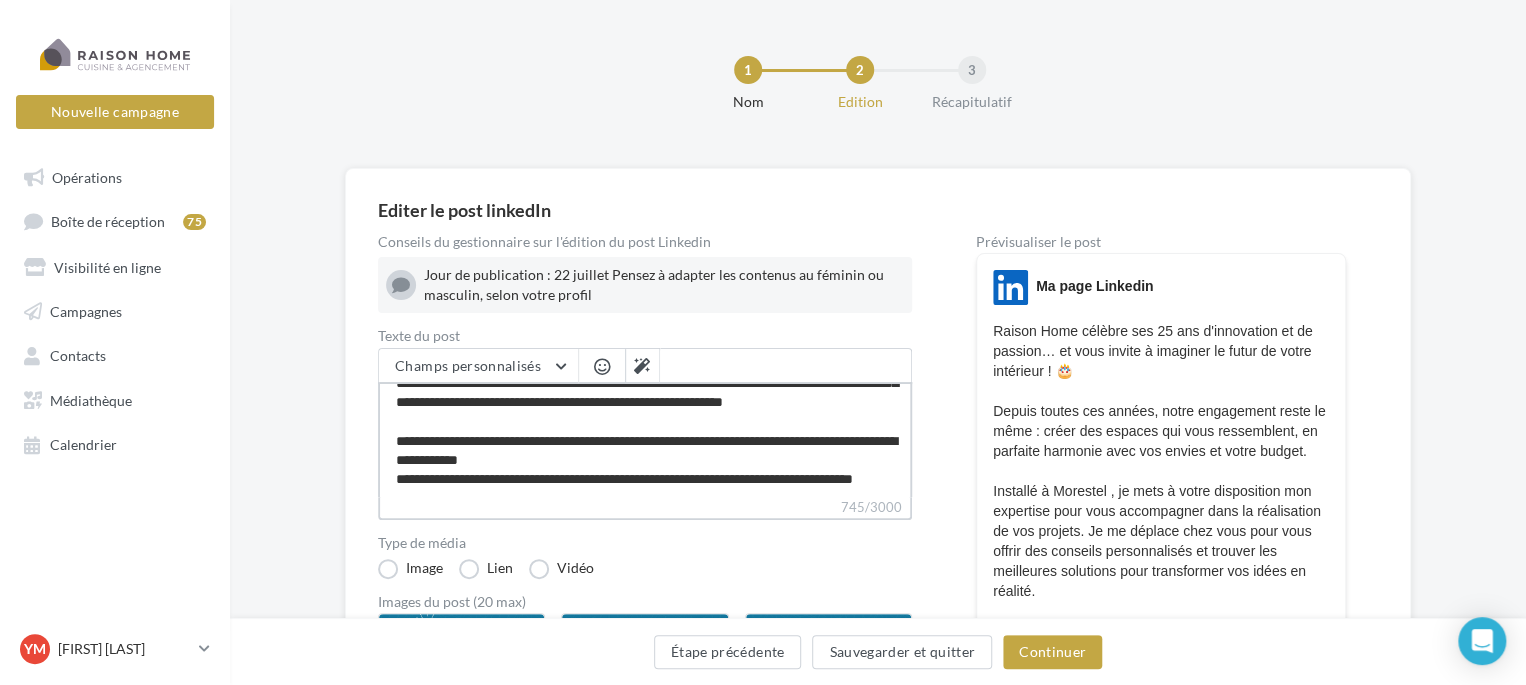 click on "**********" at bounding box center [645, 439] 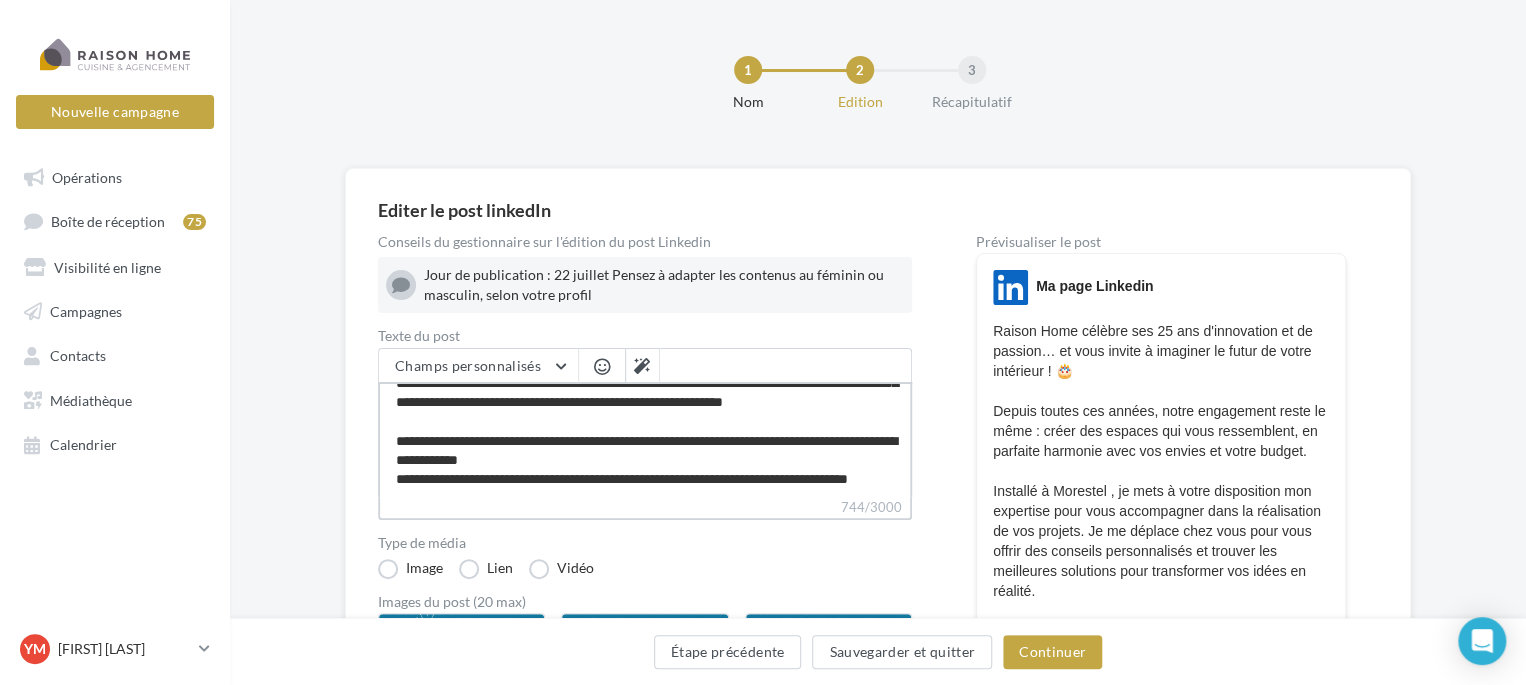 scroll, scrollTop: 100, scrollLeft: 0, axis: vertical 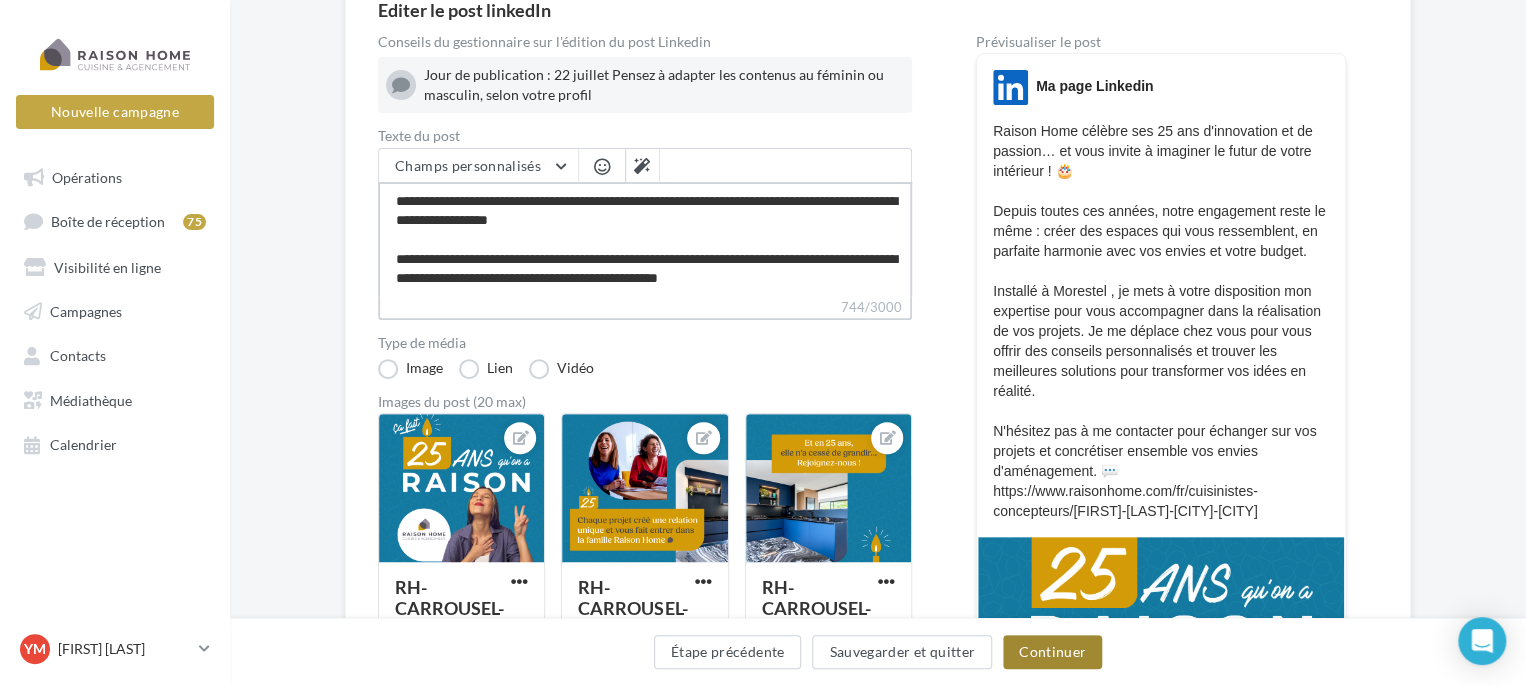 type on "**********" 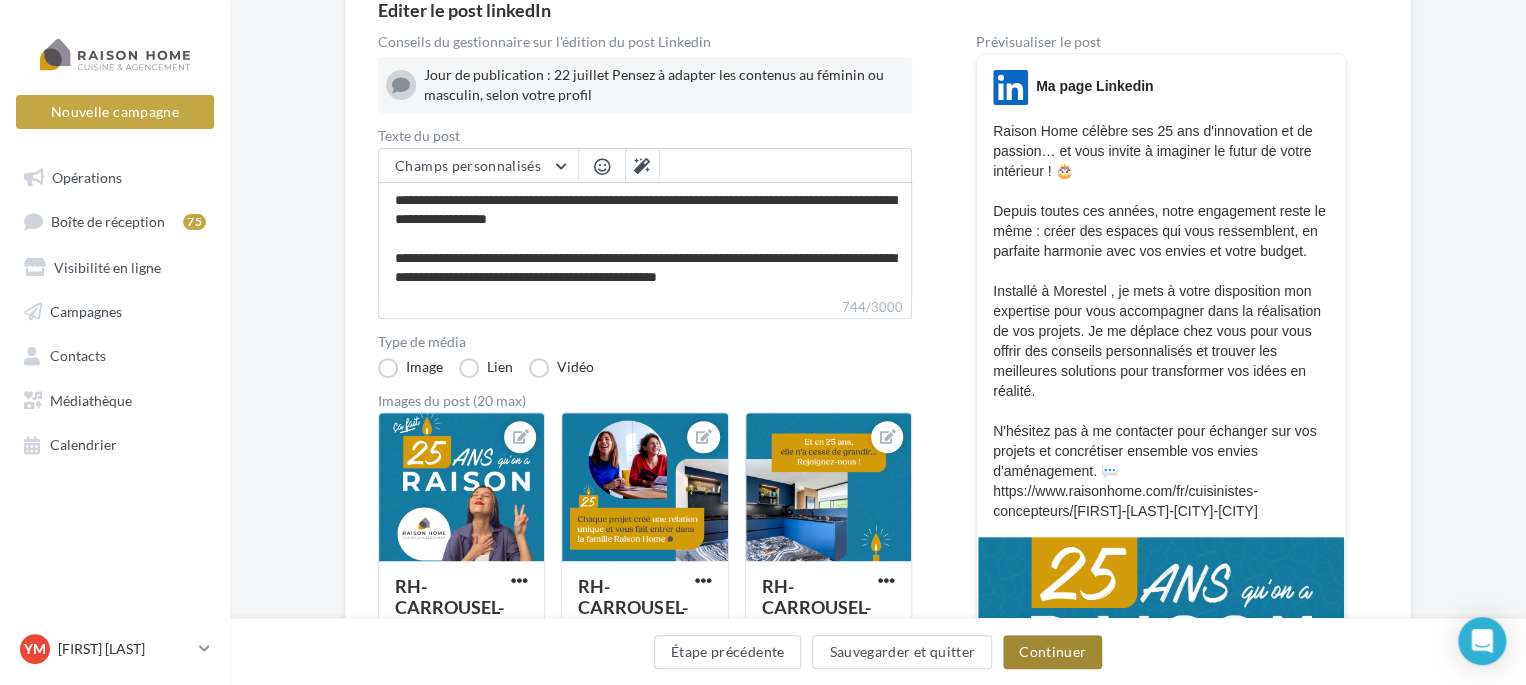 click on "Continuer" at bounding box center [1052, 652] 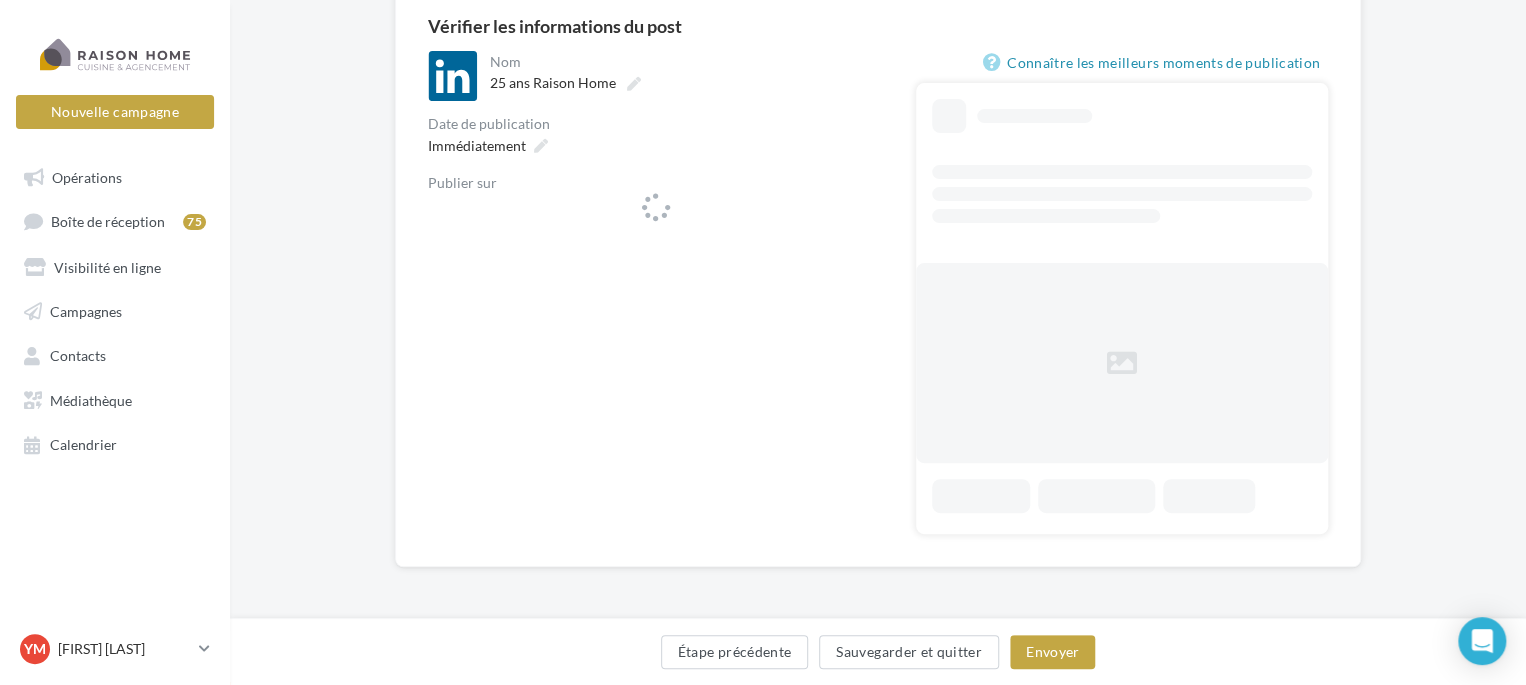 scroll, scrollTop: 0, scrollLeft: 0, axis: both 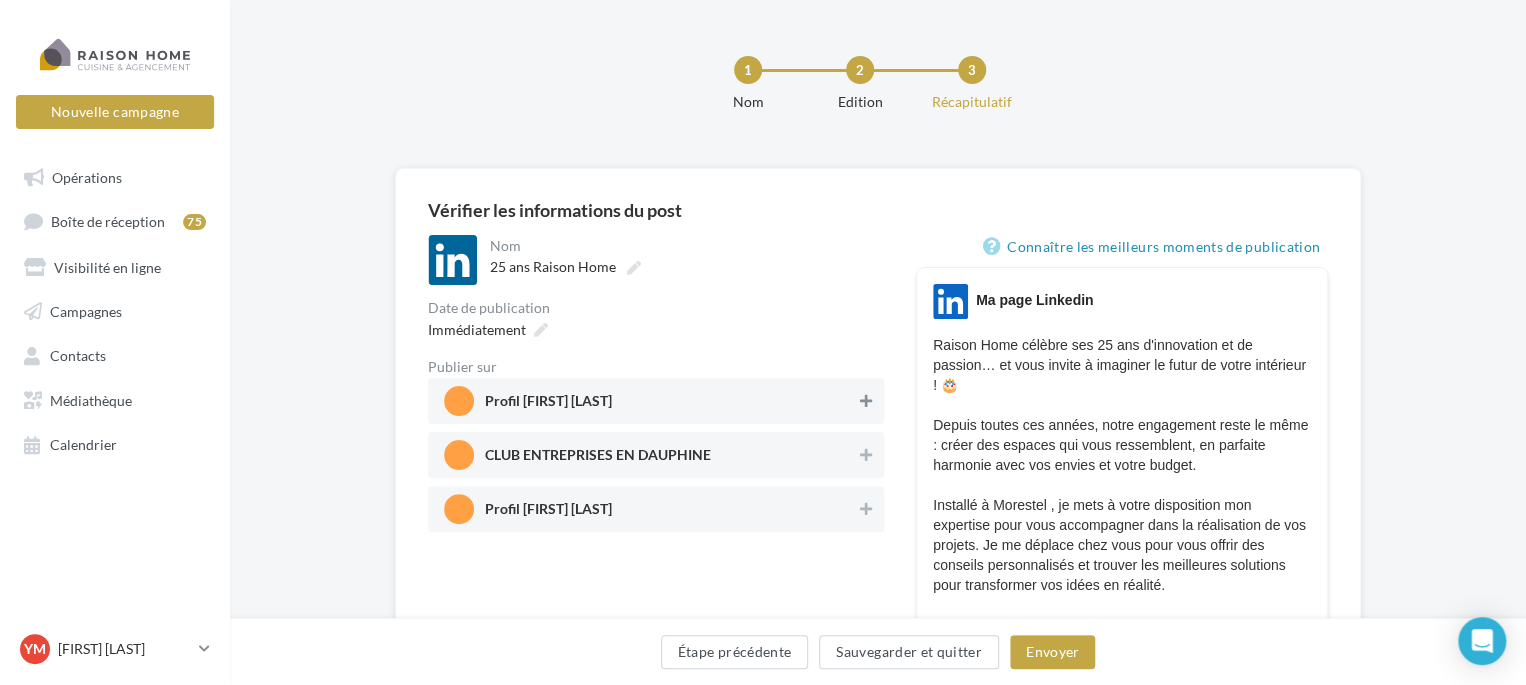 click at bounding box center [866, 401] 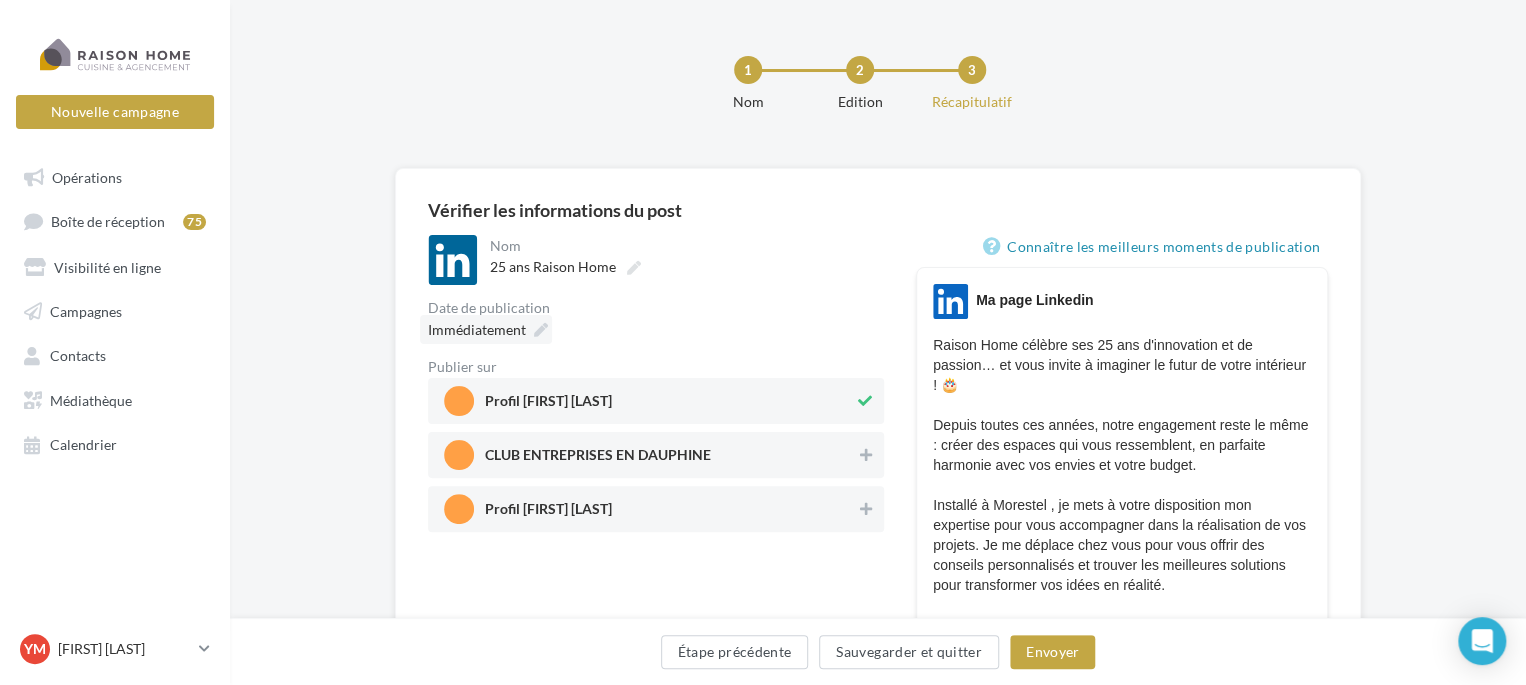 click on "Immédiatement" at bounding box center (477, 329) 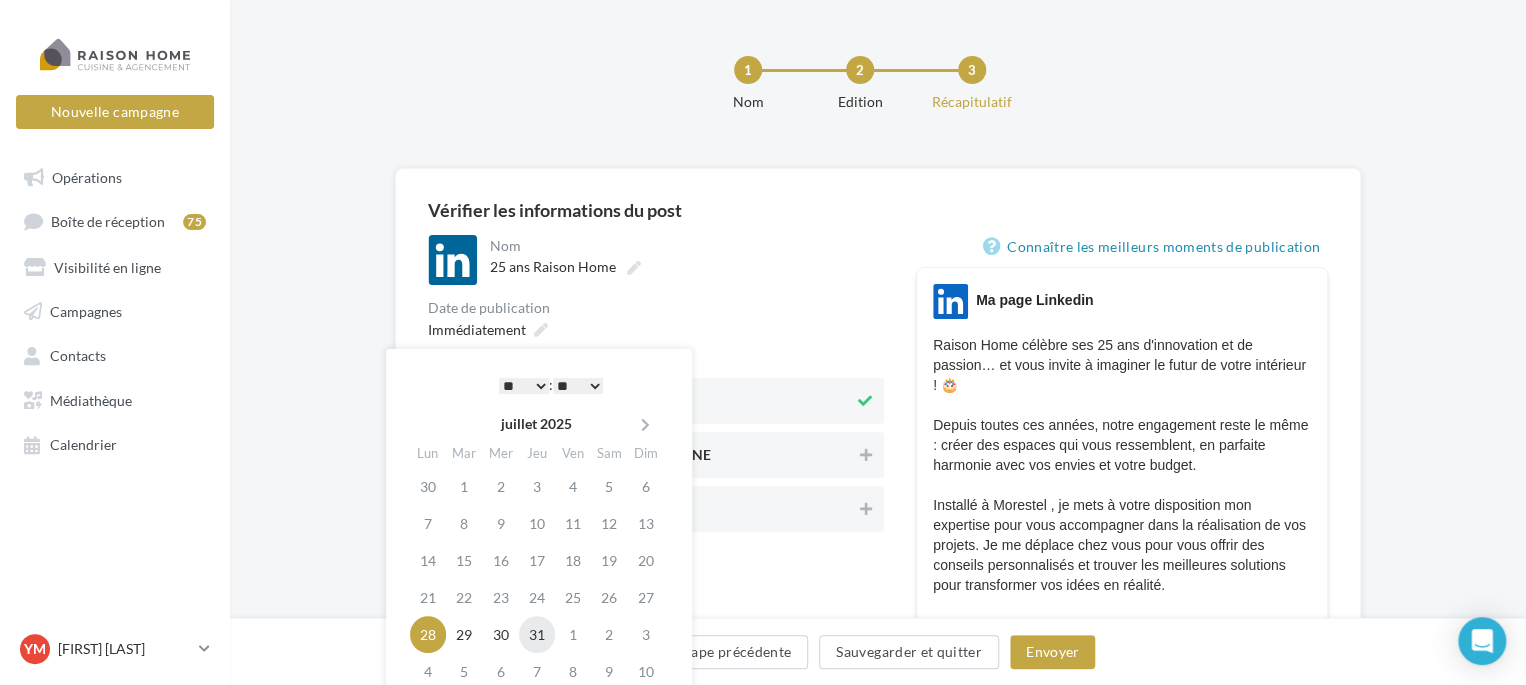 click on "31" at bounding box center (537, 634) 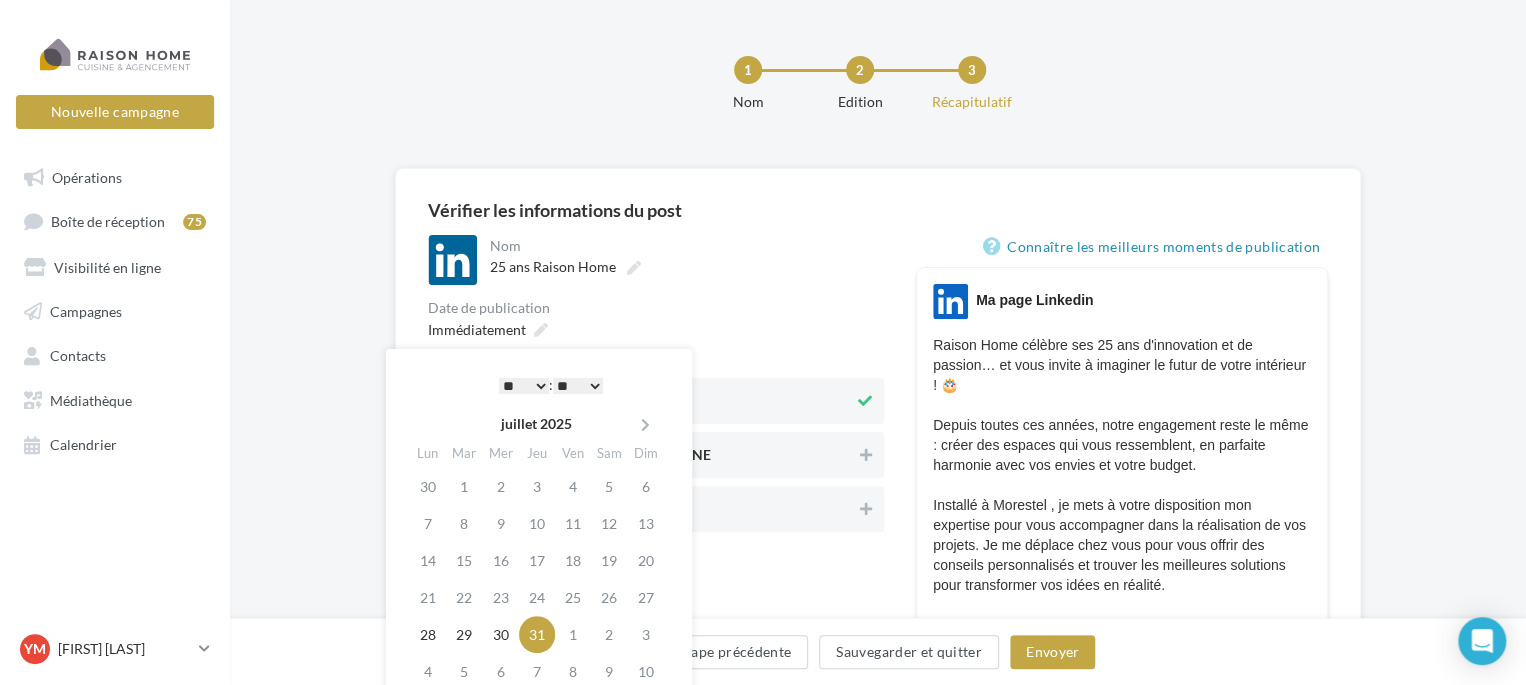 click on "* * * * * * * * * * ** ** ** ** ** ** ** ** ** ** ** ** ** **" at bounding box center [524, 386] 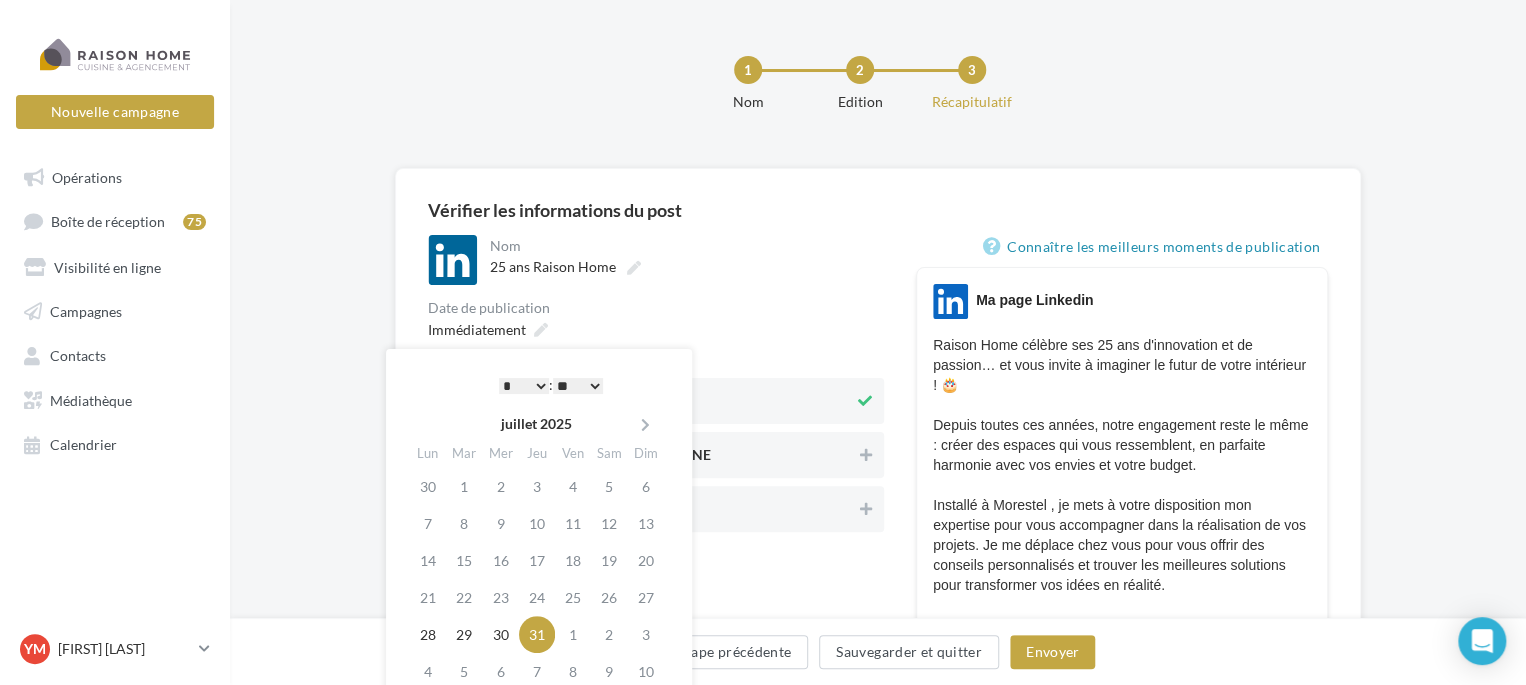 click on "** ** ** ** ** **" at bounding box center (578, 386) 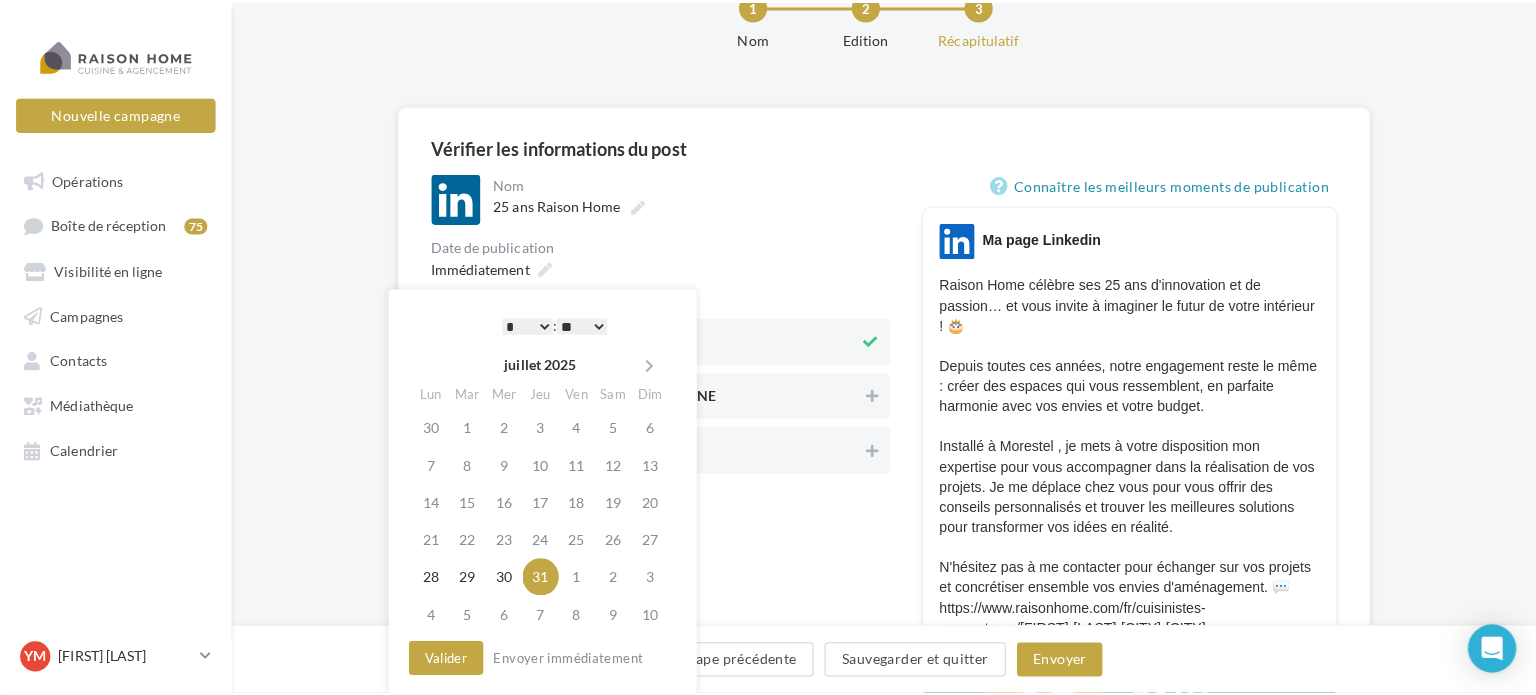 scroll, scrollTop: 100, scrollLeft: 0, axis: vertical 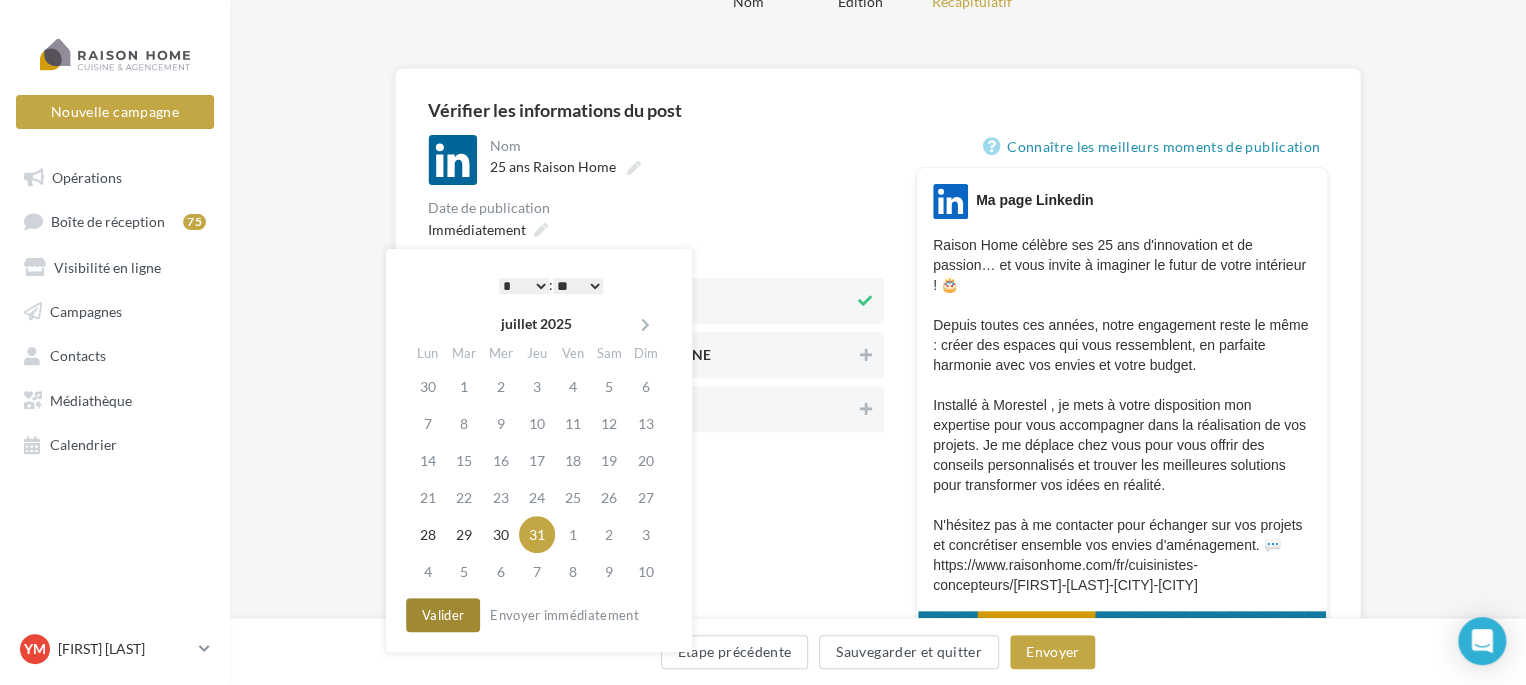 click on "Valider" at bounding box center [443, 615] 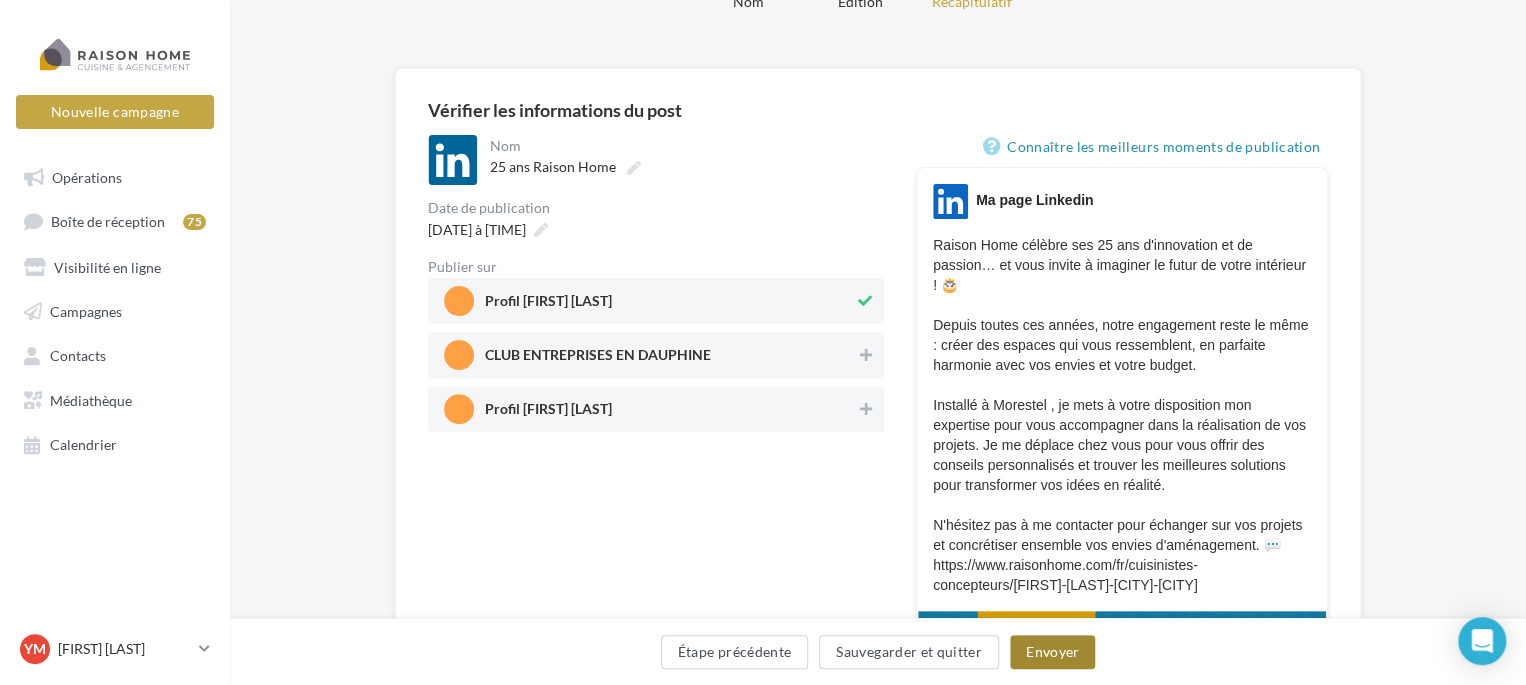 click on "Envoyer" at bounding box center [1052, 652] 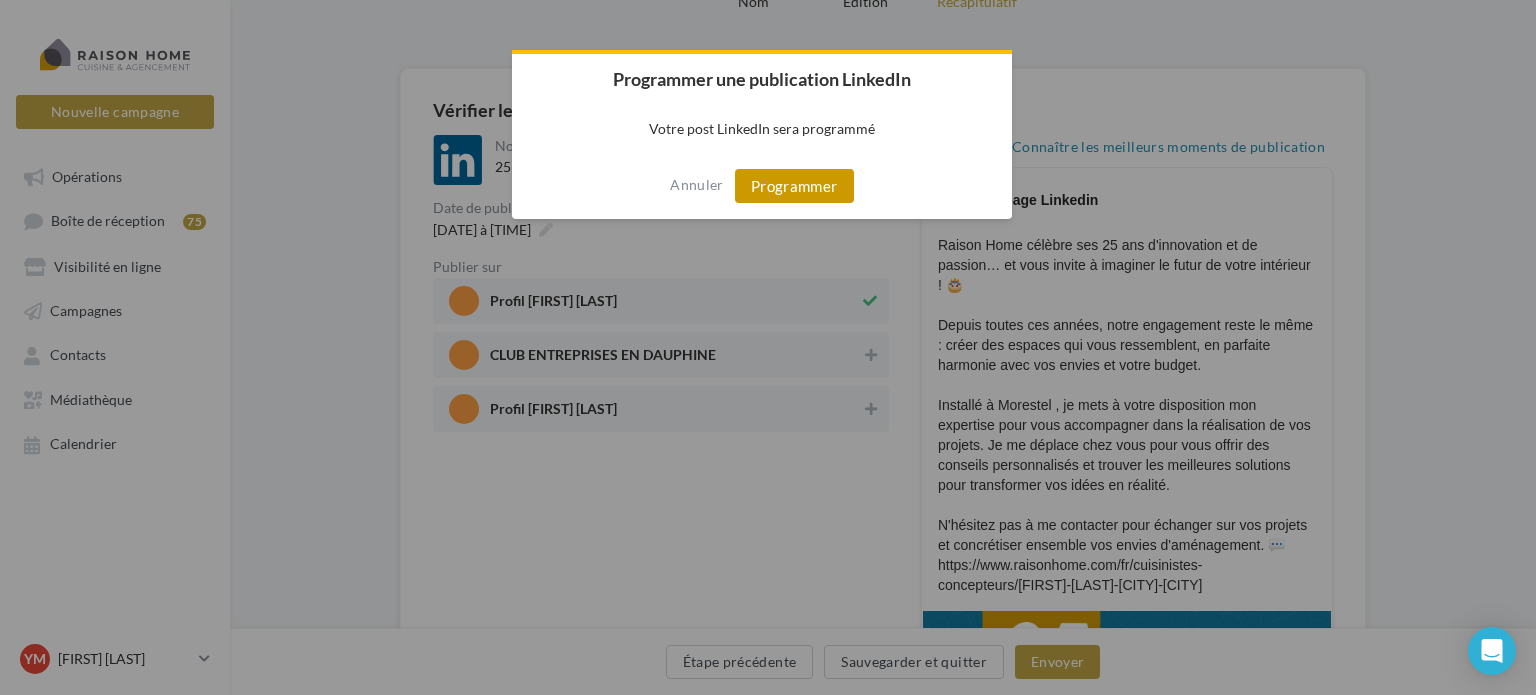 click on "Programmer" at bounding box center (794, 186) 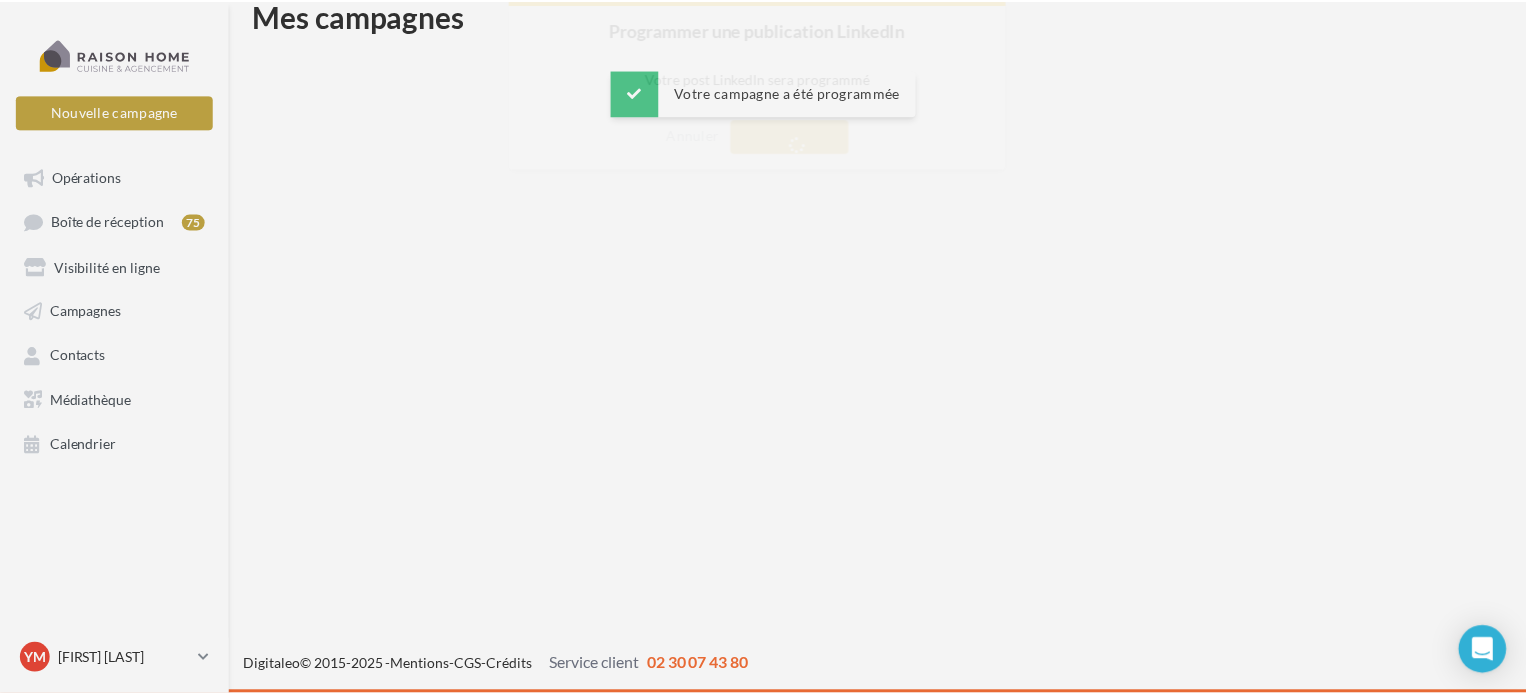 scroll, scrollTop: 32, scrollLeft: 0, axis: vertical 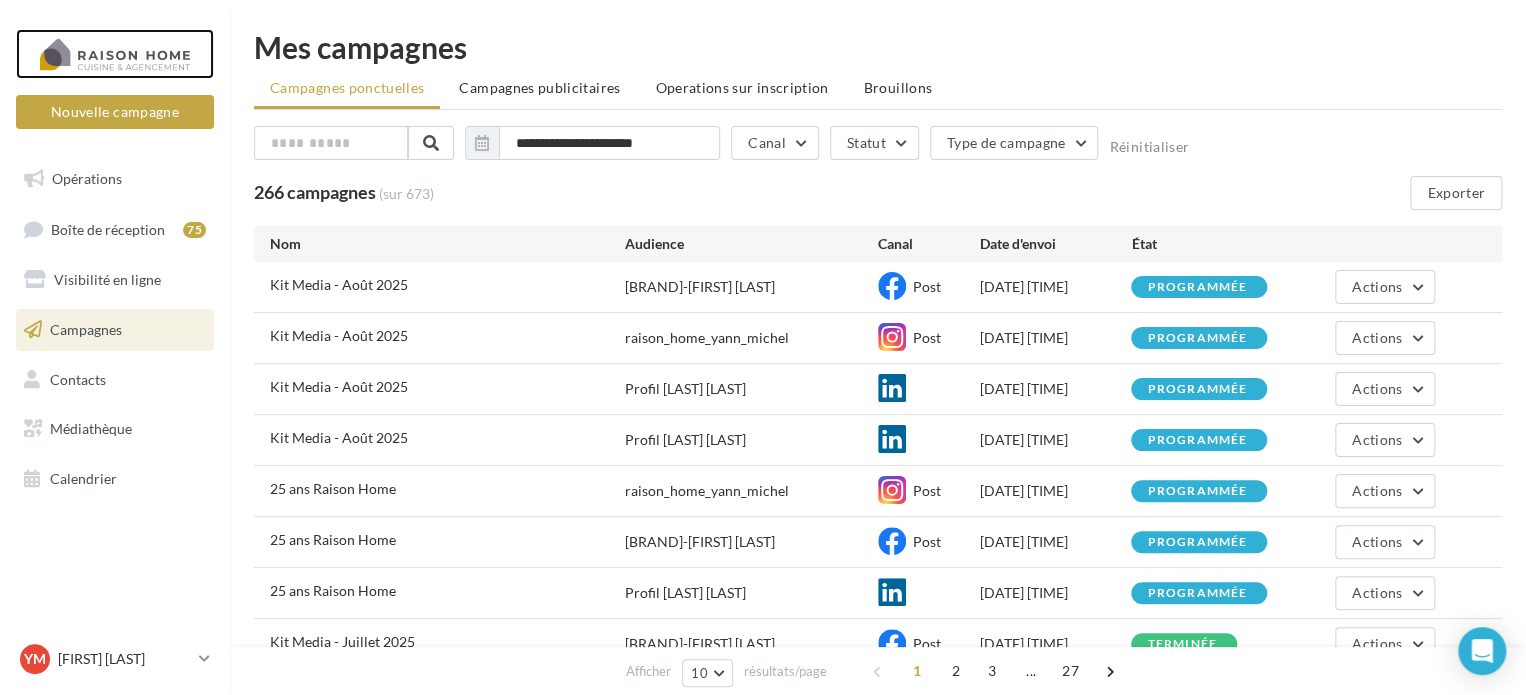 click at bounding box center [115, 54] 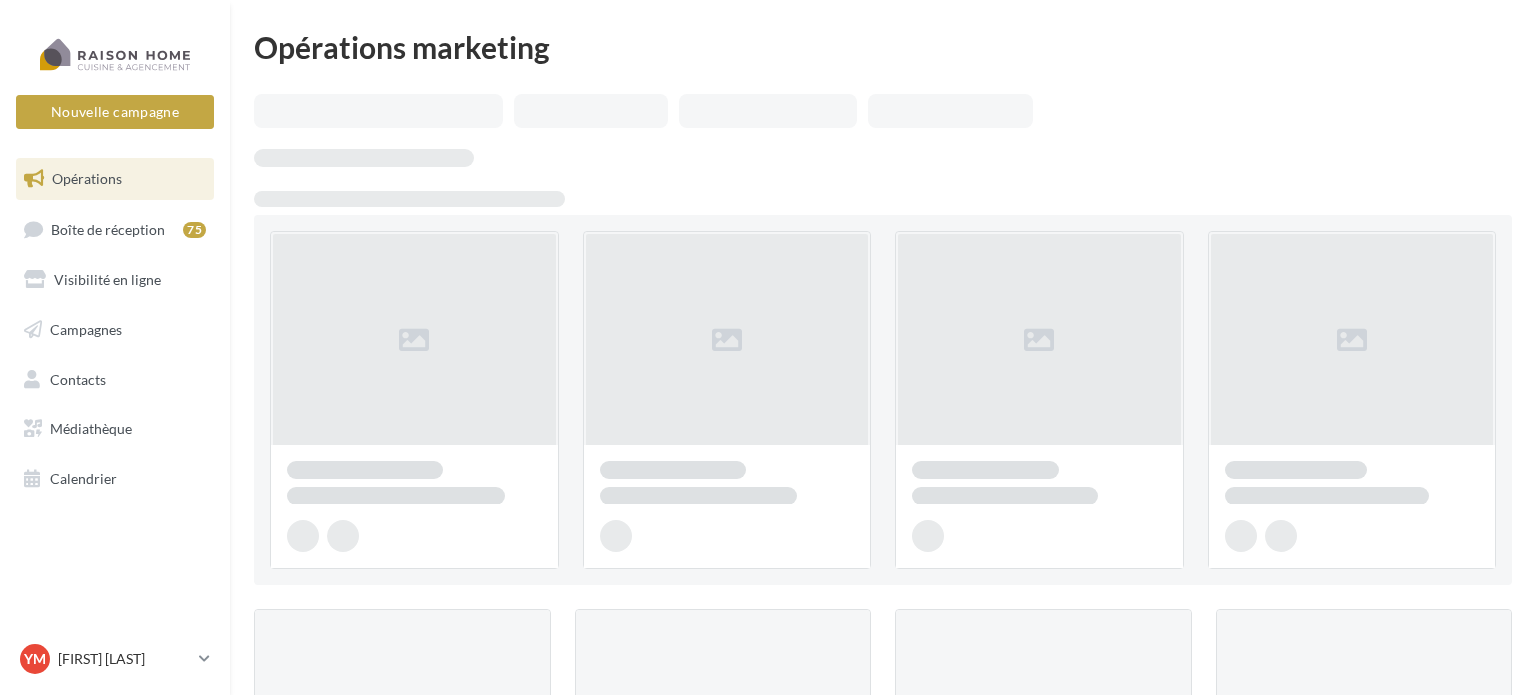 scroll, scrollTop: 0, scrollLeft: 0, axis: both 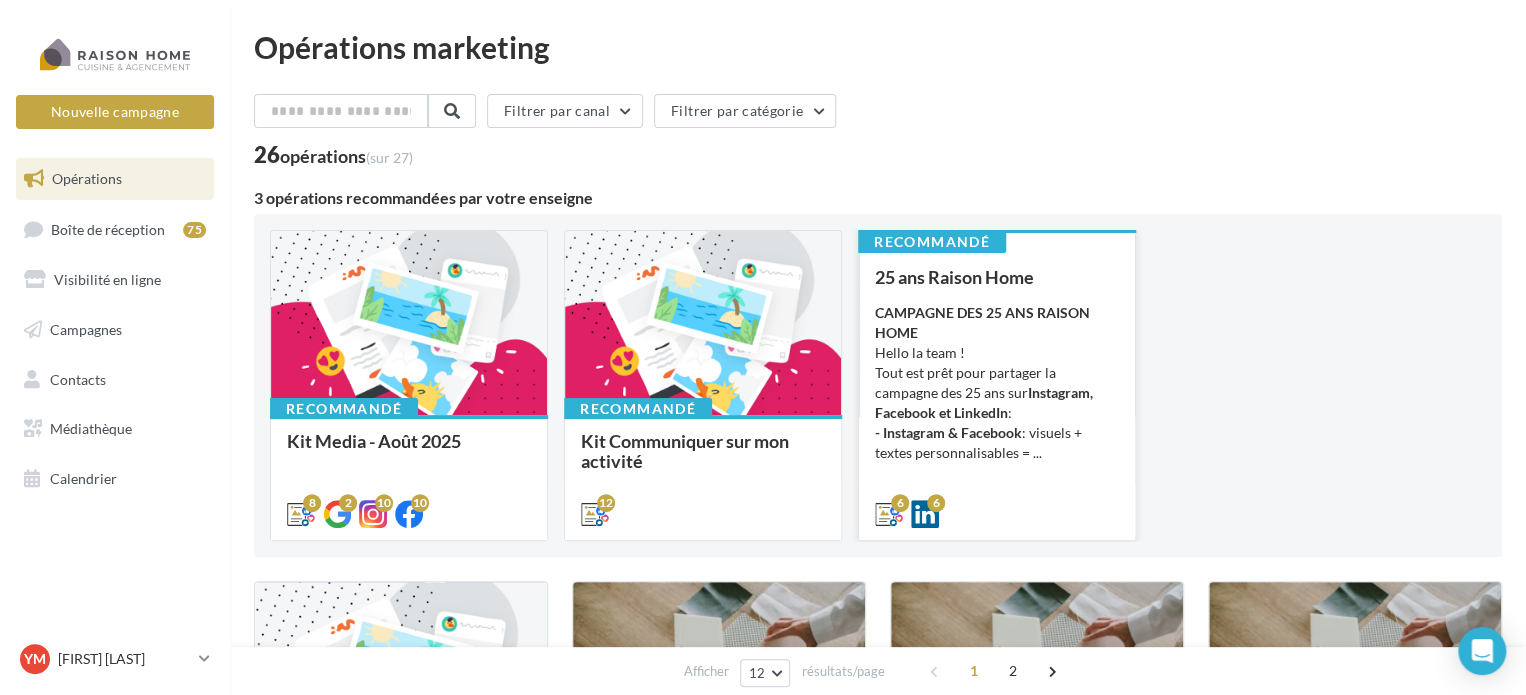 click on "CAMPAGNE DES 25 ANS RAISON HOME
Hello la team !
Tout est prêt pour partager la campagne des 25 ans sur  Instagram, Facebook et LinkedIn  :
- Instagram & Facebook  : visuels + textes personnalisables = ..." at bounding box center (997, 383) 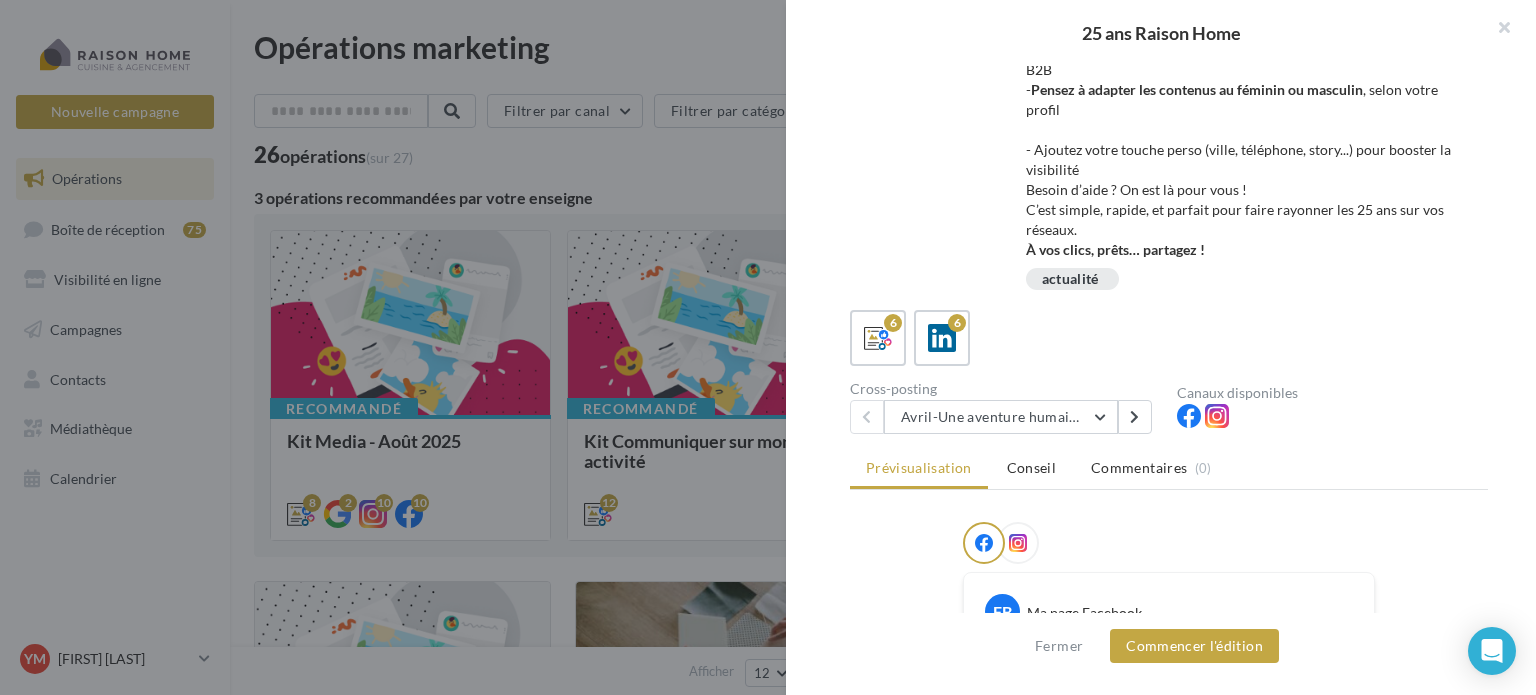 scroll, scrollTop: 200, scrollLeft: 0, axis: vertical 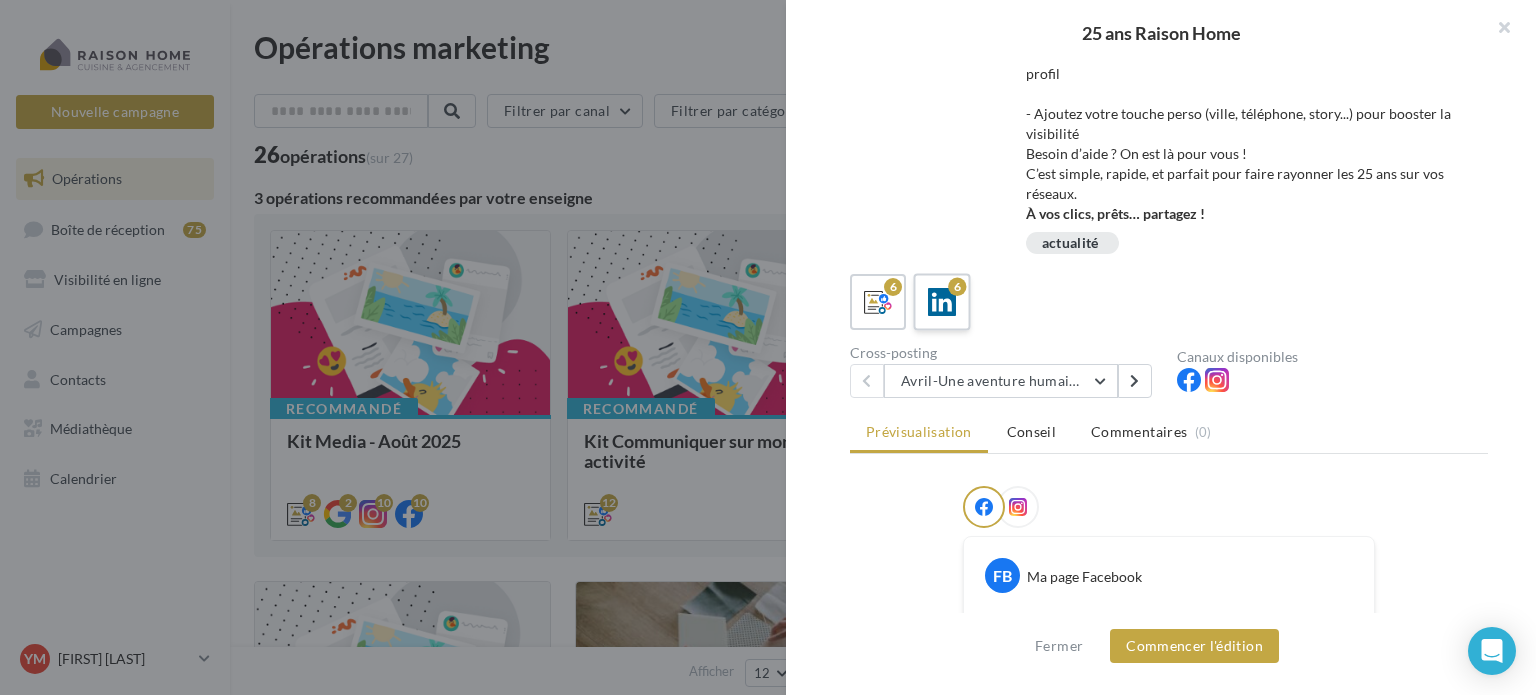 click at bounding box center [942, 302] 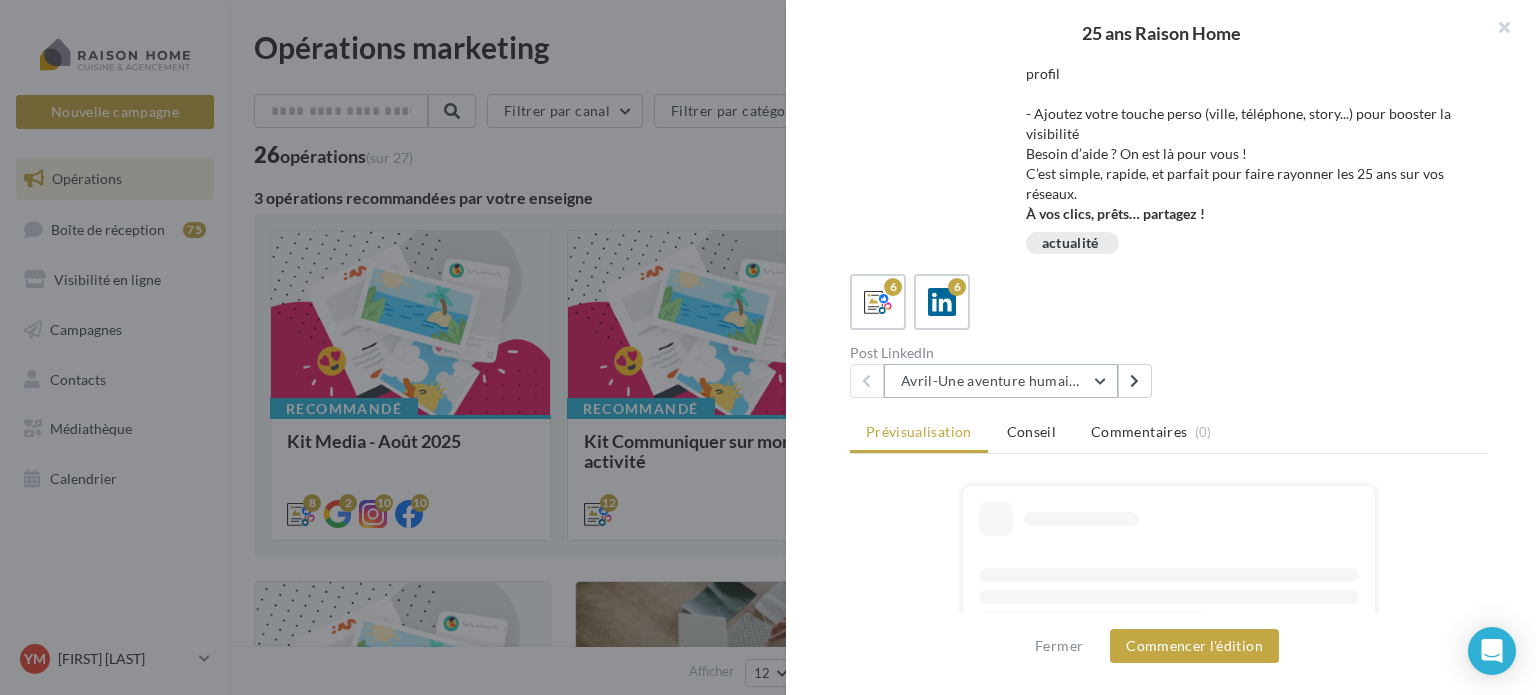 click on "Avril-Une aventure humaine depuis 25 ans" at bounding box center [1001, 381] 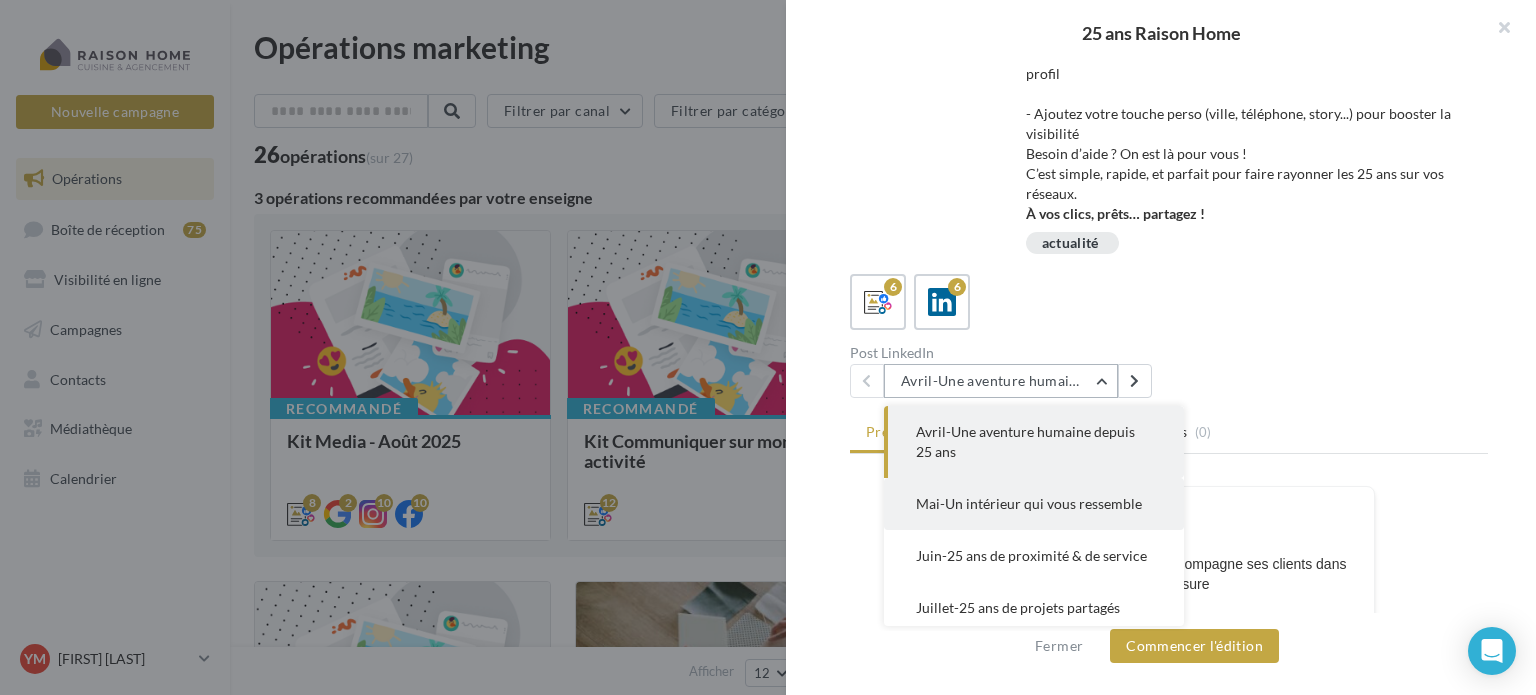 scroll, scrollTop: 100, scrollLeft: 0, axis: vertical 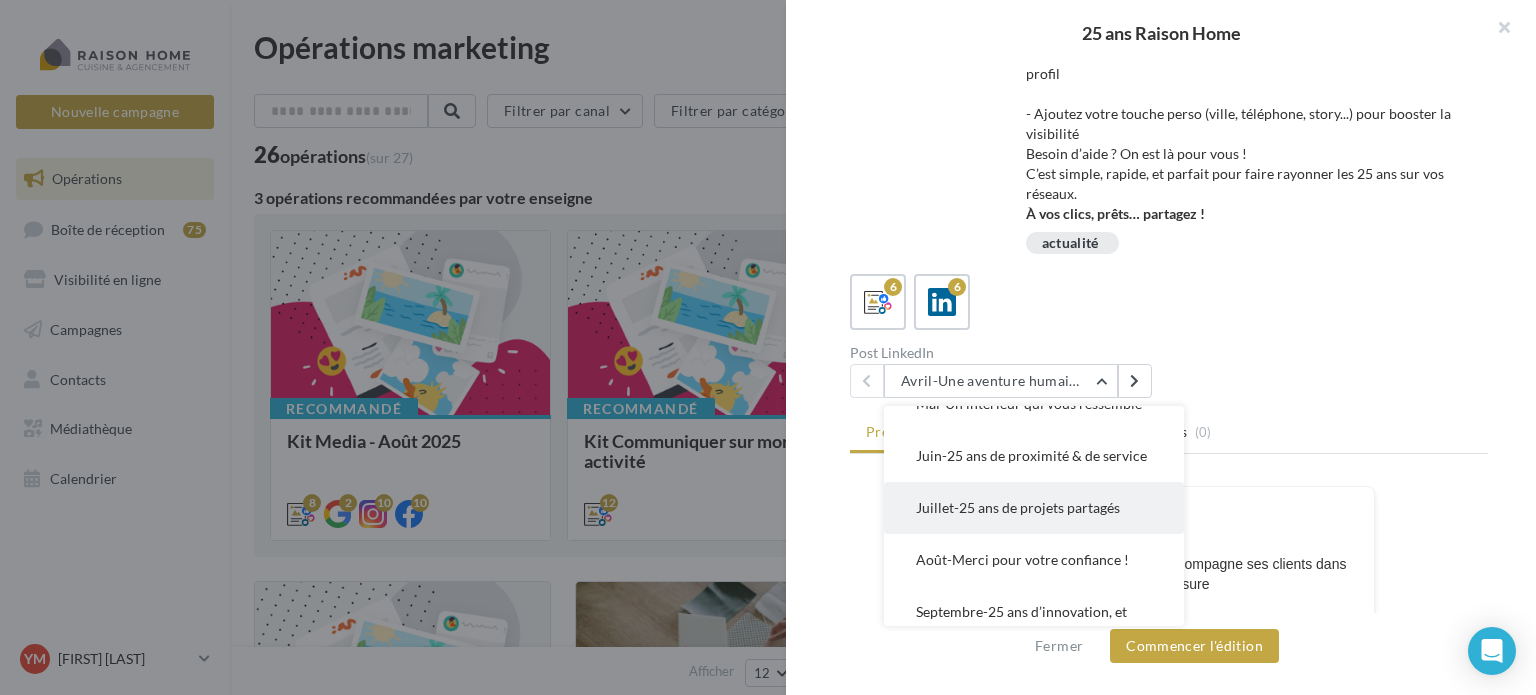 click on "Juillet-25 ans de projets partagés" at bounding box center [1018, 507] 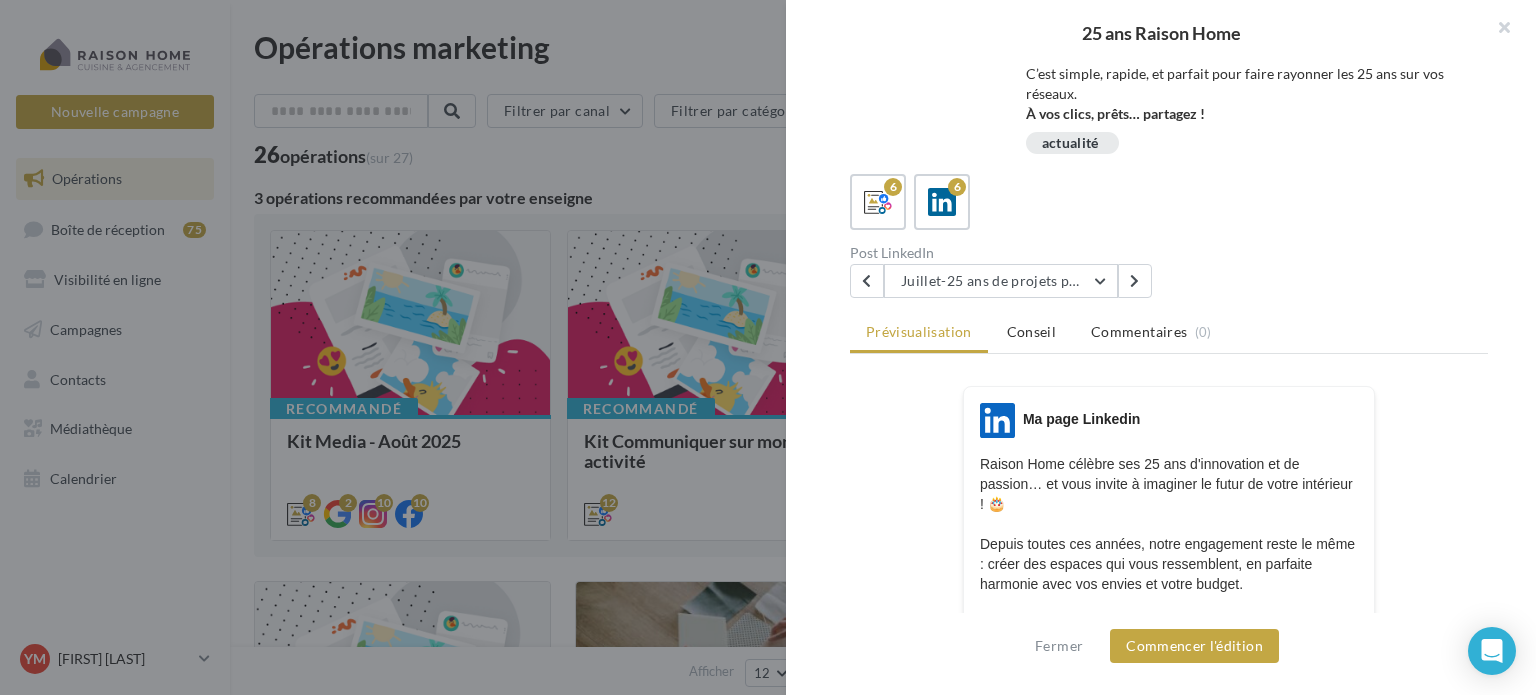 scroll, scrollTop: 400, scrollLeft: 0, axis: vertical 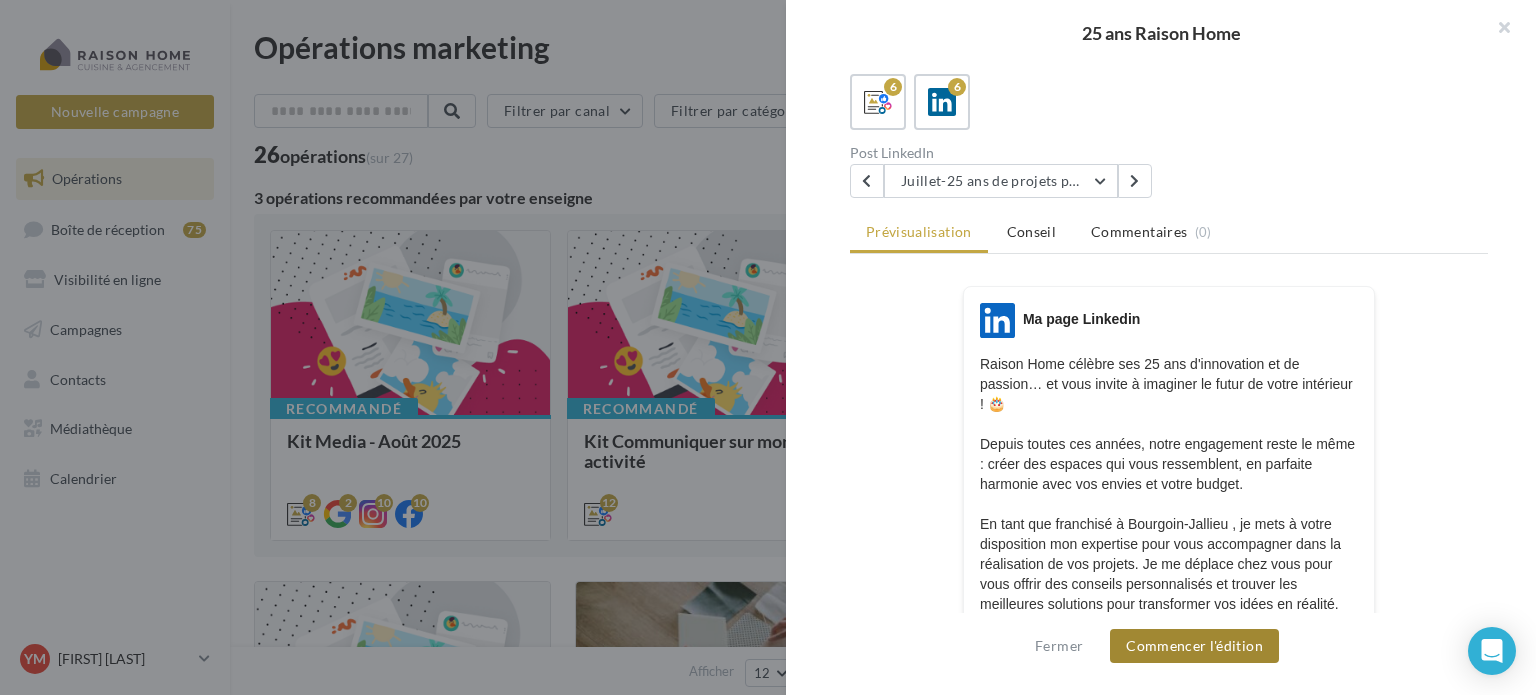 click on "Commencer l'édition" at bounding box center [1194, 646] 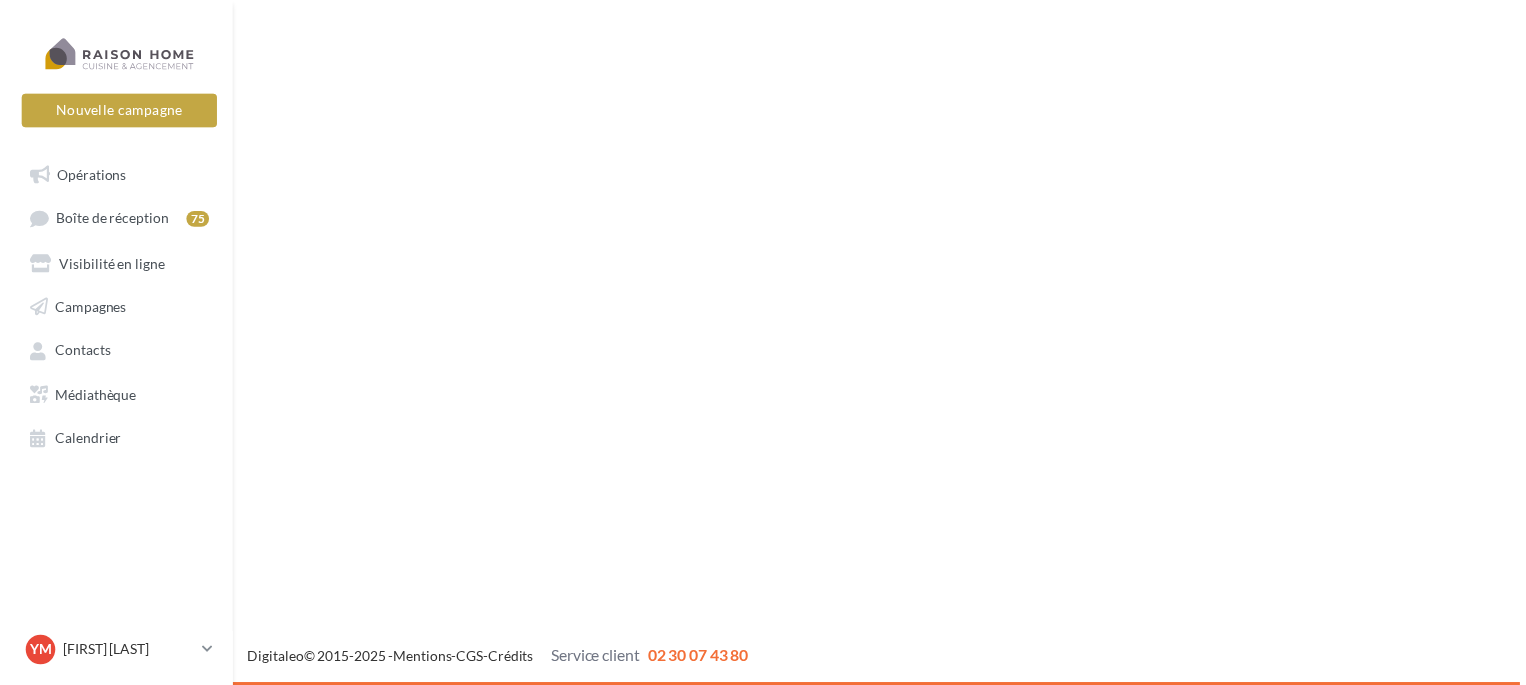 scroll, scrollTop: 0, scrollLeft: 0, axis: both 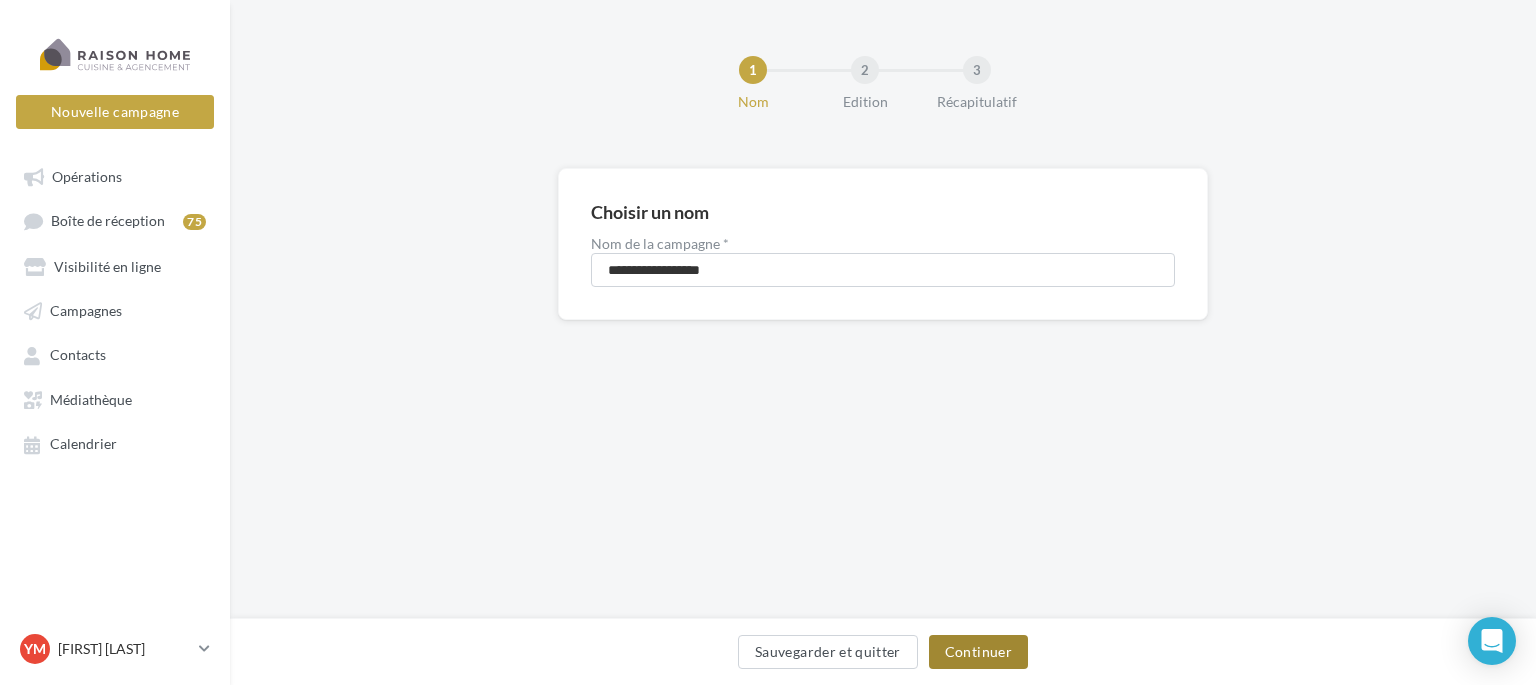 click on "Continuer" at bounding box center (978, 652) 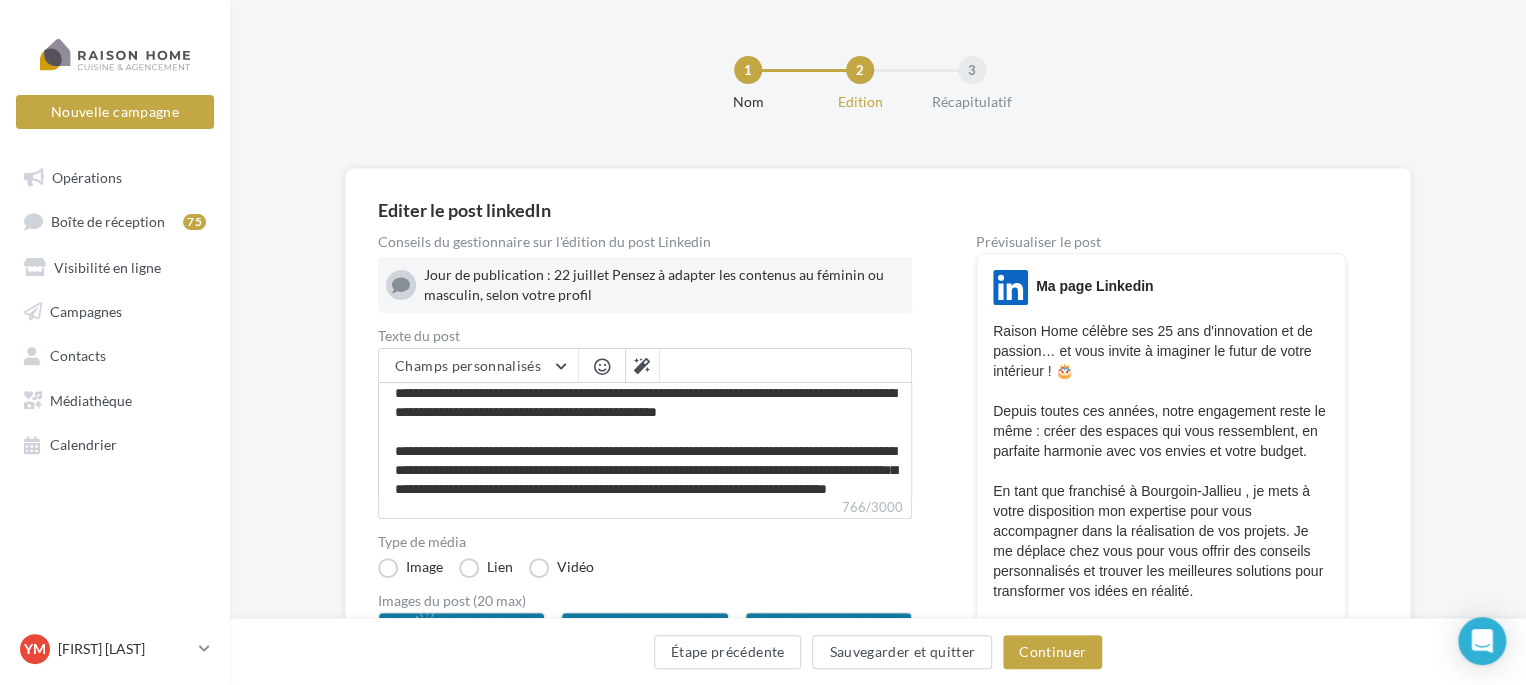 scroll, scrollTop: 100, scrollLeft: 0, axis: vertical 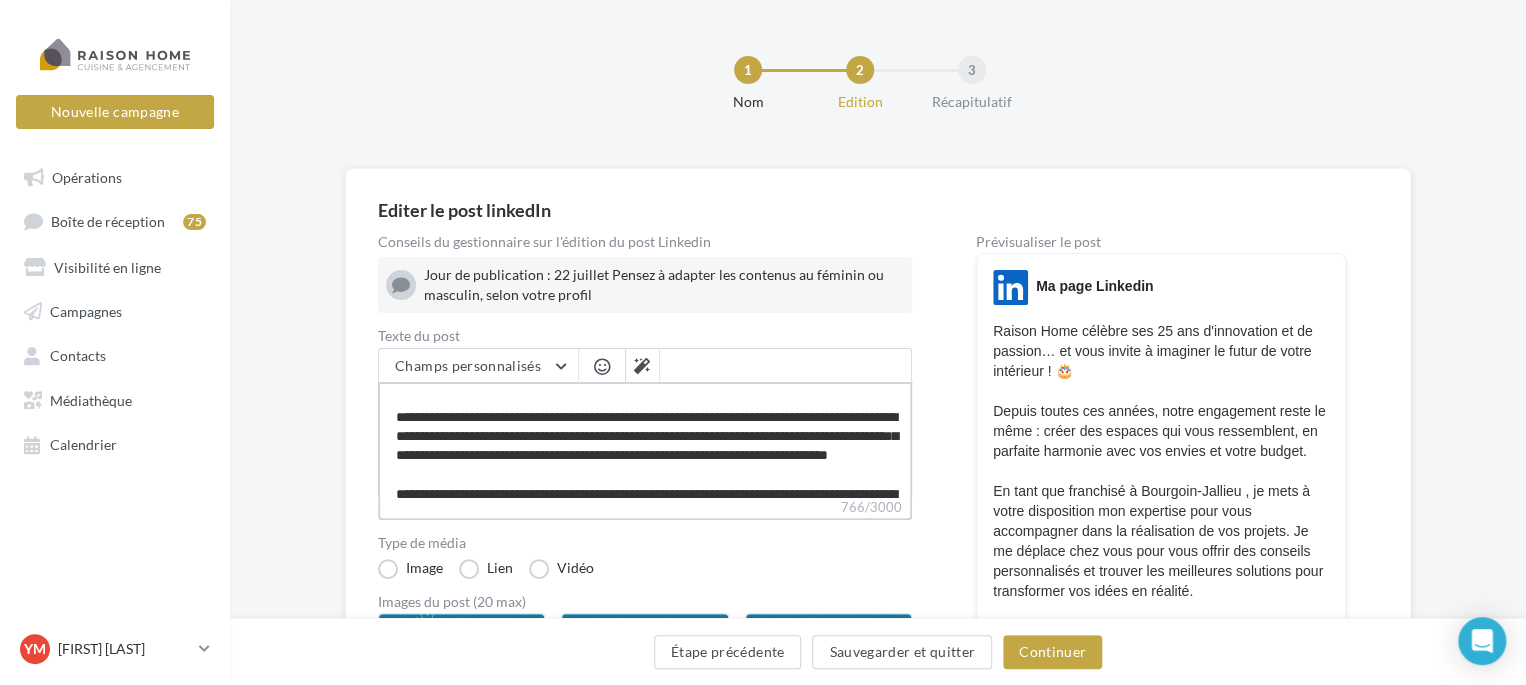 drag, startPoint x: 396, startPoint y: 414, endPoint x: 524, endPoint y: 416, distance: 128.01562 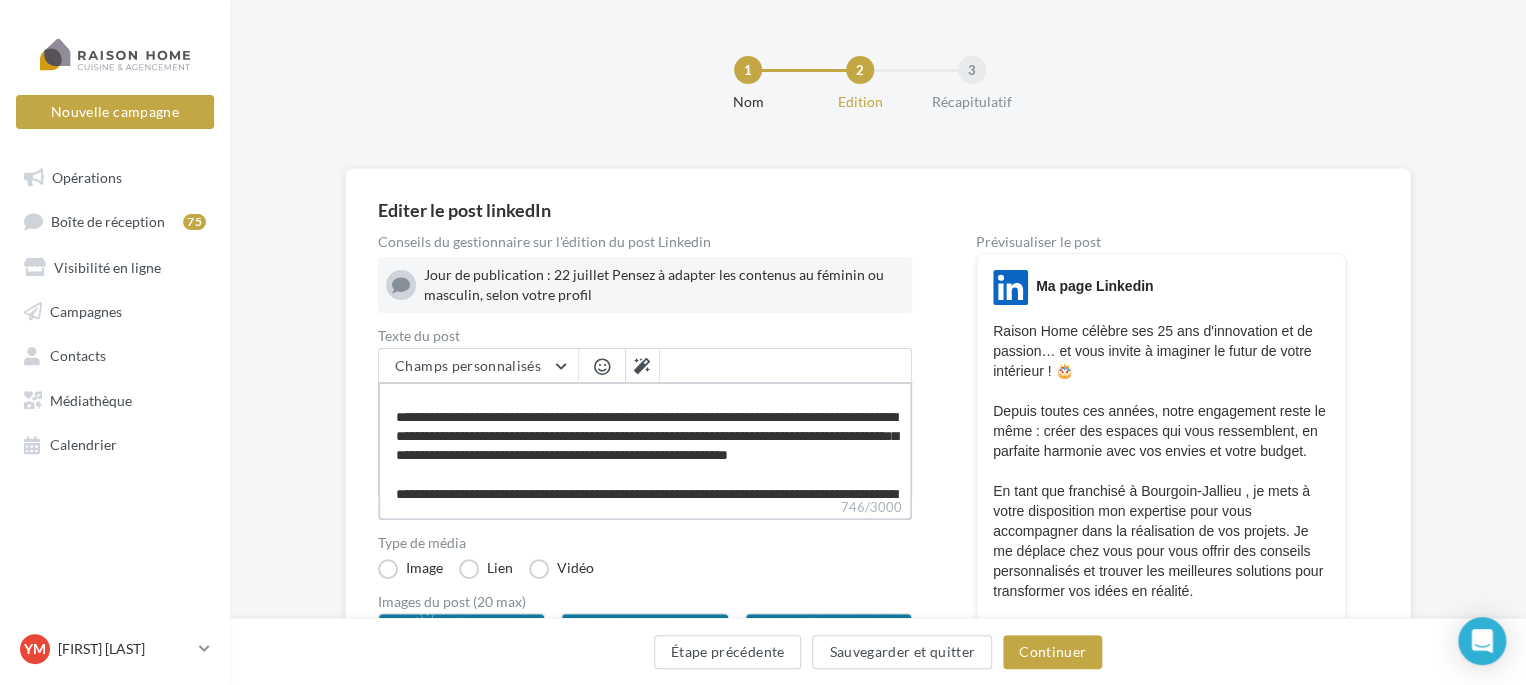 type on "**********" 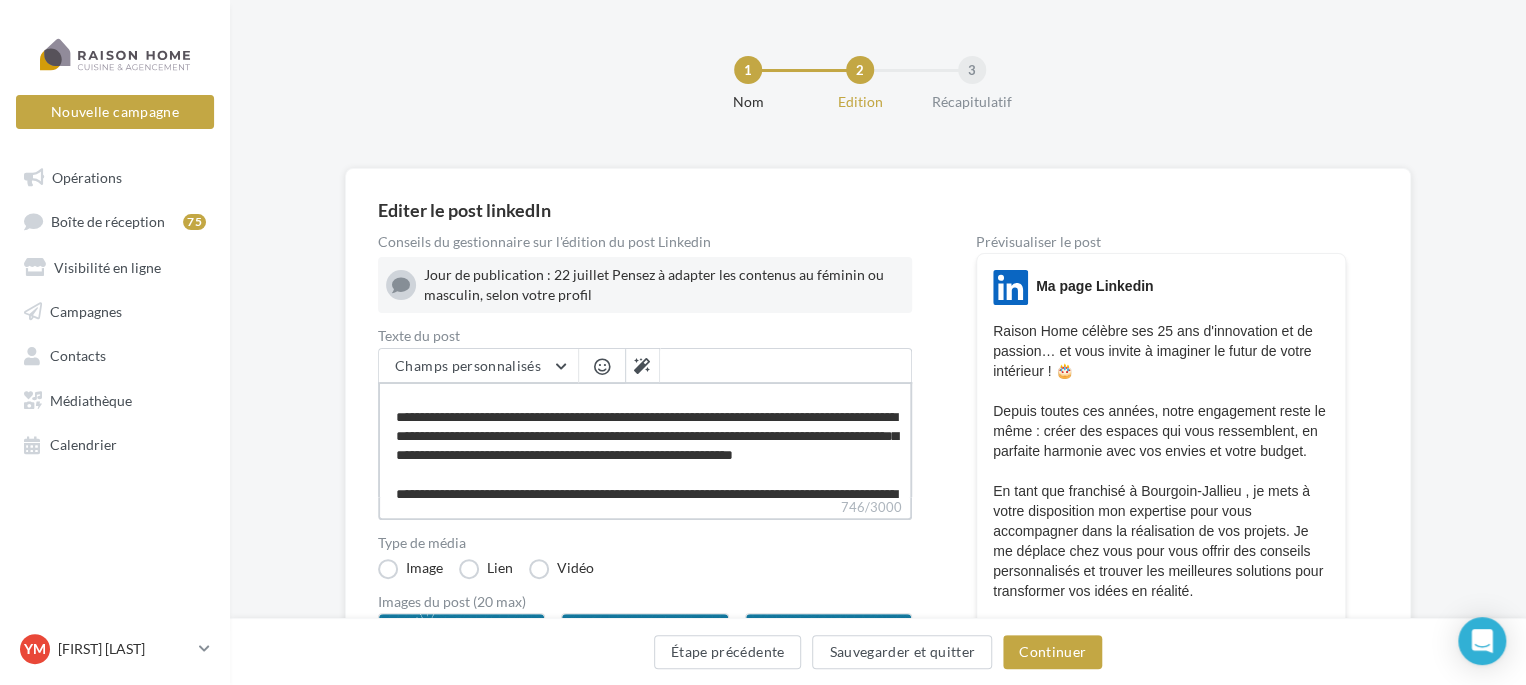 type on "**********" 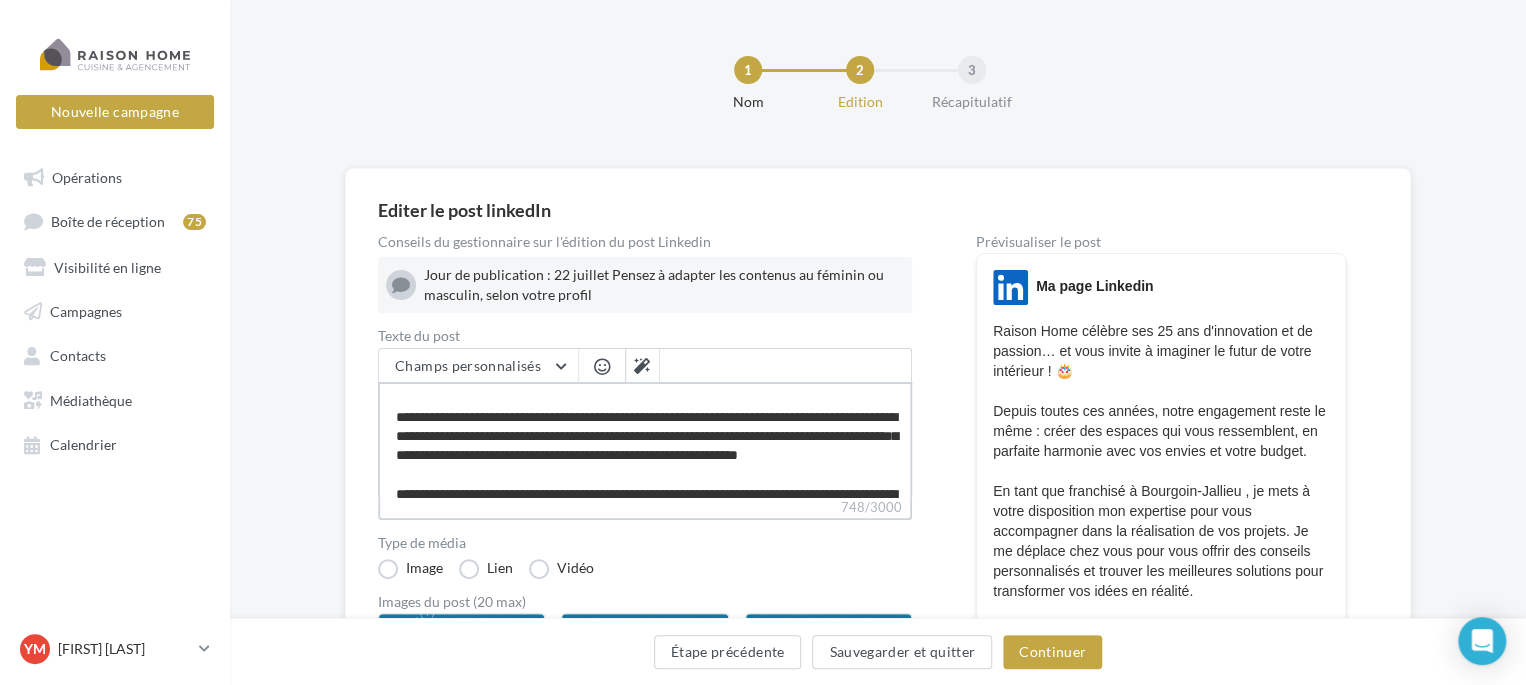 type on "**********" 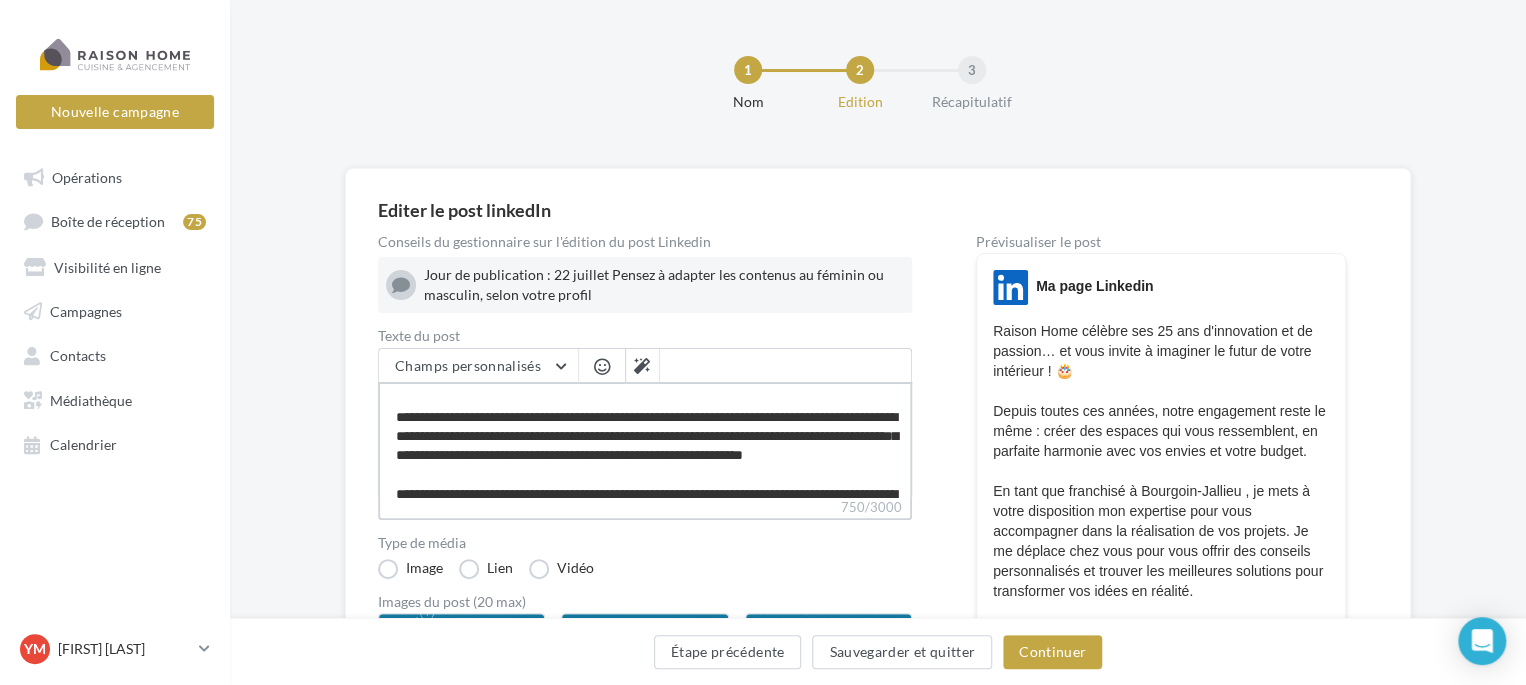 type on "**********" 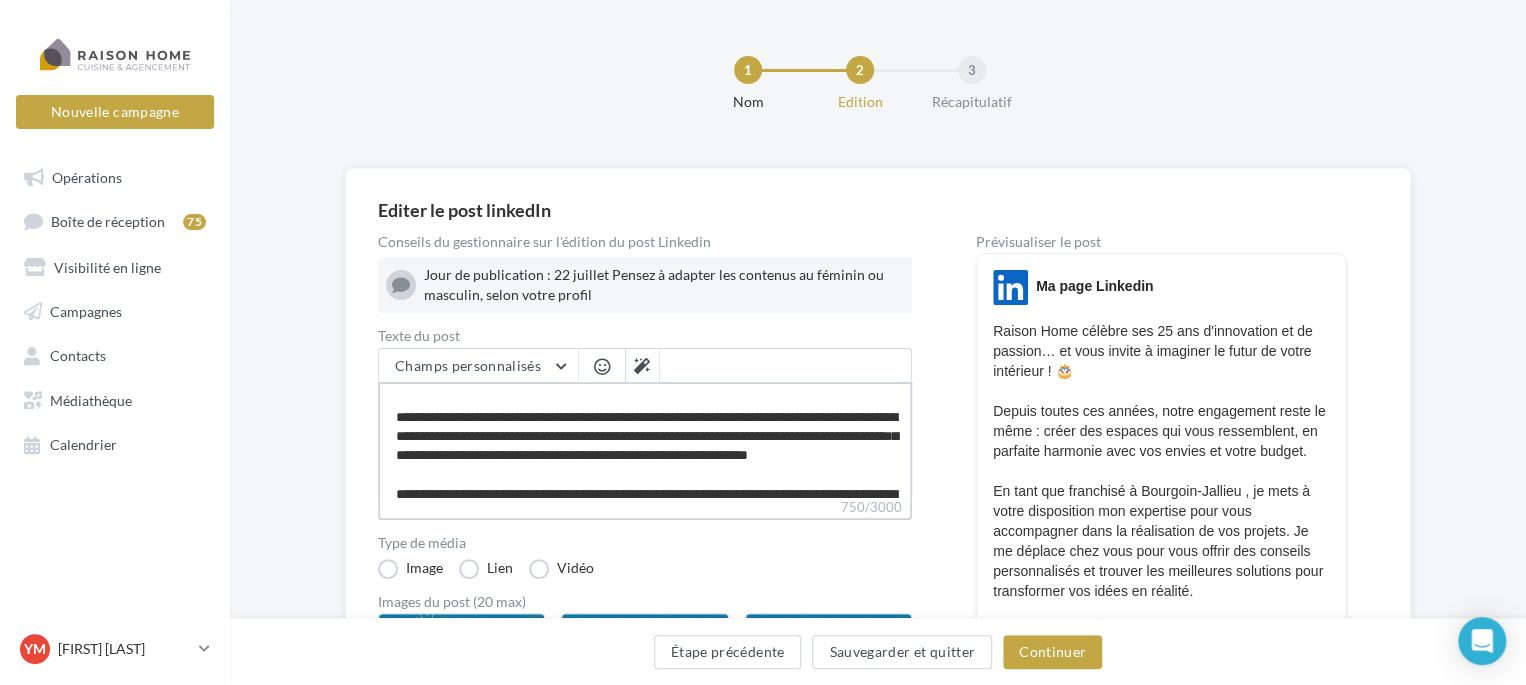 type on "**********" 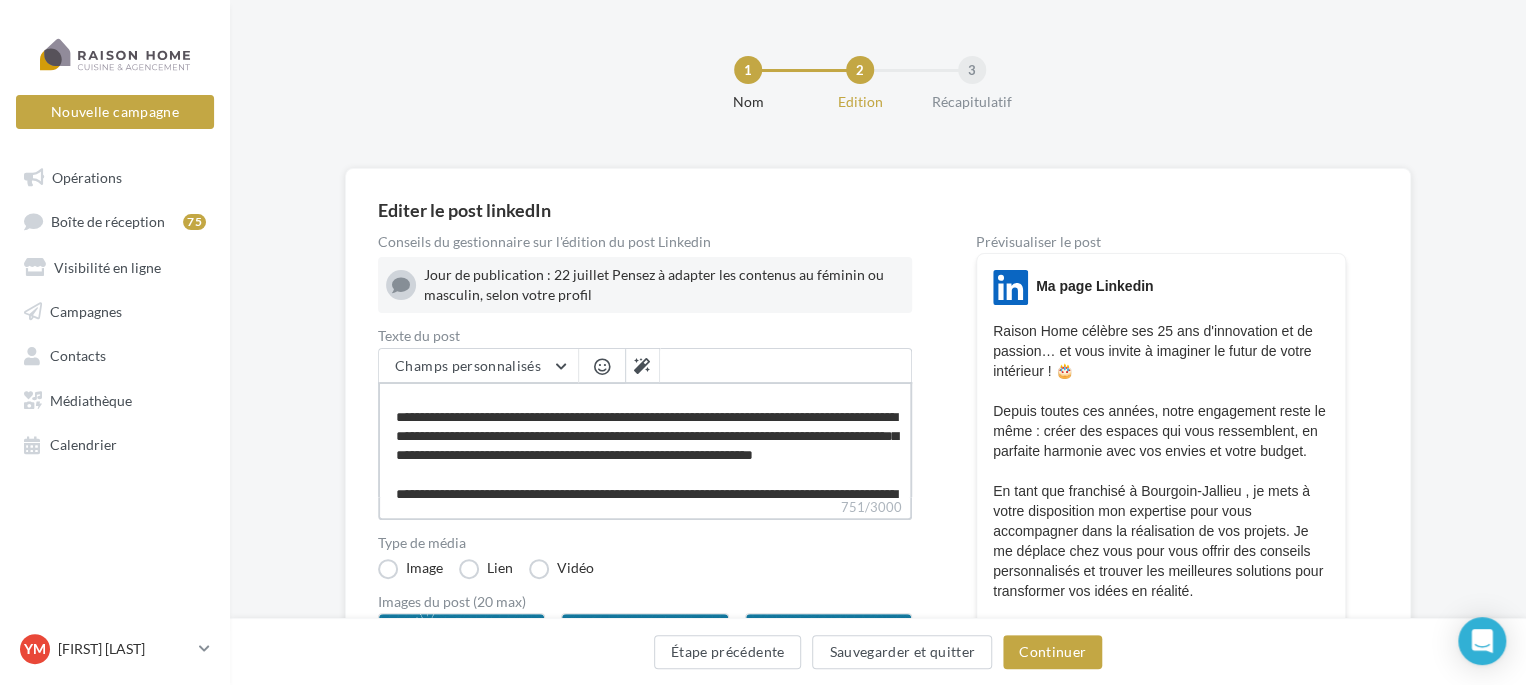 type on "**********" 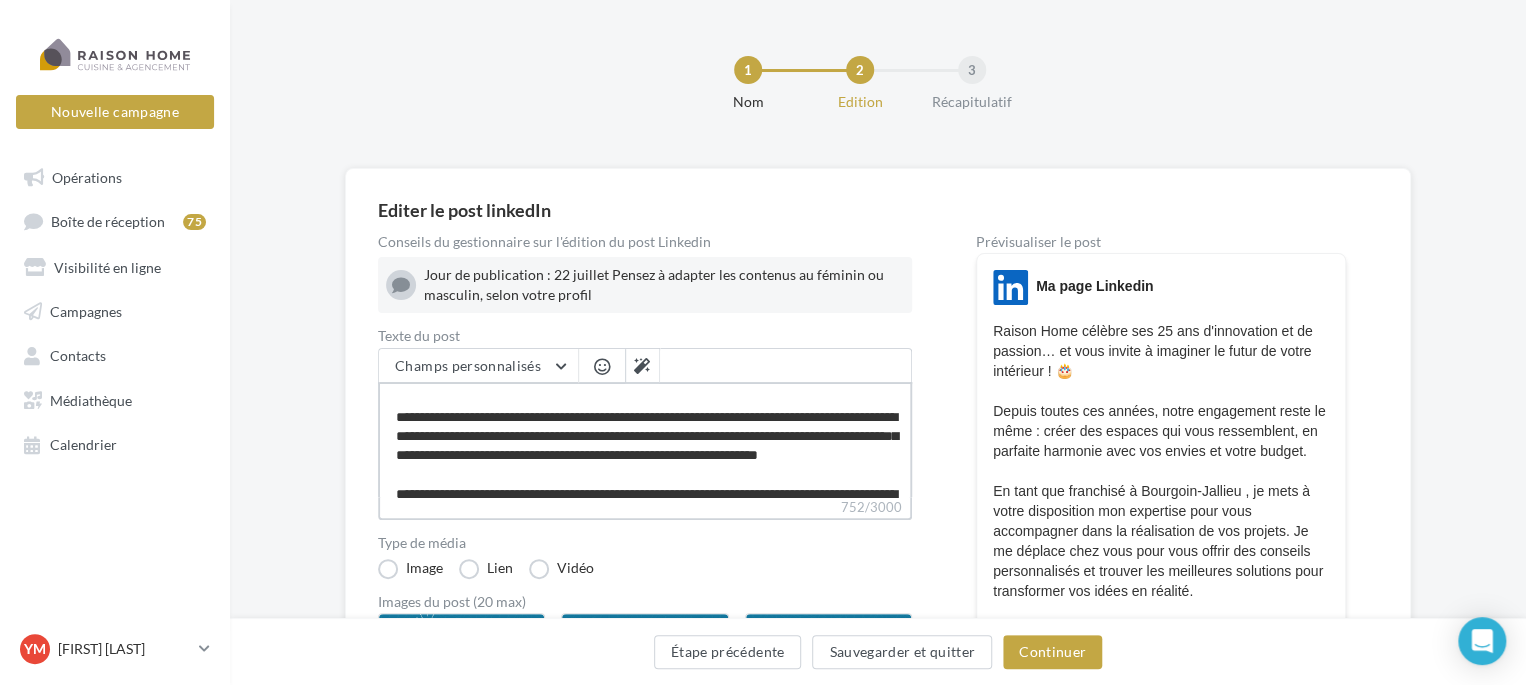 type on "**********" 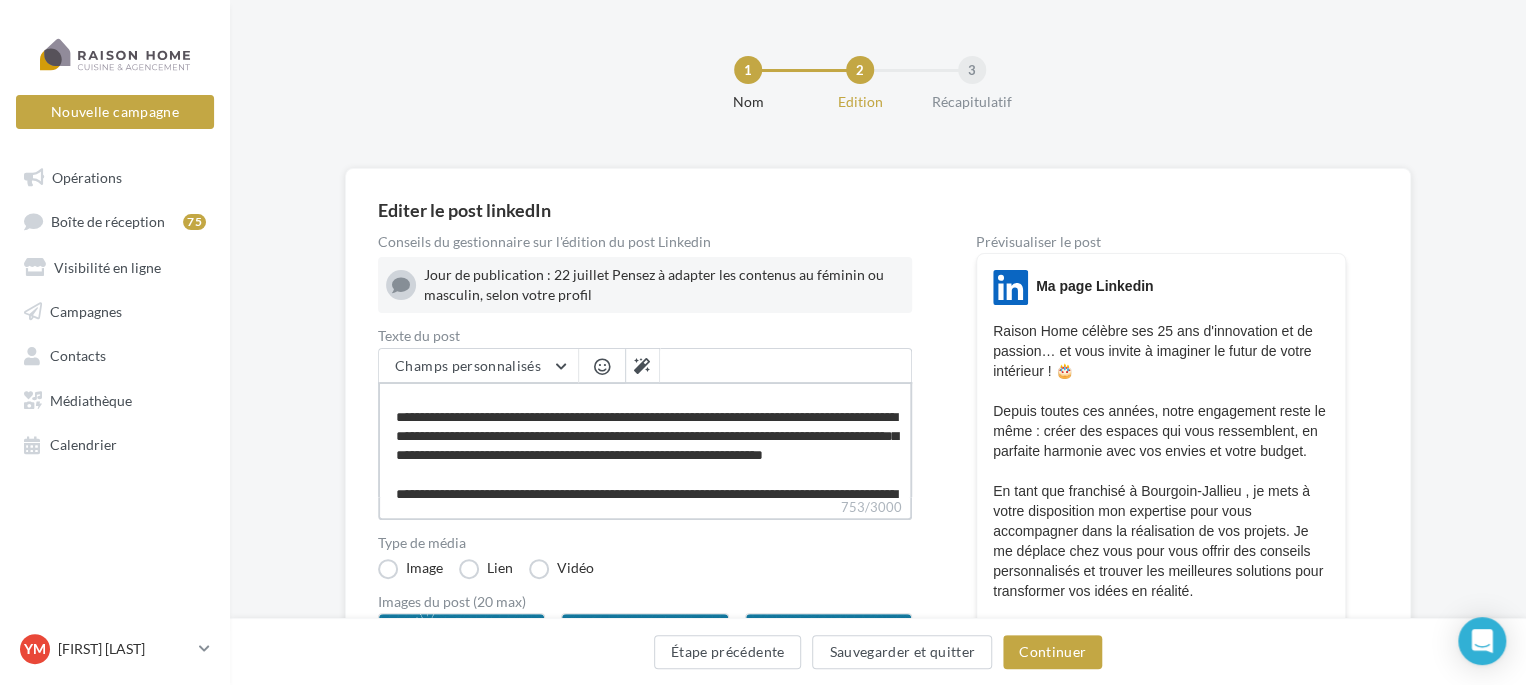 type on "**********" 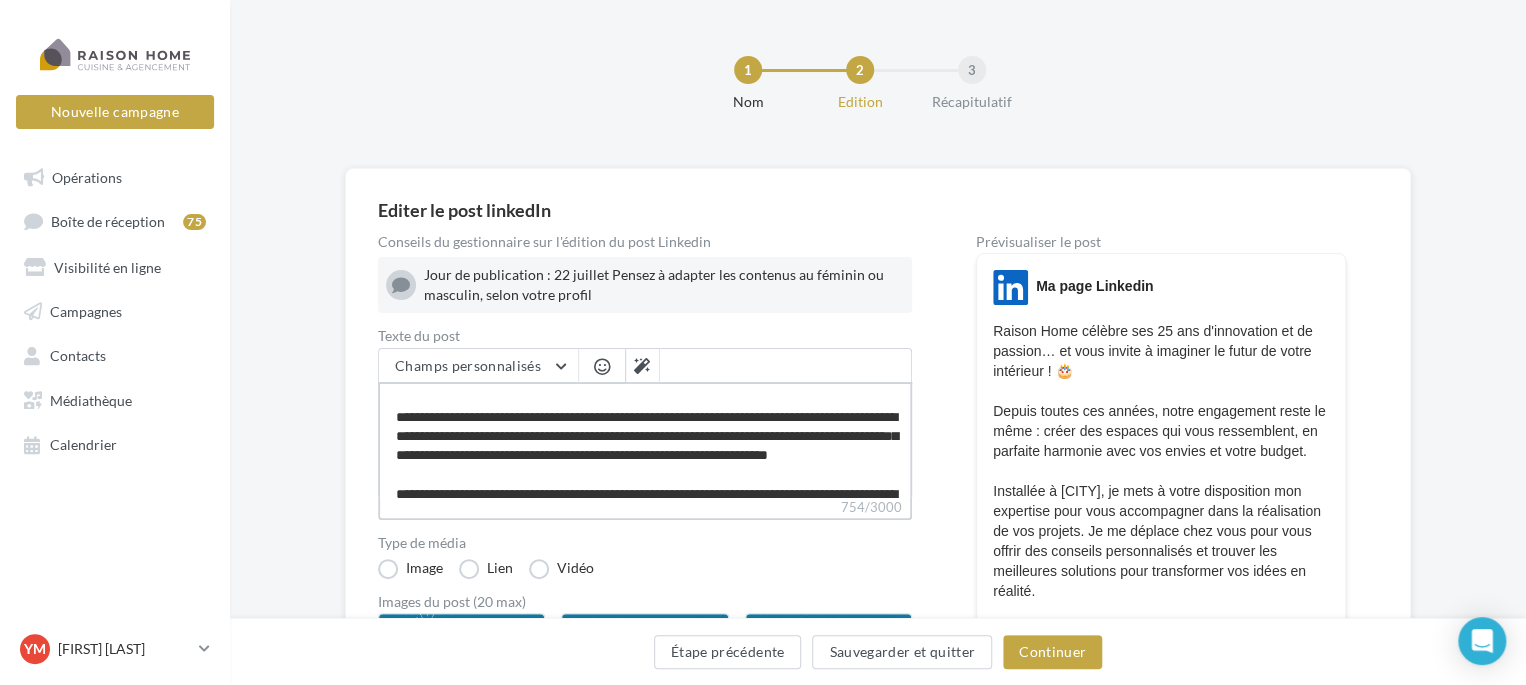 drag, startPoint x: 464, startPoint y: 411, endPoint x: 560, endPoint y: 411, distance: 96 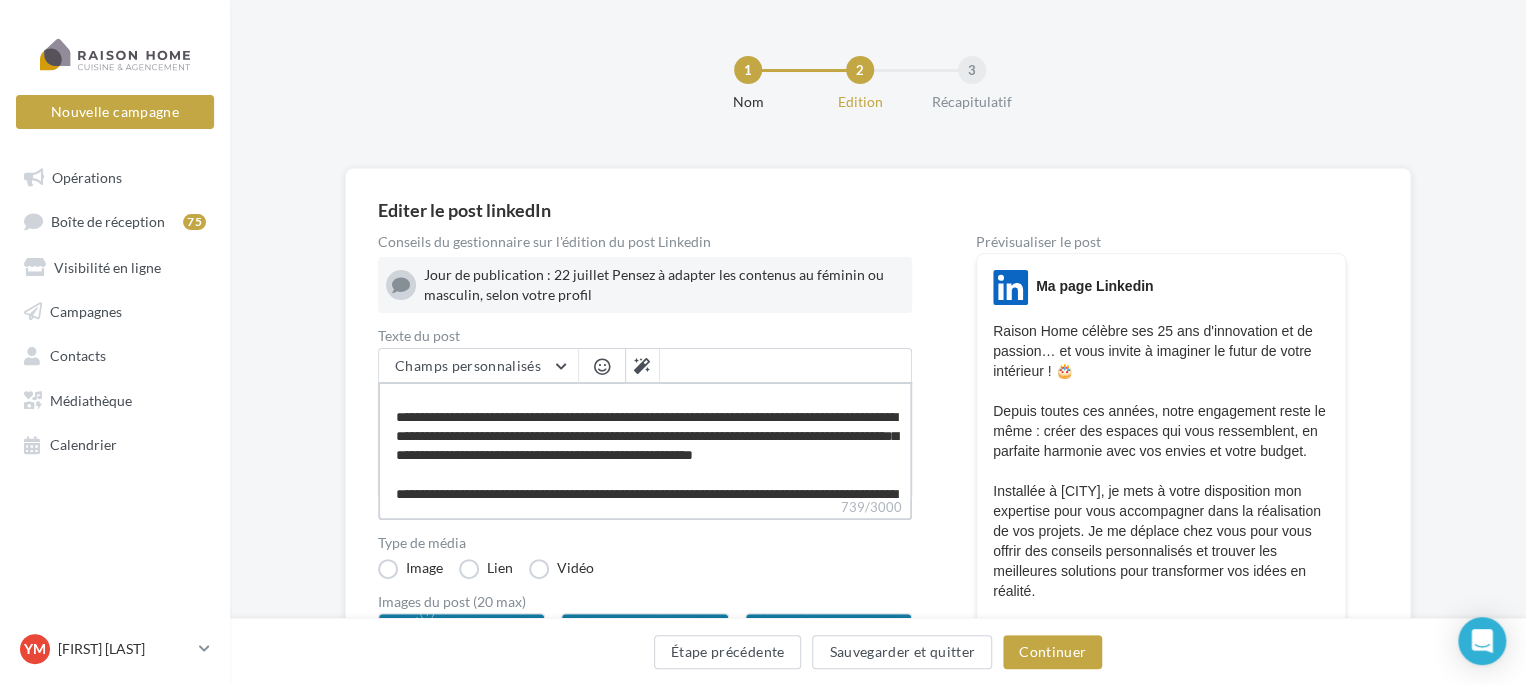 type on "**********" 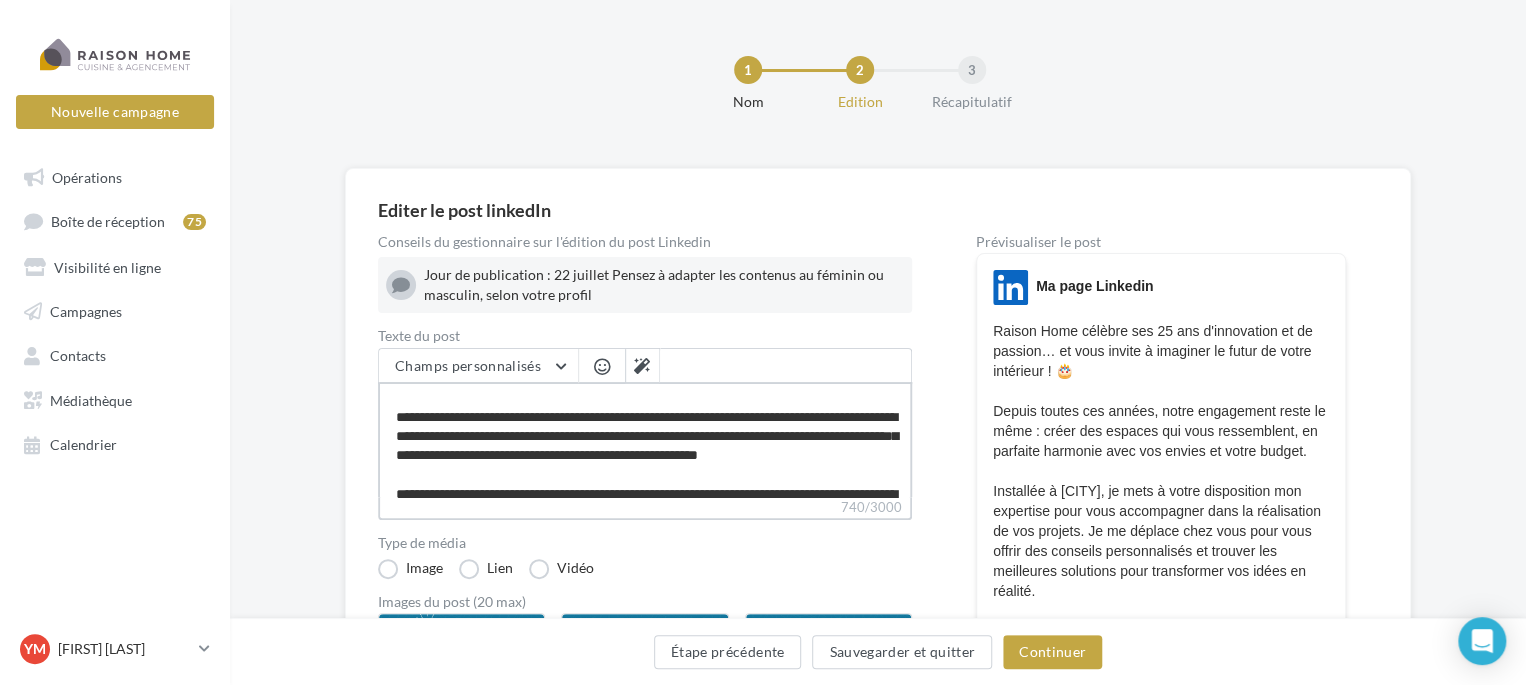type on "**********" 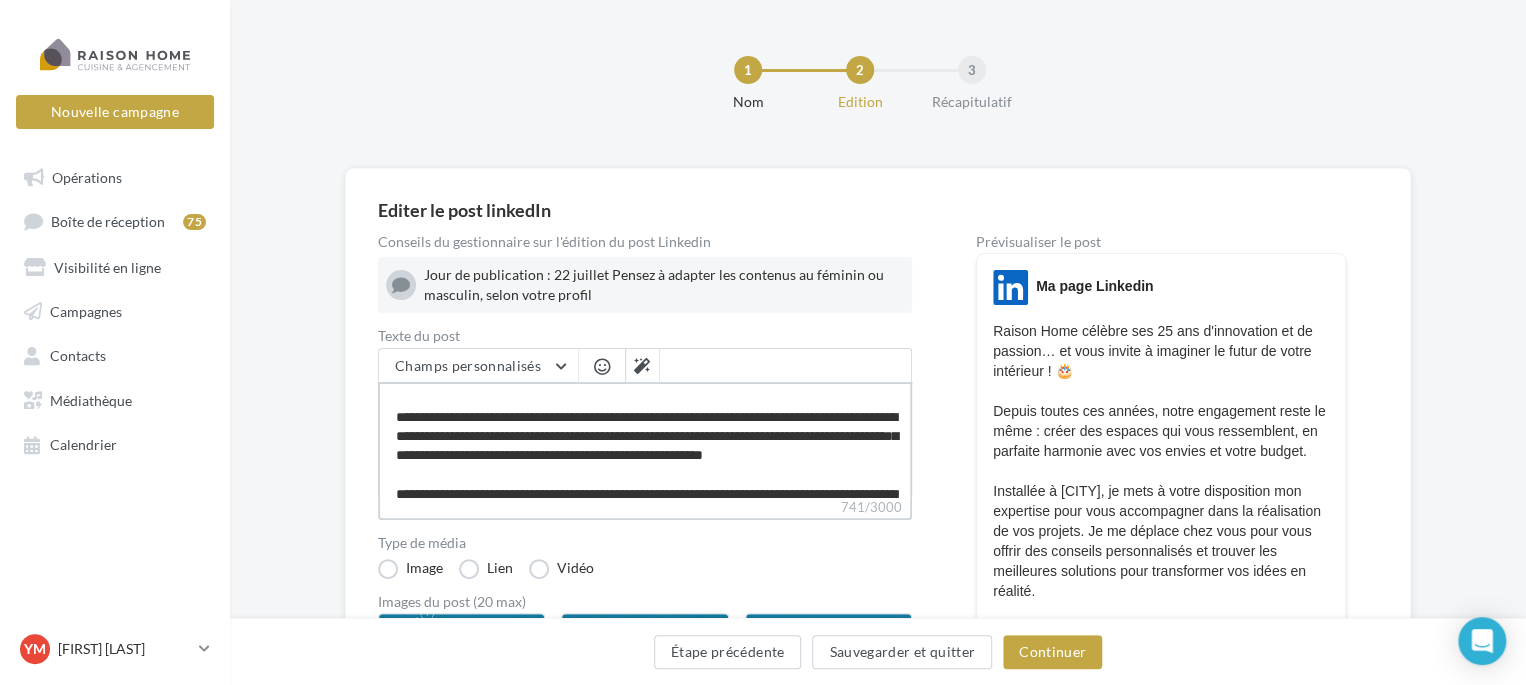 type on "**********" 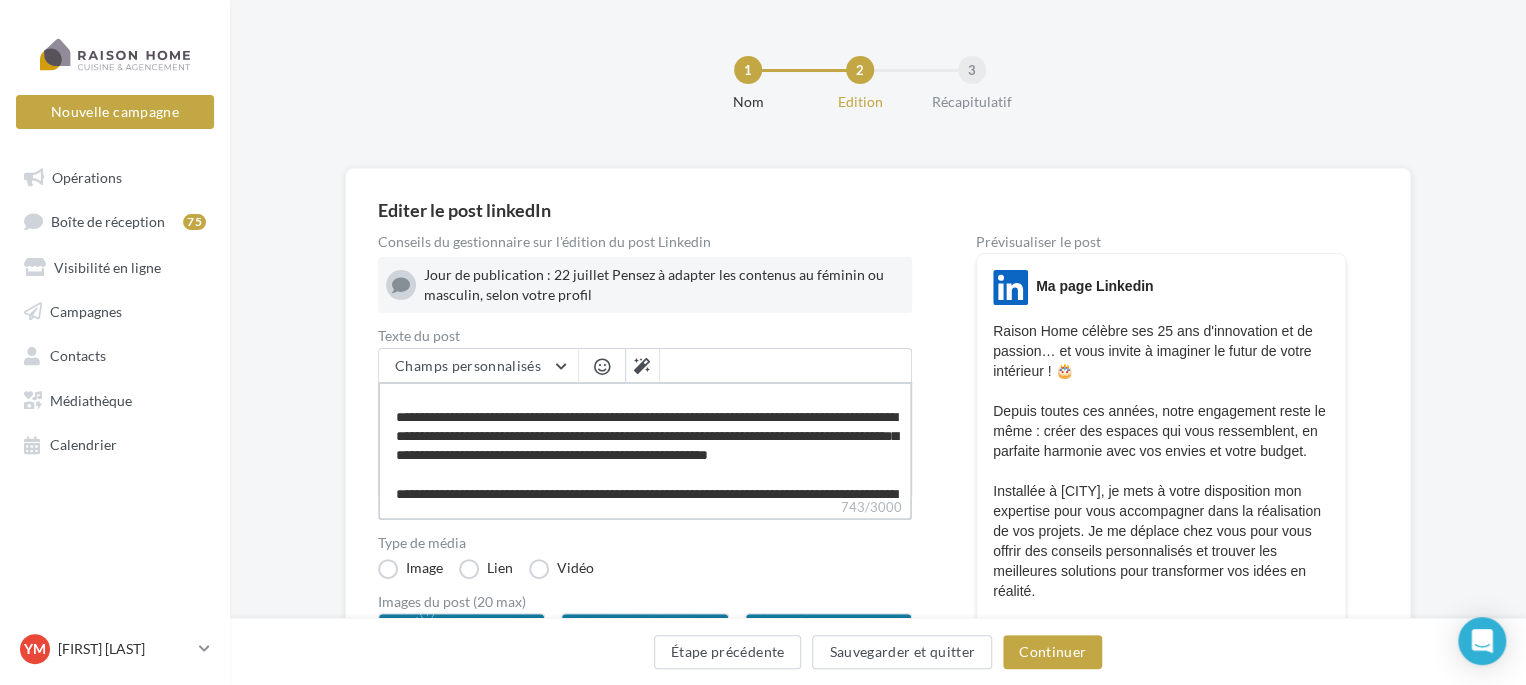 type on "**********" 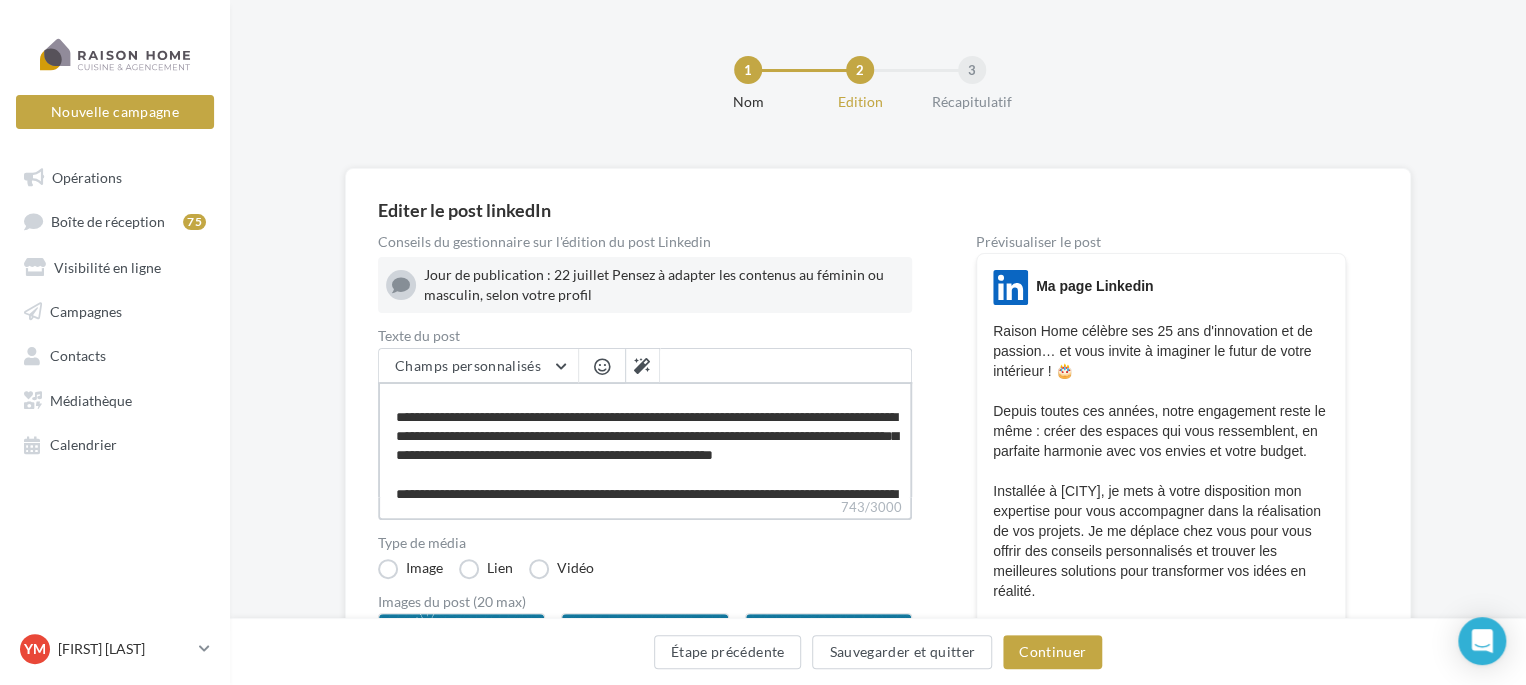 type on "**********" 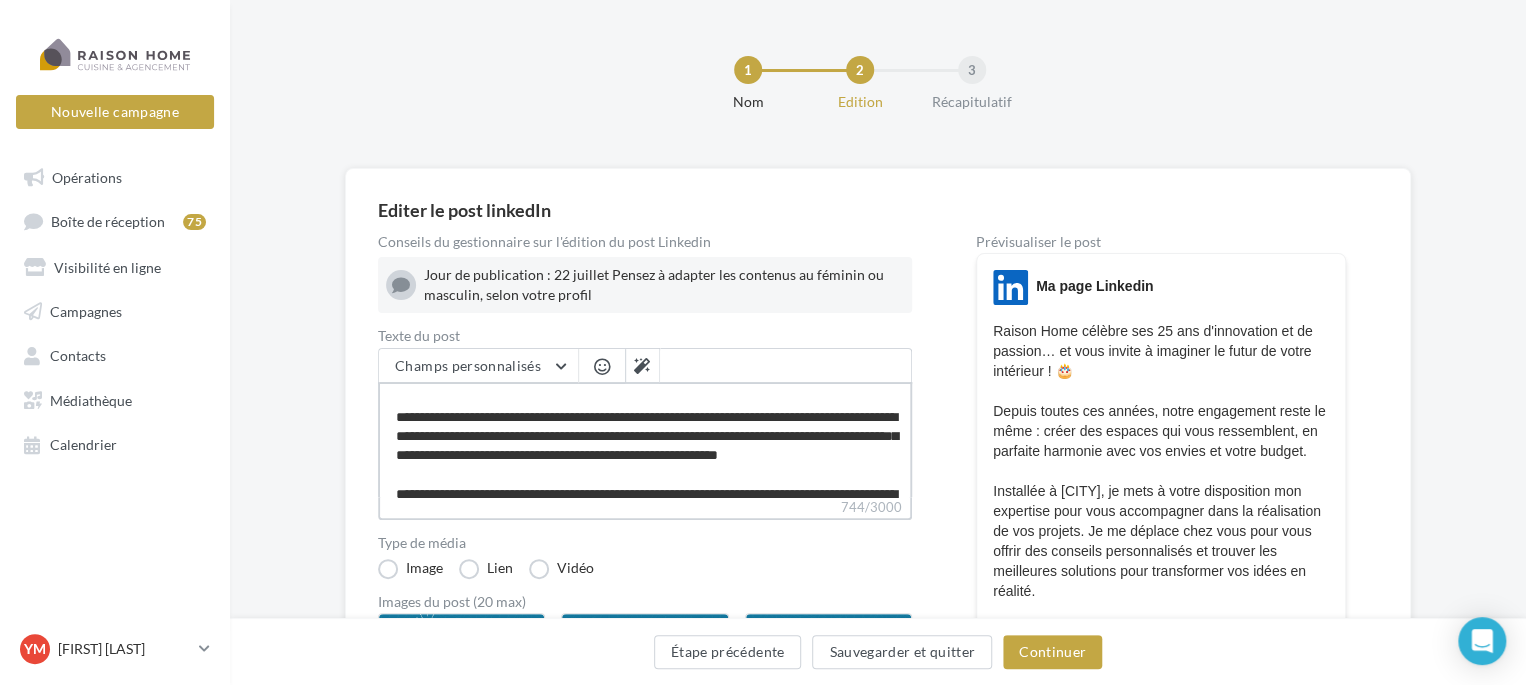 type on "**********" 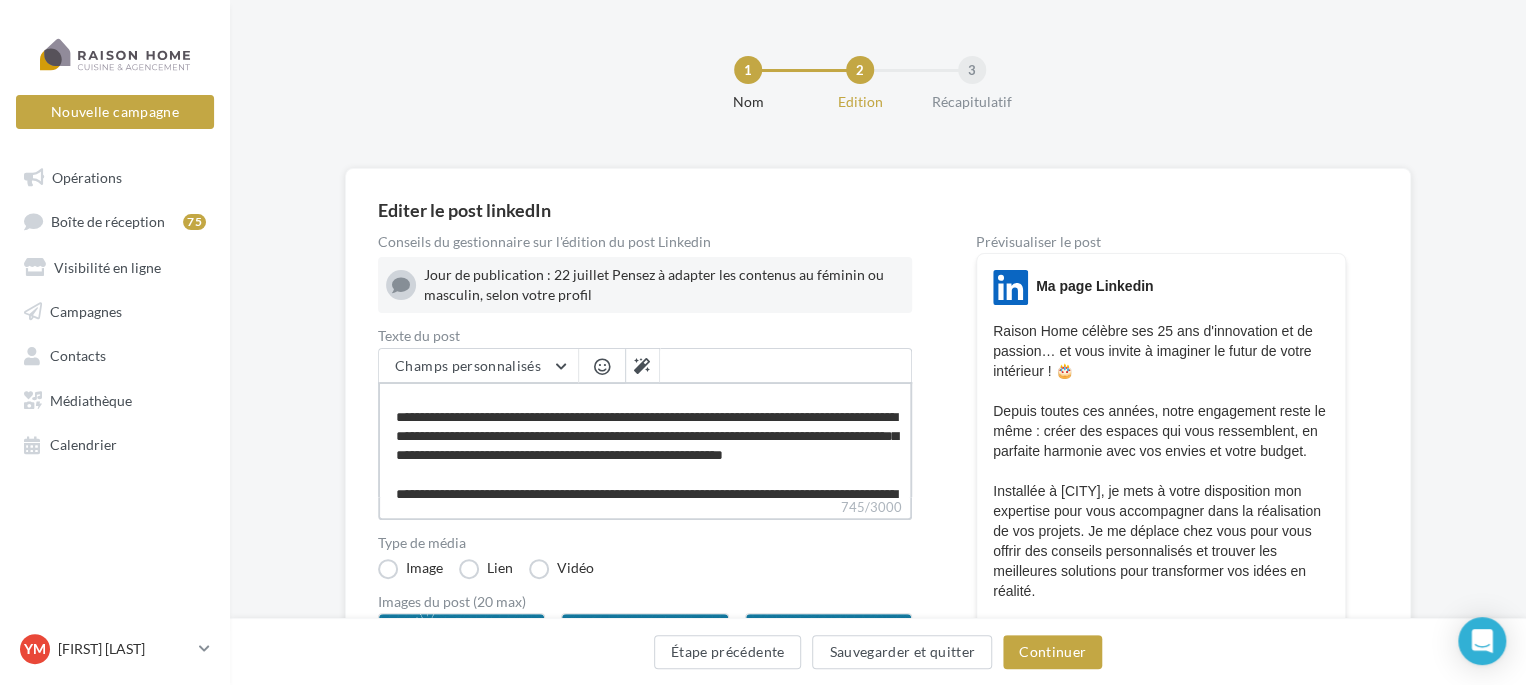 type on "**********" 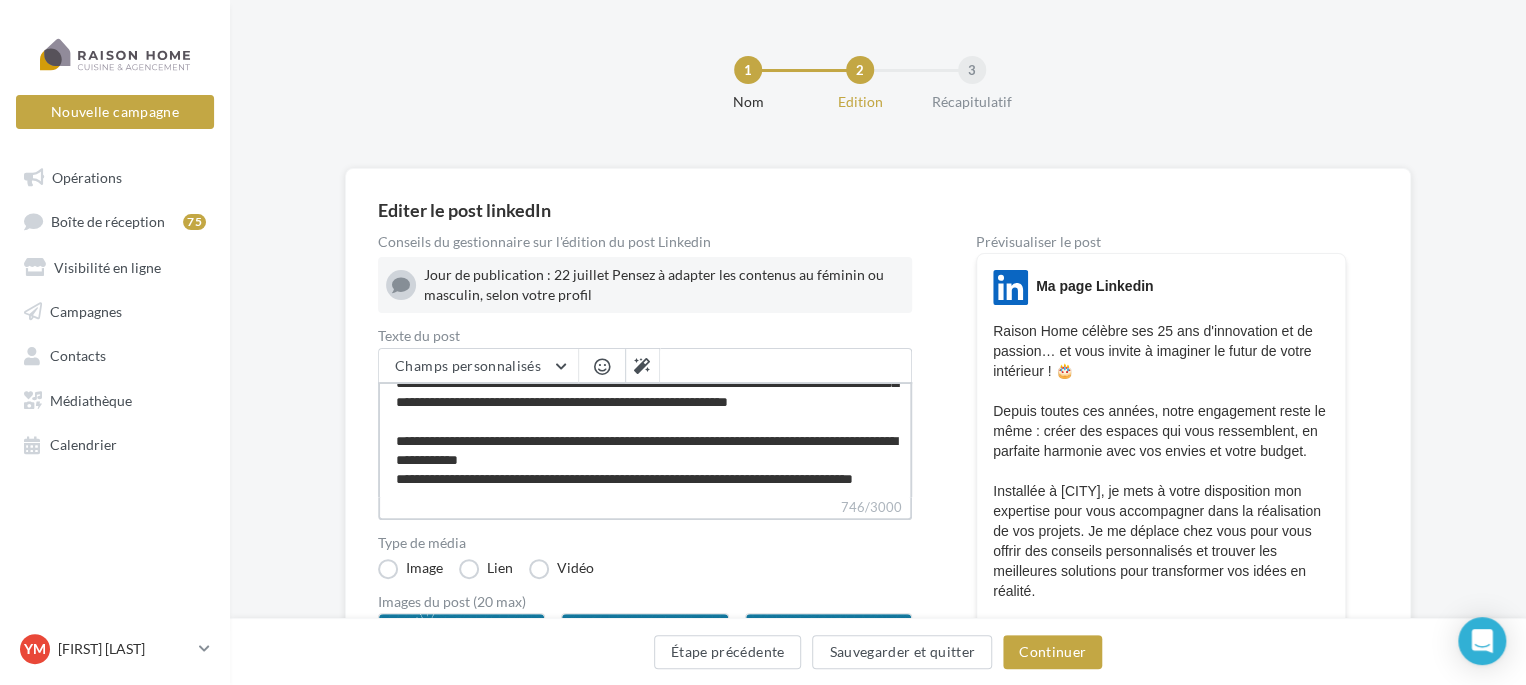 scroll, scrollTop: 191, scrollLeft: 0, axis: vertical 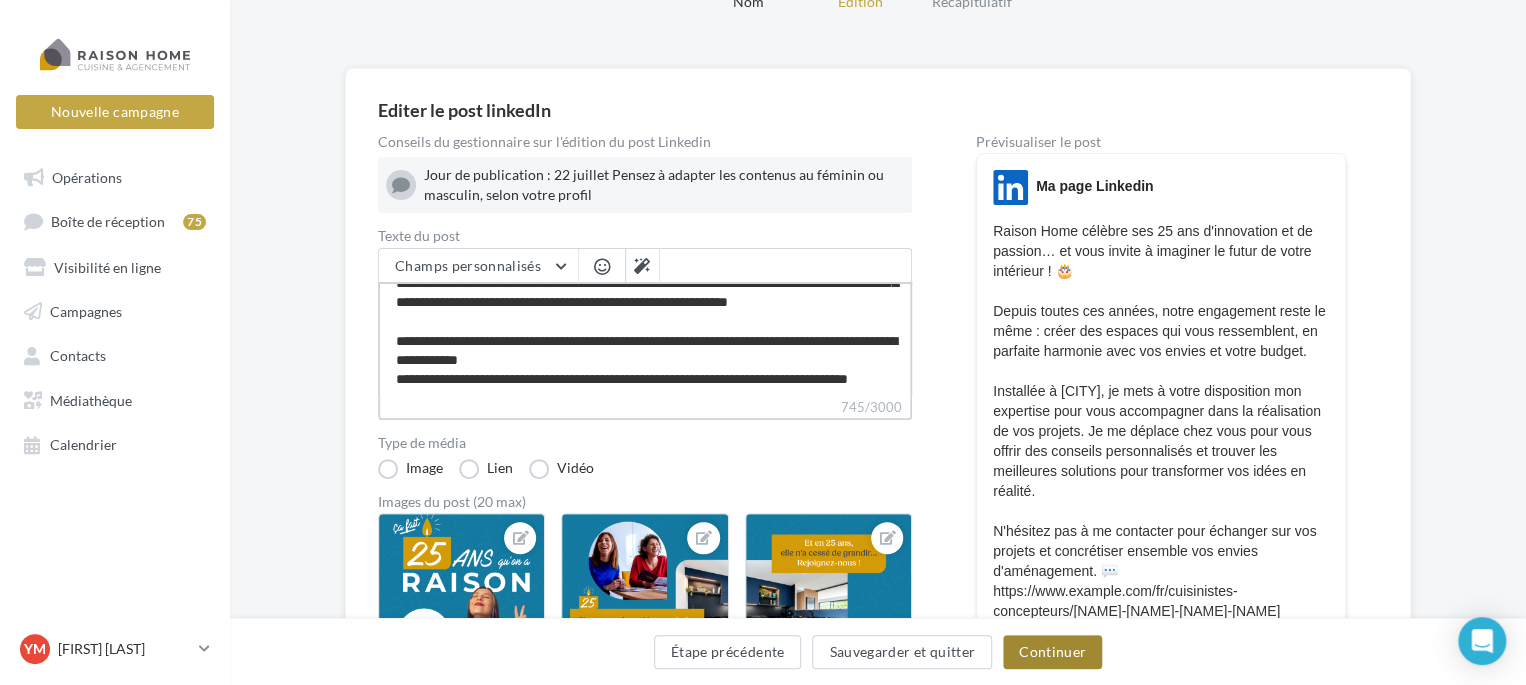type on "**********" 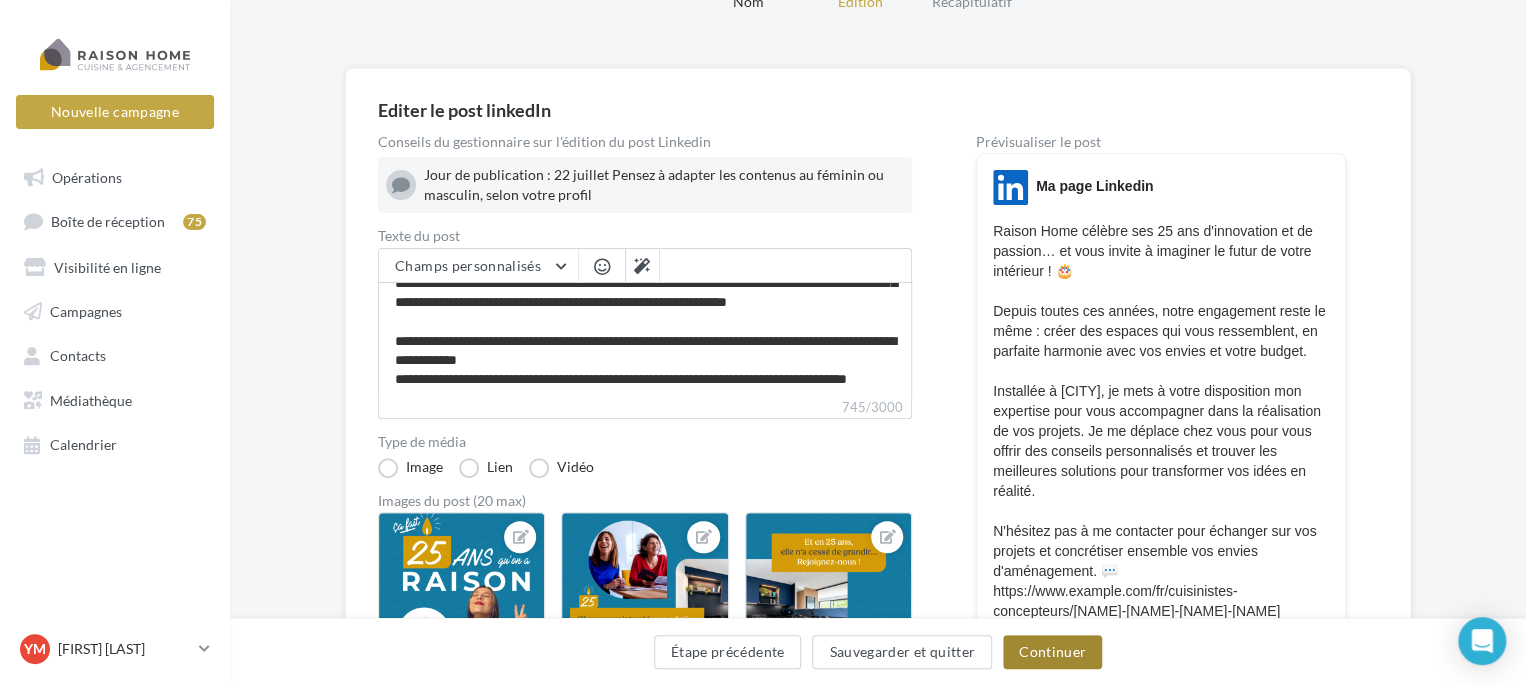 scroll, scrollTop: 190, scrollLeft: 0, axis: vertical 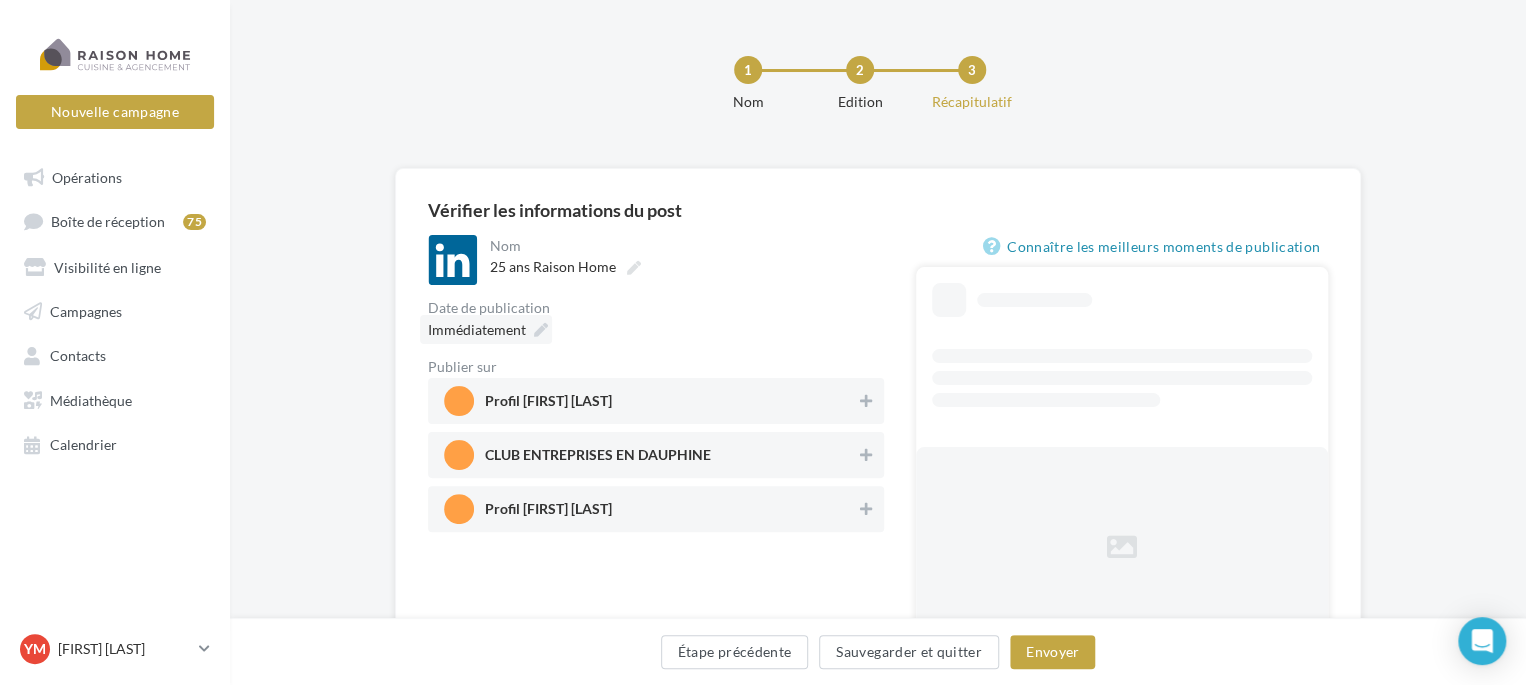 click on "Immédiatement" at bounding box center (477, 329) 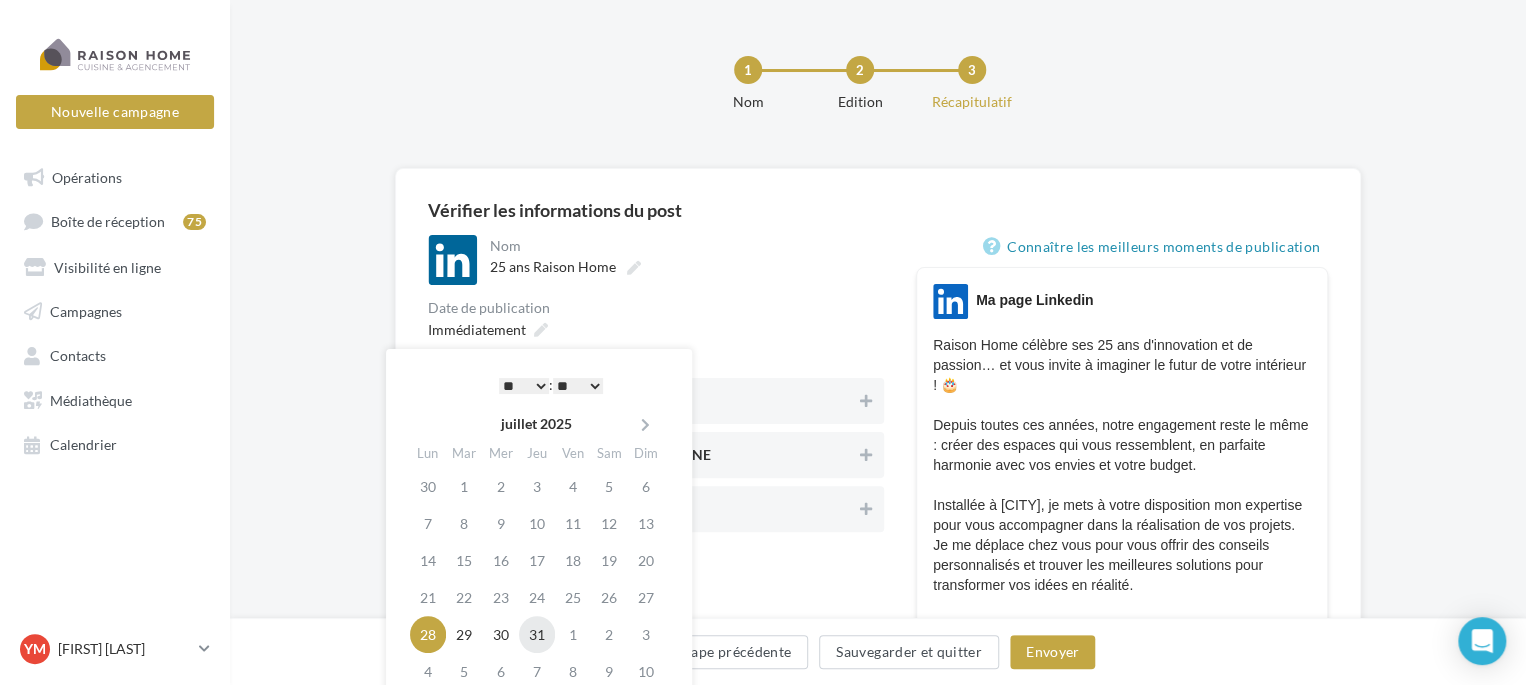 click on "31" at bounding box center [537, 634] 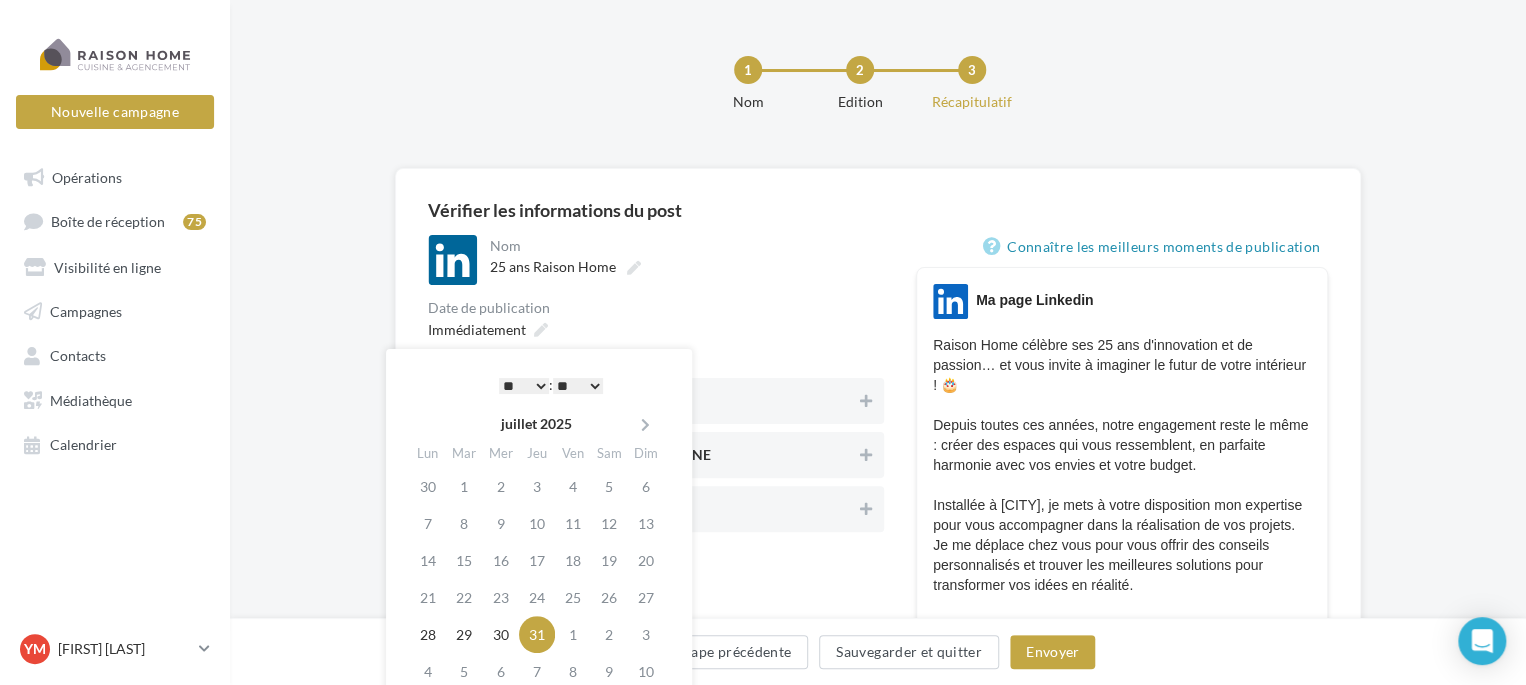click on "* * * * * * * * * * ** ** ** ** ** ** ** ** ** ** ** ** ** **" at bounding box center [524, 386] 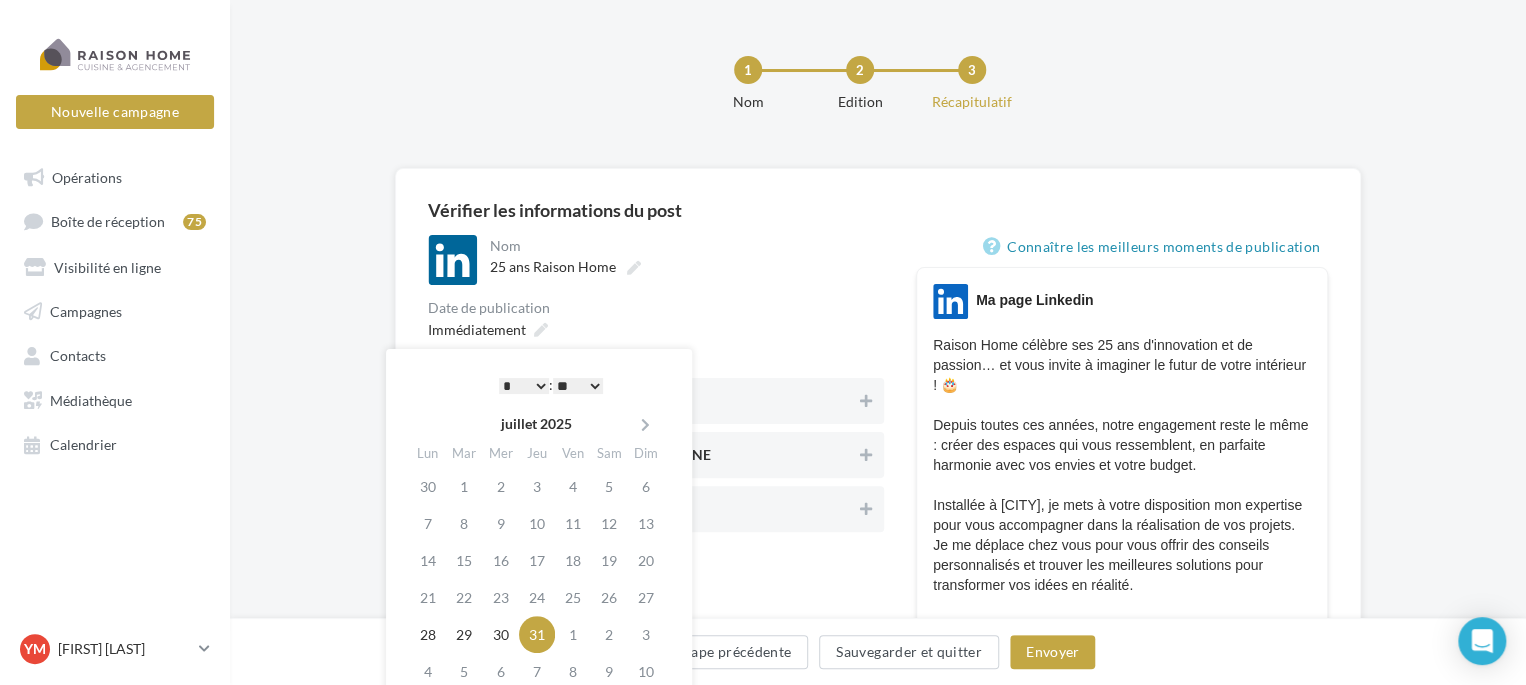 click on "** ** ** ** ** **" at bounding box center [578, 386] 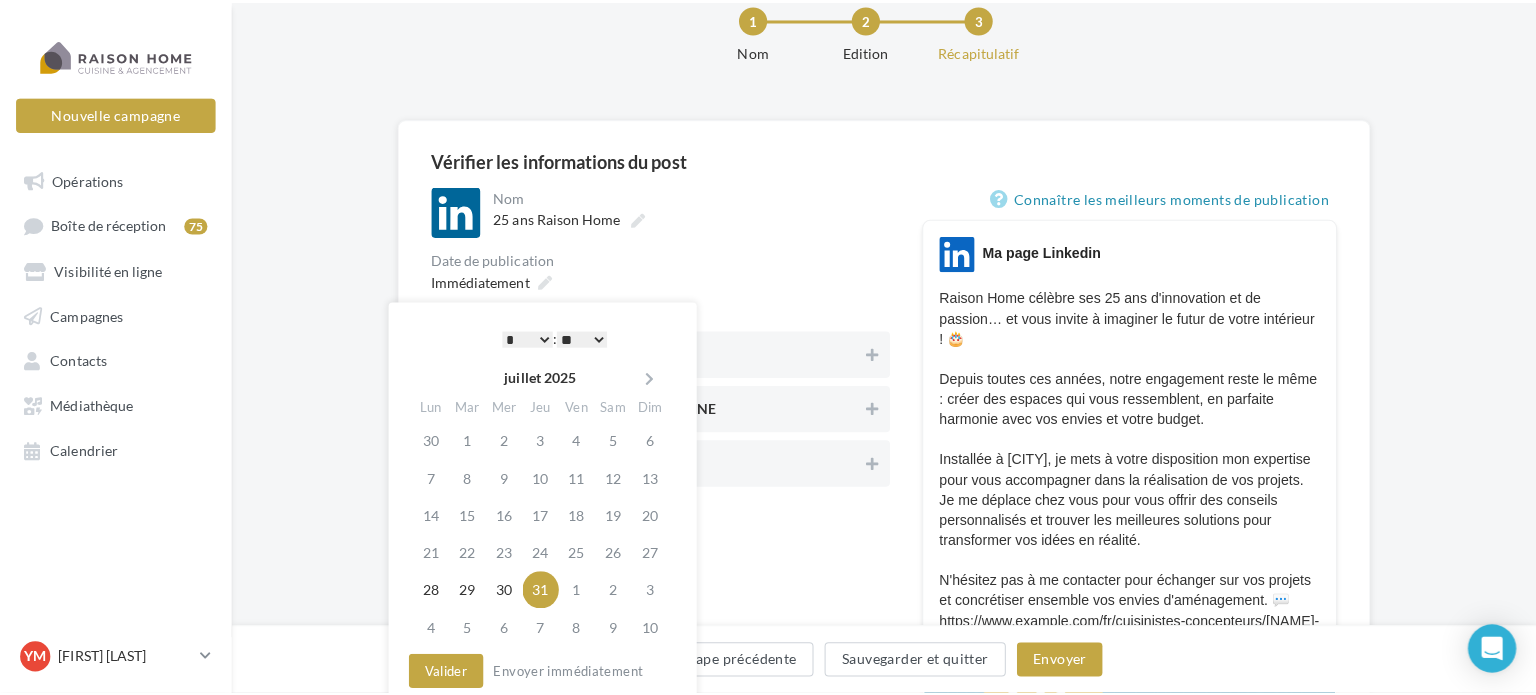 scroll, scrollTop: 100, scrollLeft: 0, axis: vertical 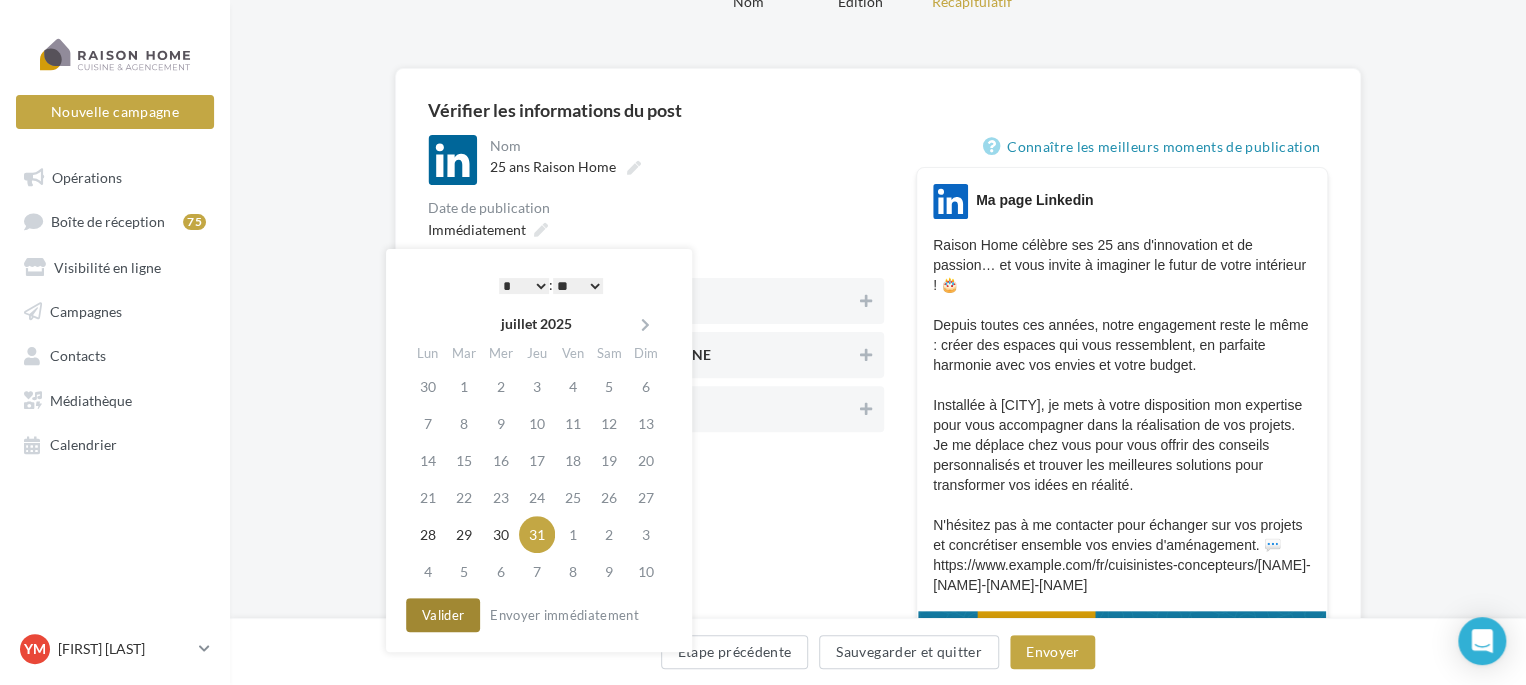 click on "Valider" at bounding box center [443, 615] 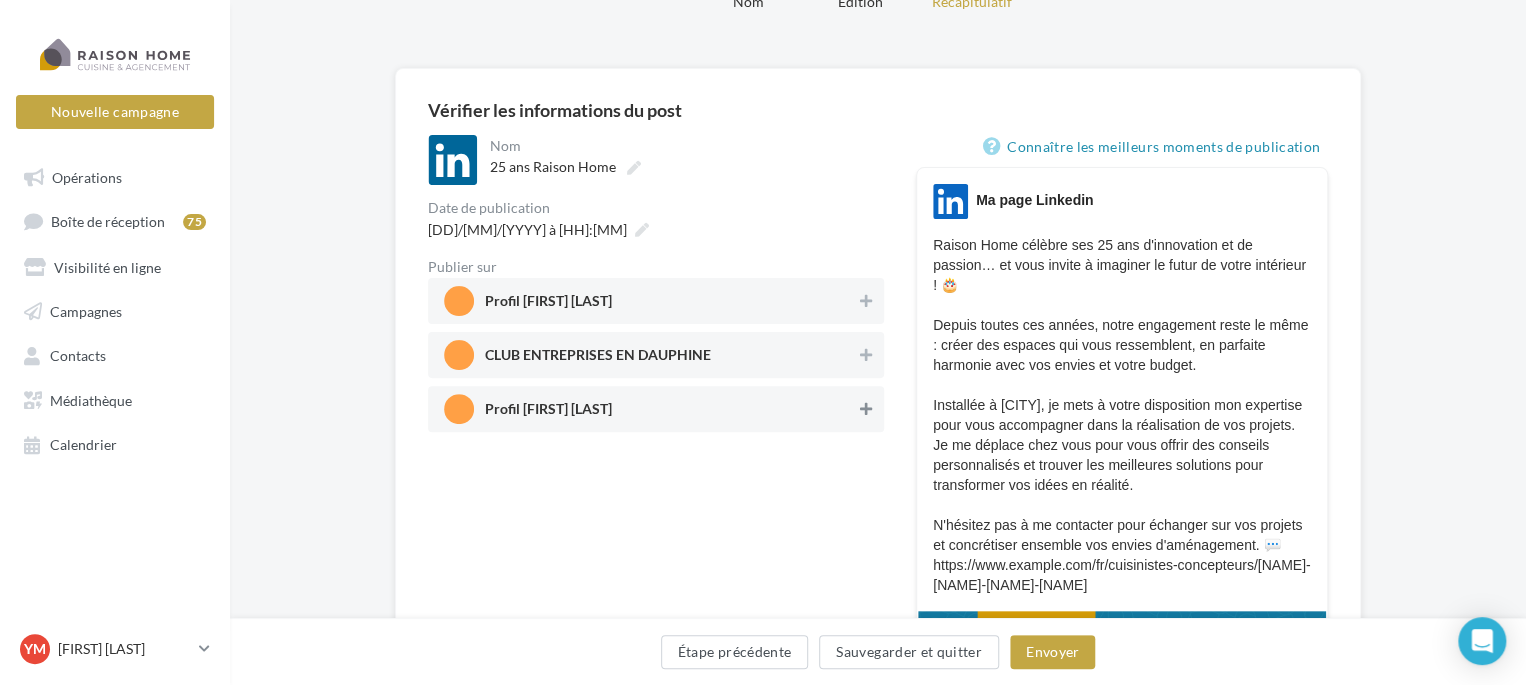 click at bounding box center [866, 409] 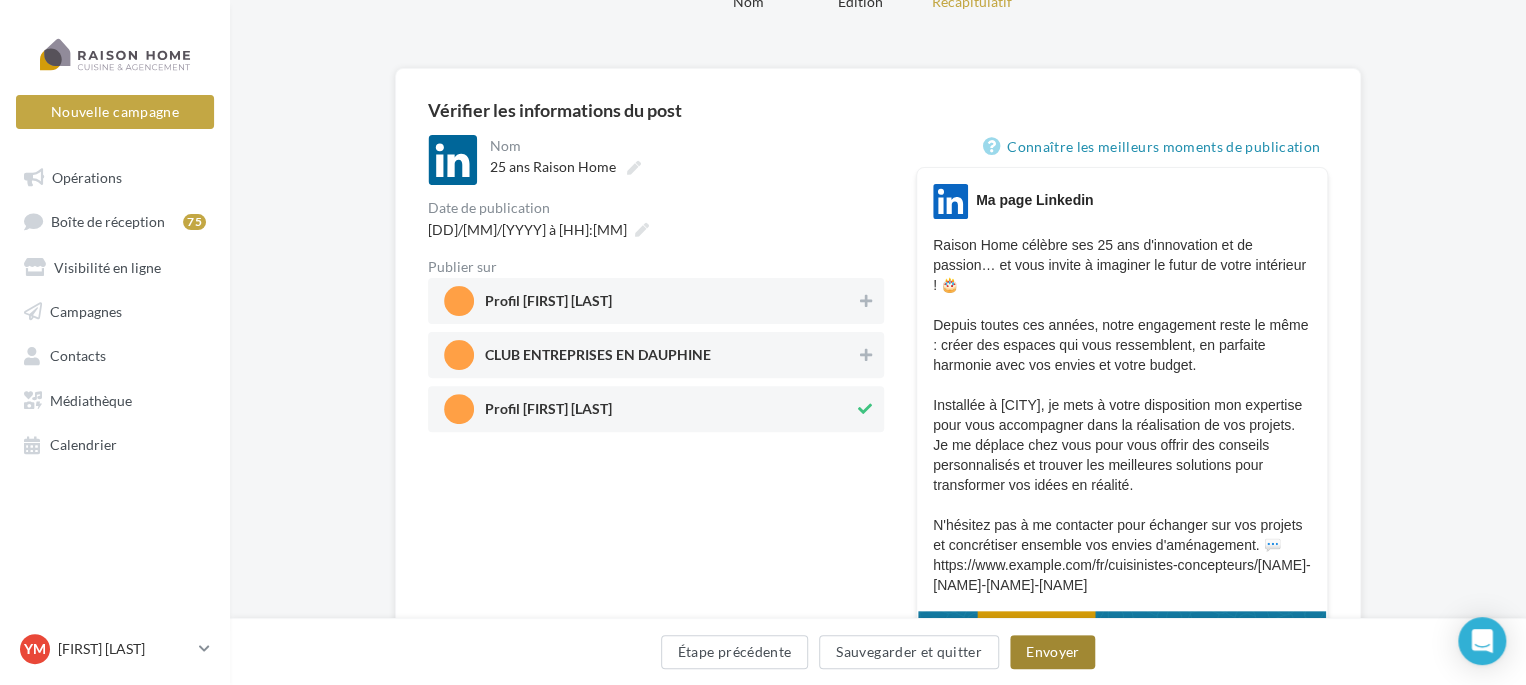 click on "Envoyer" at bounding box center (1052, 652) 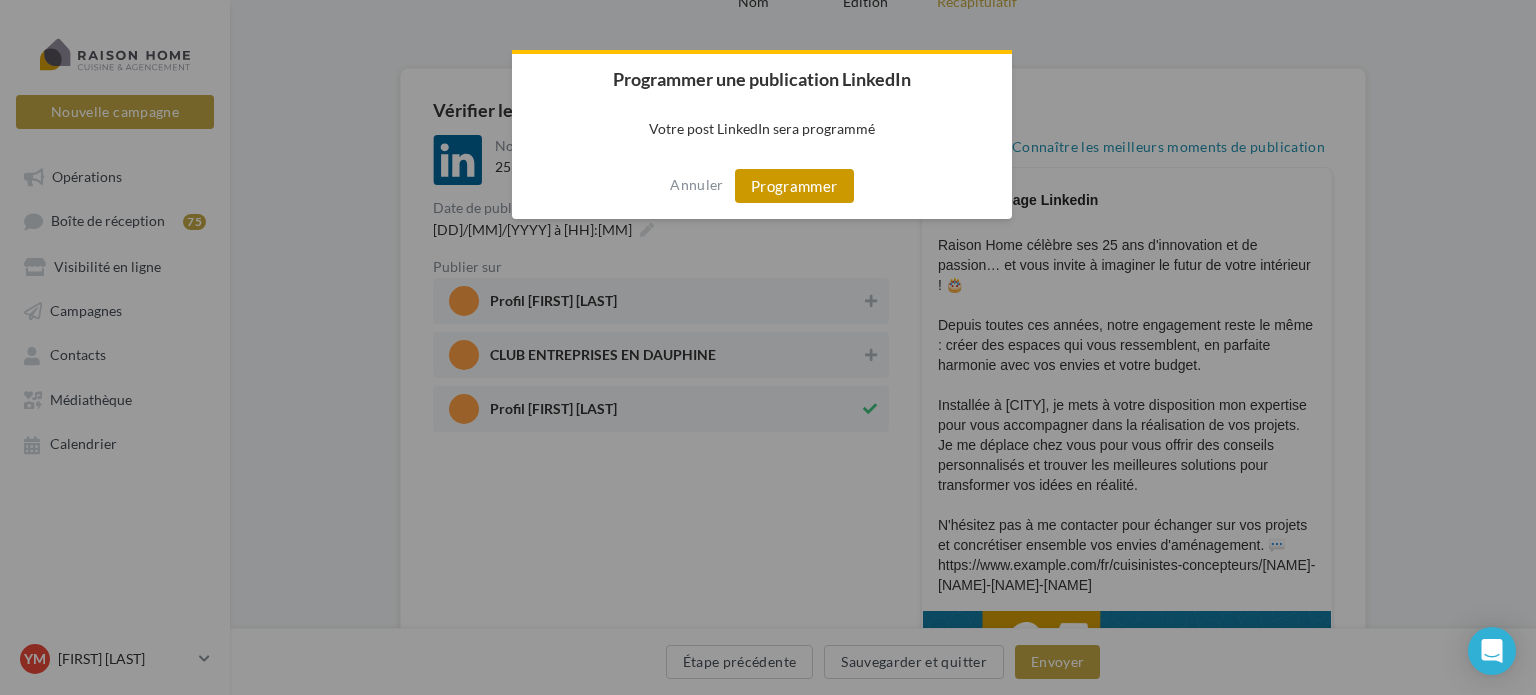 click on "Programmer" at bounding box center (794, 186) 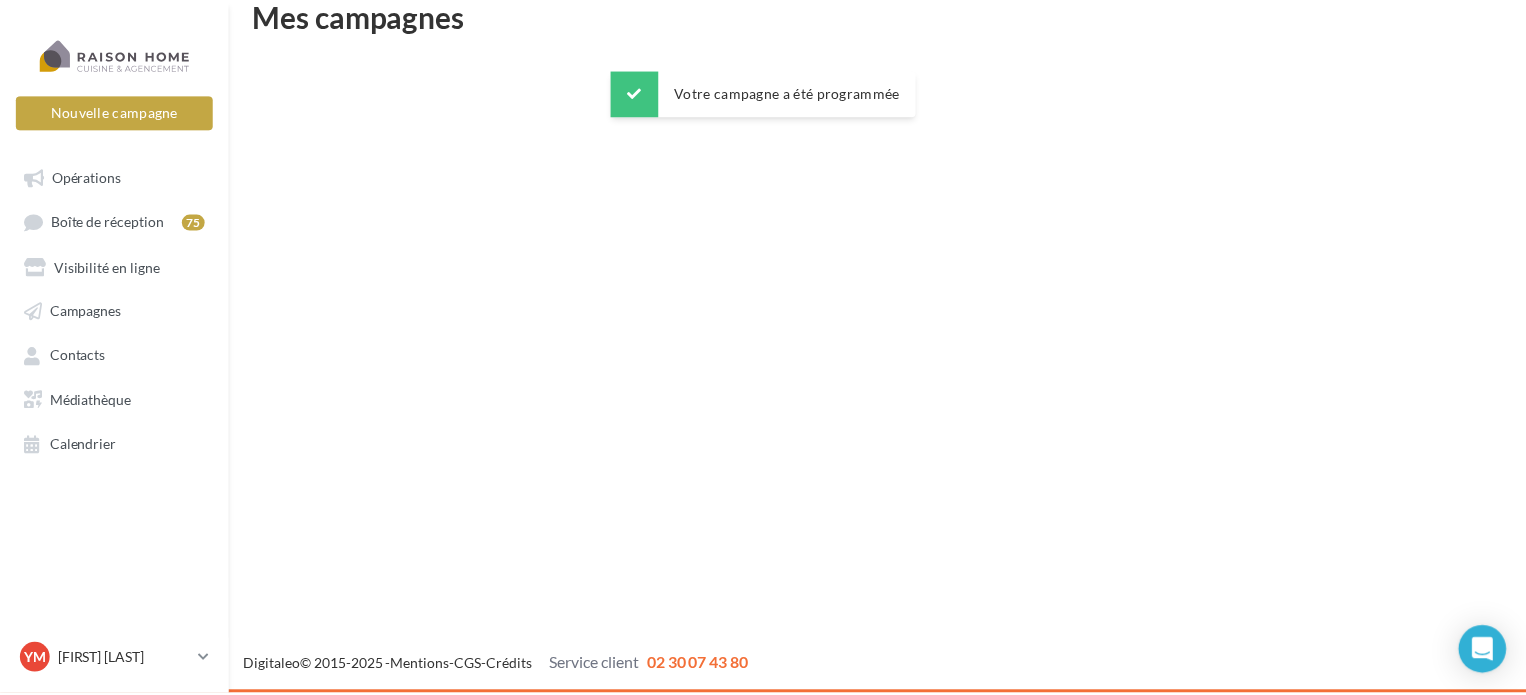 scroll, scrollTop: 32, scrollLeft: 0, axis: vertical 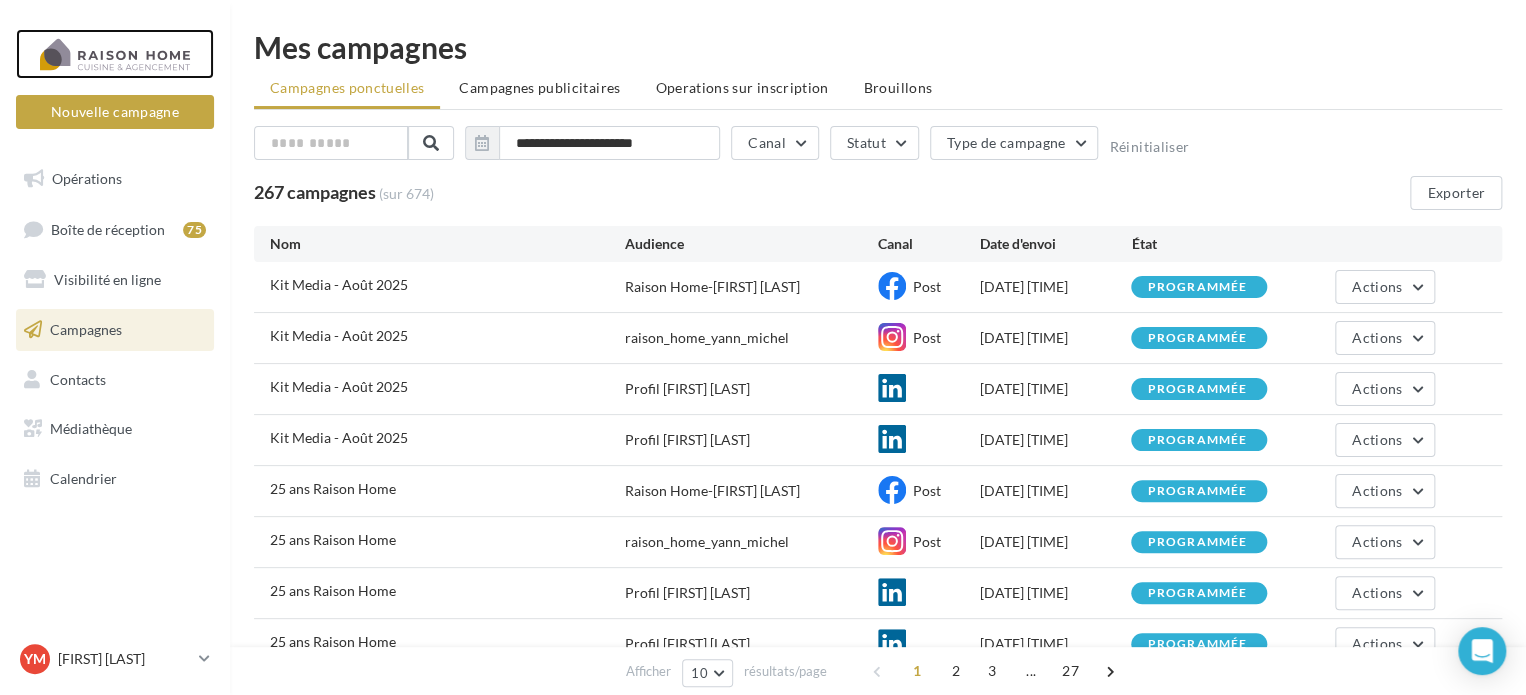 click at bounding box center (115, 54) 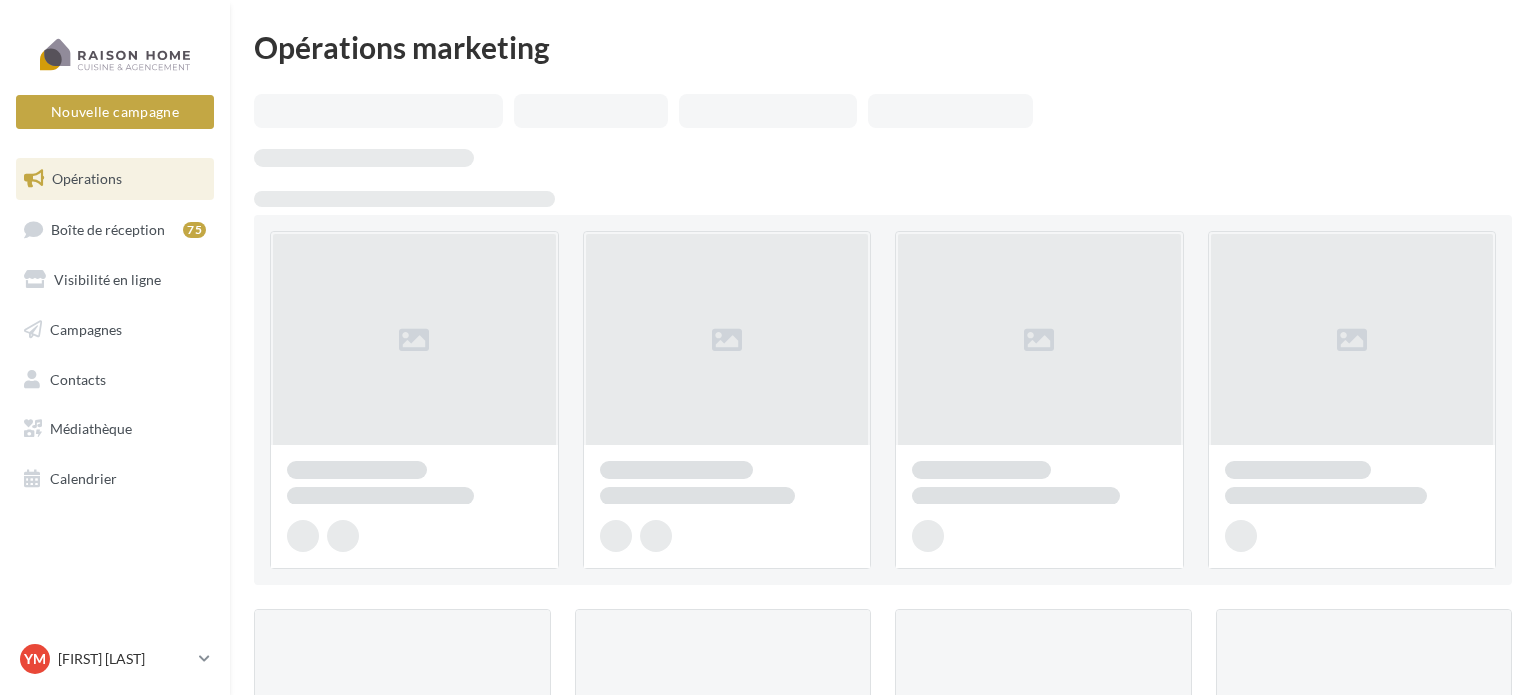 scroll, scrollTop: 0, scrollLeft: 0, axis: both 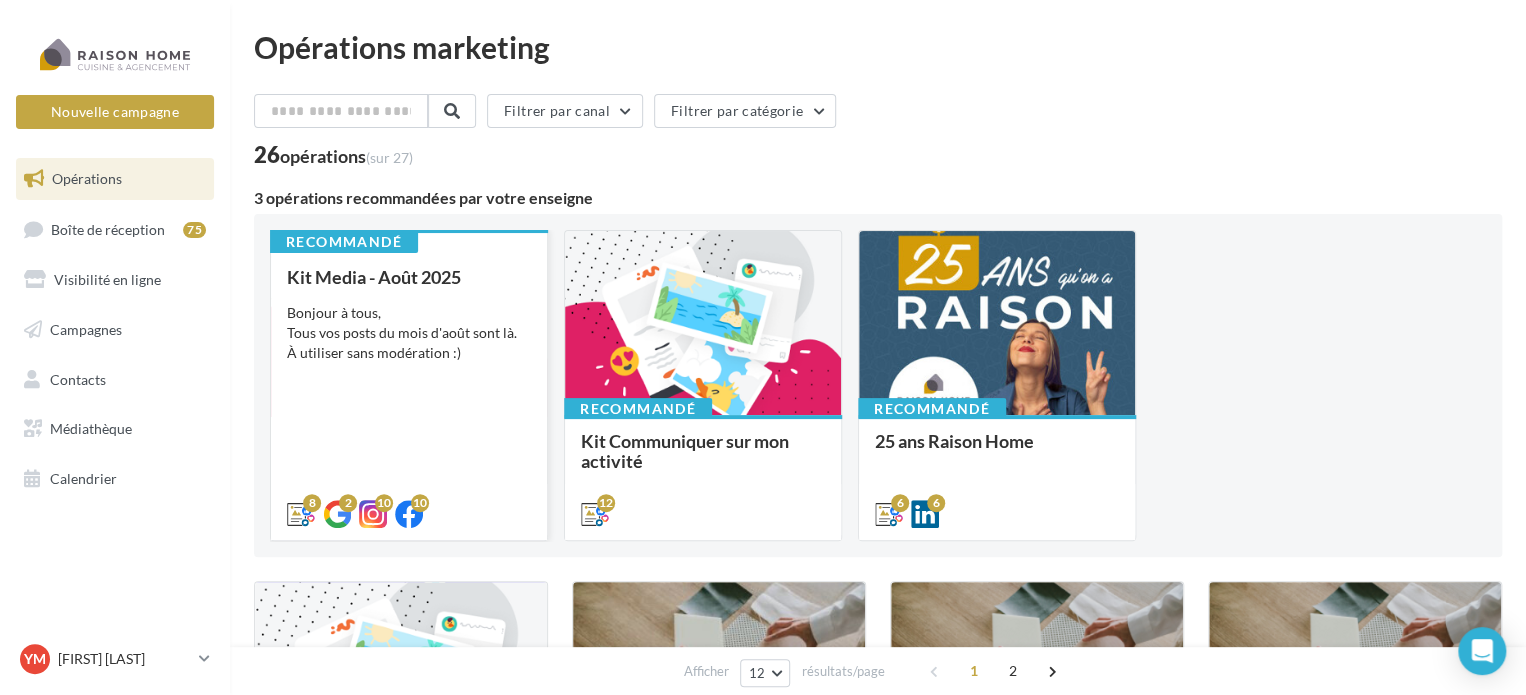 click on "Bonjour à tous,
Tous vos posts du mois d'août sont là.
À utiliser sans modération :)" at bounding box center [409, 333] 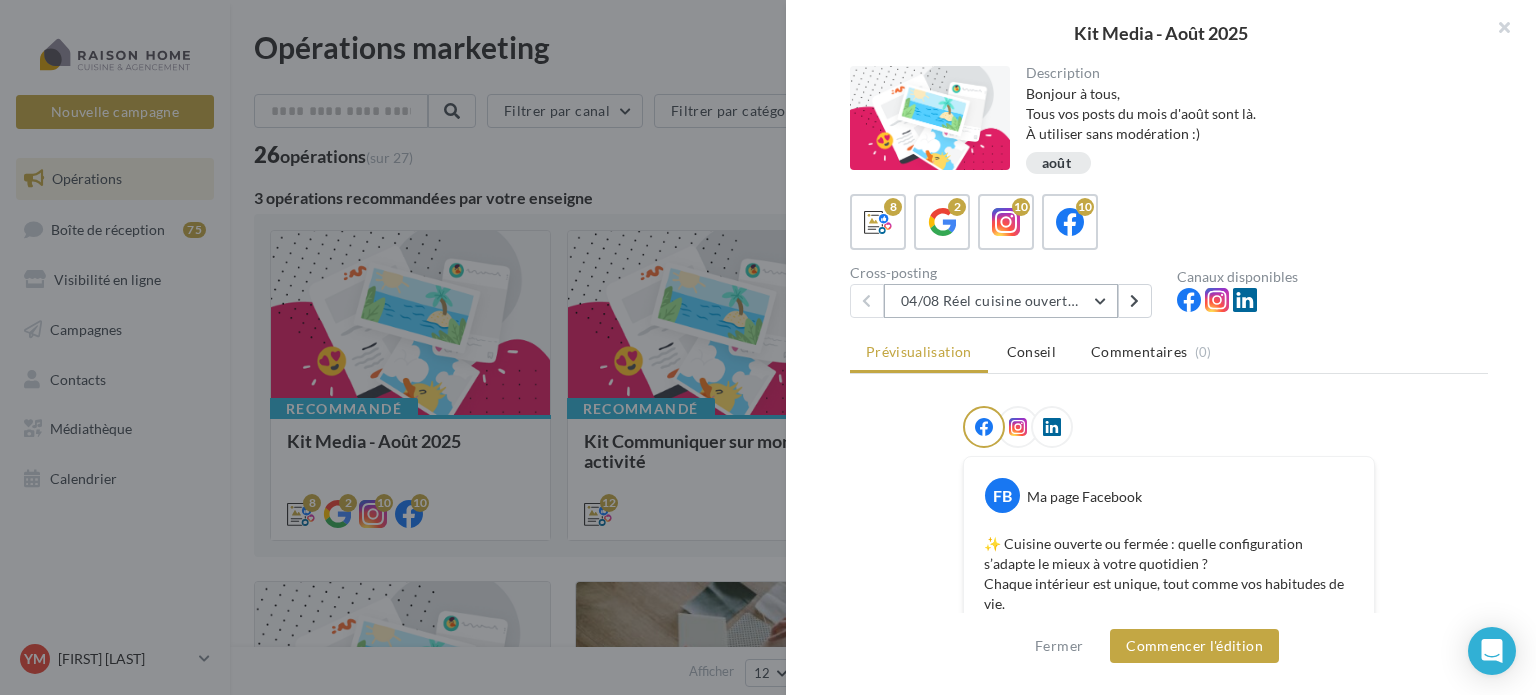 click on "04/08 Réel cuisine ouverte ou fermée" at bounding box center (1001, 301) 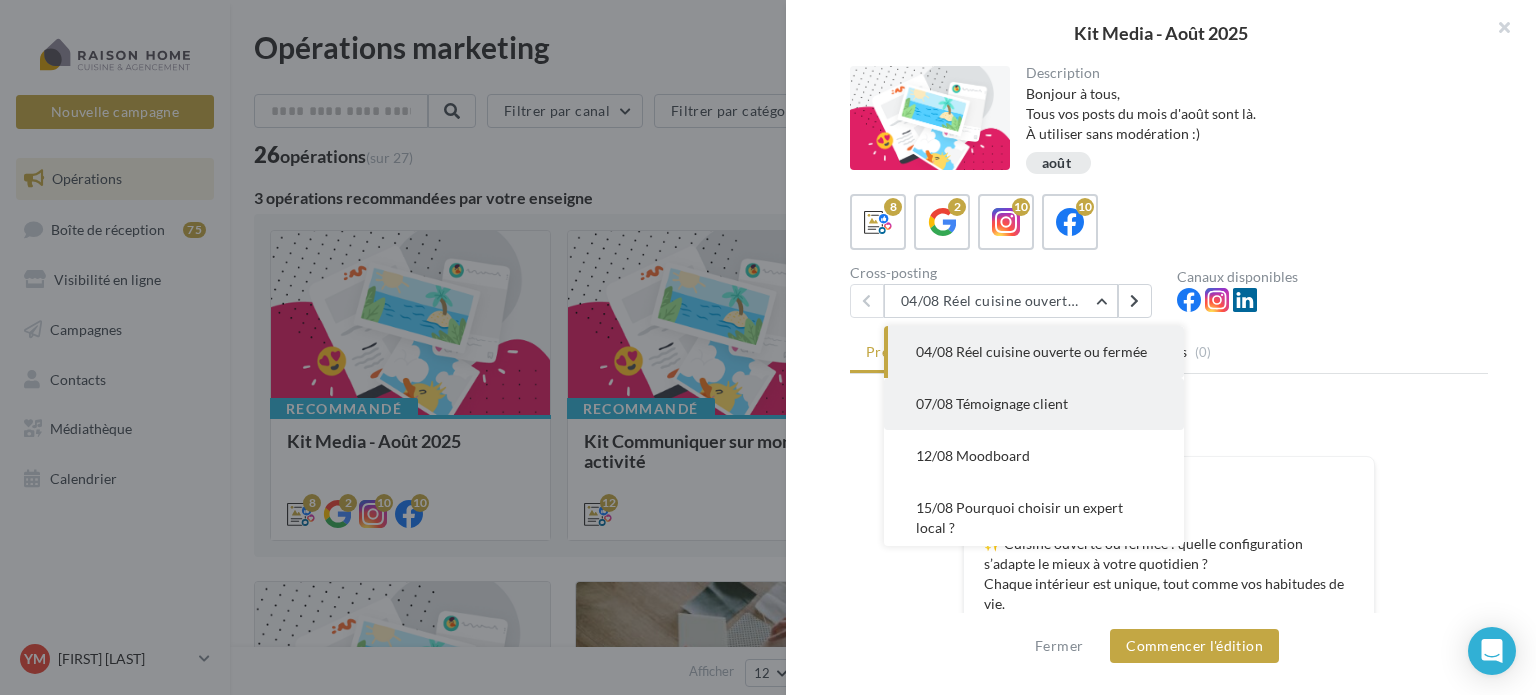 click on "07/08 Témoignage client" at bounding box center [992, 403] 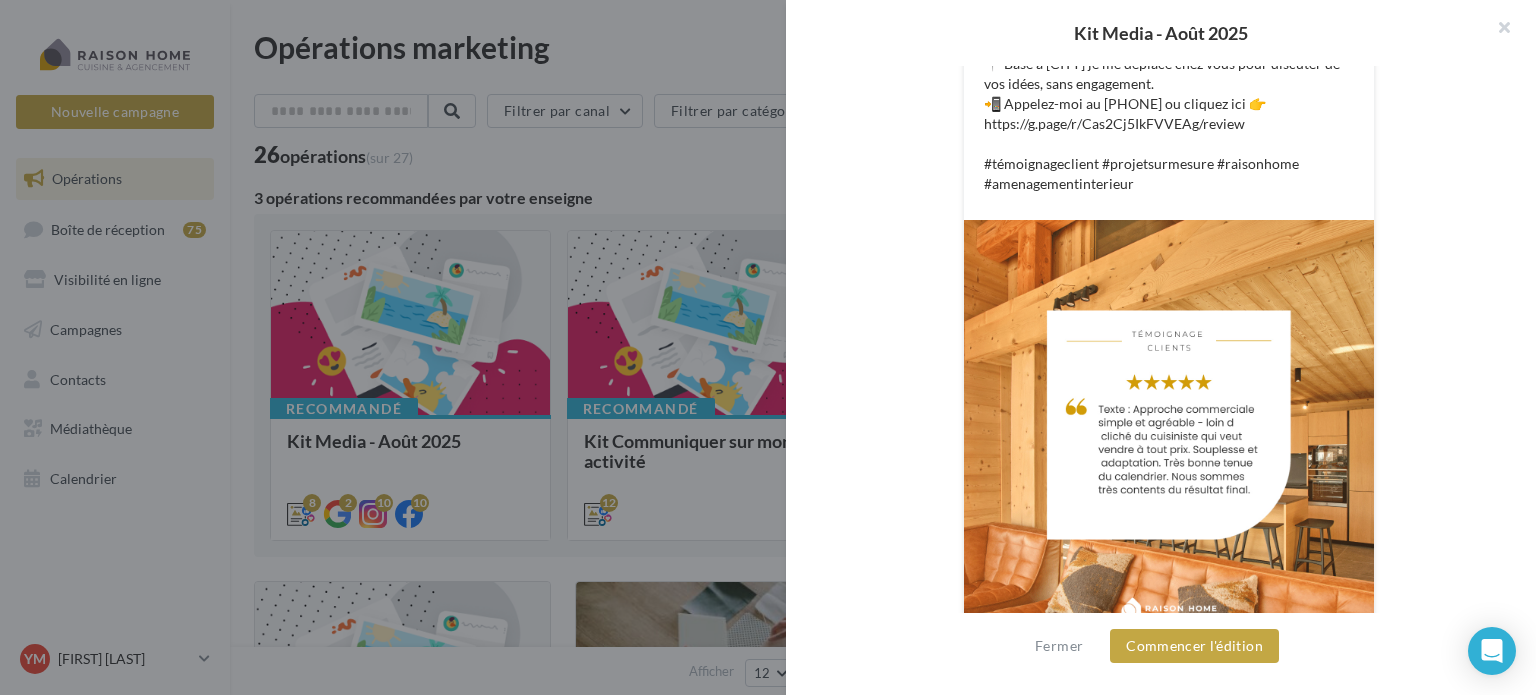 scroll, scrollTop: 723, scrollLeft: 0, axis: vertical 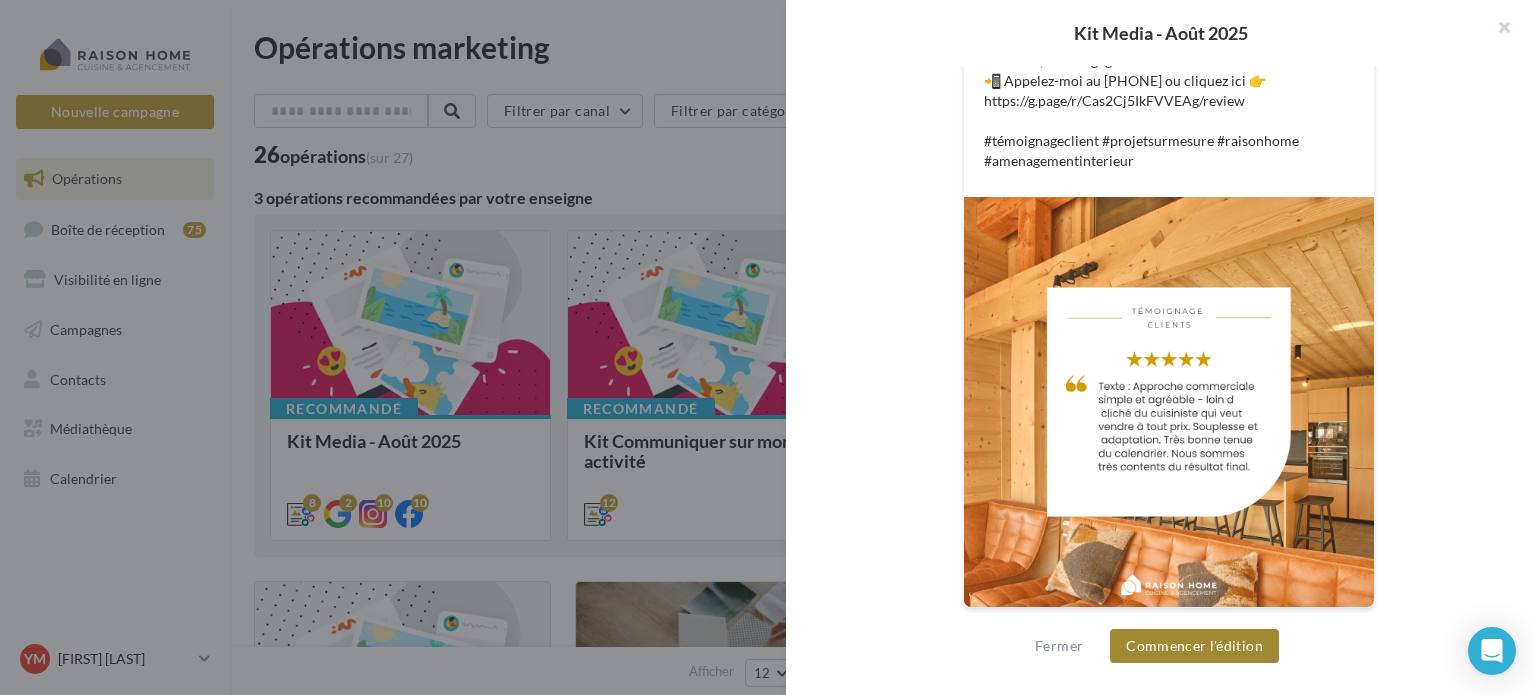 click on "Commencer l'édition" at bounding box center (1194, 646) 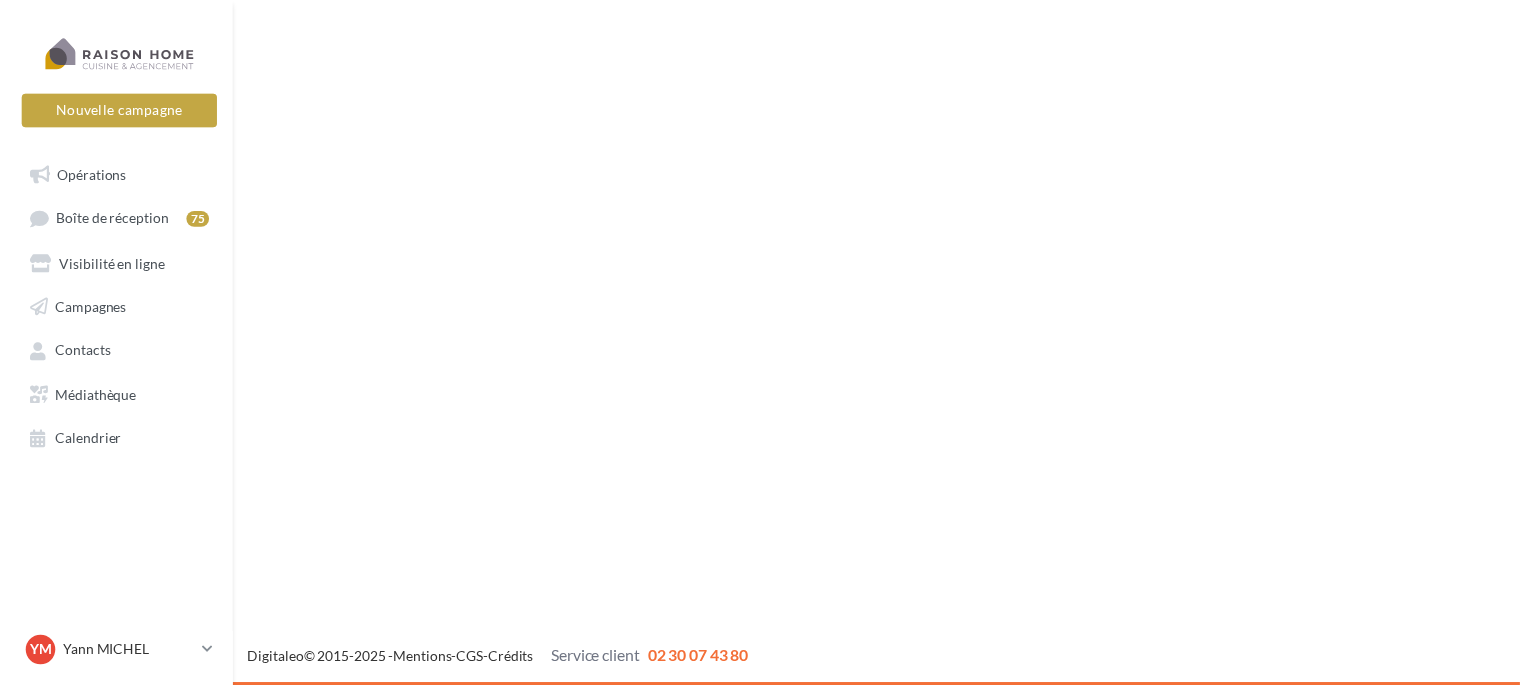 scroll, scrollTop: 0, scrollLeft: 0, axis: both 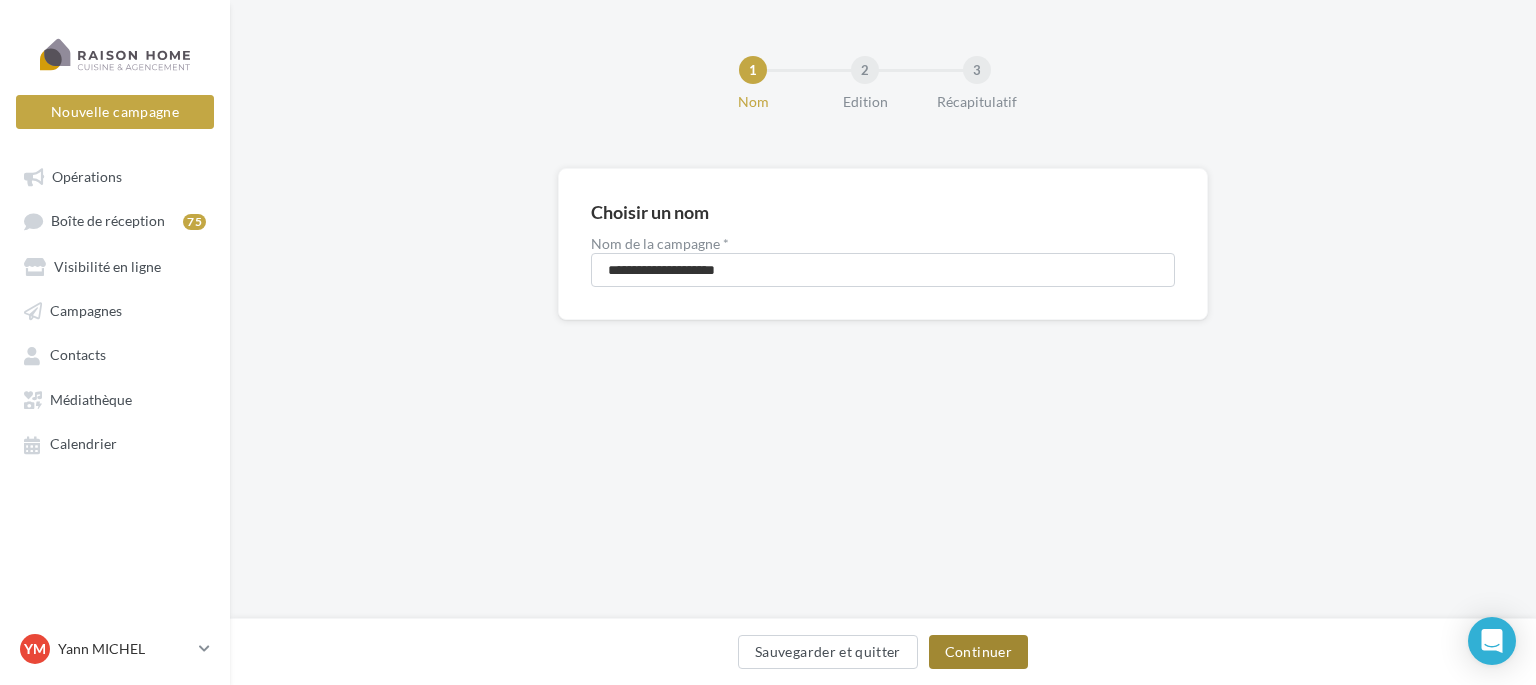 click on "Continuer" at bounding box center (978, 652) 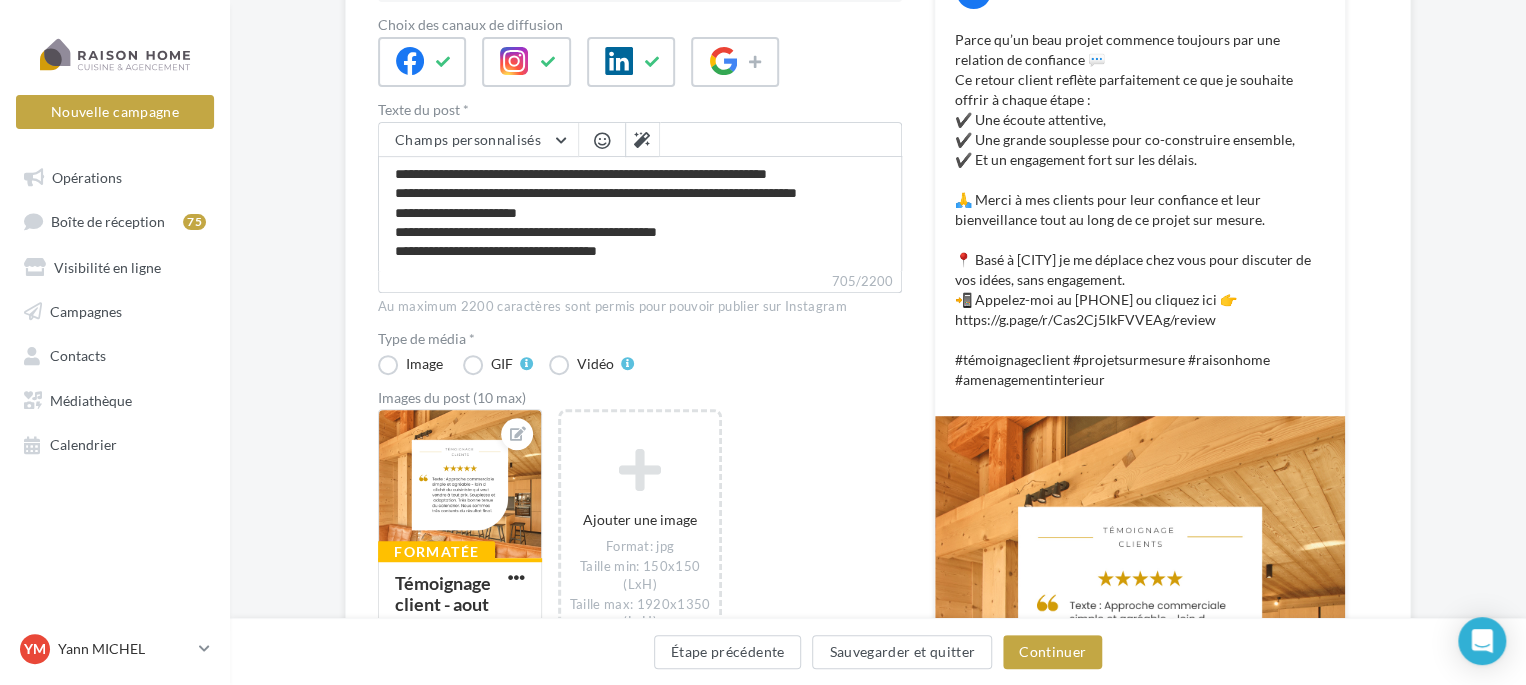 scroll, scrollTop: 400, scrollLeft: 0, axis: vertical 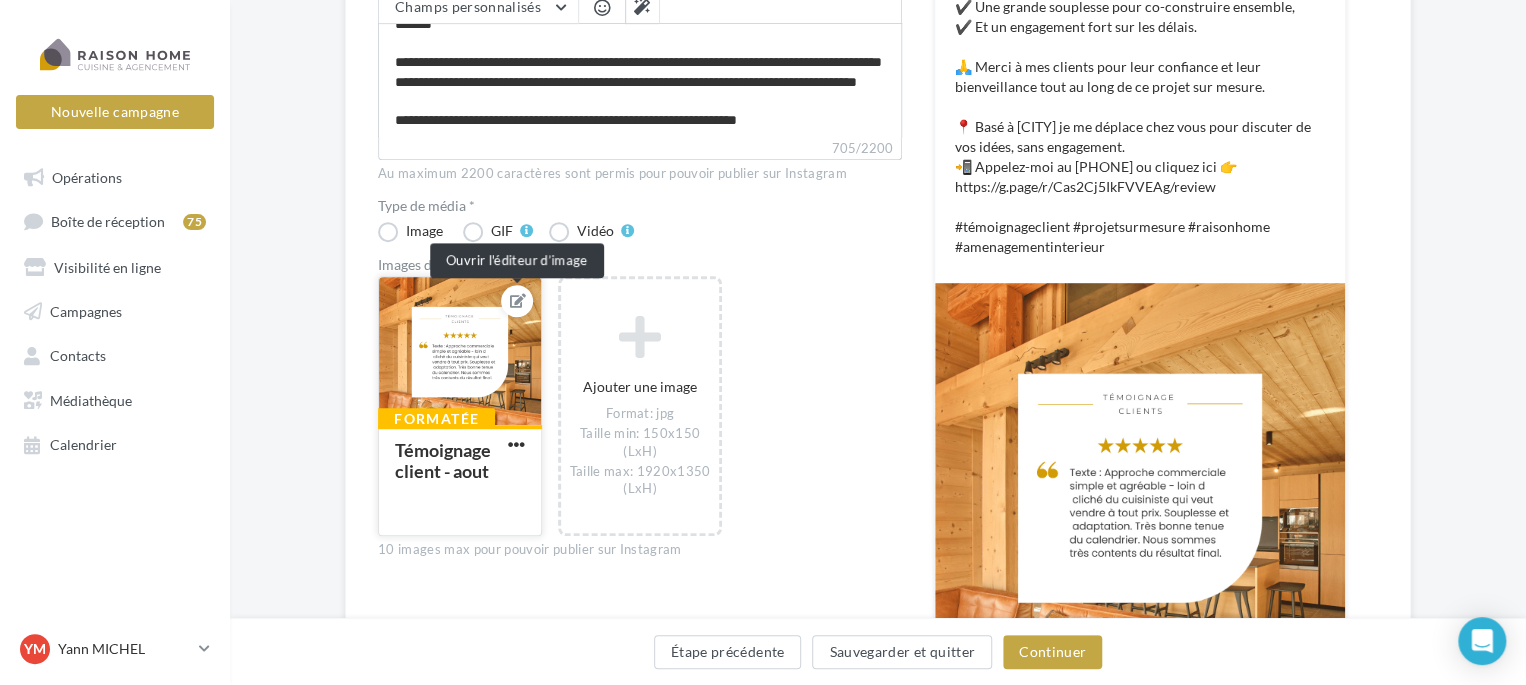 click at bounding box center (518, 301) 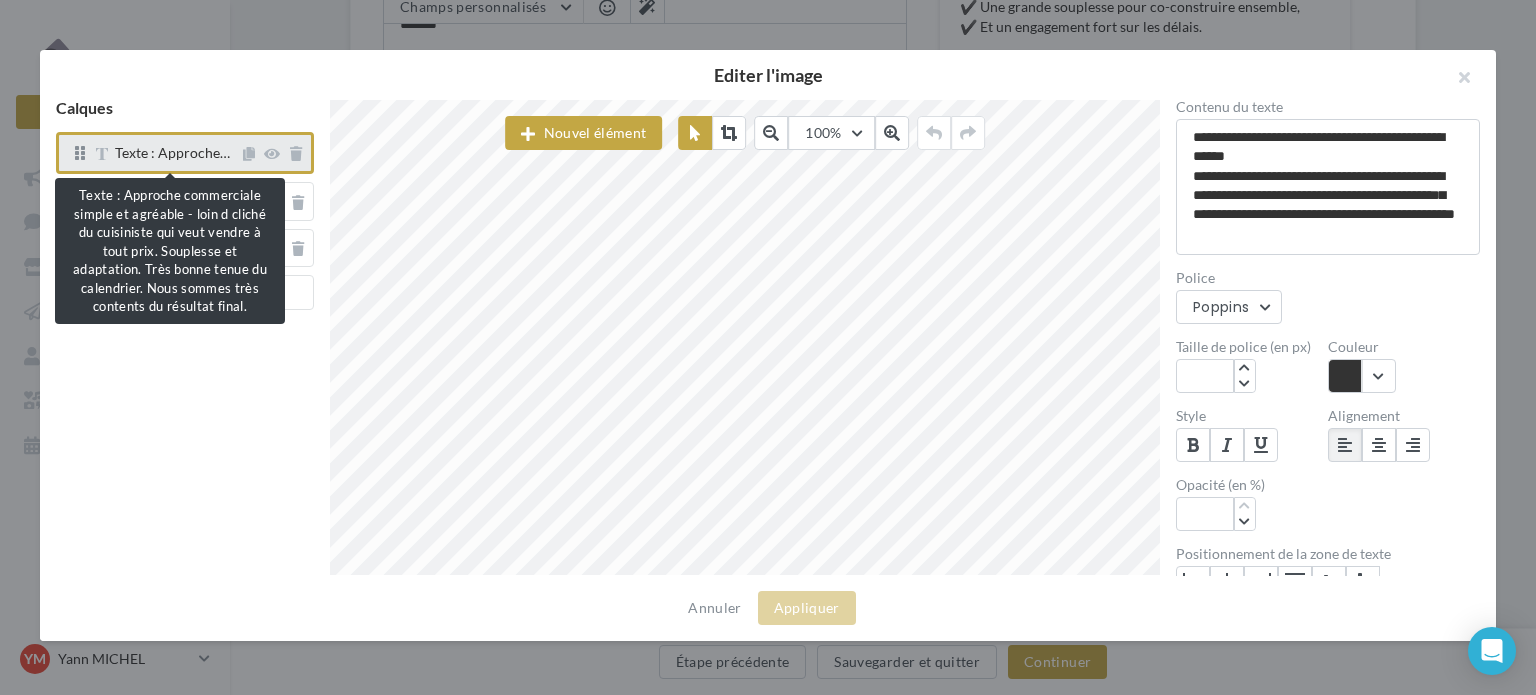 click on "Texte : Approche…" at bounding box center (172, 152) 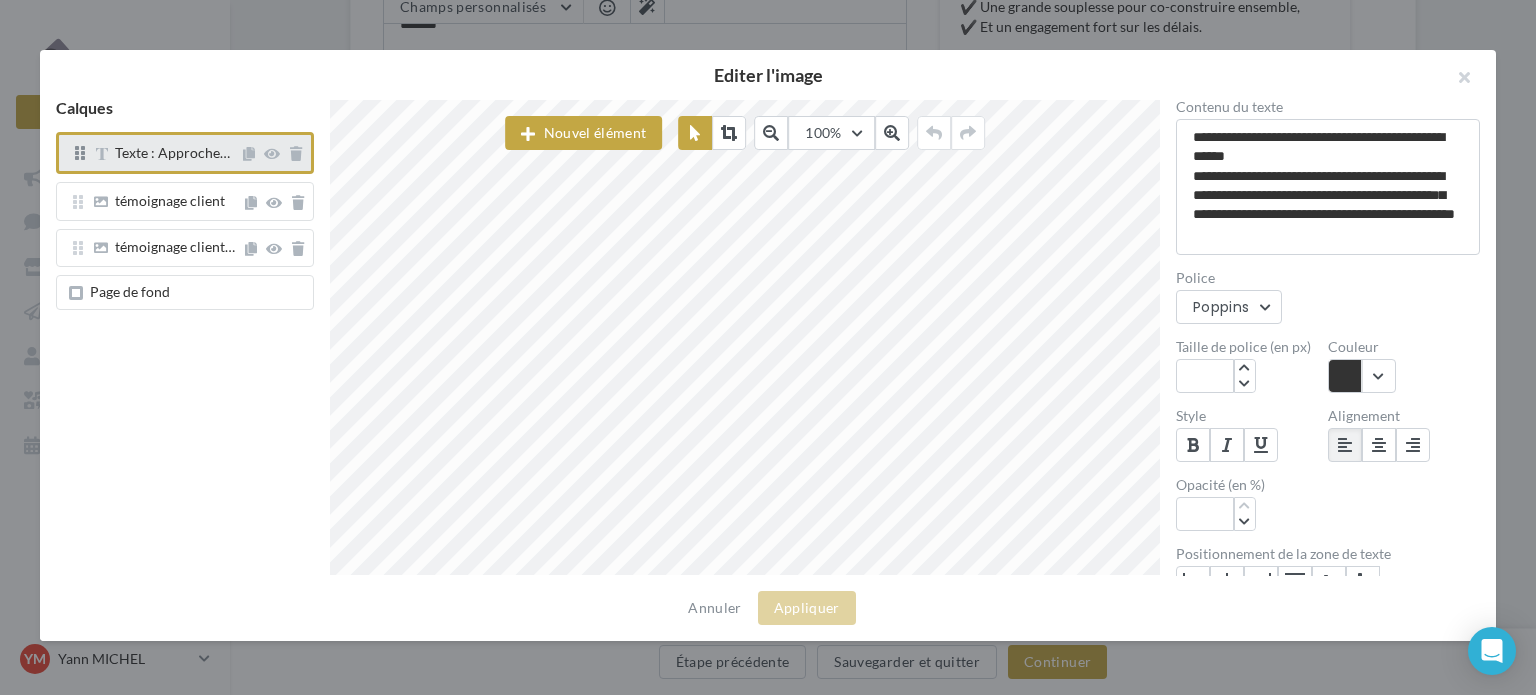 click on "Texte : Approche…" at bounding box center [172, 152] 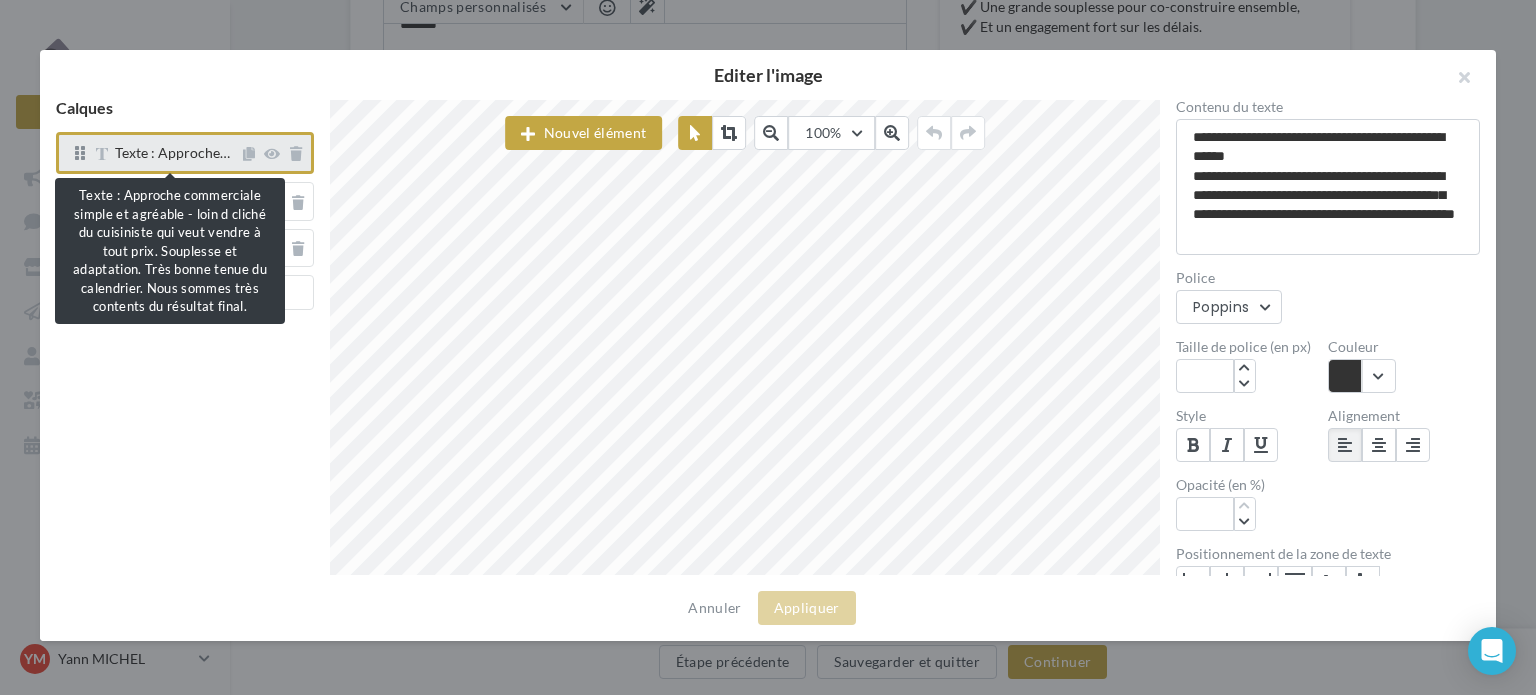 click on "Texte : Approche…" at bounding box center [172, 152] 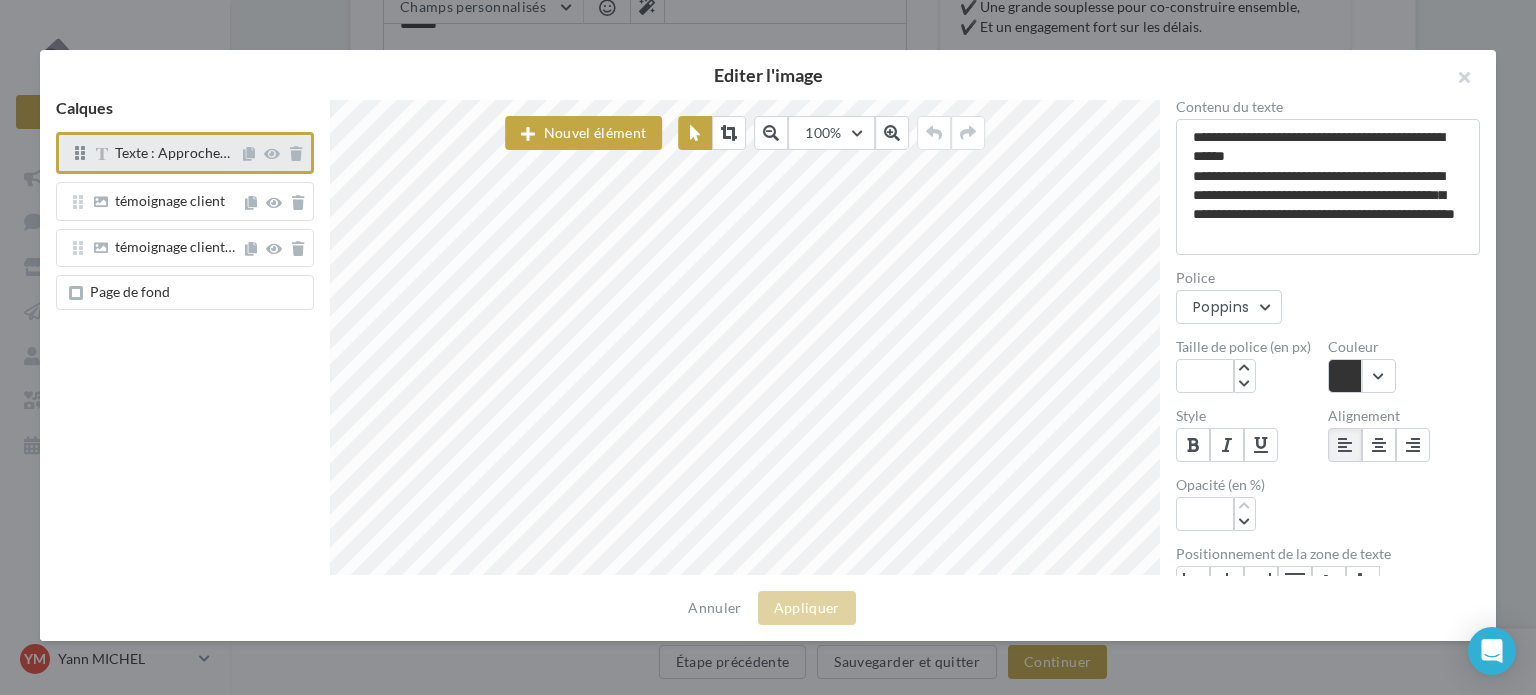 click on "Texte : Approche…" at bounding box center (172, 152) 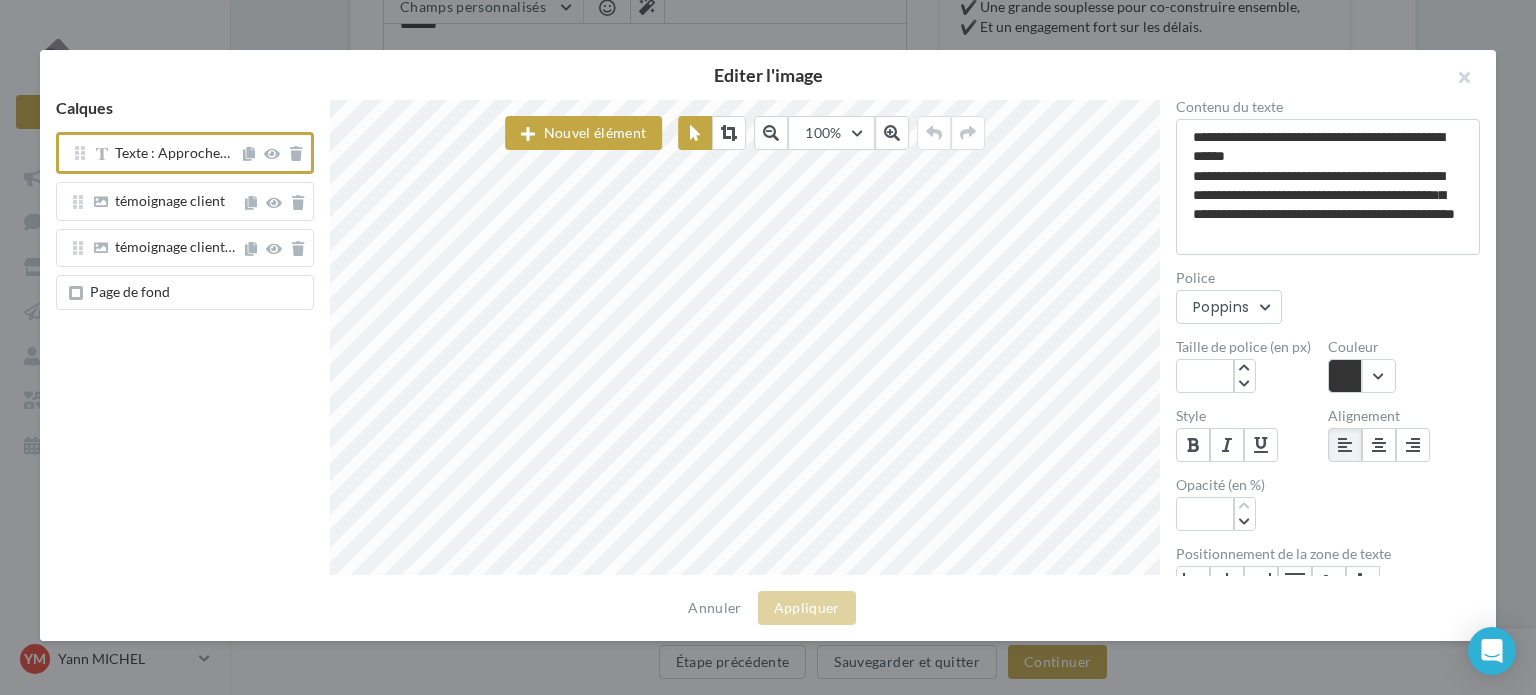scroll, scrollTop: 13, scrollLeft: 35, axis: both 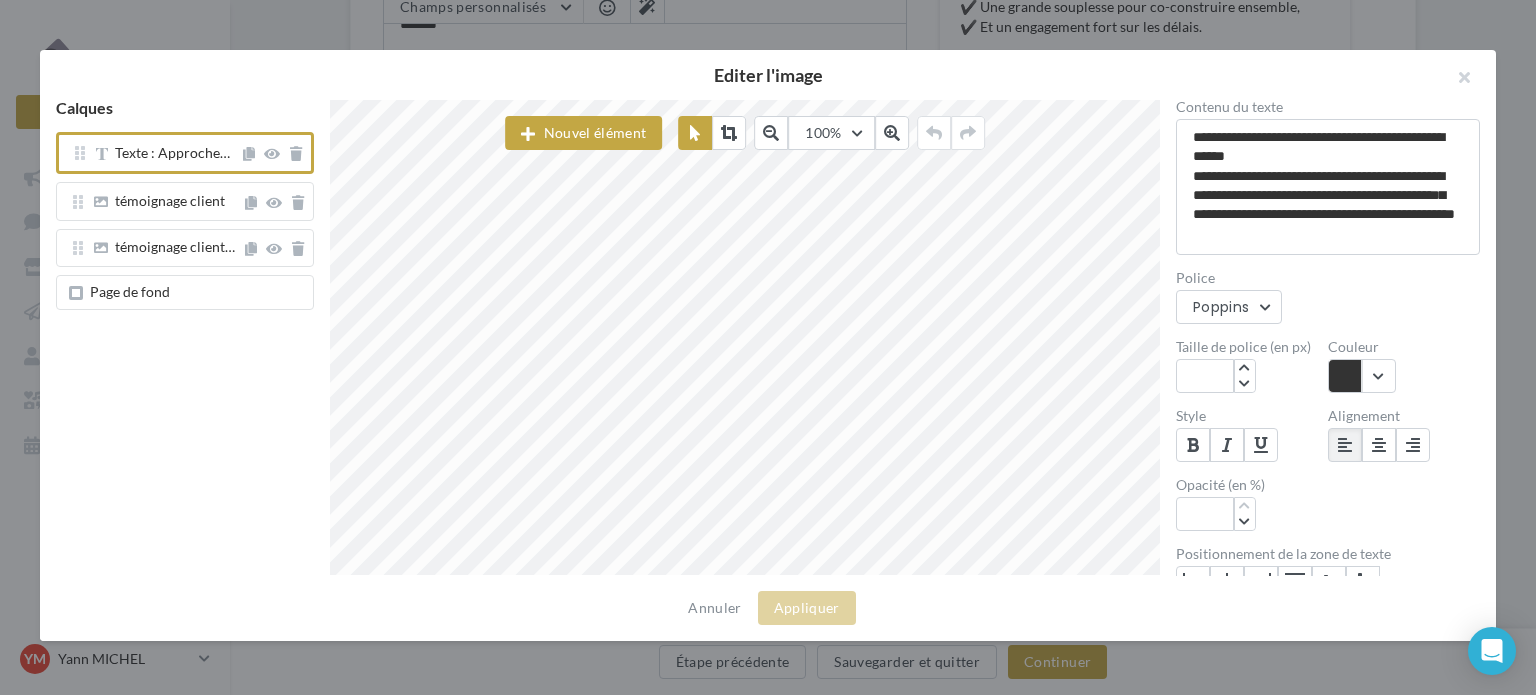 paste on "**********" 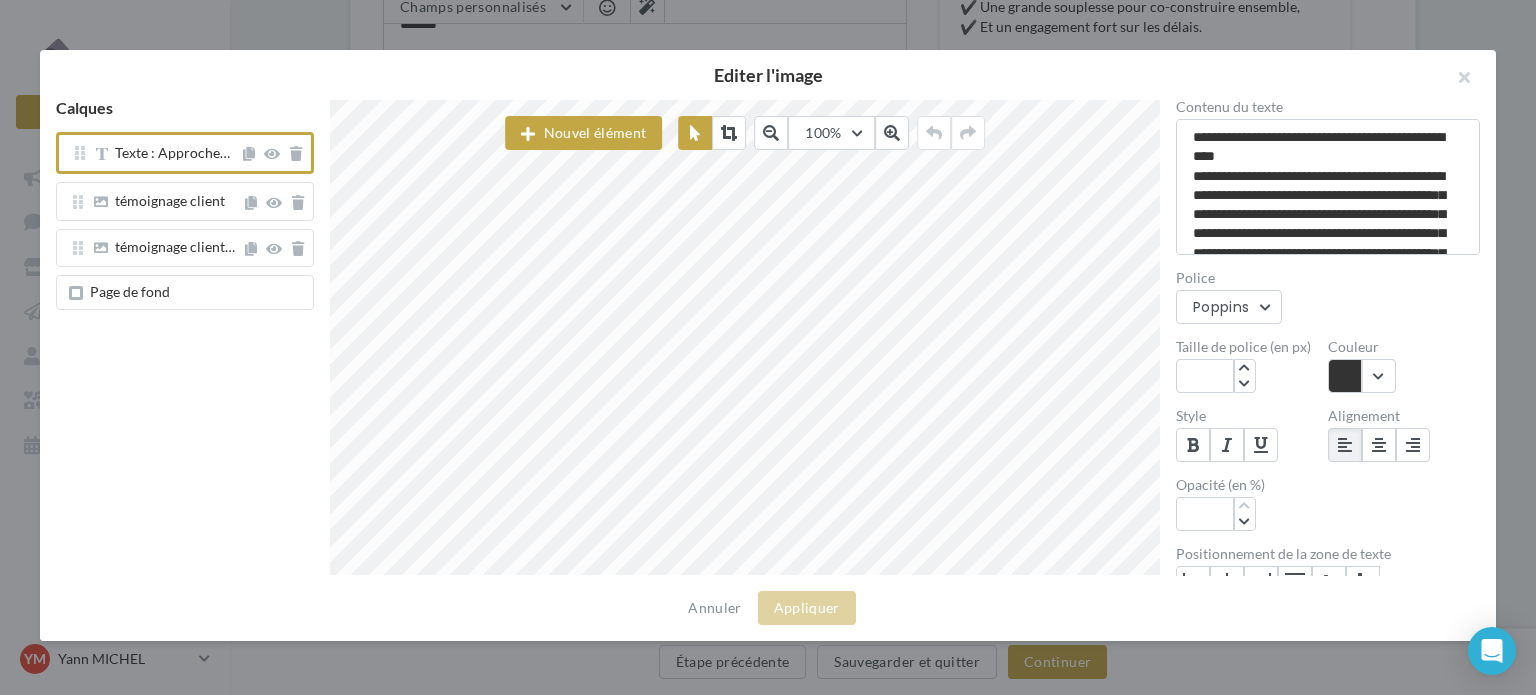 scroll, scrollTop: 17, scrollLeft: 11, axis: both 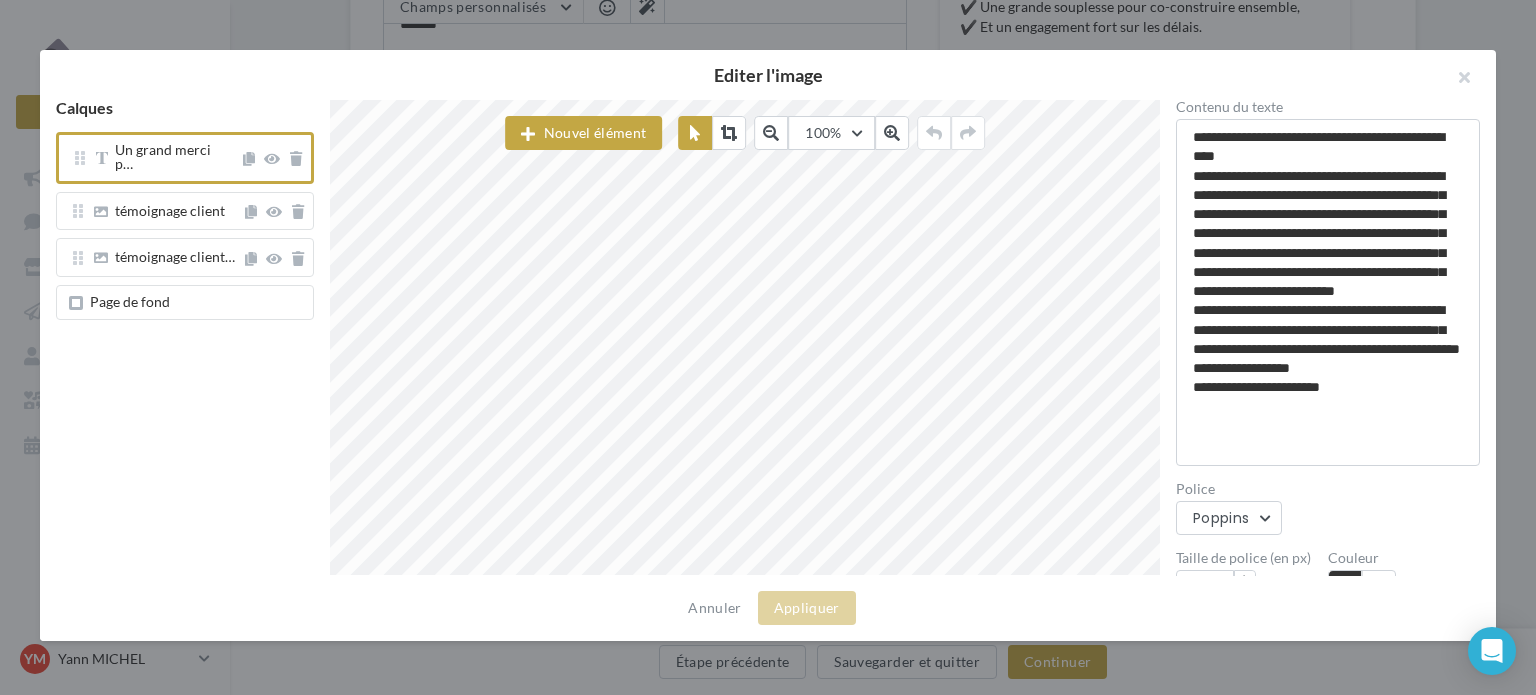 type on "**********" 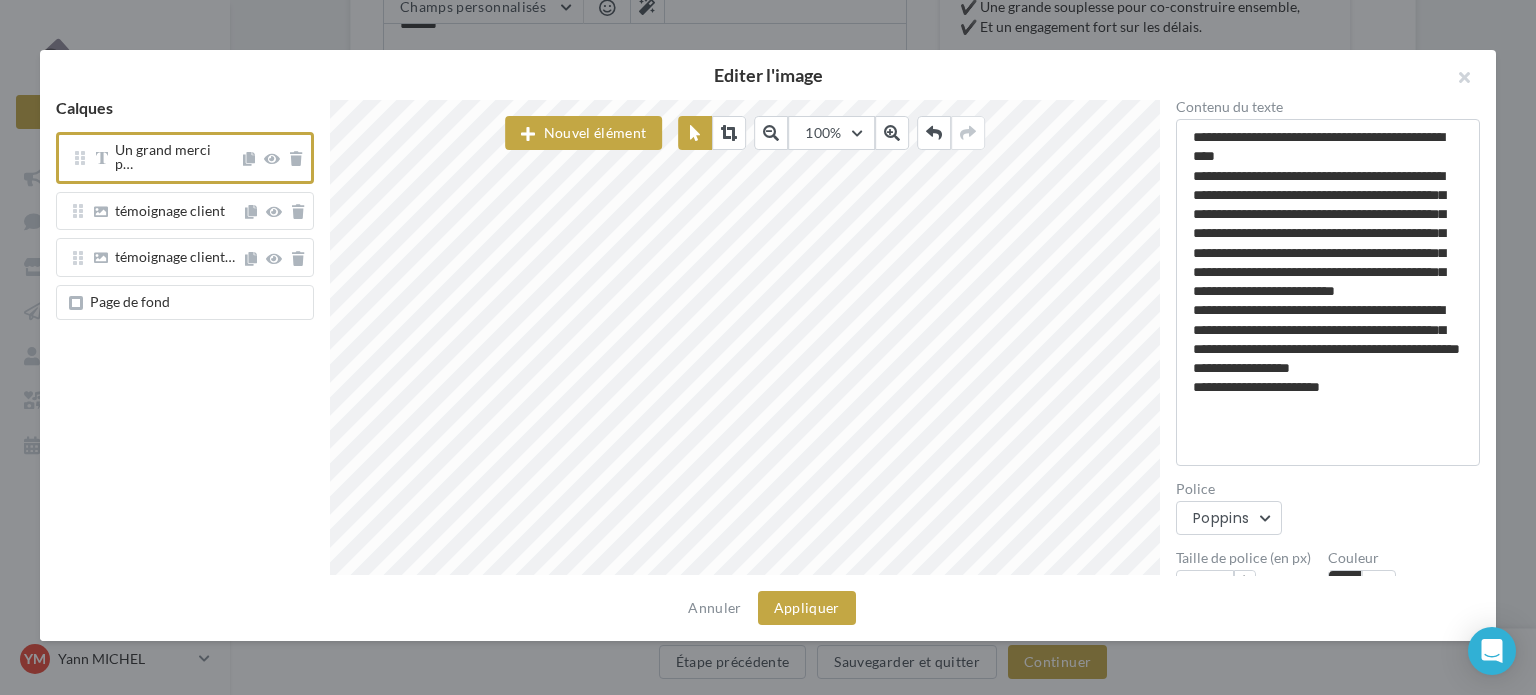 scroll, scrollTop: 17, scrollLeft: 87, axis: both 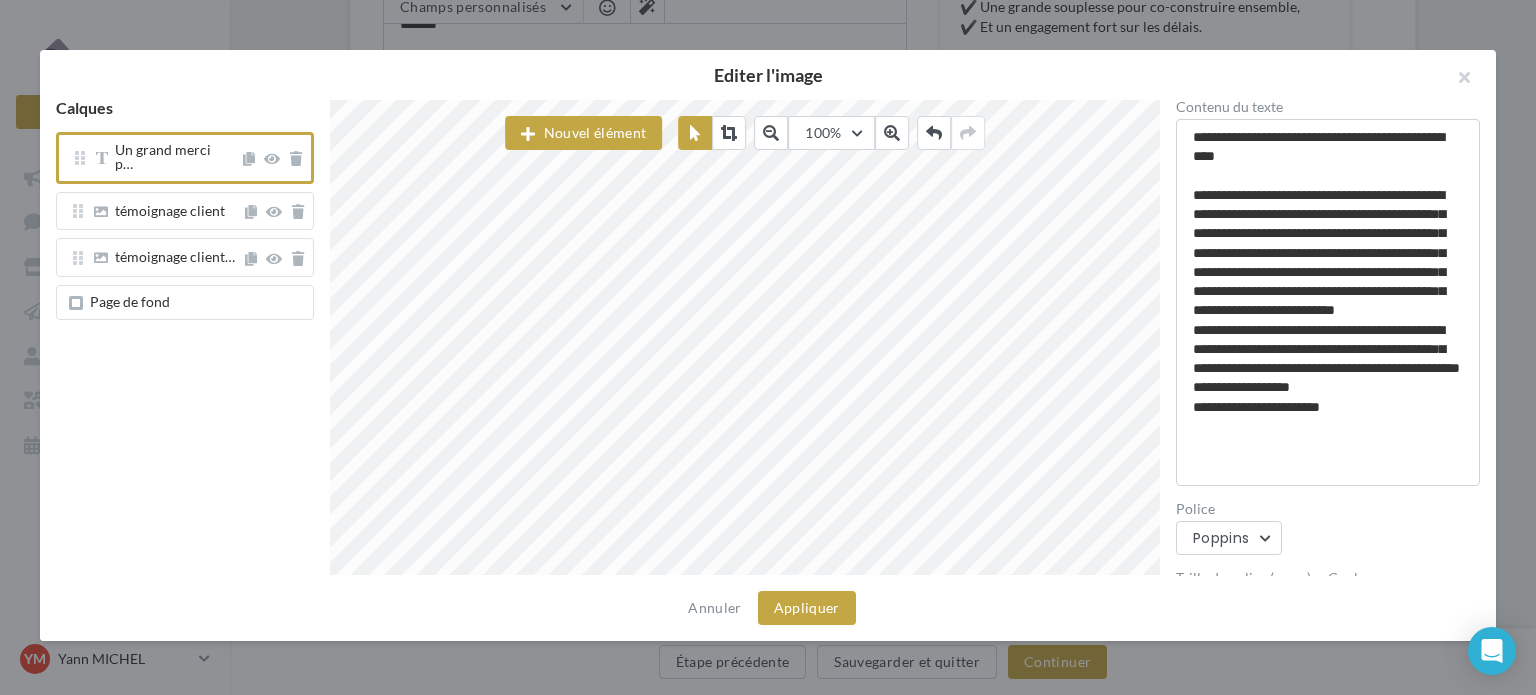 type on "**********" 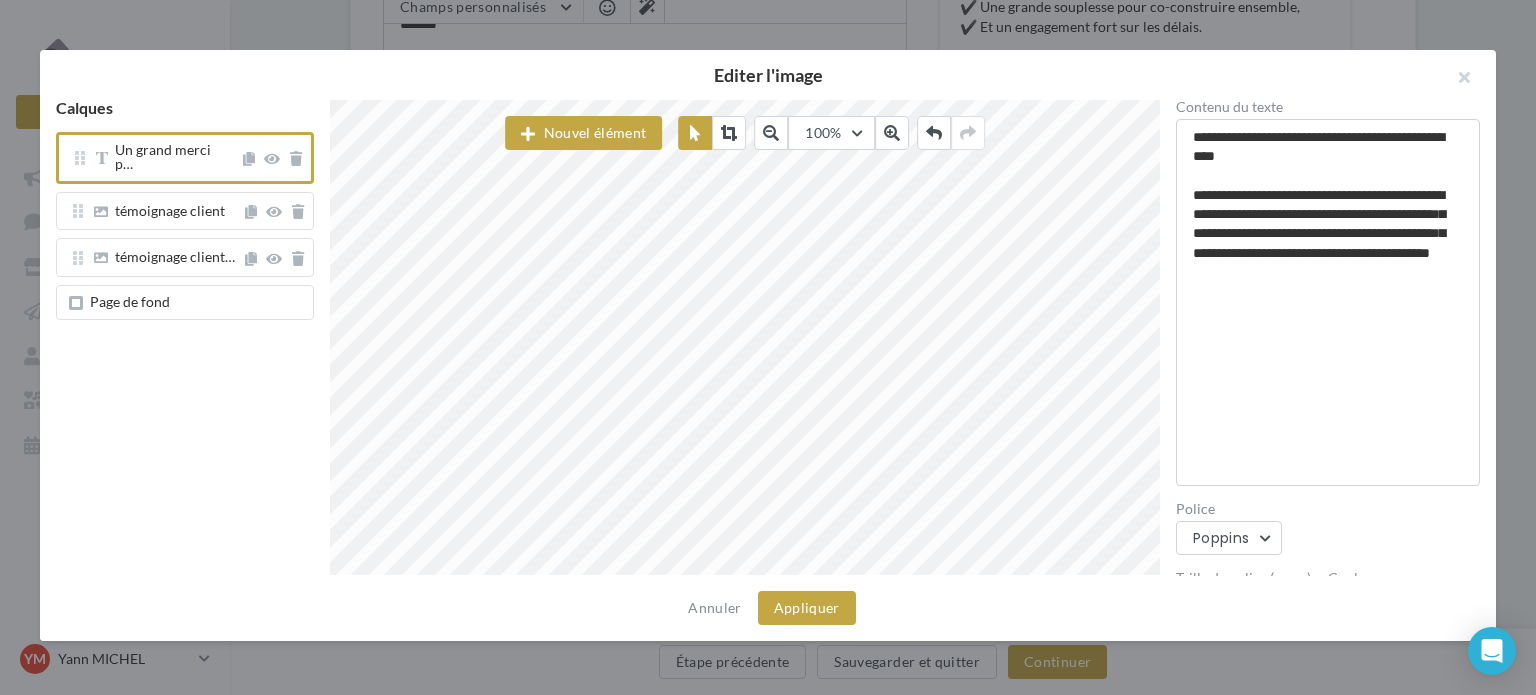scroll, scrollTop: 14, scrollLeft: 84, axis: both 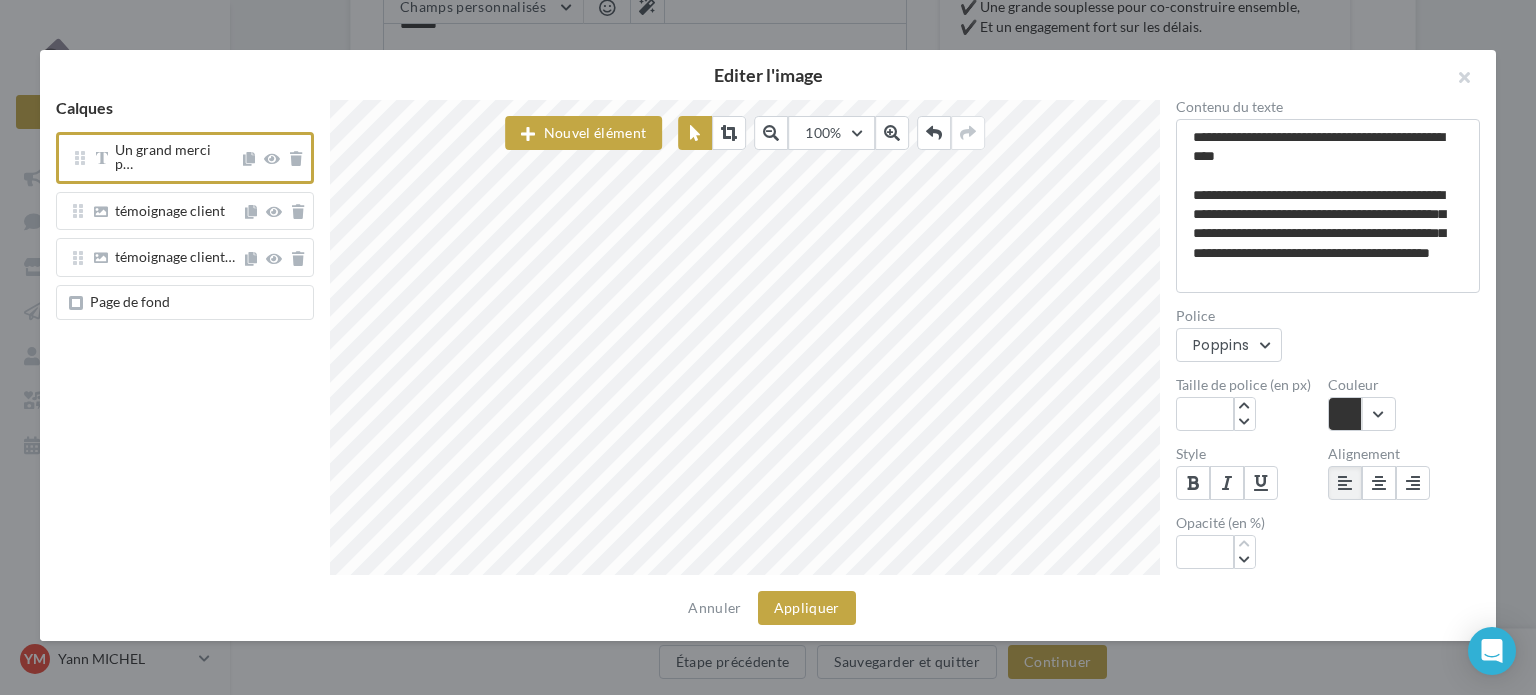 type on "**********" 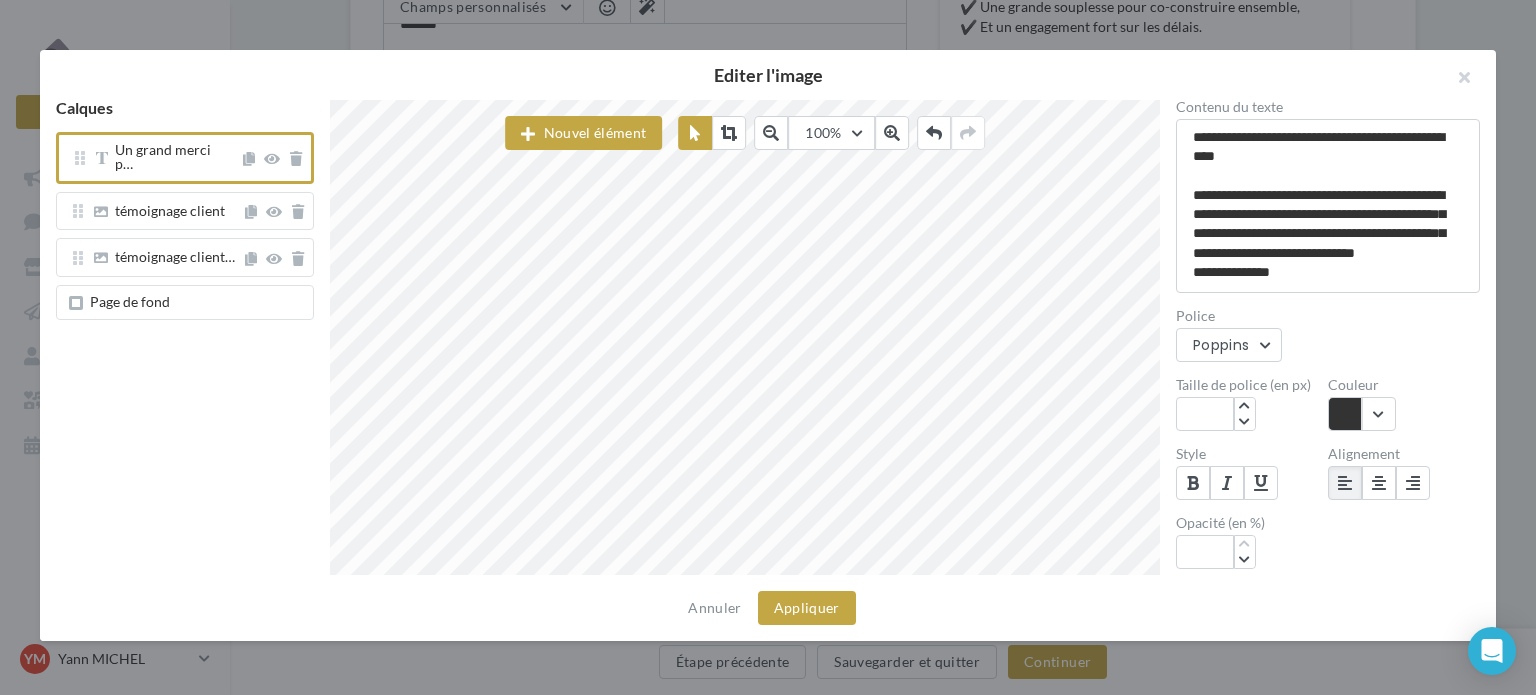 scroll, scrollTop: 15, scrollLeft: 1, axis: both 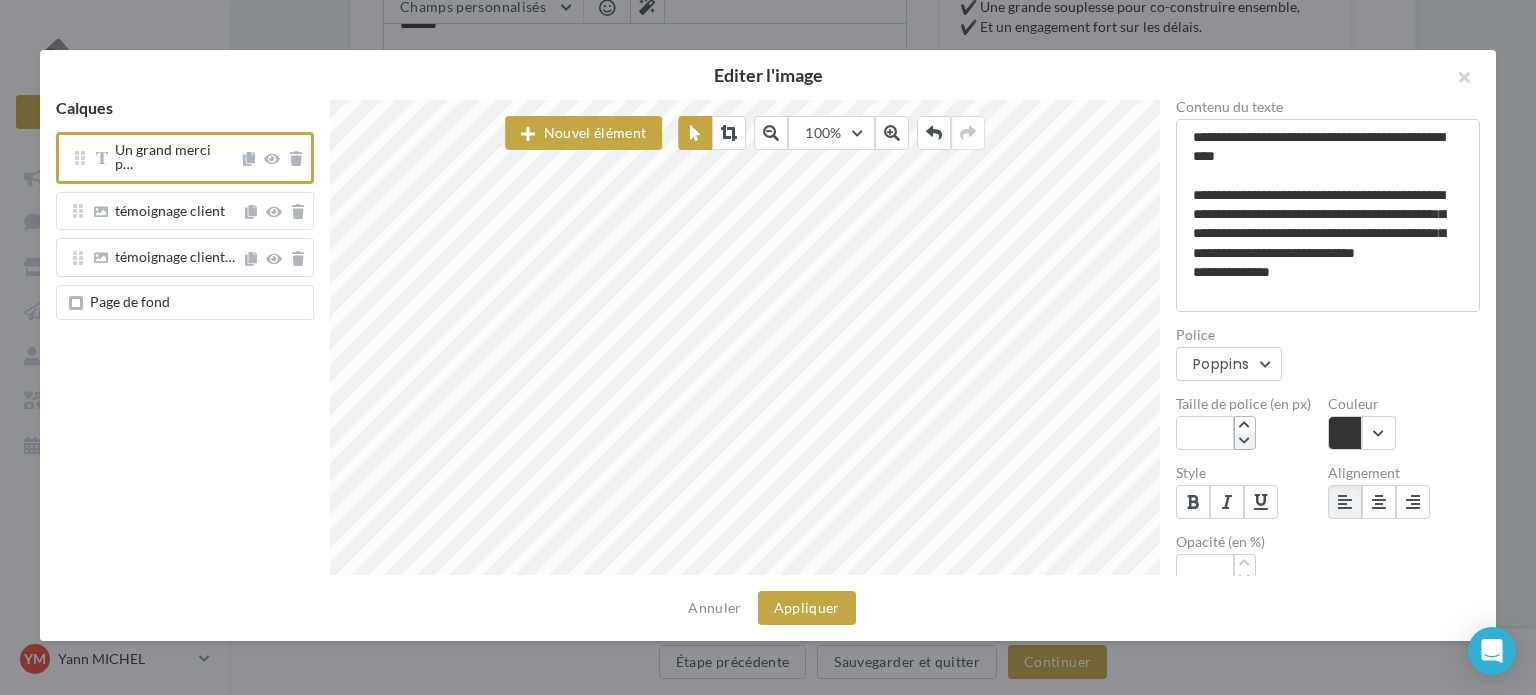 click at bounding box center (1244, 441) 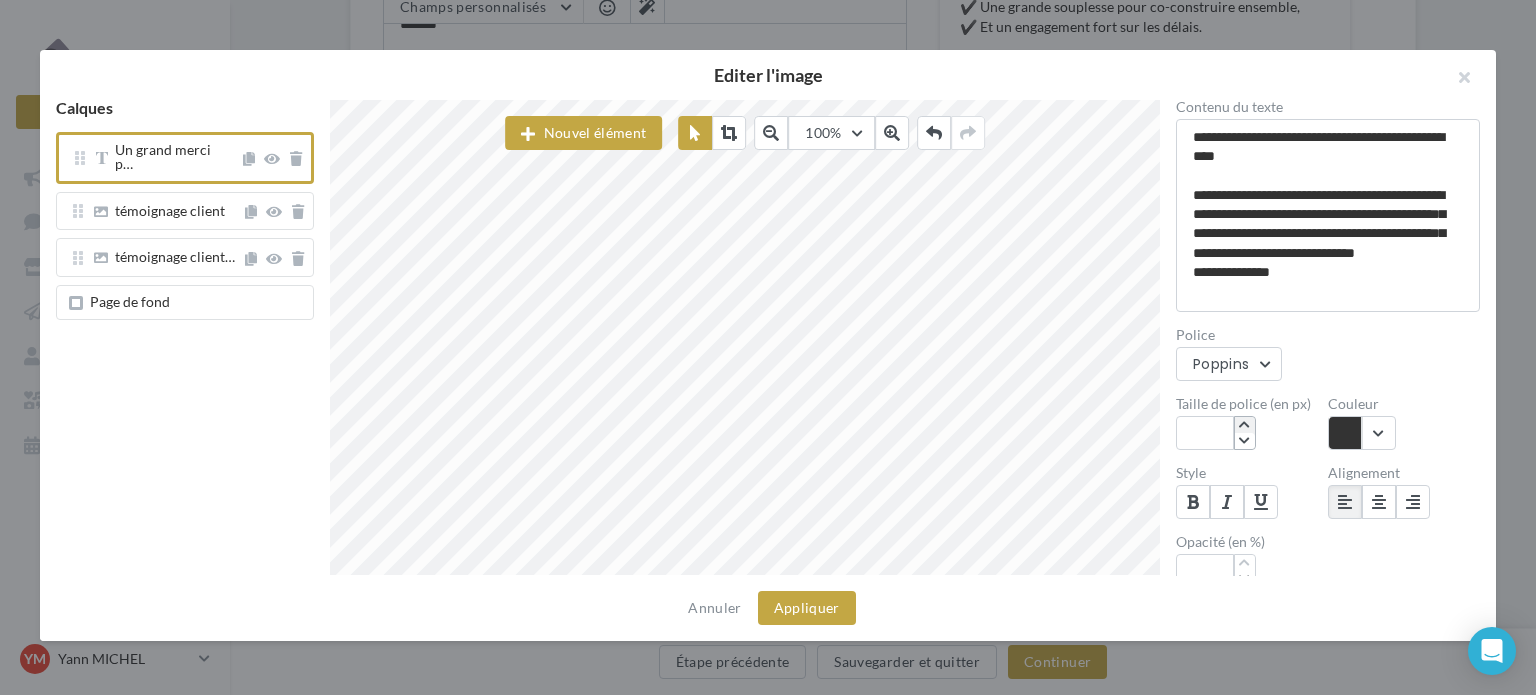 click at bounding box center (1244, 425) 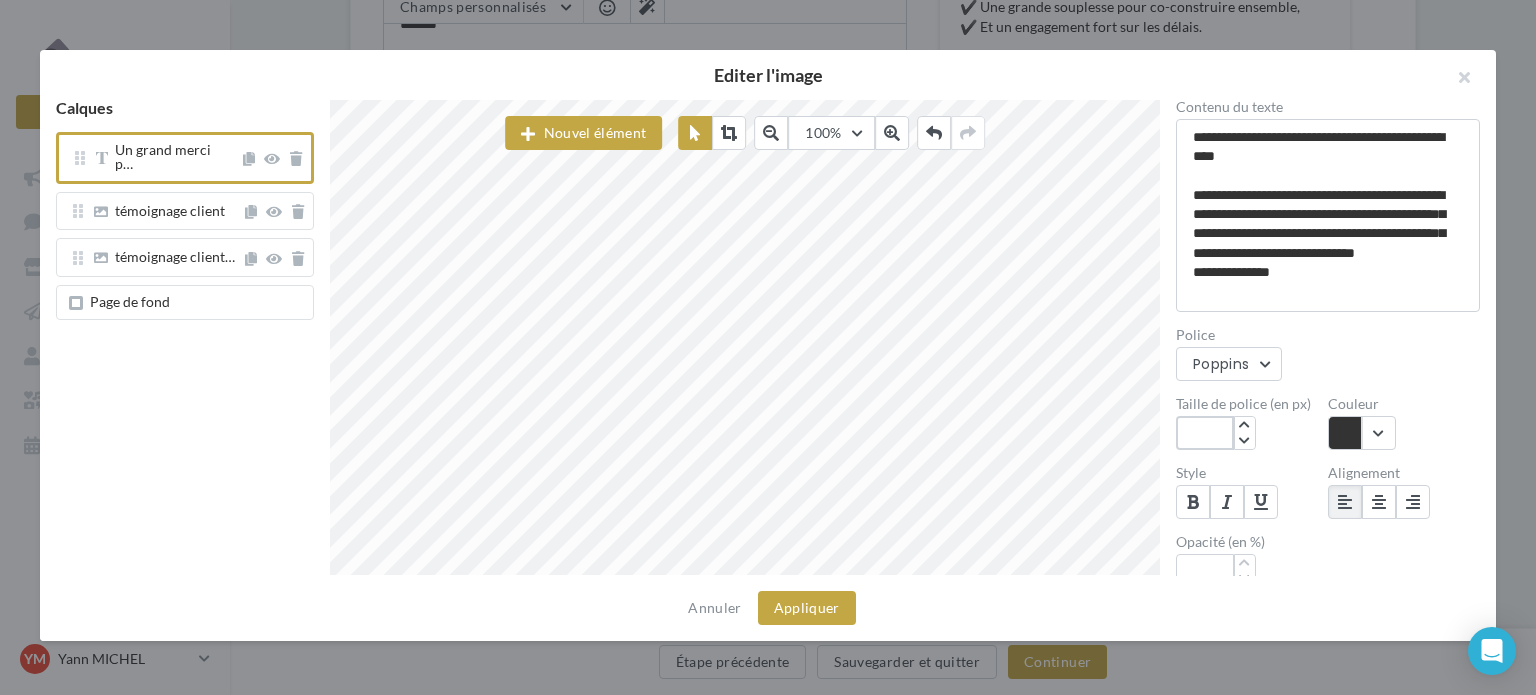 drag, startPoint x: 1213, startPoint y: 435, endPoint x: 1169, endPoint y: 431, distance: 44.181442 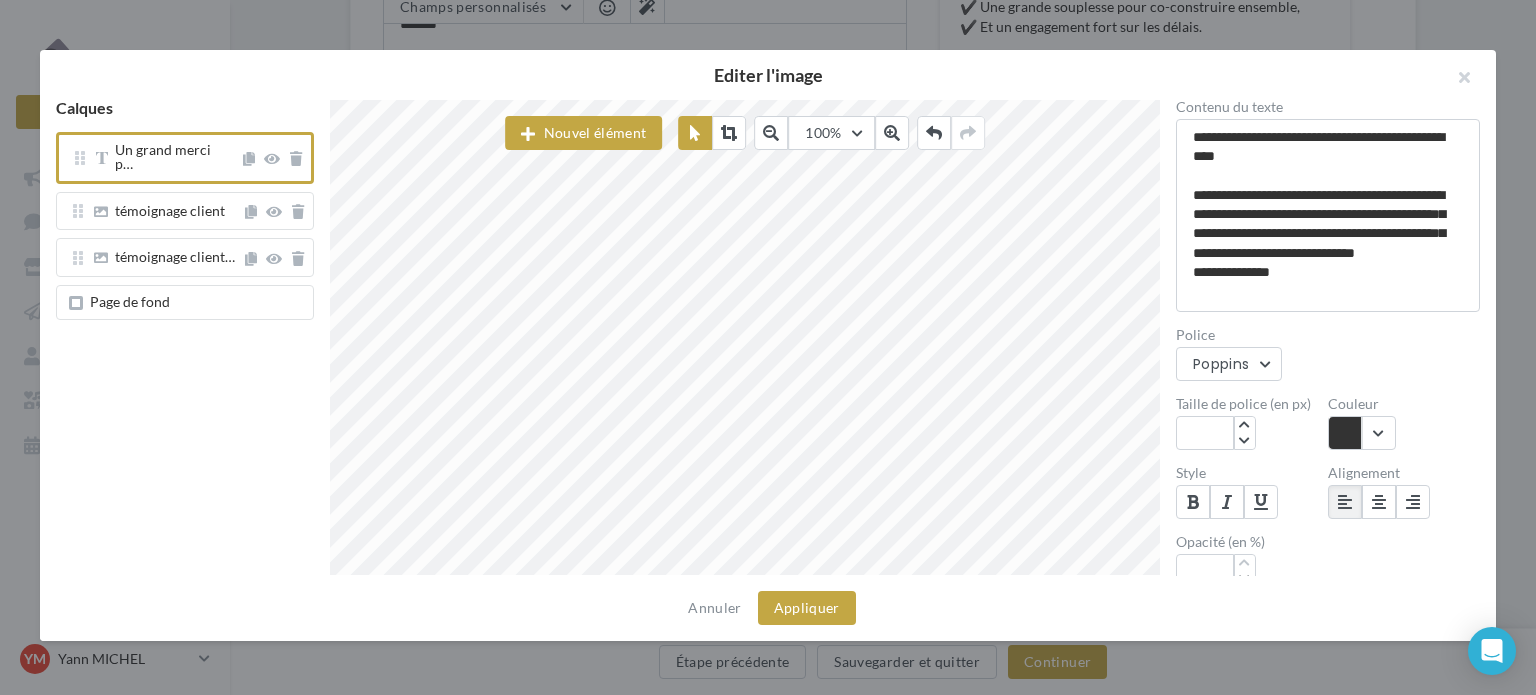 scroll, scrollTop: 16, scrollLeft: 19, axis: both 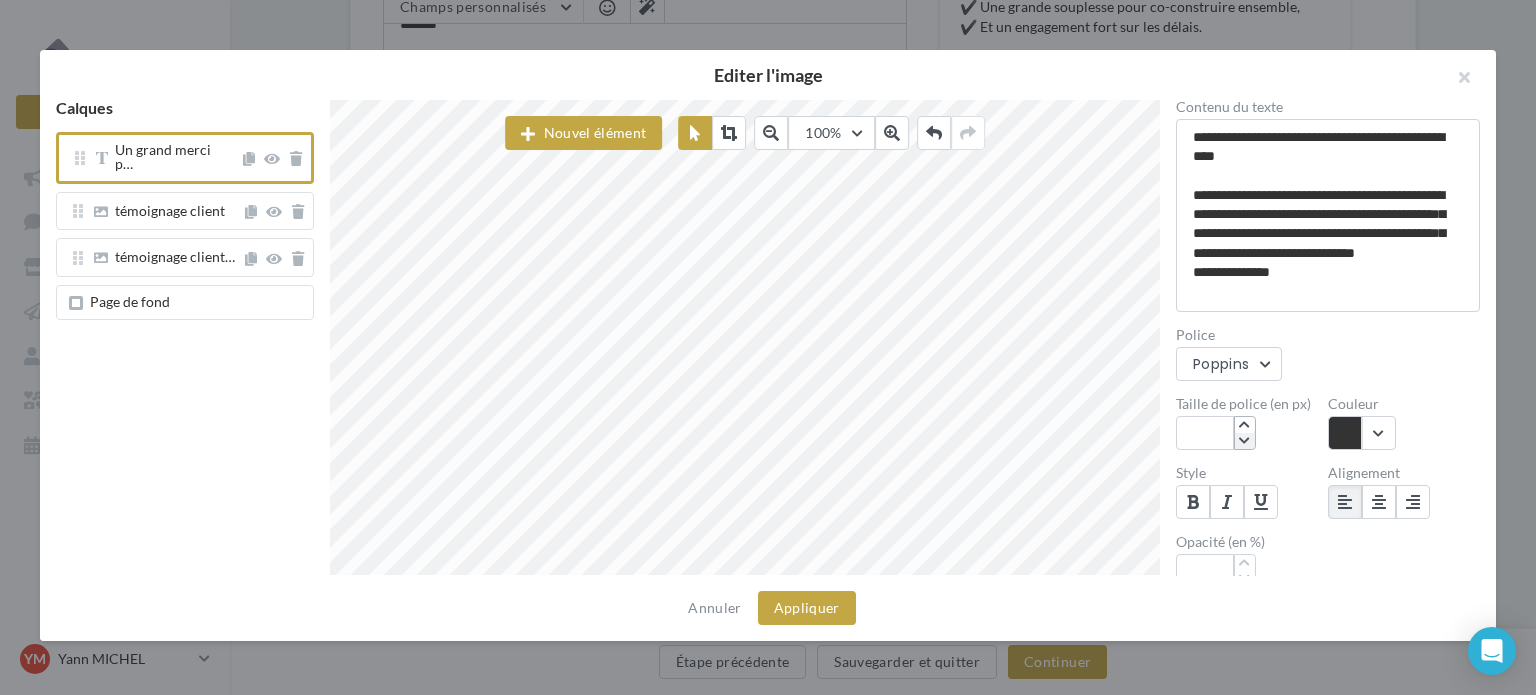 click at bounding box center [1244, 441] 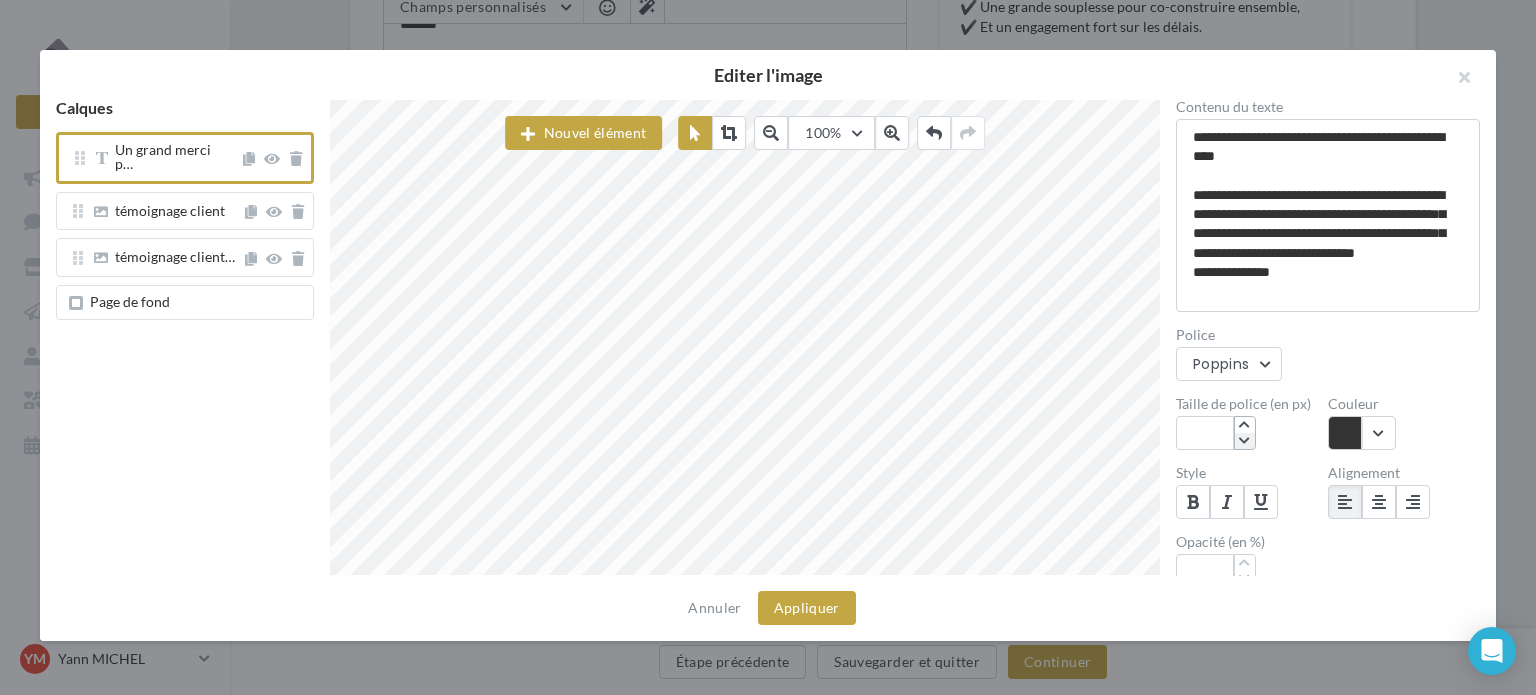 click at bounding box center [1244, 441] 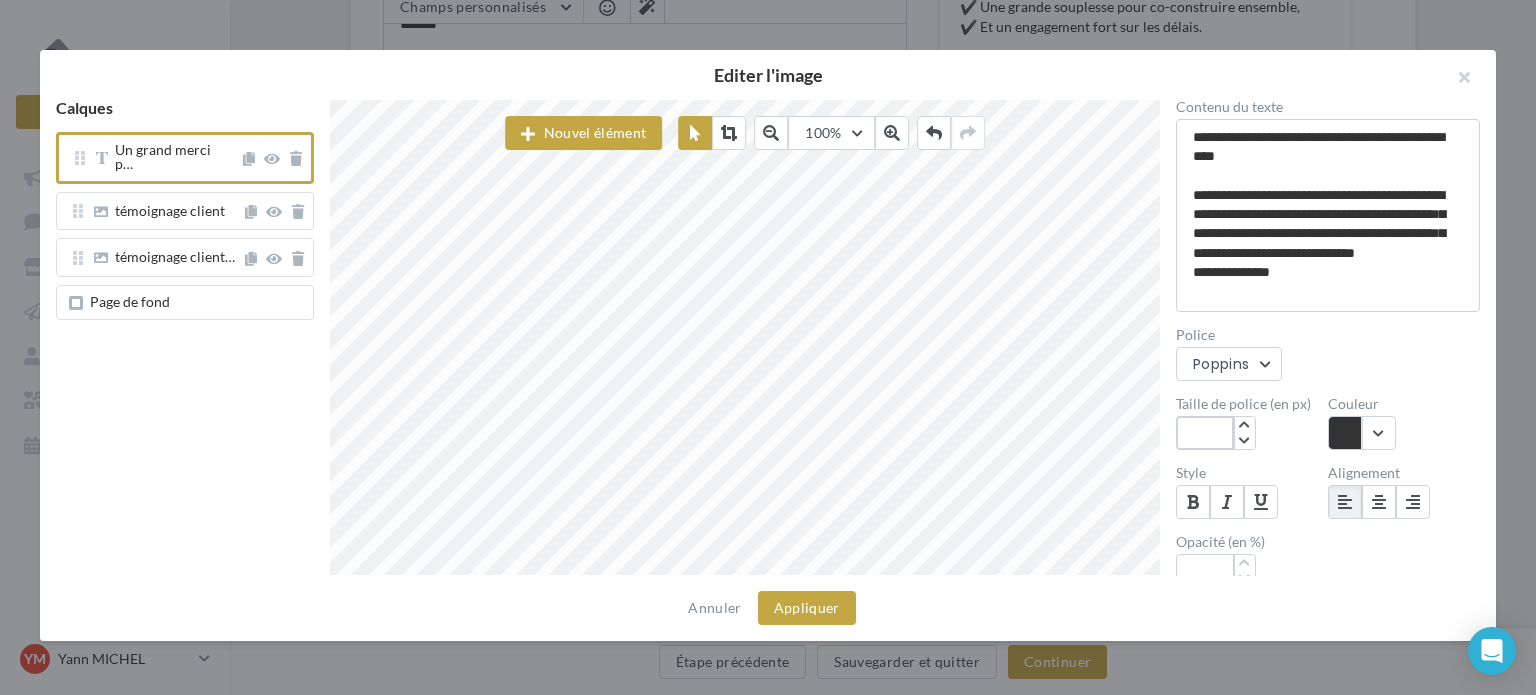 drag, startPoint x: 1209, startPoint y: 430, endPoint x: 1190, endPoint y: 427, distance: 19.235384 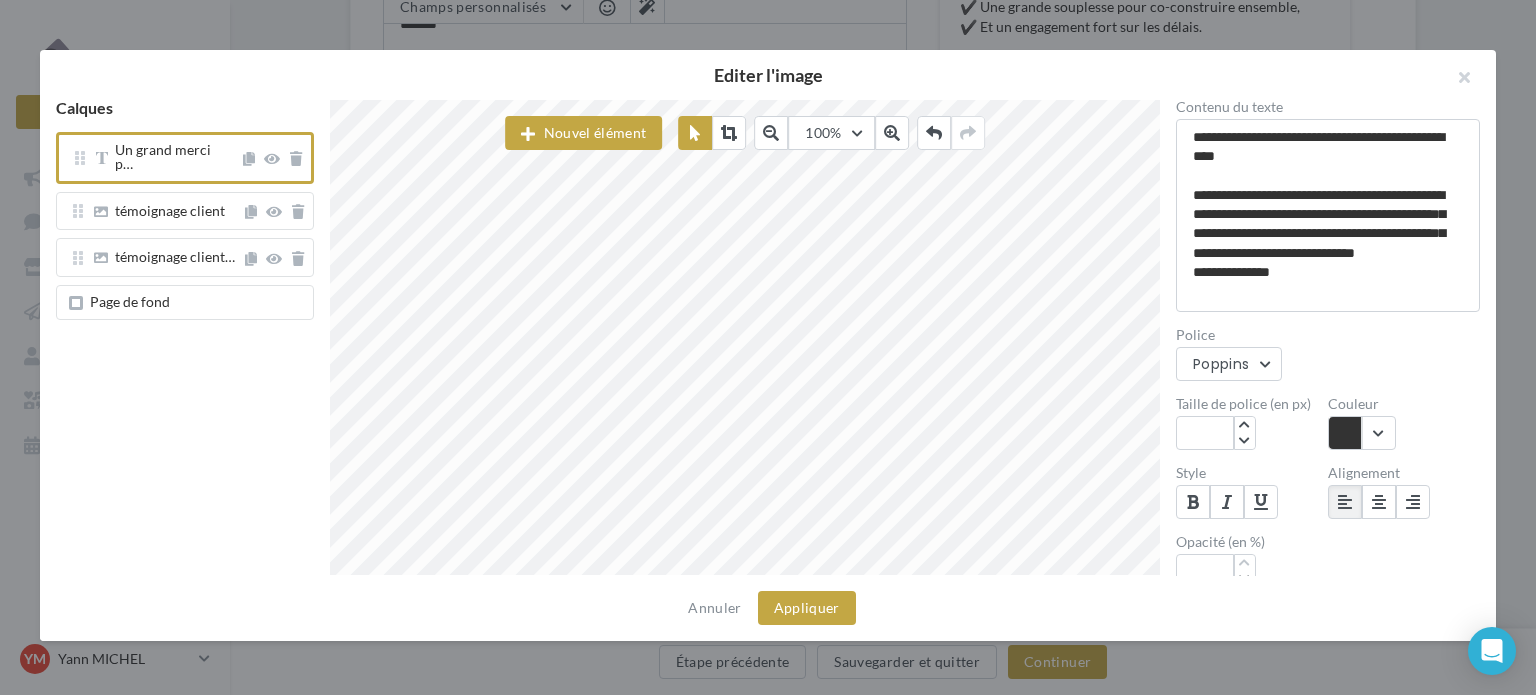 scroll, scrollTop: 16, scrollLeft: 65, axis: both 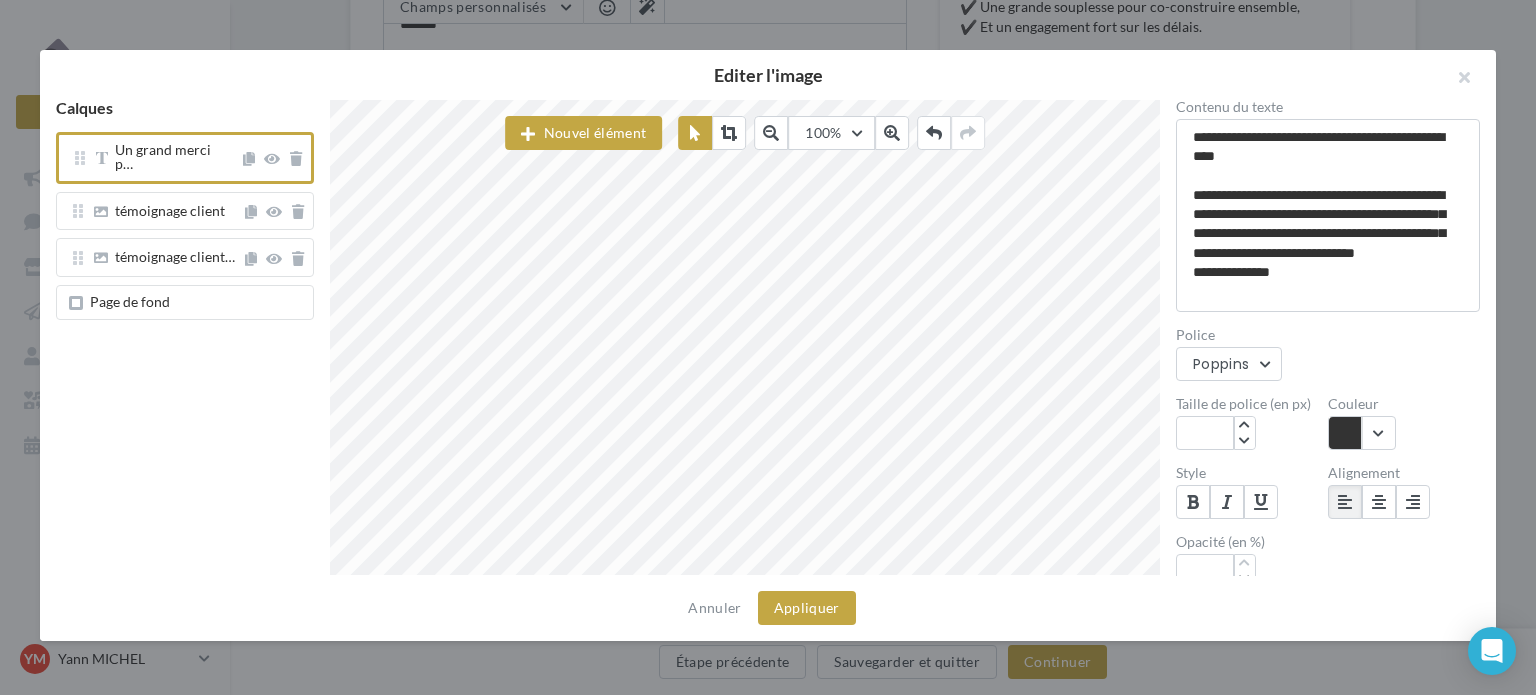 type on "**********" 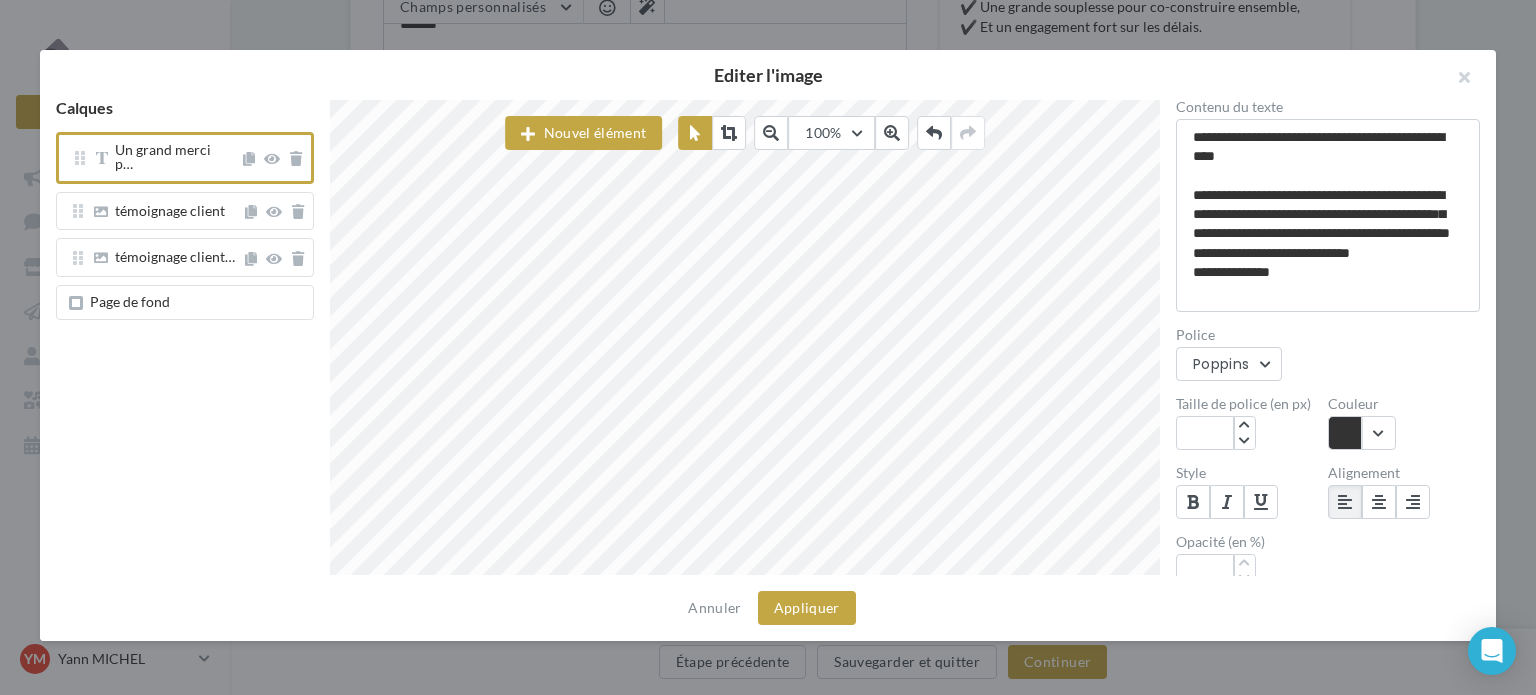 scroll, scrollTop: 16, scrollLeft: 0, axis: vertical 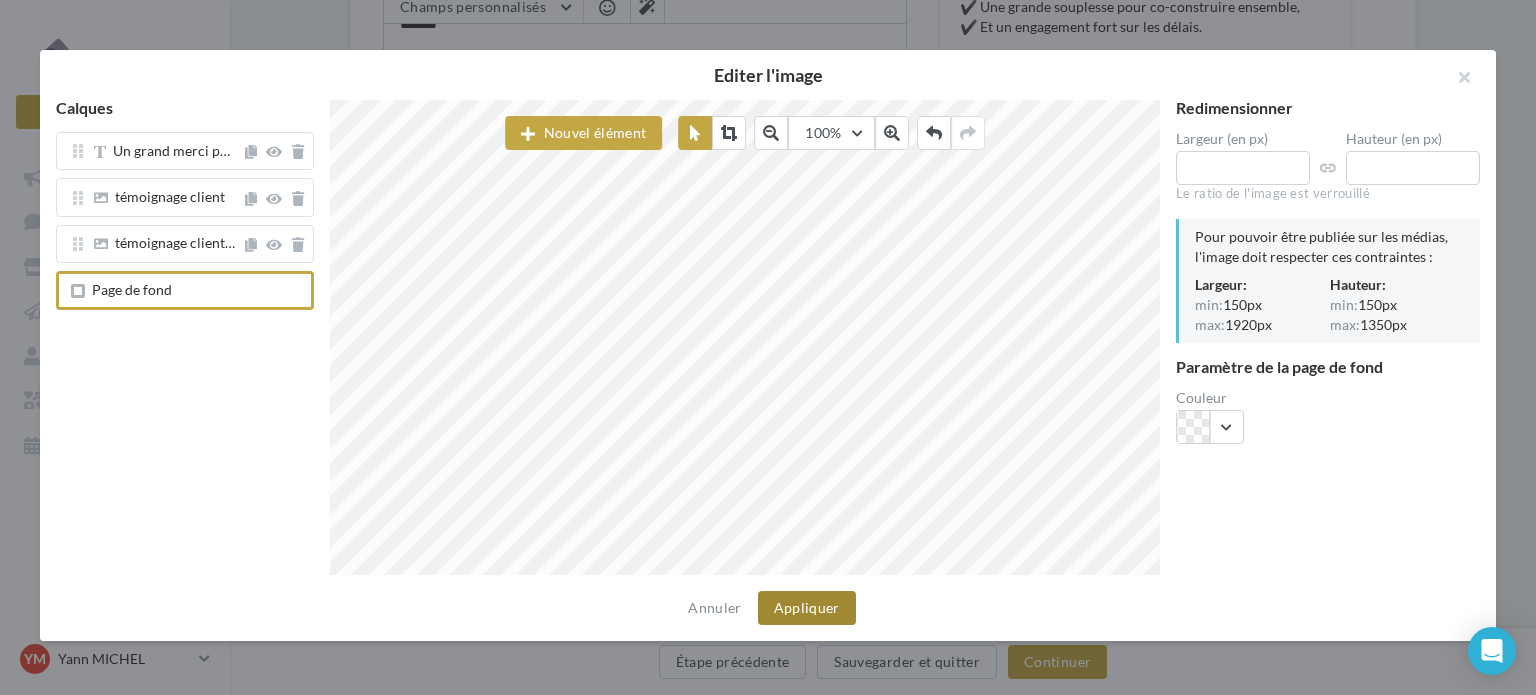 click on "Appliquer" at bounding box center [807, 608] 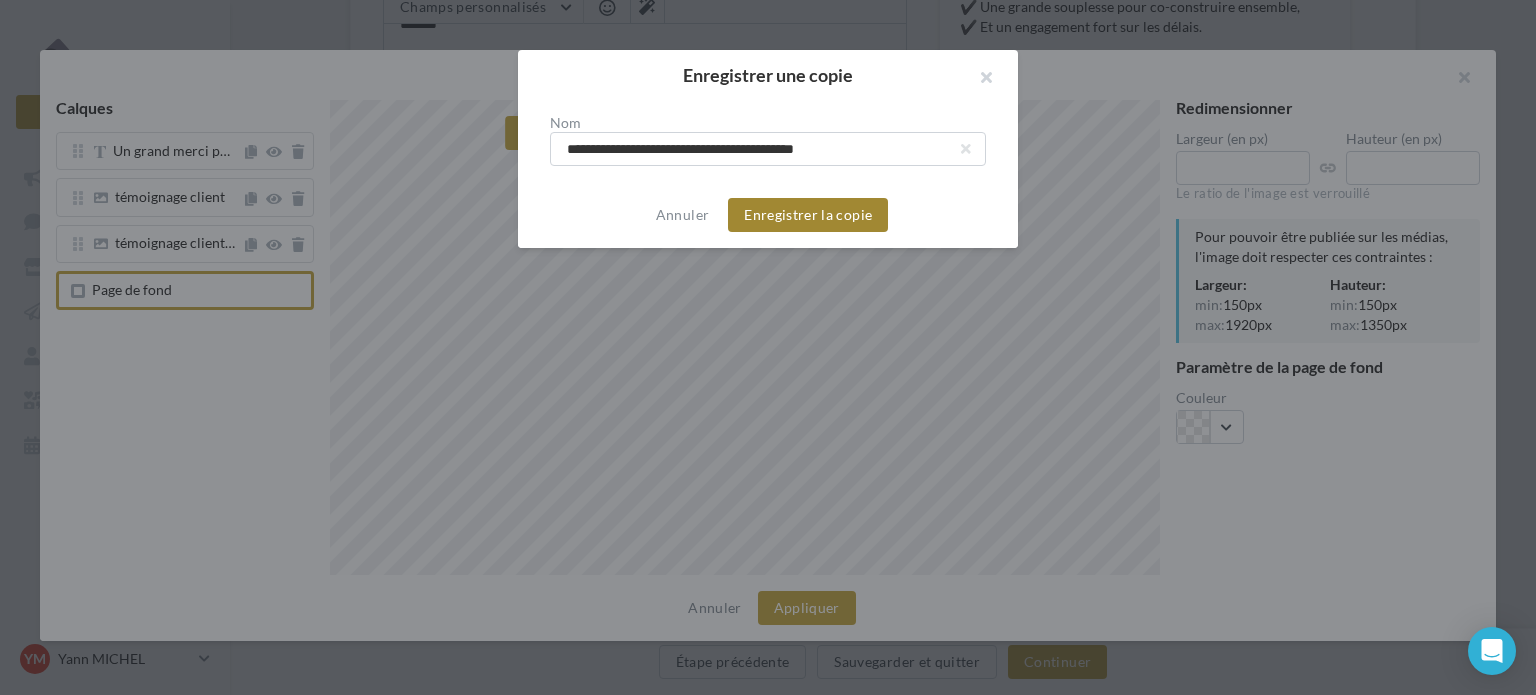 type on "**********" 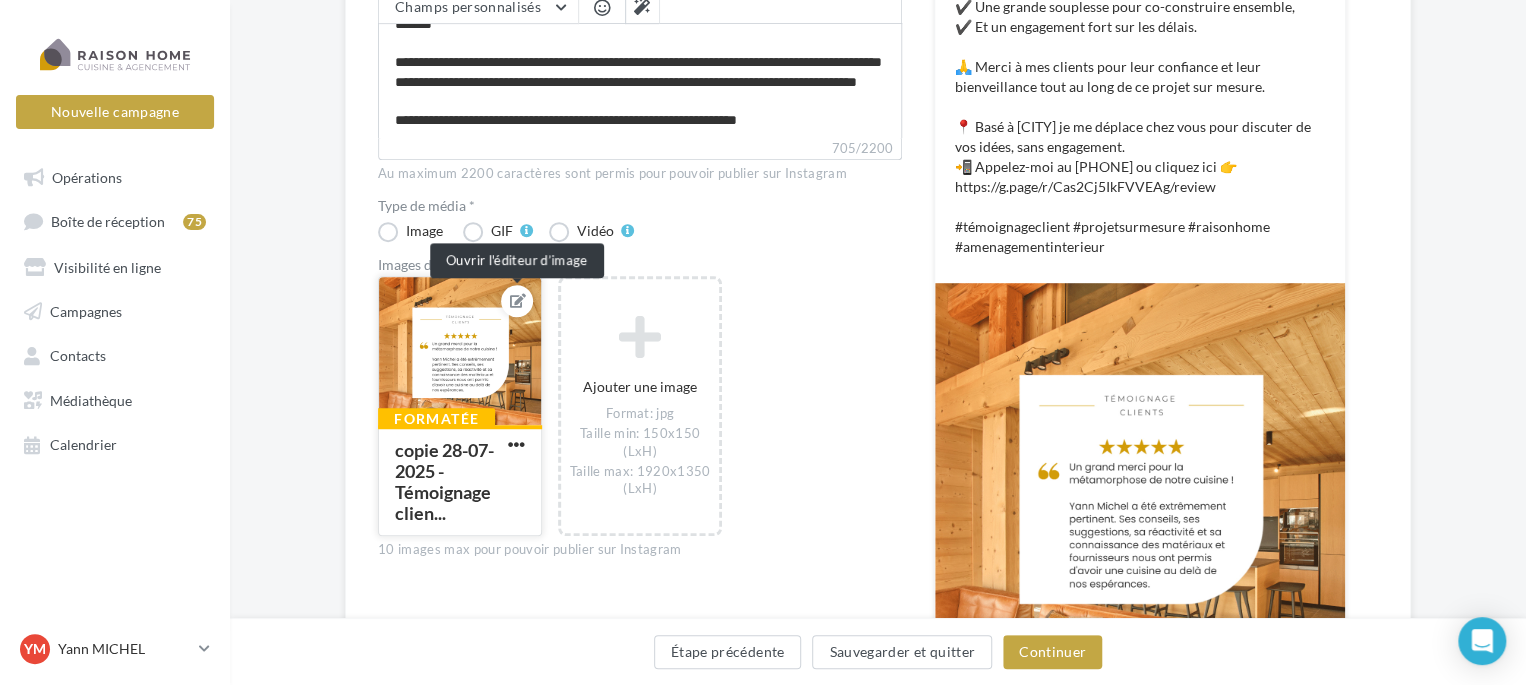 click at bounding box center (518, 301) 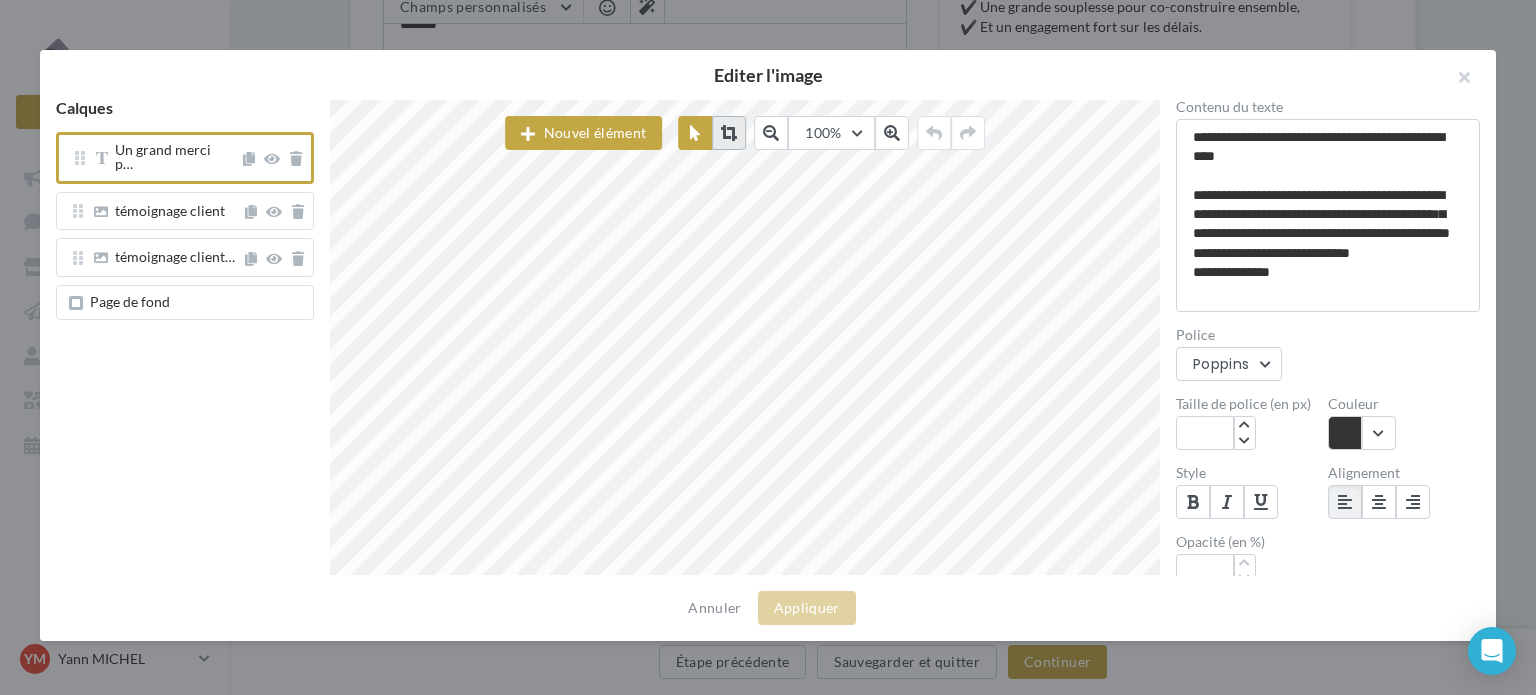 scroll, scrollTop: 17, scrollLeft: 0, axis: vertical 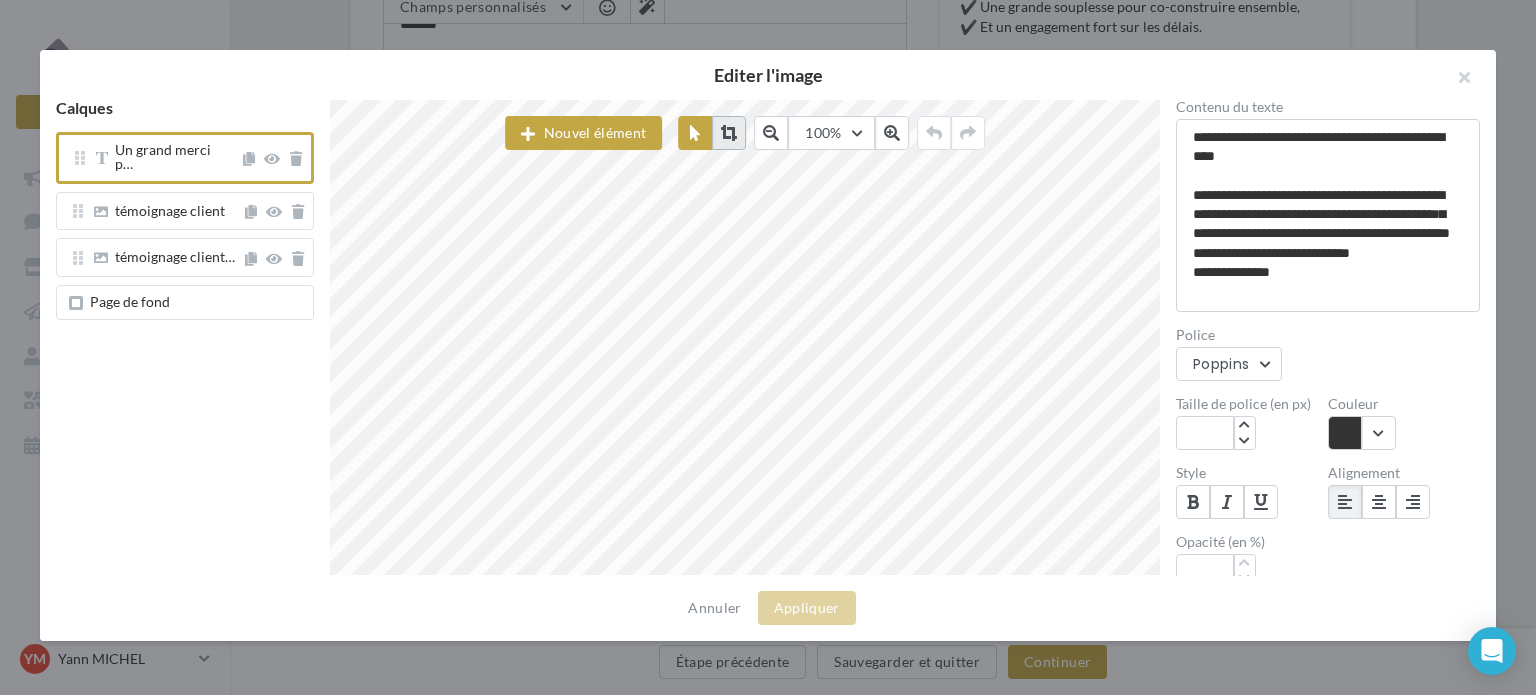 paste on "**********" 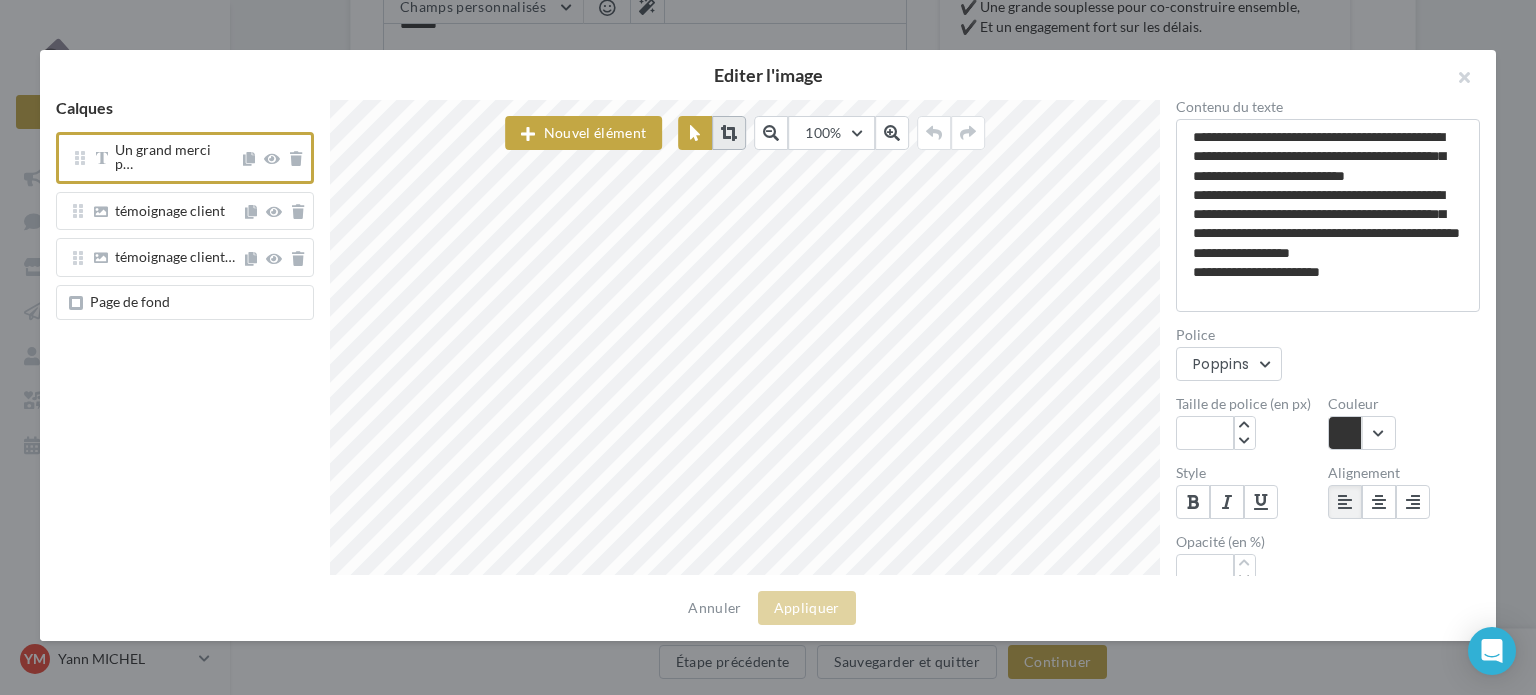 scroll, scrollTop: 16, scrollLeft: 11, axis: both 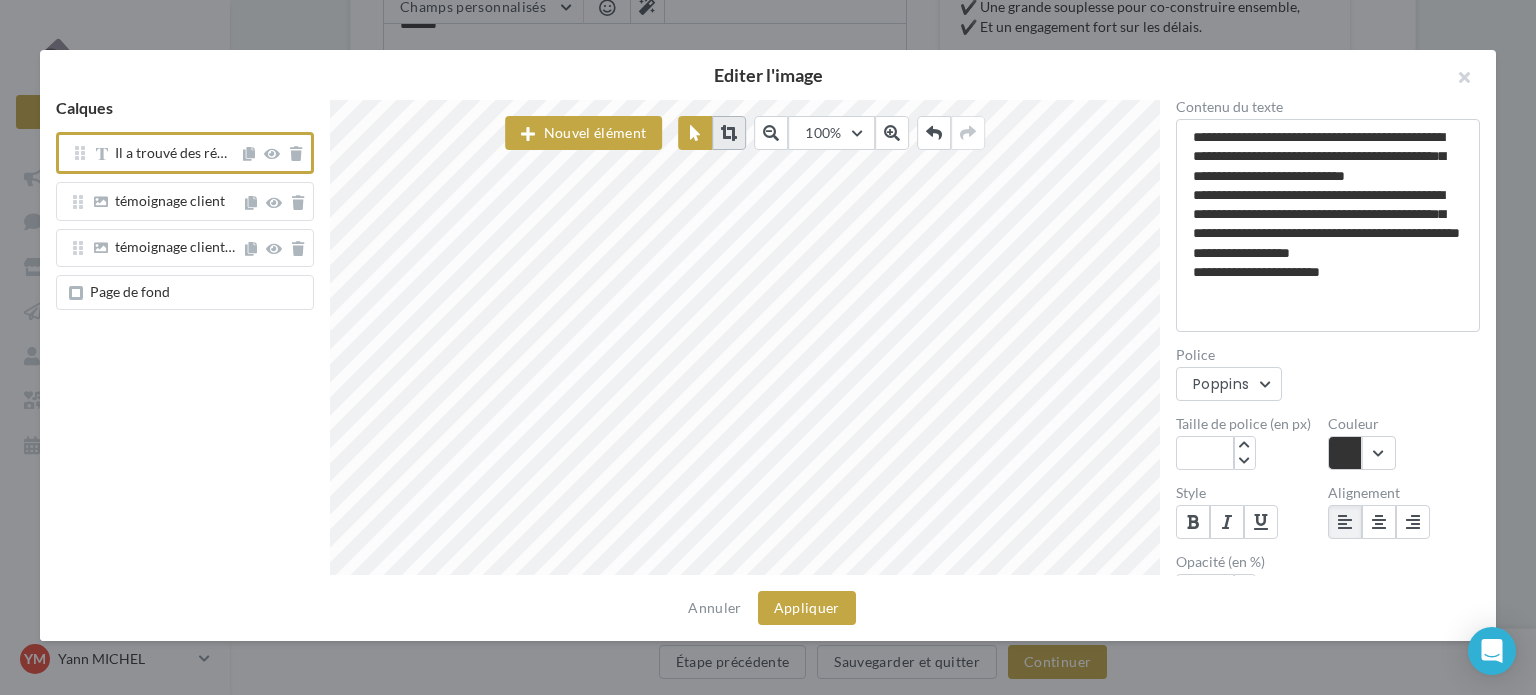 type on "**********" 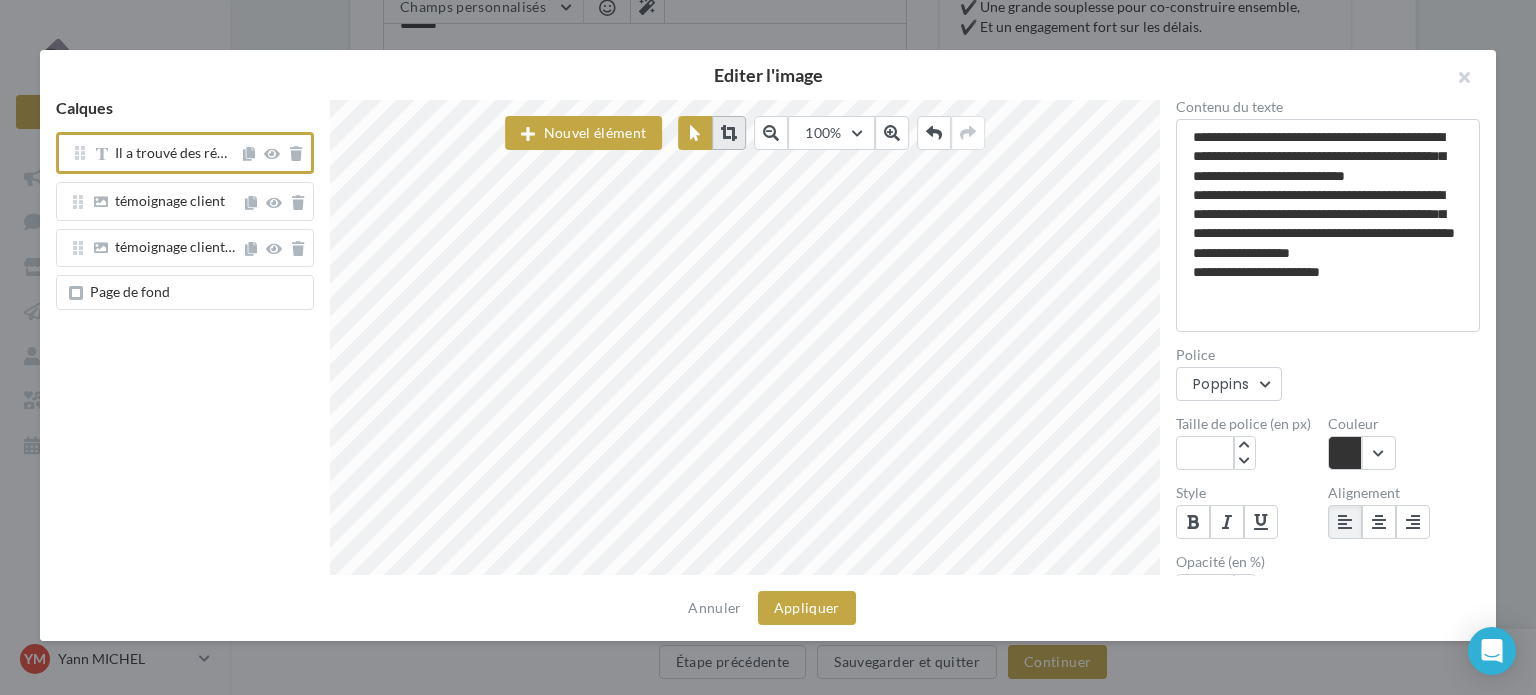 type on "**********" 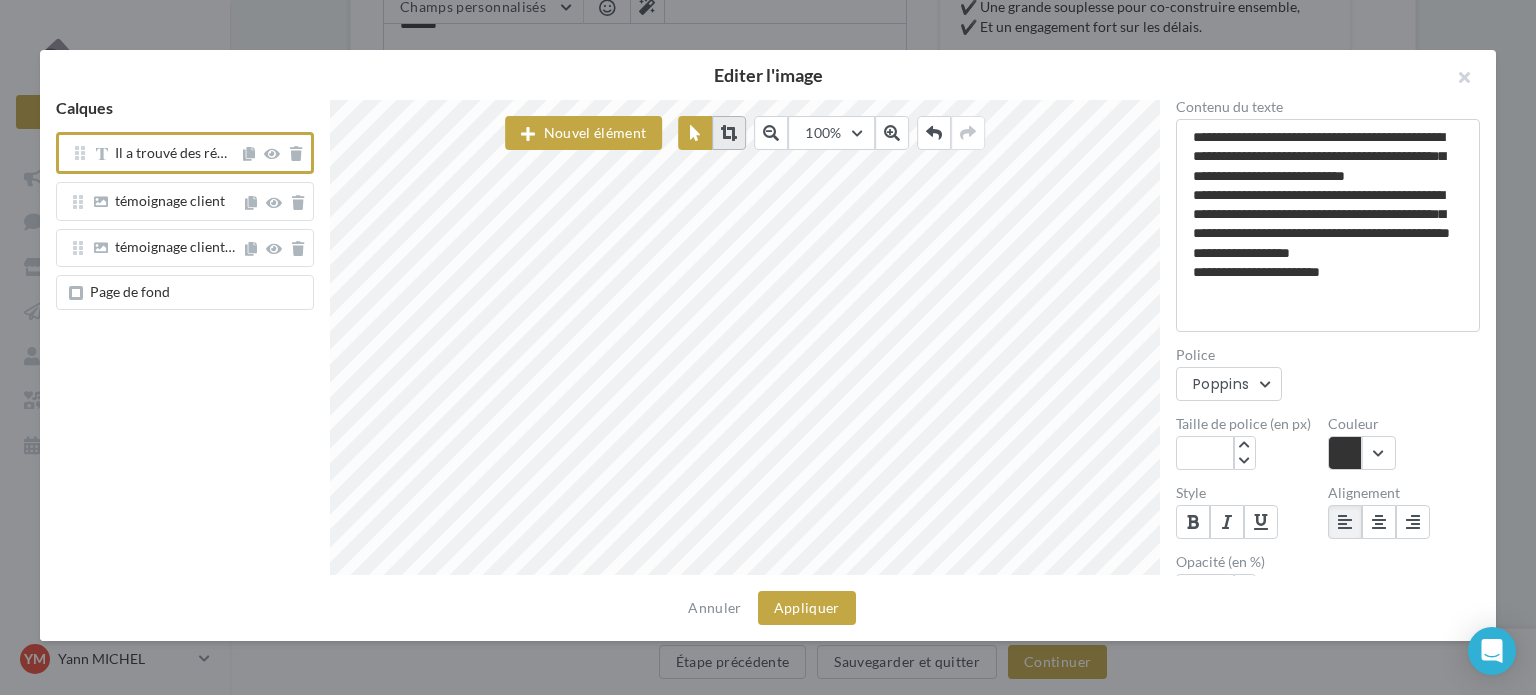 type on "**********" 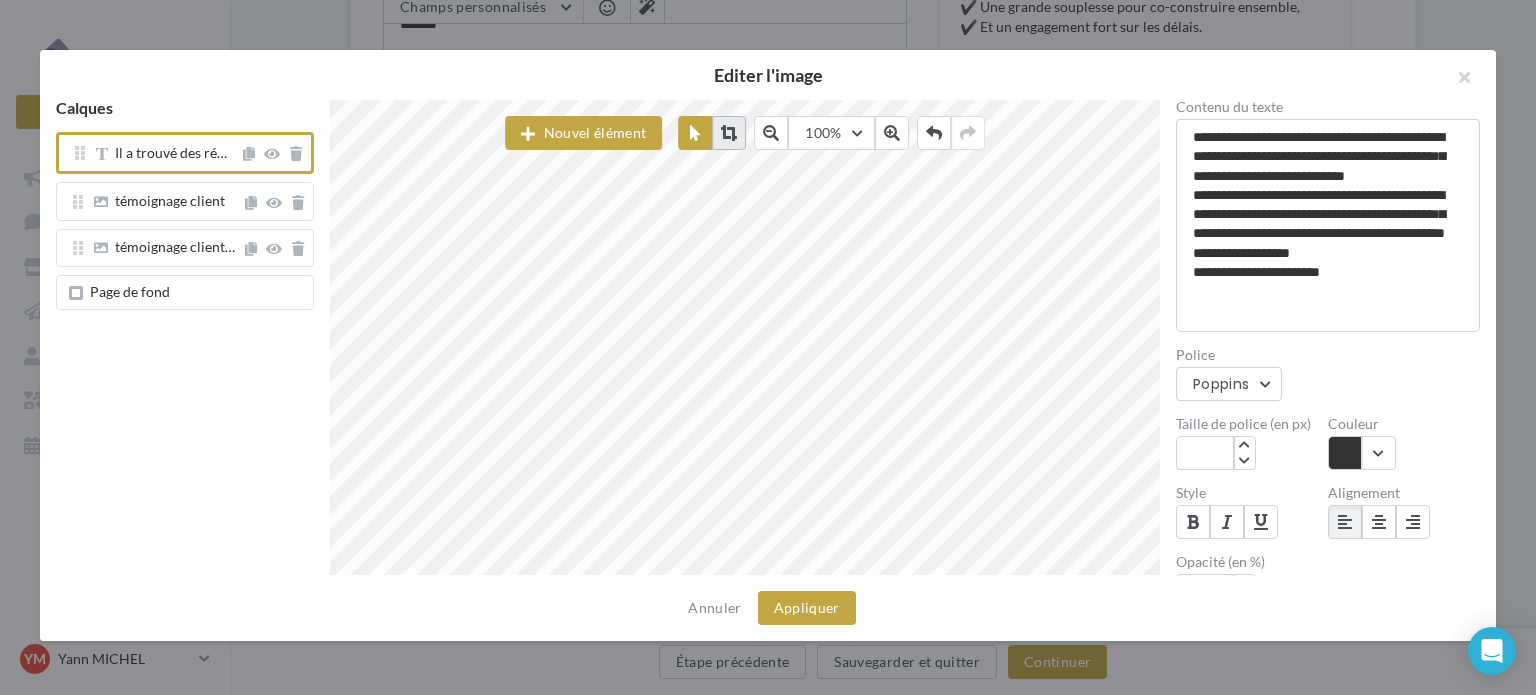 type on "**********" 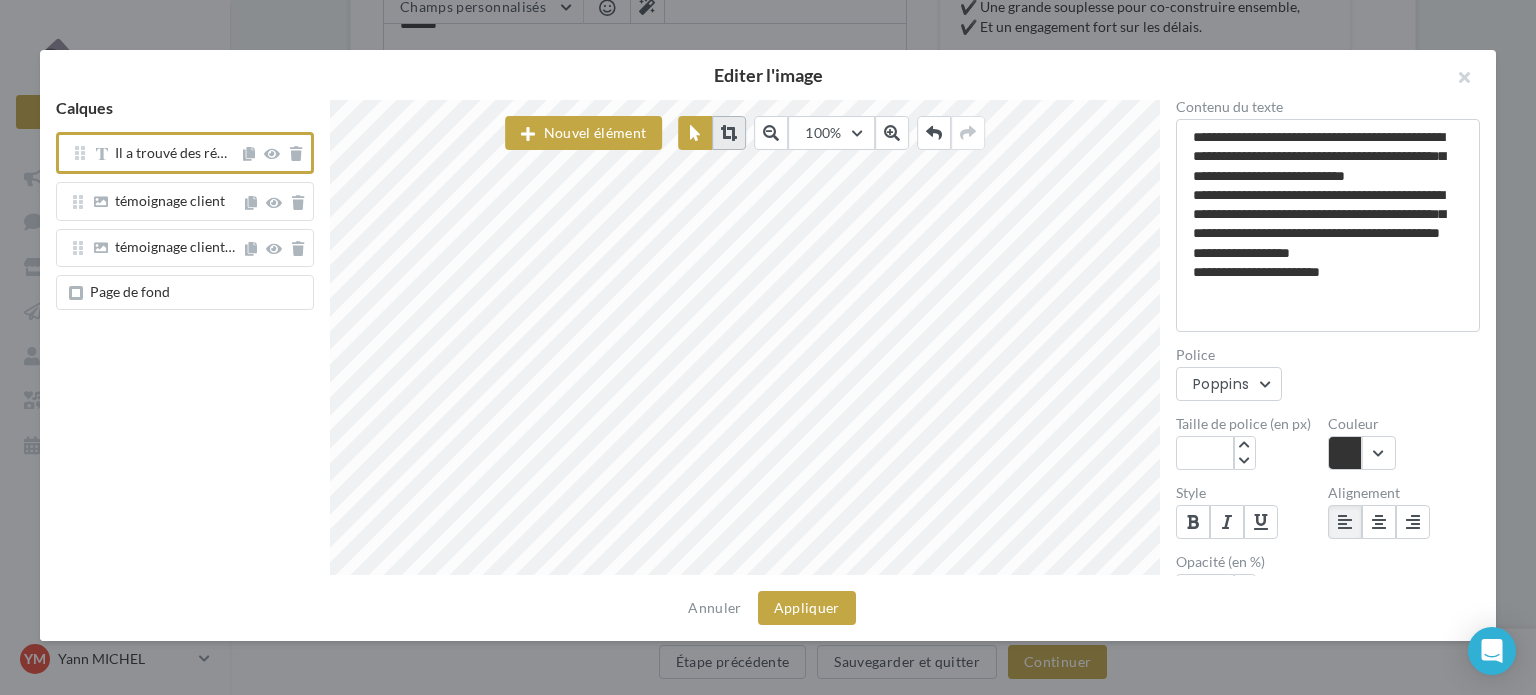type on "**********" 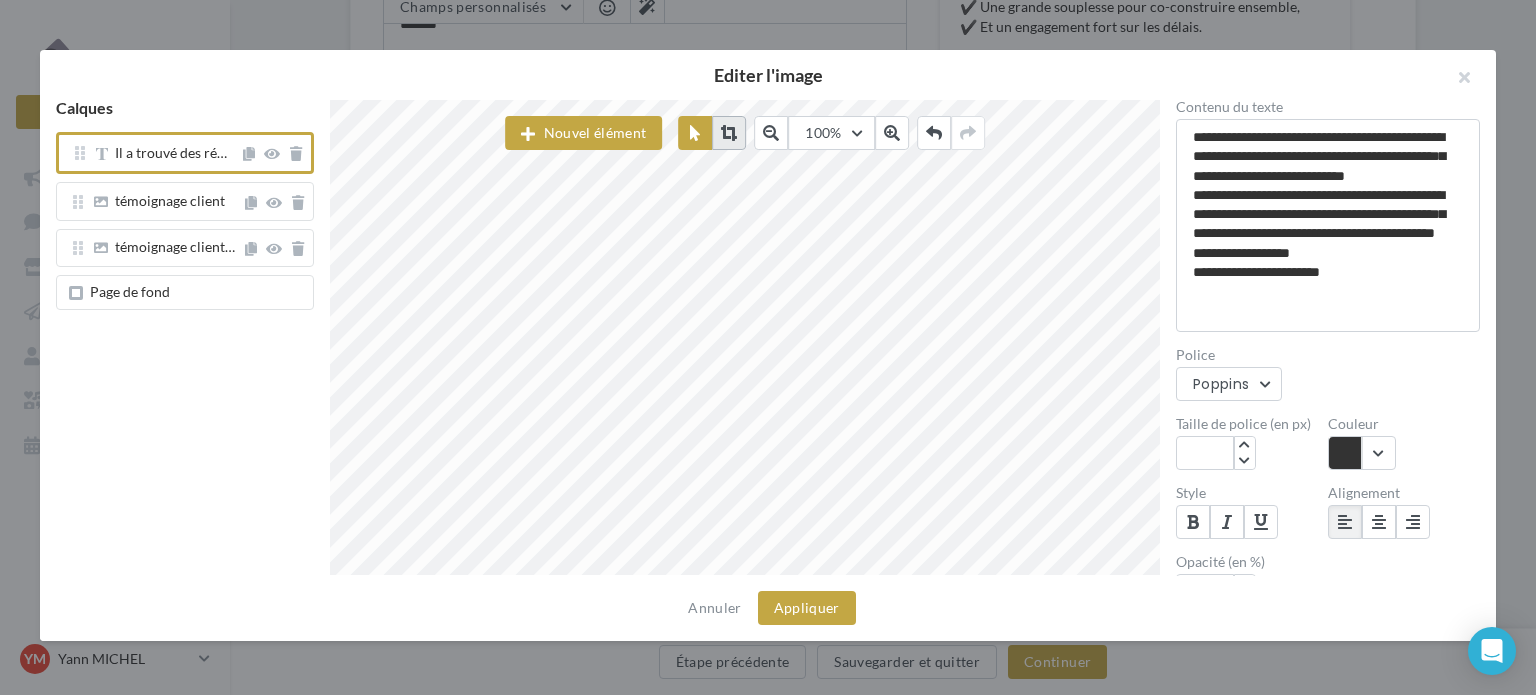 type on "**********" 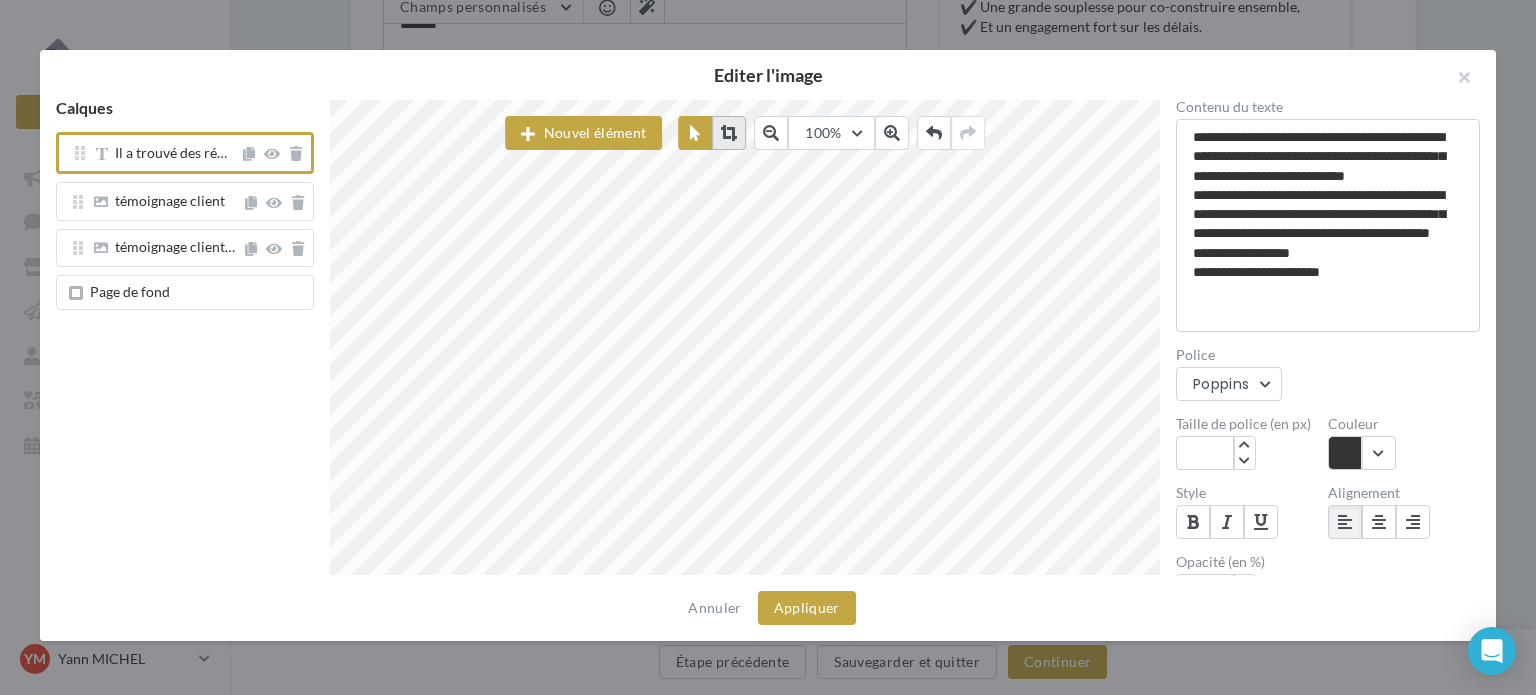 type on "**********" 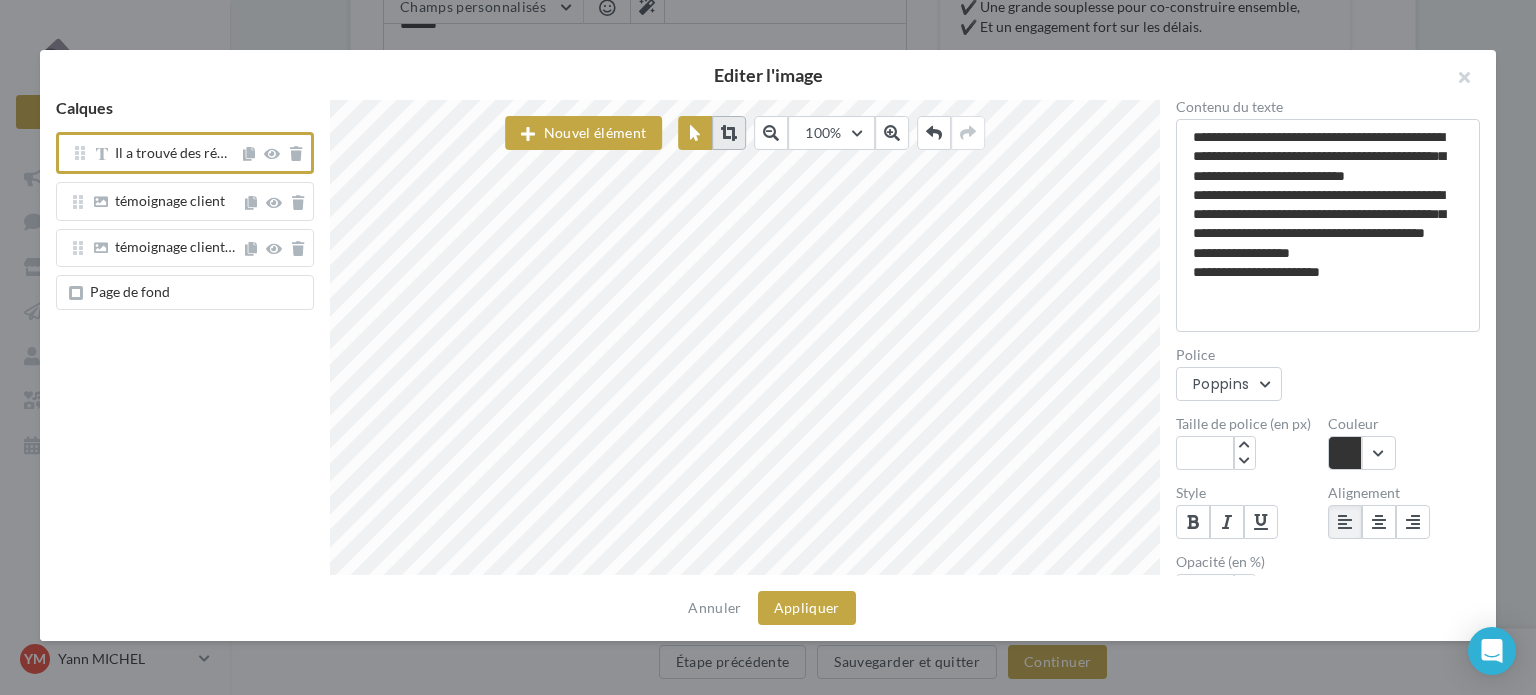 type on "**********" 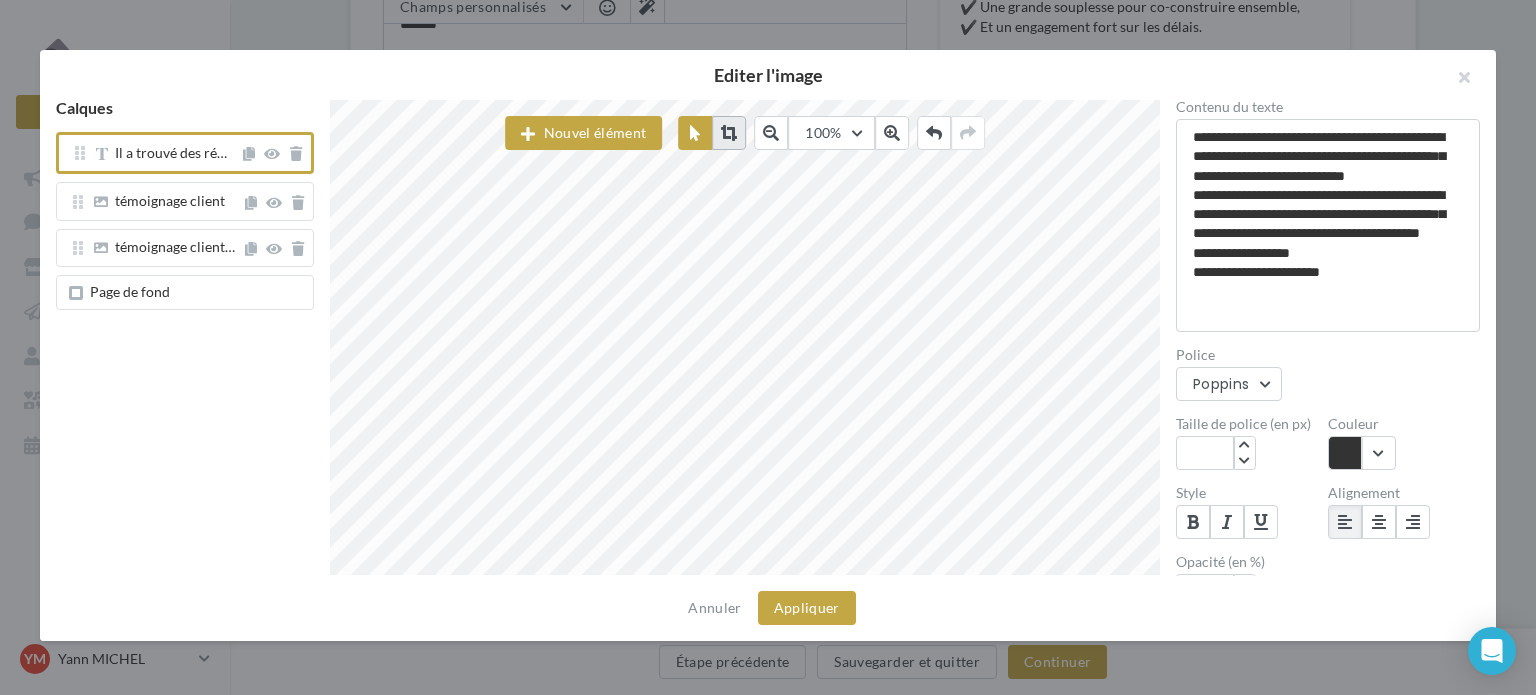 type on "**********" 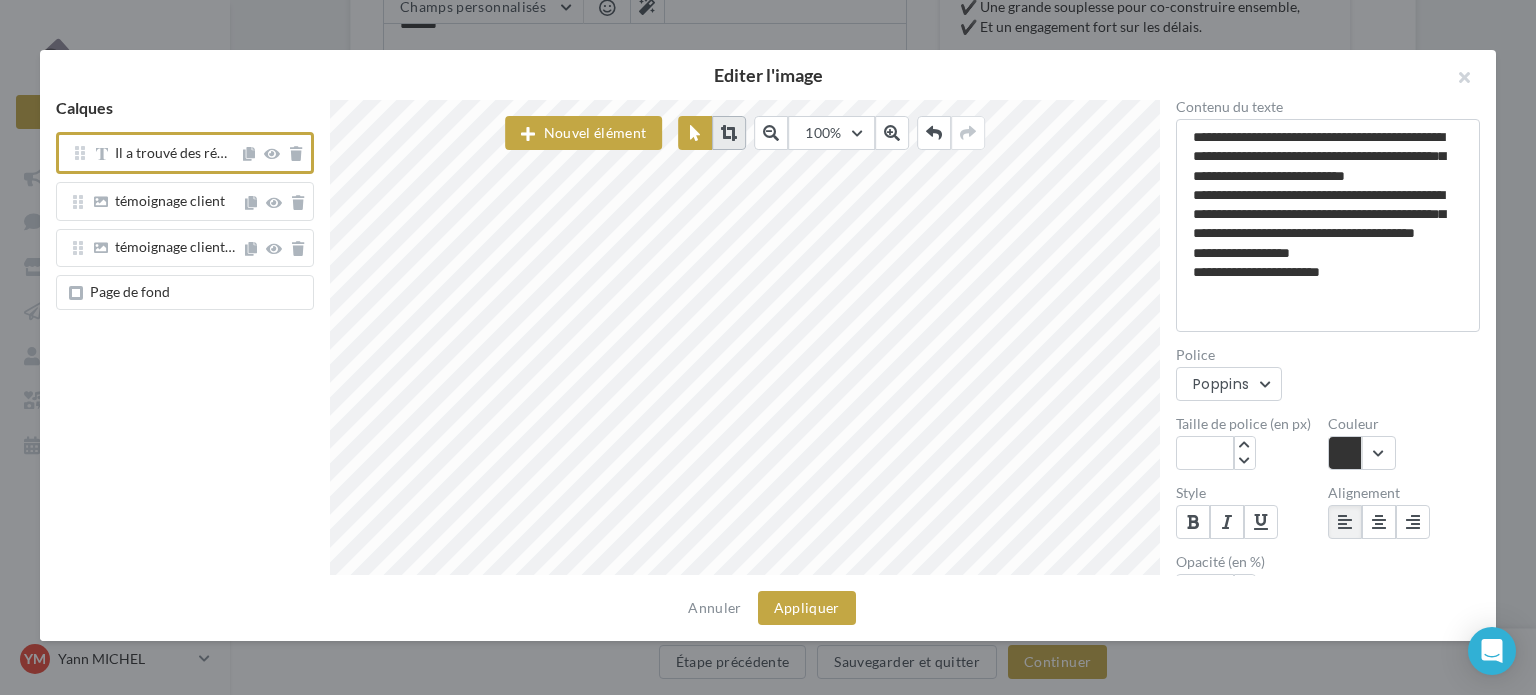 type on "**********" 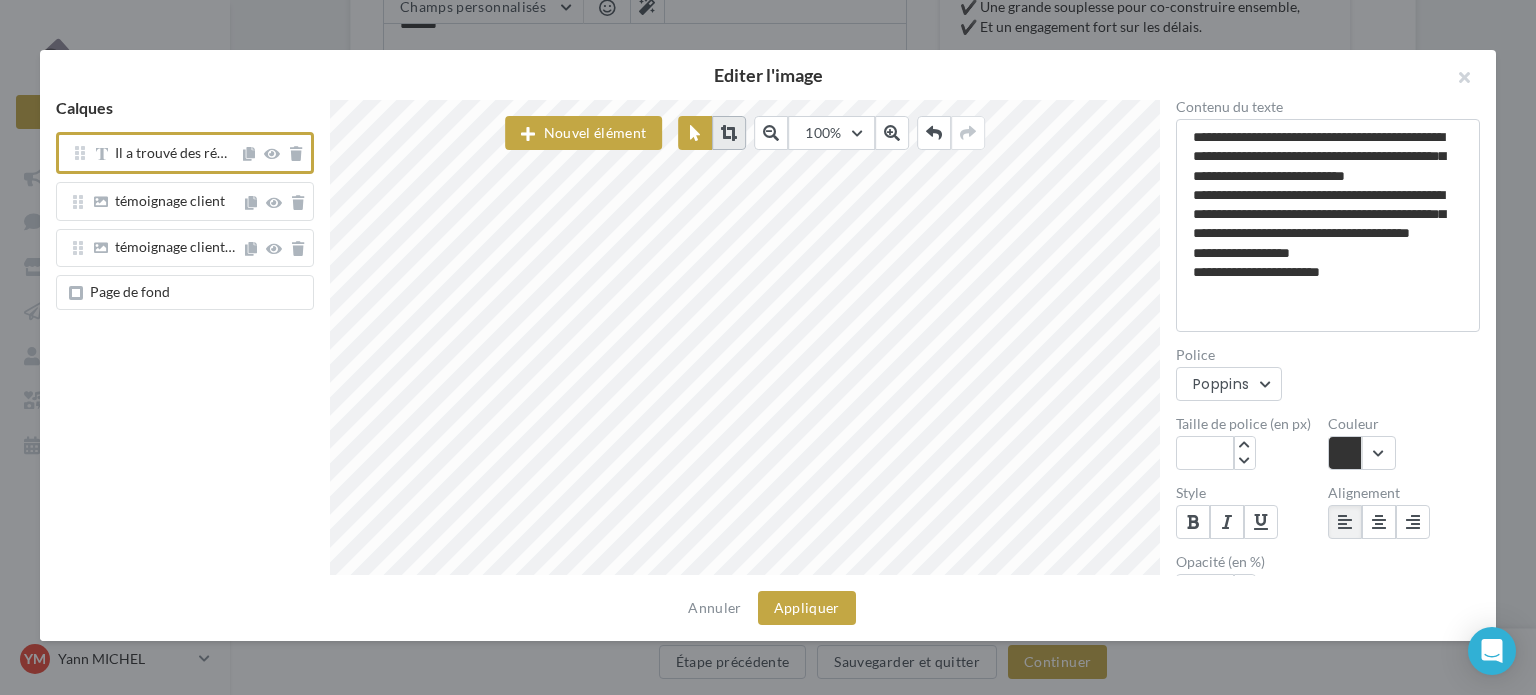 type on "**********" 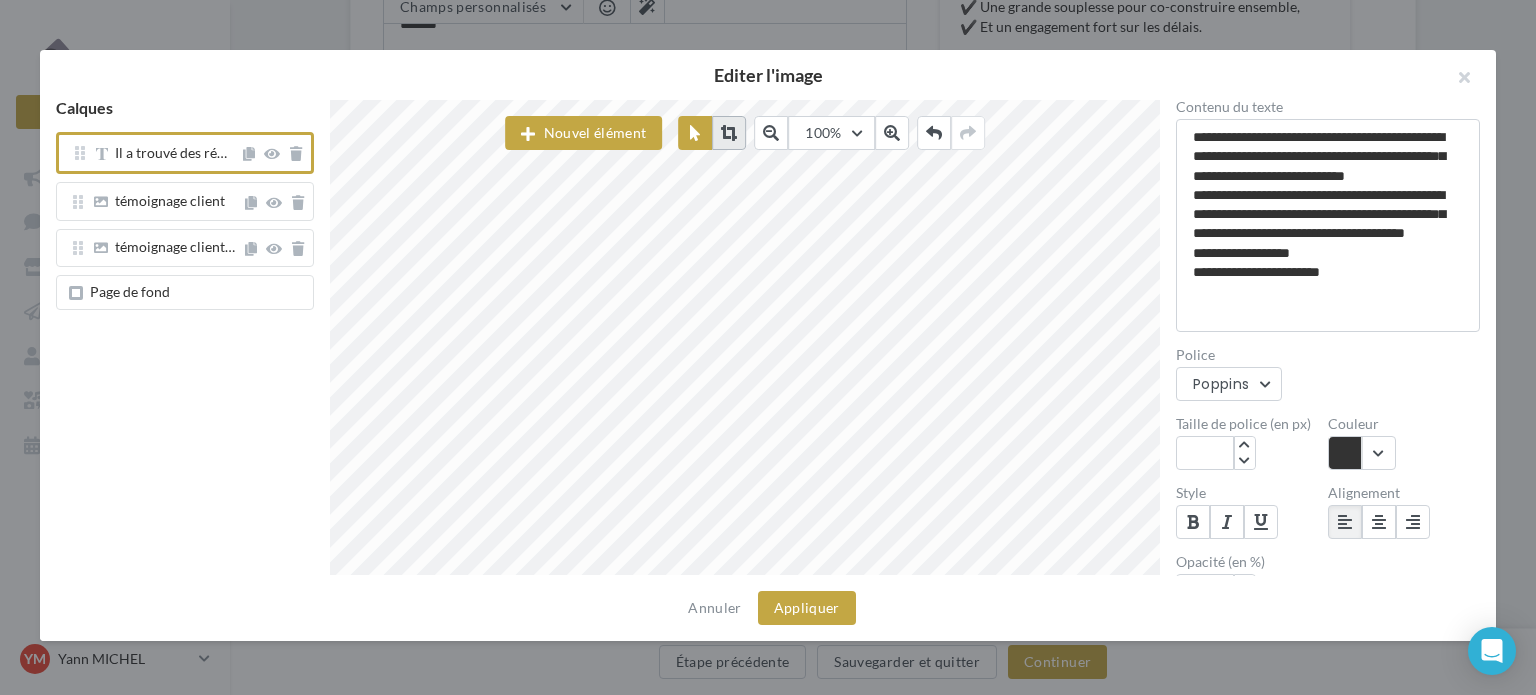 type on "**********" 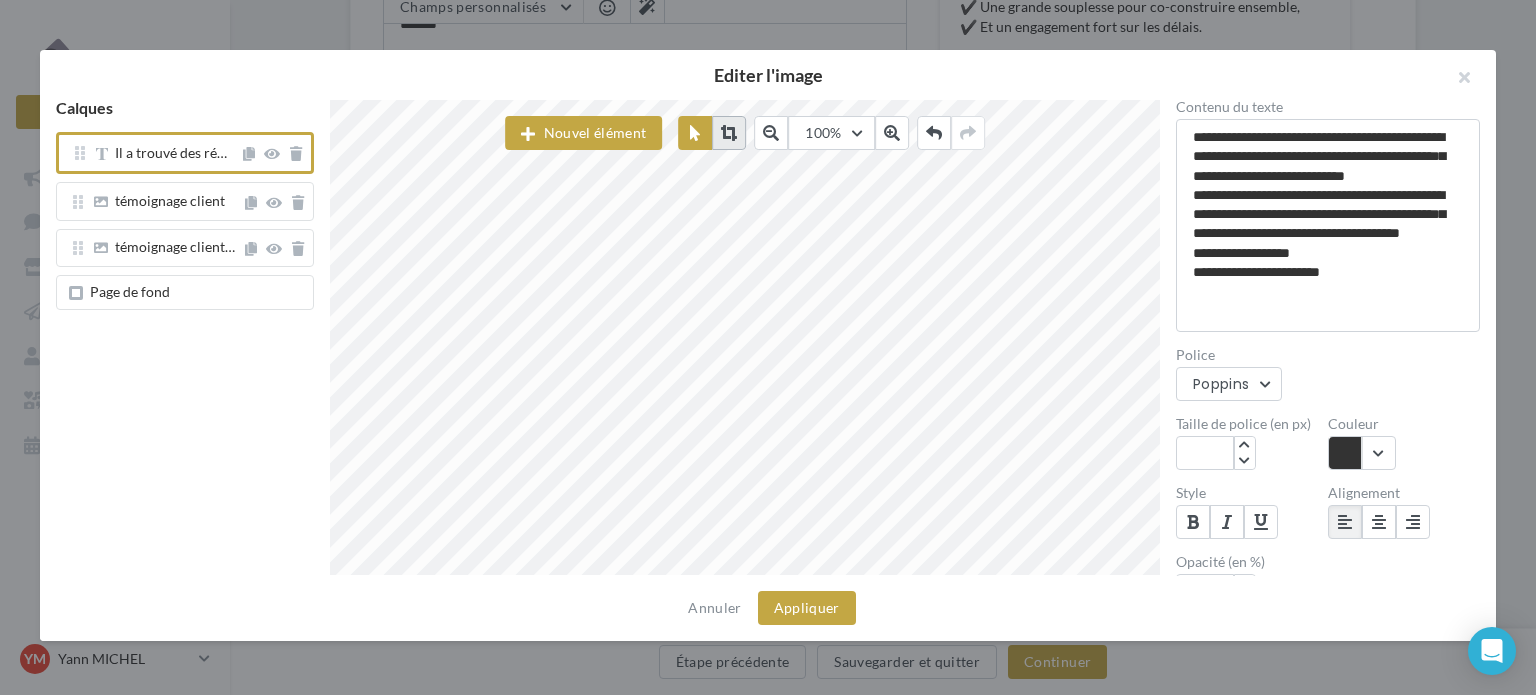 type on "**********" 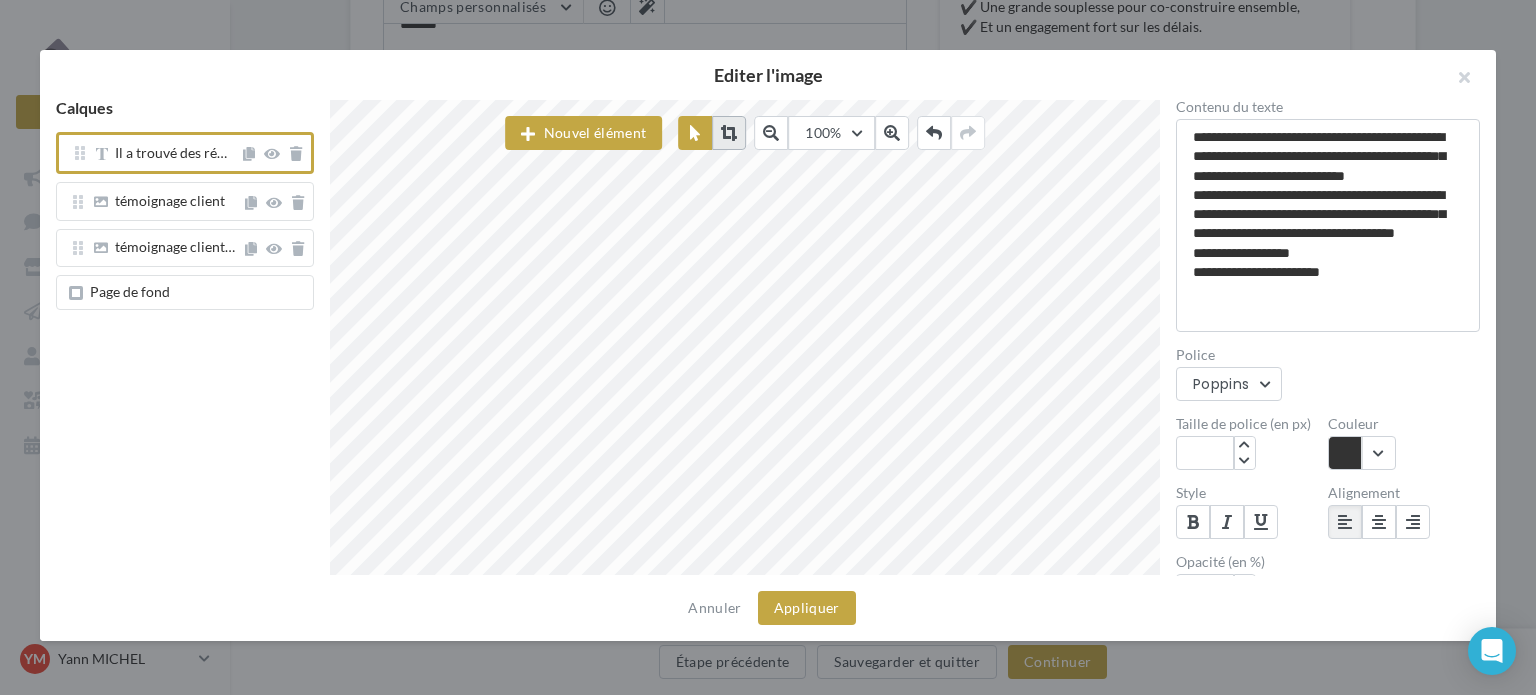 type on "**********" 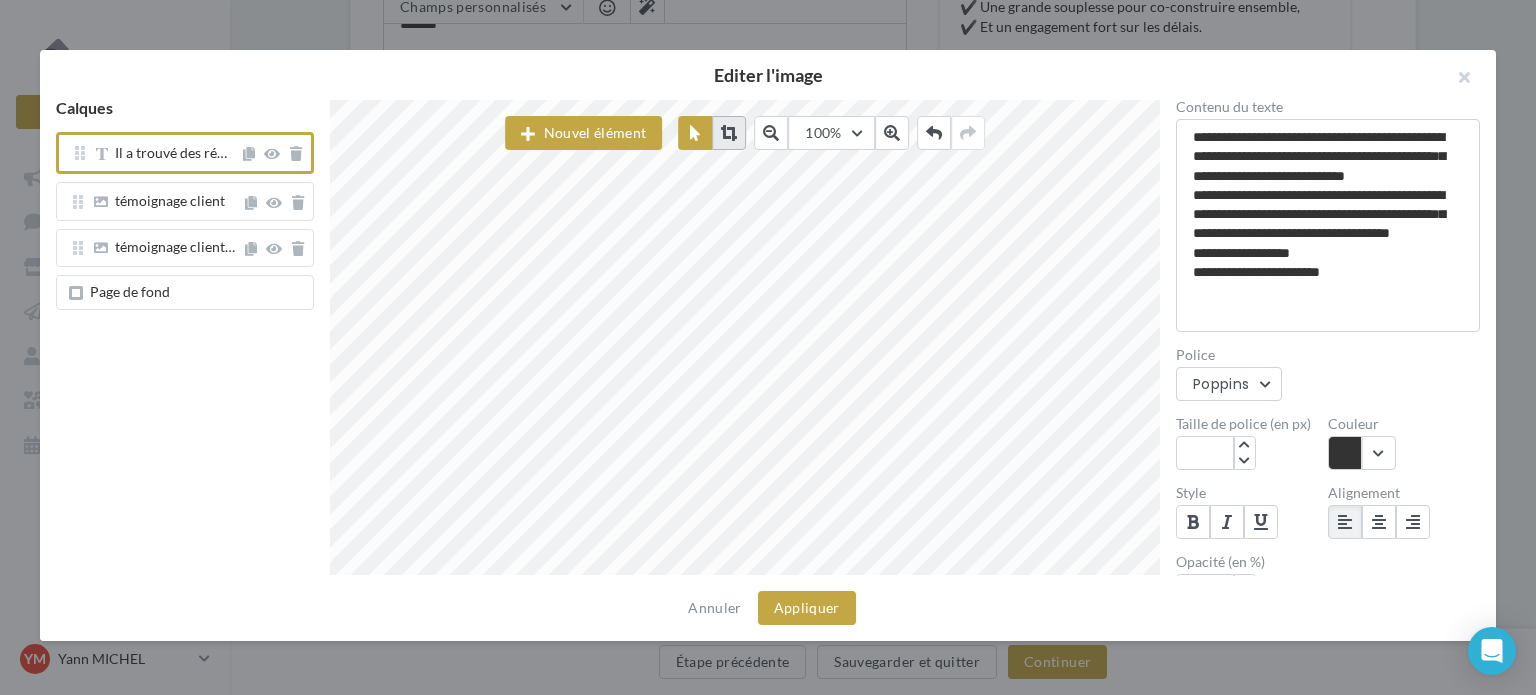 type on "**********" 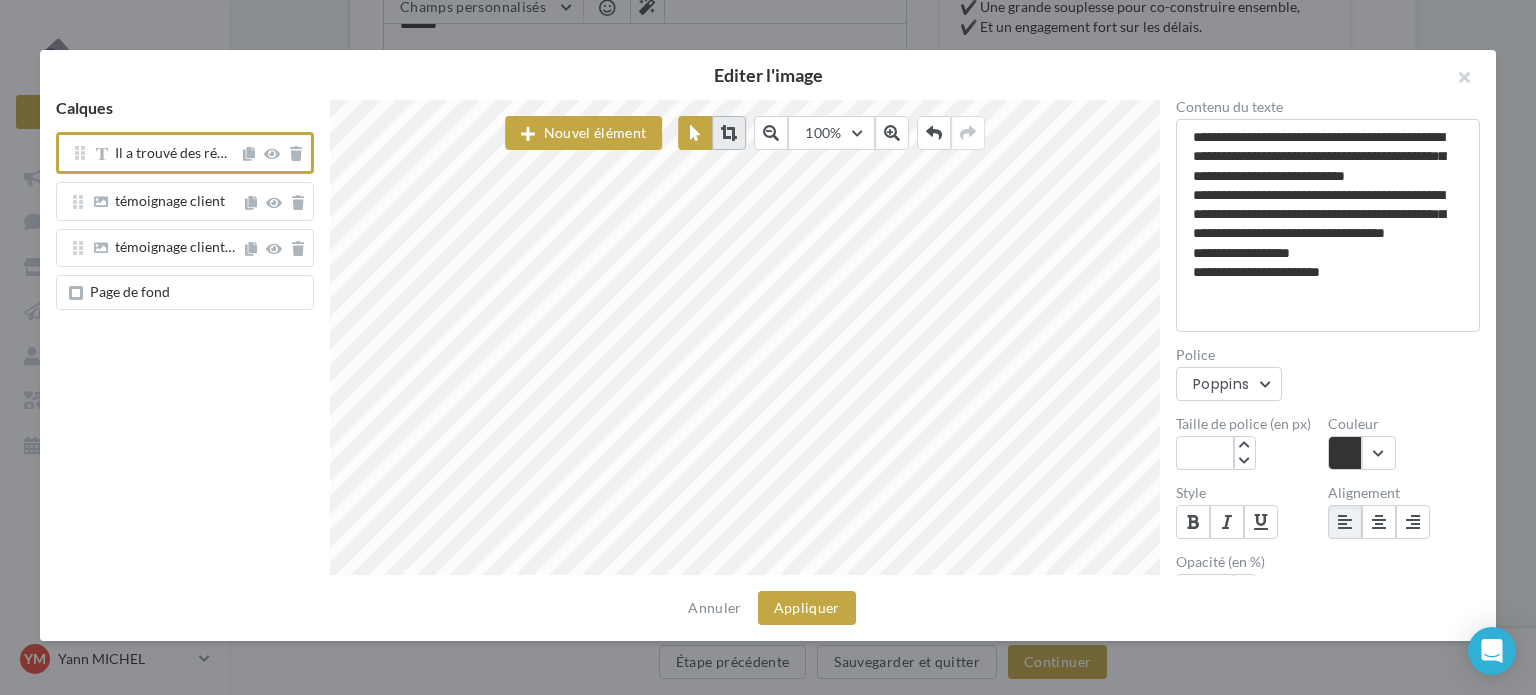 scroll, scrollTop: 16, scrollLeft: 0, axis: vertical 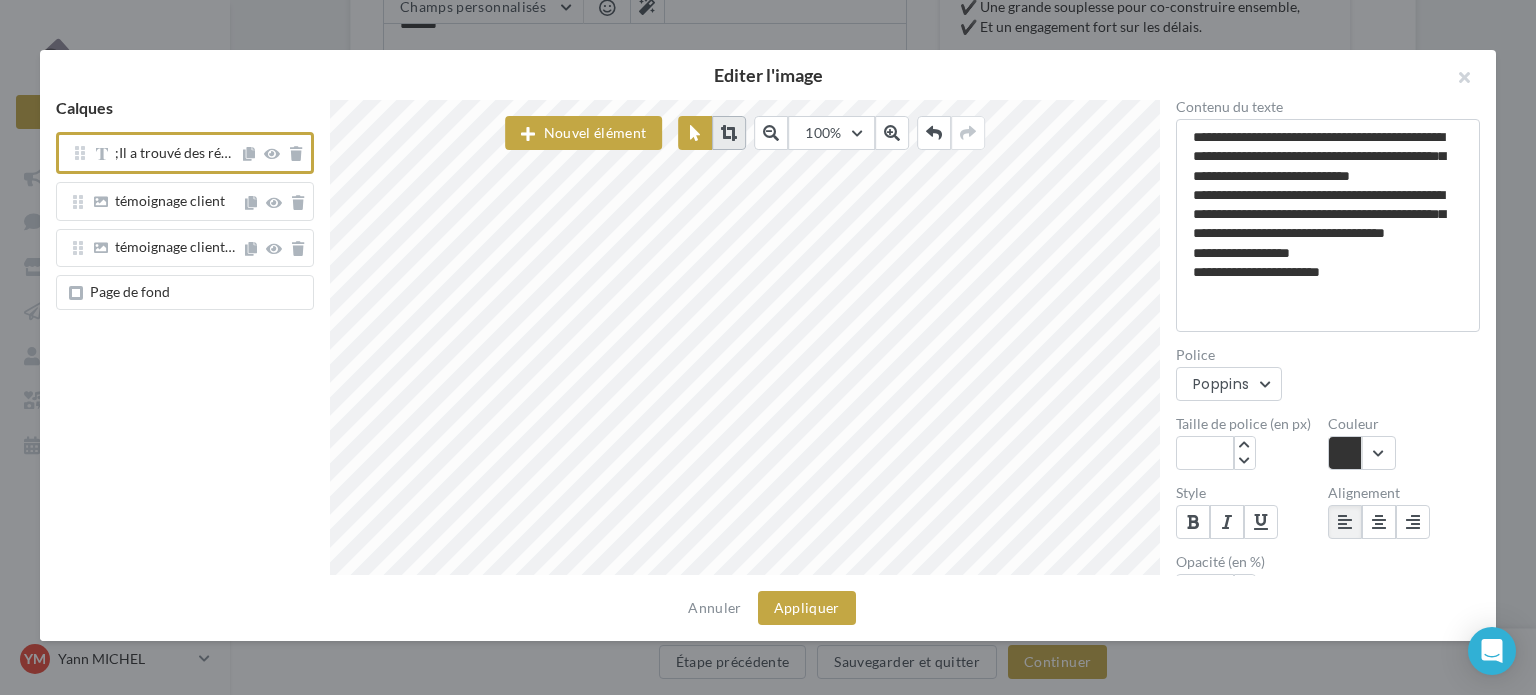 type on "**********" 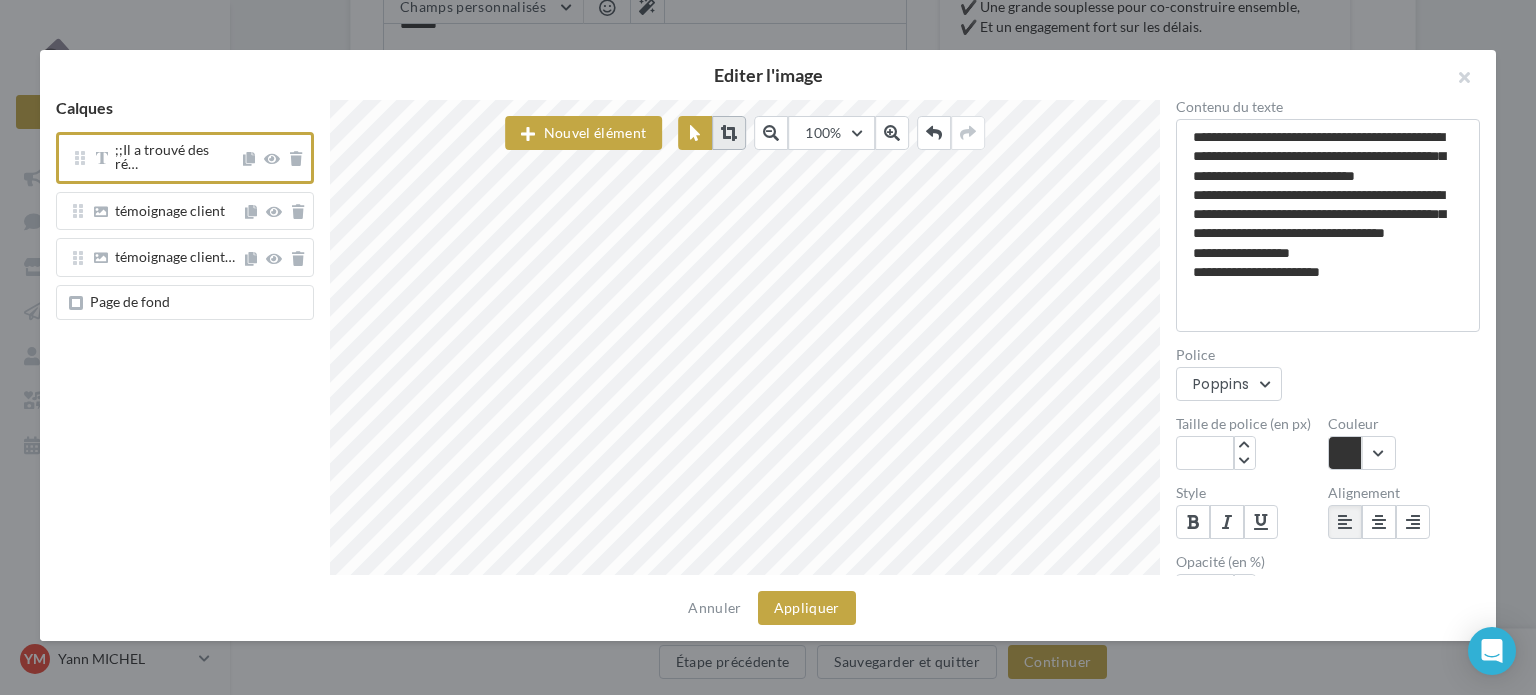 type on "**********" 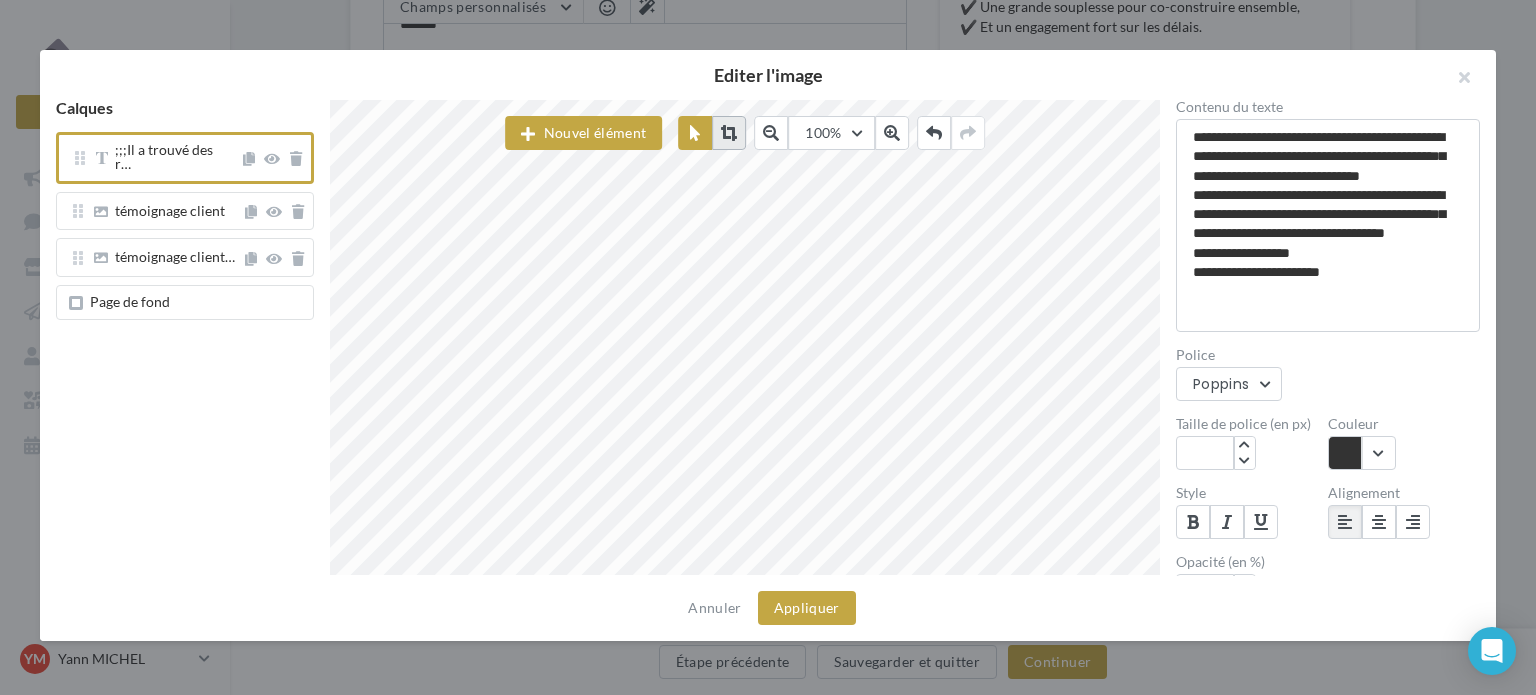 type on "**********" 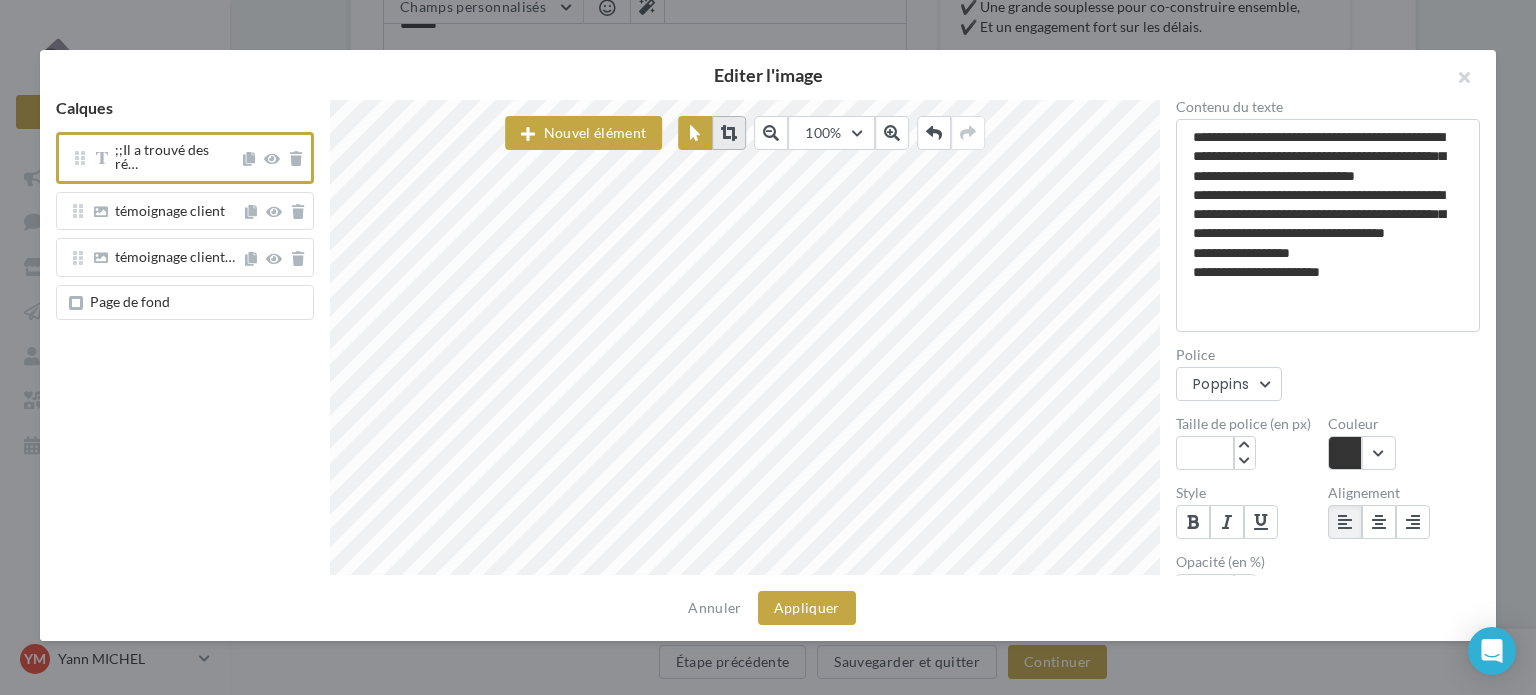 type on "**********" 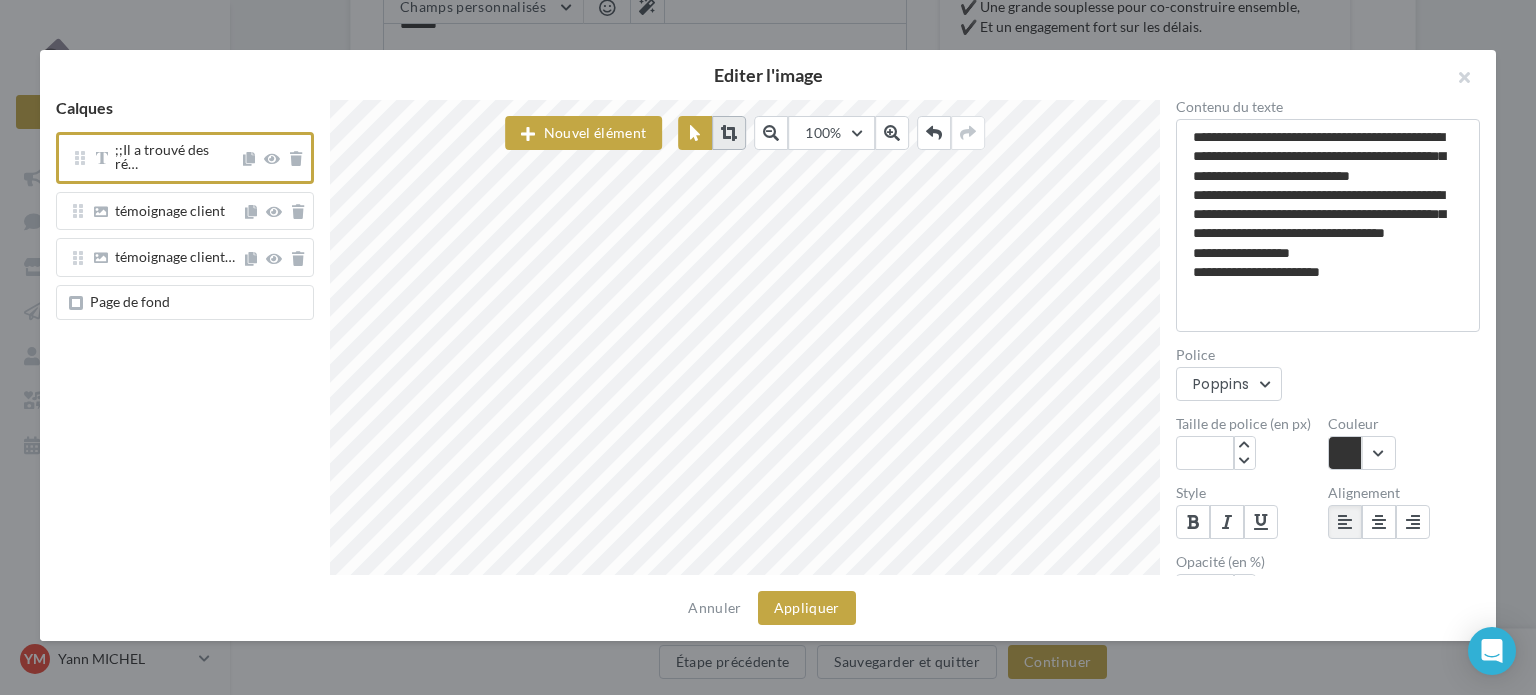 type on "**********" 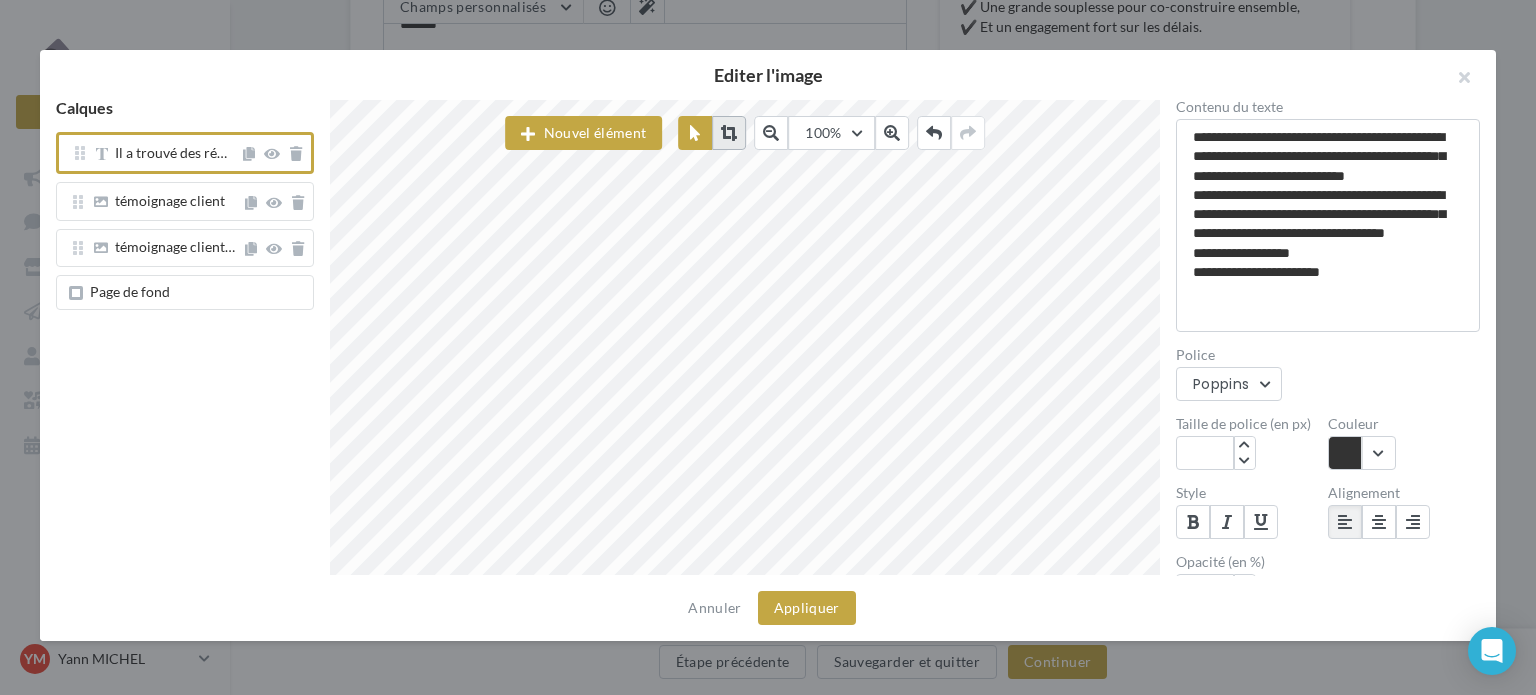 type on "**********" 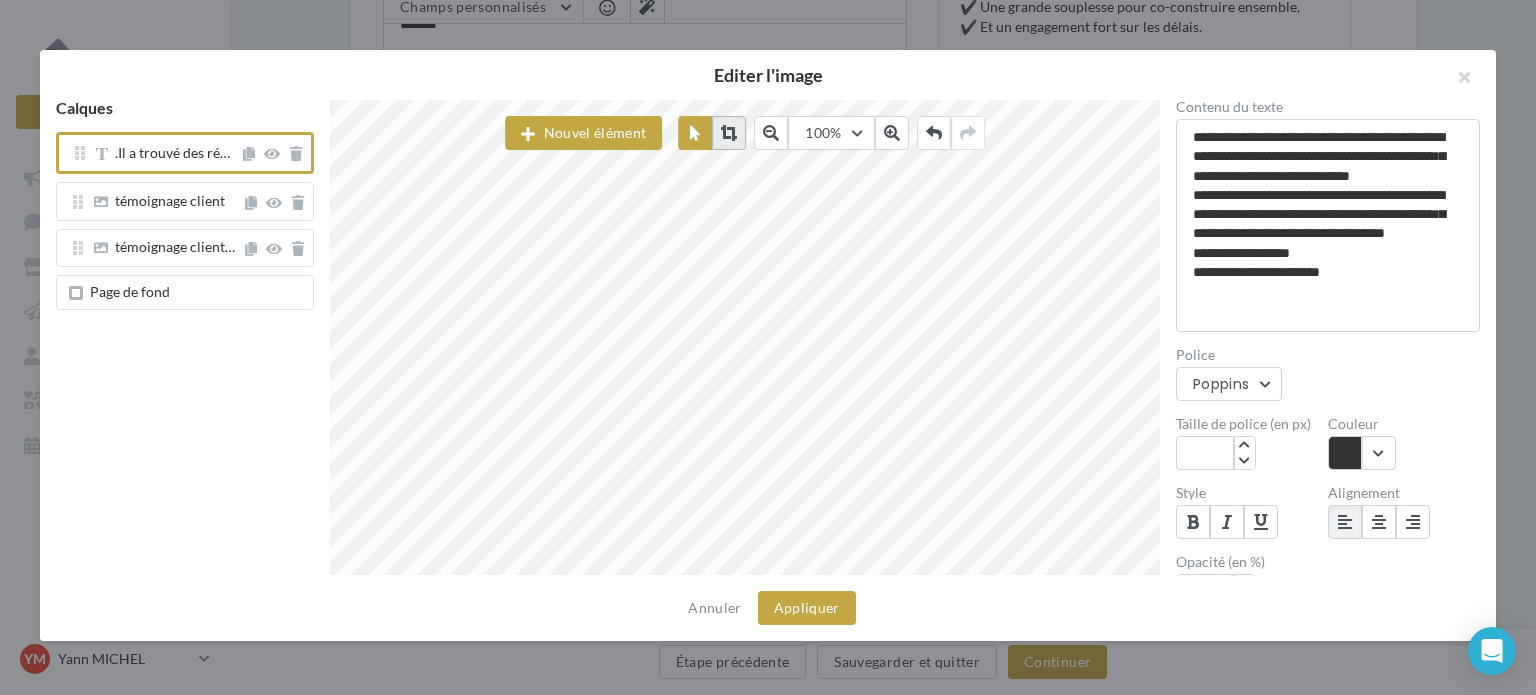 type on "**********" 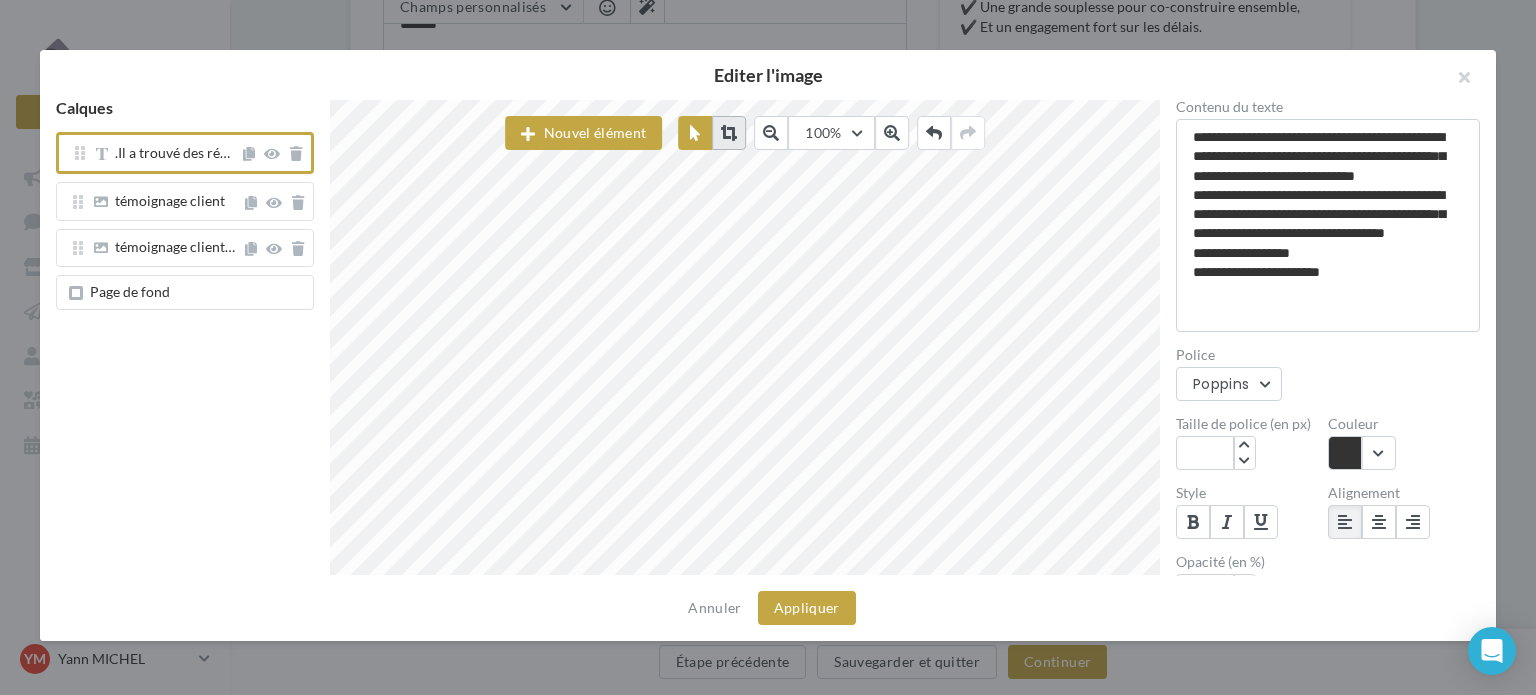 type on "**********" 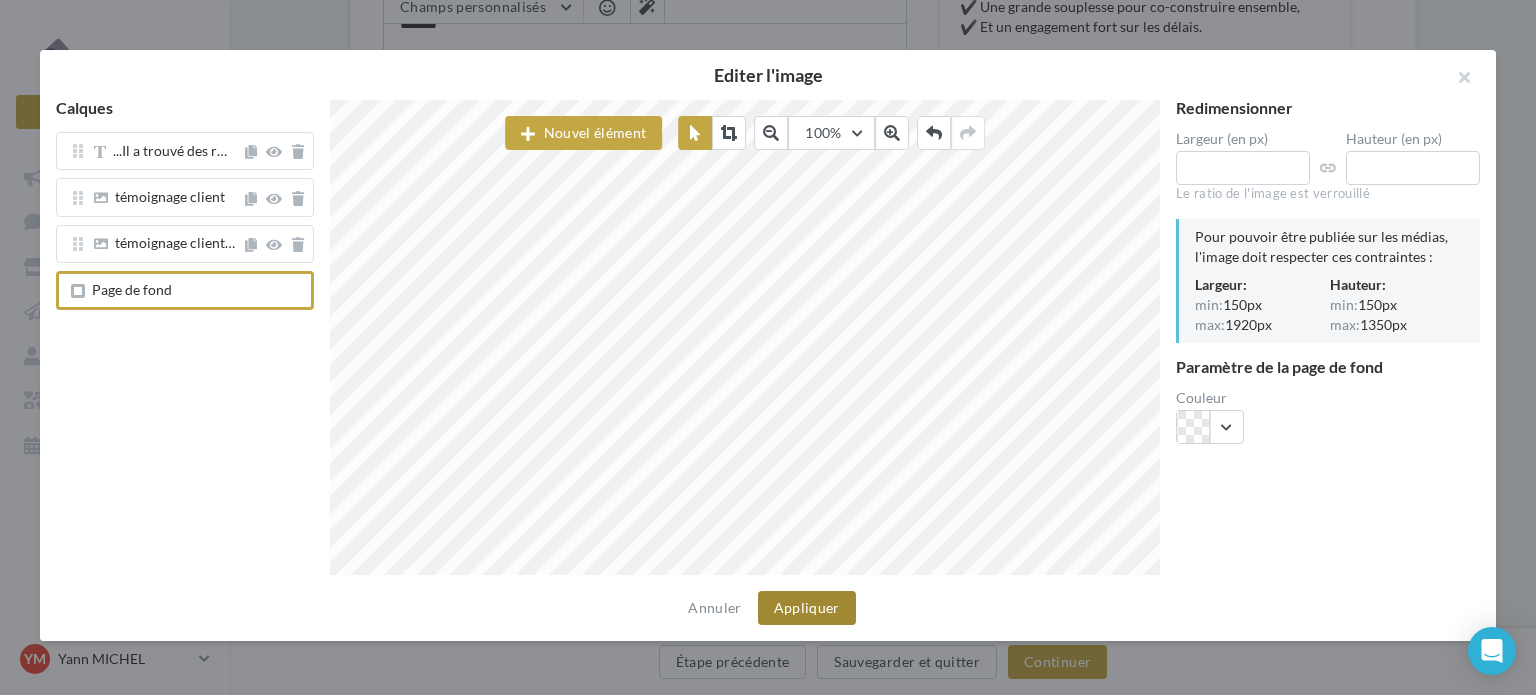 click on "Appliquer" at bounding box center [807, 608] 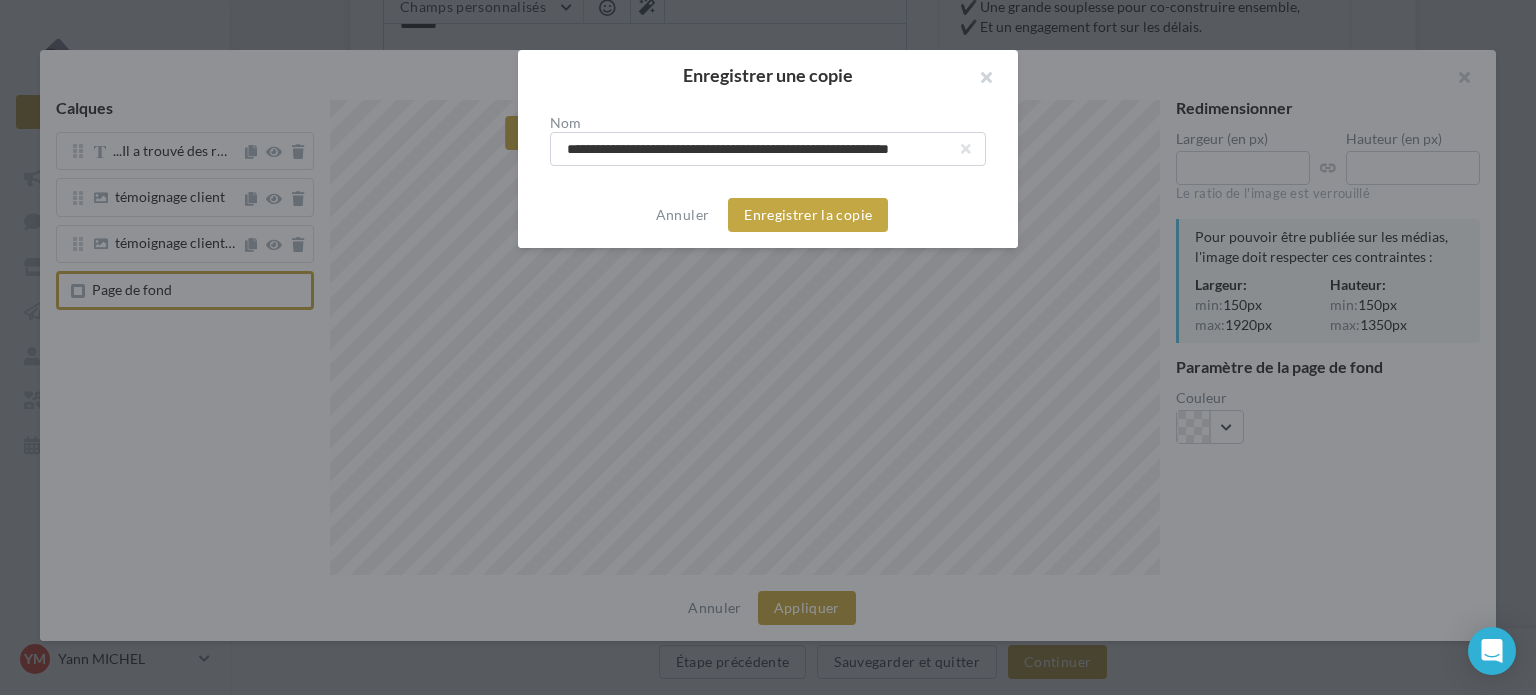 drag, startPoint x: 952, startPoint y: 150, endPoint x: 997, endPoint y: 149, distance: 45.01111 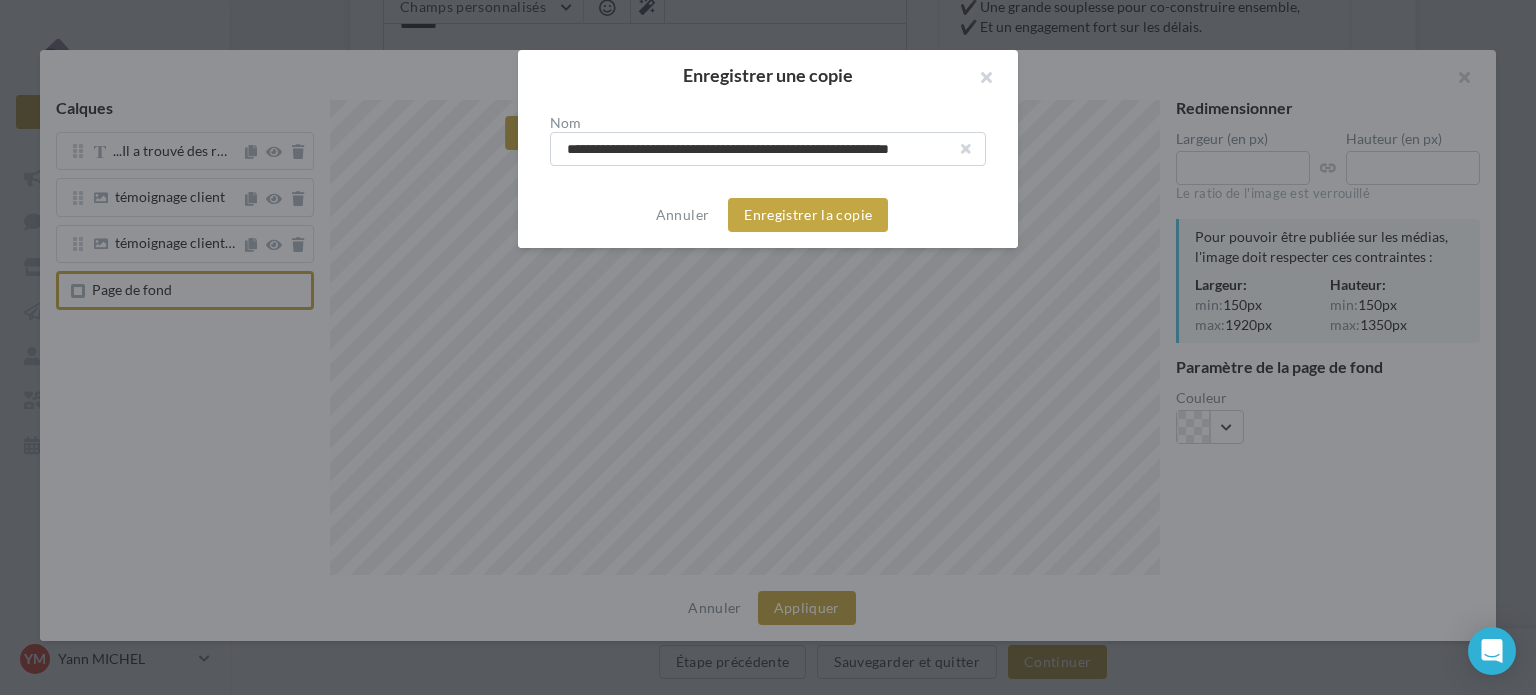 click at bounding box center [966, 149] 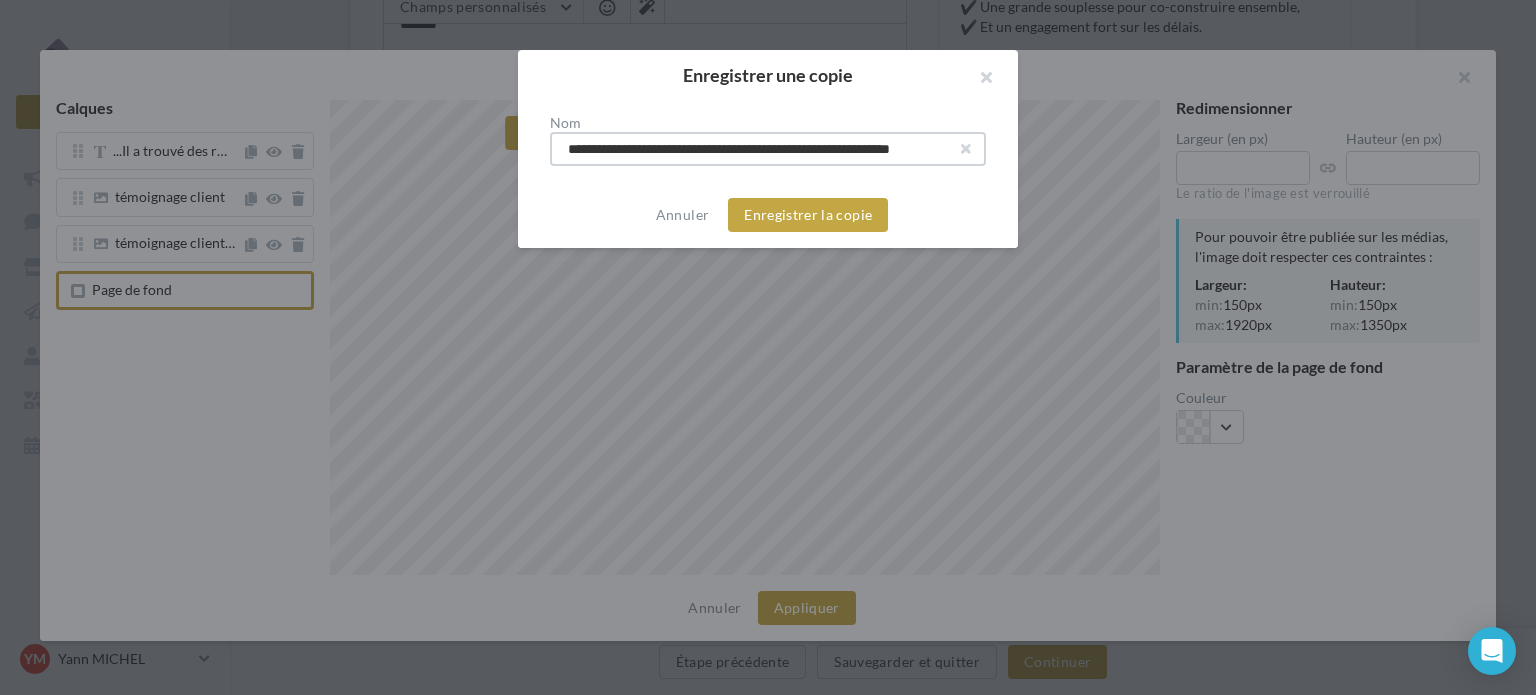 type 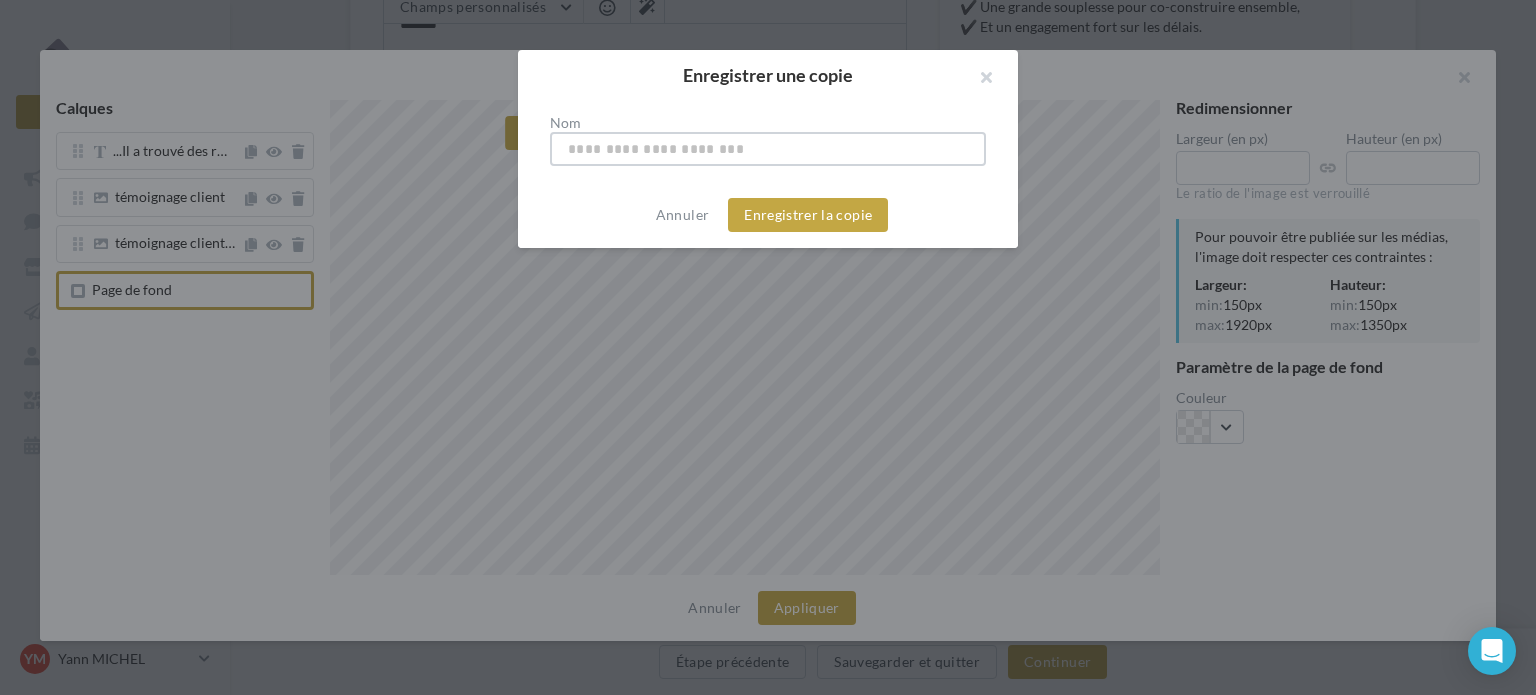 click on "Nom" at bounding box center (768, 149) 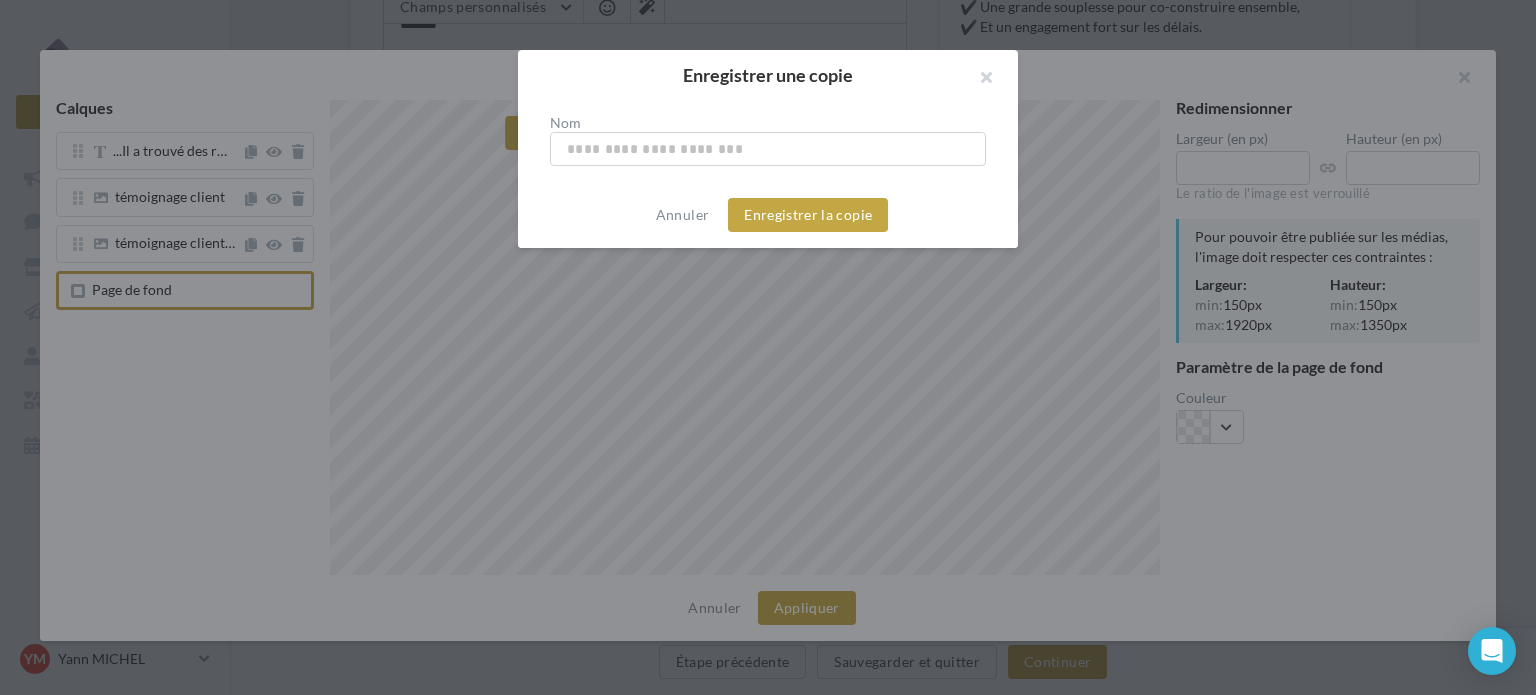 click at bounding box center (768, 347) 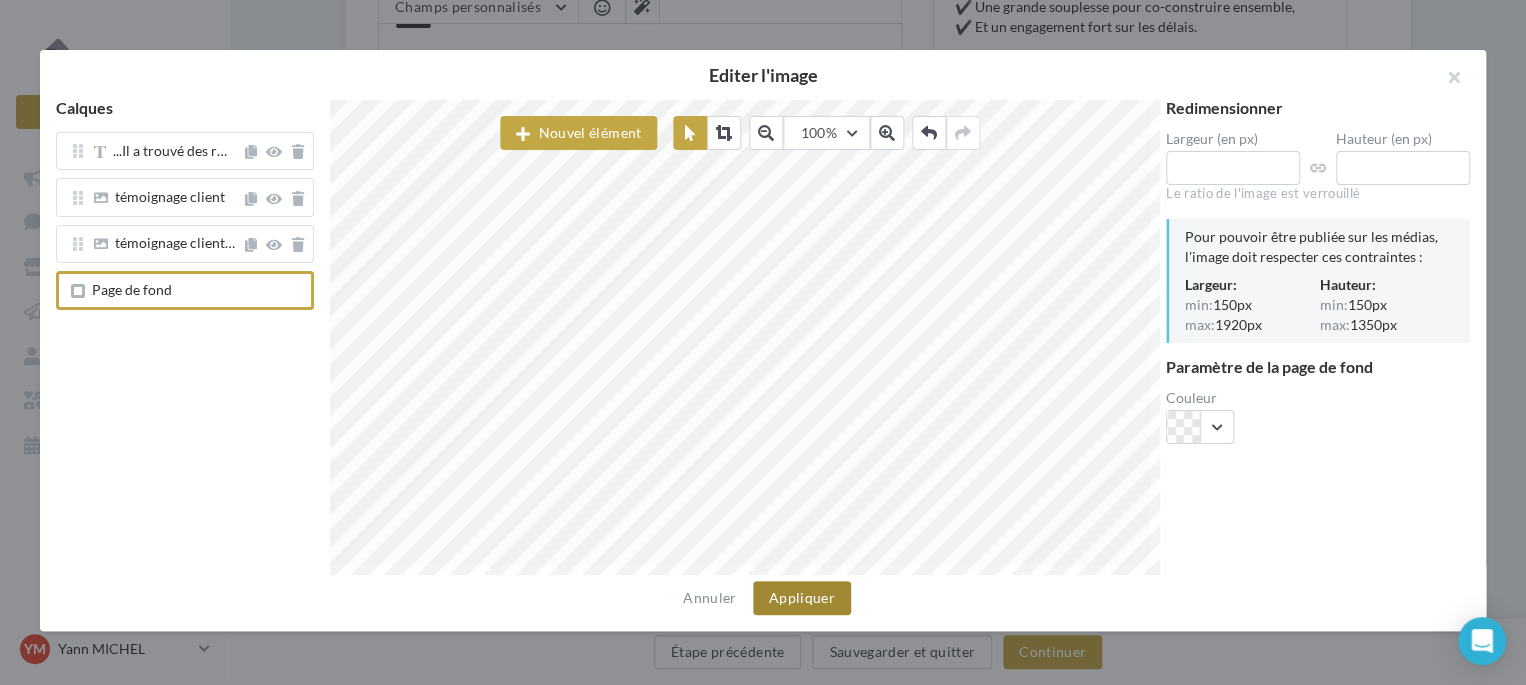 click on "Appliquer" at bounding box center [802, 598] 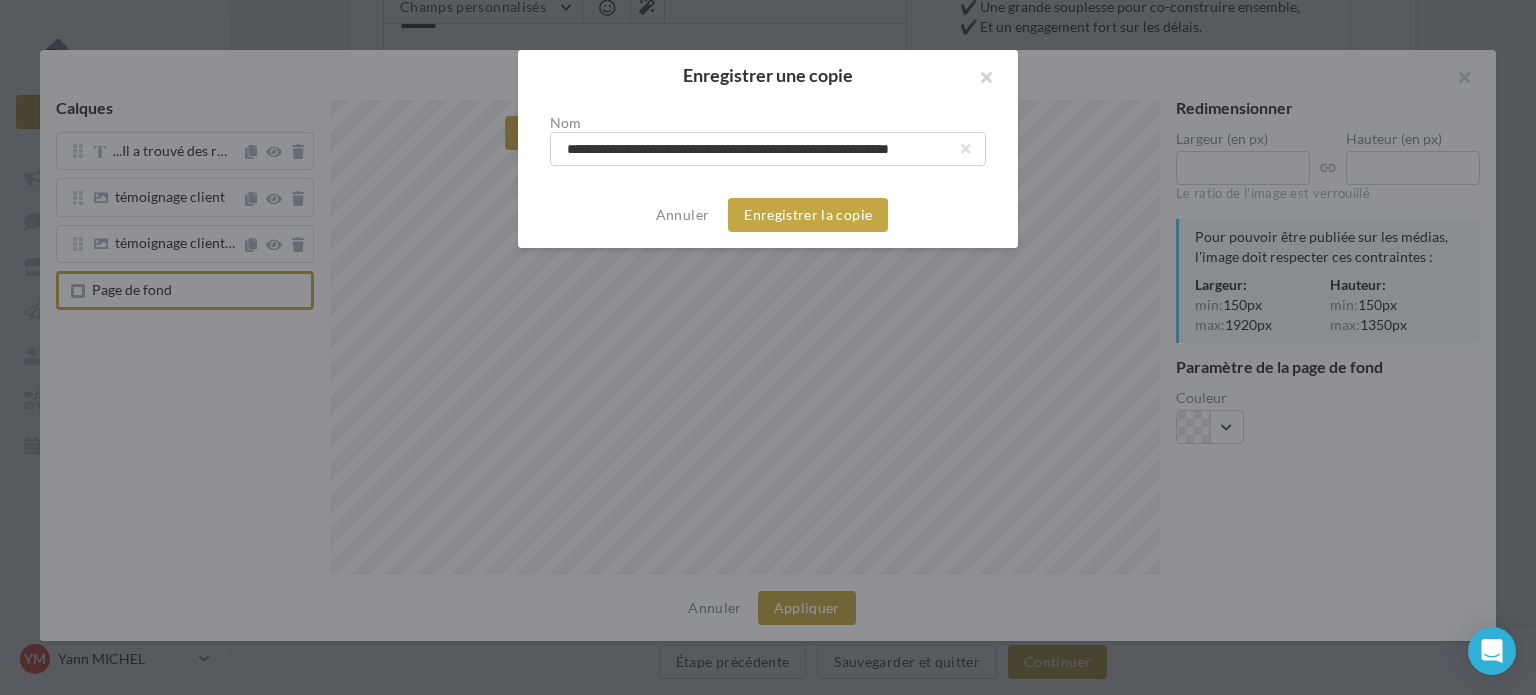 click on "**********" at bounding box center (768, 149) 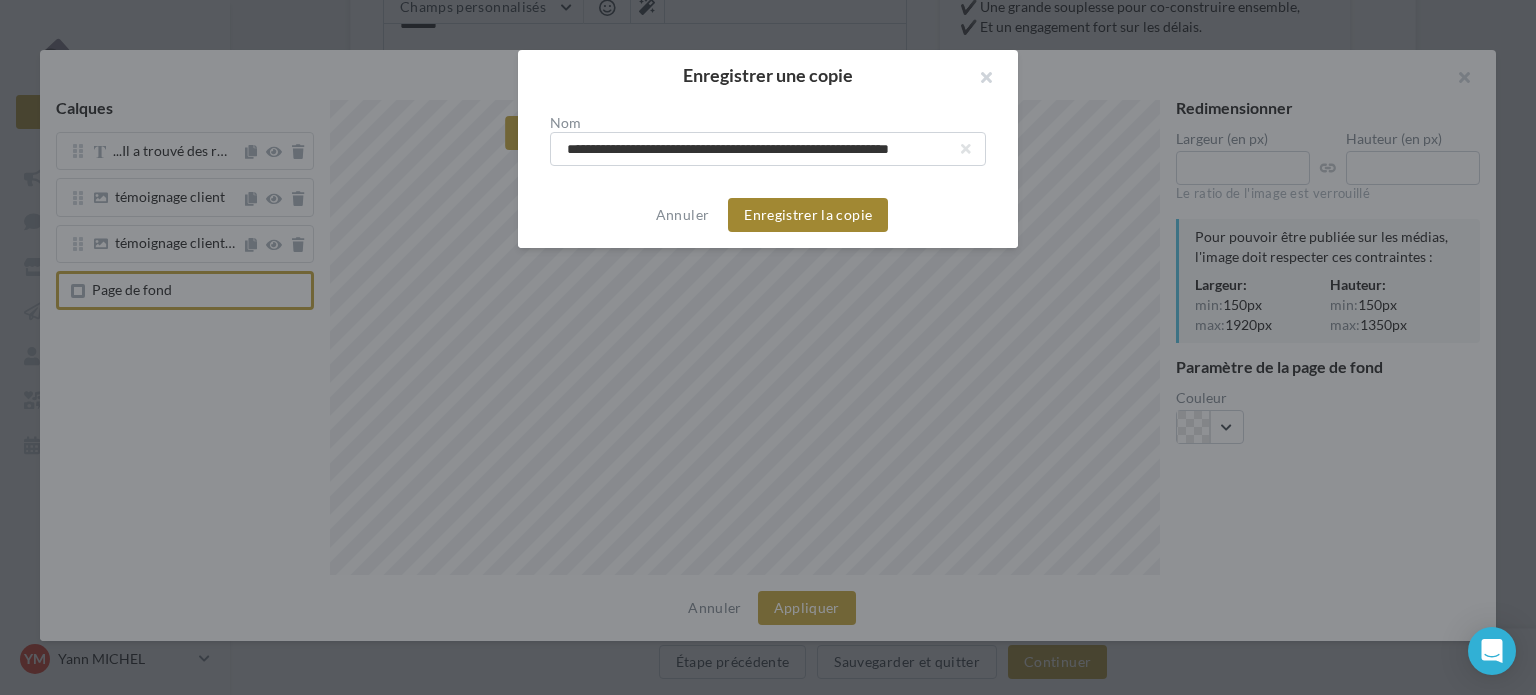 type on "**********" 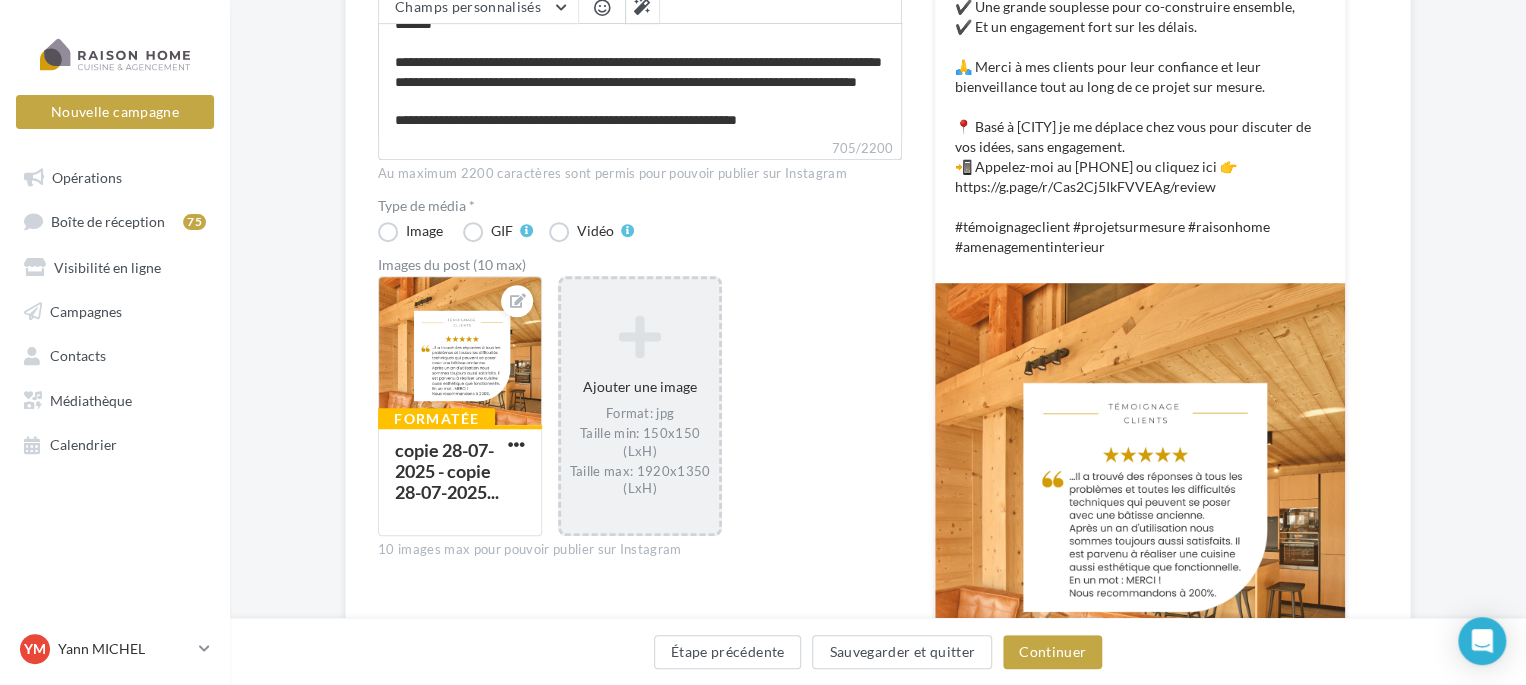 click at bounding box center (640, 336) 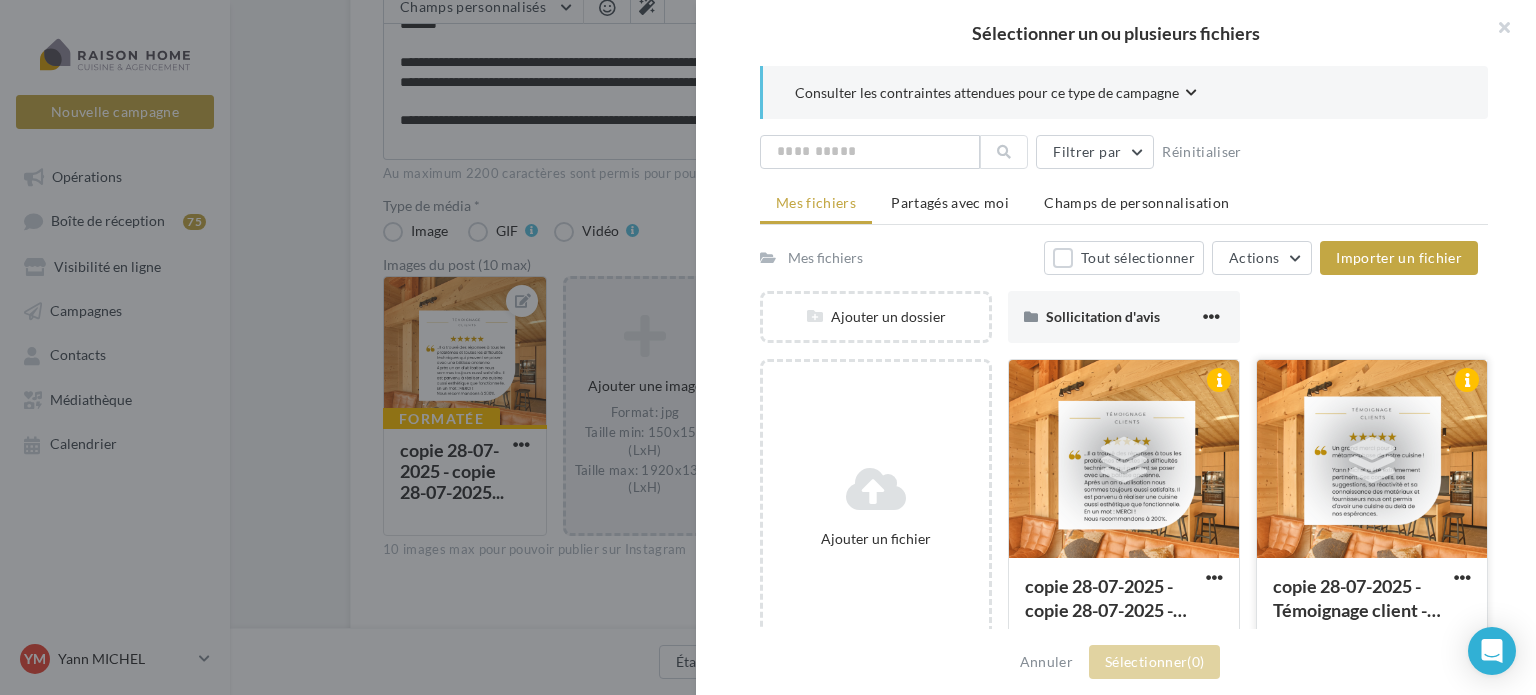 click at bounding box center (1372, 460) 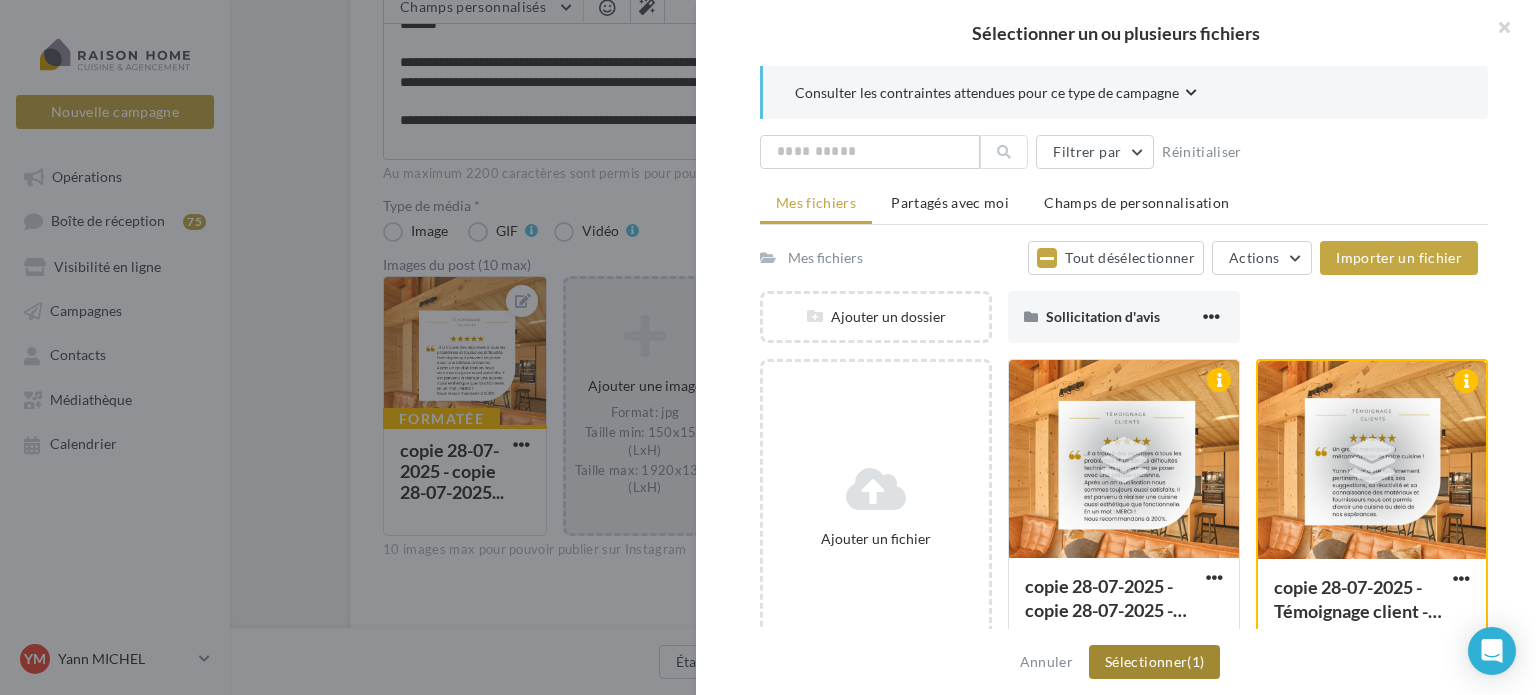 click on "Sélectionner   (1)" at bounding box center [1154, 662] 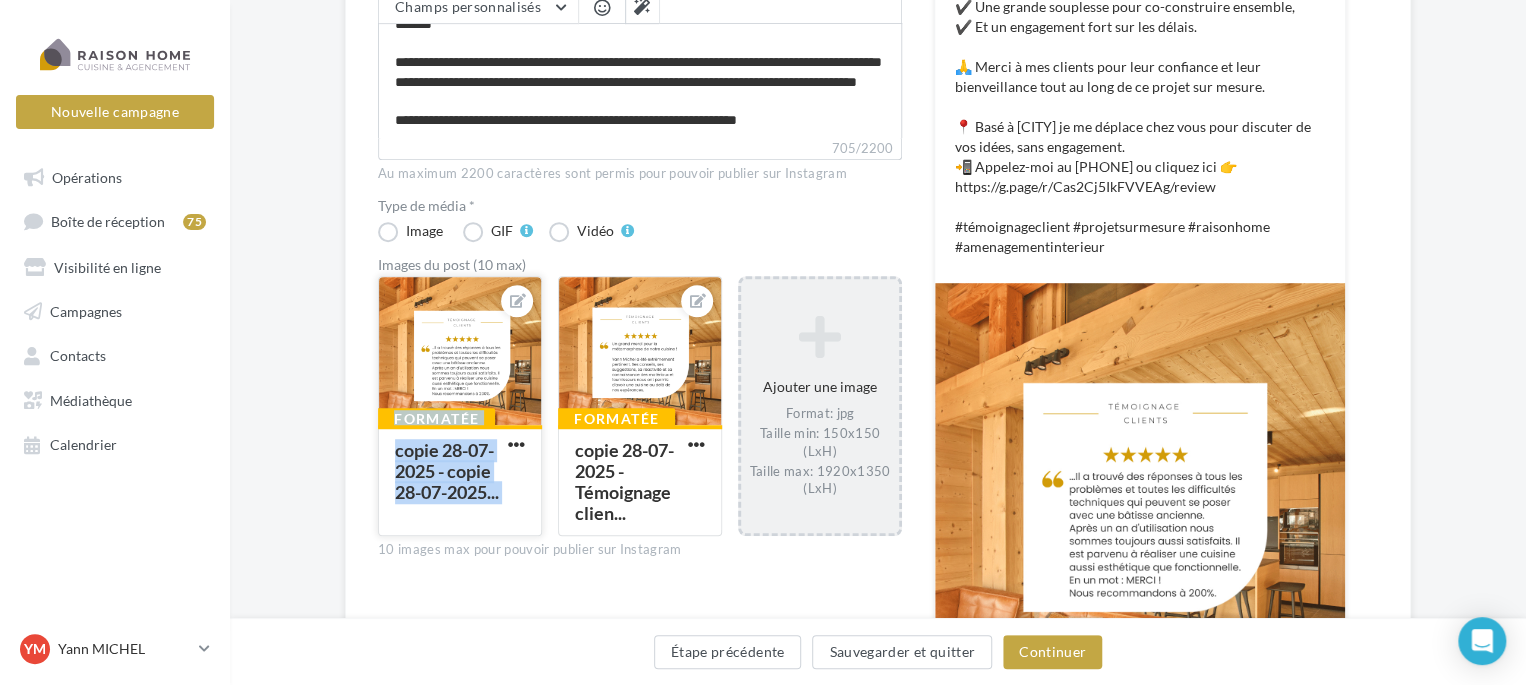 drag, startPoint x: 637, startPoint y: 355, endPoint x: 520, endPoint y: 382, distance: 120.074974 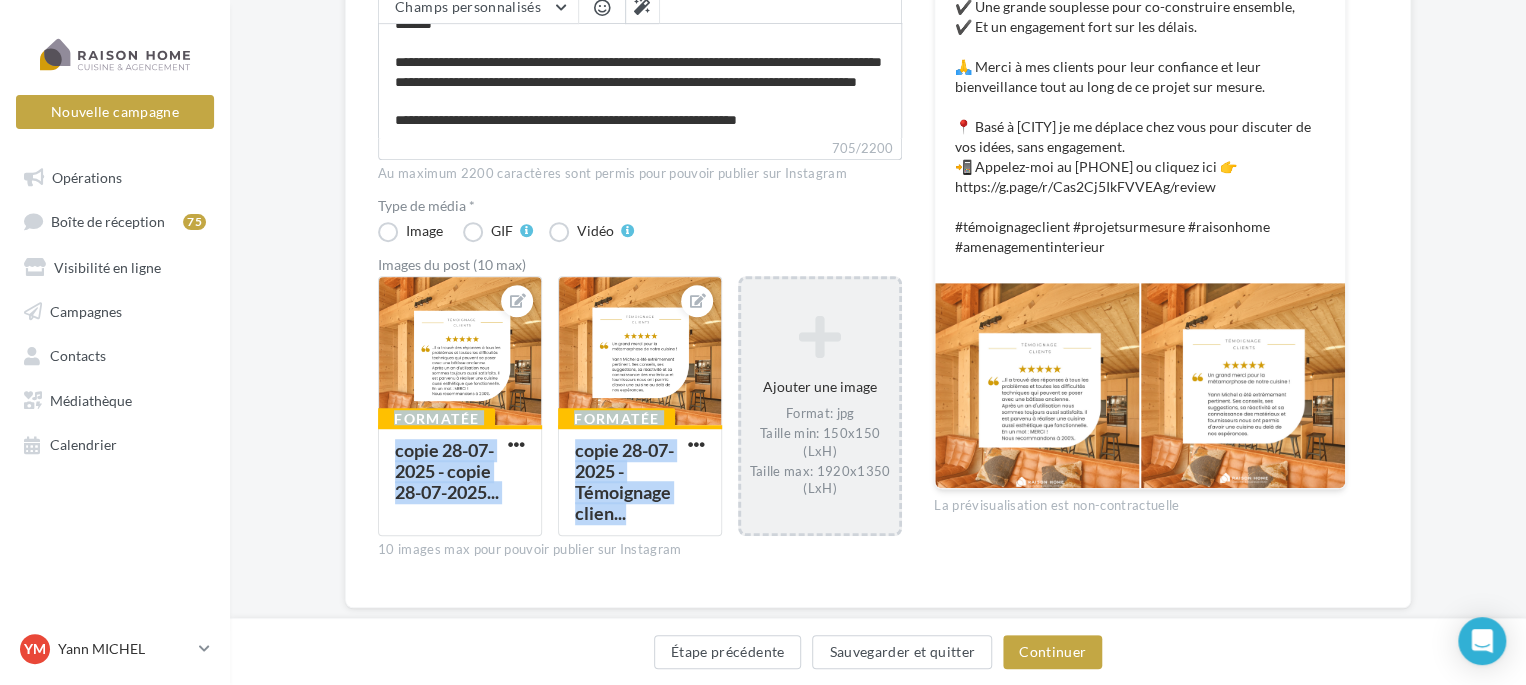 drag, startPoint x: 674, startPoint y: 517, endPoint x: 547, endPoint y: 523, distance: 127.141655 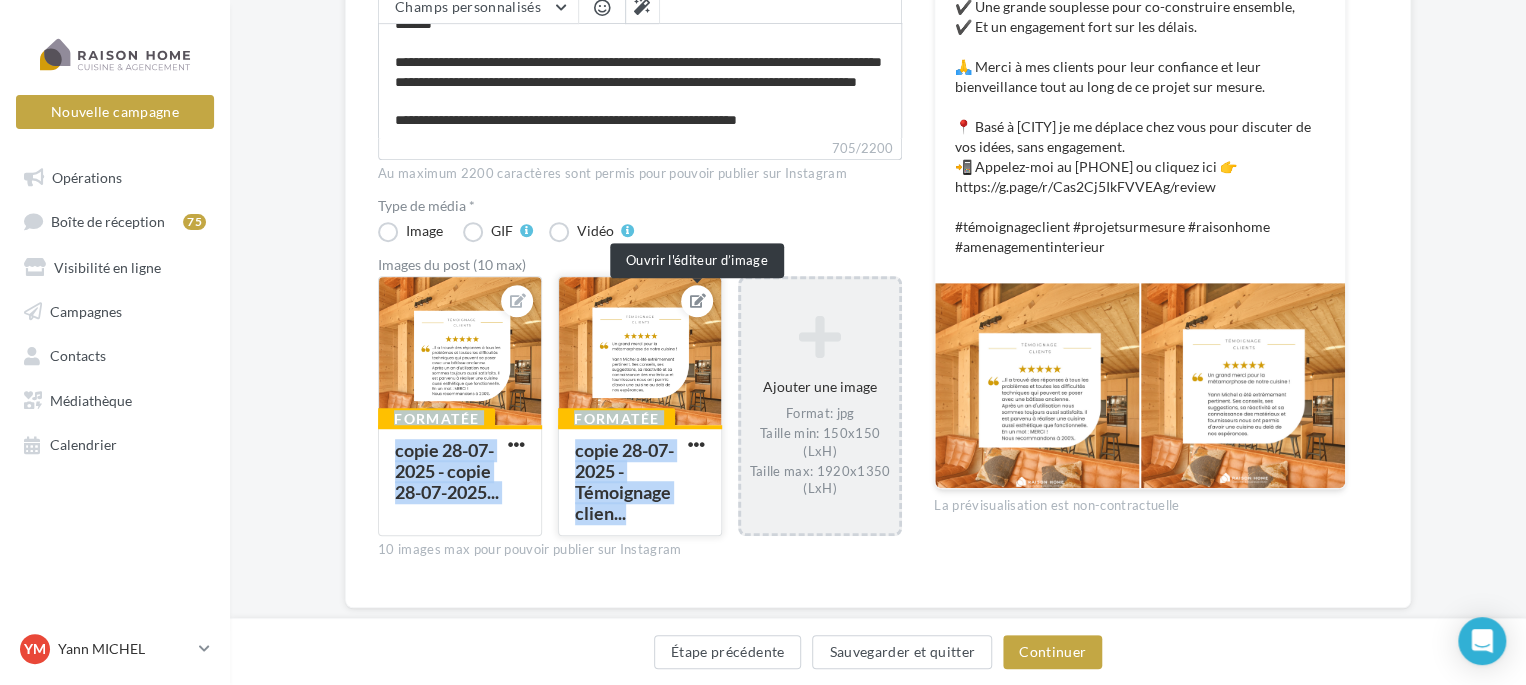 click at bounding box center (698, 301) 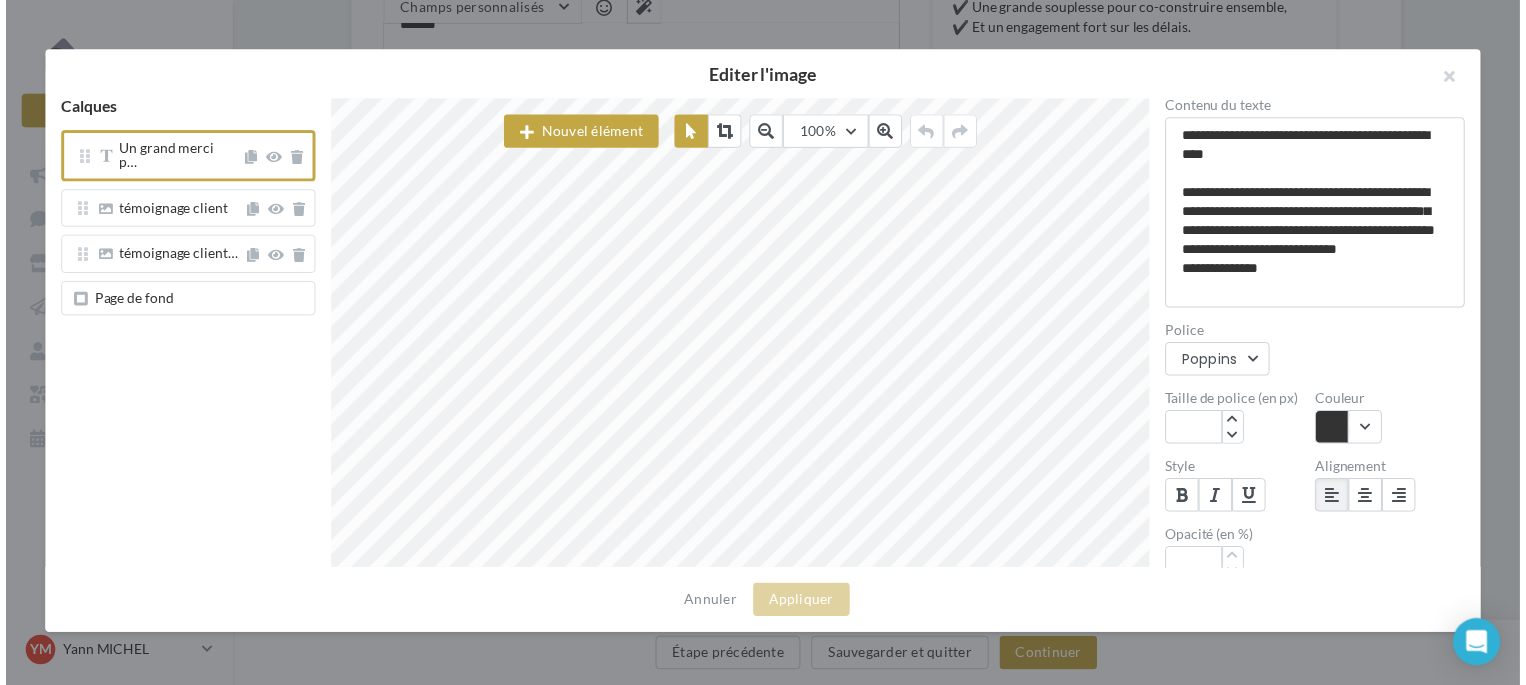 scroll, scrollTop: 17, scrollLeft: 6, axis: both 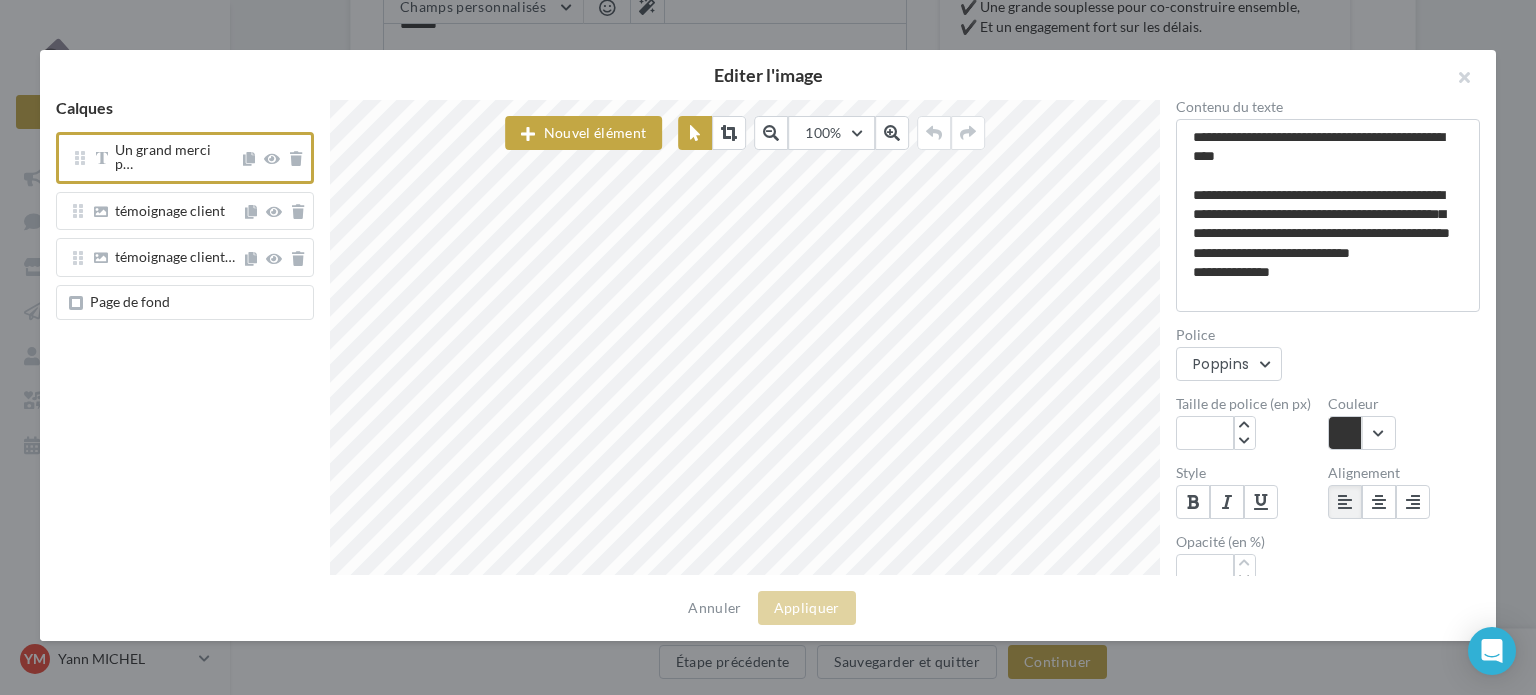 type on "**********" 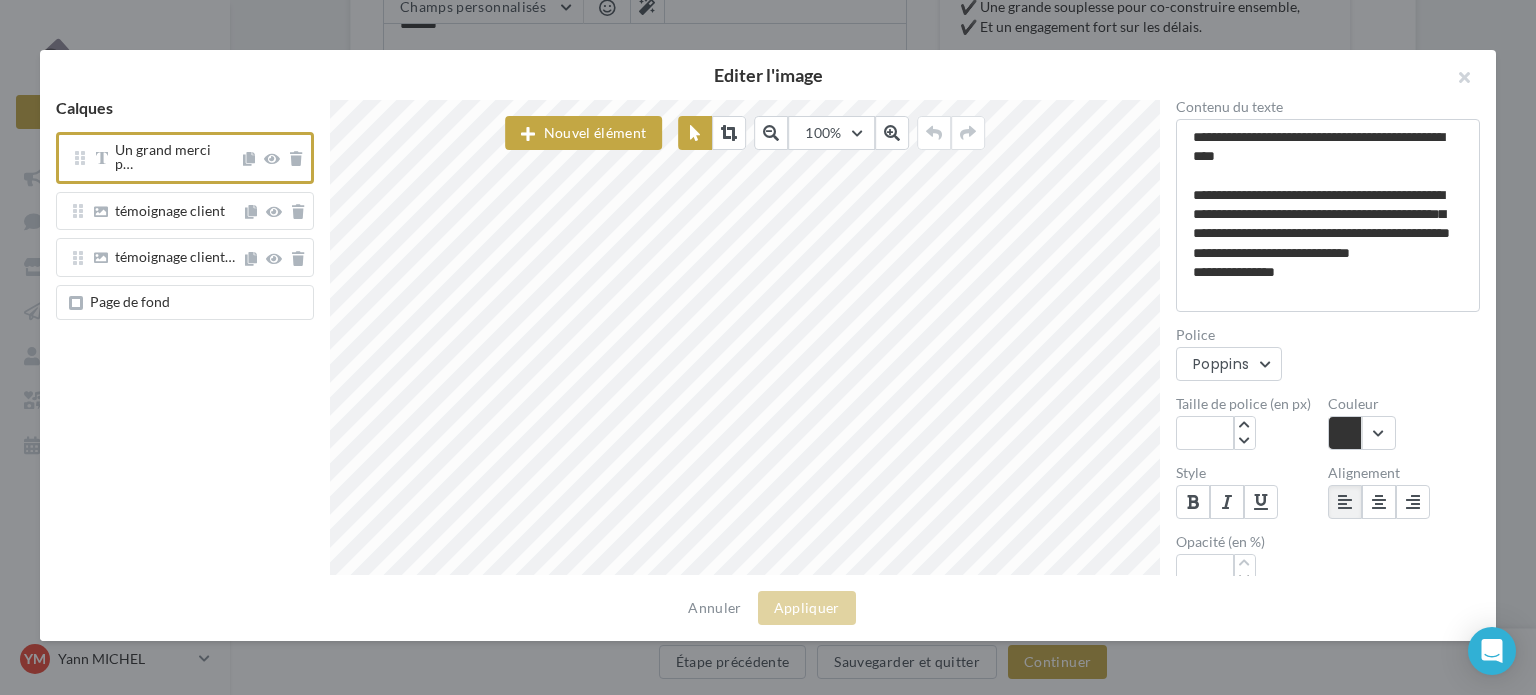 type on "**********" 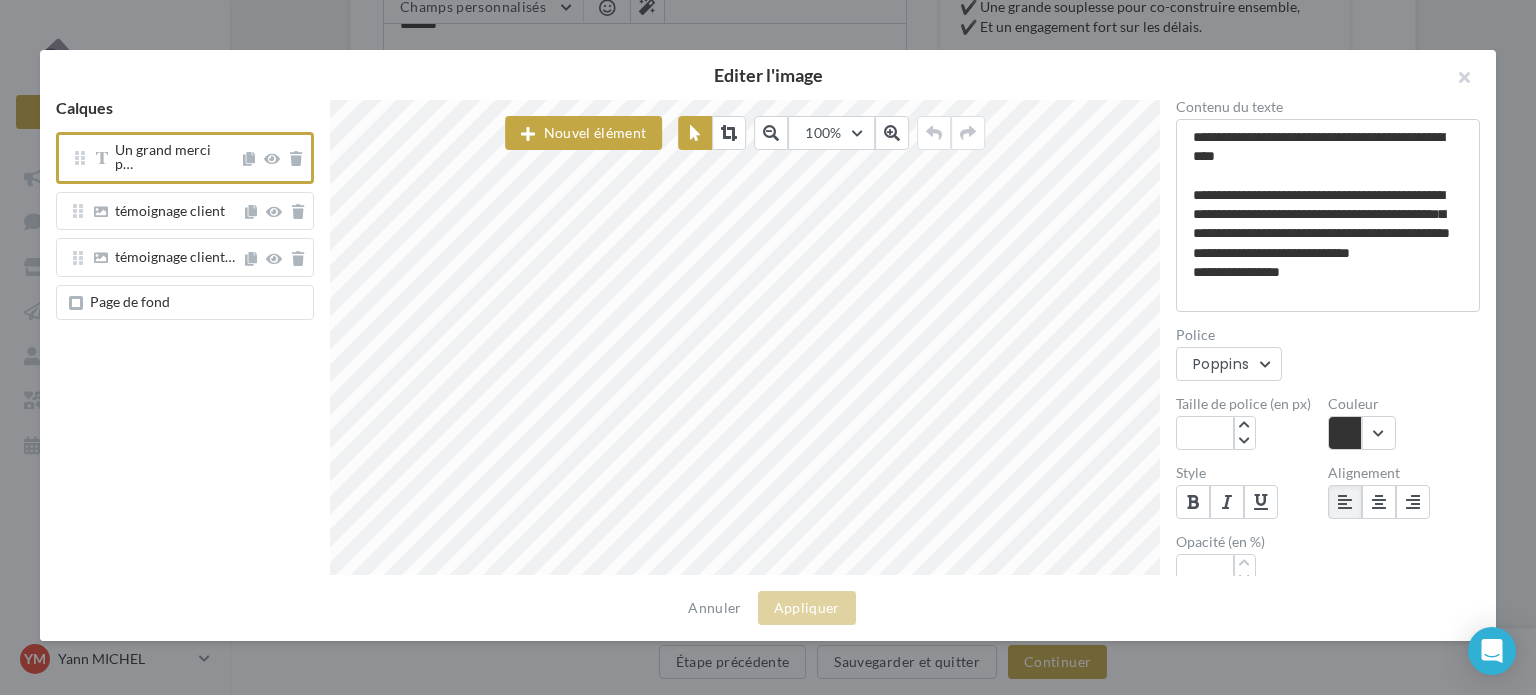 type on "**********" 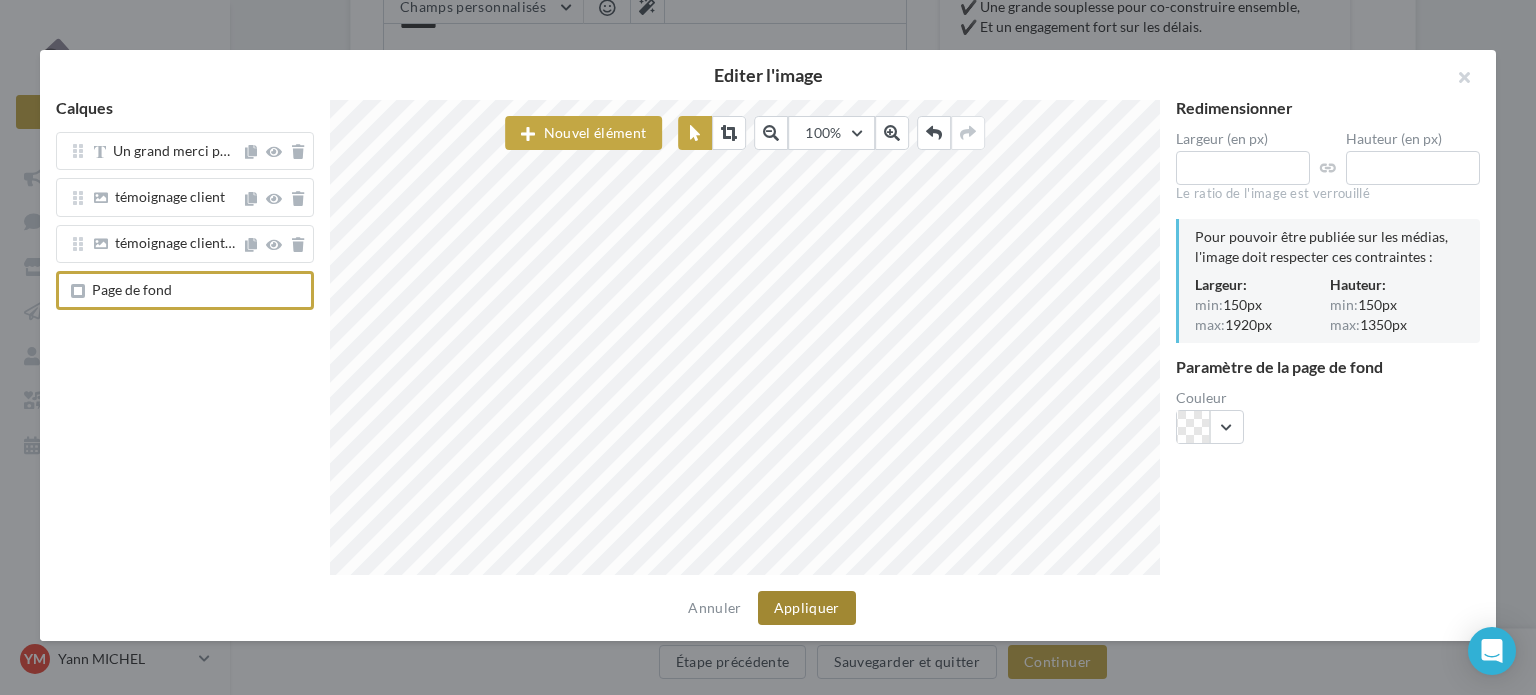 click on "Appliquer" at bounding box center [807, 608] 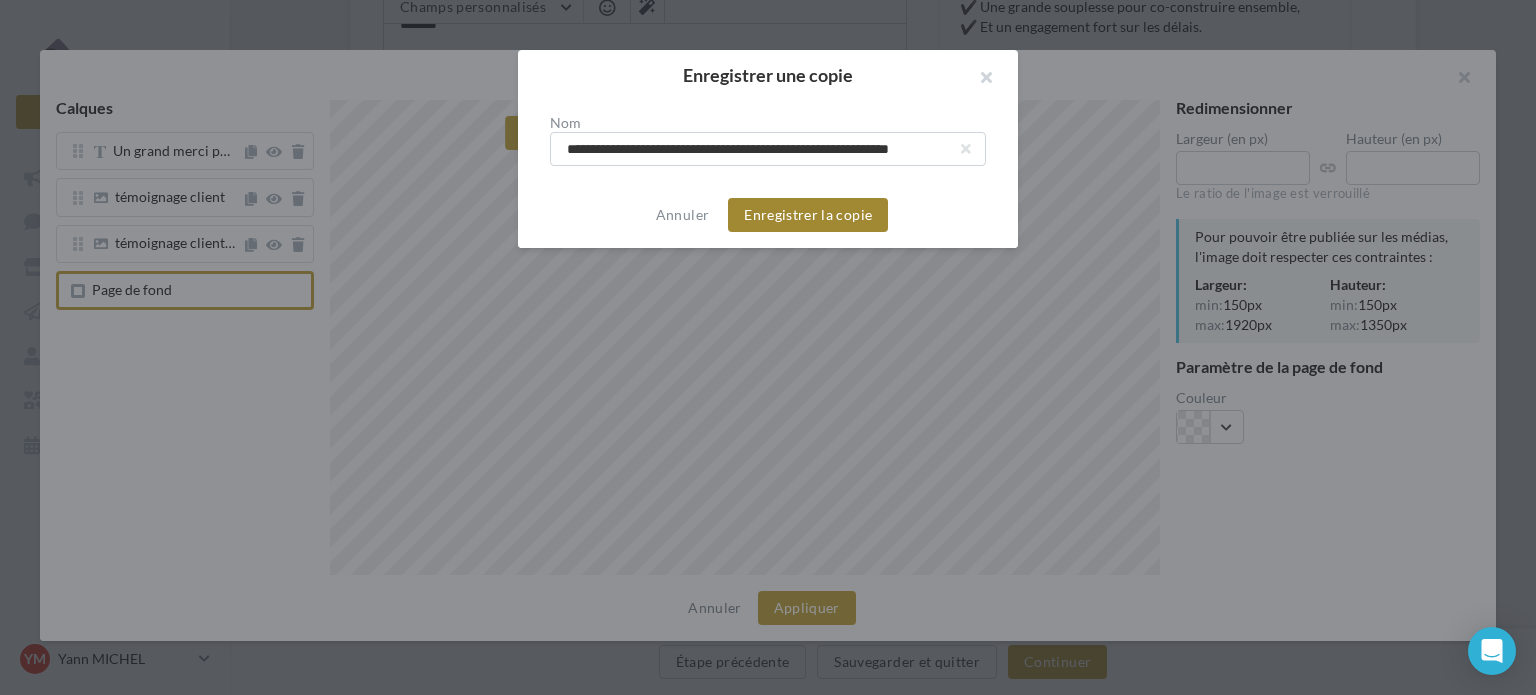 click on "Enregistrer la copie" at bounding box center (808, 215) 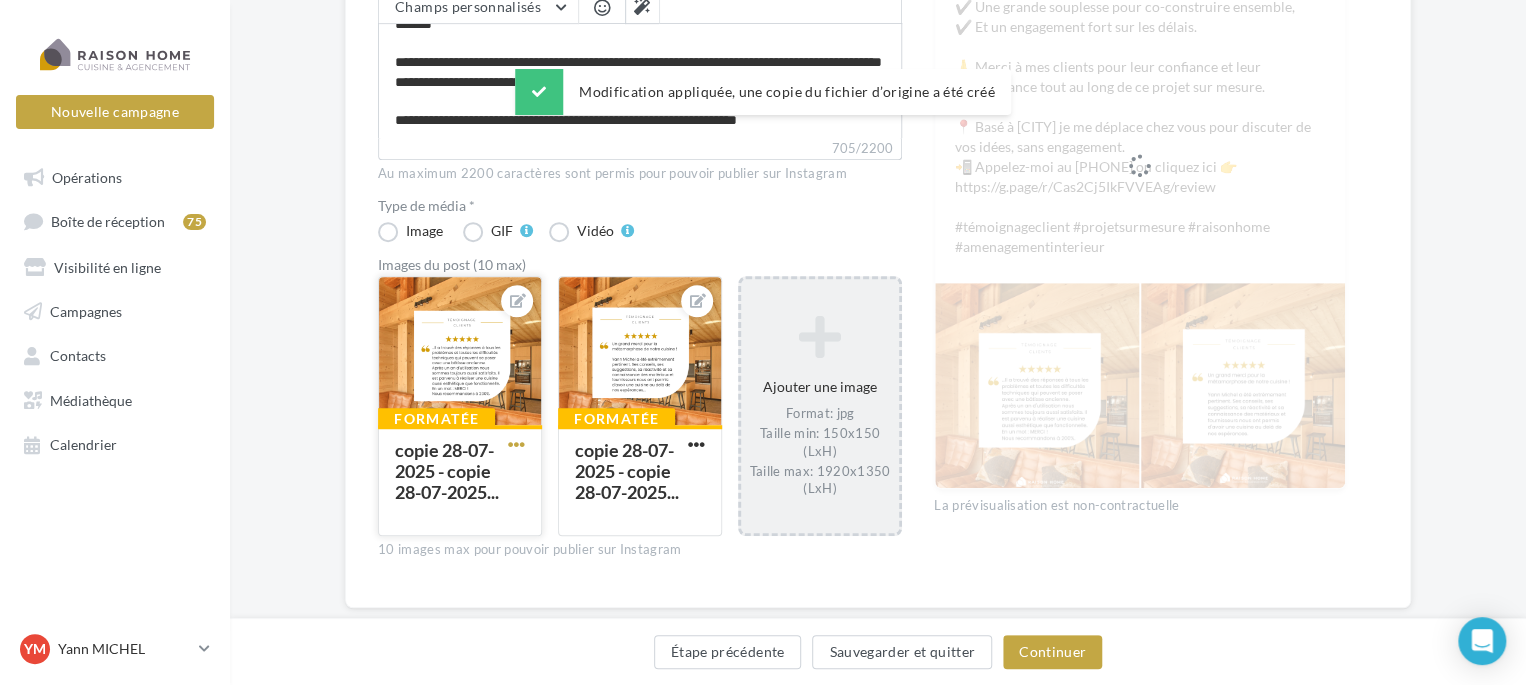click at bounding box center [516, 444] 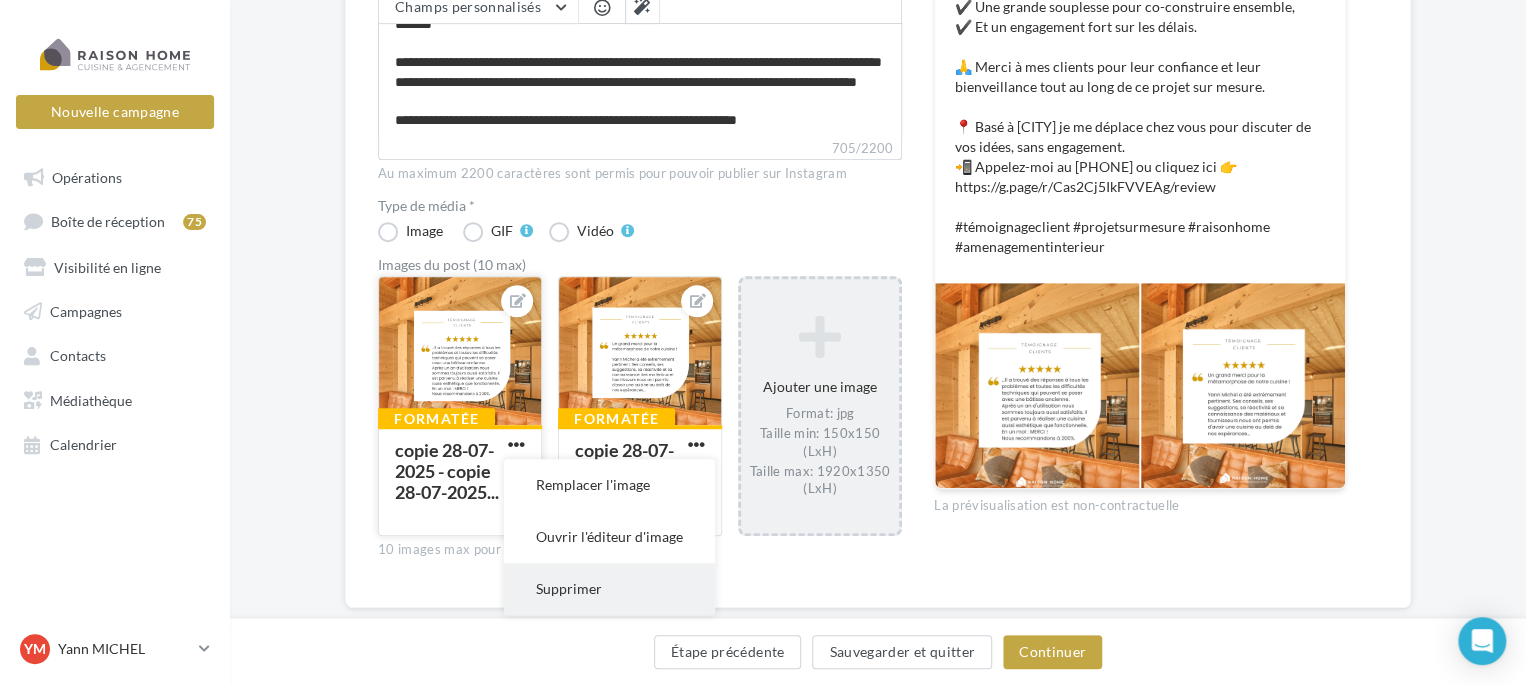 click on "Supprimer" at bounding box center [609, 589] 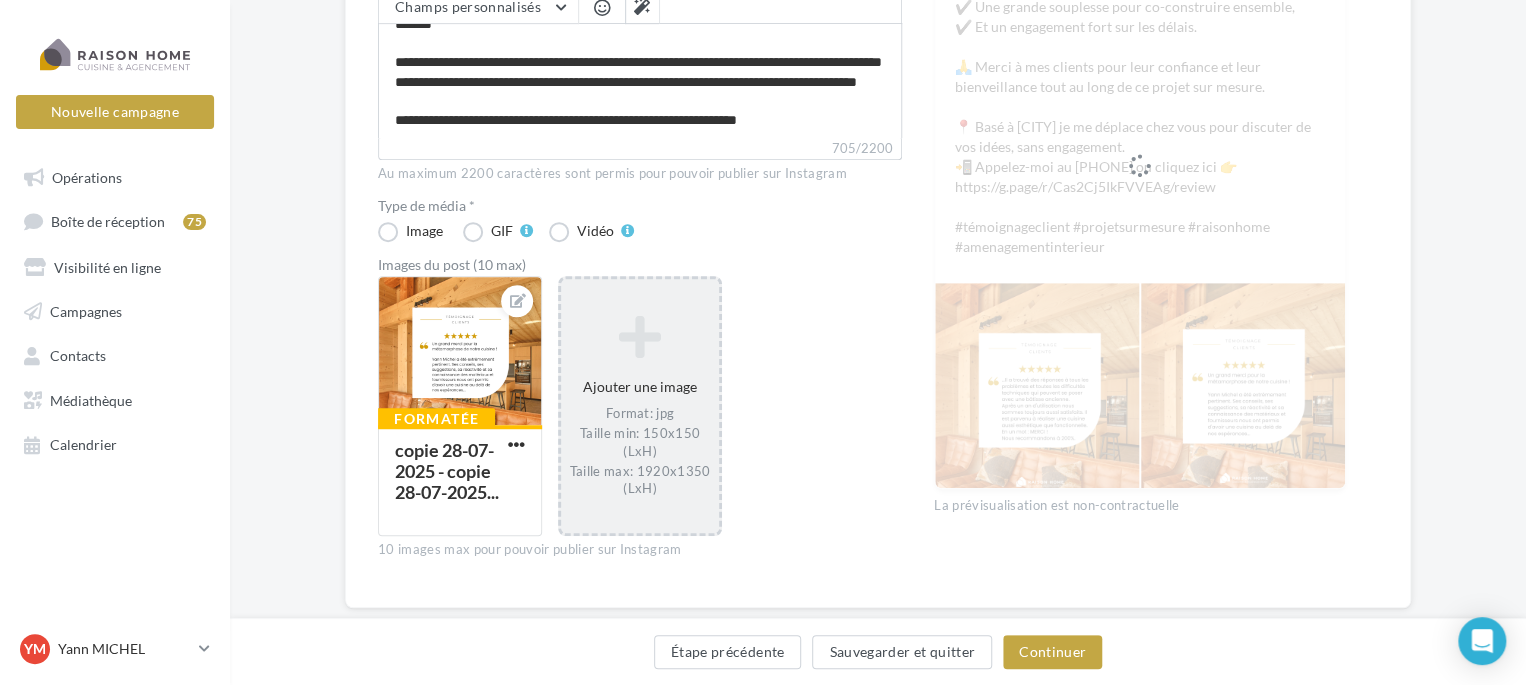 click on "Ajouter une image     Format: jpg   Taille min: 150x150 (LxH)   Taille max: 1920x1350 (LxH)" at bounding box center [640, 405] 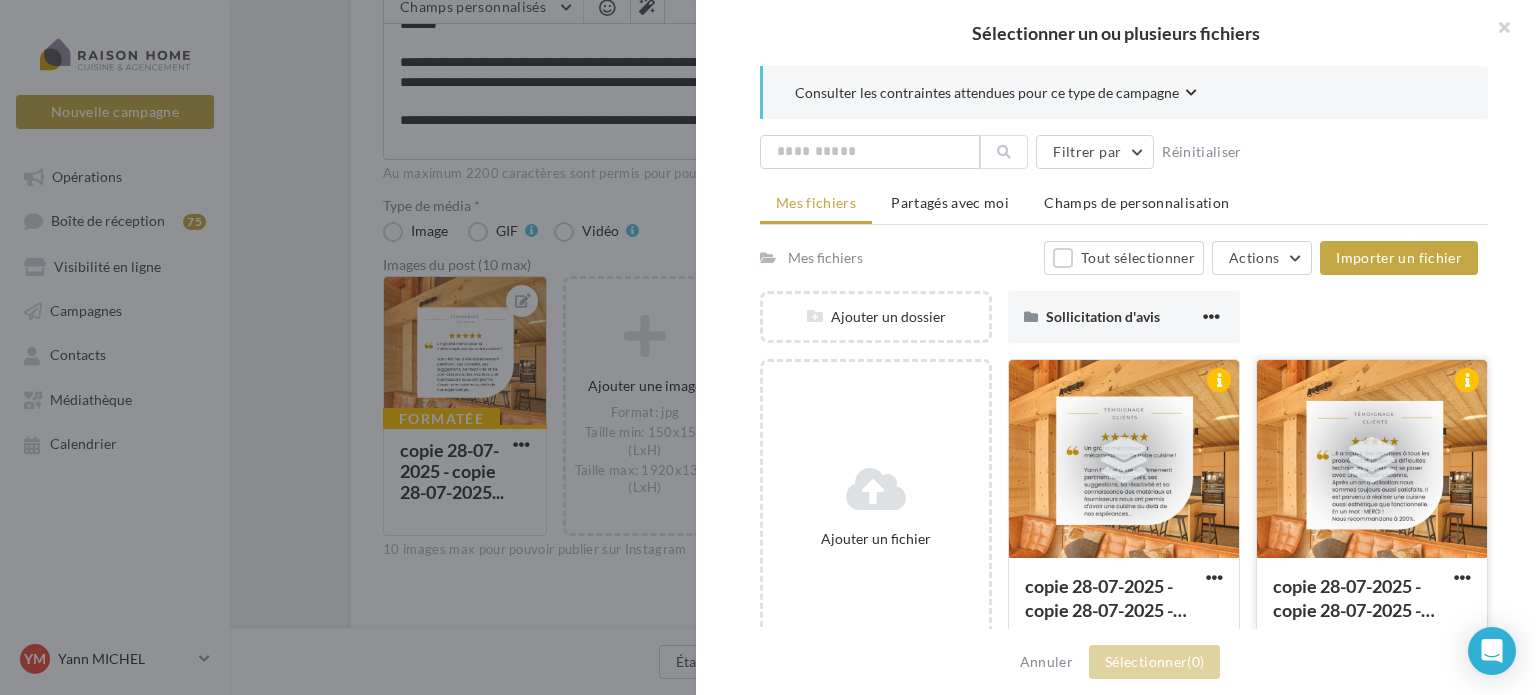 click at bounding box center (1372, 460) 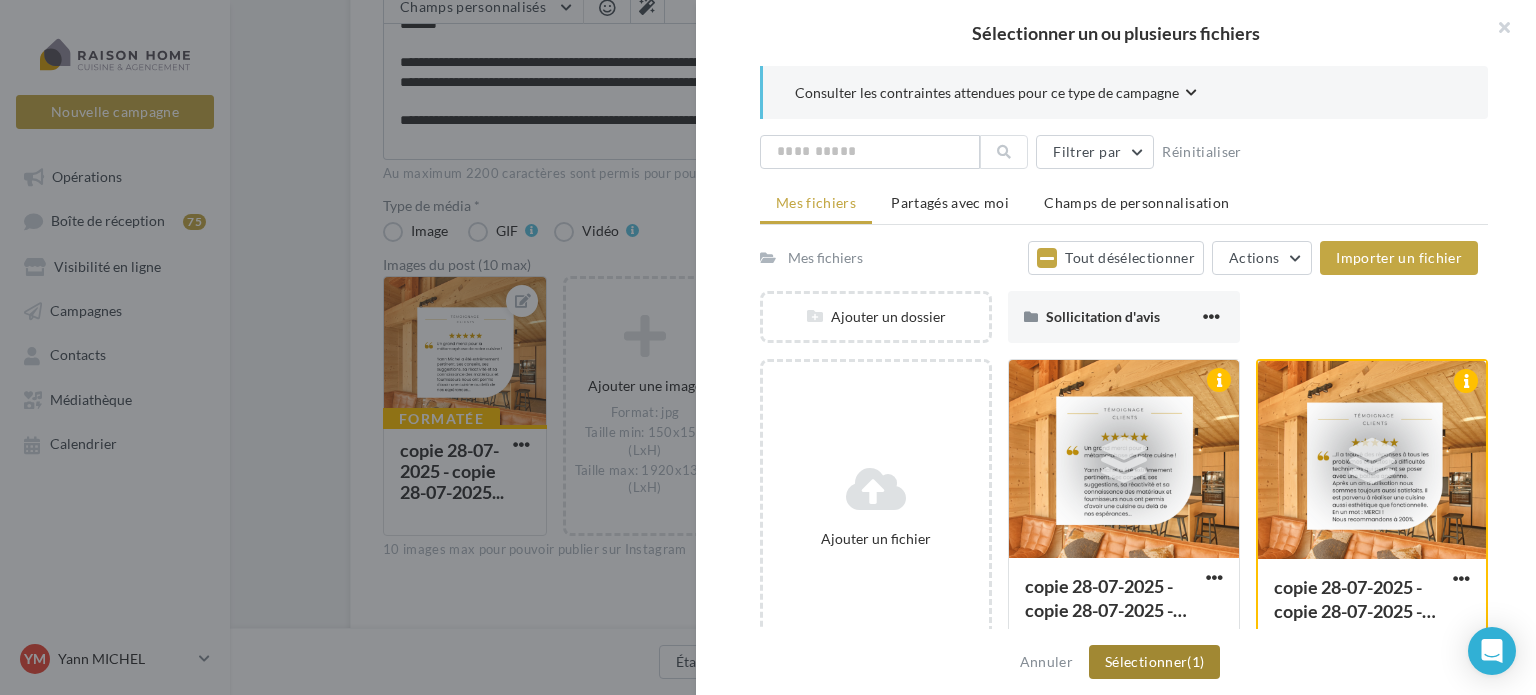 click on "Sélectionner   (1)" at bounding box center [1154, 662] 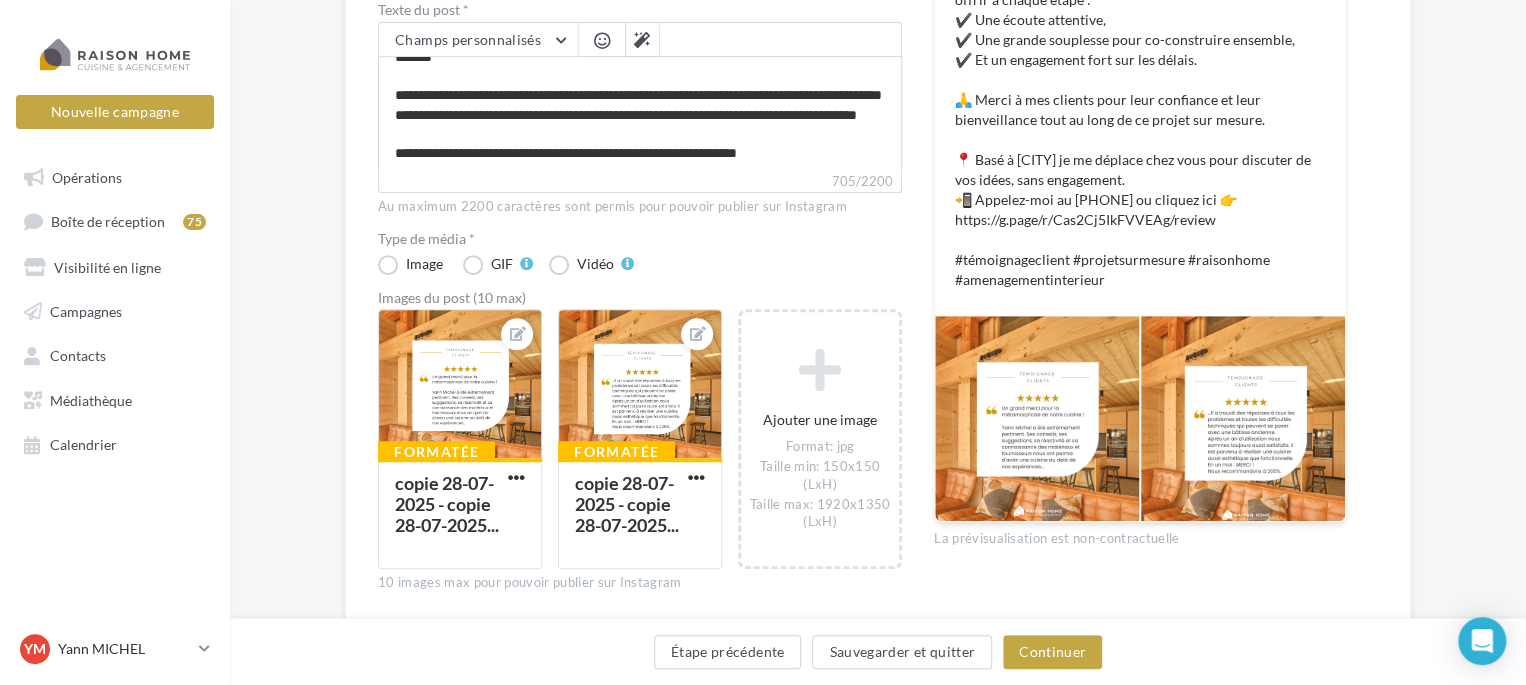 scroll, scrollTop: 484, scrollLeft: 0, axis: vertical 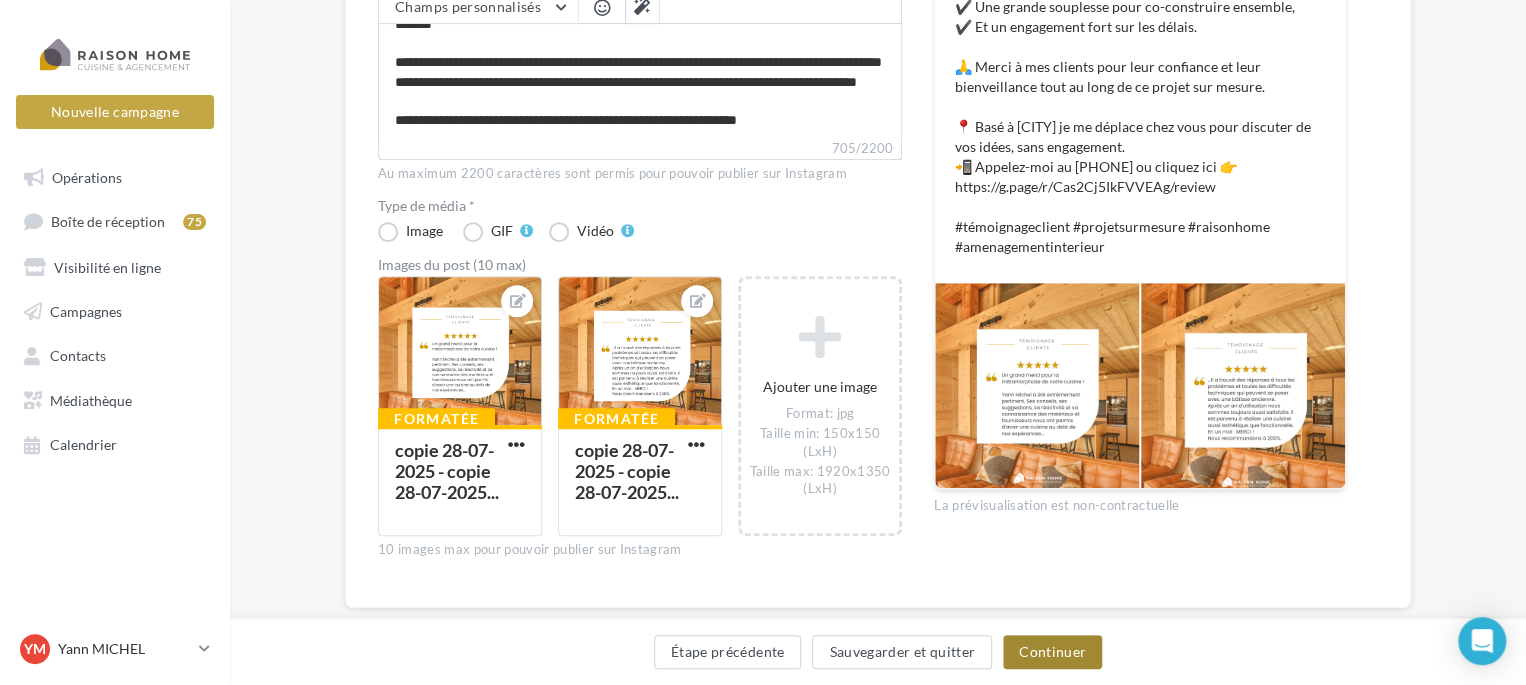 click on "Continuer" at bounding box center (1052, 652) 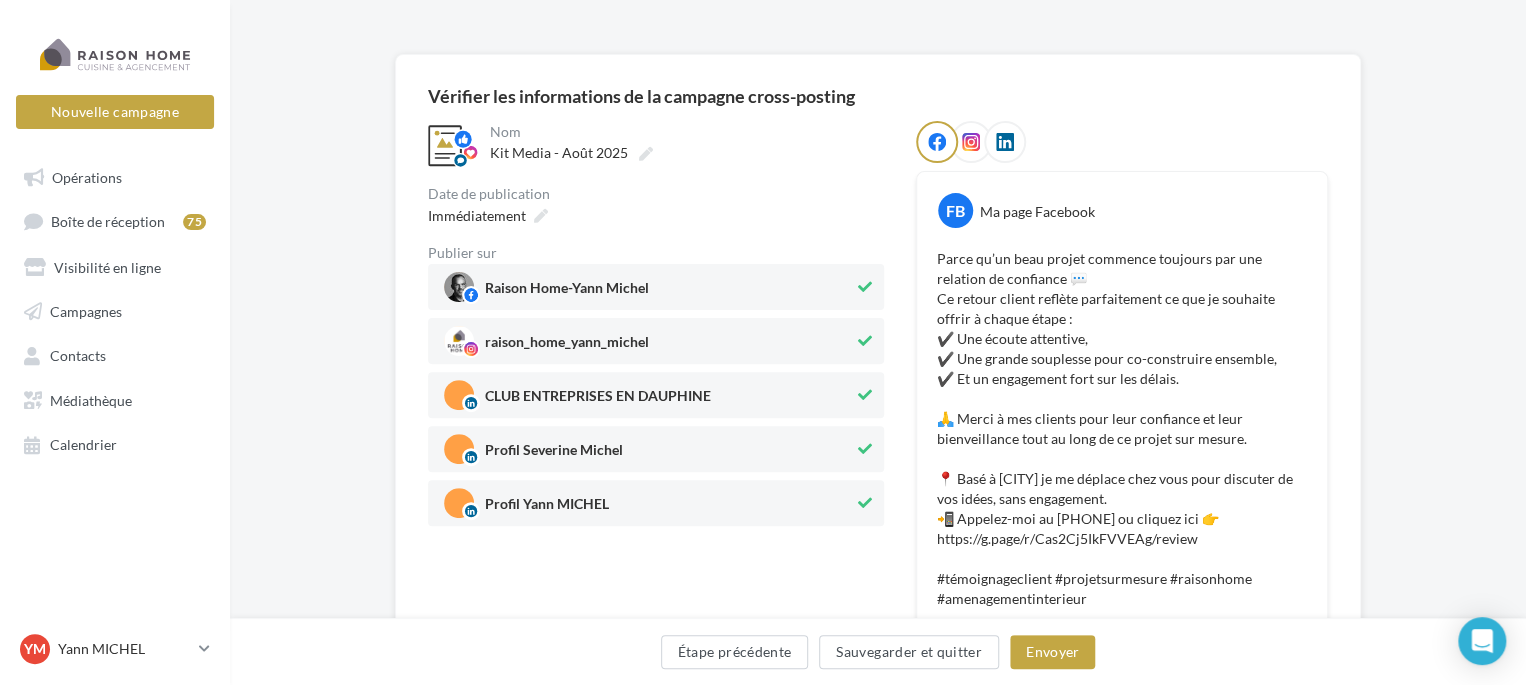 scroll, scrollTop: 145, scrollLeft: 0, axis: vertical 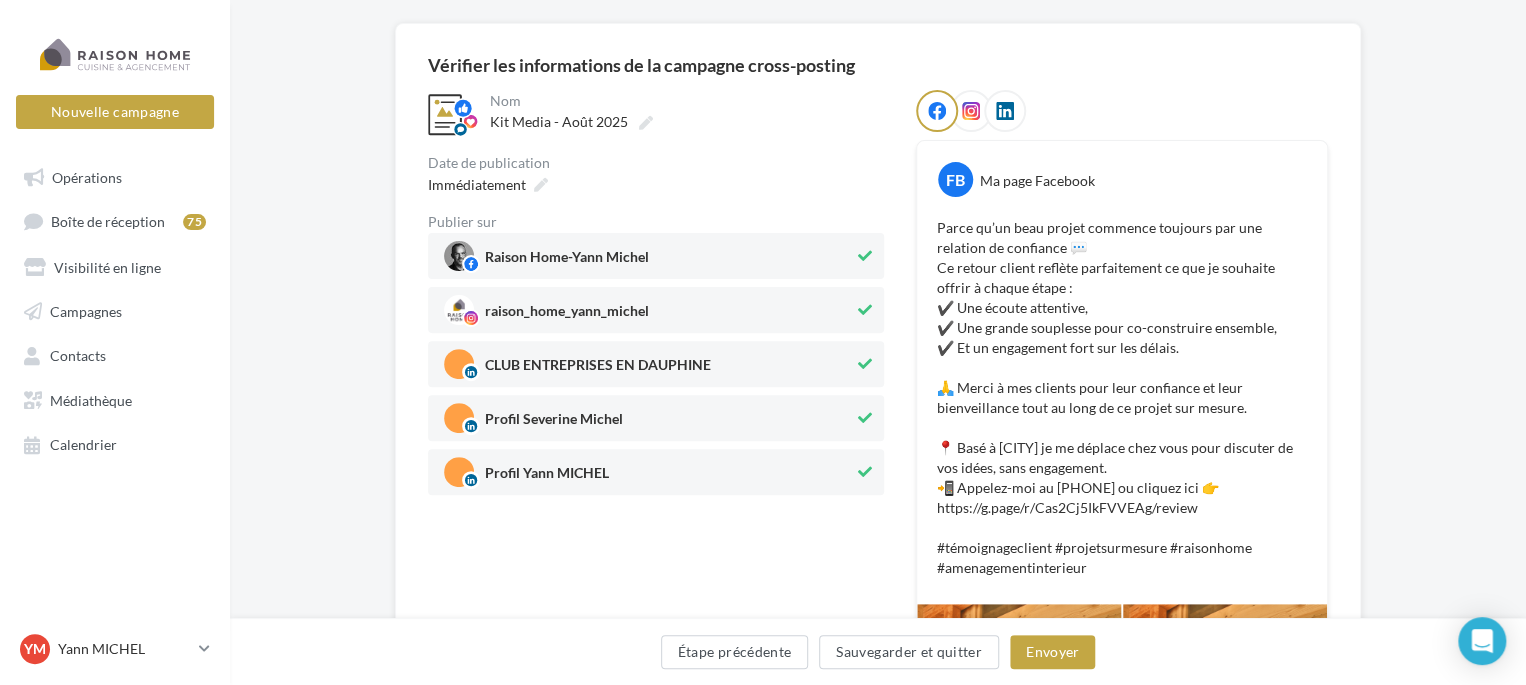 click at bounding box center [865, 364] 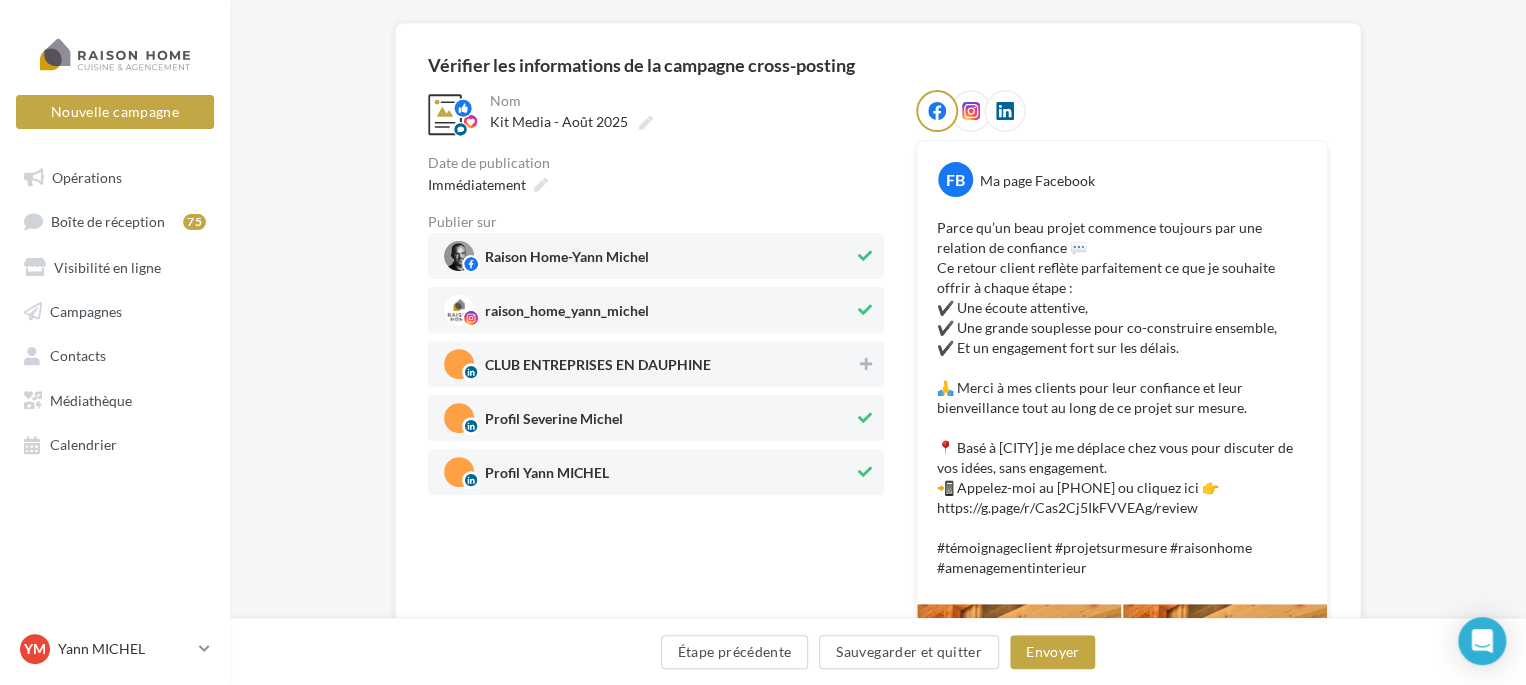 click at bounding box center (865, 418) 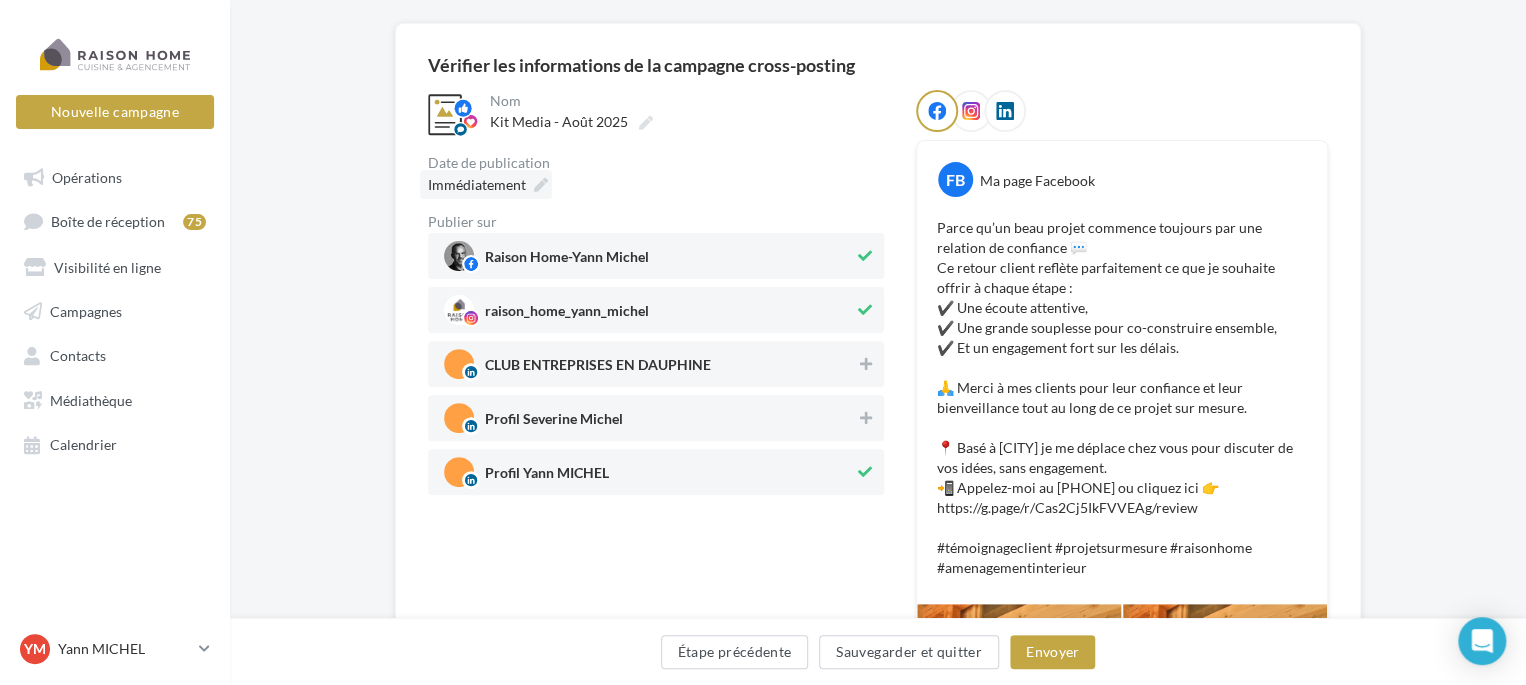 click on "Immédiatement" at bounding box center (477, 184) 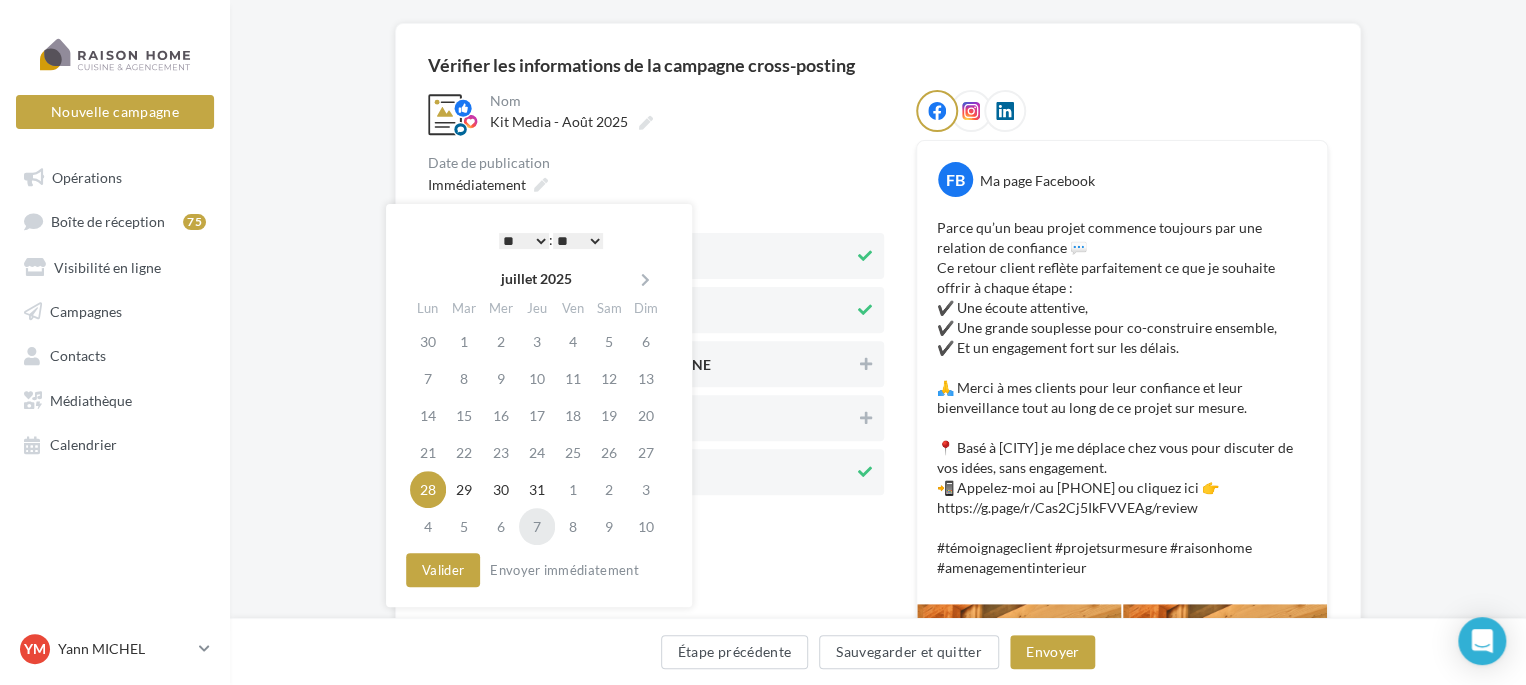 click on "7" at bounding box center (537, 526) 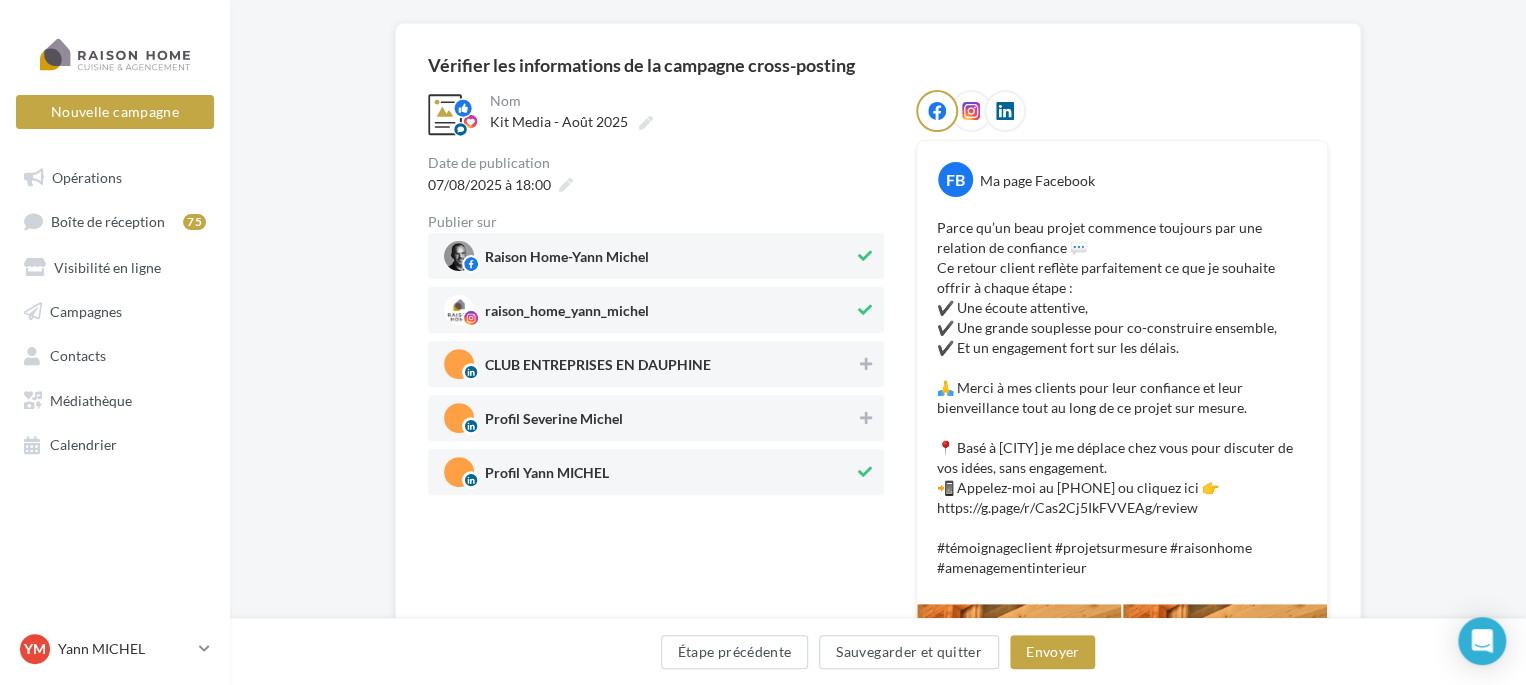click on "**********" at bounding box center [656, 292] 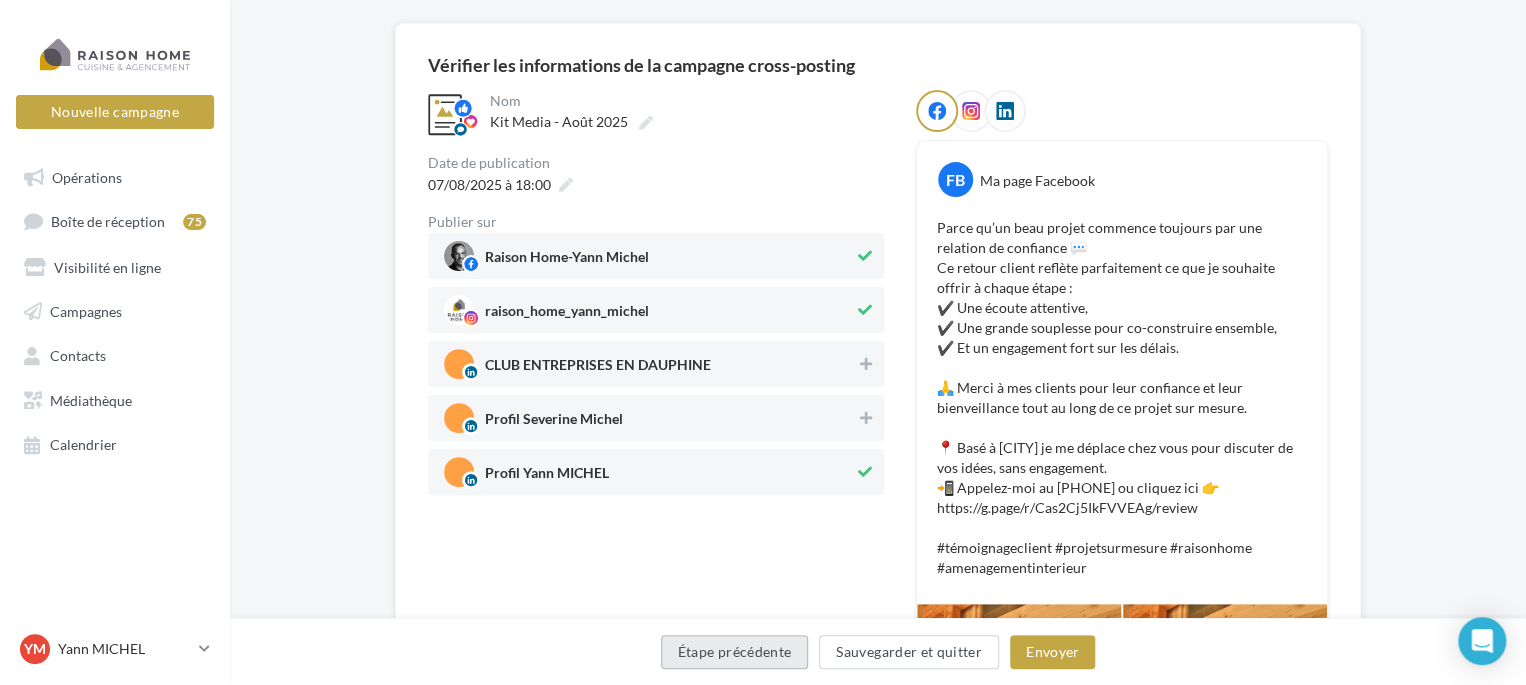 click on "Étape précédente" at bounding box center (735, 652) 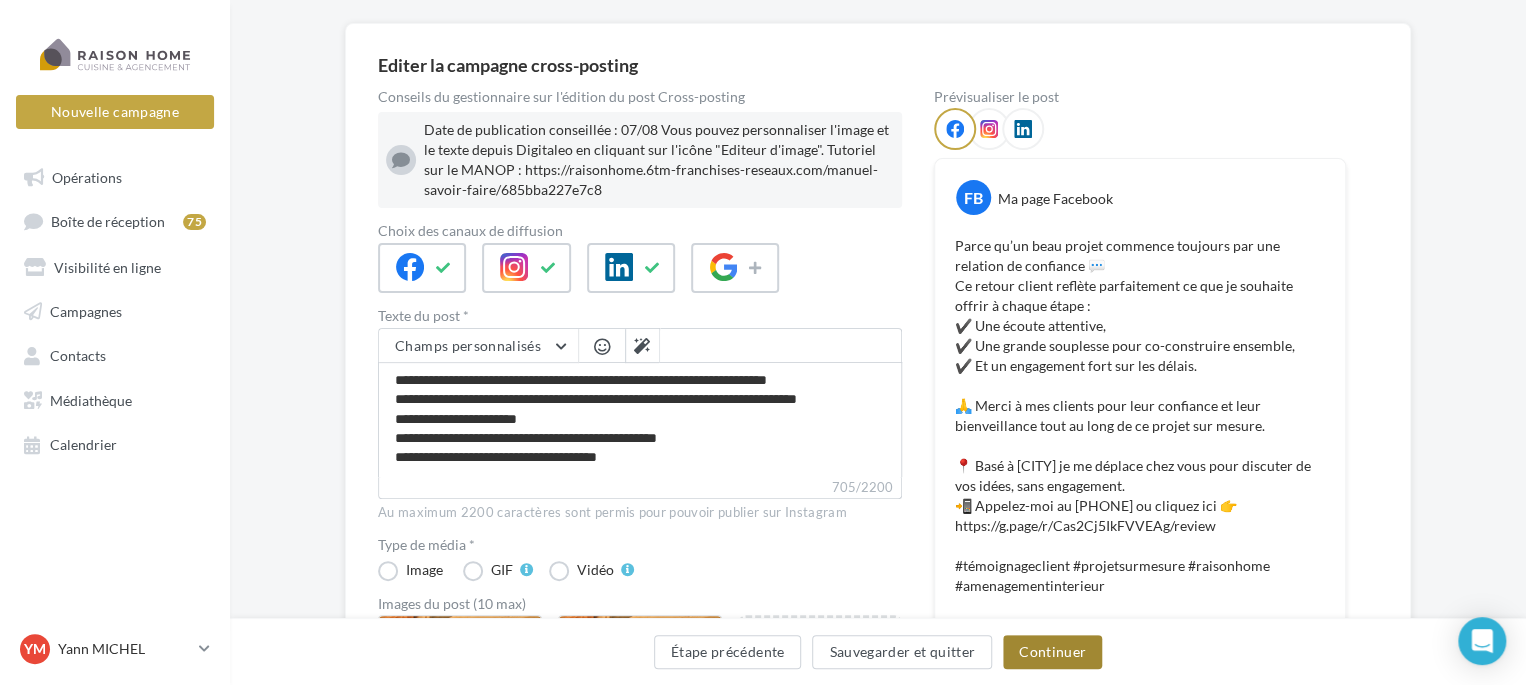 click on "Continuer" at bounding box center (1052, 652) 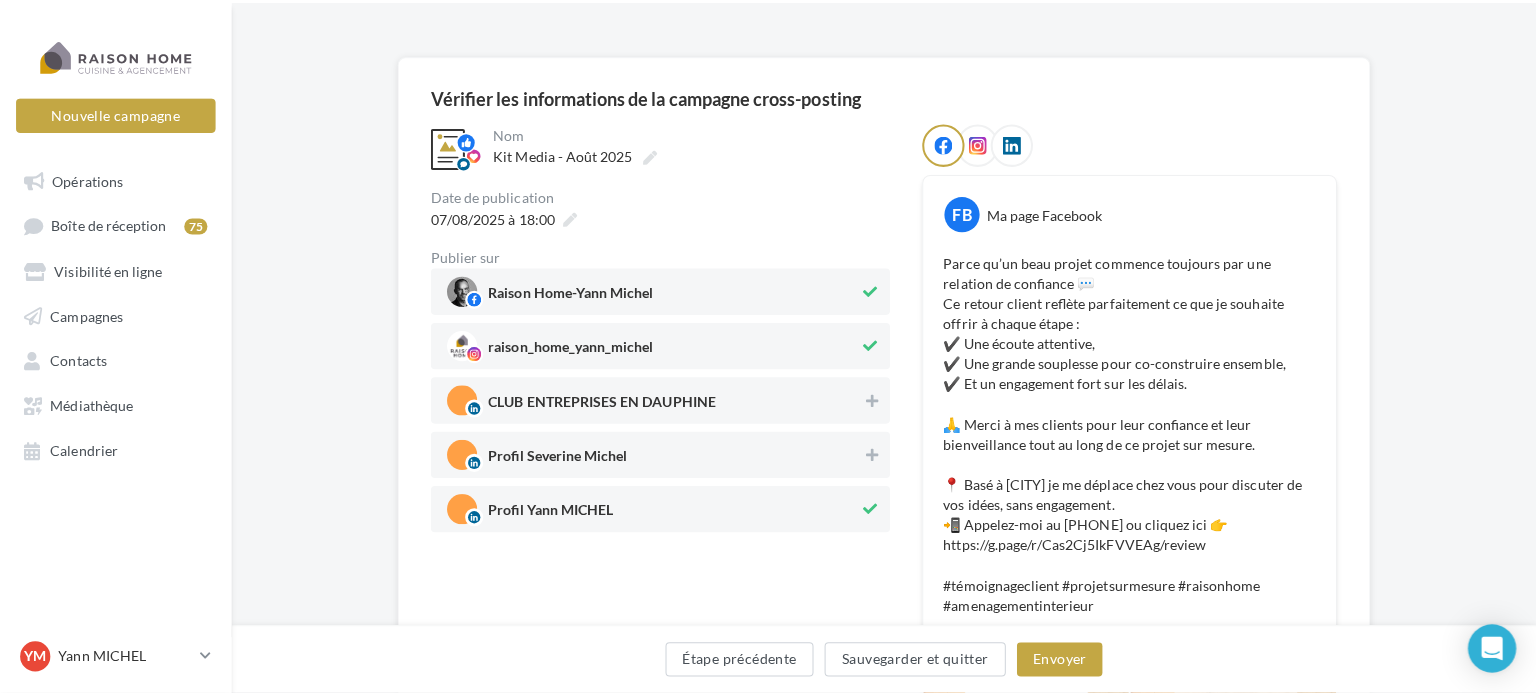 scroll, scrollTop: 145, scrollLeft: 0, axis: vertical 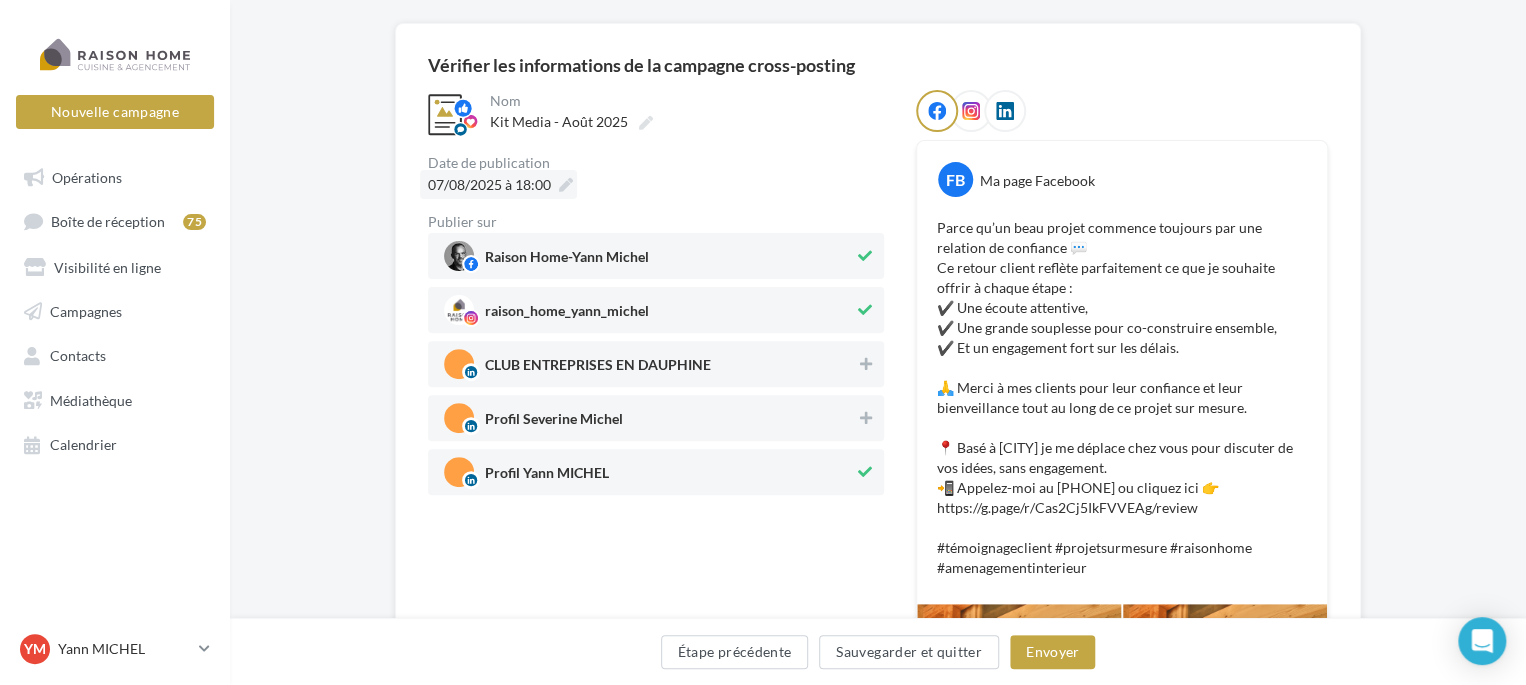 click at bounding box center (566, 185) 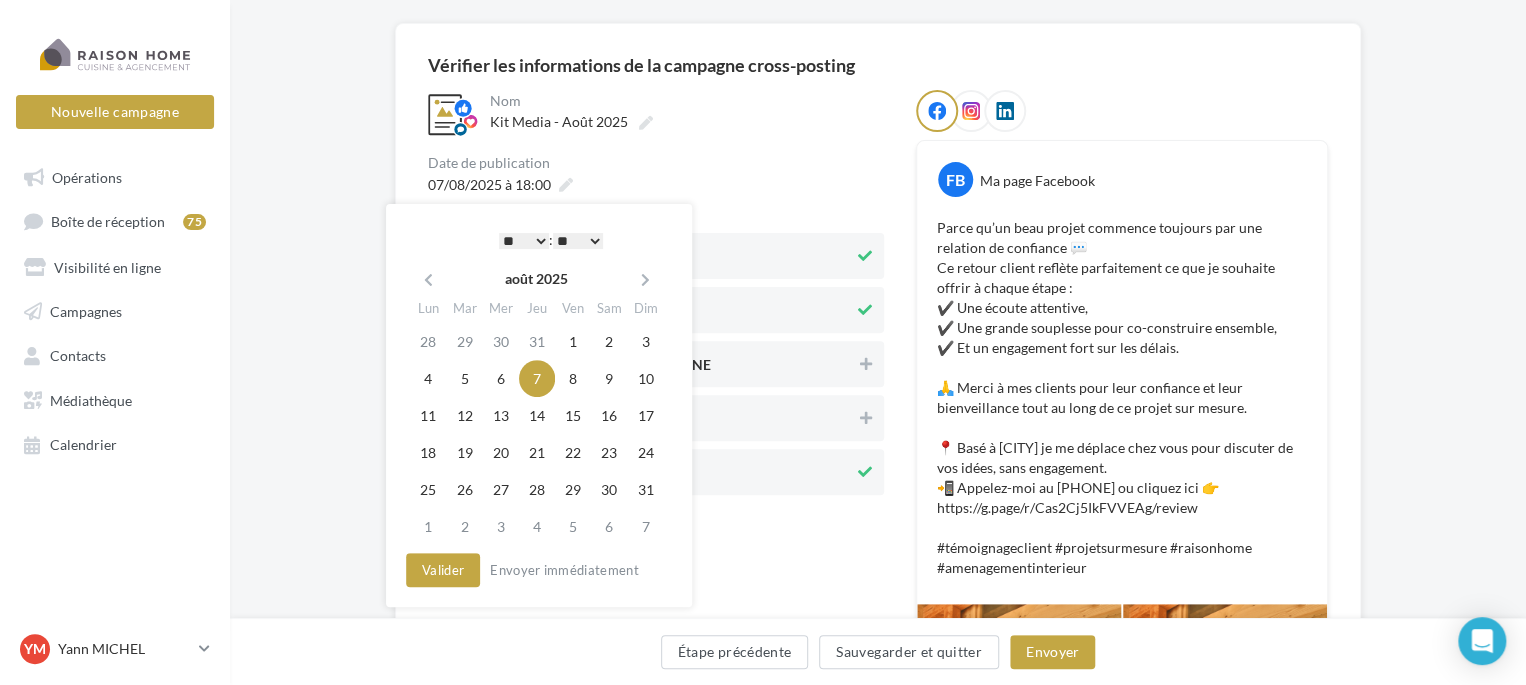 click on "* * * * * * * * * * ** ** ** ** ** ** ** ** ** ** ** ** ** **" at bounding box center [524, 241] 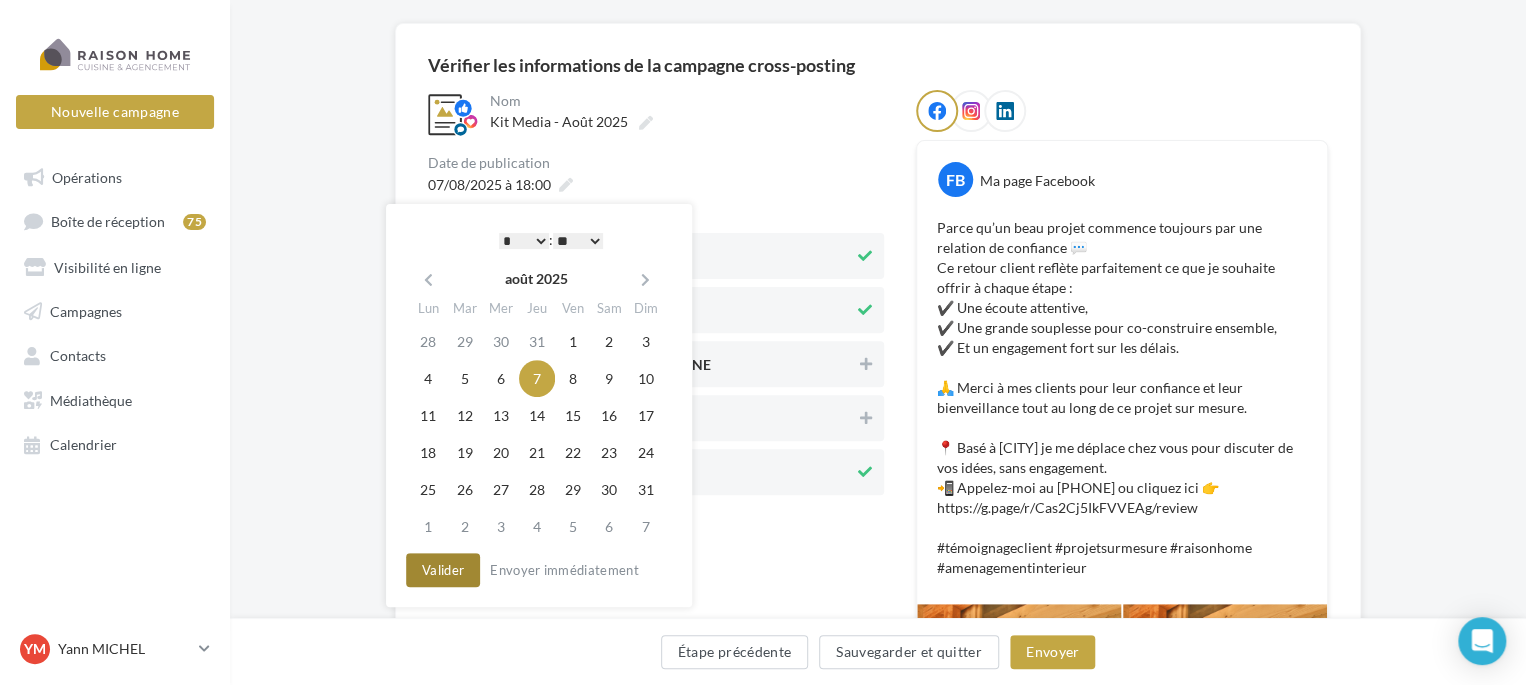 click on "Valider" at bounding box center (443, 570) 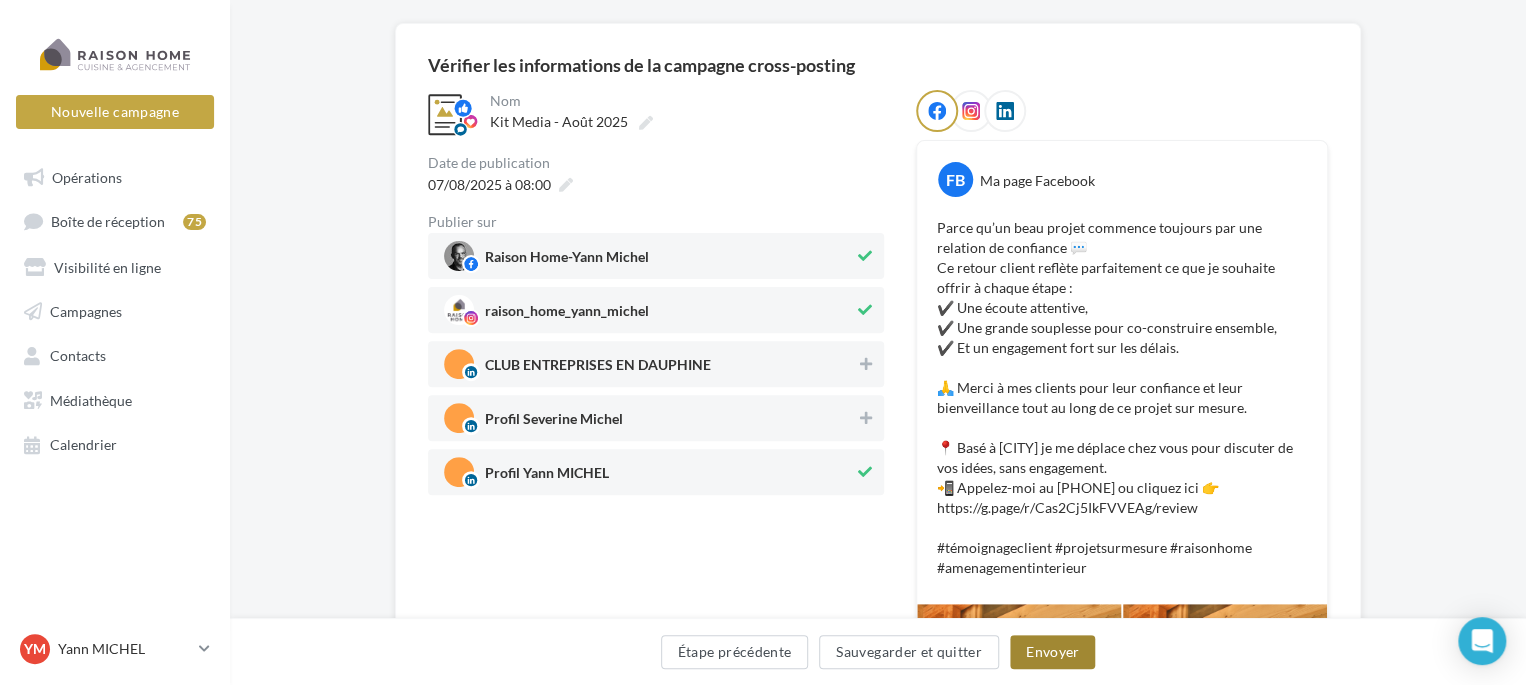 click on "Envoyer" at bounding box center (1052, 652) 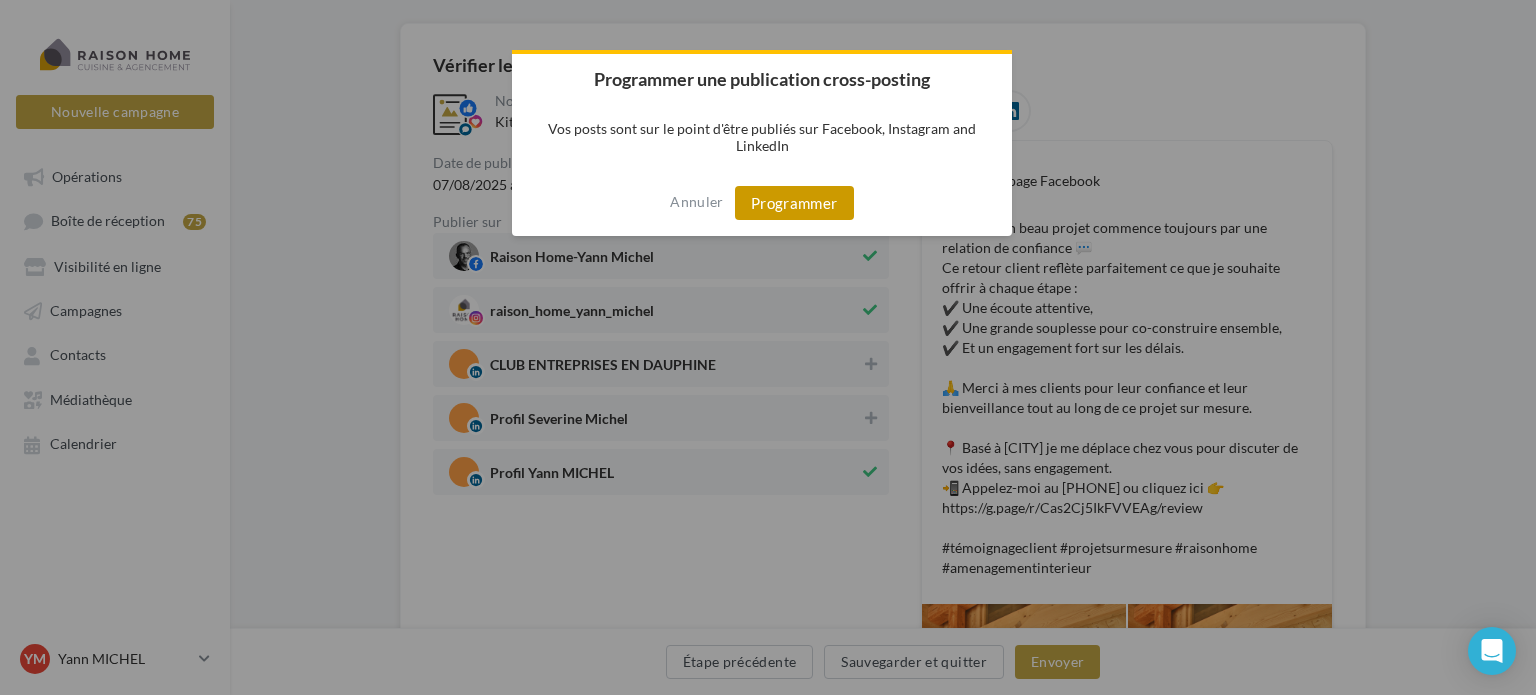click on "Programmer" at bounding box center [794, 203] 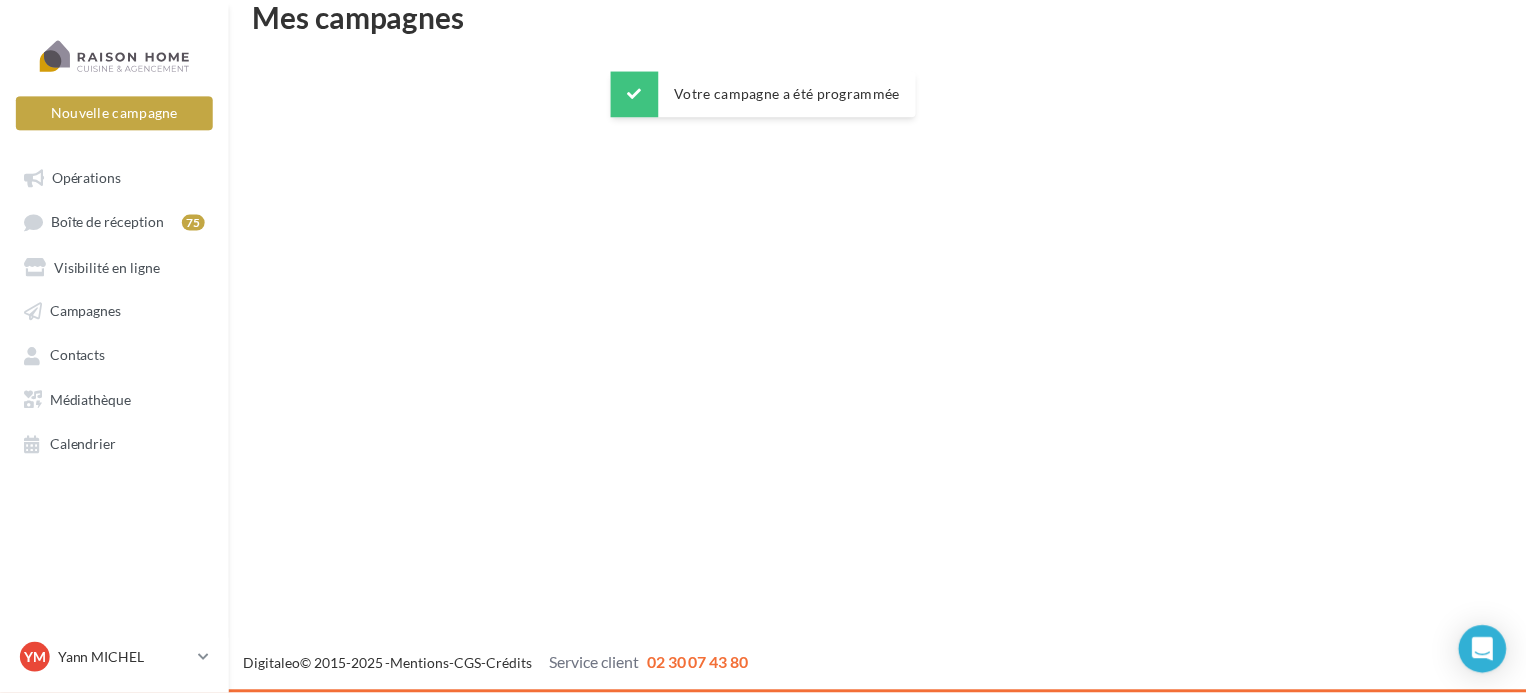 scroll, scrollTop: 32, scrollLeft: 0, axis: vertical 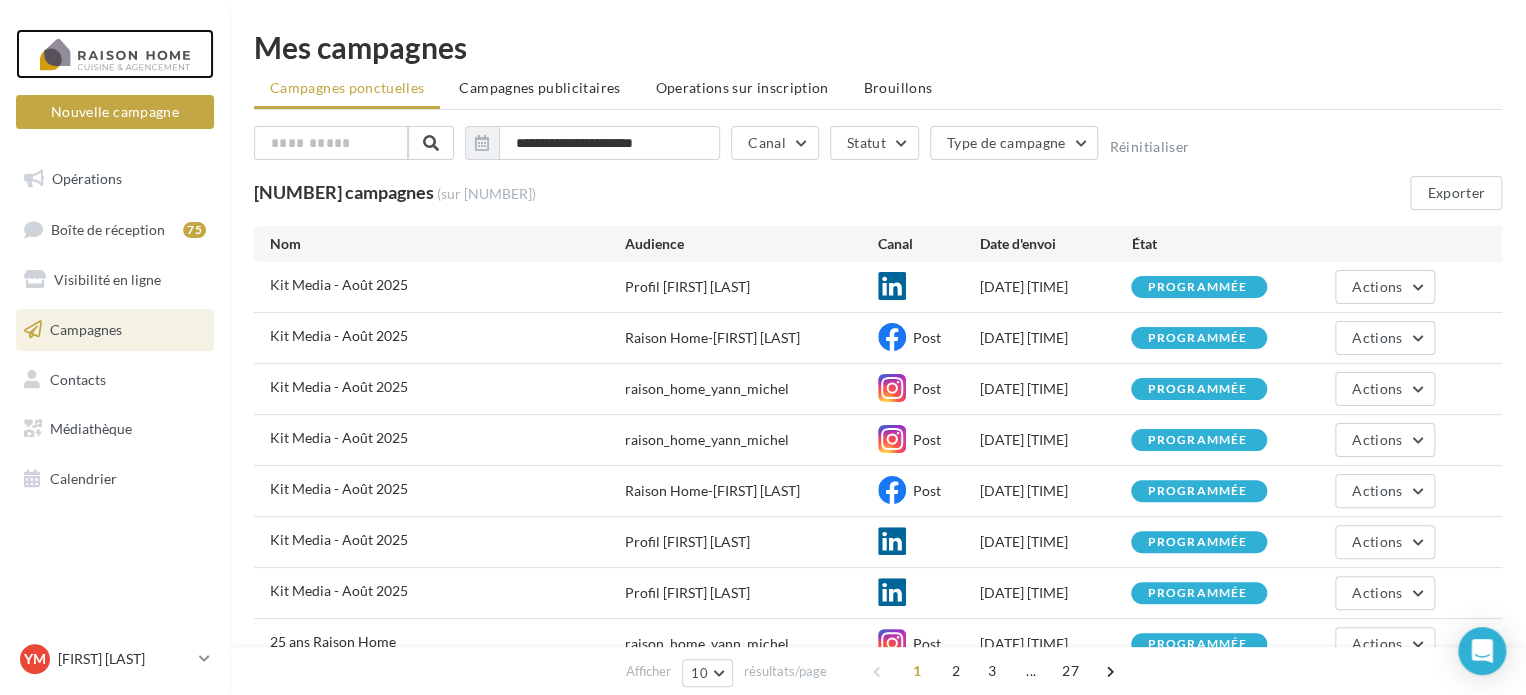 click at bounding box center [115, 54] 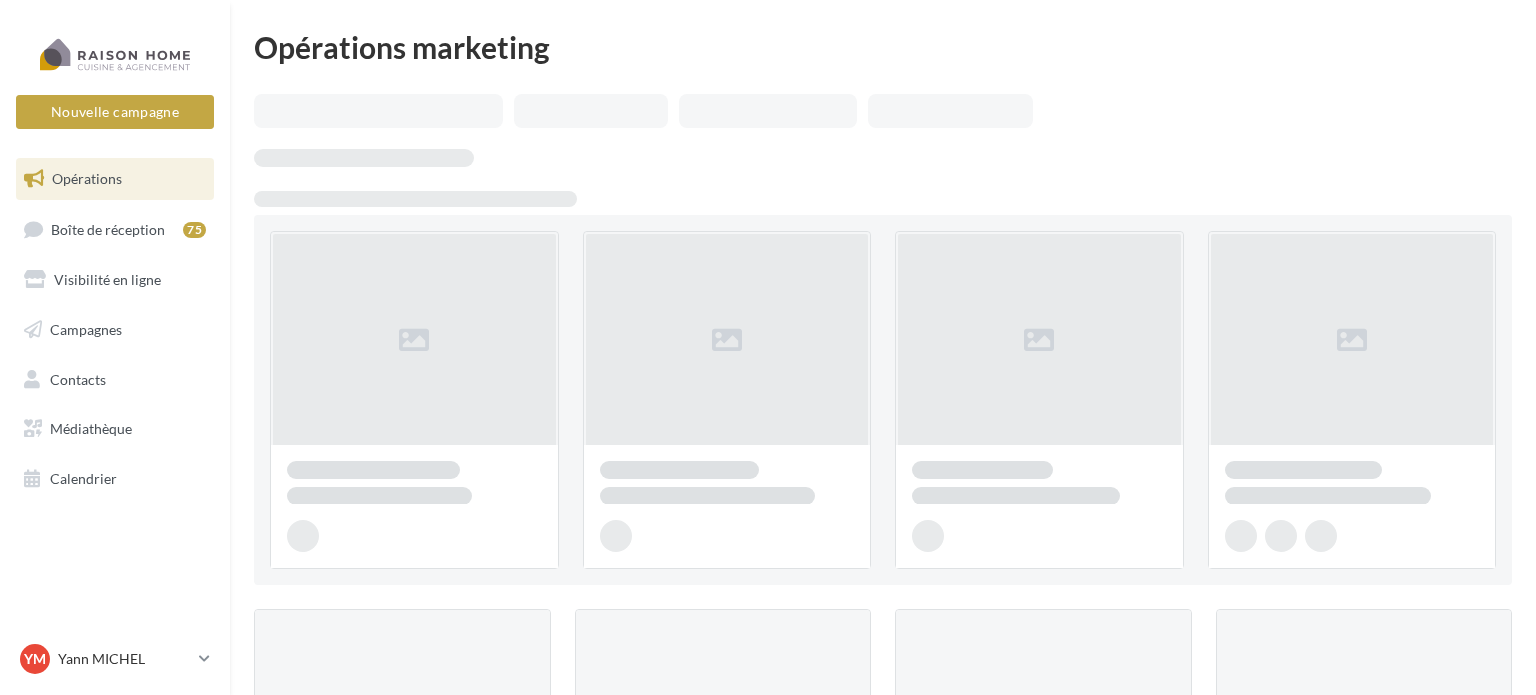 scroll, scrollTop: 0, scrollLeft: 0, axis: both 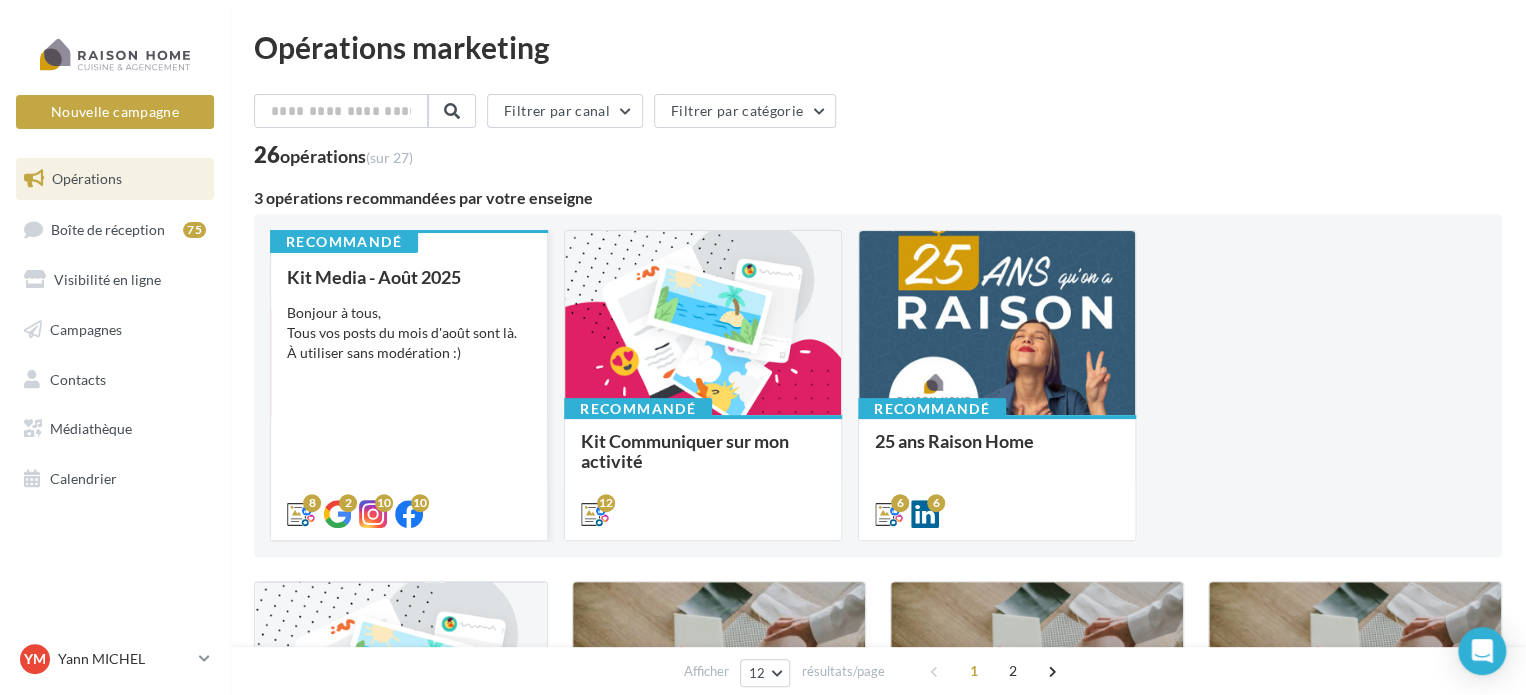 click on "Kit Media - Août 2025        Bonjour à tous,
Tous vos posts du mois d'août sont là.
À utiliser sans modération :)" at bounding box center [409, 394] 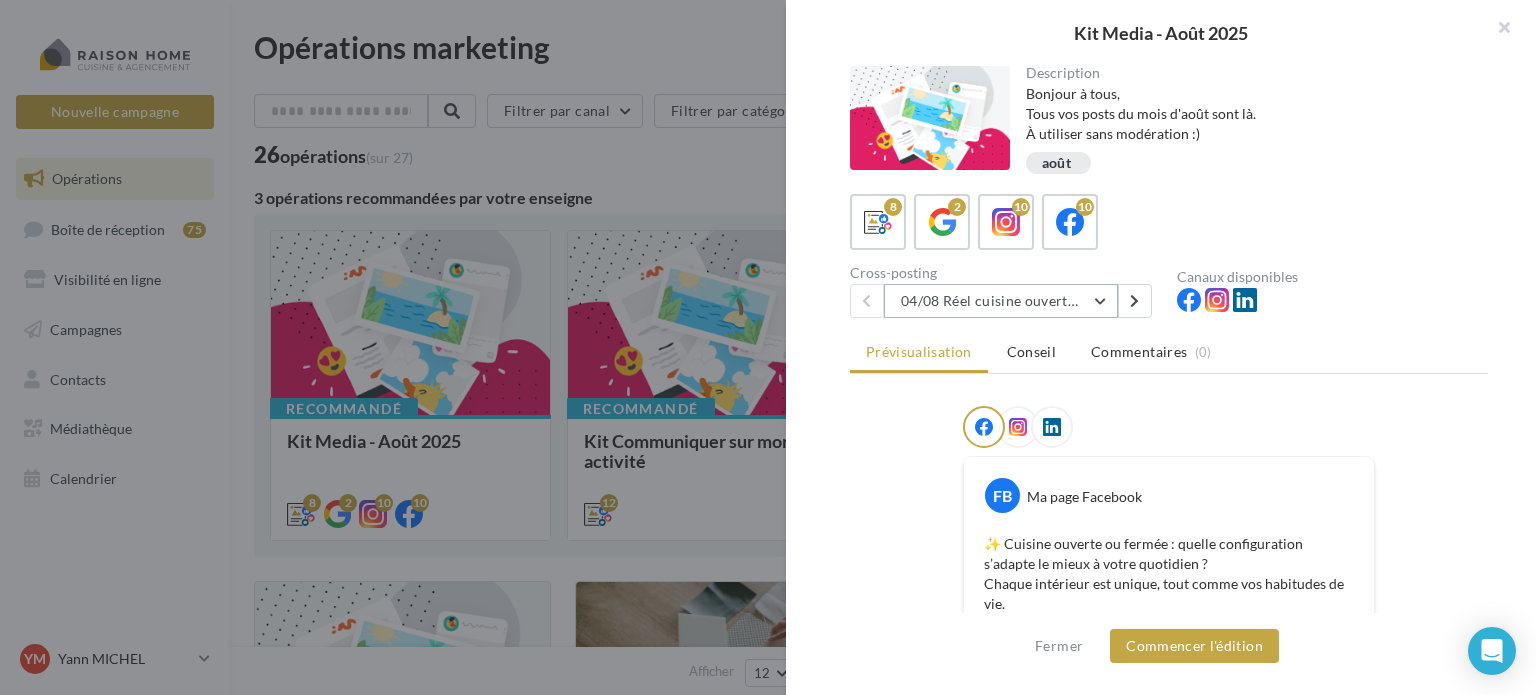 click on "04/08 Réel cuisine ouverte ou fermée" at bounding box center [1001, 301] 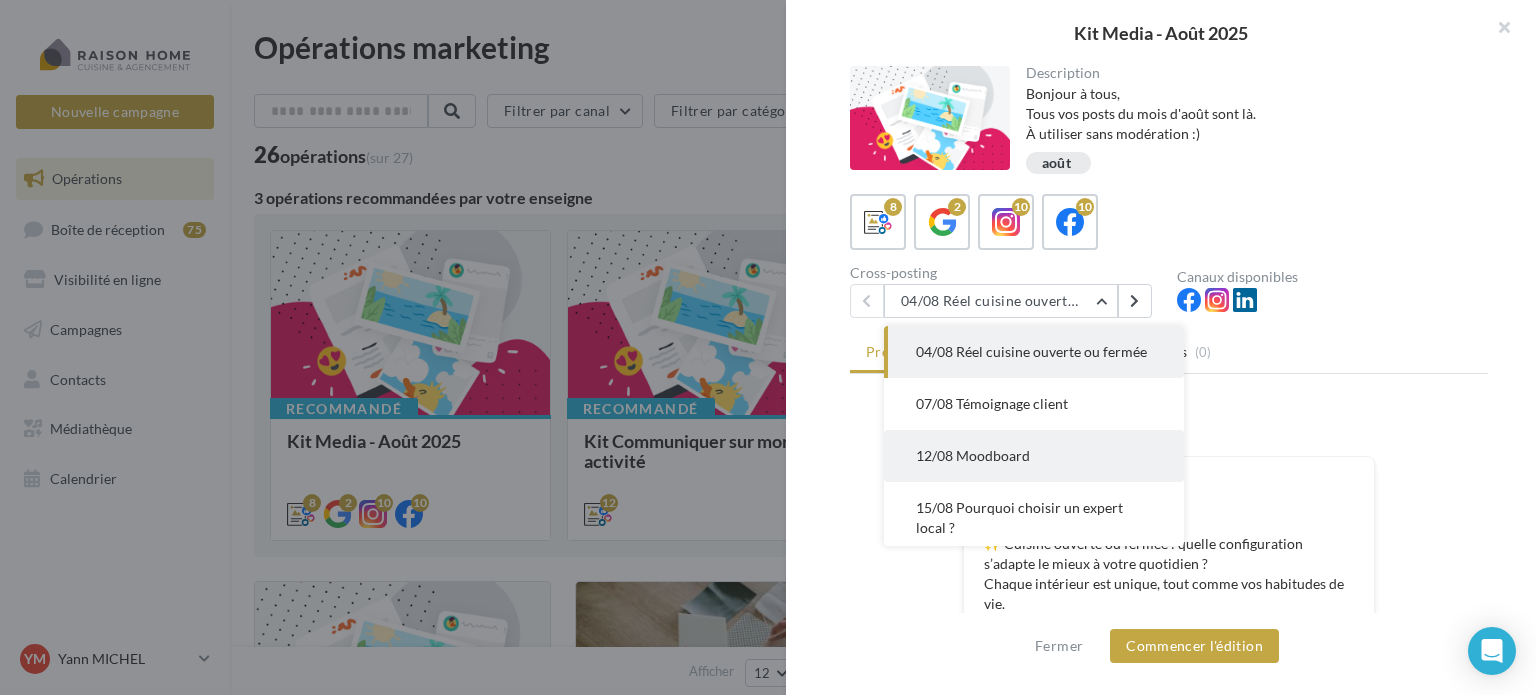 click on "12/08 Moodboard" at bounding box center (1034, 456) 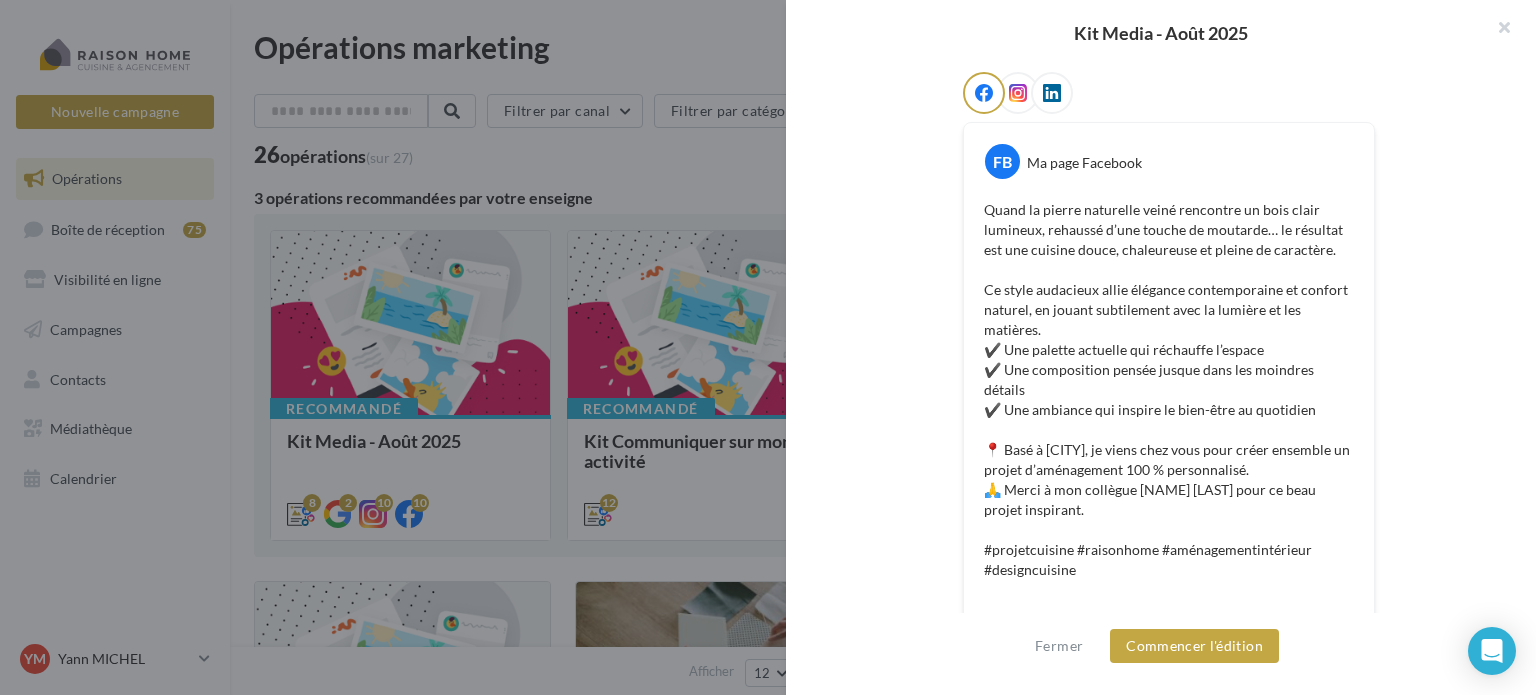 scroll, scrollTop: 300, scrollLeft: 0, axis: vertical 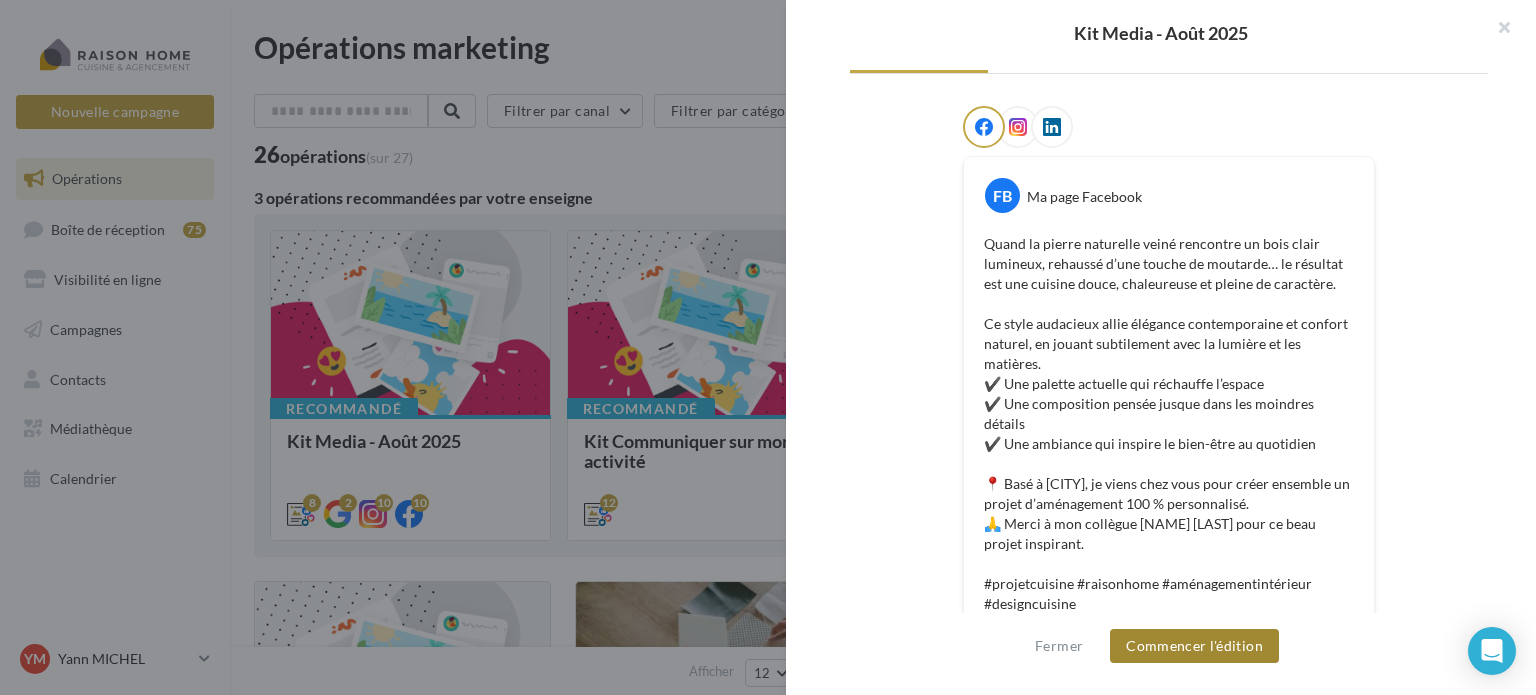 click on "Commencer l'édition" at bounding box center [1194, 646] 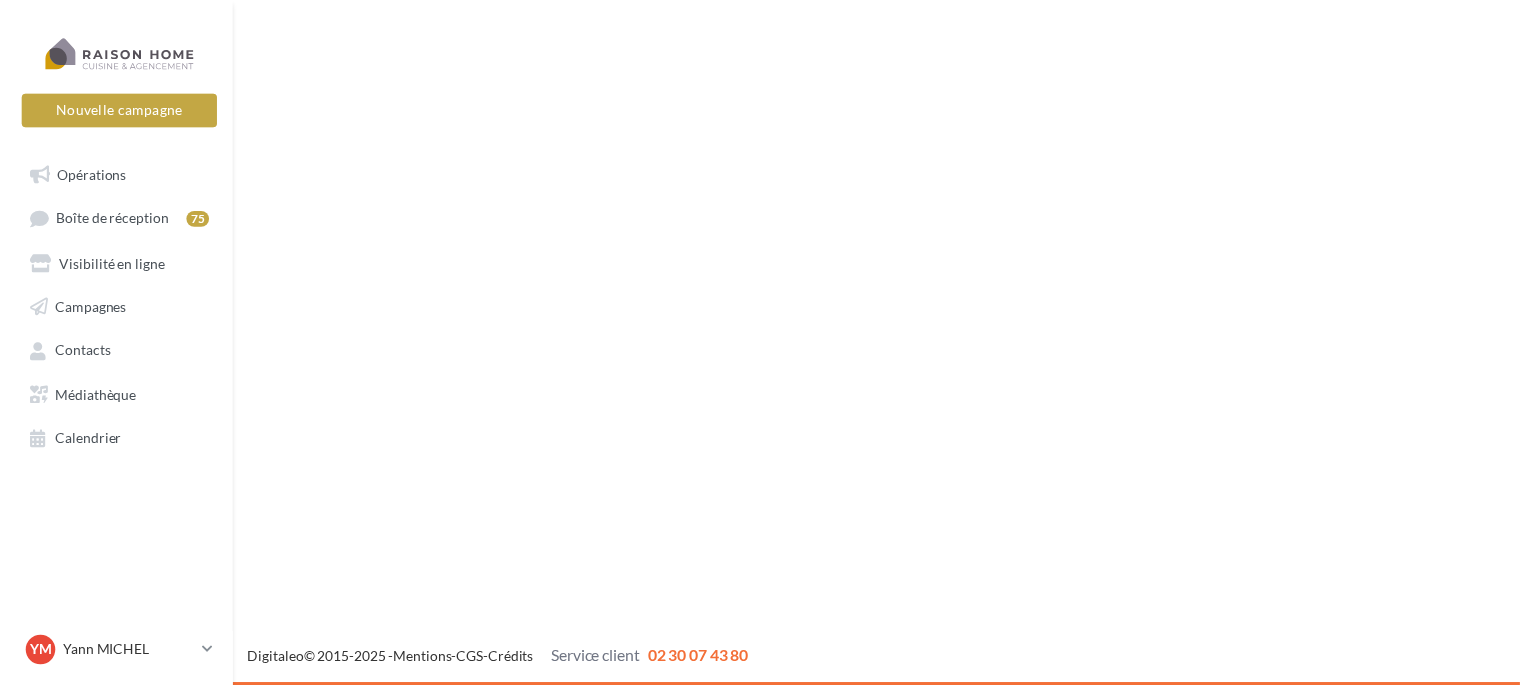 scroll, scrollTop: 0, scrollLeft: 0, axis: both 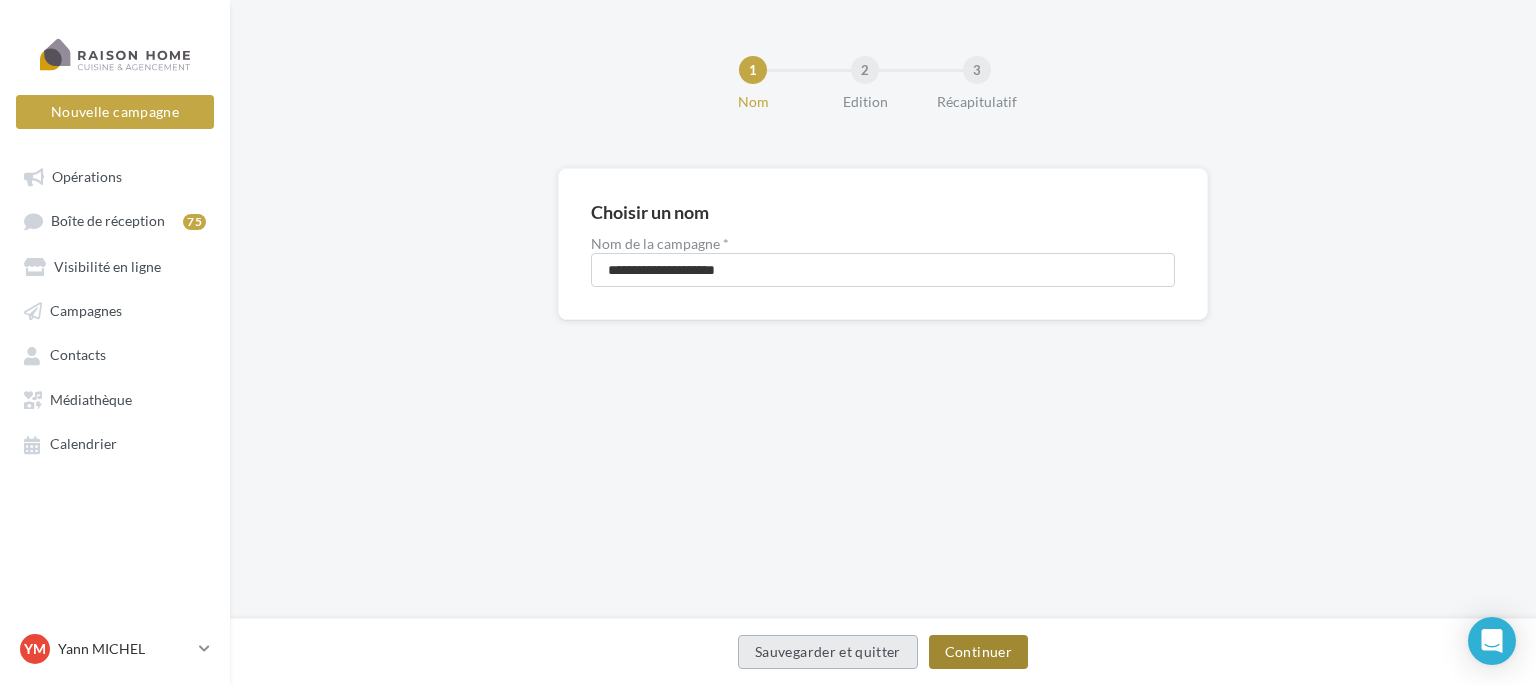 click on "Continuer" at bounding box center (978, 652) 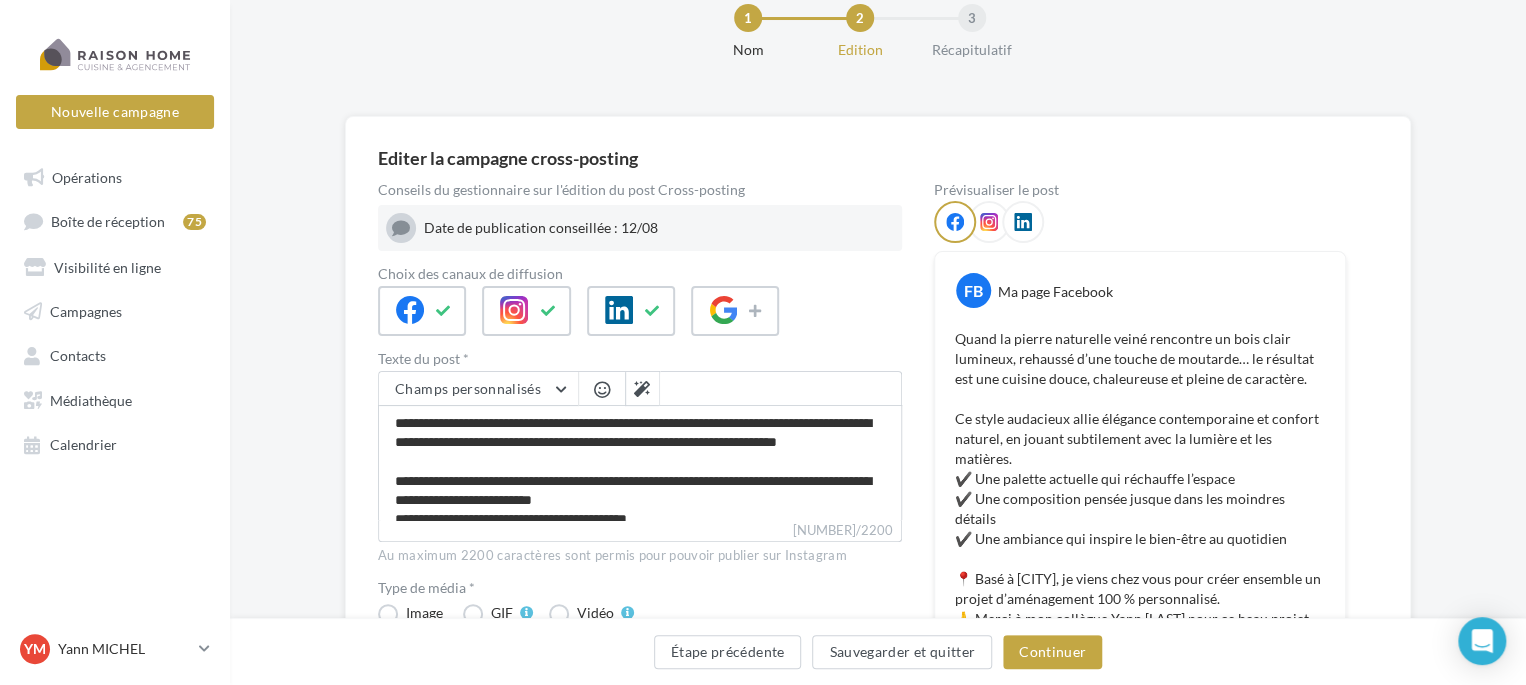 scroll, scrollTop: 100, scrollLeft: 0, axis: vertical 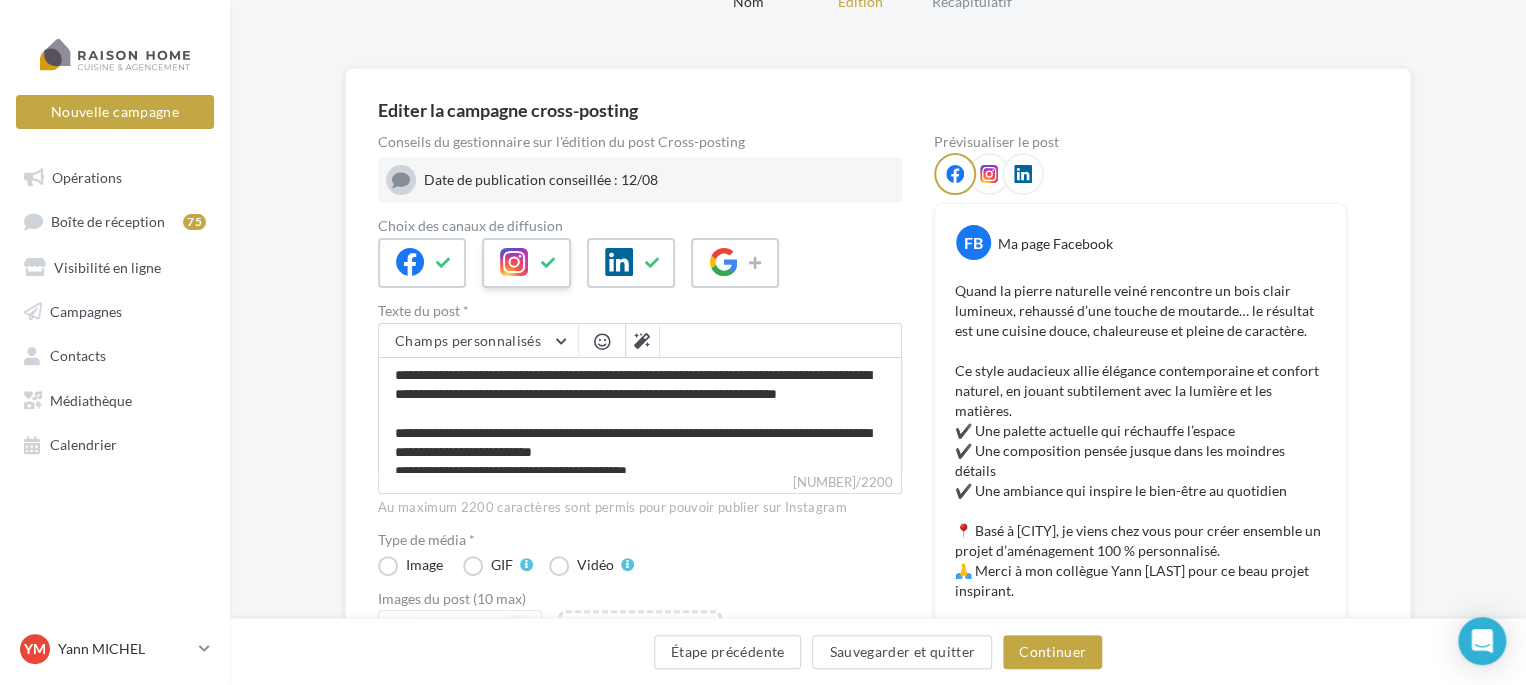 click at bounding box center [548, 263] 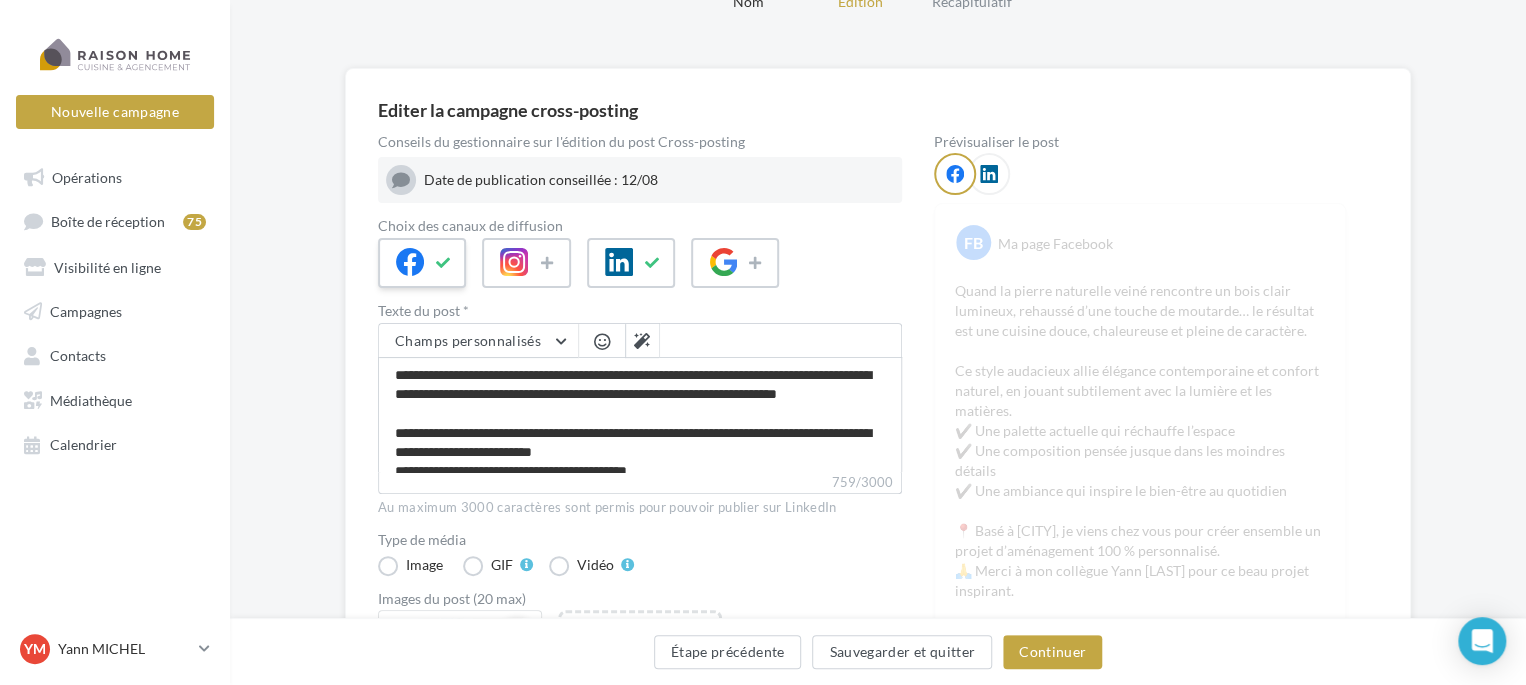 click at bounding box center (444, 263) 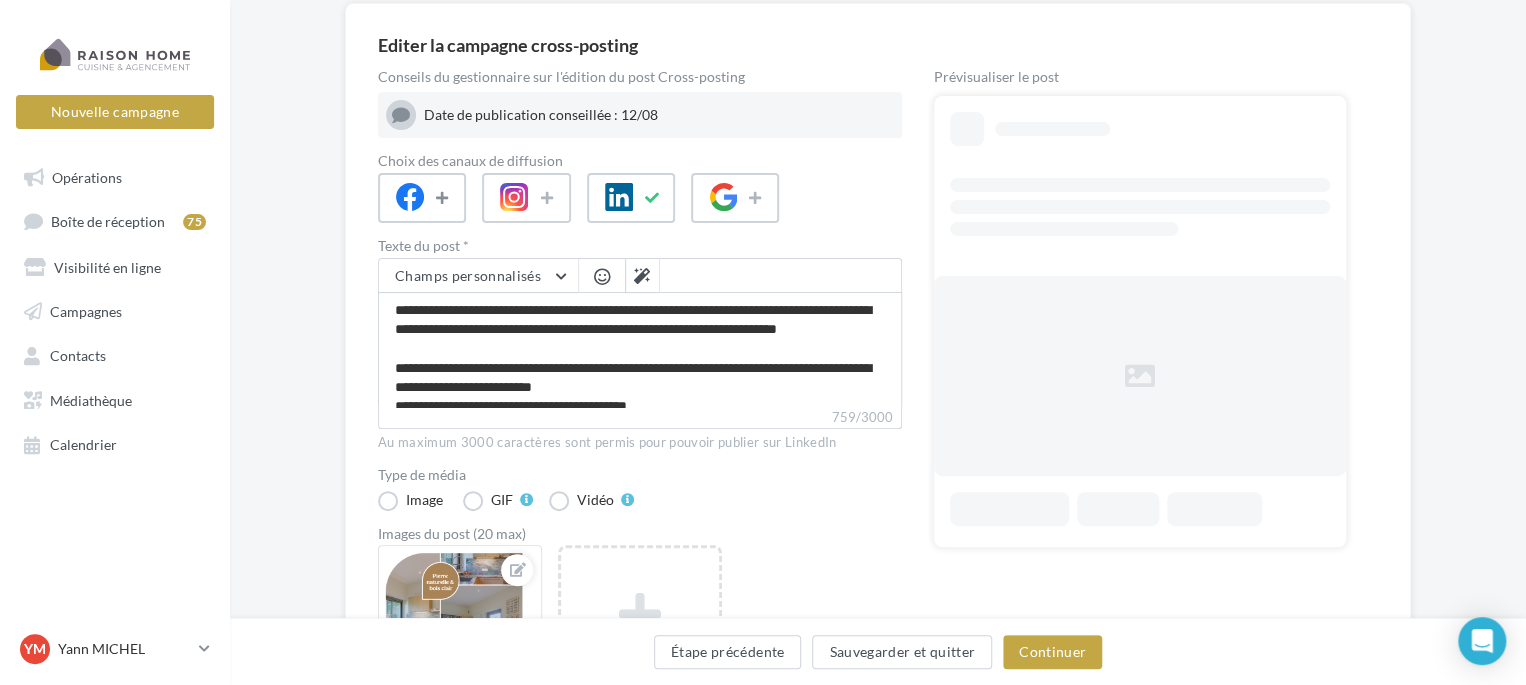 scroll, scrollTop: 200, scrollLeft: 0, axis: vertical 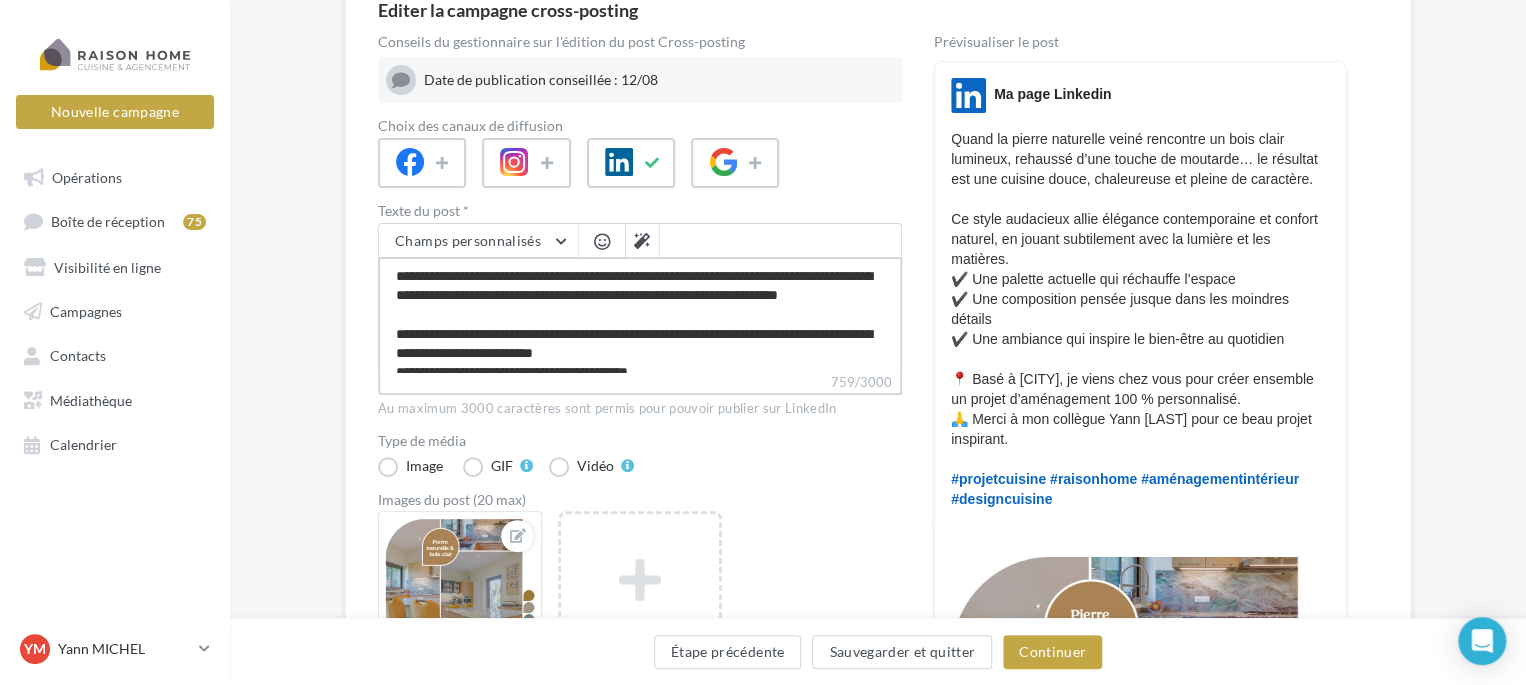 click on "**********" at bounding box center (640, 314) 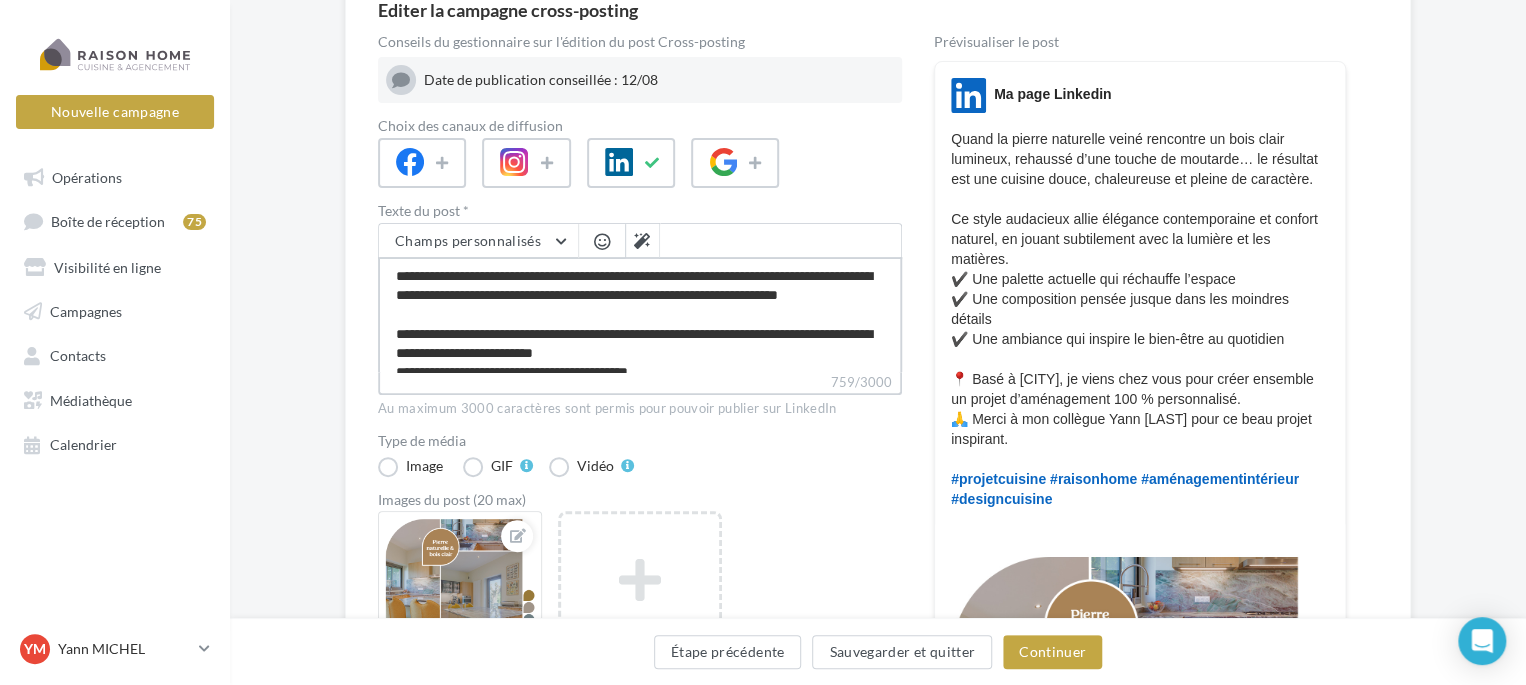 type on "**********" 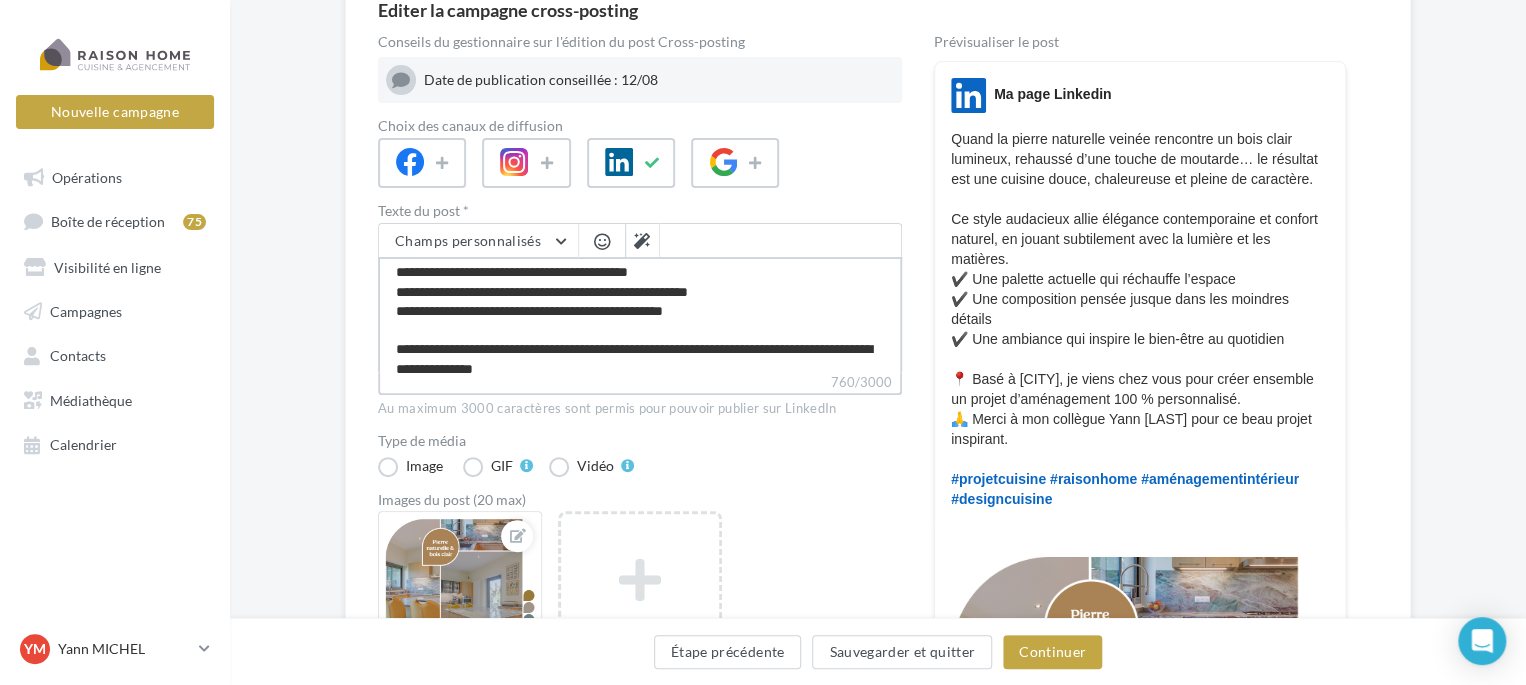 scroll, scrollTop: 191, scrollLeft: 0, axis: vertical 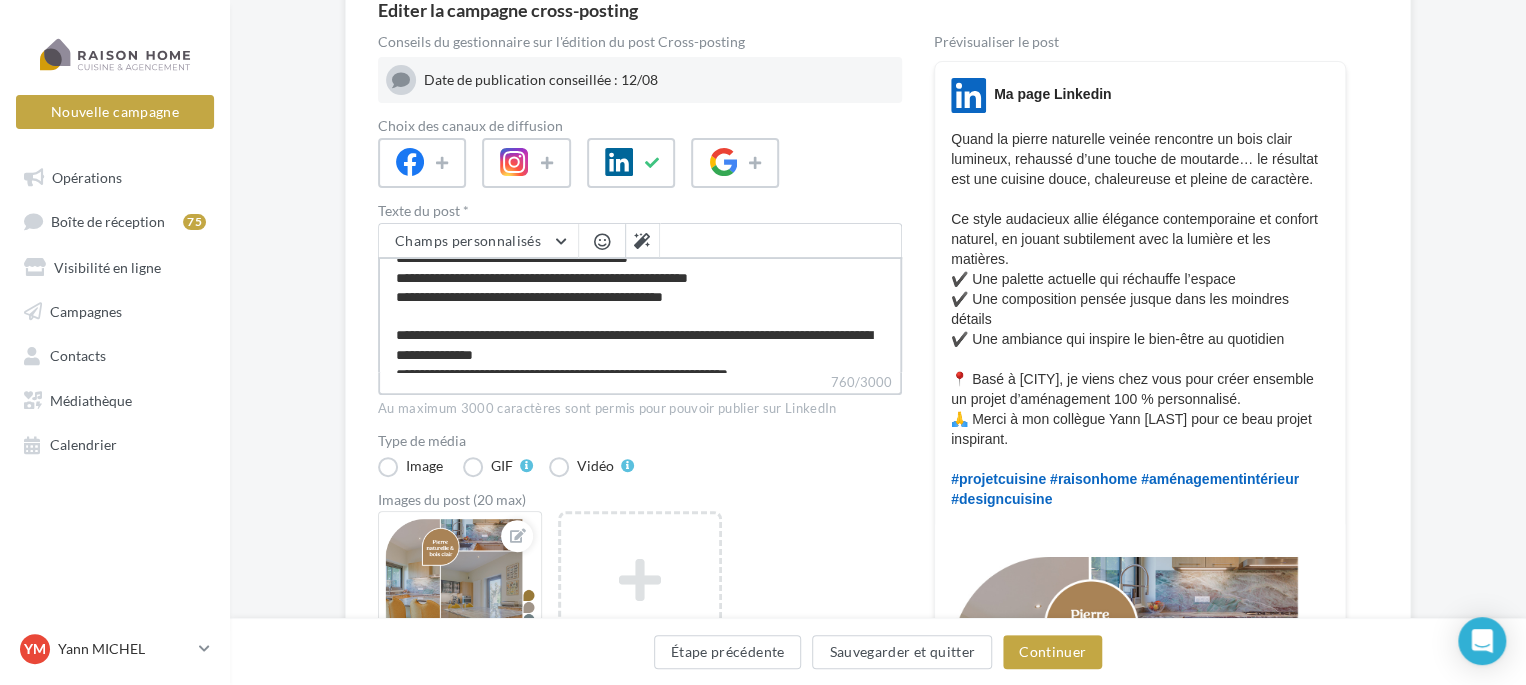 drag, startPoint x: 460, startPoint y: 275, endPoint x: 560, endPoint y: 348, distance: 123.81034 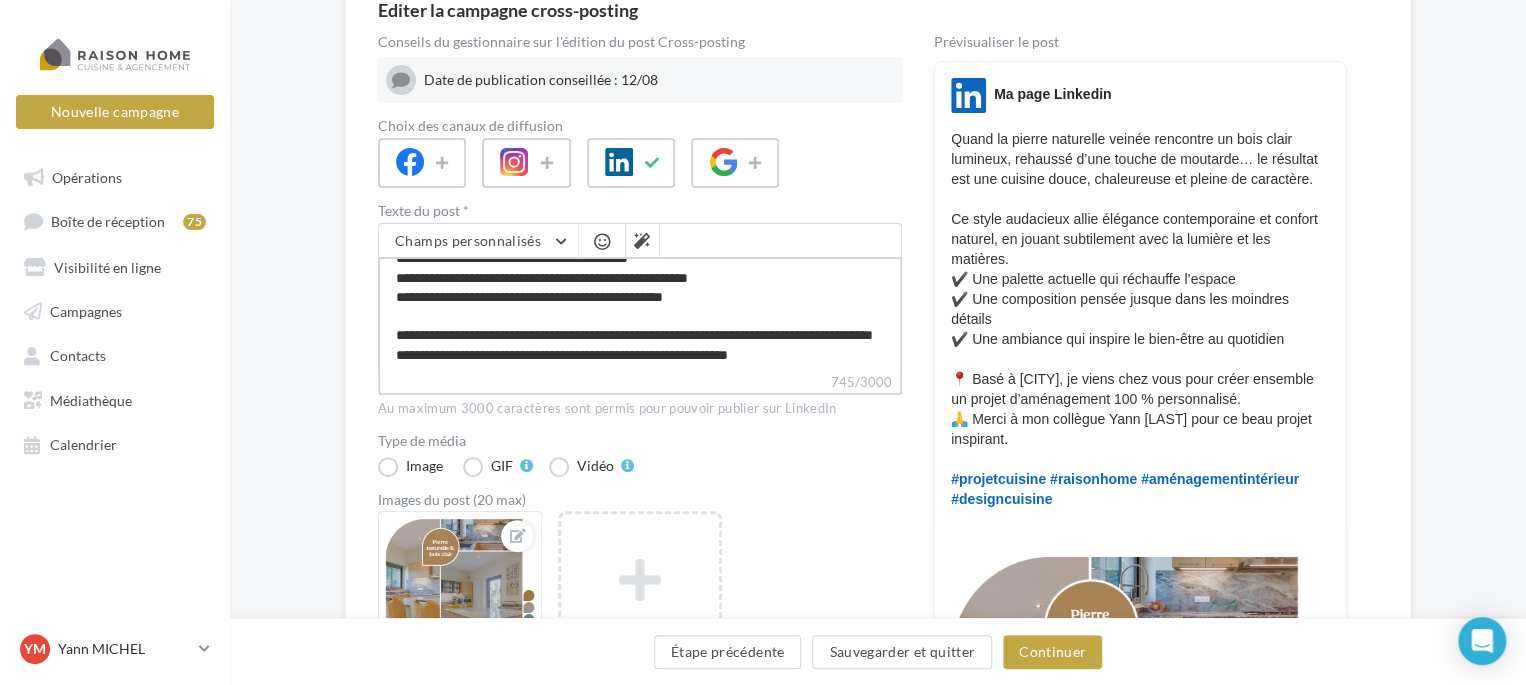 type on "**********" 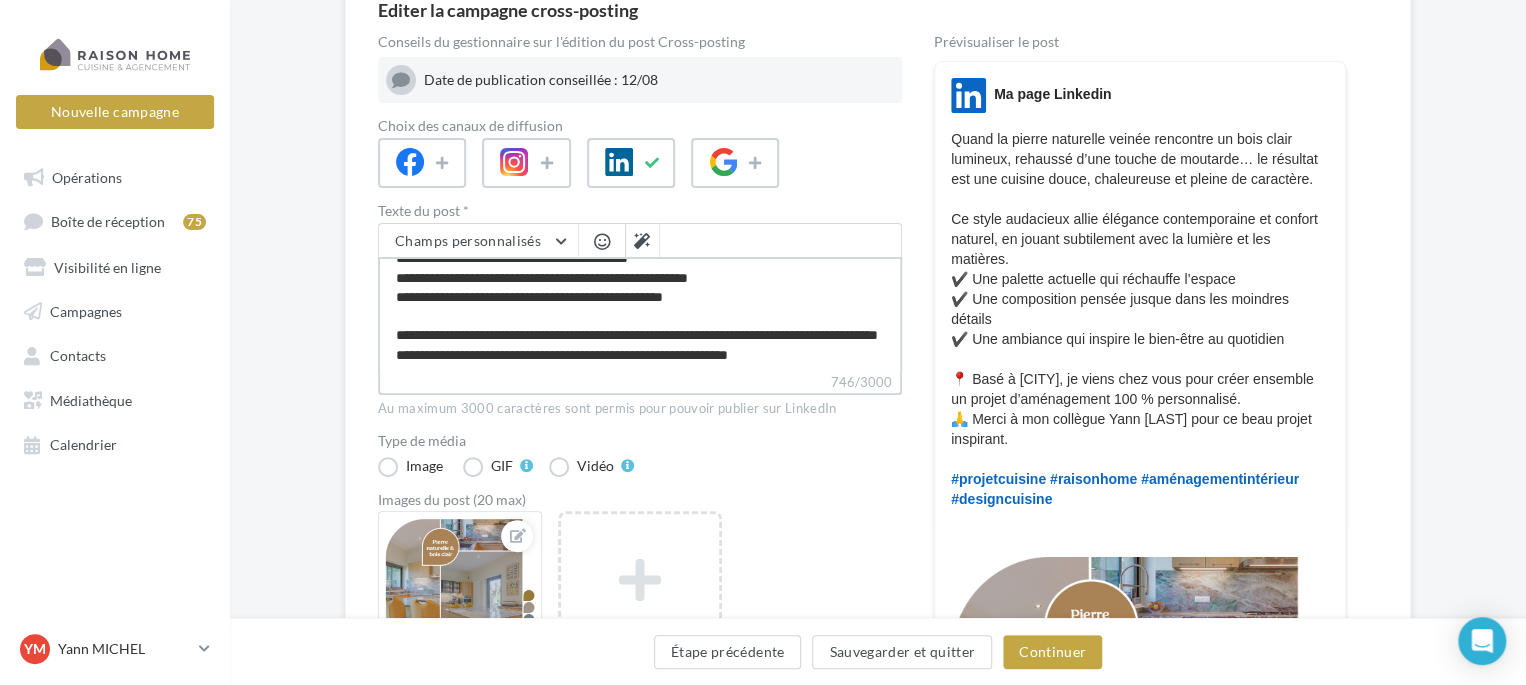 type on "**********" 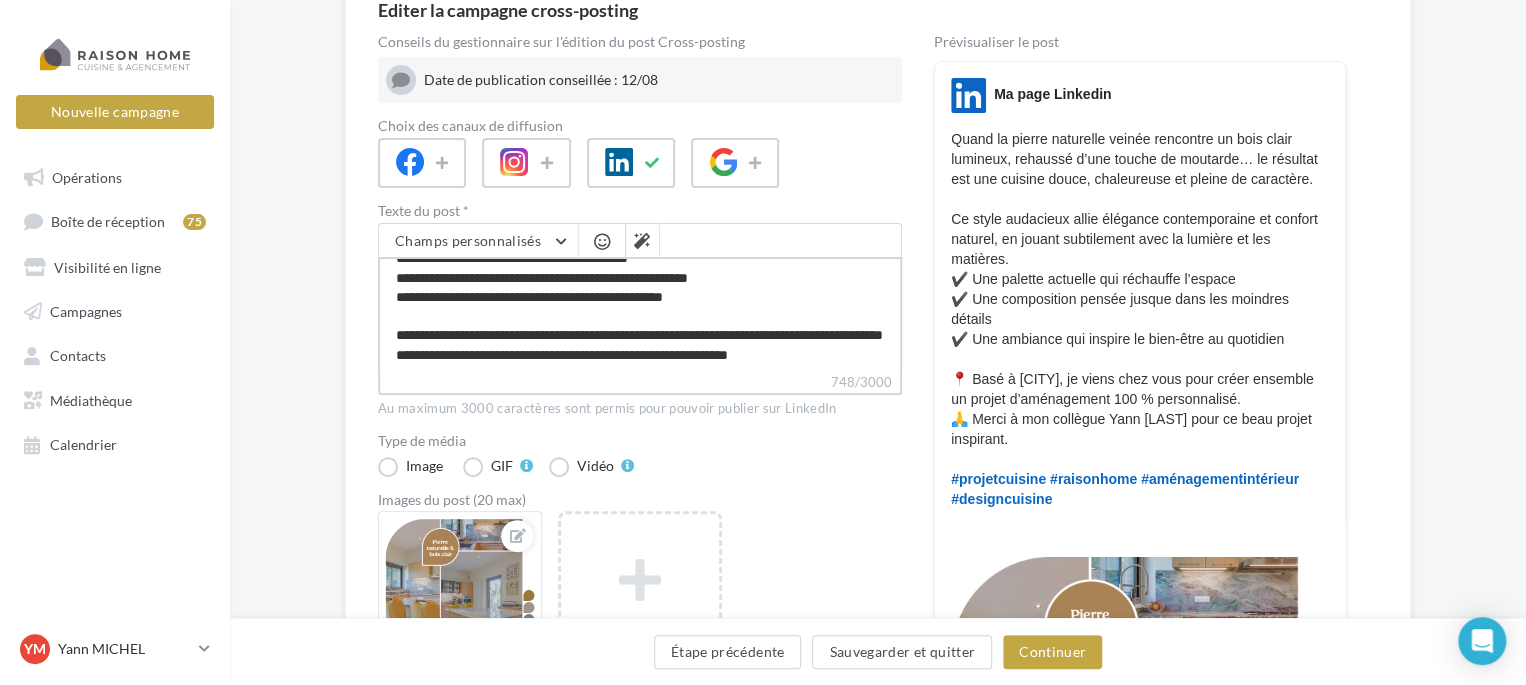 type on "**********" 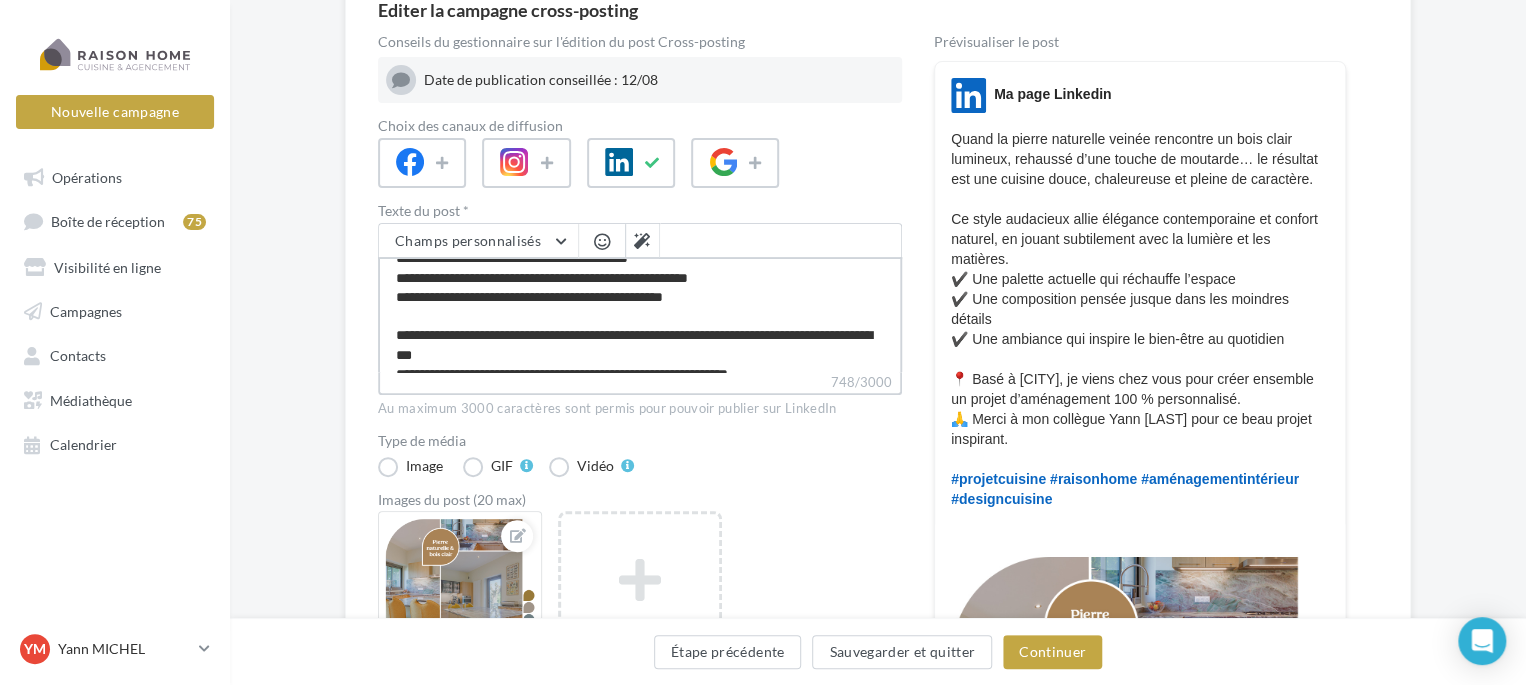 type on "**********" 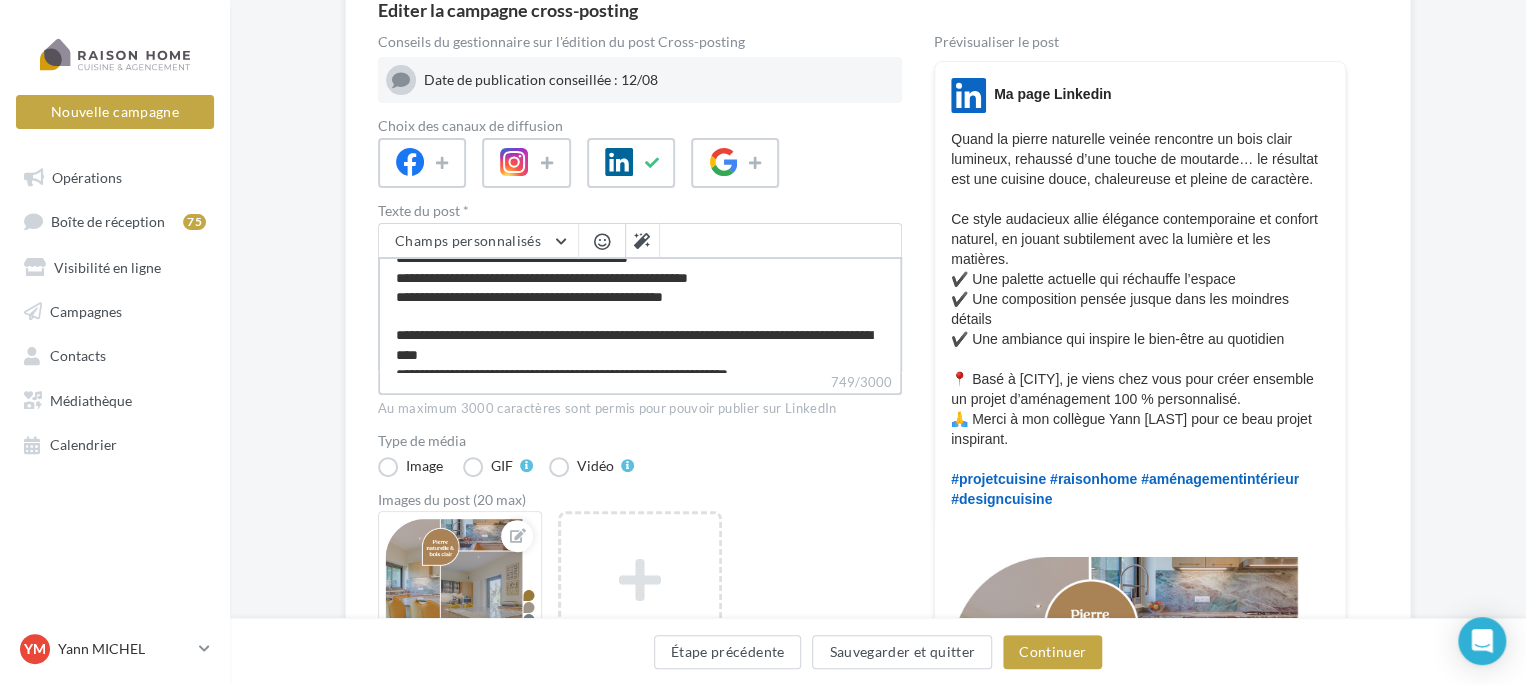 type on "**********" 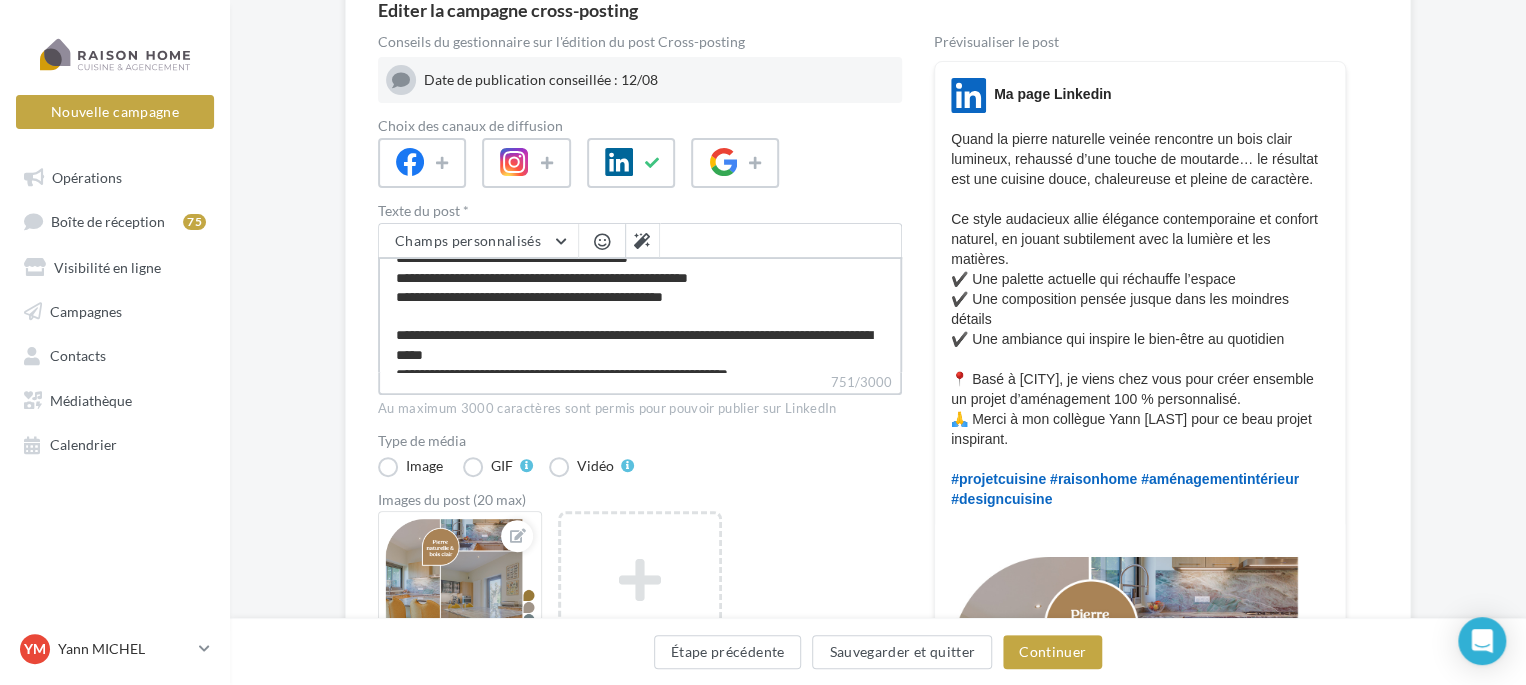 type on "**********" 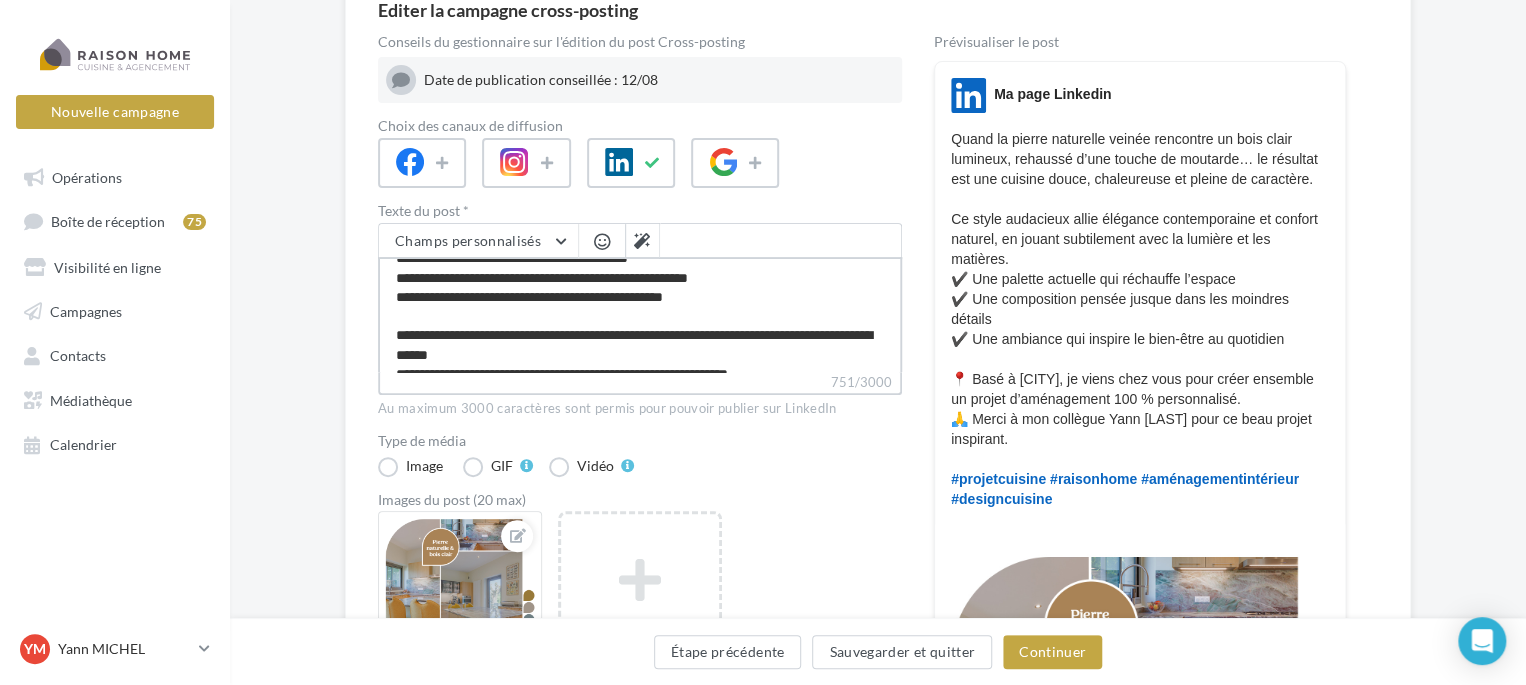 type on "**********" 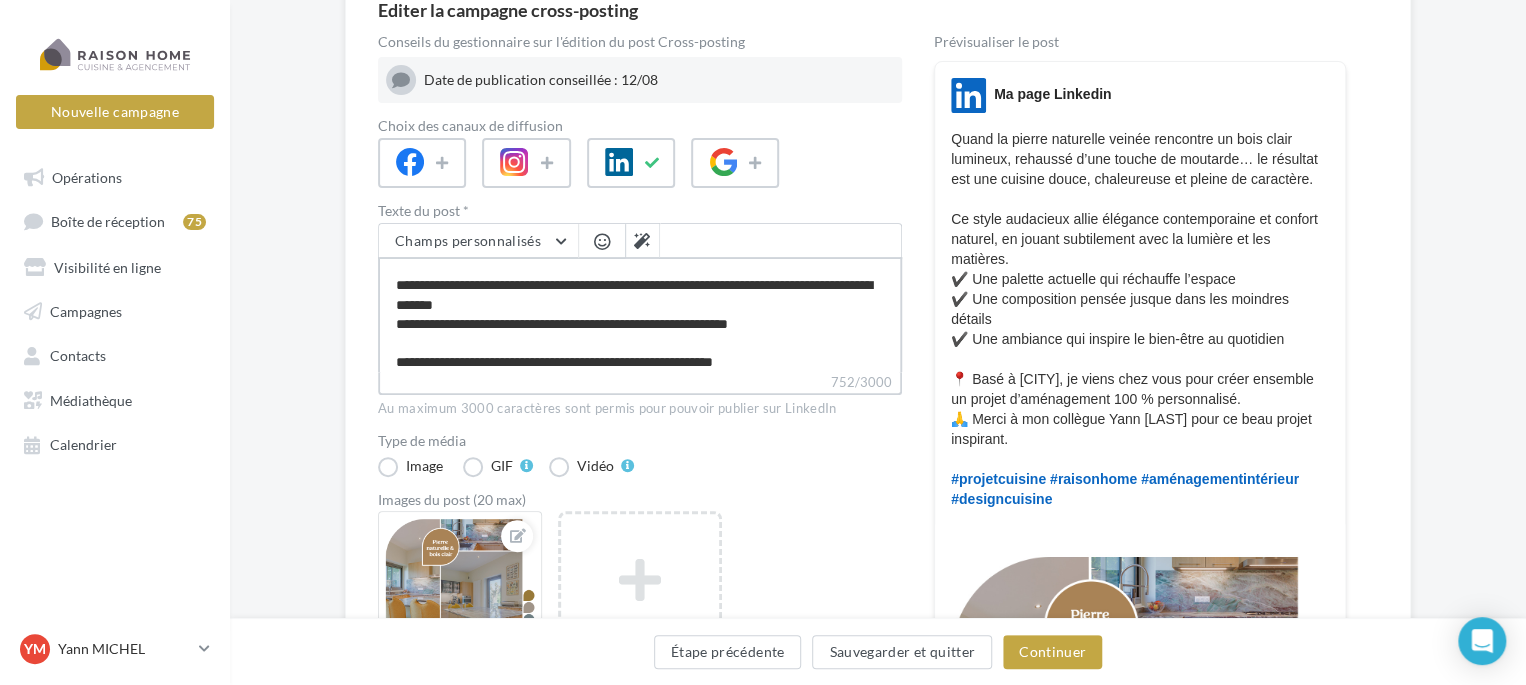 scroll, scrollTop: 191, scrollLeft: 0, axis: vertical 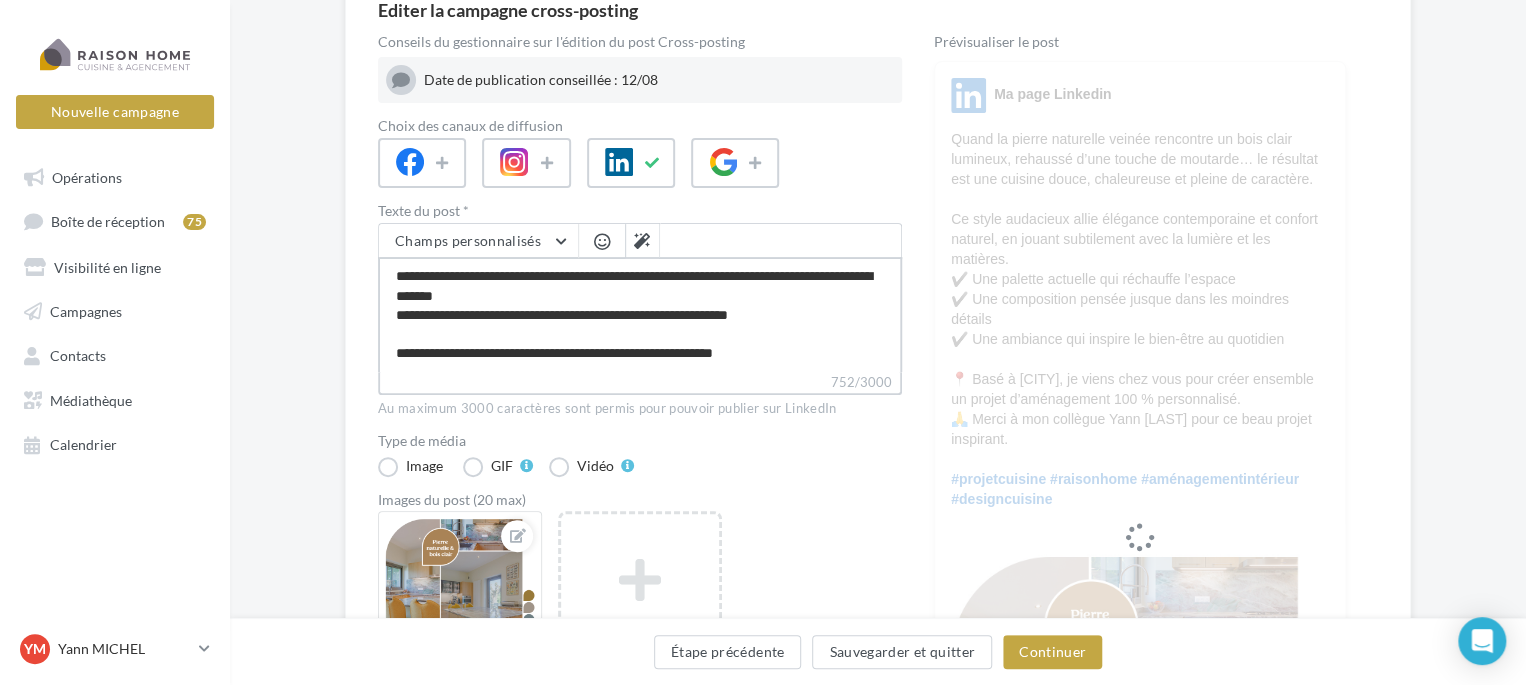 click on "**********" at bounding box center [640, 314] 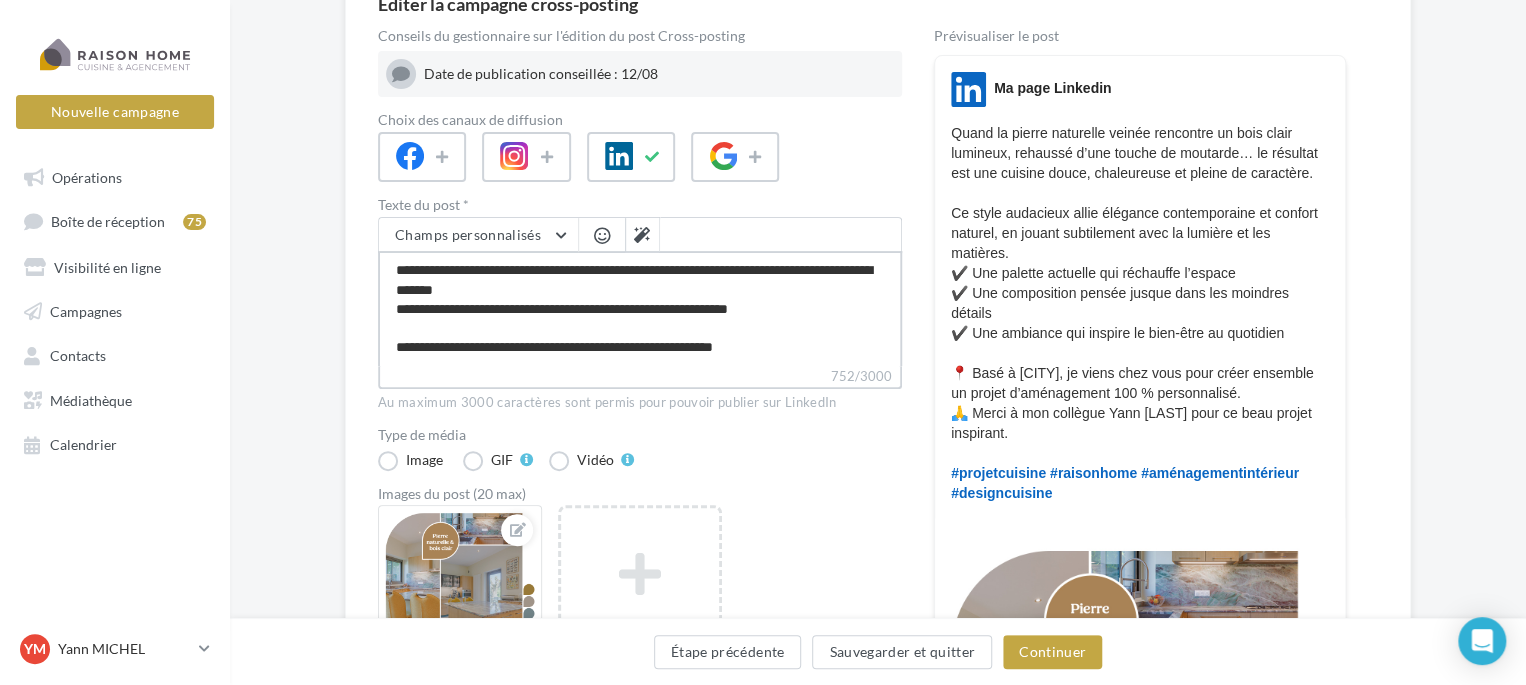 scroll, scrollTop: 200, scrollLeft: 0, axis: vertical 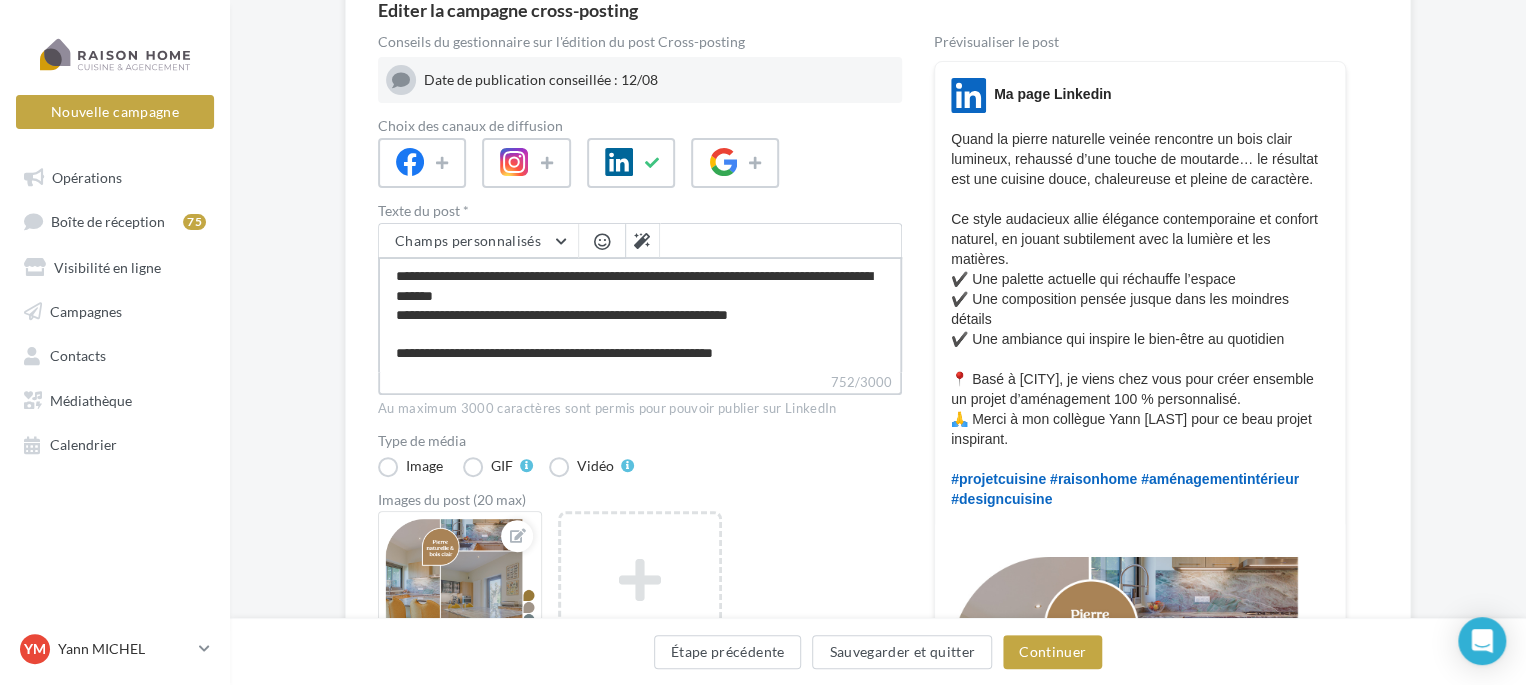 drag, startPoint x: 817, startPoint y: 317, endPoint x: 399, endPoint y: 319, distance: 418.0048 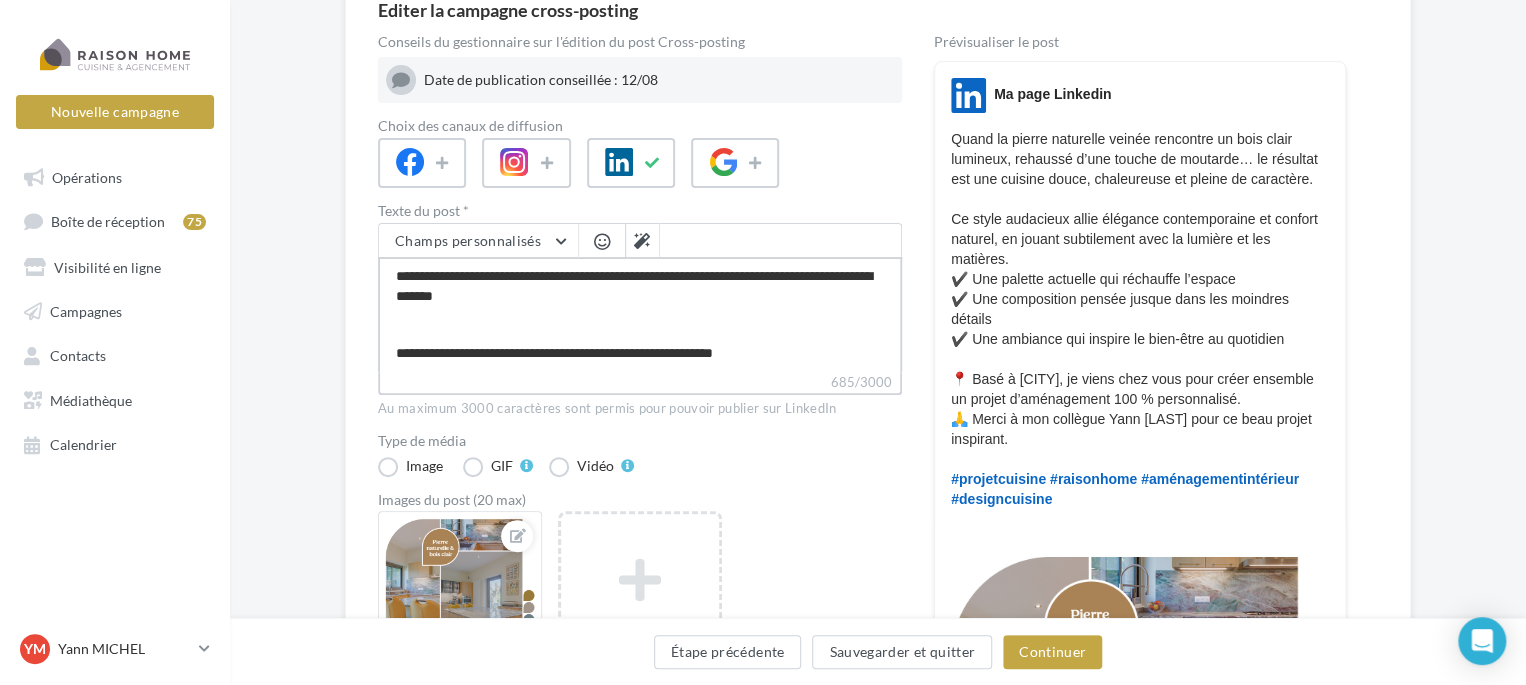 type on "**********" 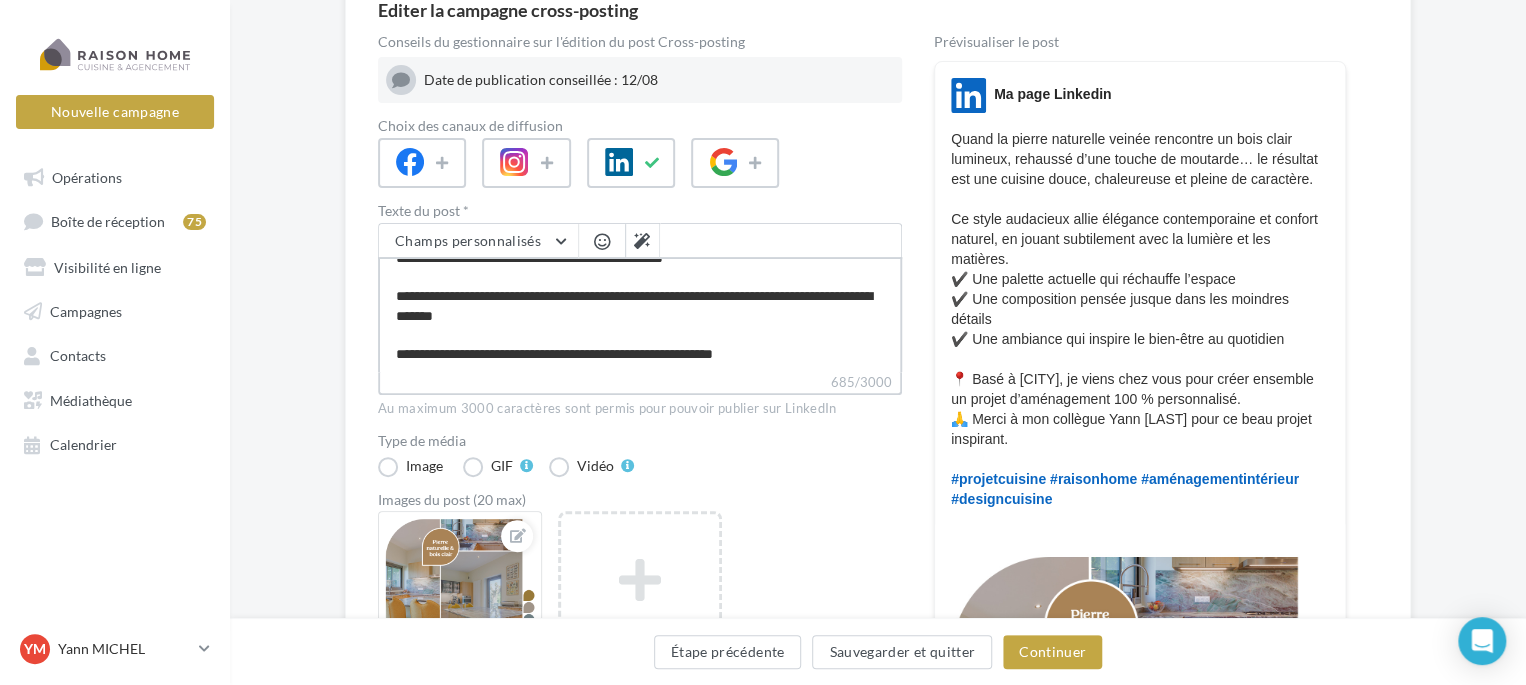 scroll, scrollTop: 172, scrollLeft: 0, axis: vertical 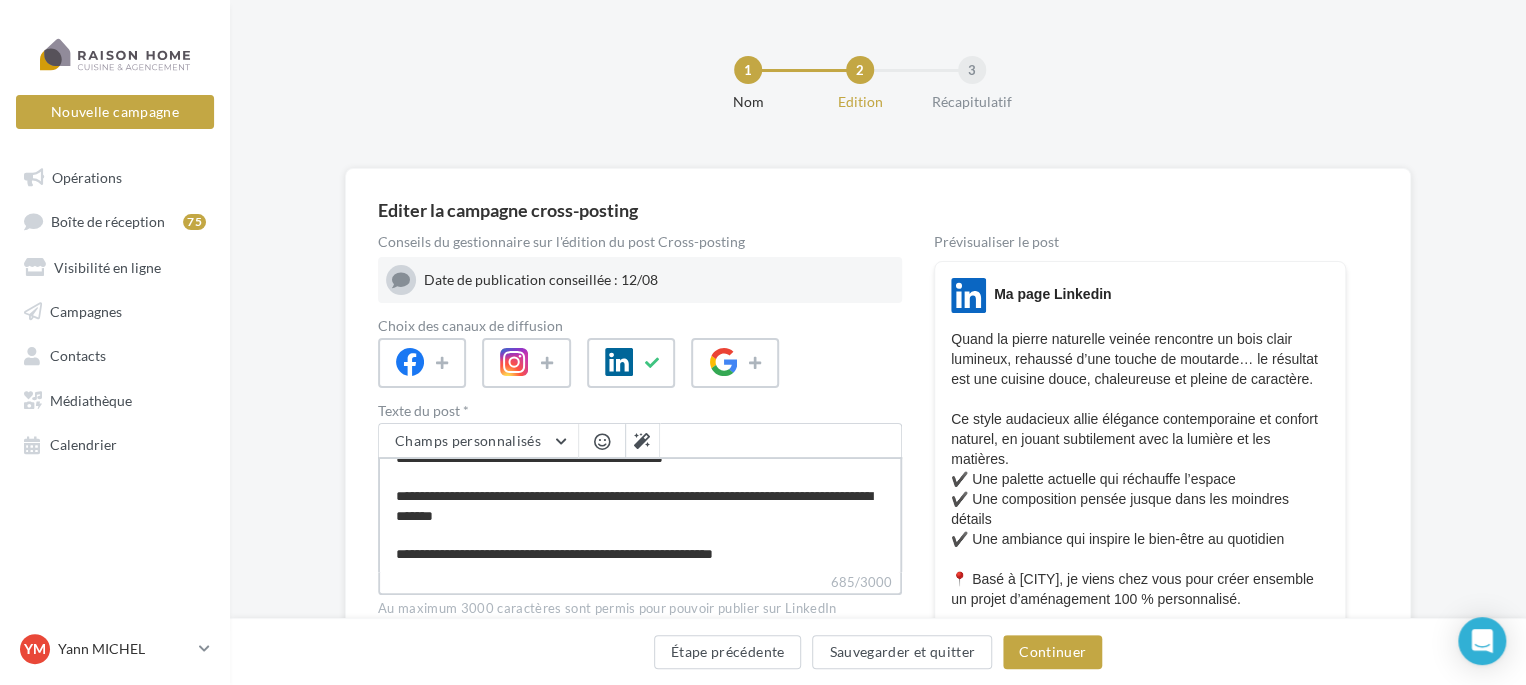 click on "**********" at bounding box center (640, 514) 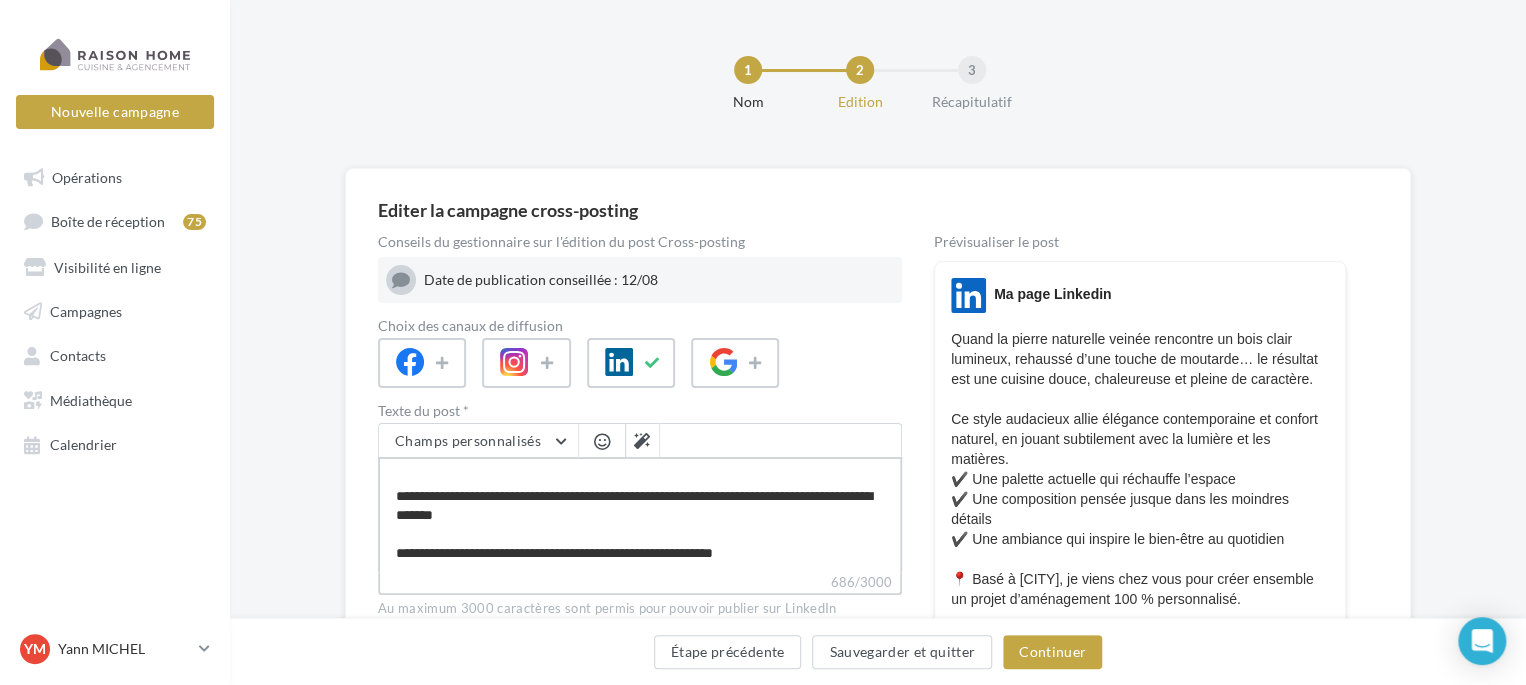 type on "**********" 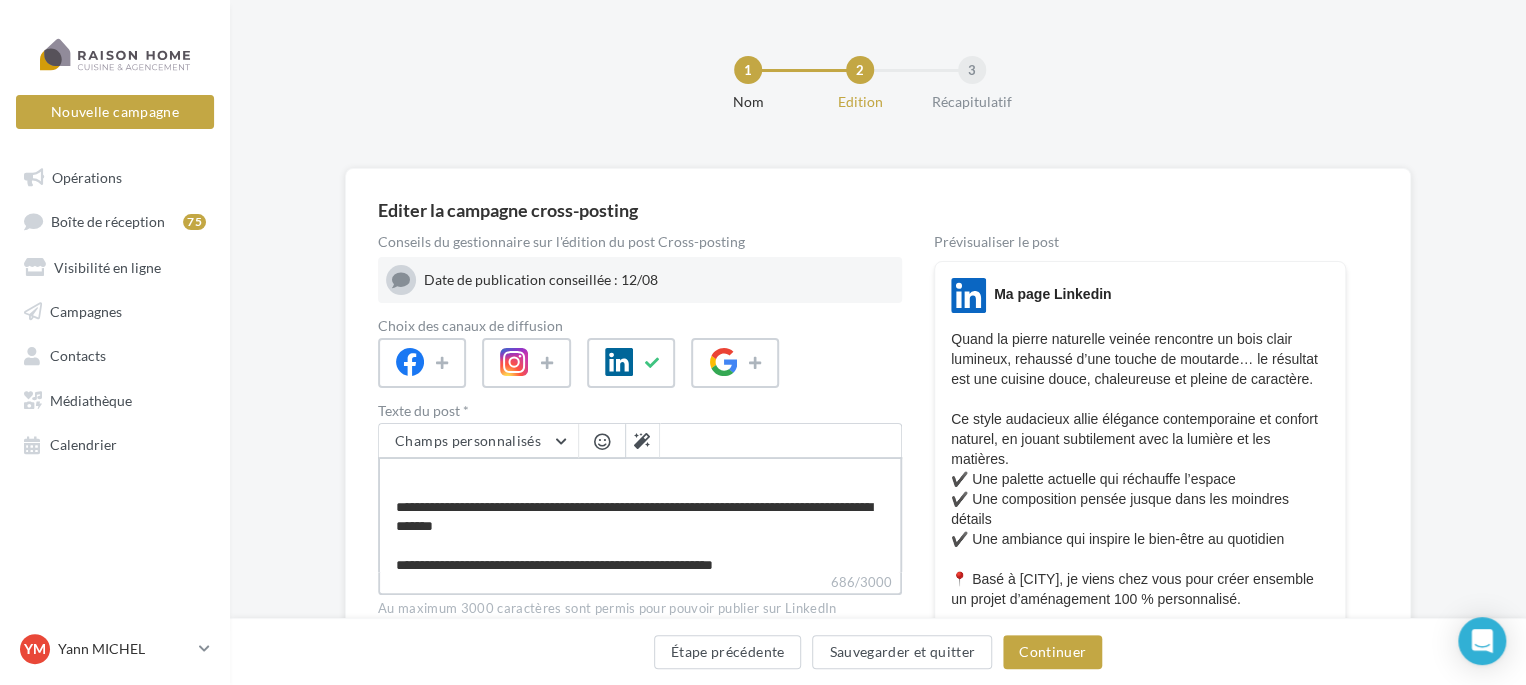 scroll, scrollTop: 200, scrollLeft: 0, axis: vertical 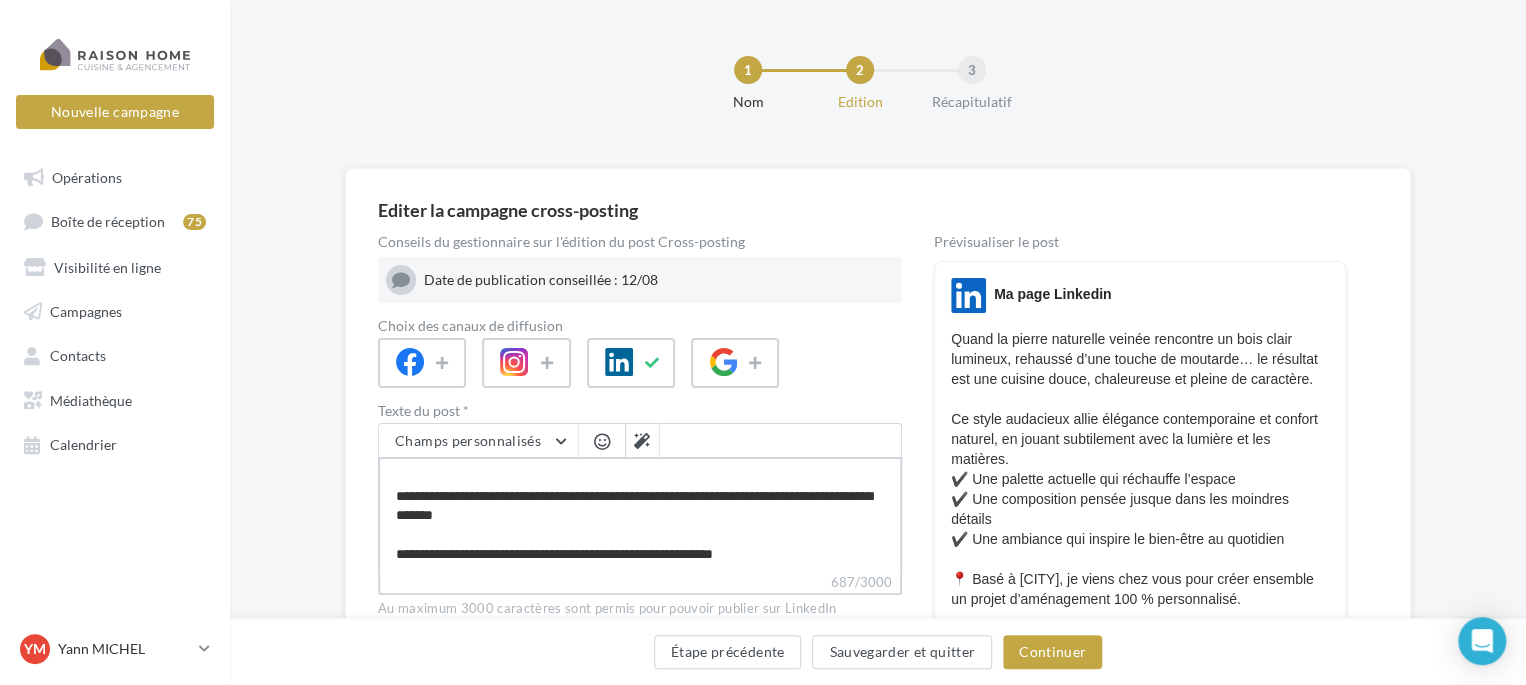 type on "**********" 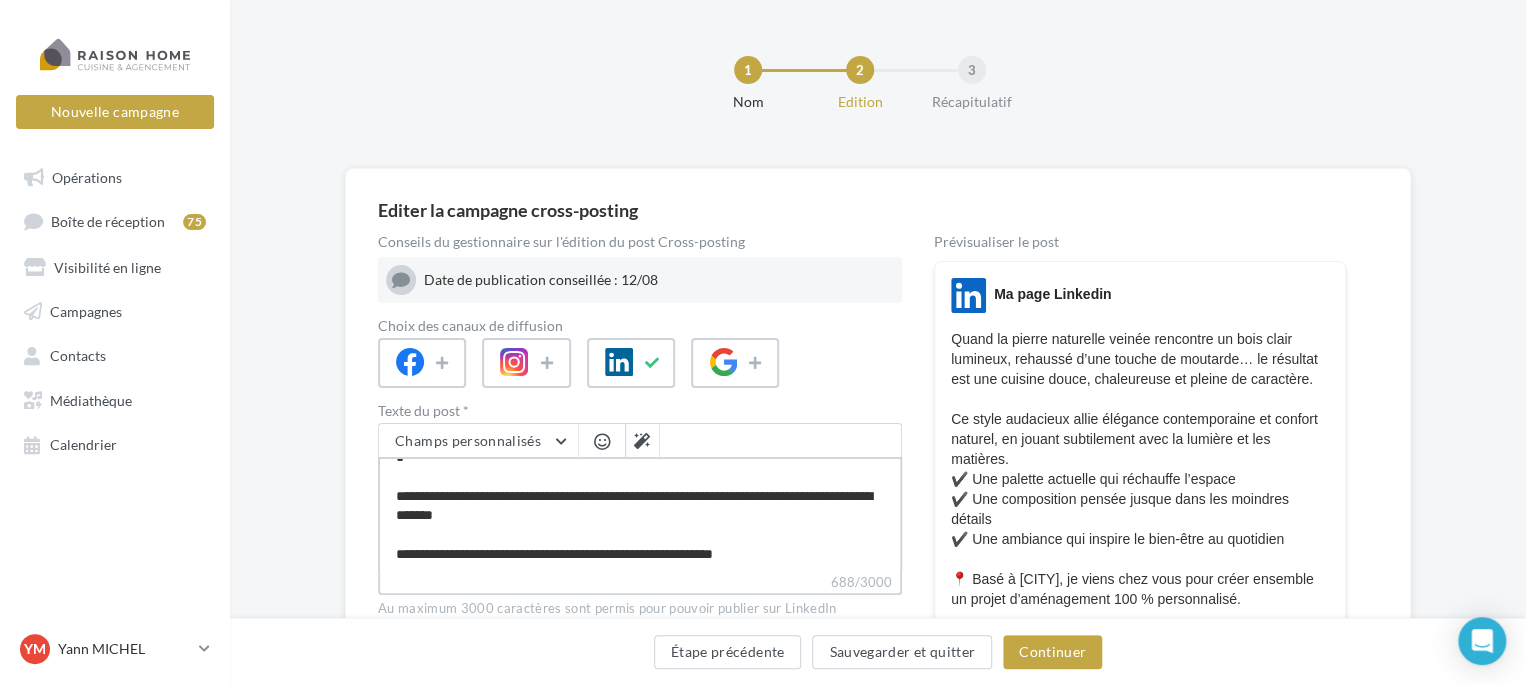 type on "**********" 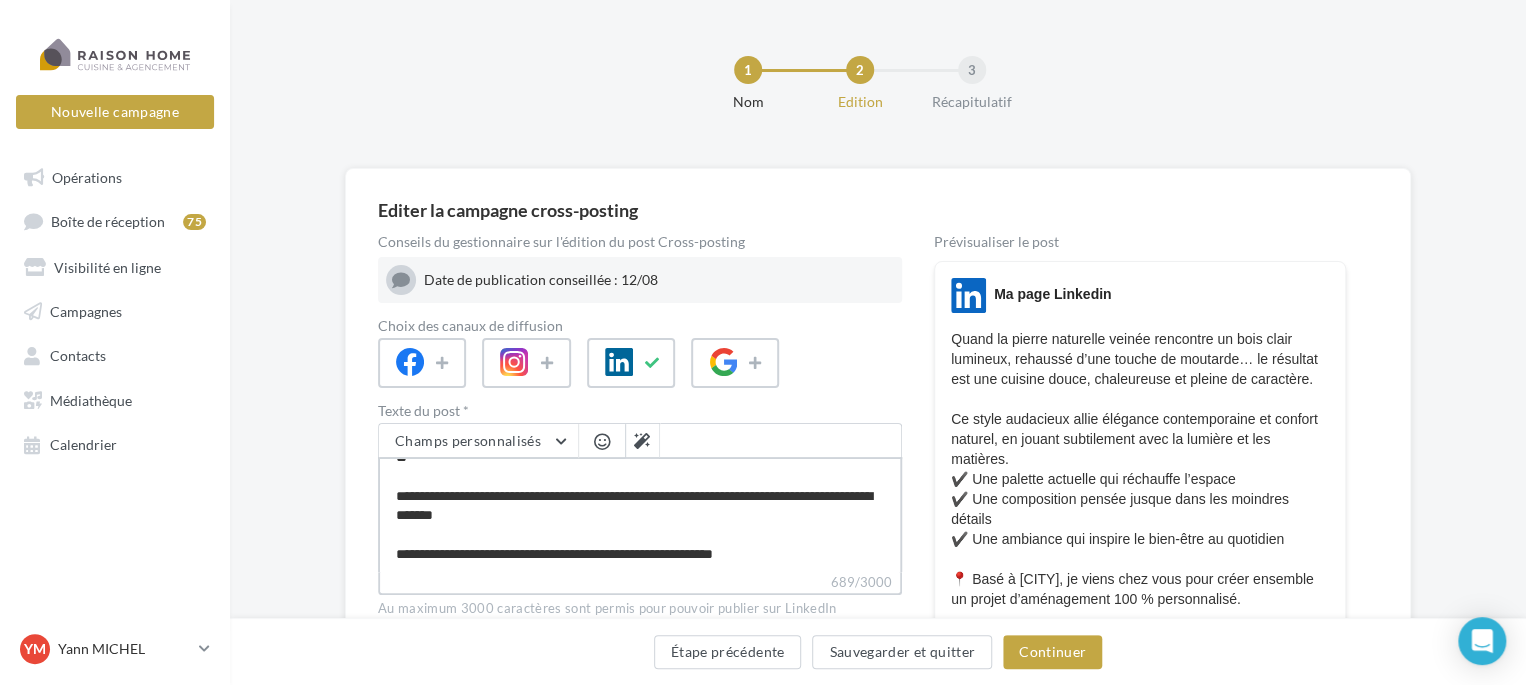 type on "**********" 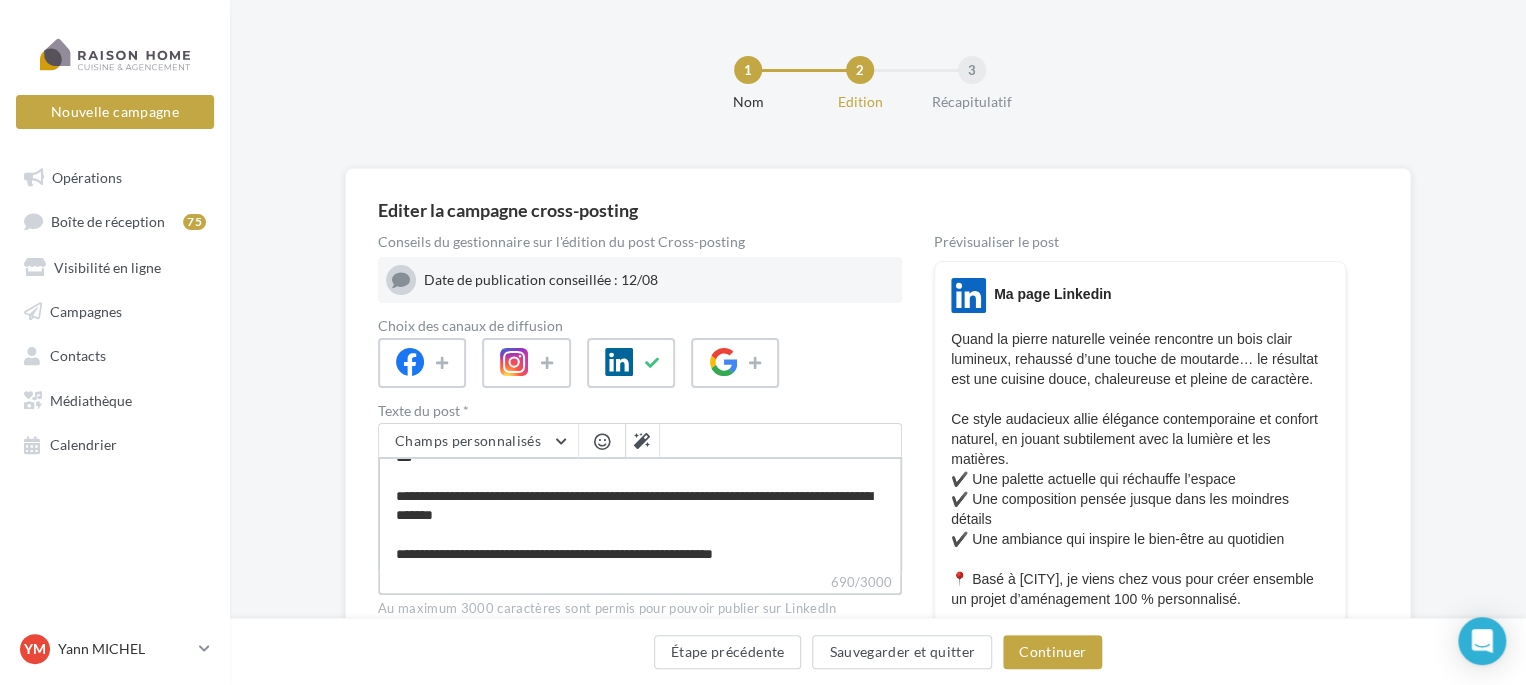 type on "**********" 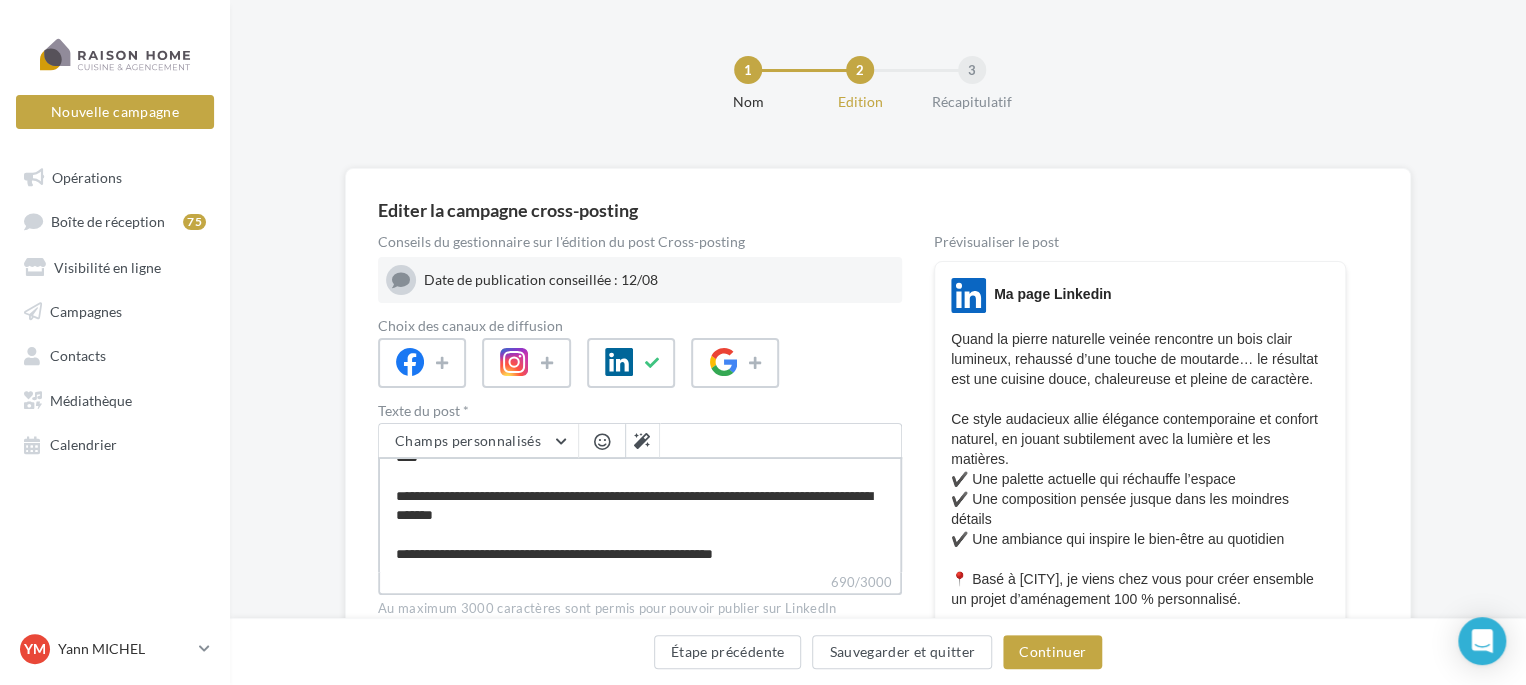 type on "**********" 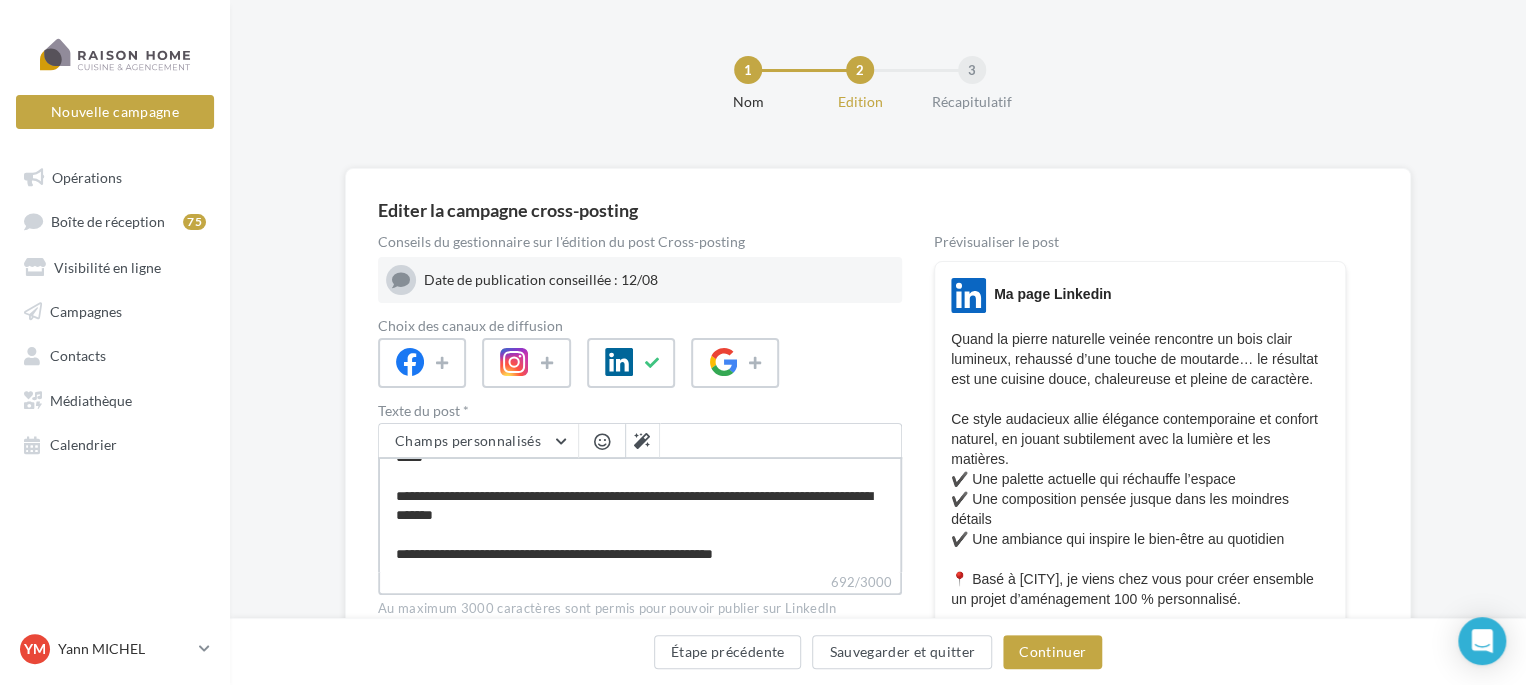 type on "**********" 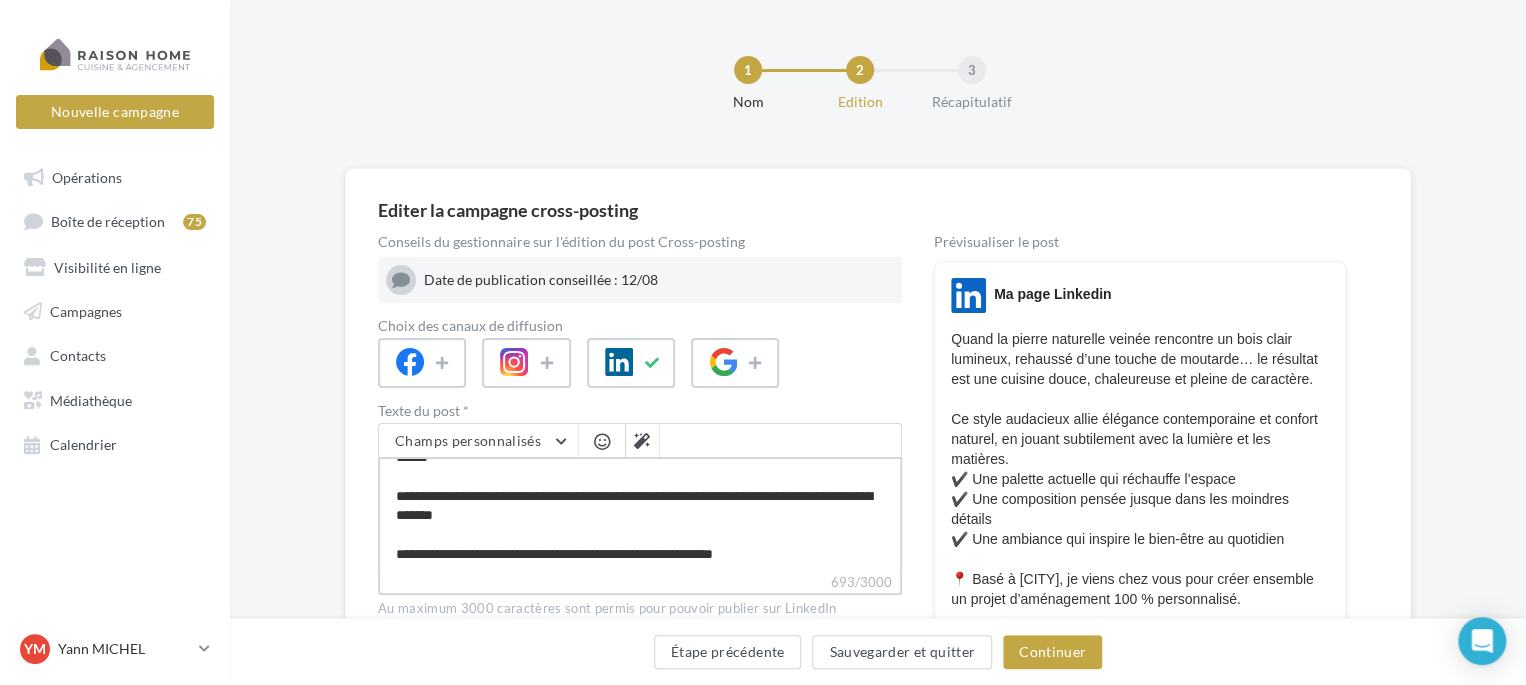 type on "**********" 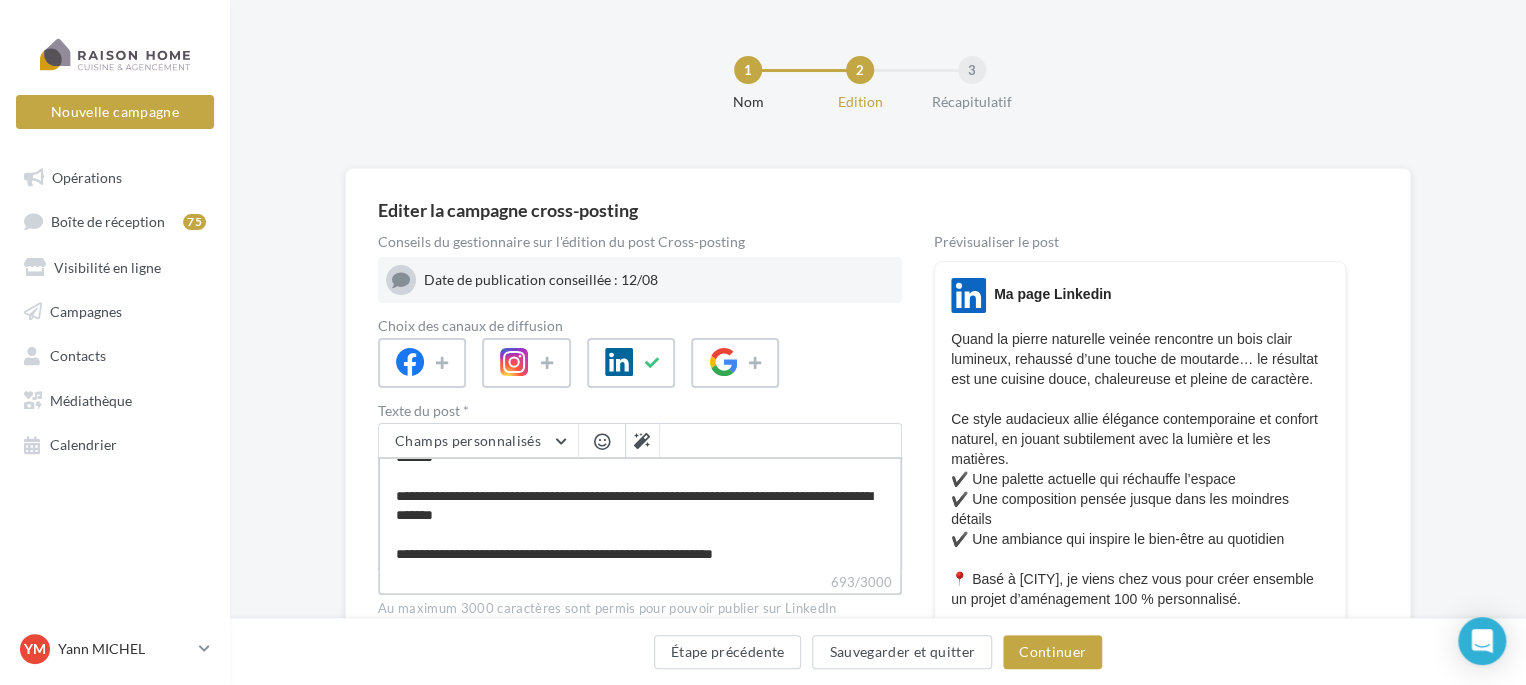 type on "**********" 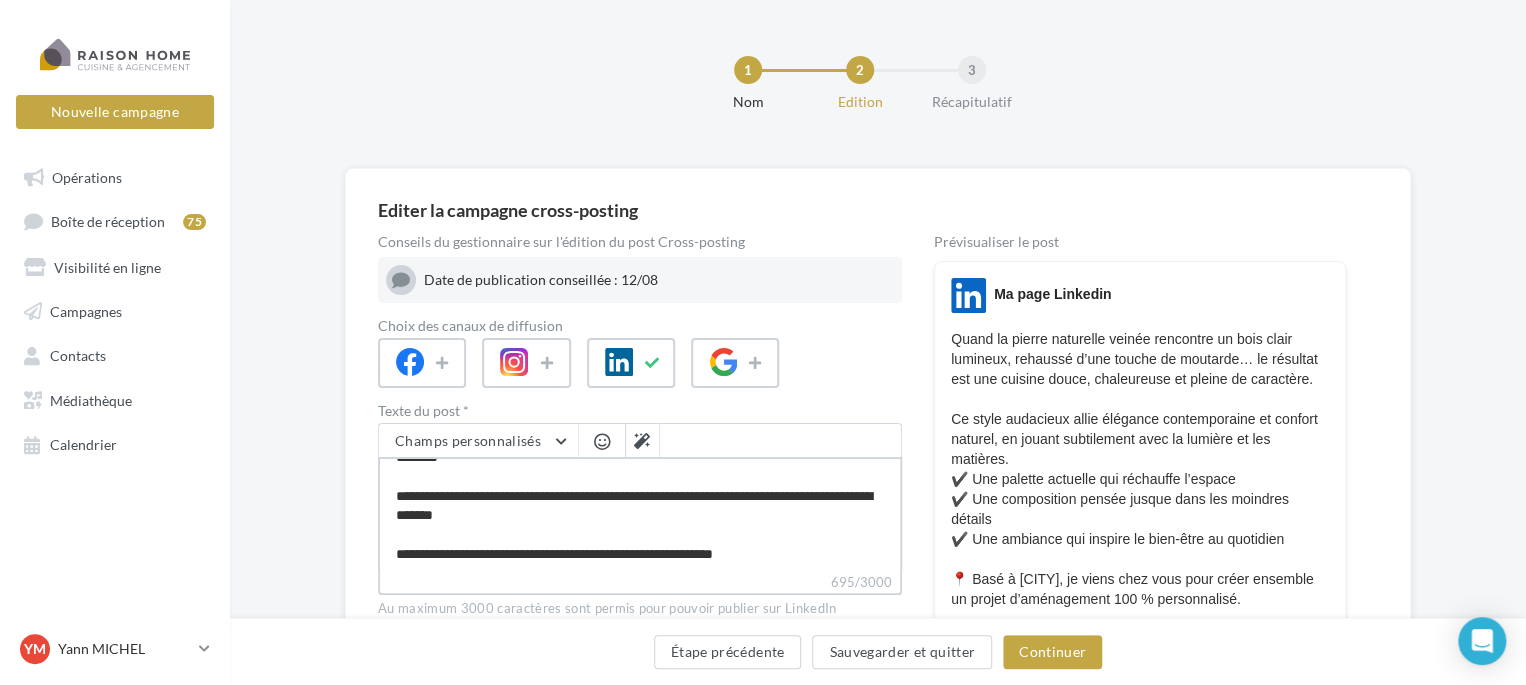 type on "**********" 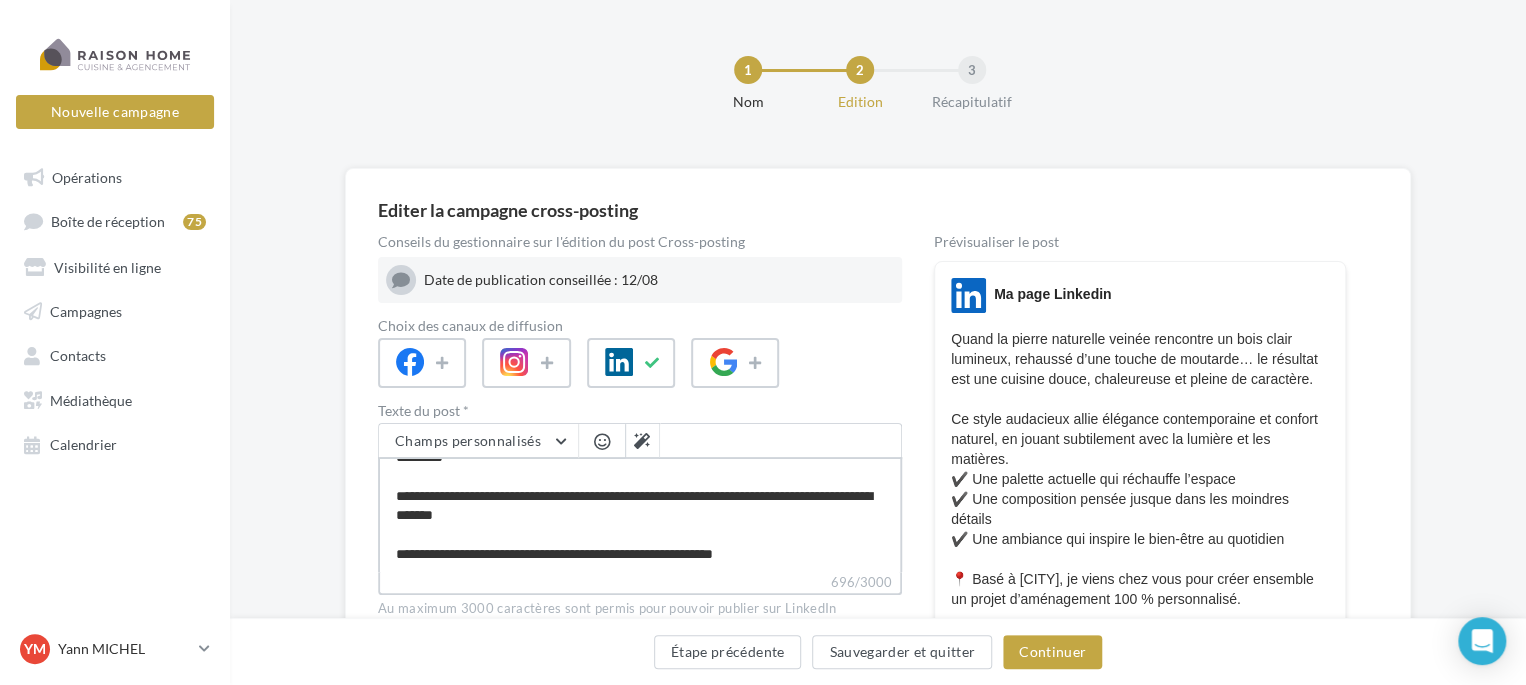 type on "**********" 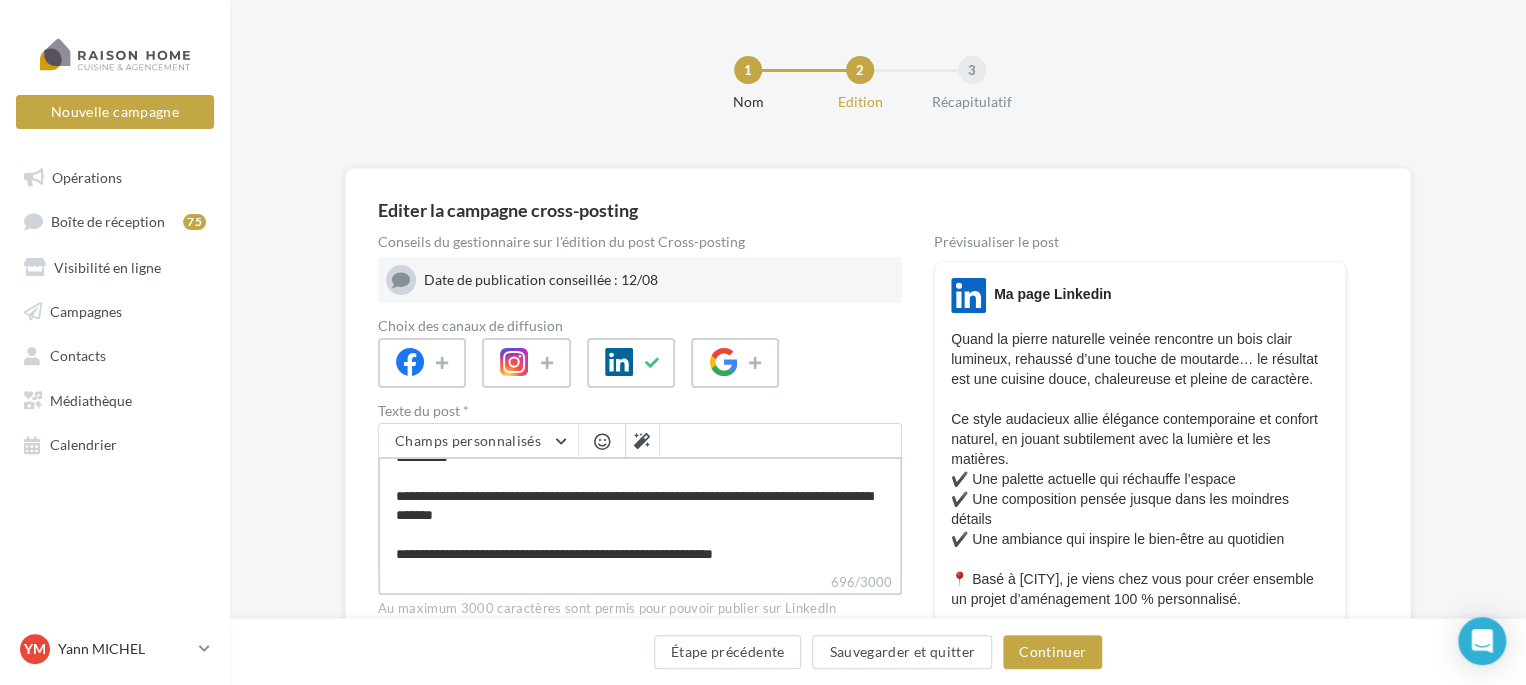 type on "**********" 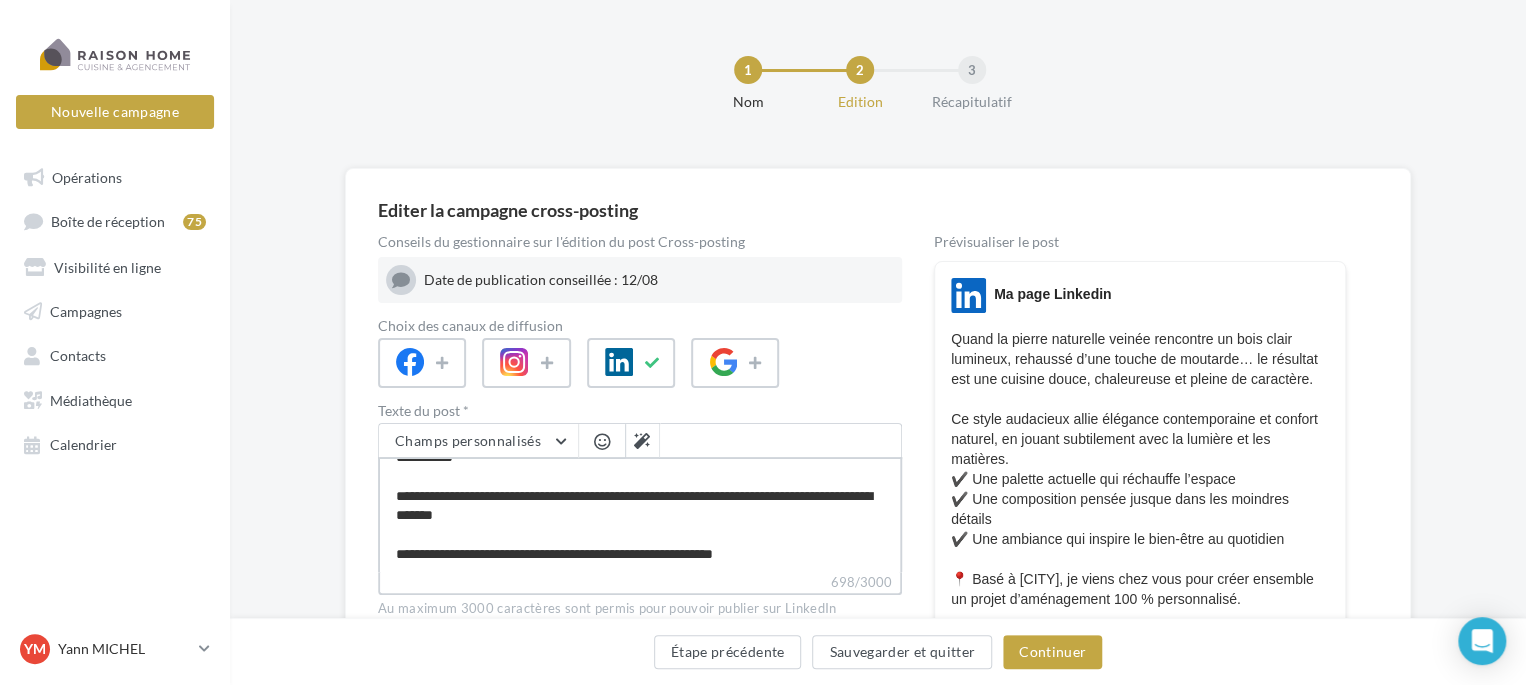 type on "**********" 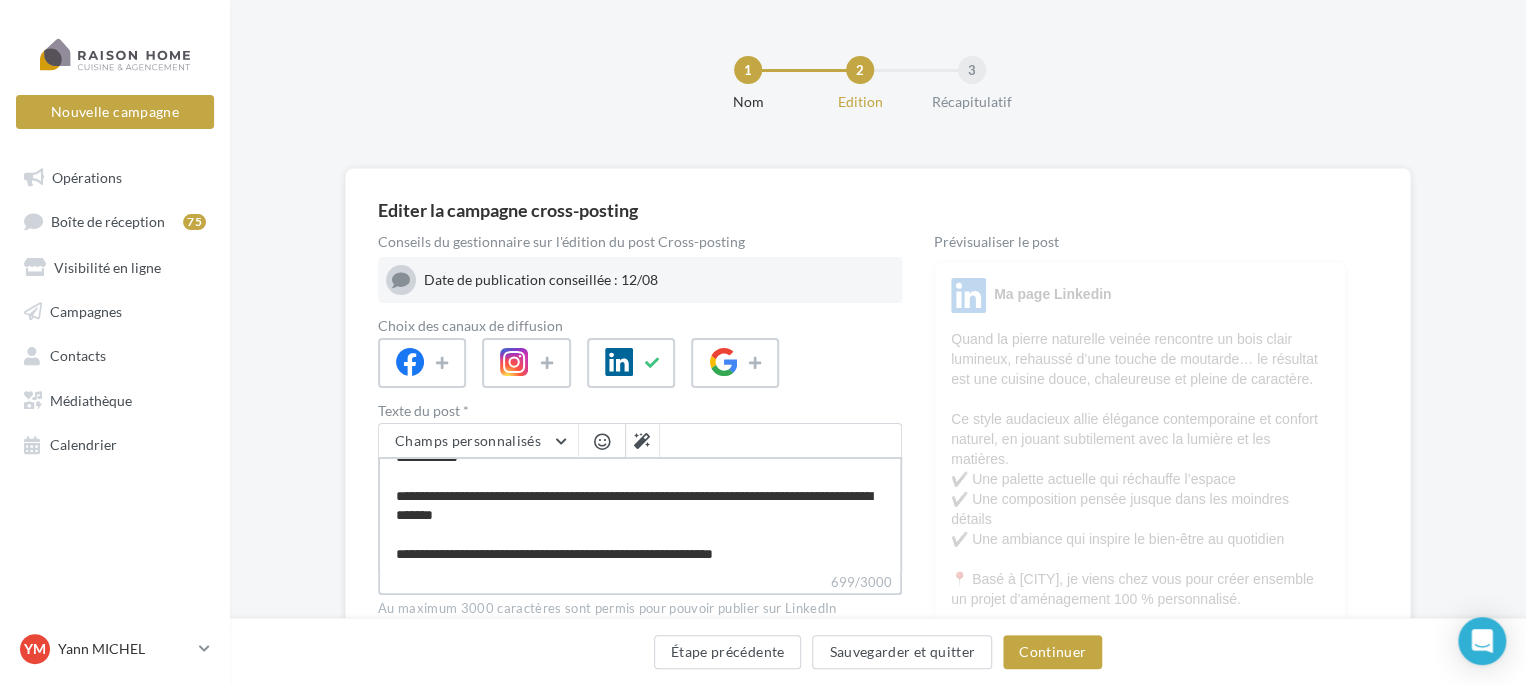 type on "**********" 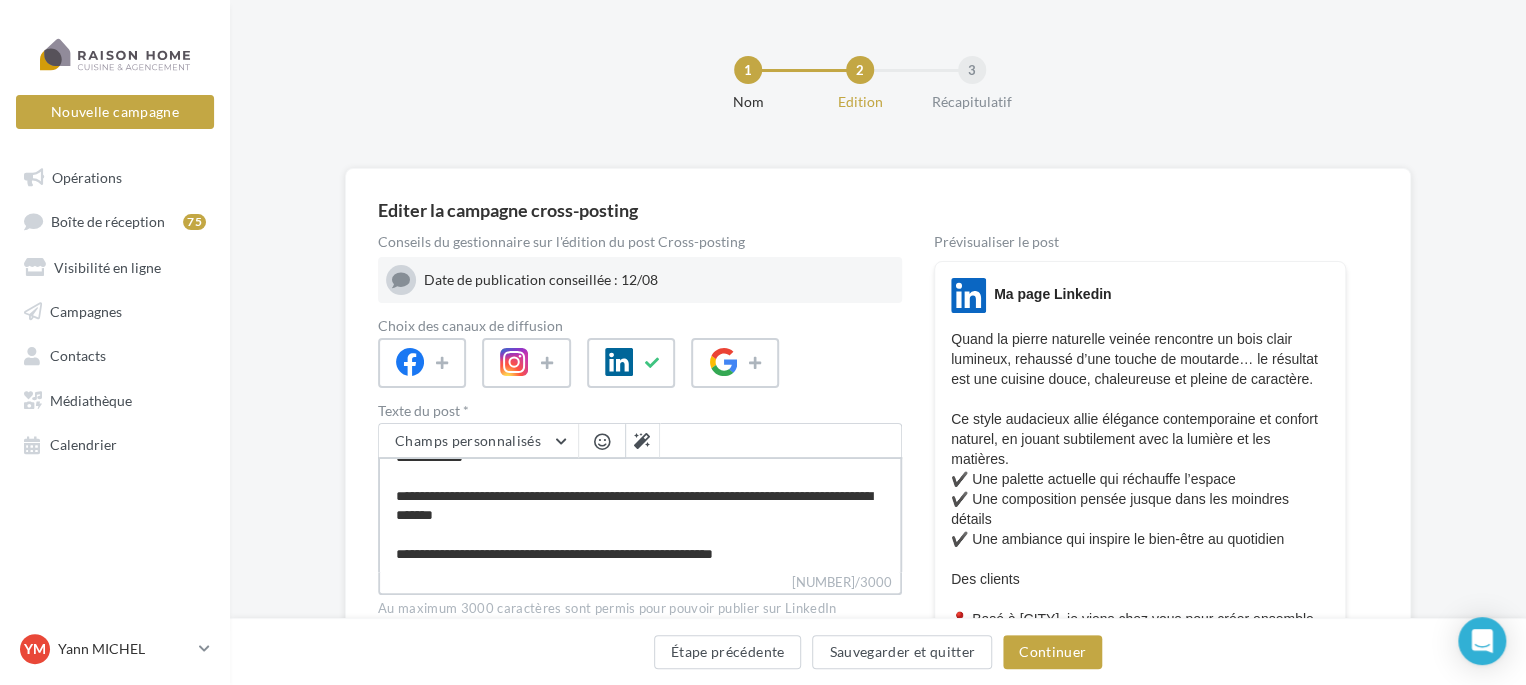 type on "**********" 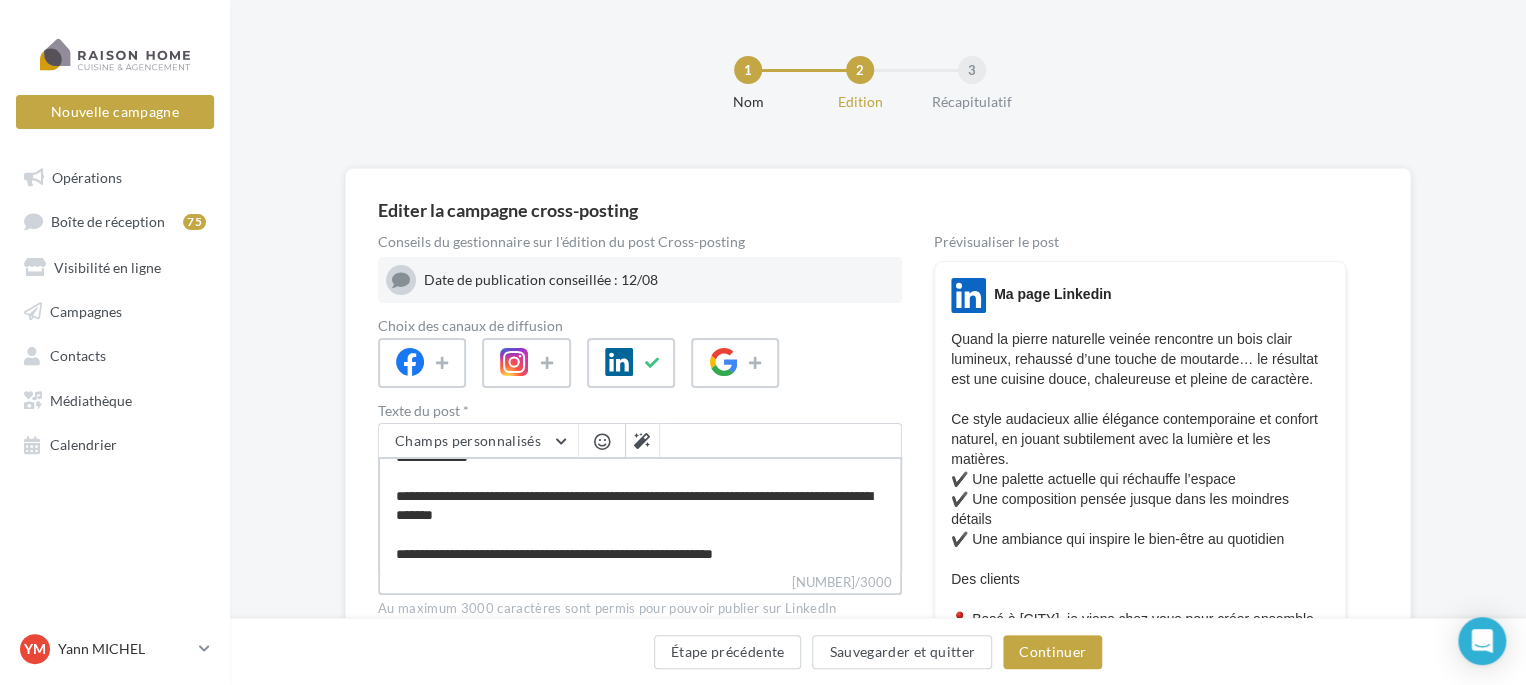 type on "**********" 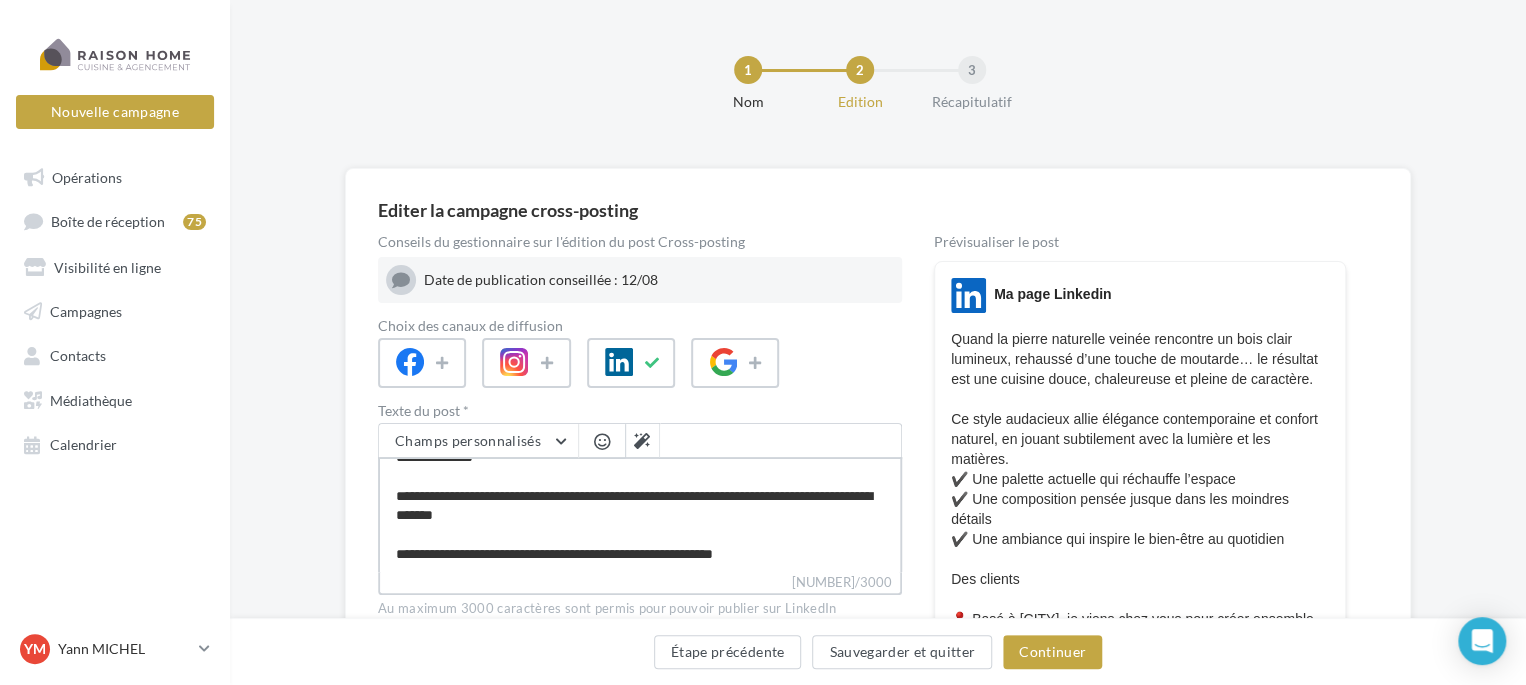 type on "**********" 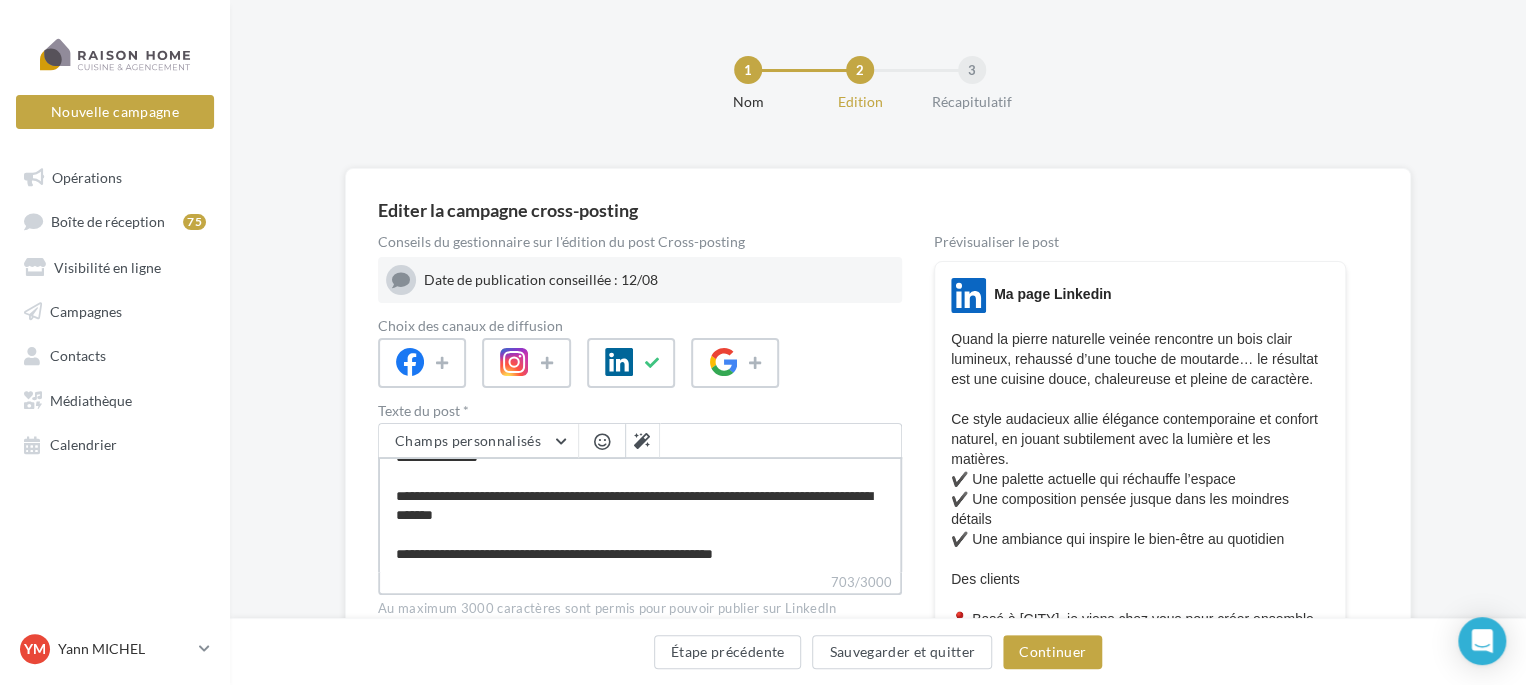 type on "**********" 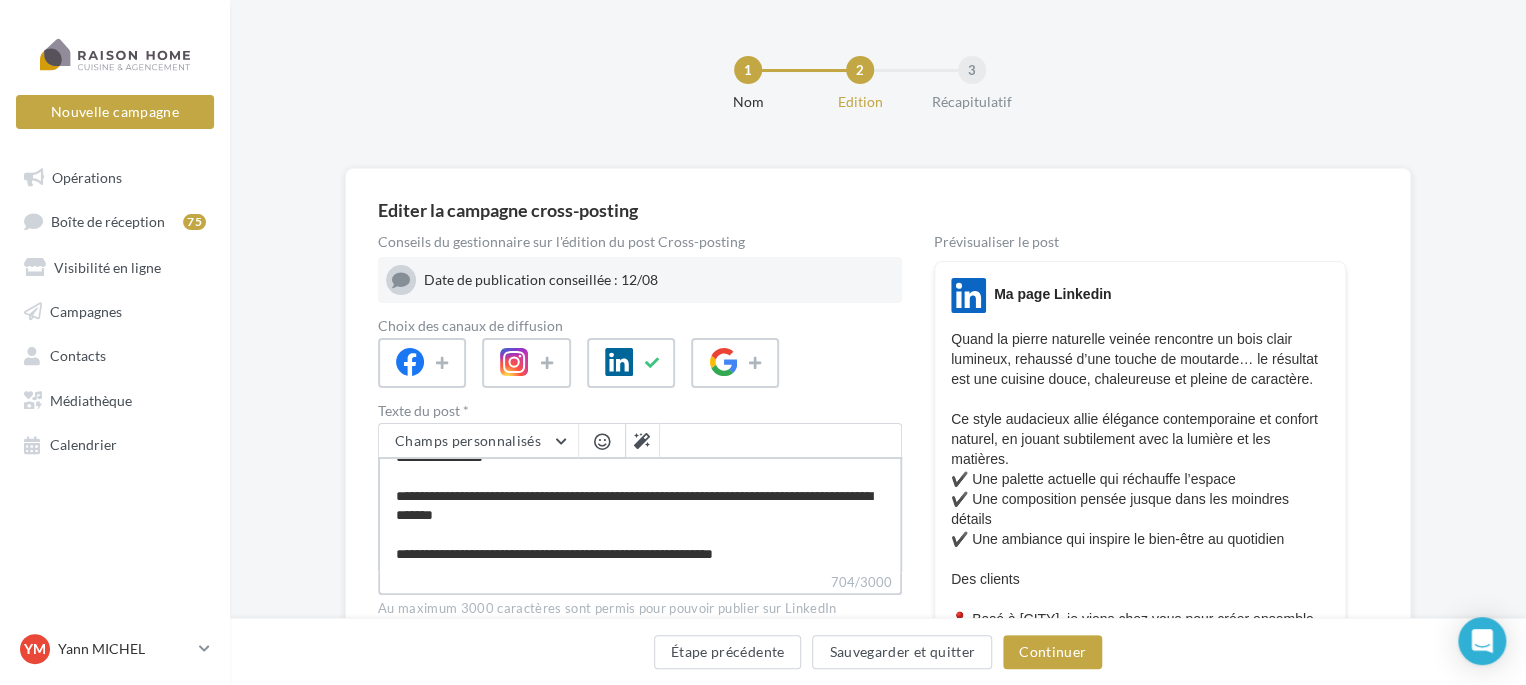 type on "**********" 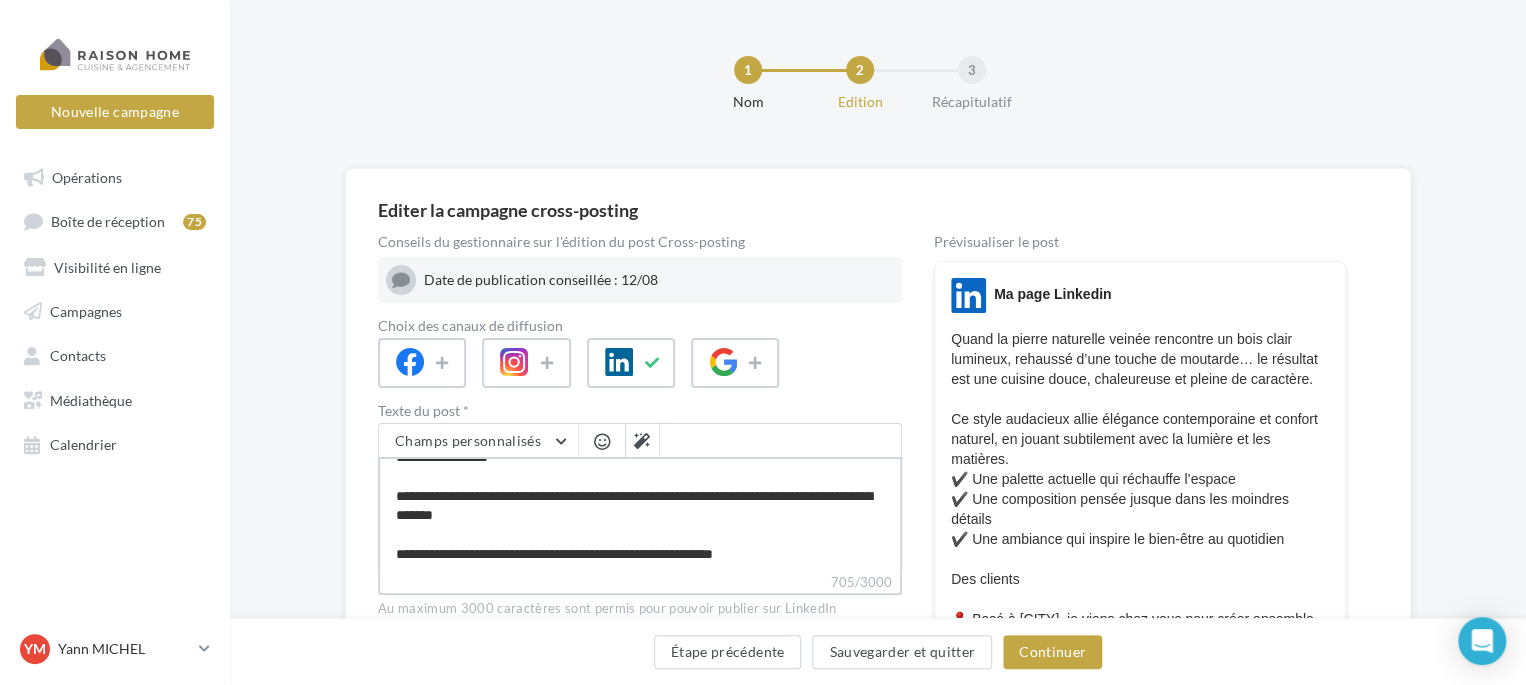 type on "**********" 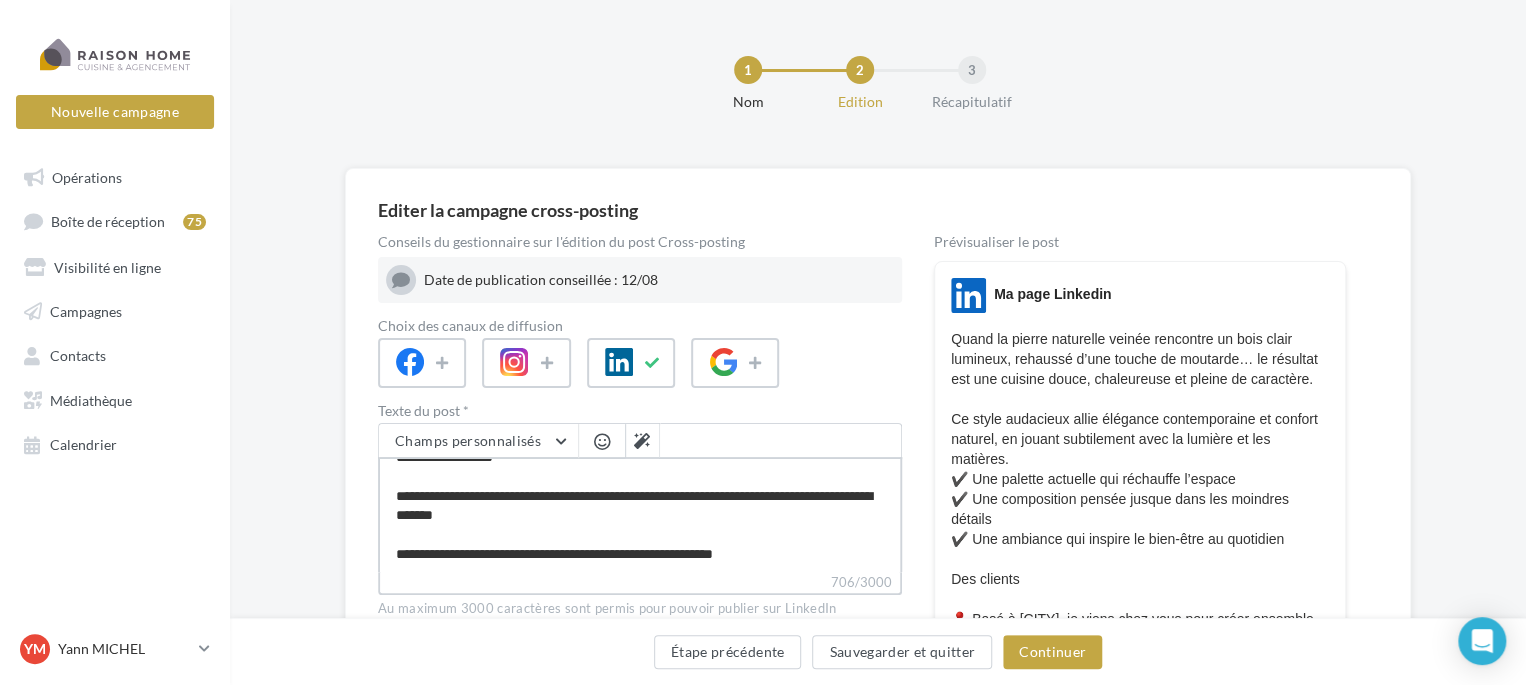 type on "**********" 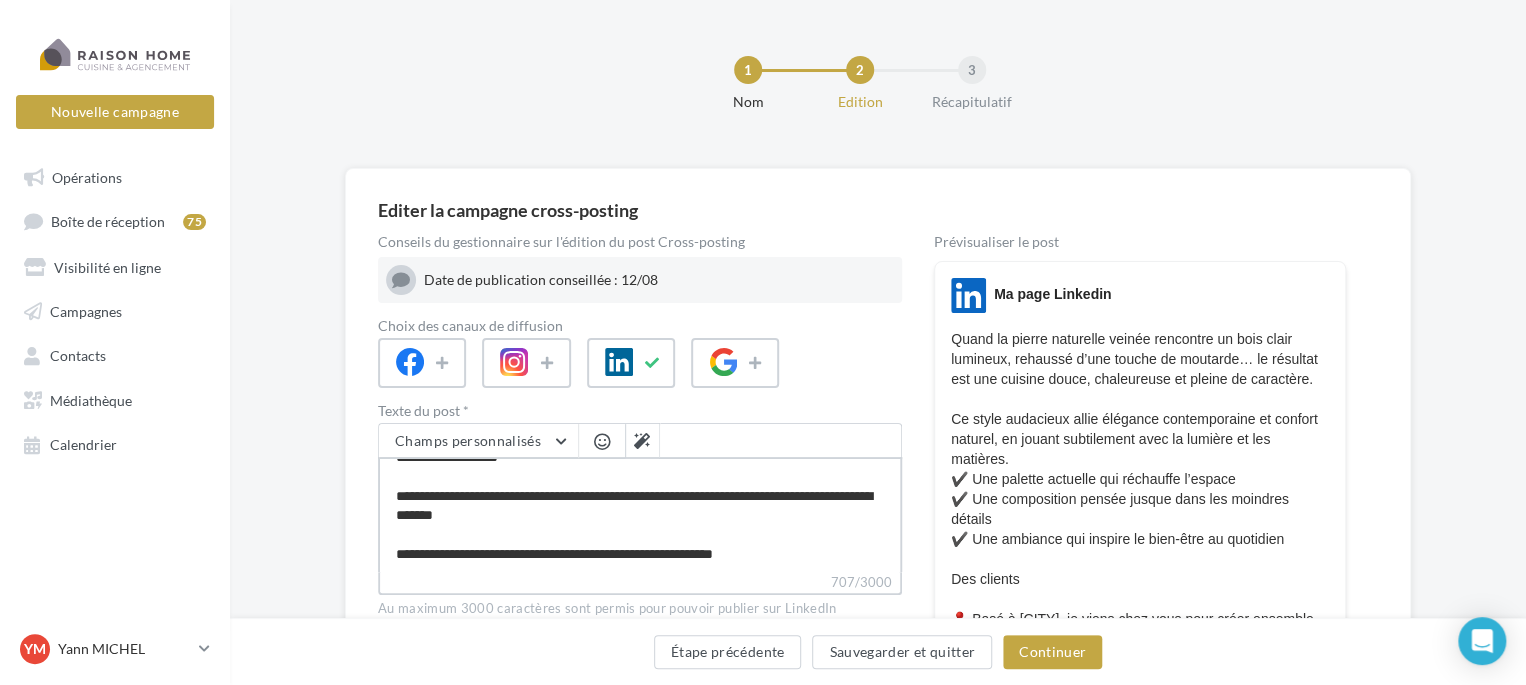 type on "**********" 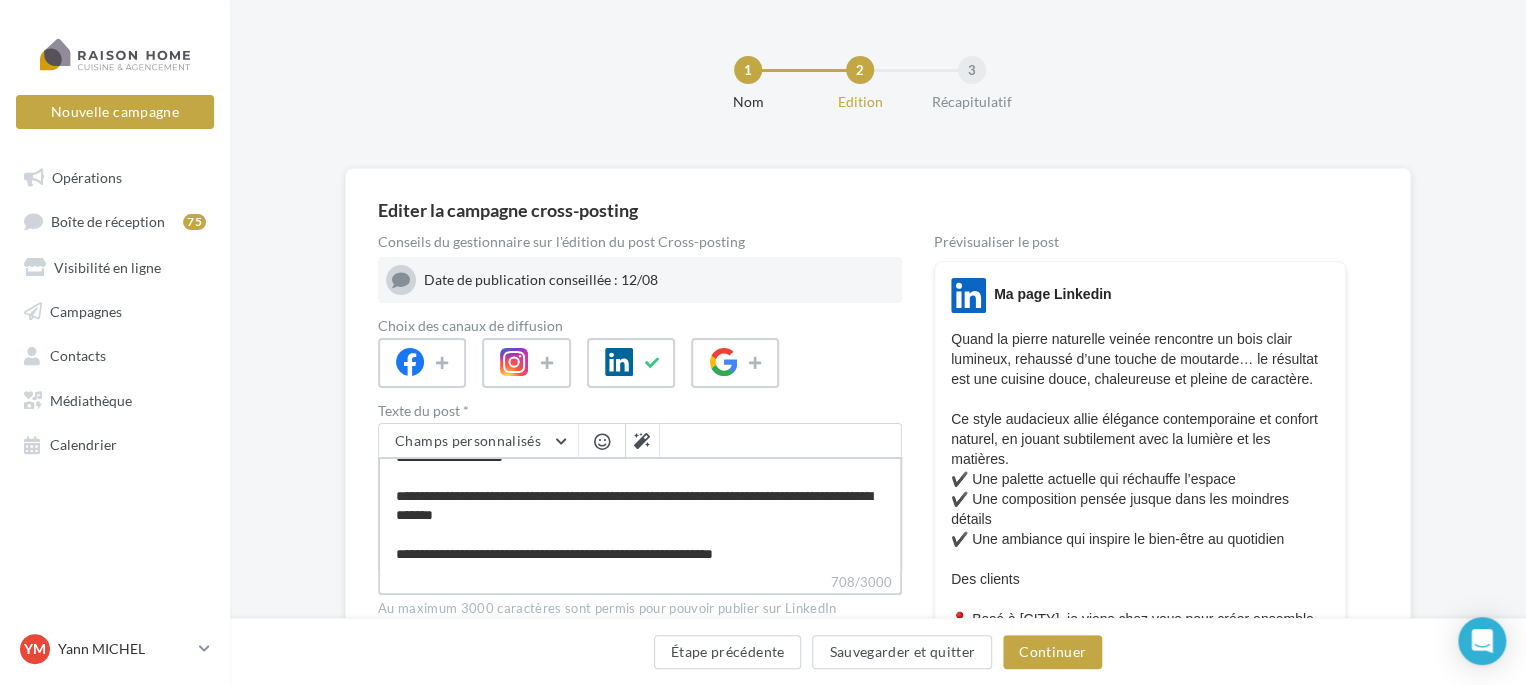 type on "**********" 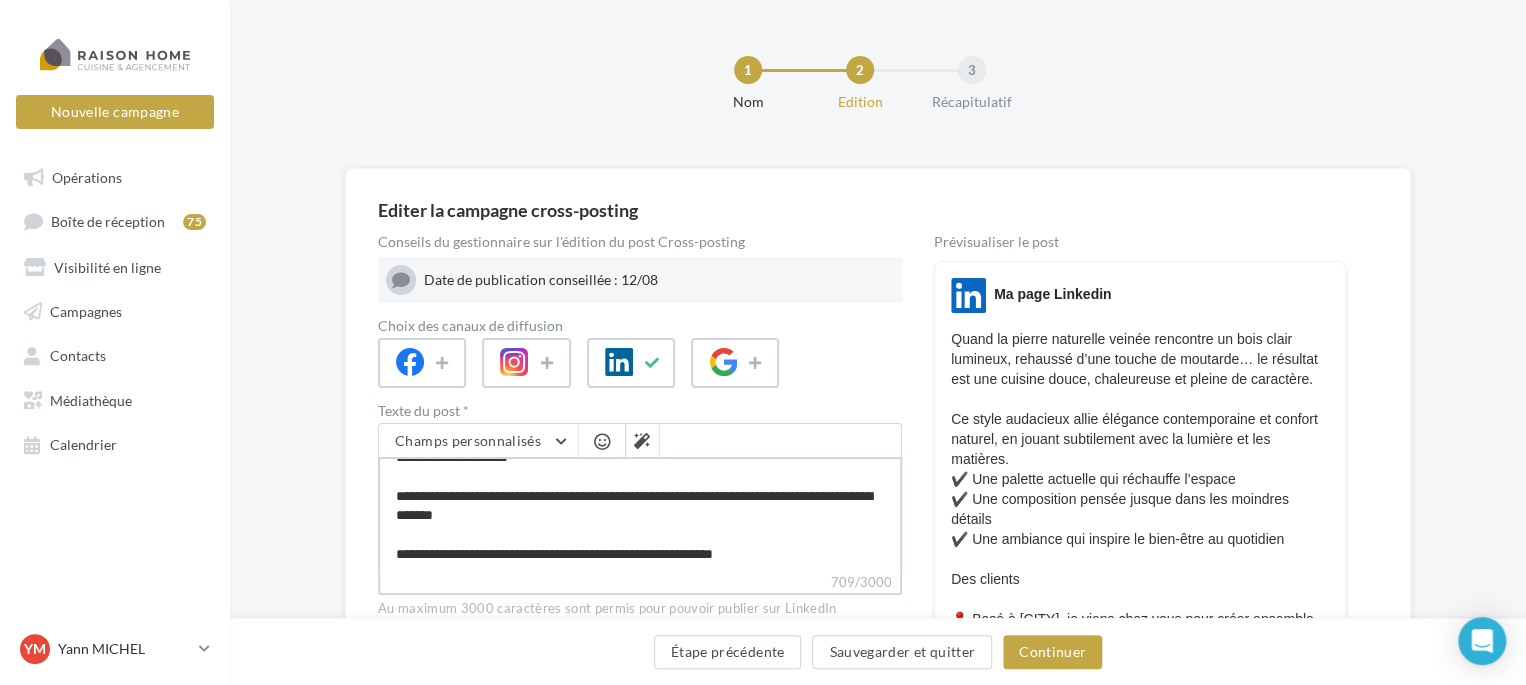 type on "**********" 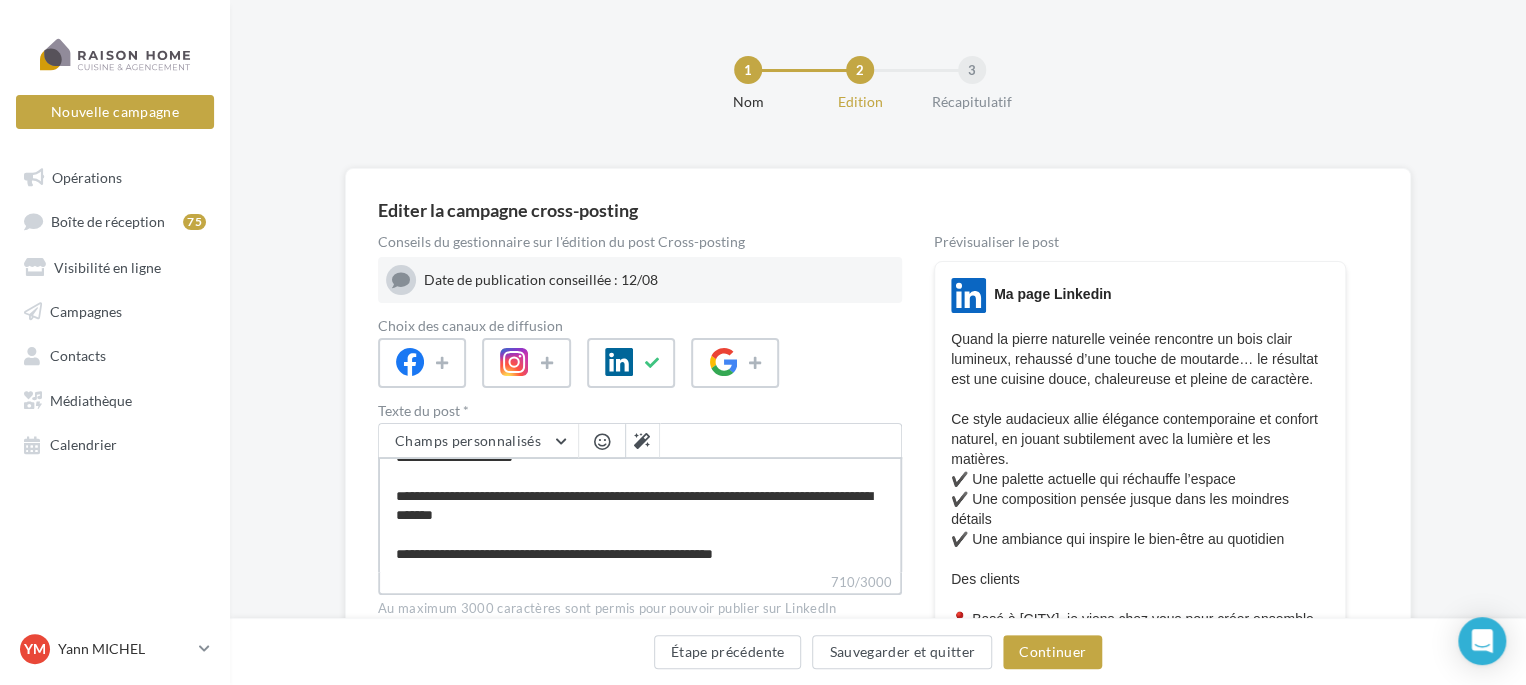 type on "**********" 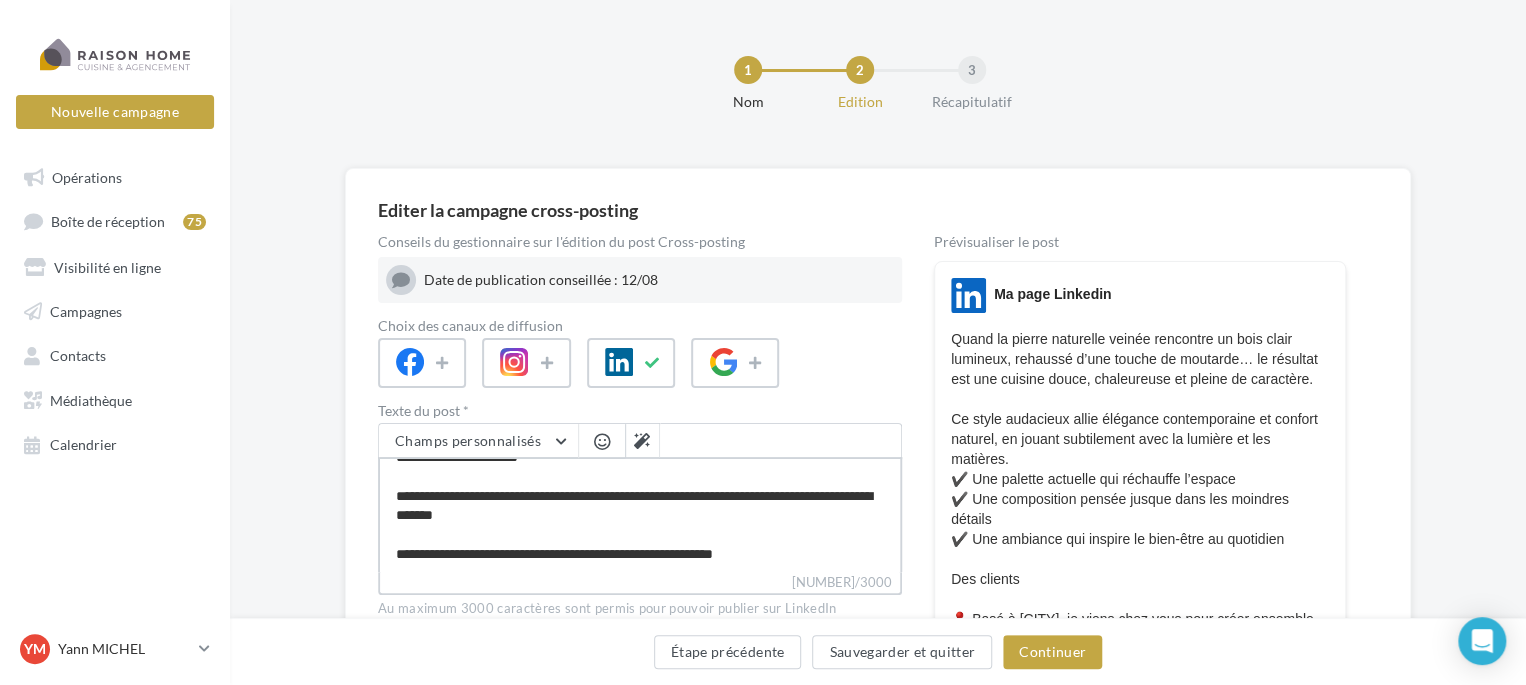 type on "**********" 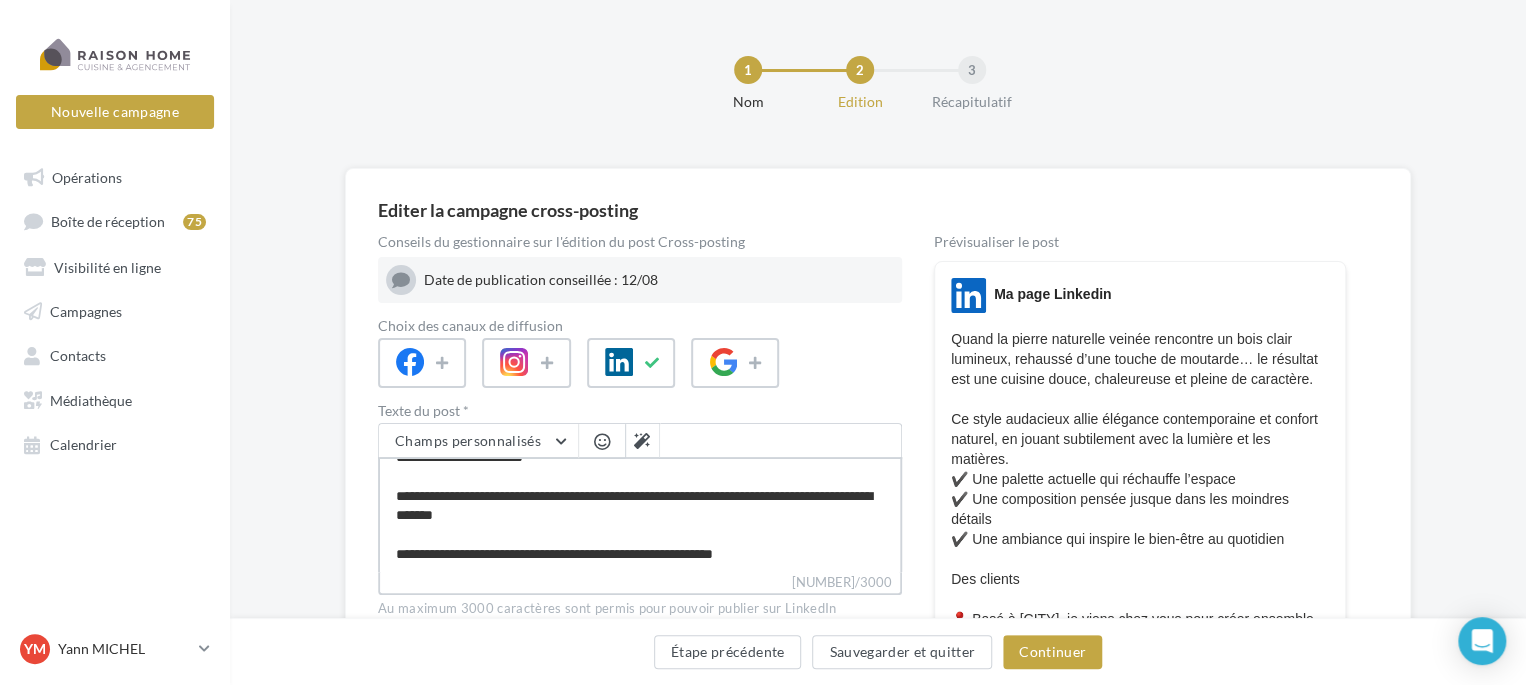 type on "**********" 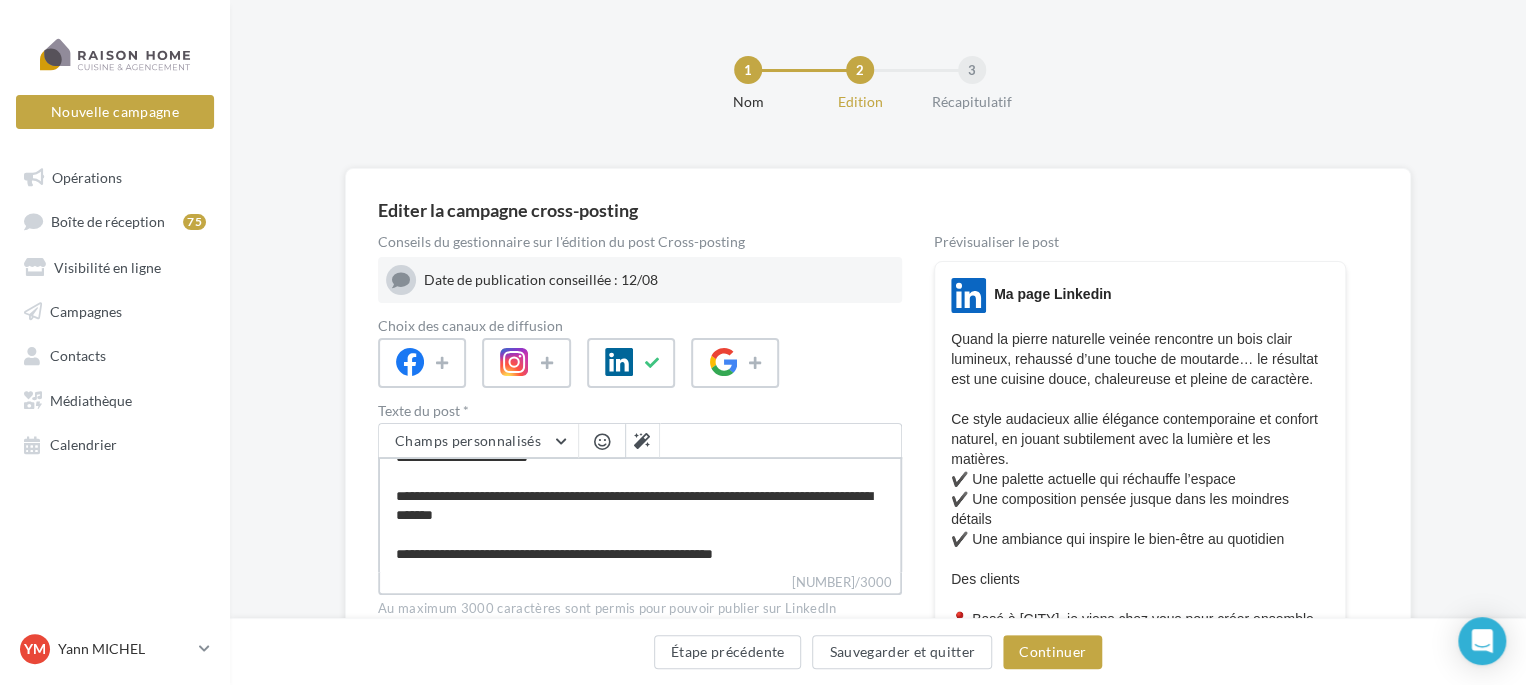 type on "**********" 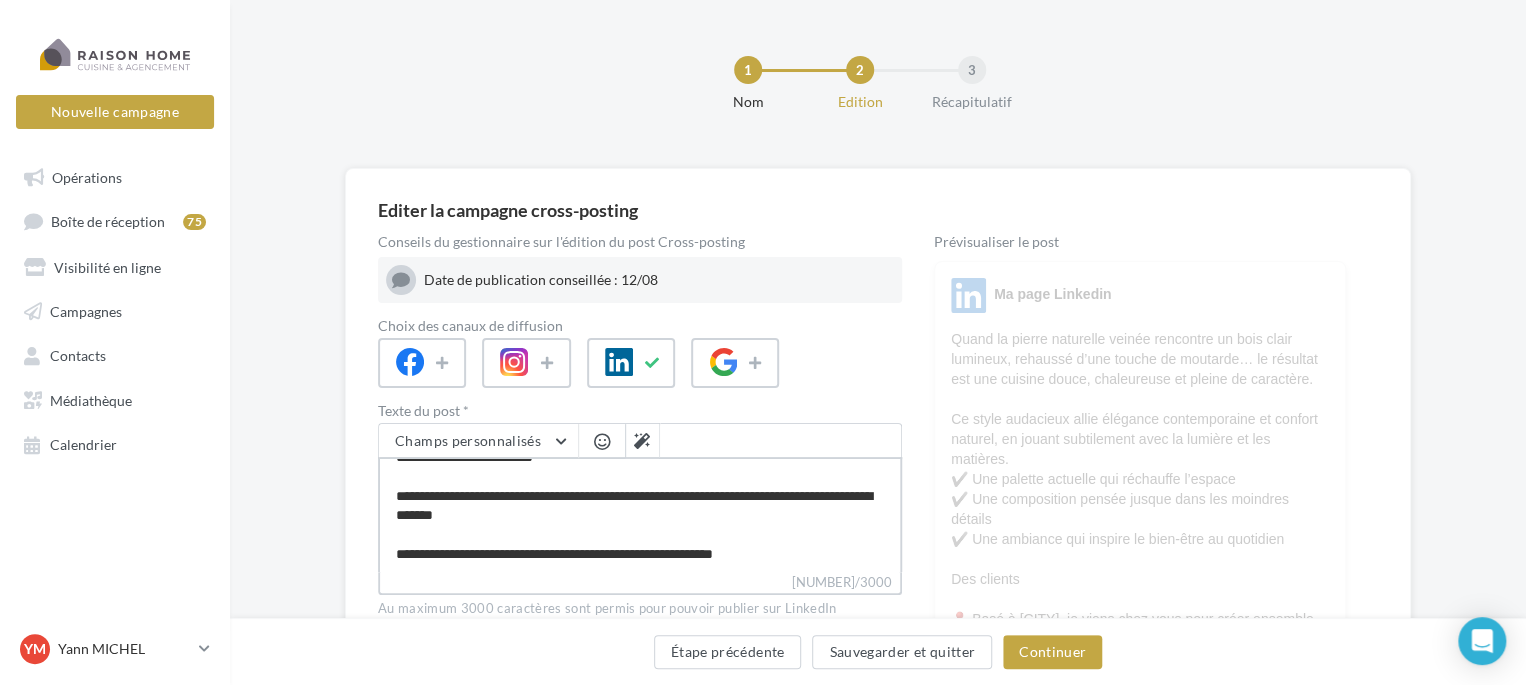 click on "**********" at bounding box center [640, 514] 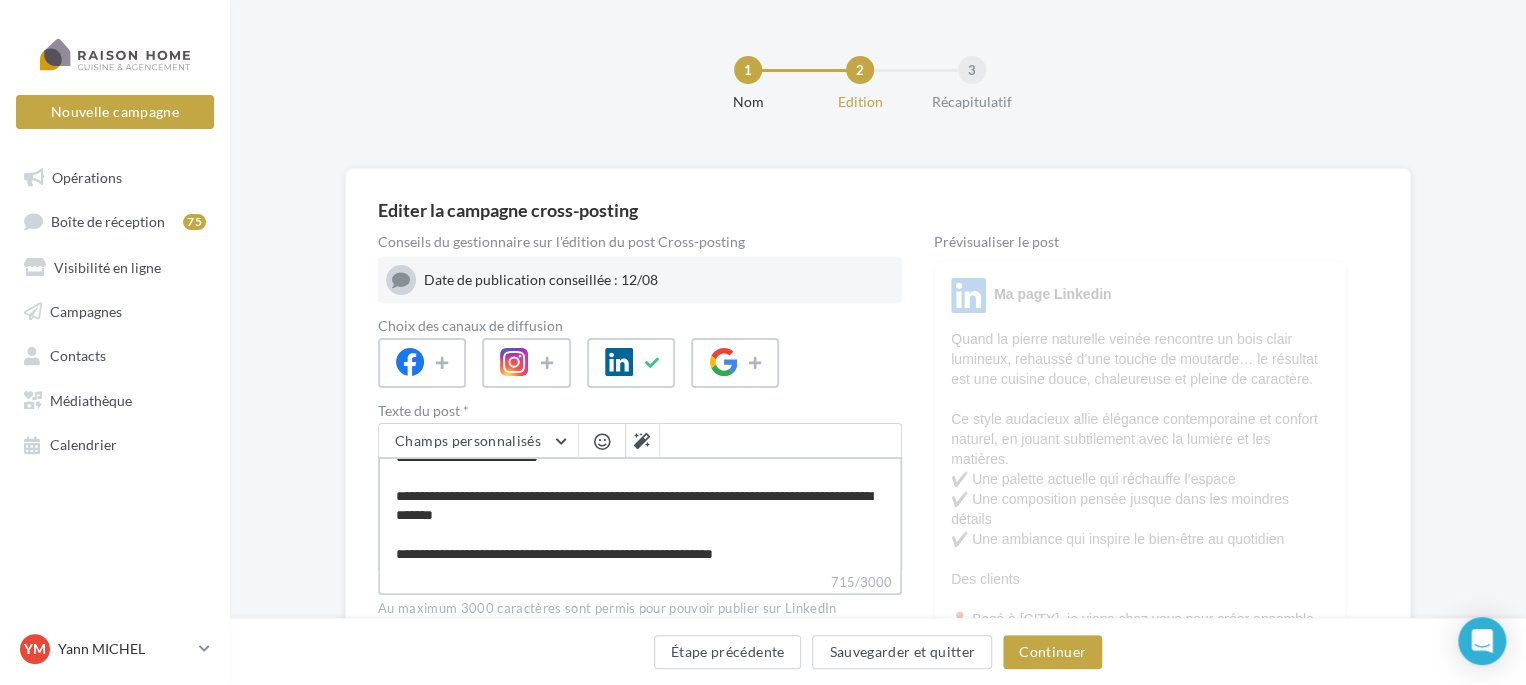 click on "**********" at bounding box center [640, 514] 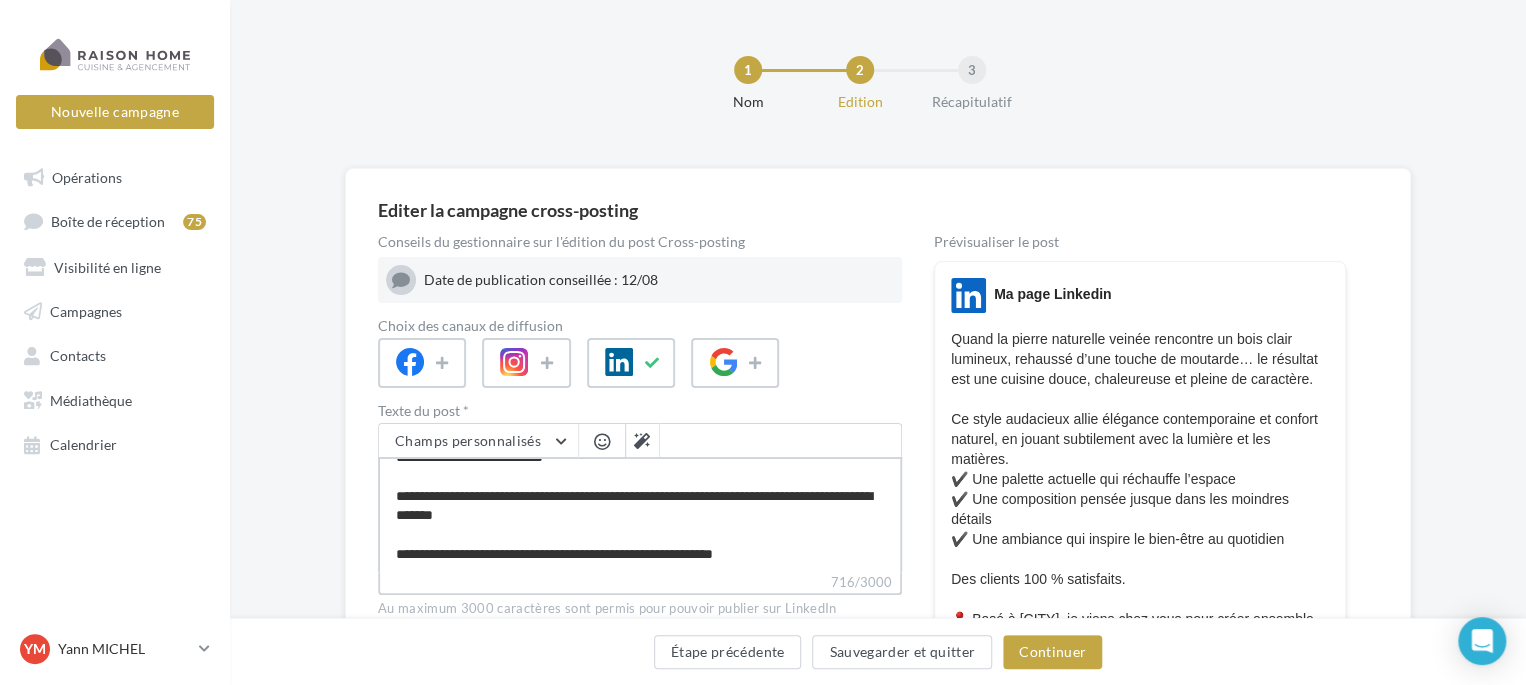 scroll, scrollTop: 210, scrollLeft: 0, axis: vertical 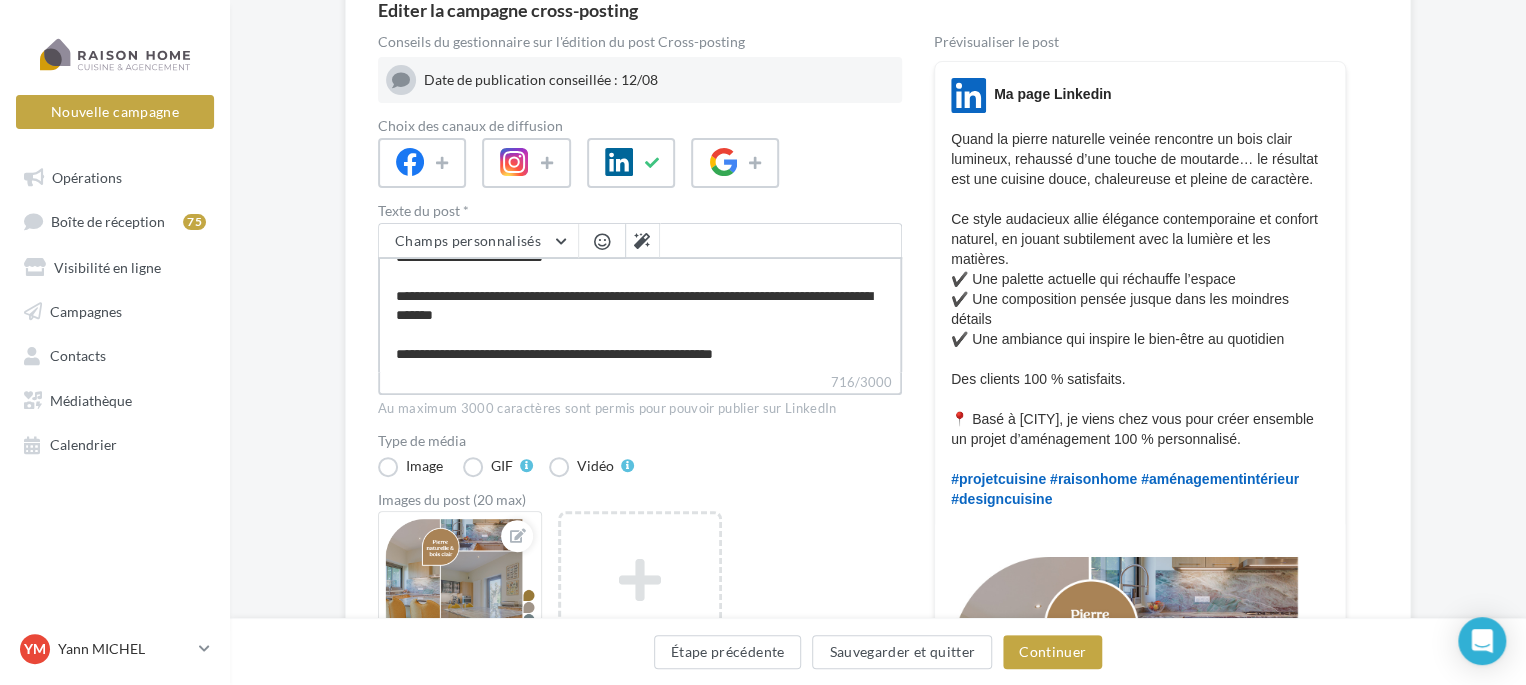 type on "**********" 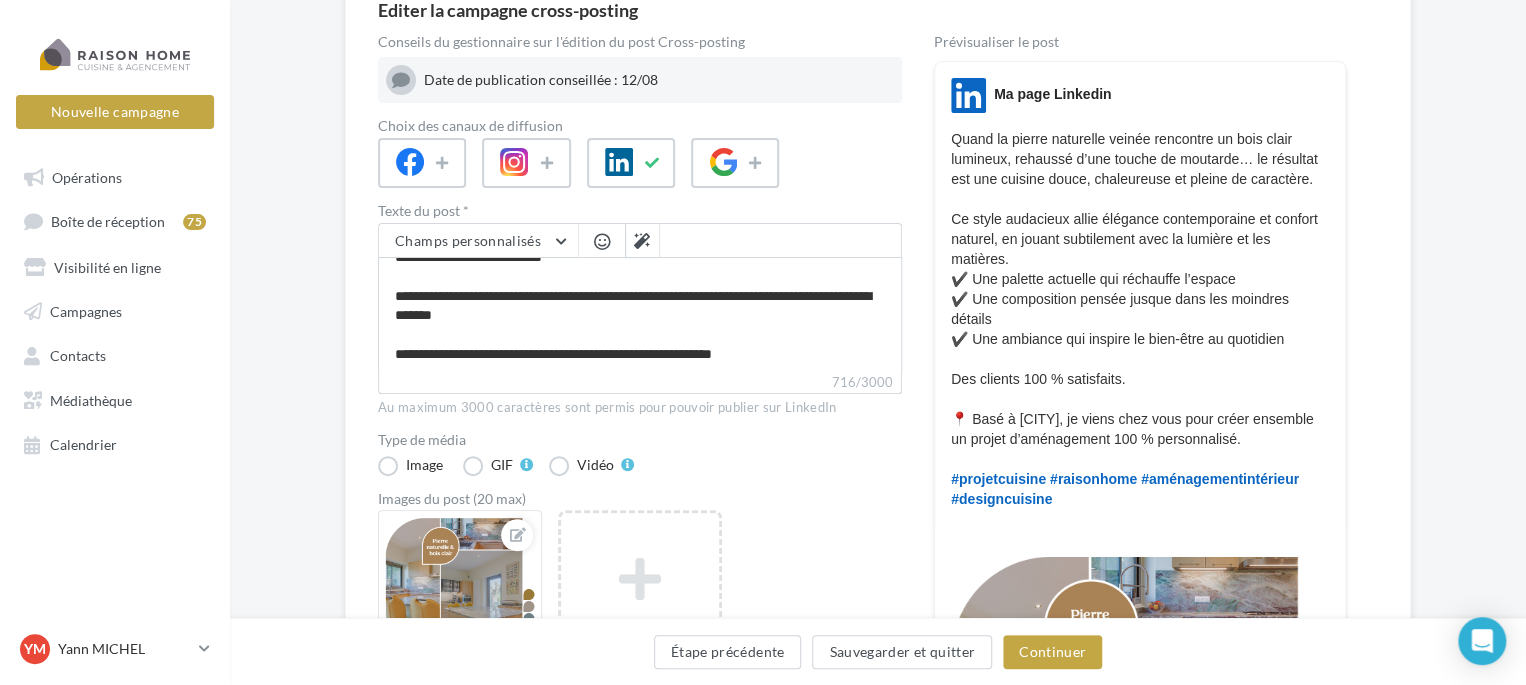 scroll, scrollTop: 209, scrollLeft: 0, axis: vertical 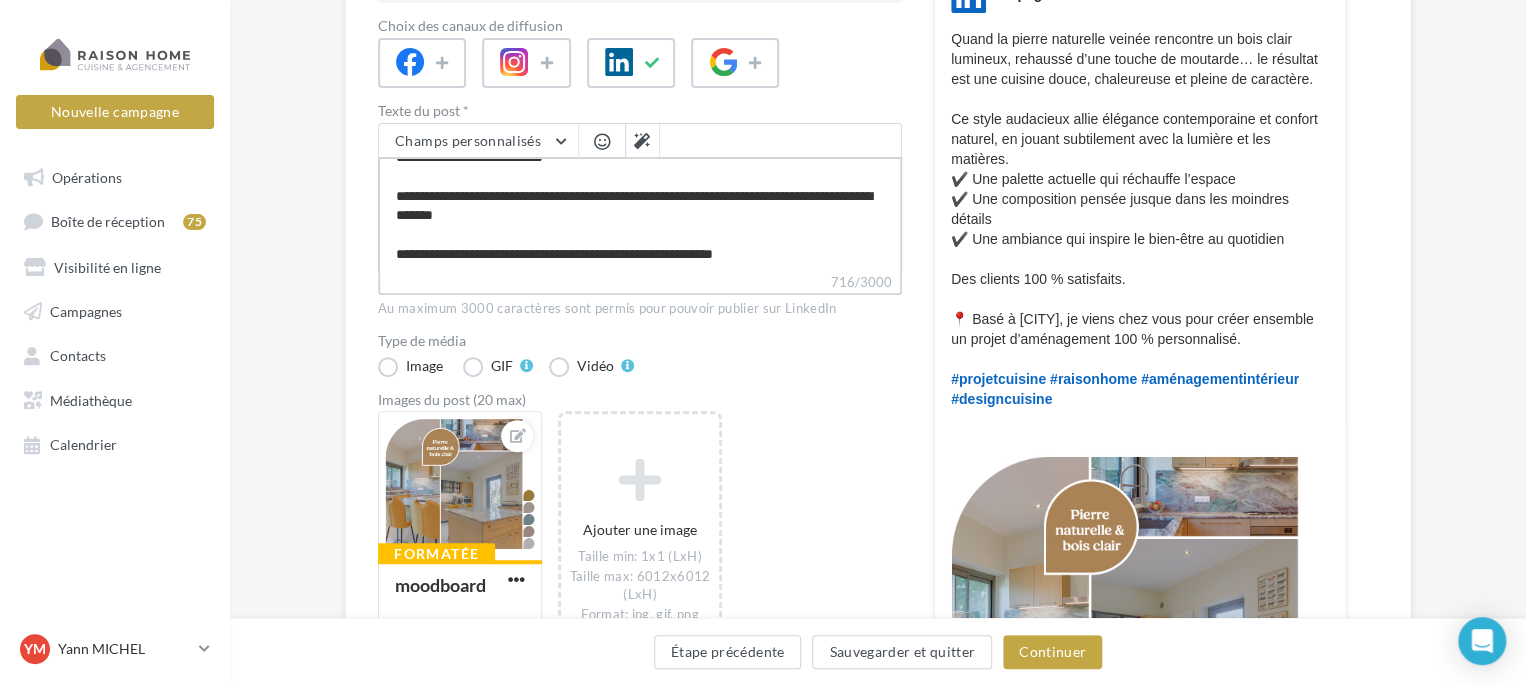click on "**********" at bounding box center [640, 214] 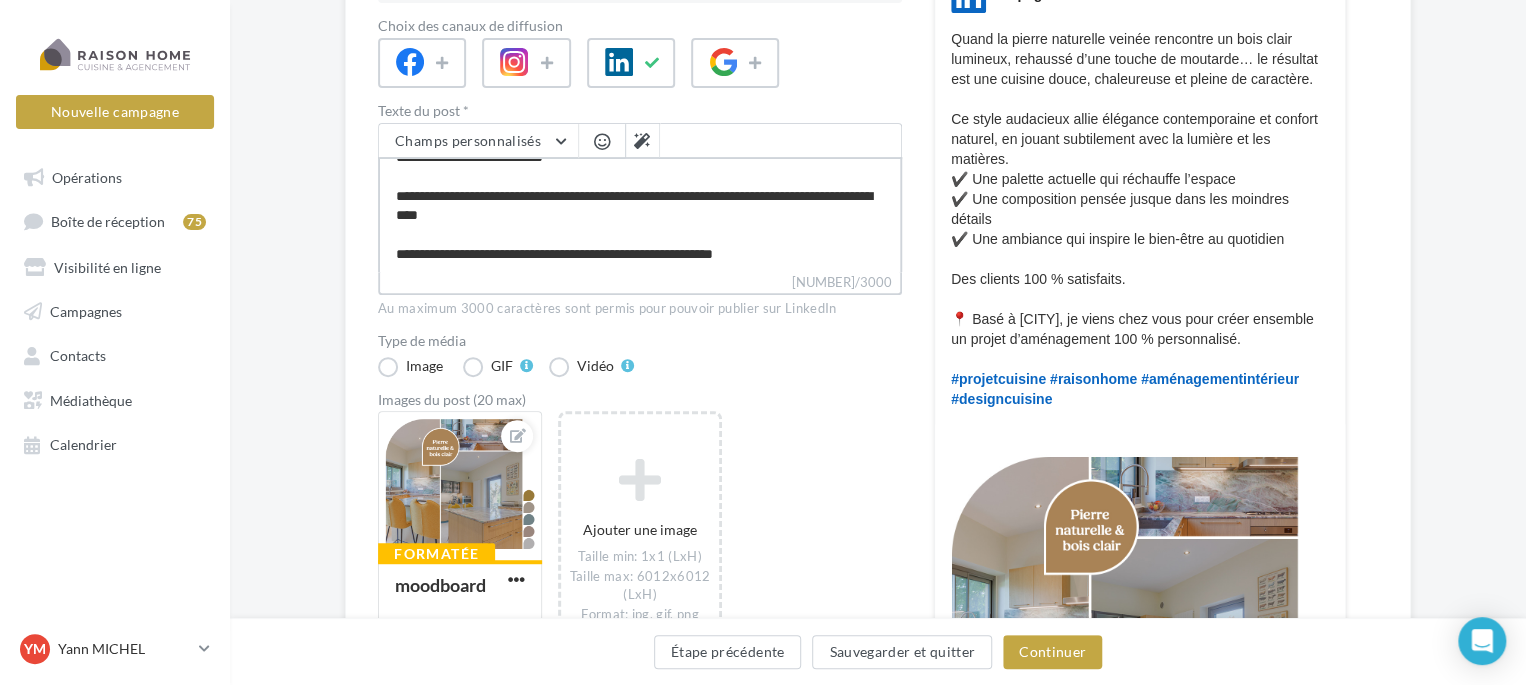 type on "**********" 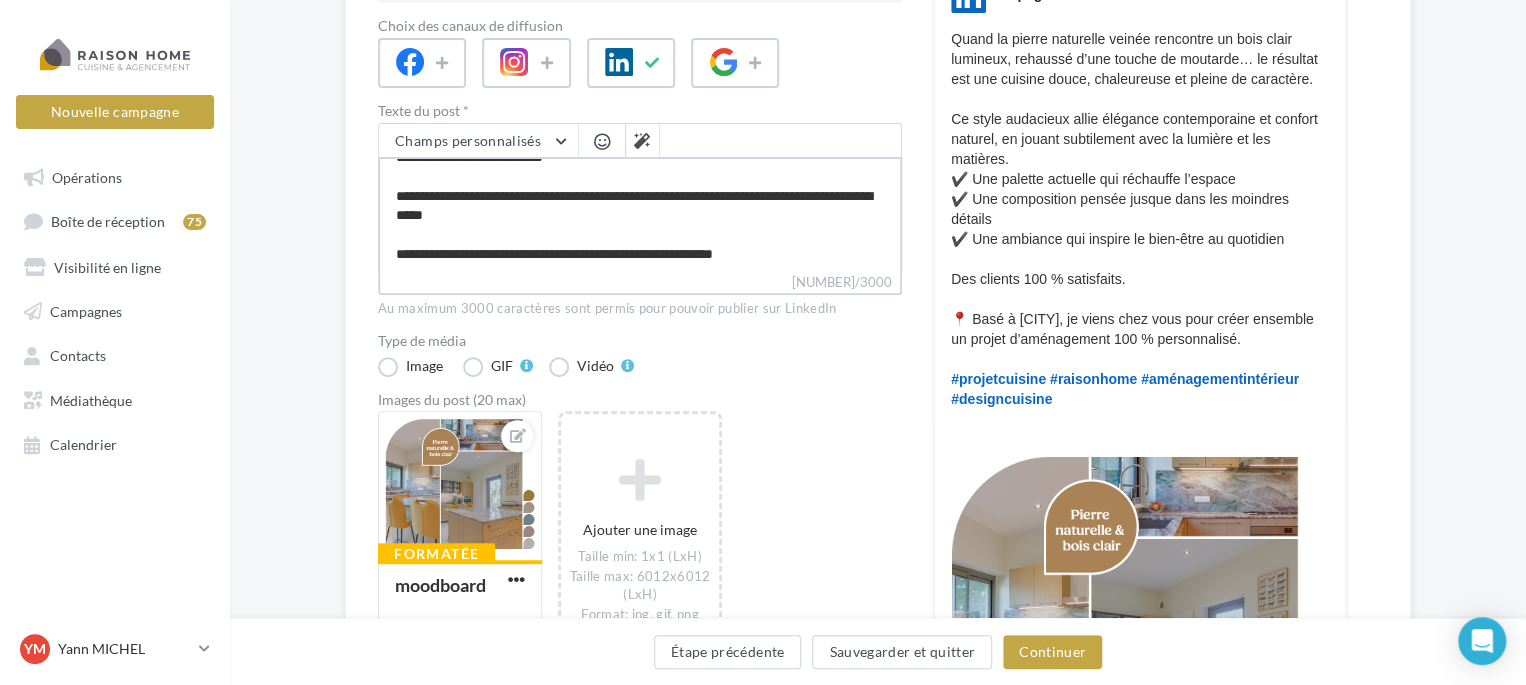 type on "**********" 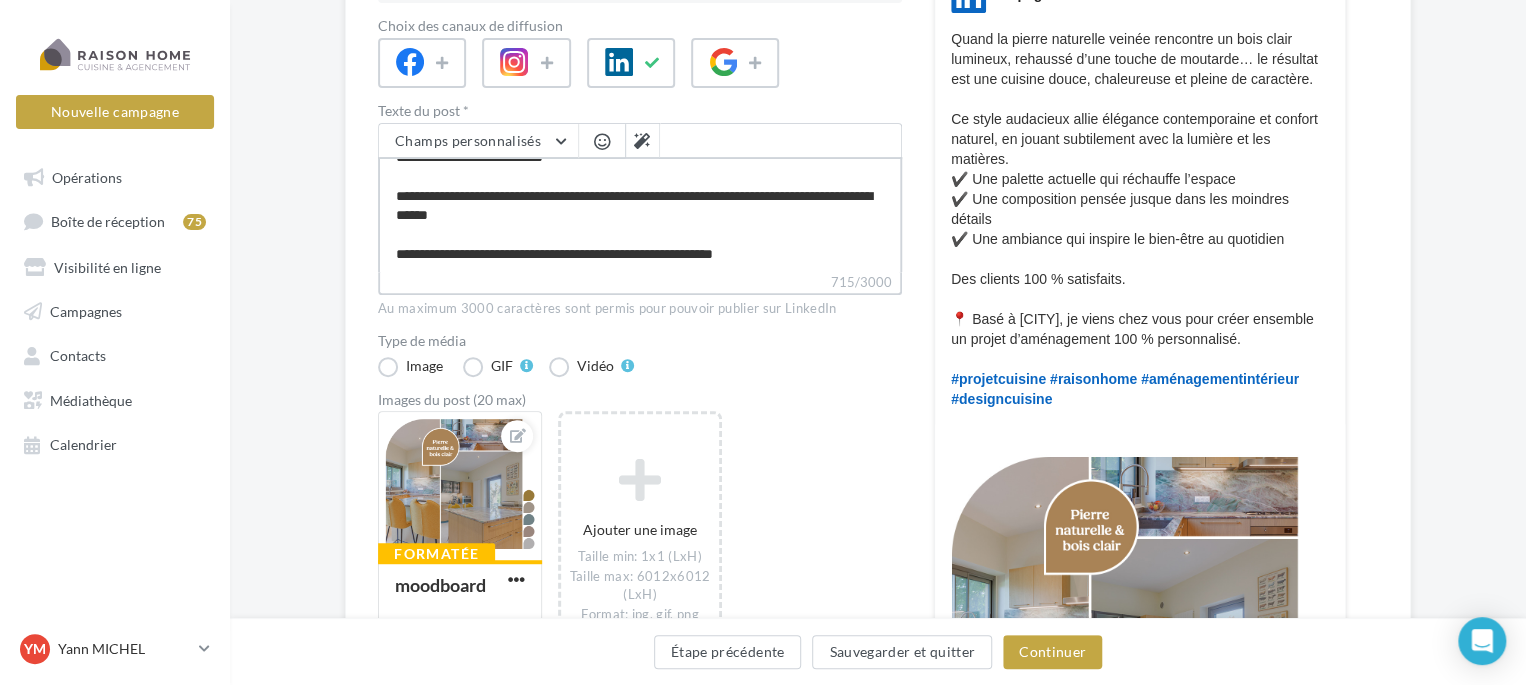 type on "**********" 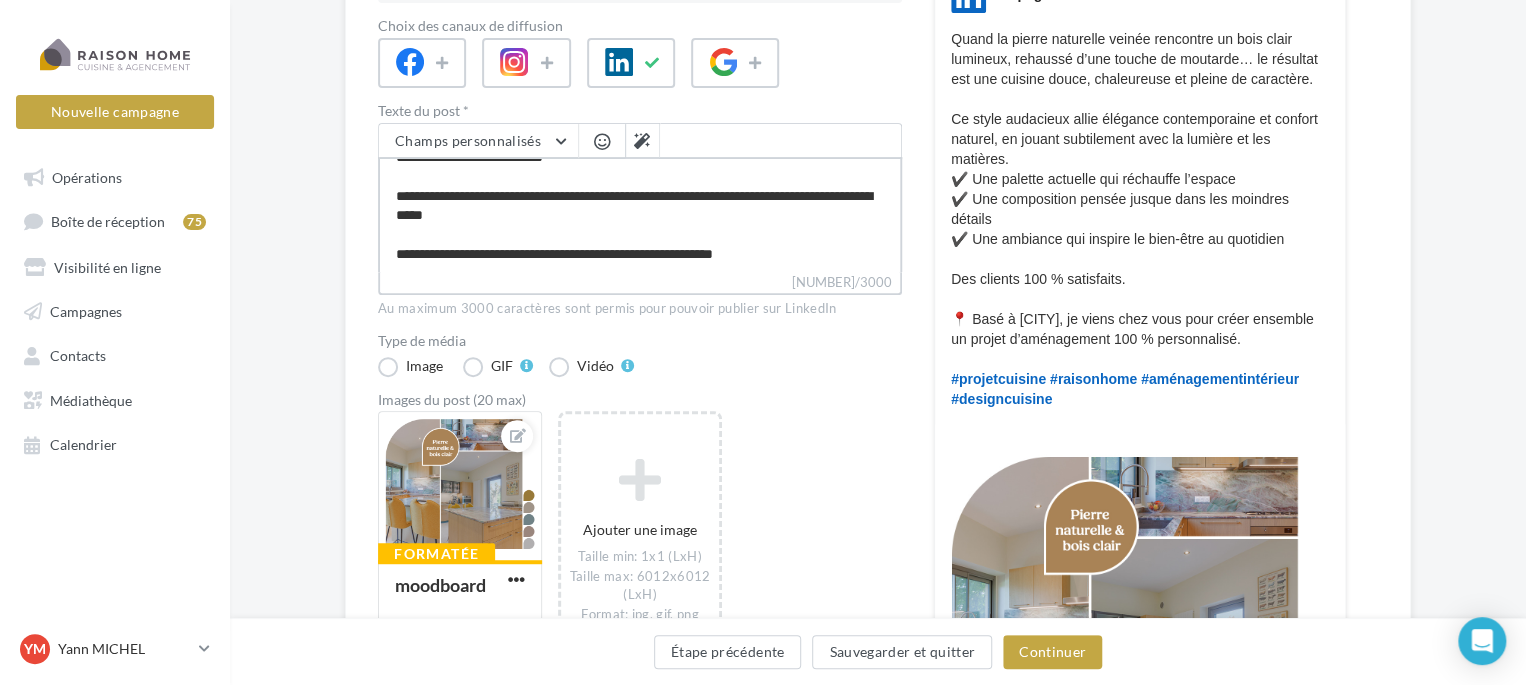 type on "**********" 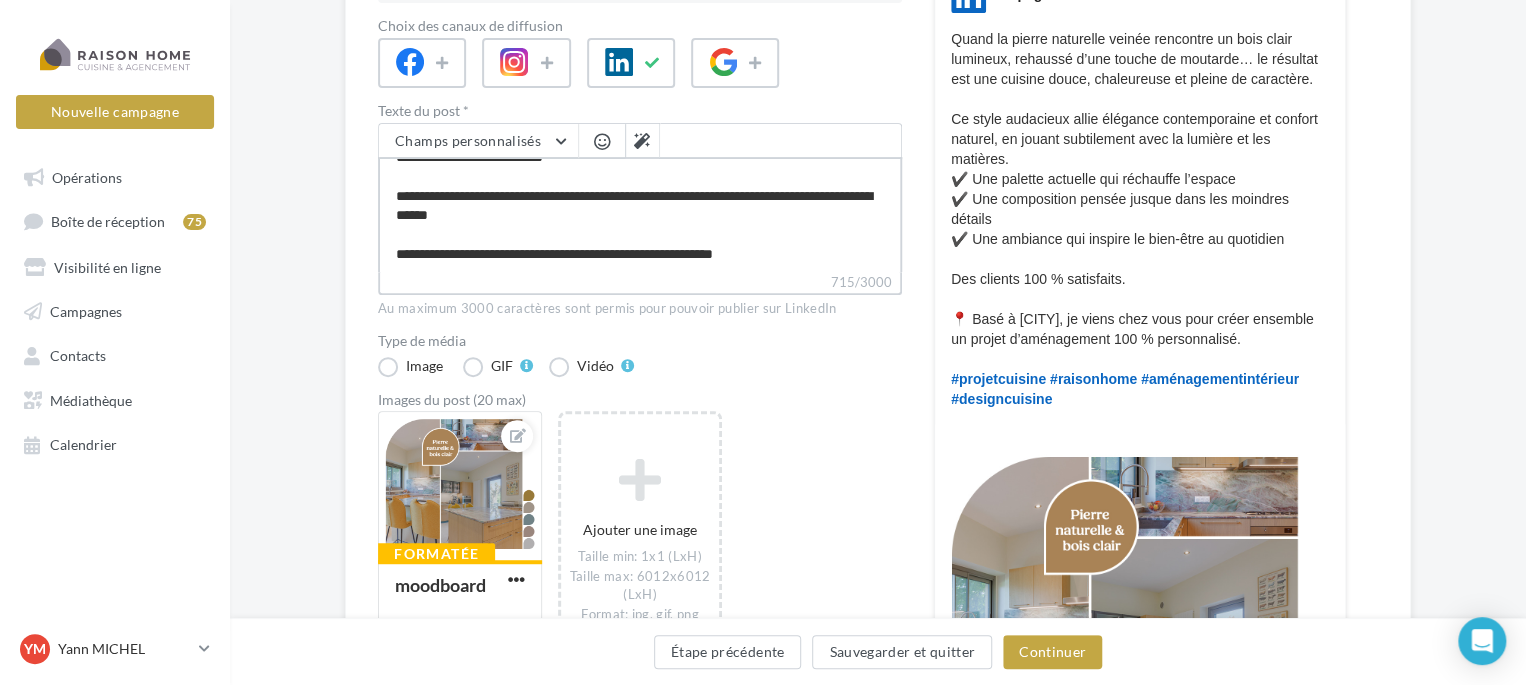 type on "**********" 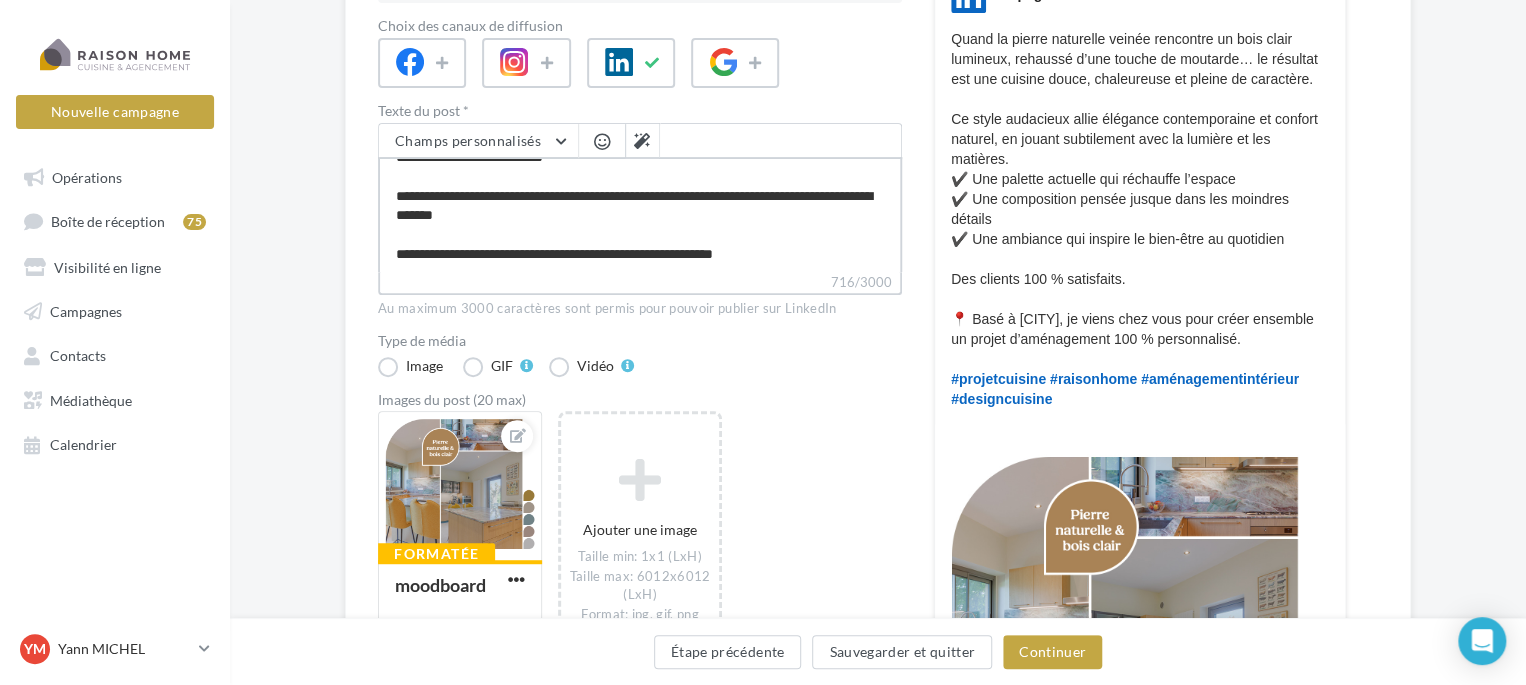 type on "**********" 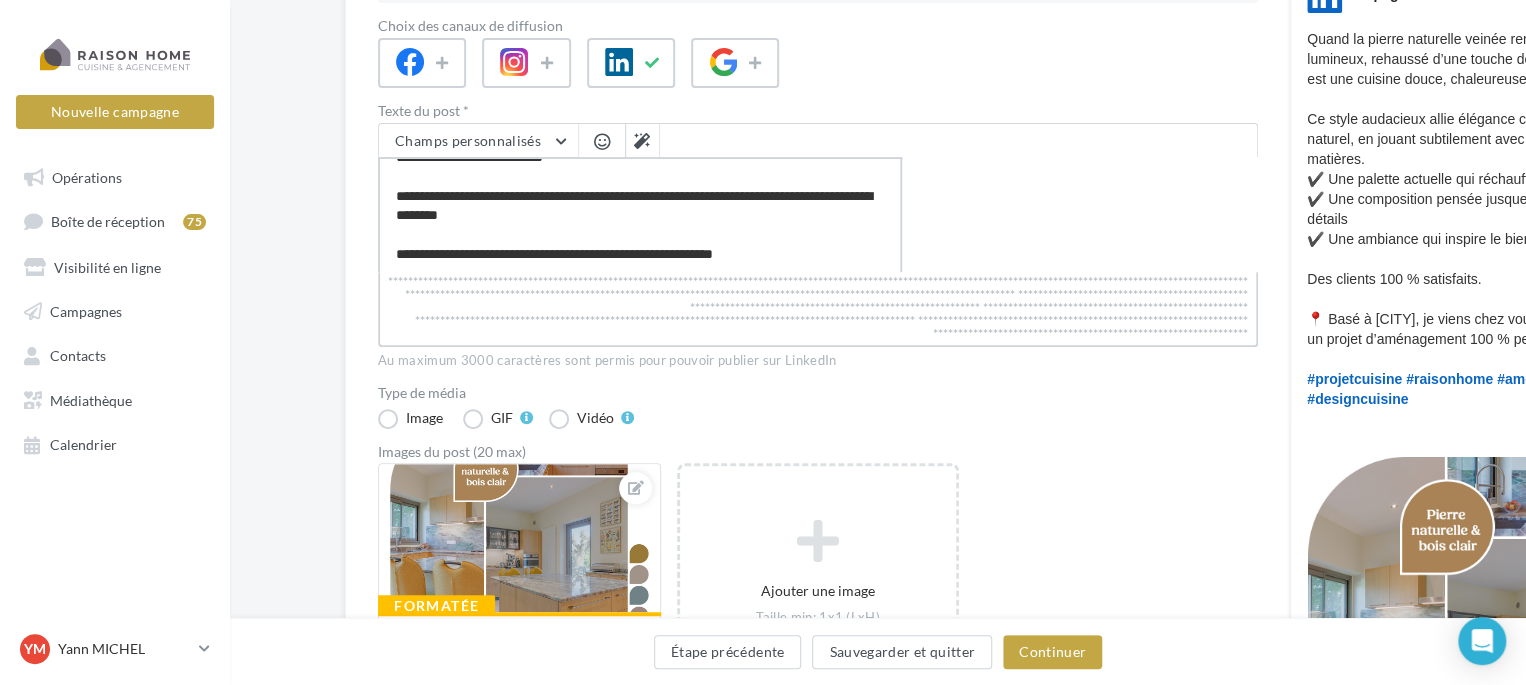 type on "**********" 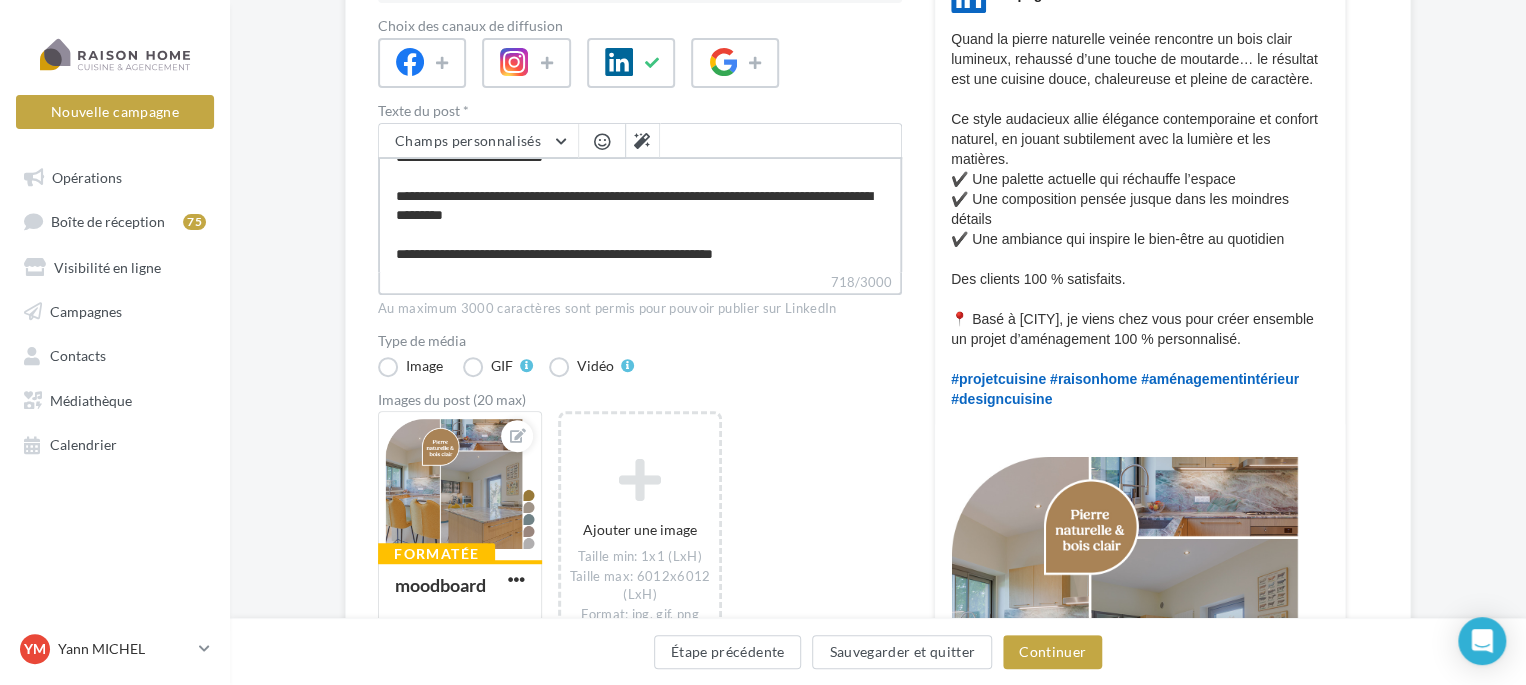type on "**********" 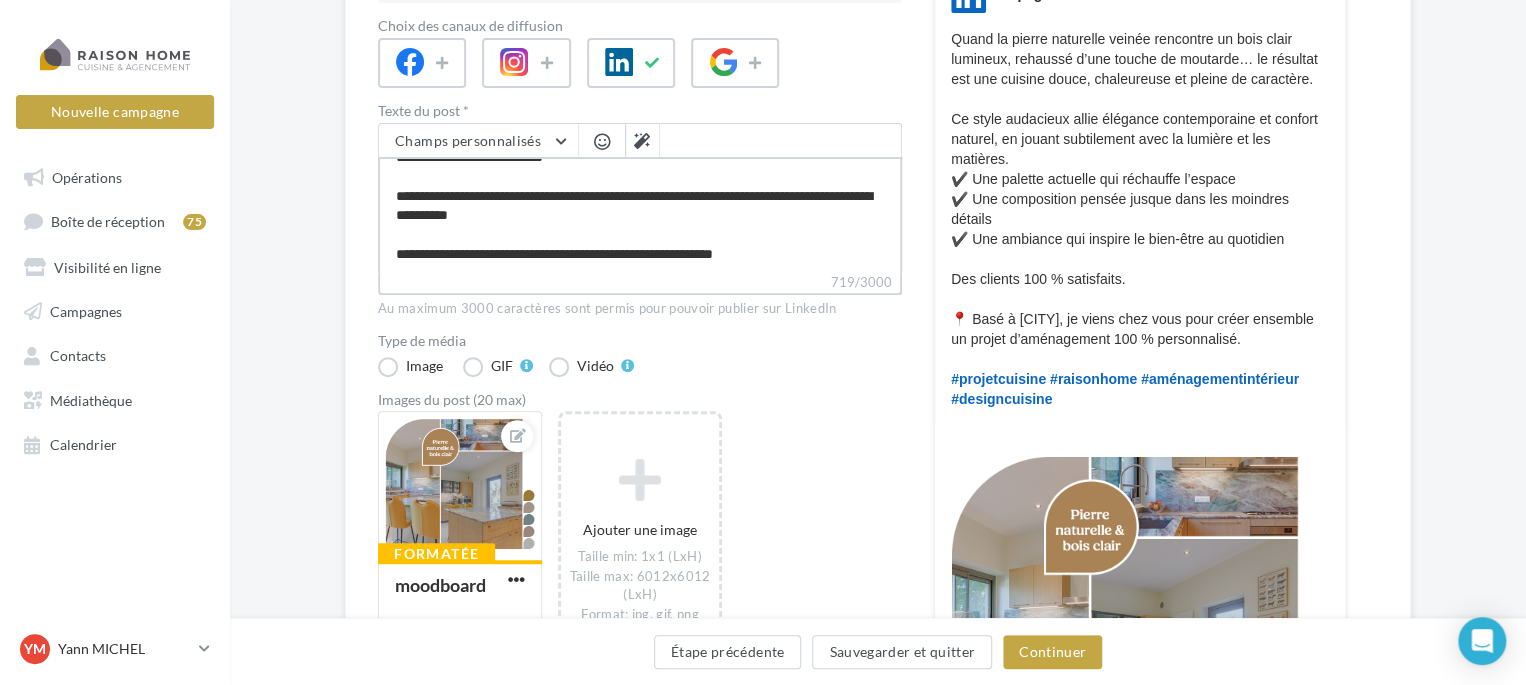 type on "**********" 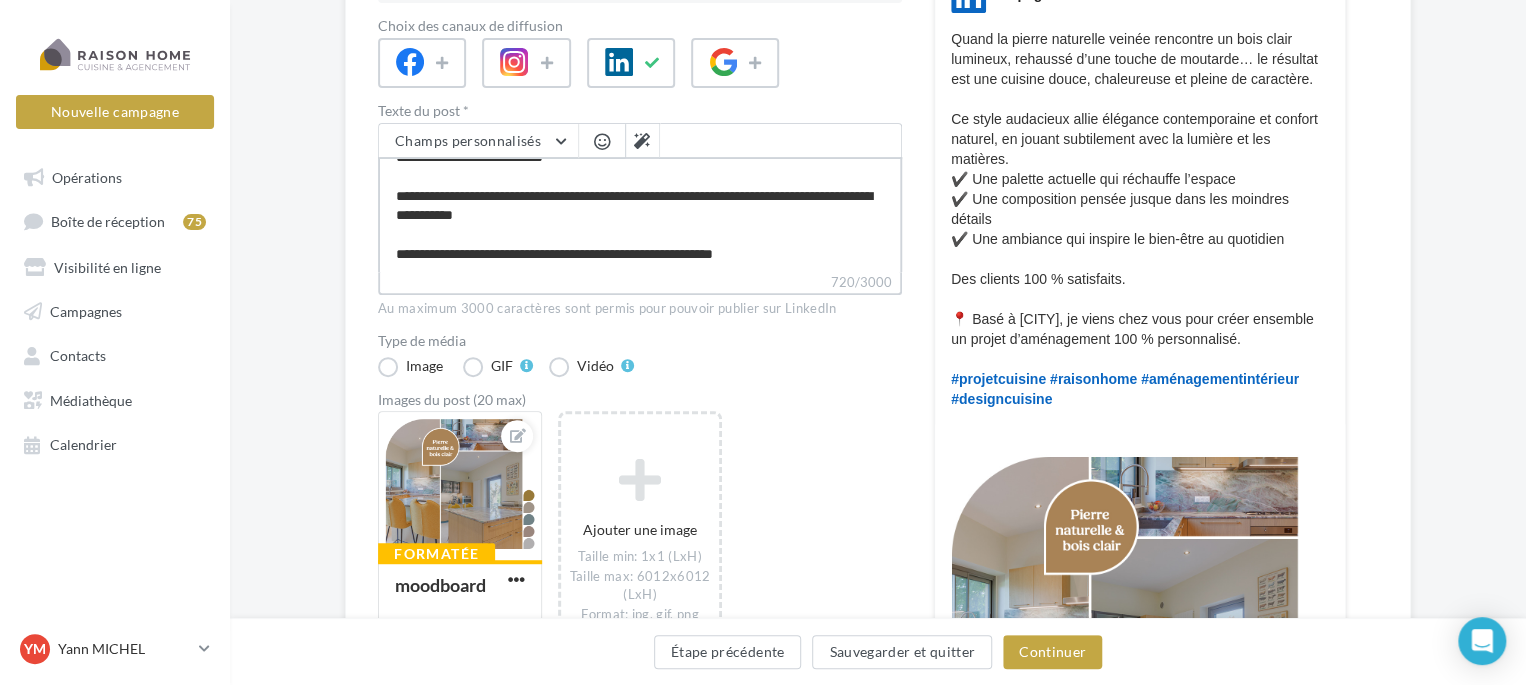 type on "**********" 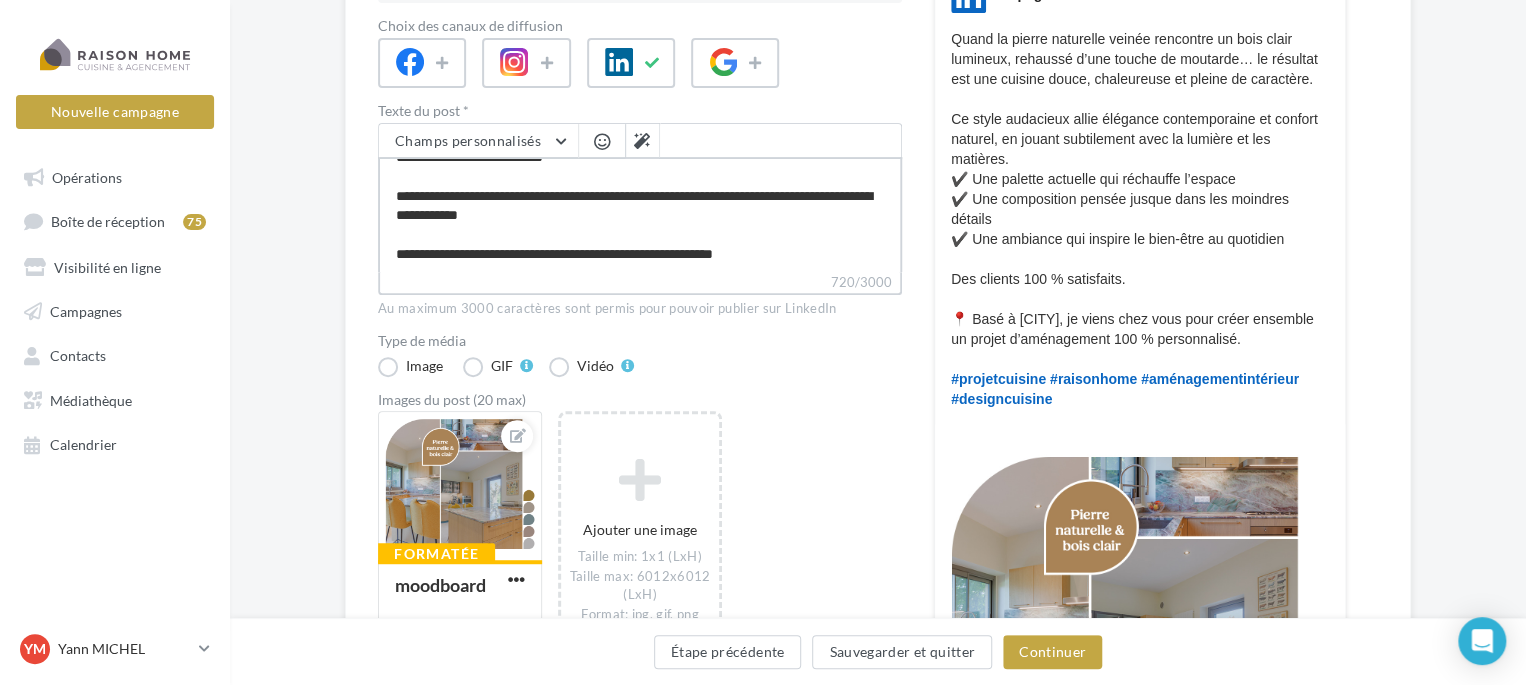 type on "**********" 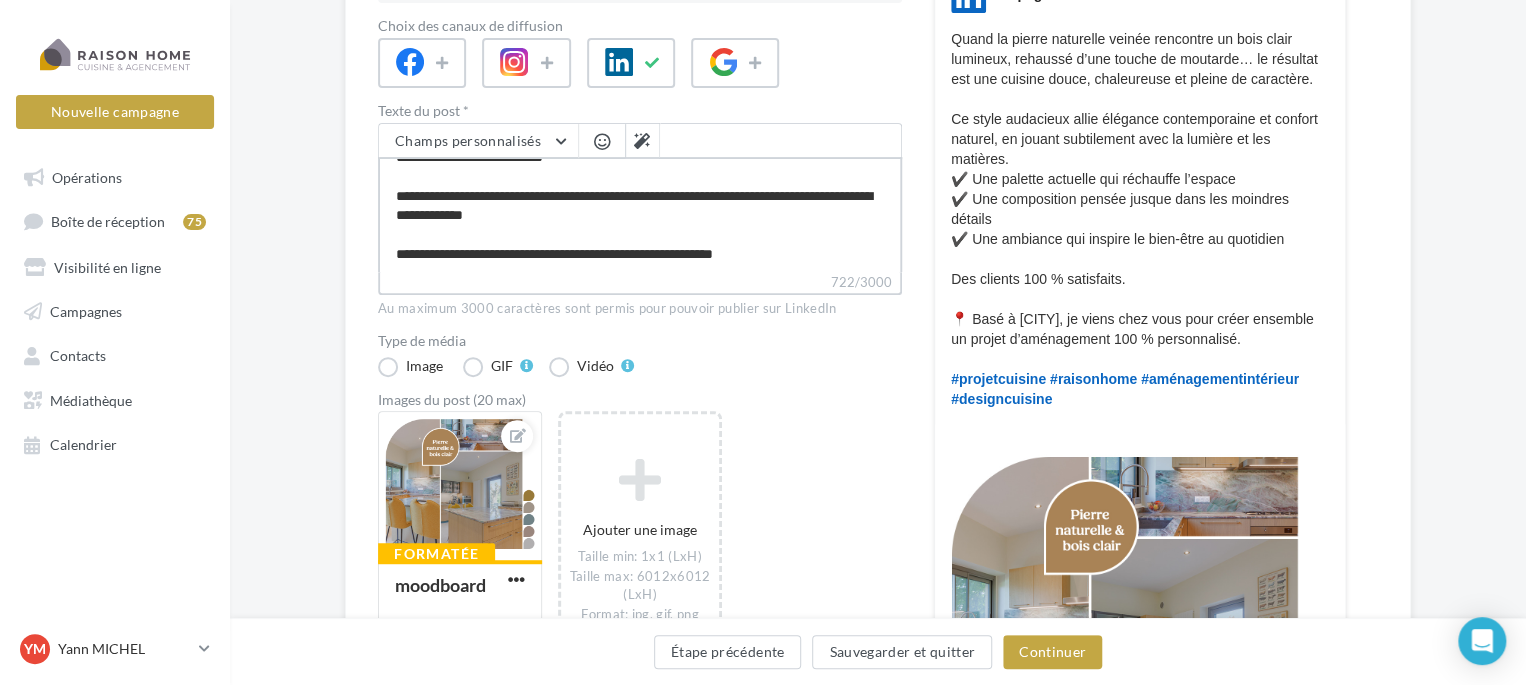type on "**********" 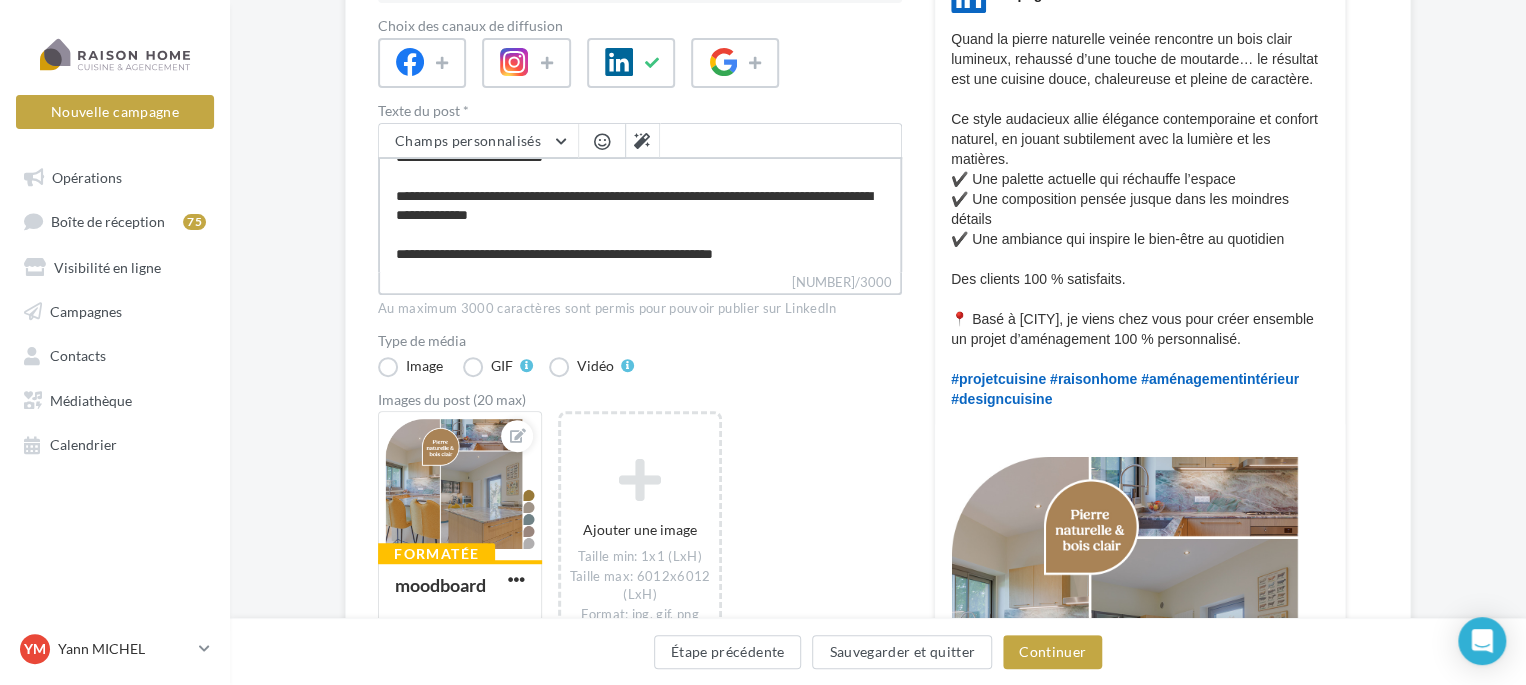 type on "**********" 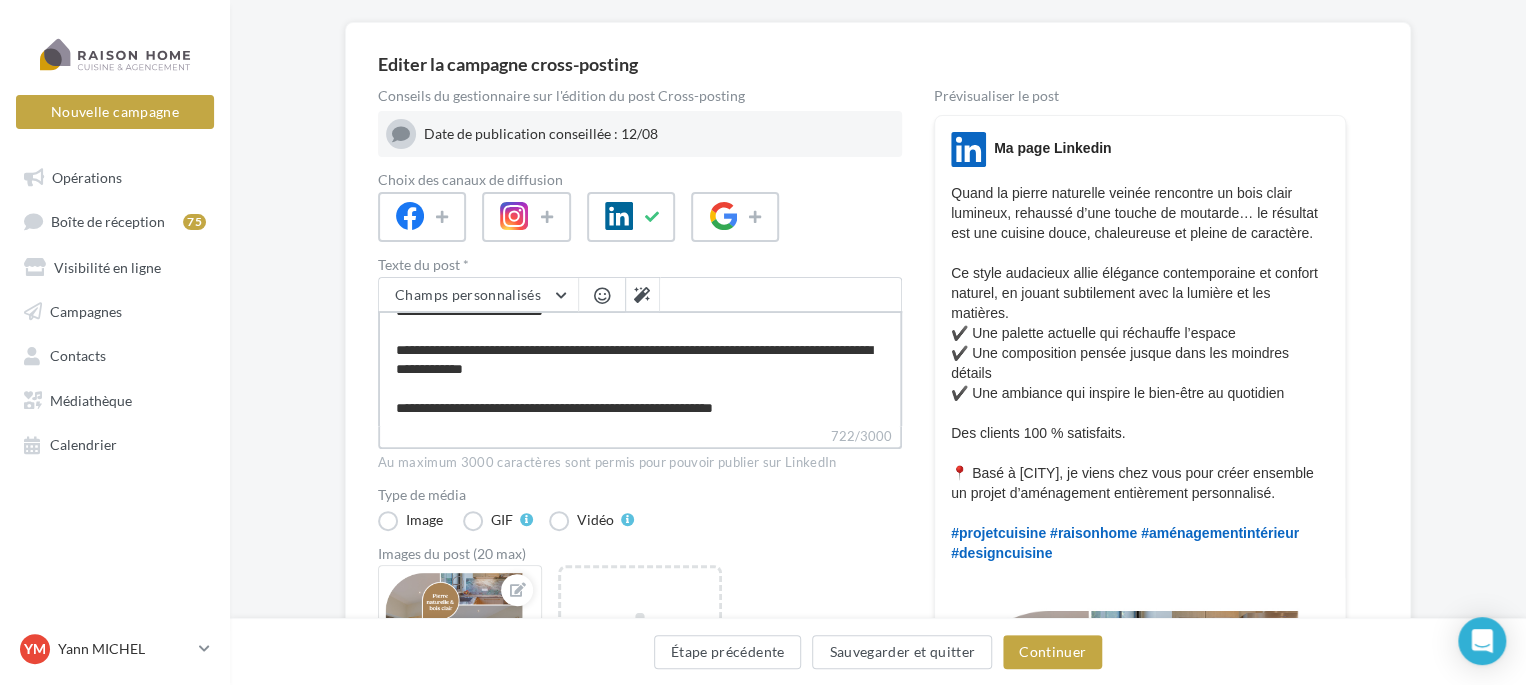 scroll, scrollTop: 100, scrollLeft: 0, axis: vertical 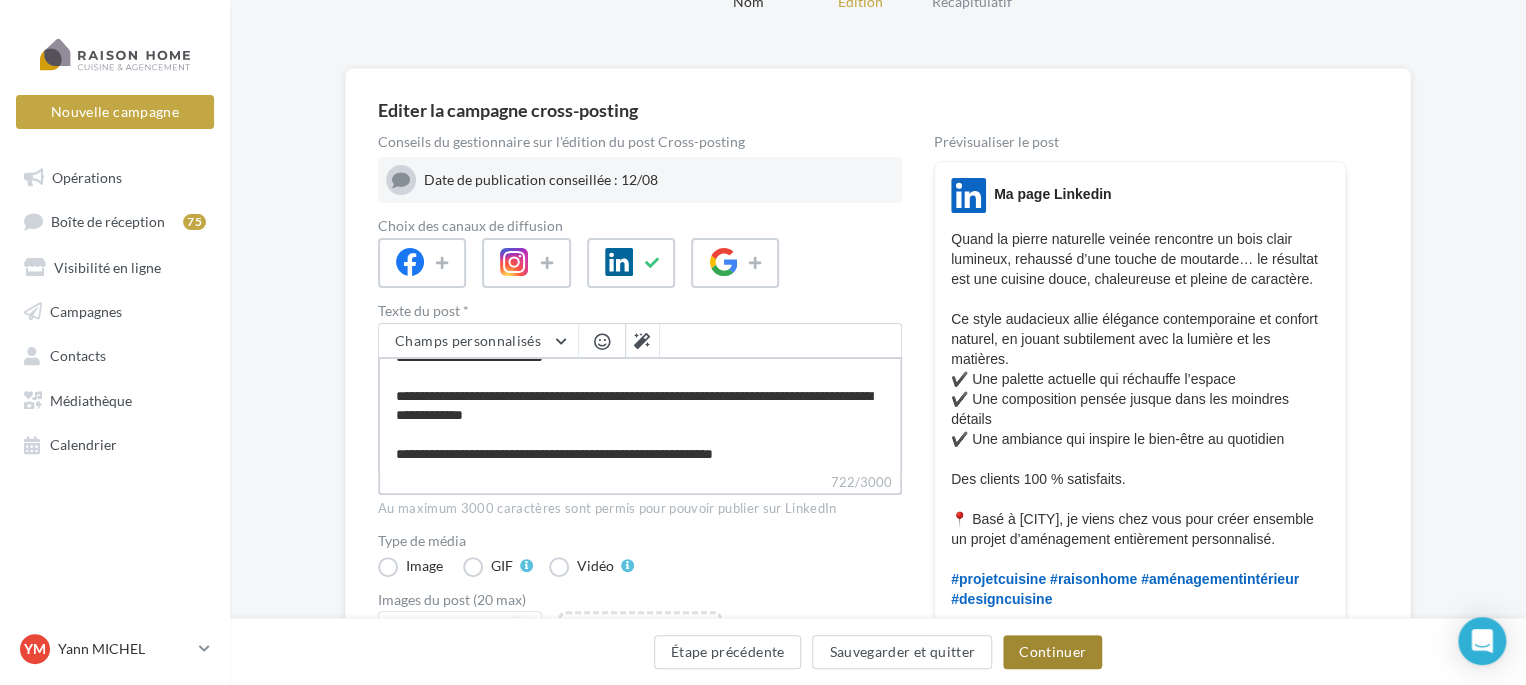 type on "**********" 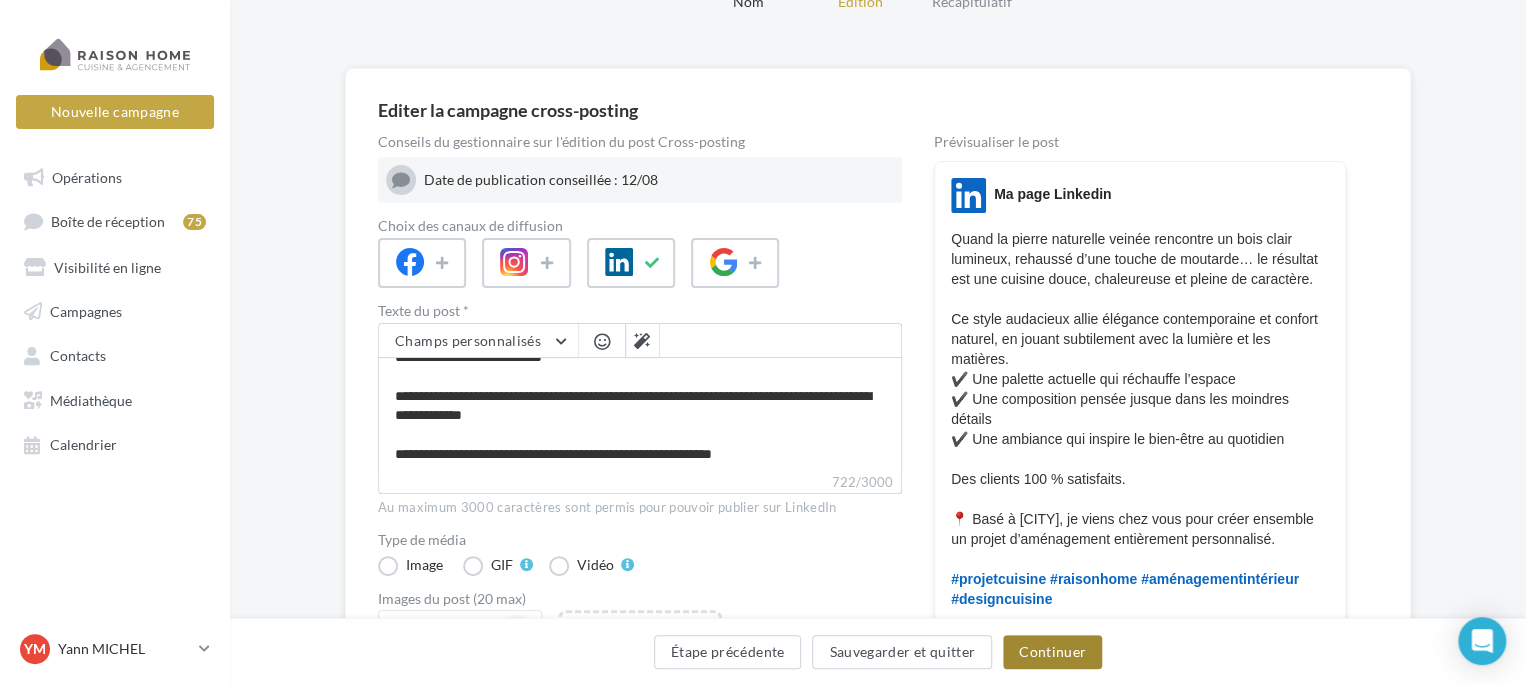 scroll, scrollTop: 209, scrollLeft: 0, axis: vertical 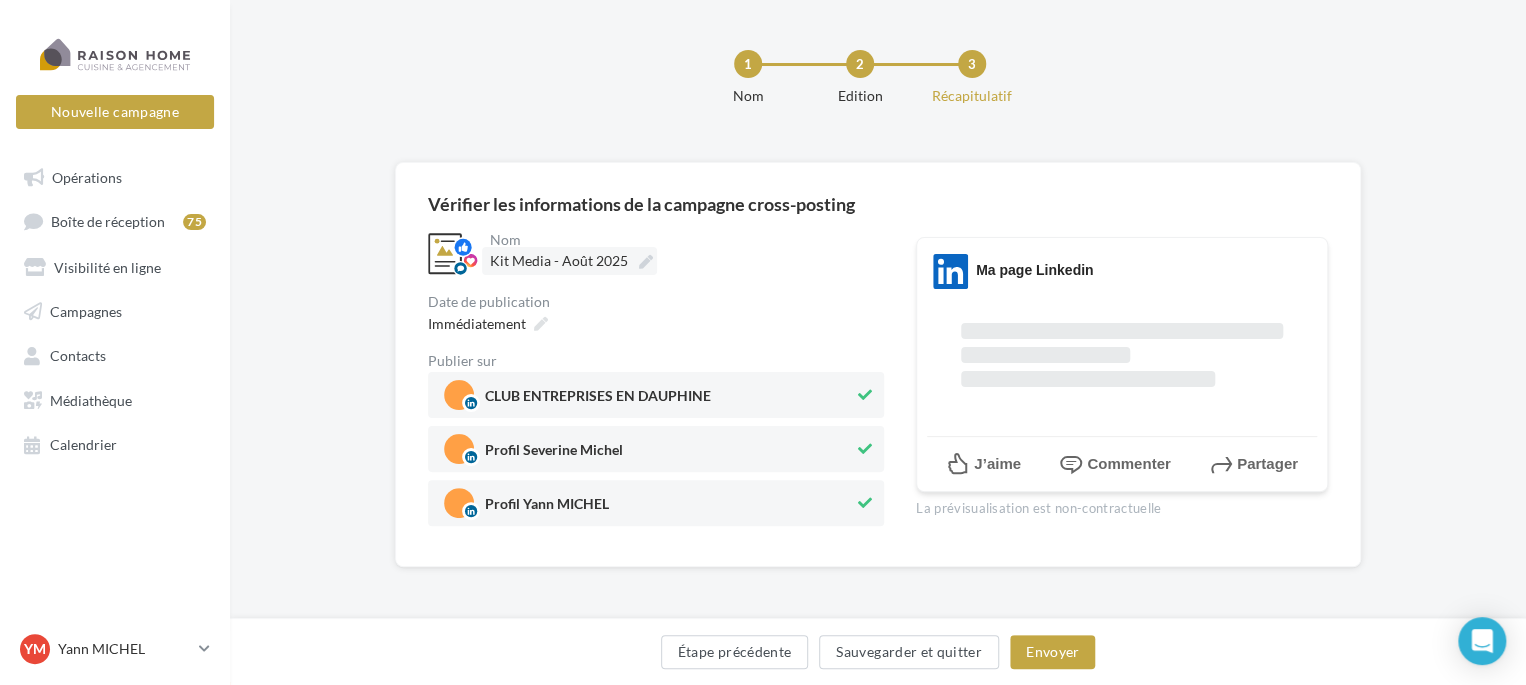 click on "Kit Media - Août 2025" at bounding box center (559, 260) 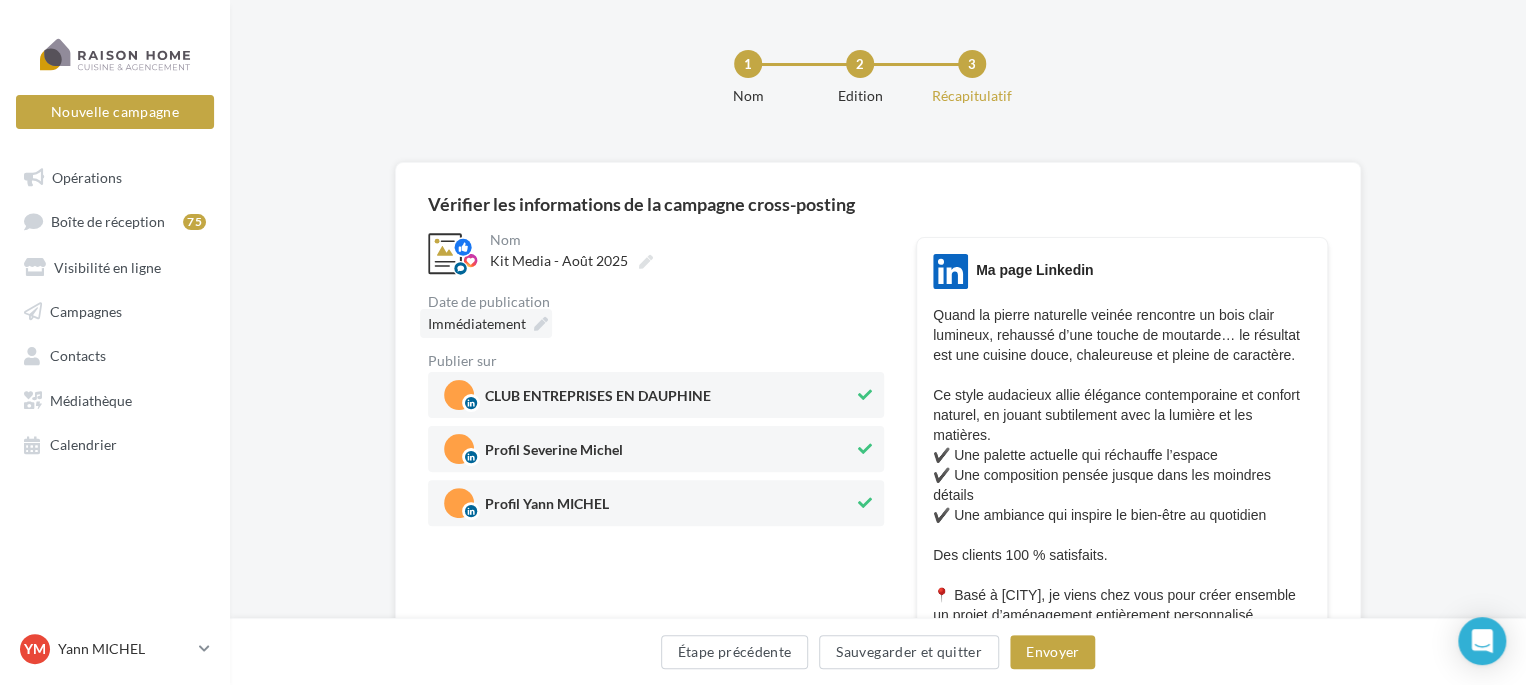 click on "Immédiatement" at bounding box center [477, 323] 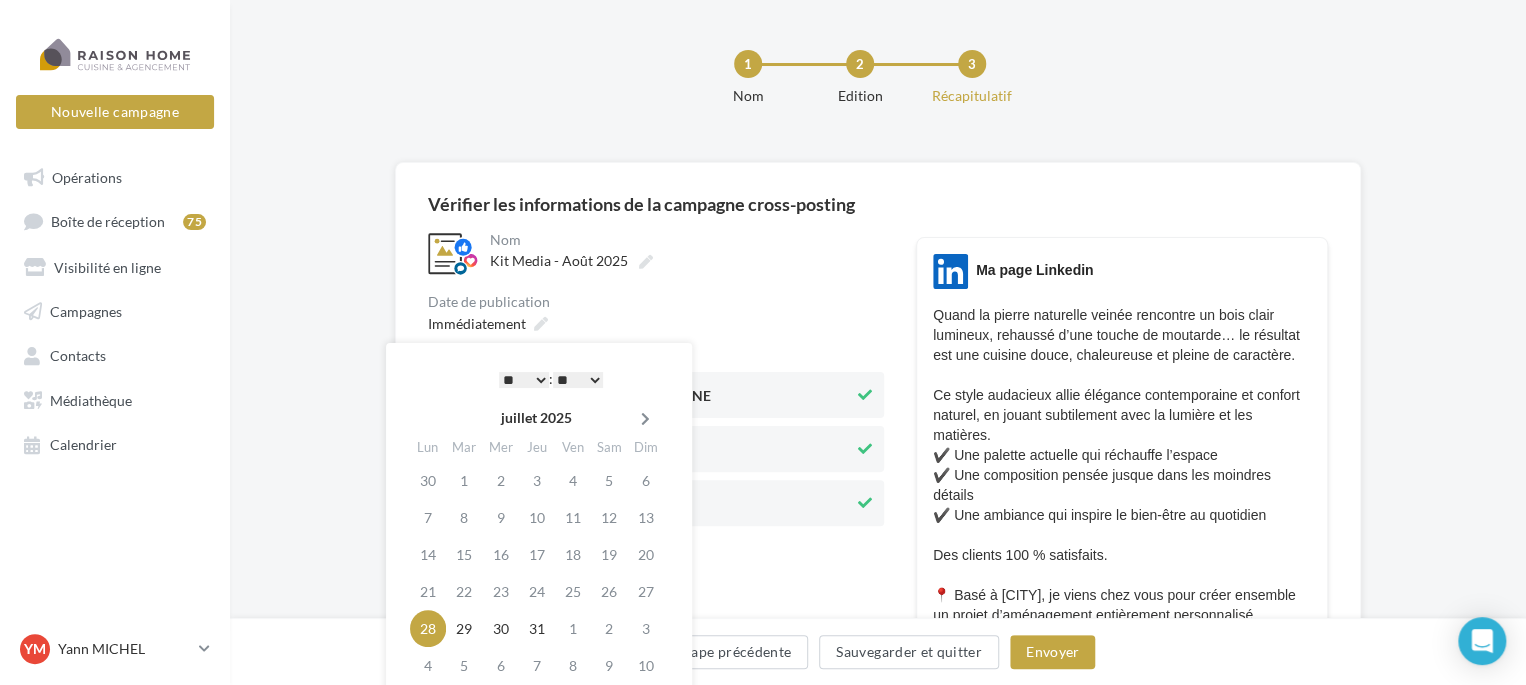click at bounding box center [645, 419] 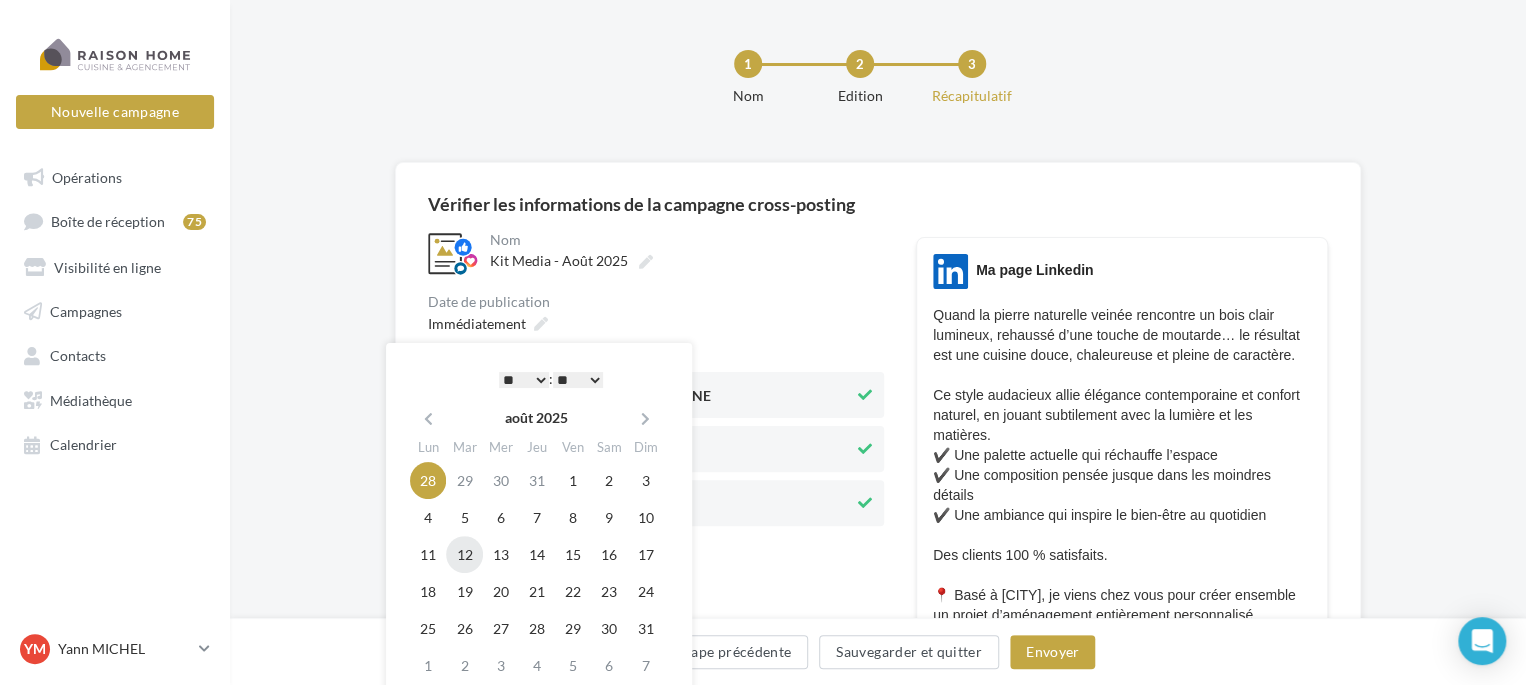 click on "12" at bounding box center [464, 554] 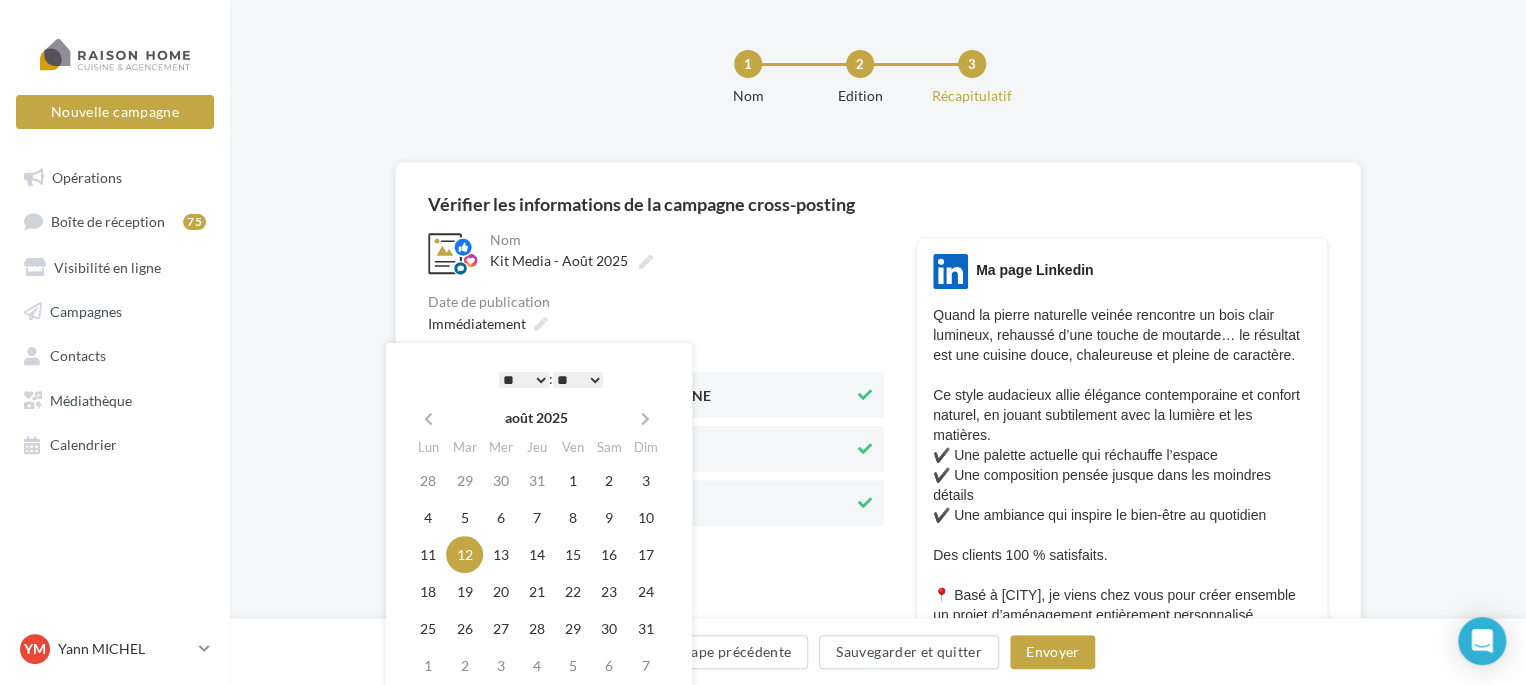 click on "* * * * * * * * * * ** ** ** ** ** ** ** ** ** ** ** ** ** **" at bounding box center (524, 380) 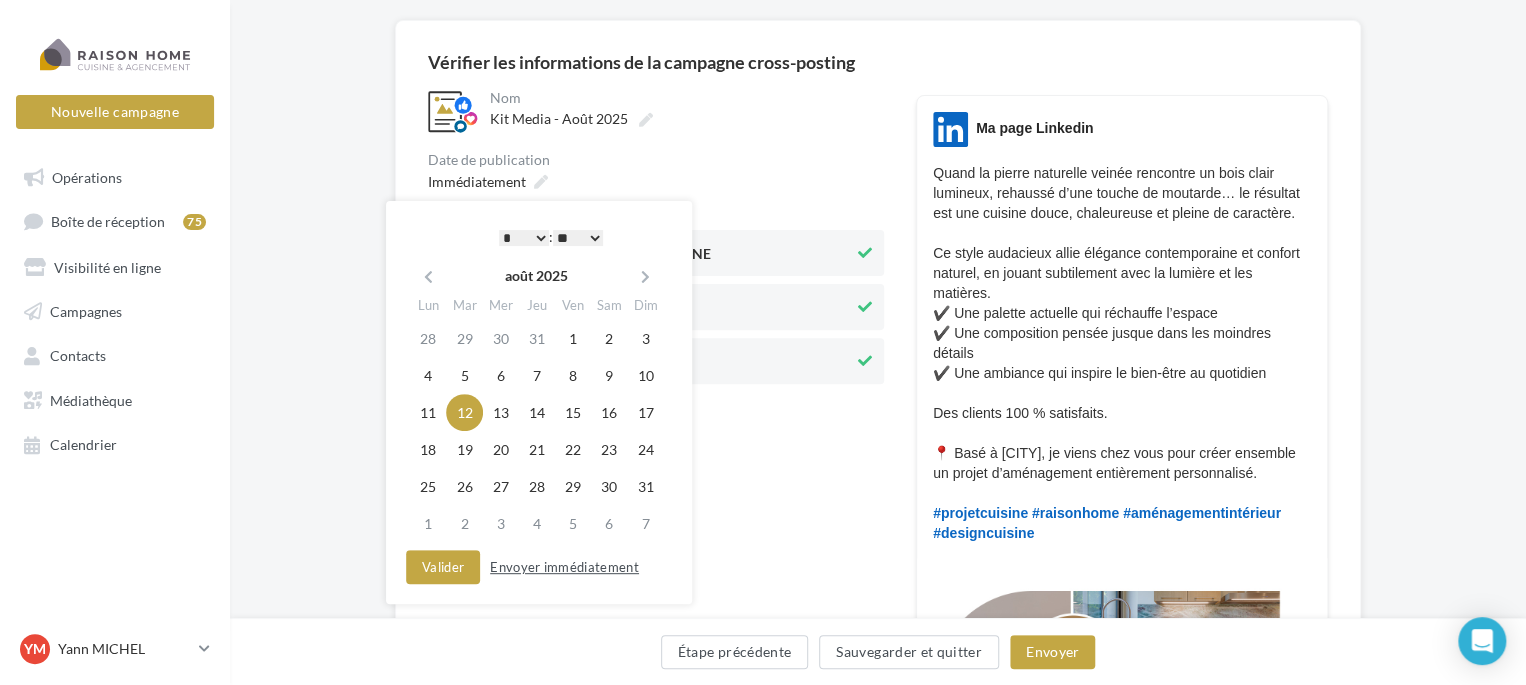 scroll, scrollTop: 306, scrollLeft: 0, axis: vertical 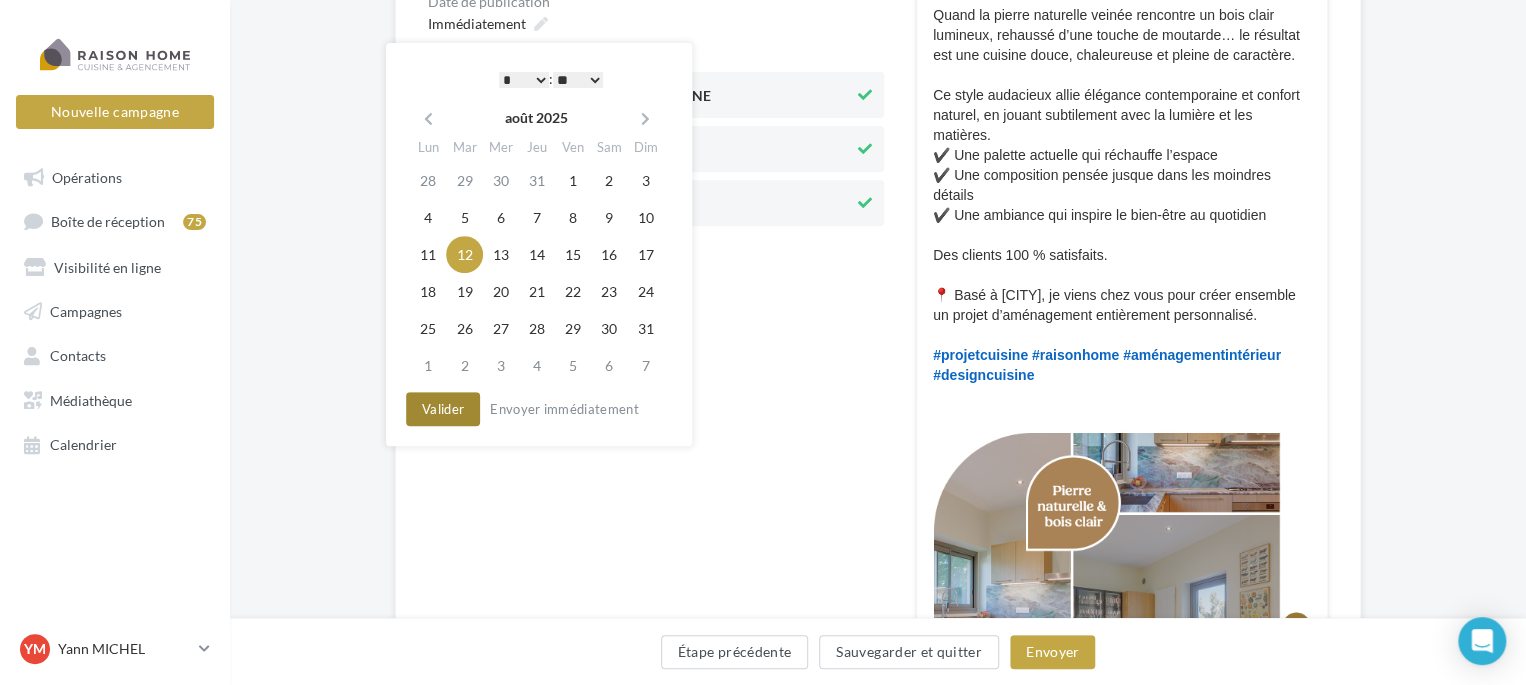 click on "Valider" at bounding box center [443, 409] 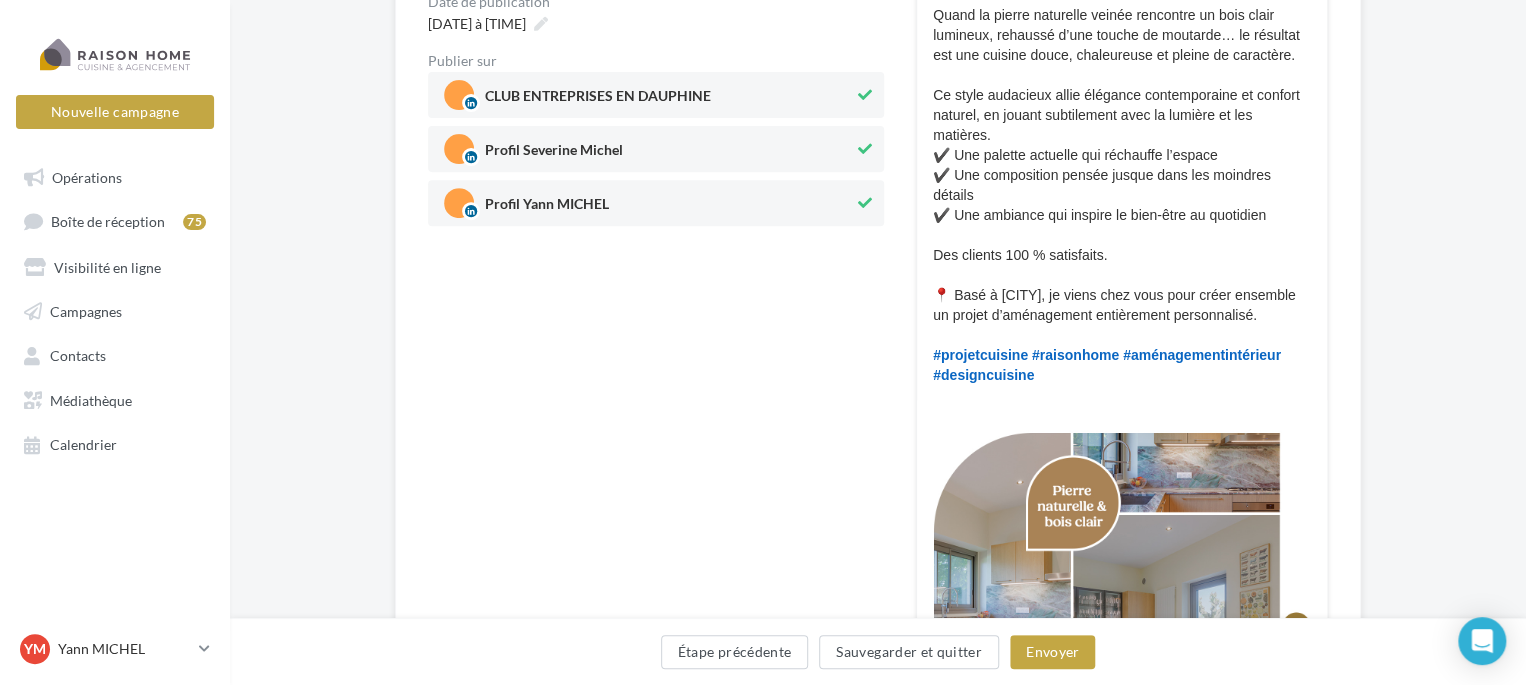 click at bounding box center [865, 149] 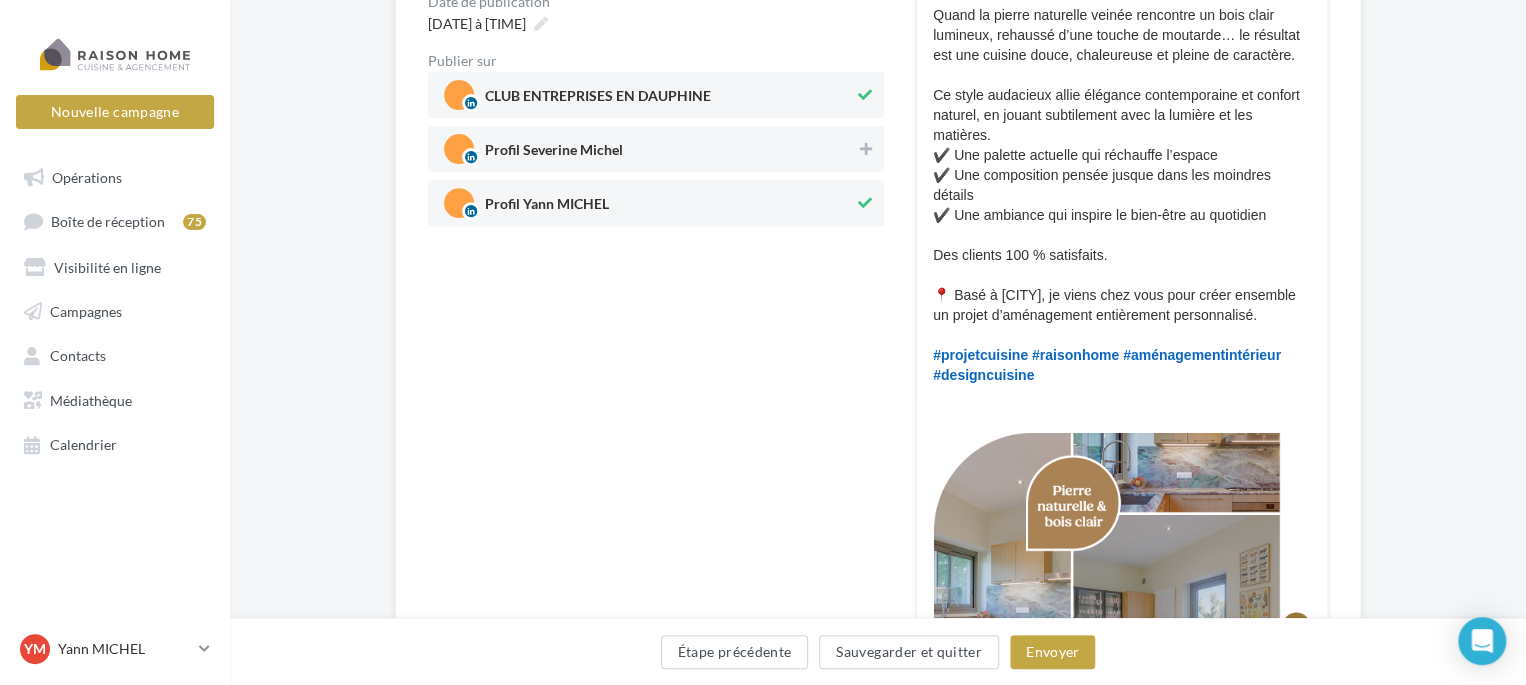click at bounding box center [865, 95] 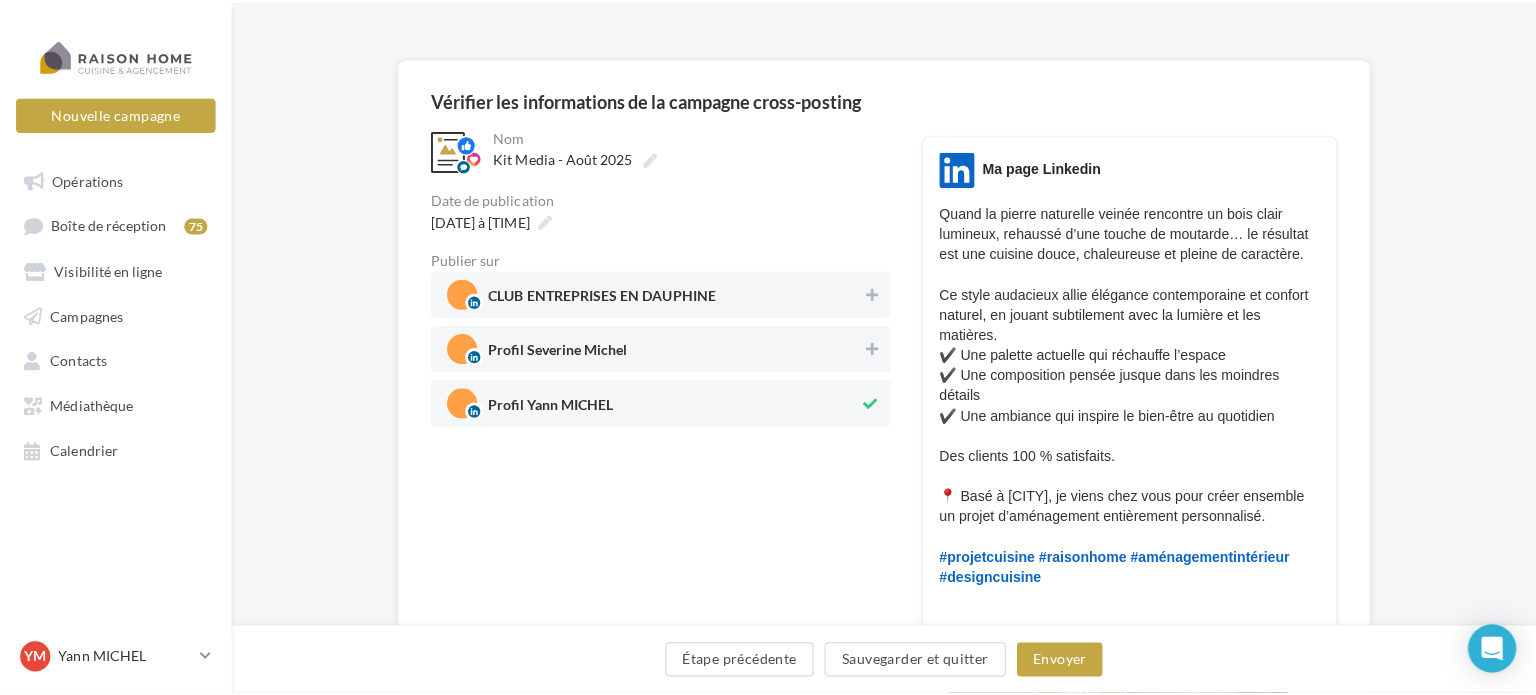 scroll, scrollTop: 109, scrollLeft: 0, axis: vertical 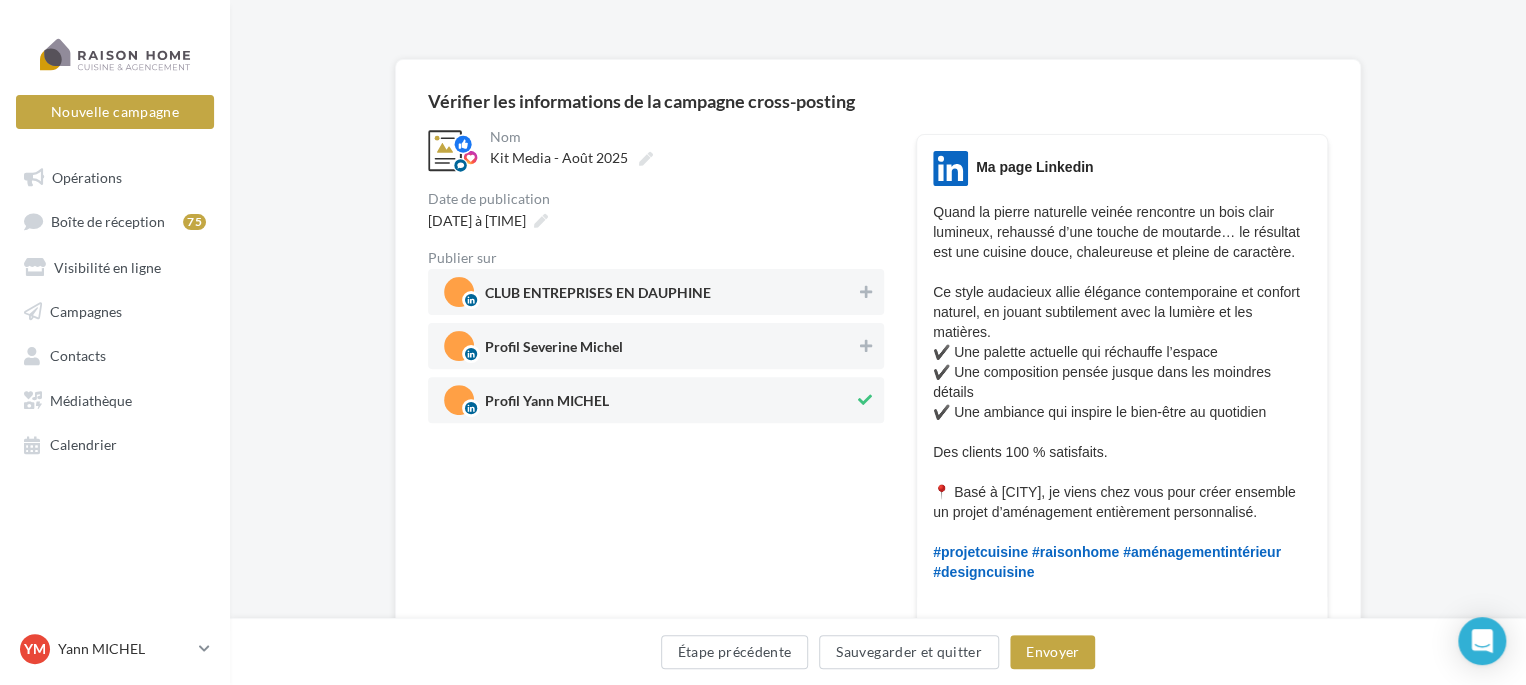 drag, startPoint x: 1269, startPoint y: 317, endPoint x: 934, endPoint y: 211, distance: 351.37018 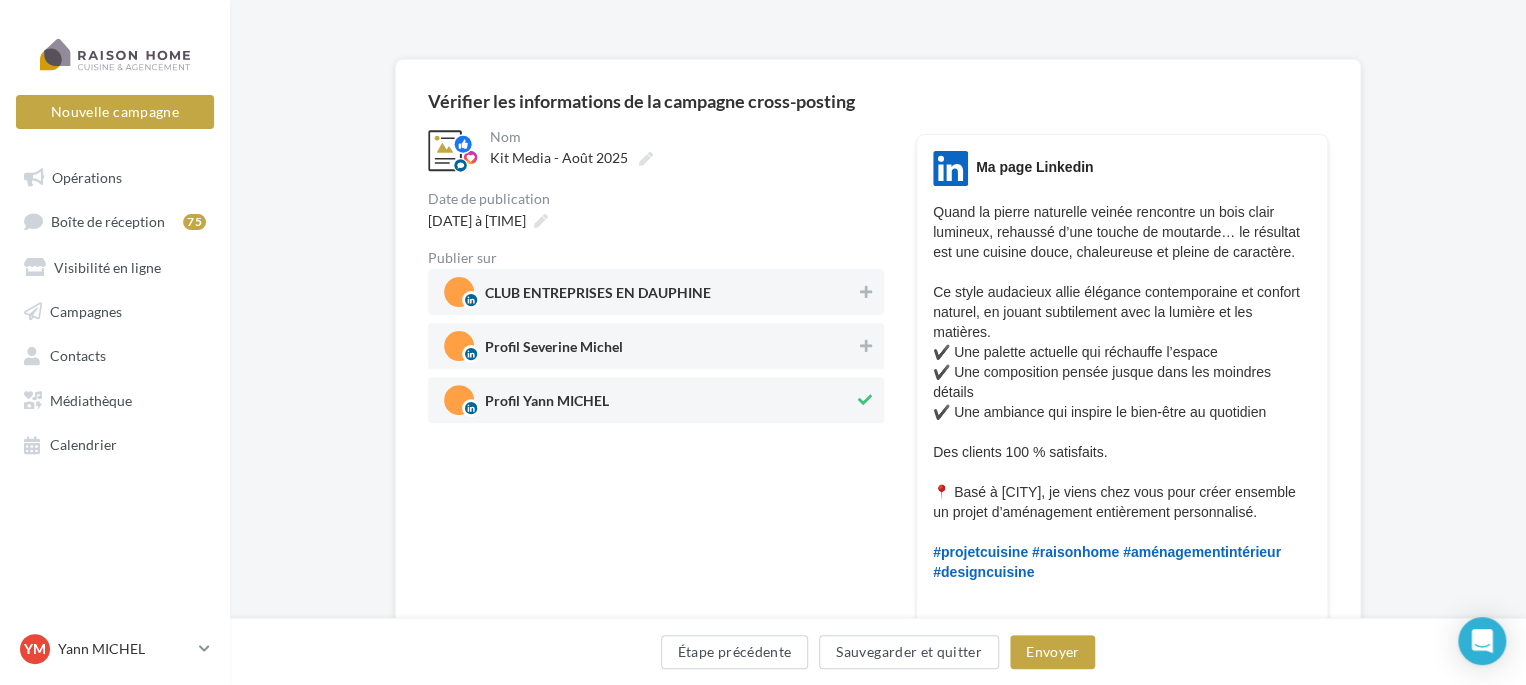 click on "Quand la pierre naturelle veinée rencontre un bois clair lumineux, rehaussé d’une touche de moutarde… le résultat est une cuisine douce, chaleureuse et pleine de caractère. Ce style audacieux allie élégance contemporaine et confort naturel, en jouant subtilement avec la lumière et les matières. ✔️ Une palette actuelle qui réchauffe l’espace ✔️ Une composition pensée jusque dans les moindres détails ✔️ Une ambiance qui inspire le bien-être au quotidien Des clients 100 % satisfaits. 📍 Basé à Morestel, je viens chez vous pour créer ensemble un projet d’aménagement entièrement personnalisé. #projetcuisine   #raisonhome   #aménagementintérieur   #designcuisine" at bounding box center [1122, 392] 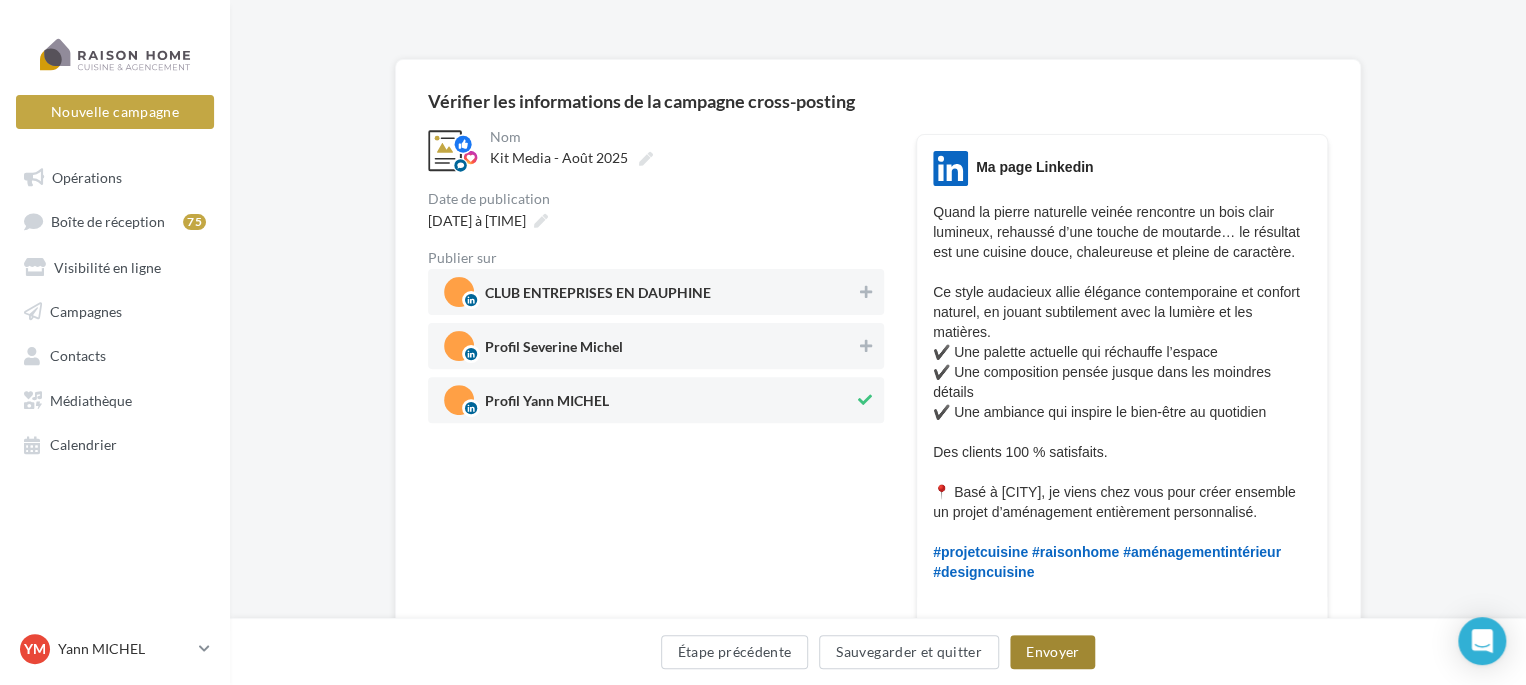 click on "Envoyer" at bounding box center (1052, 652) 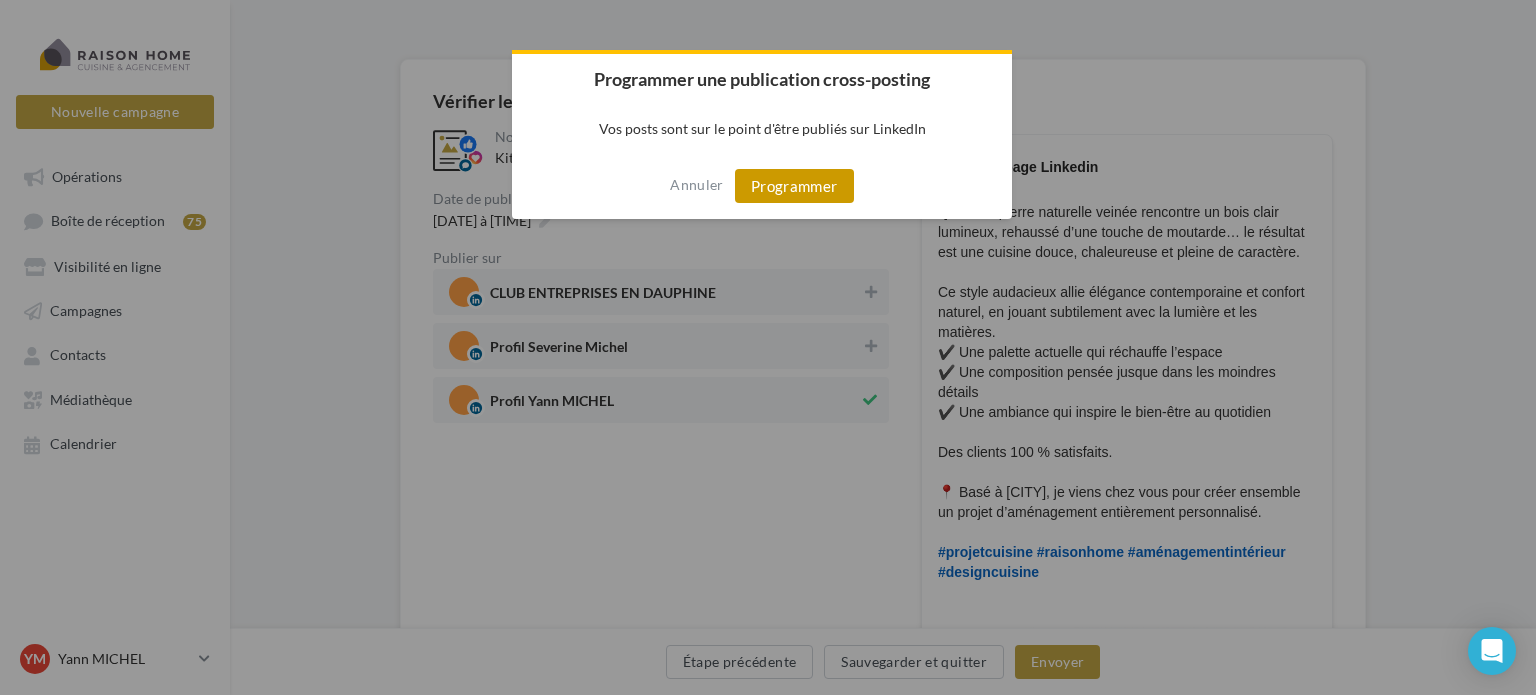 click on "Programmer" at bounding box center (794, 186) 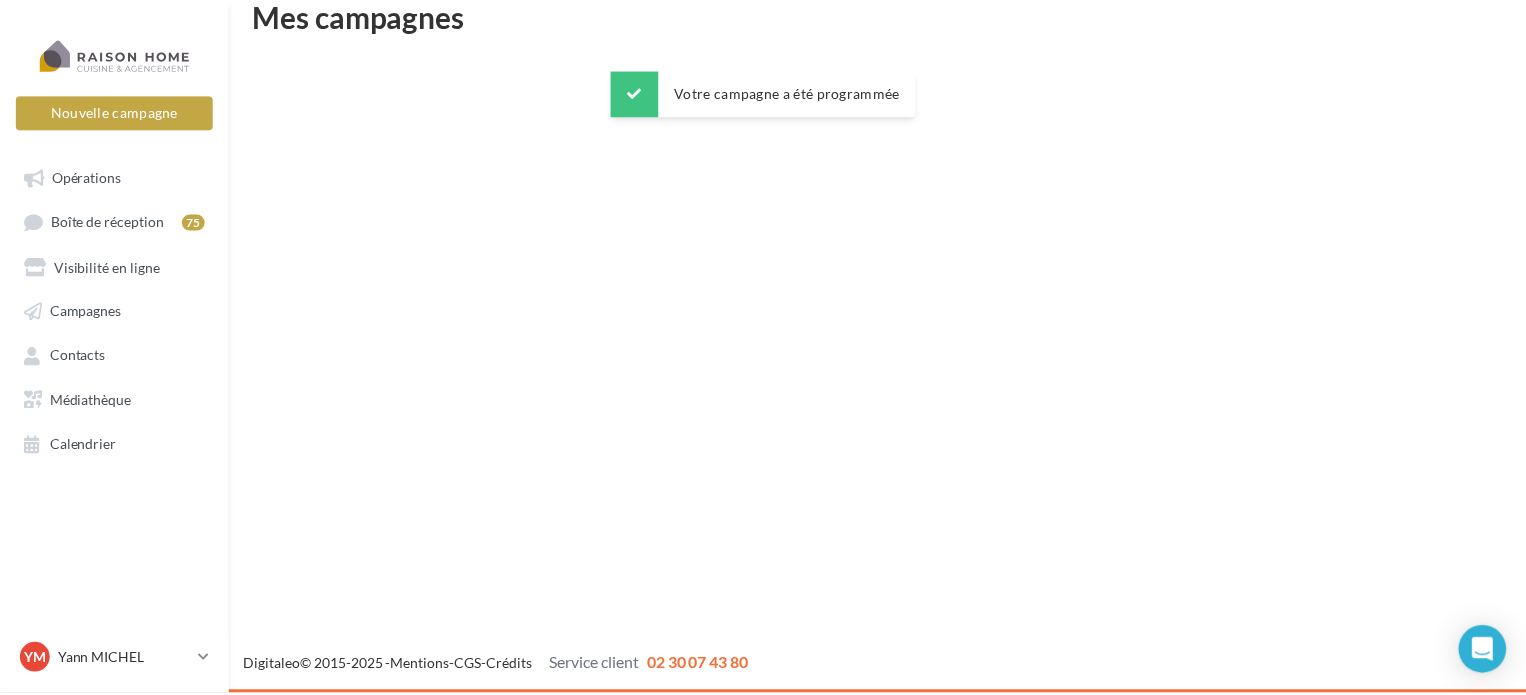 scroll, scrollTop: 32, scrollLeft: 0, axis: vertical 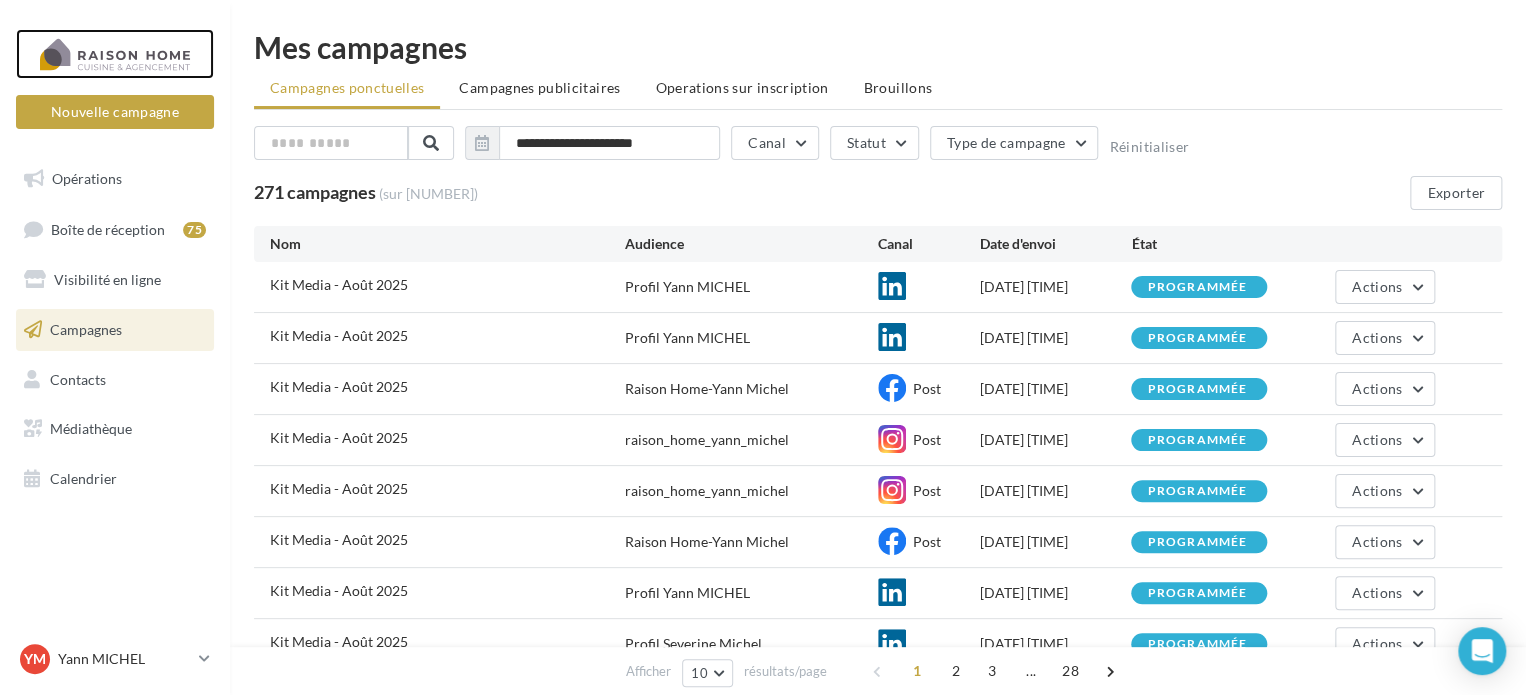 click at bounding box center (115, 54) 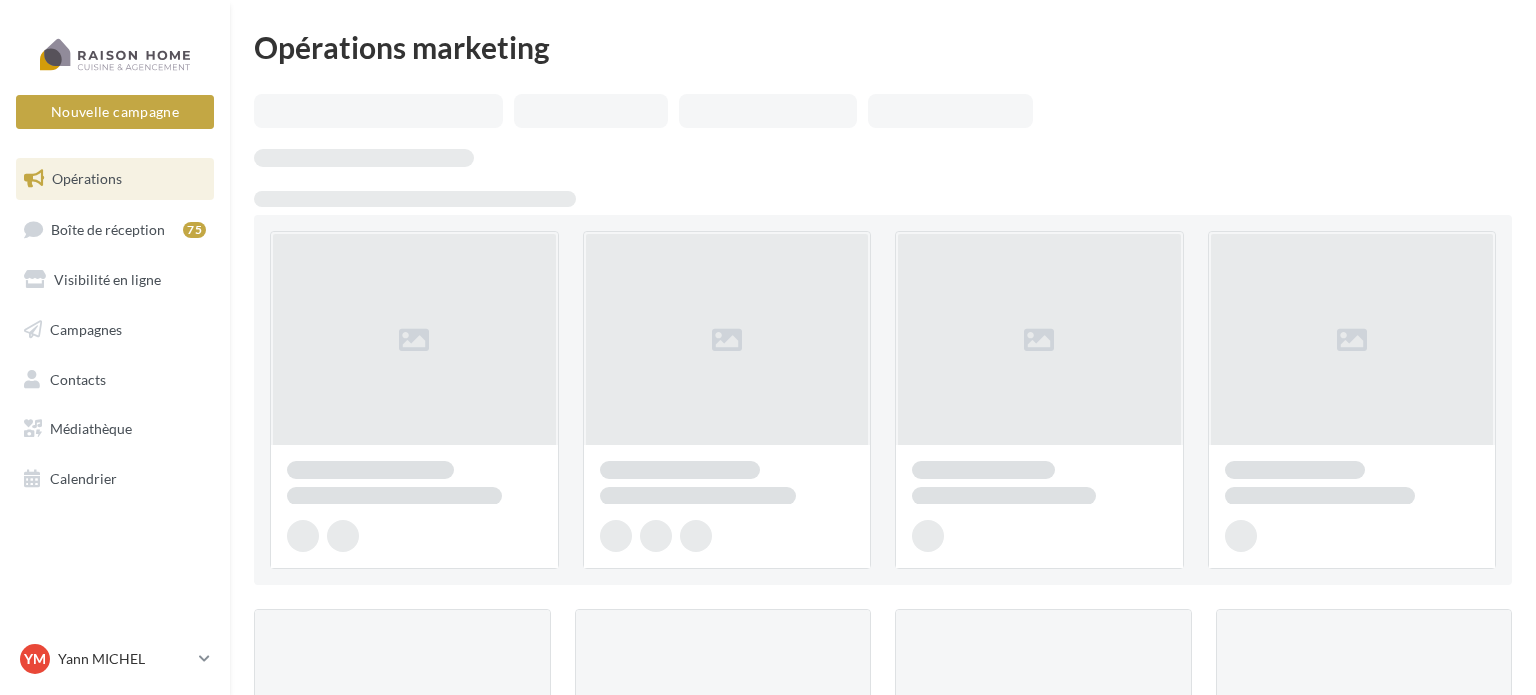 scroll, scrollTop: 0, scrollLeft: 0, axis: both 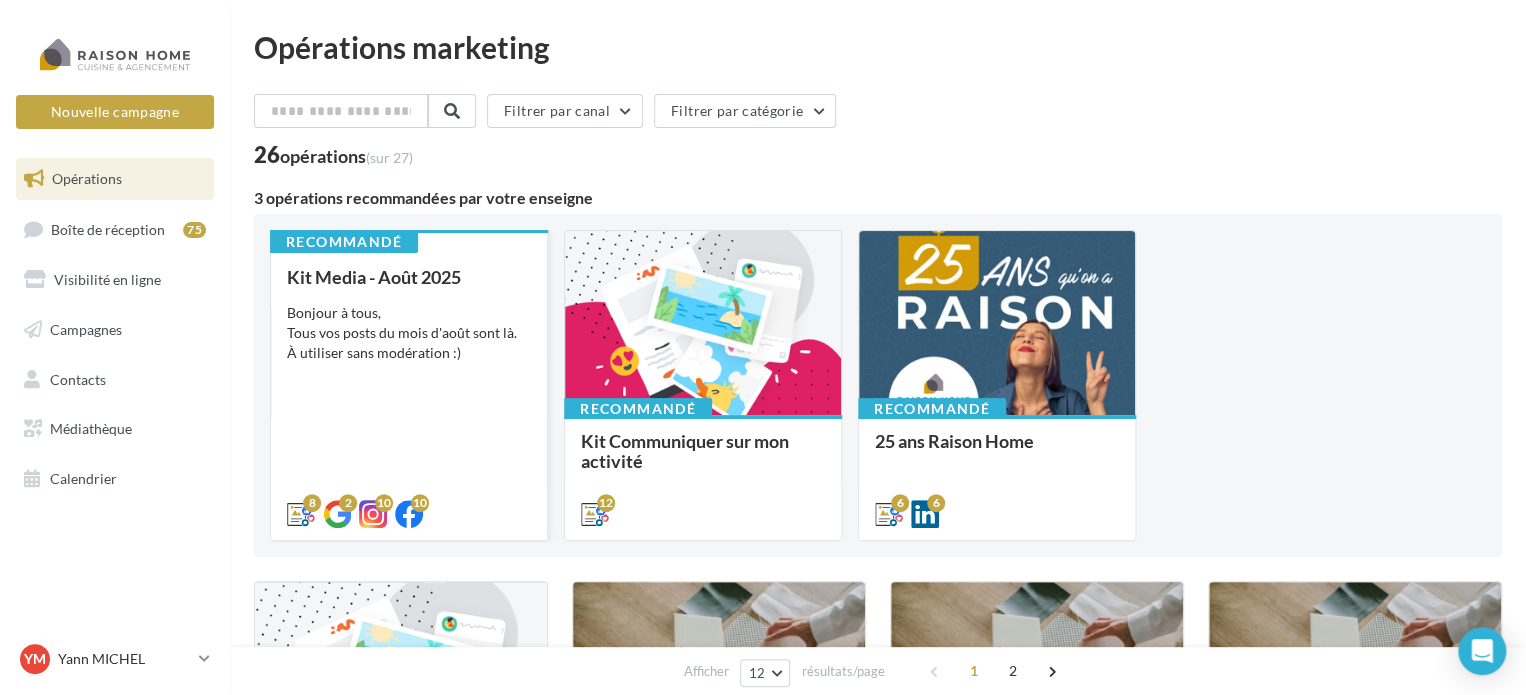 click on "Bonjour à tous,
Tous vos posts du mois d'août sont là.
À utiliser sans modération :)" at bounding box center (409, 333) 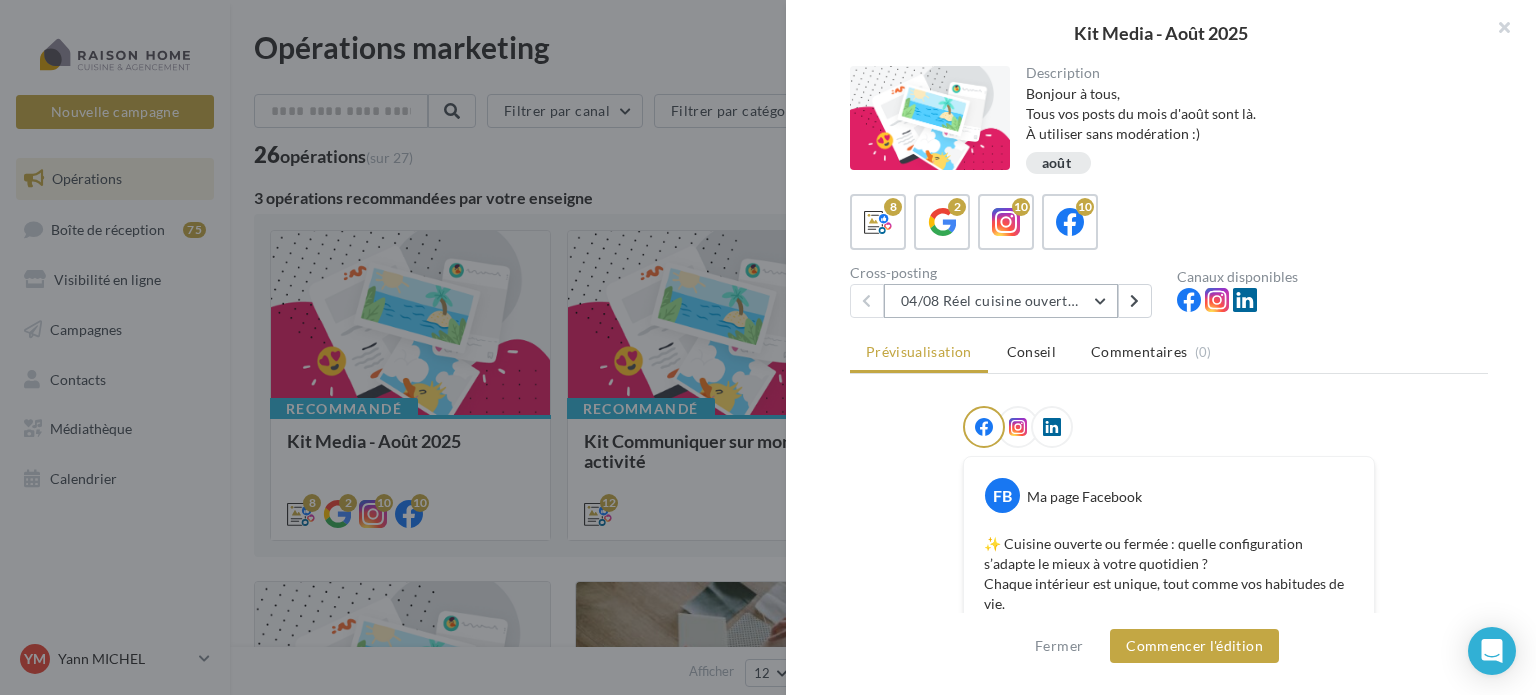 click on "04/08 Réel cuisine ouverte ou fermée" at bounding box center [1001, 301] 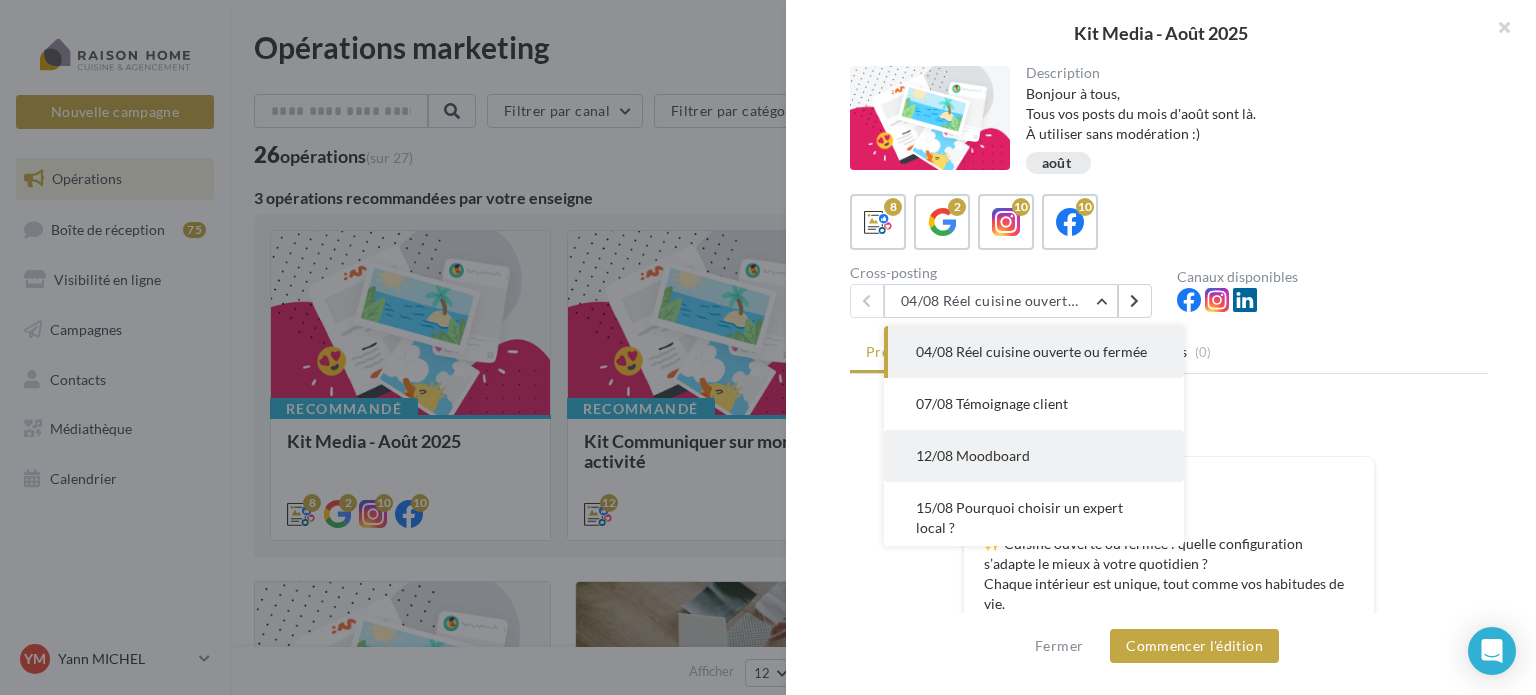 click on "12/08 Moodboard" at bounding box center (1034, 456) 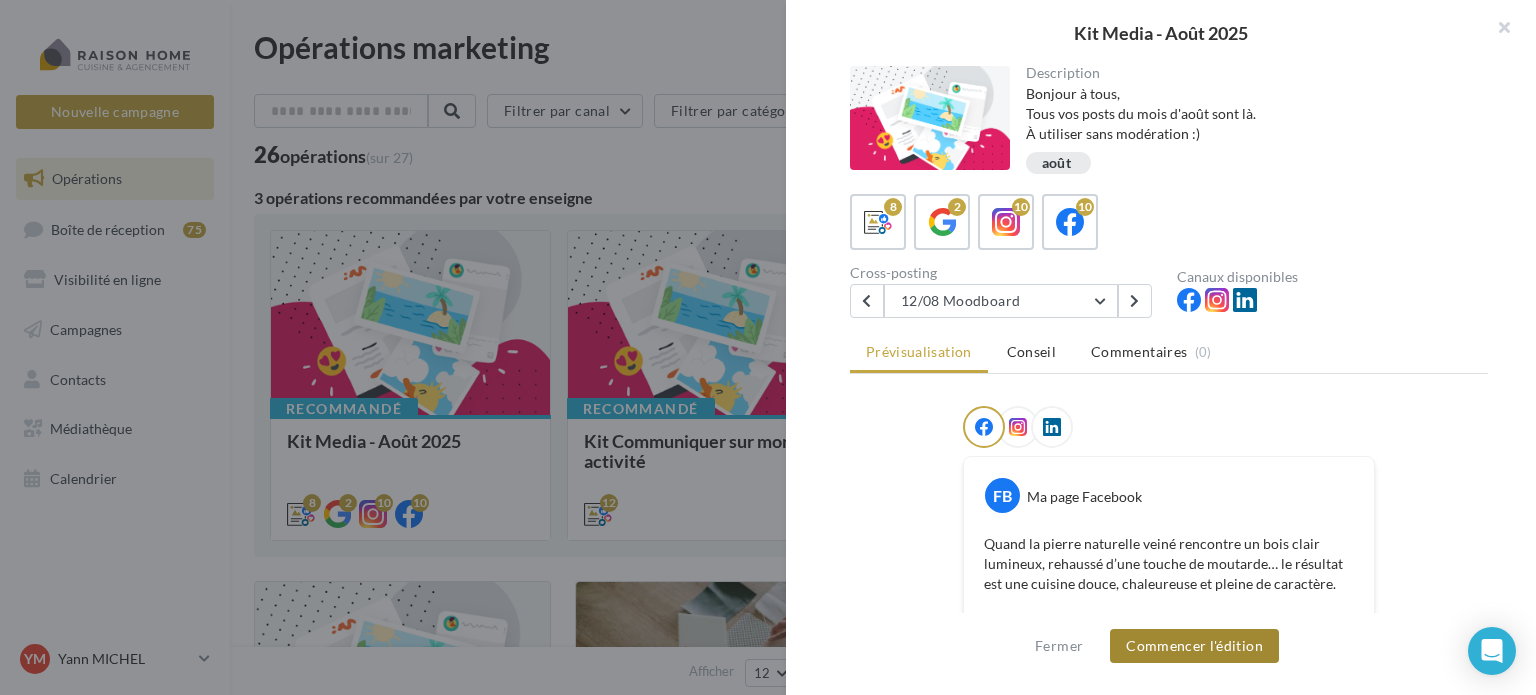 click on "Commencer l'édition" at bounding box center (1194, 646) 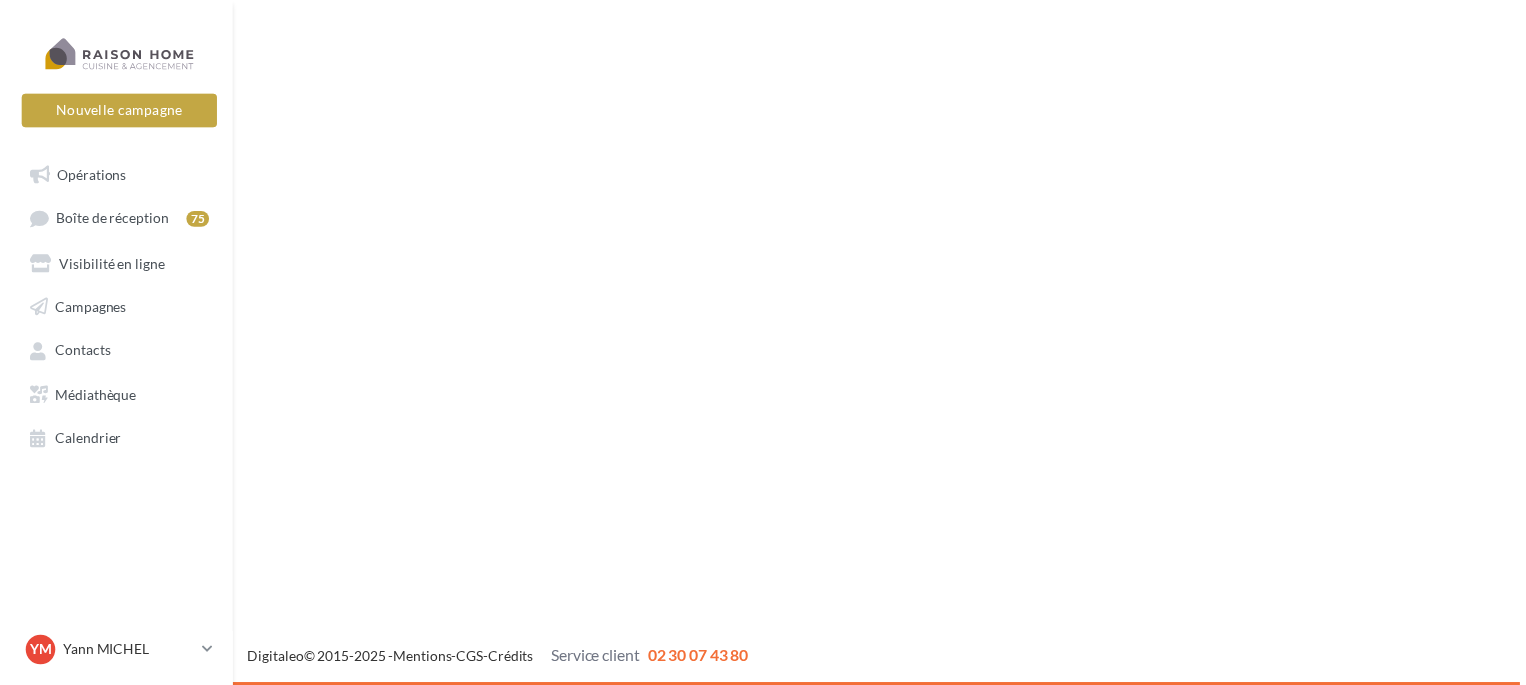 scroll, scrollTop: 0, scrollLeft: 0, axis: both 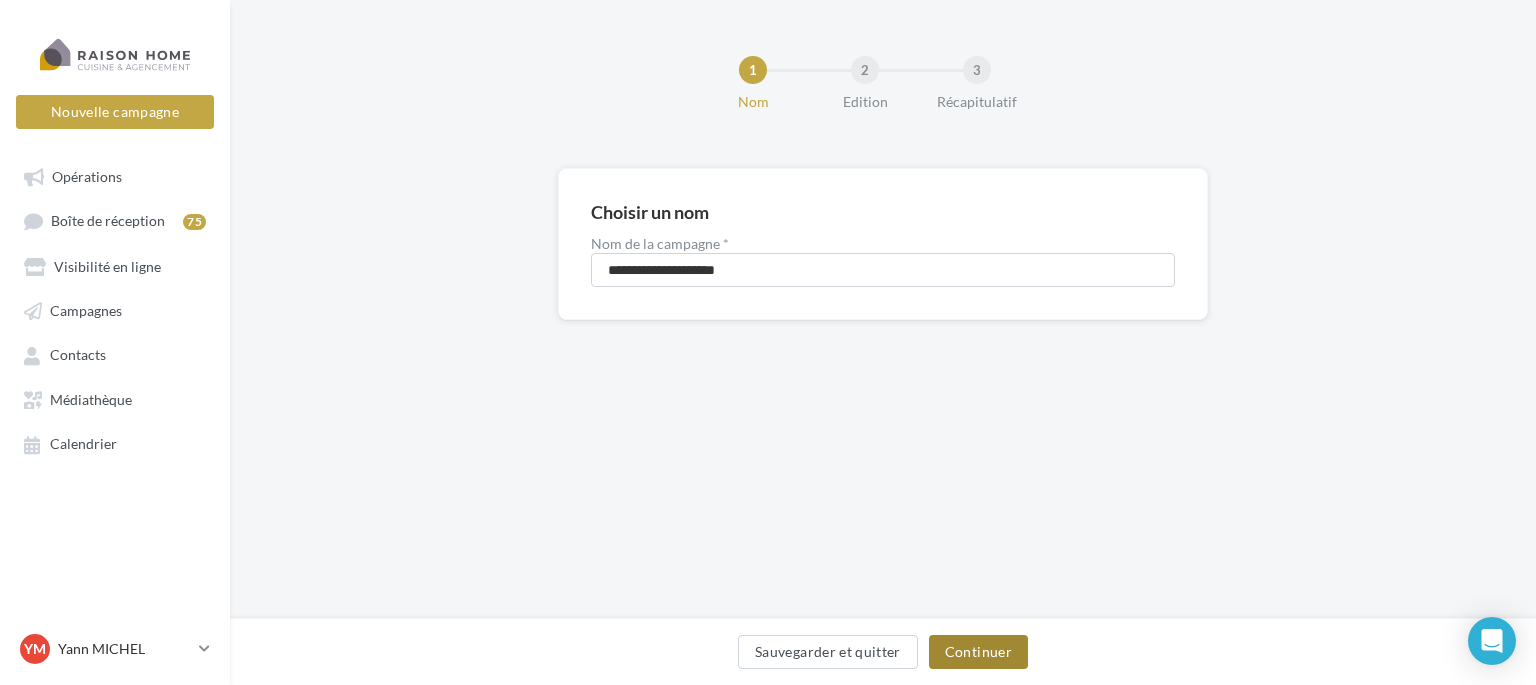 click on "Continuer" at bounding box center (978, 652) 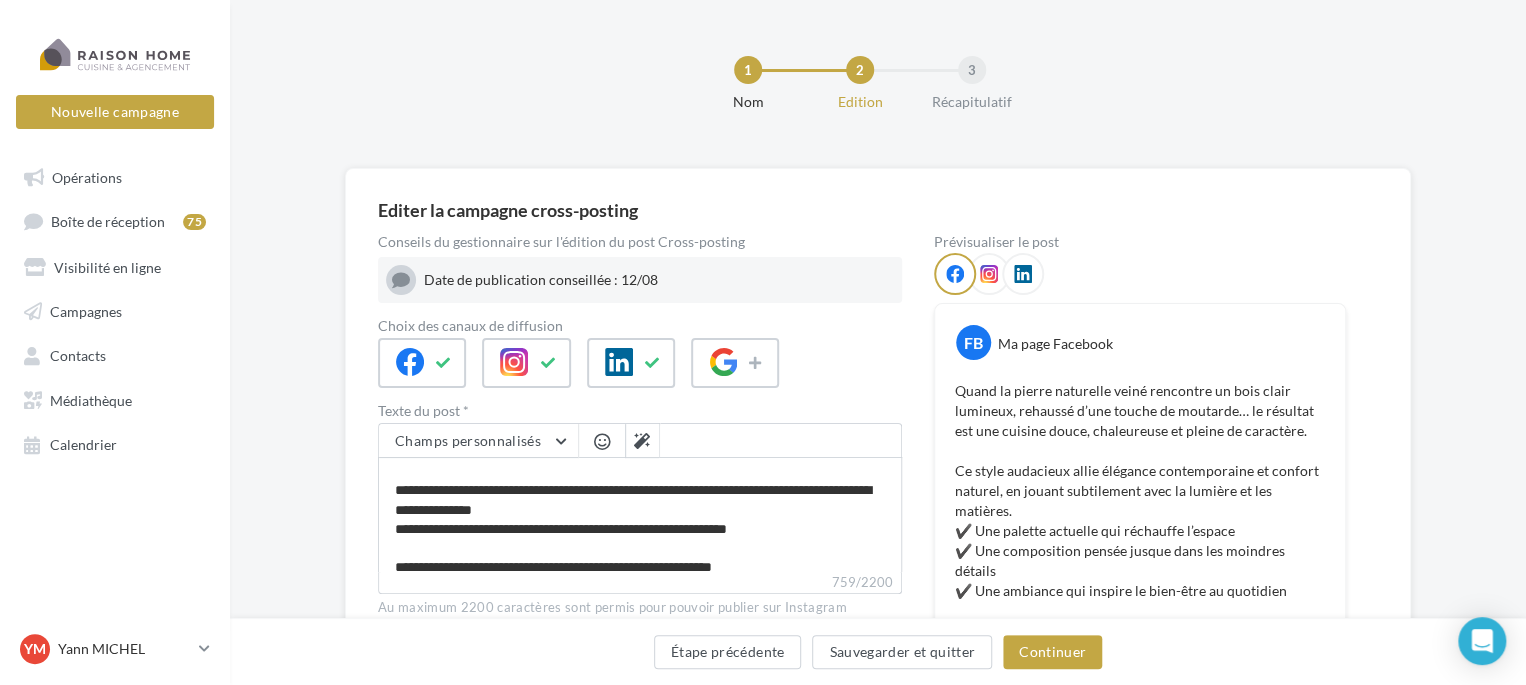 scroll, scrollTop: 190, scrollLeft: 0, axis: vertical 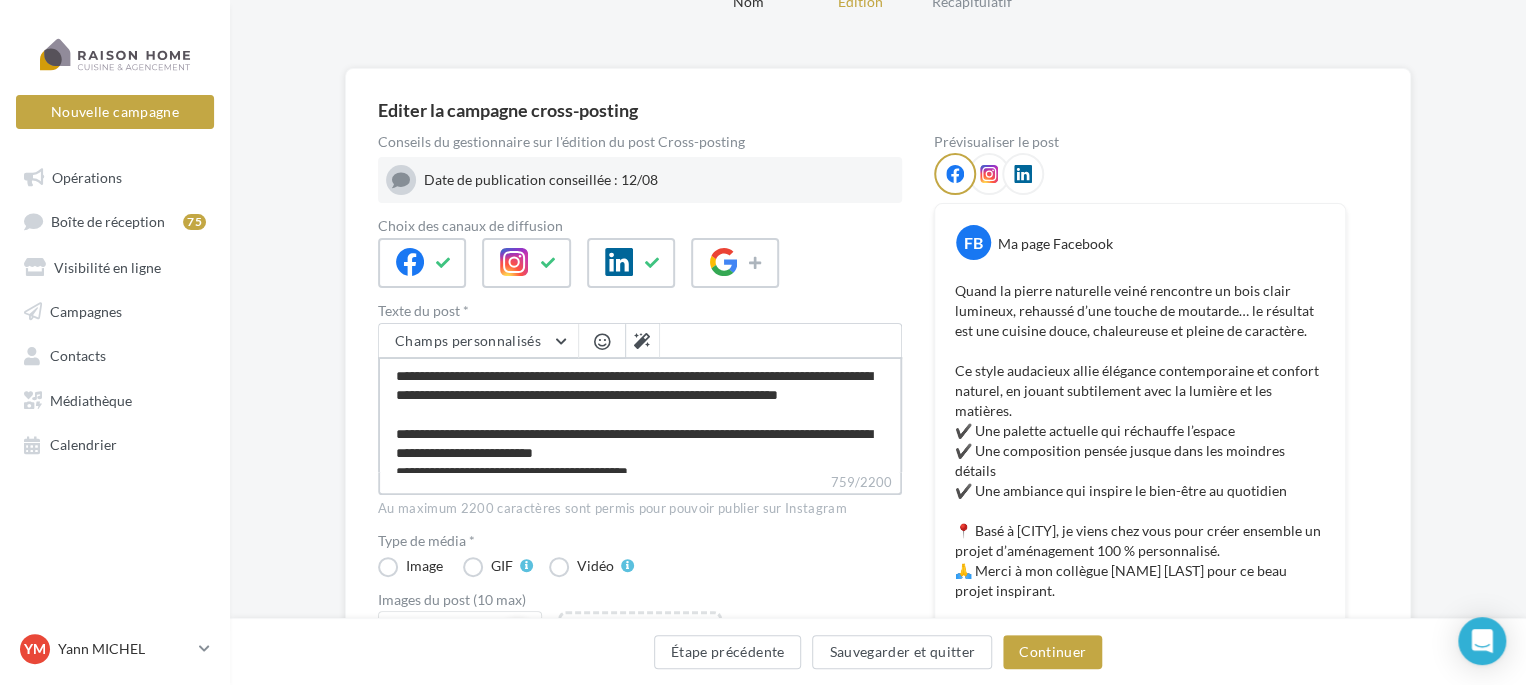 drag, startPoint x: 820, startPoint y: 454, endPoint x: 168, endPoint y: 240, distance: 686.22156 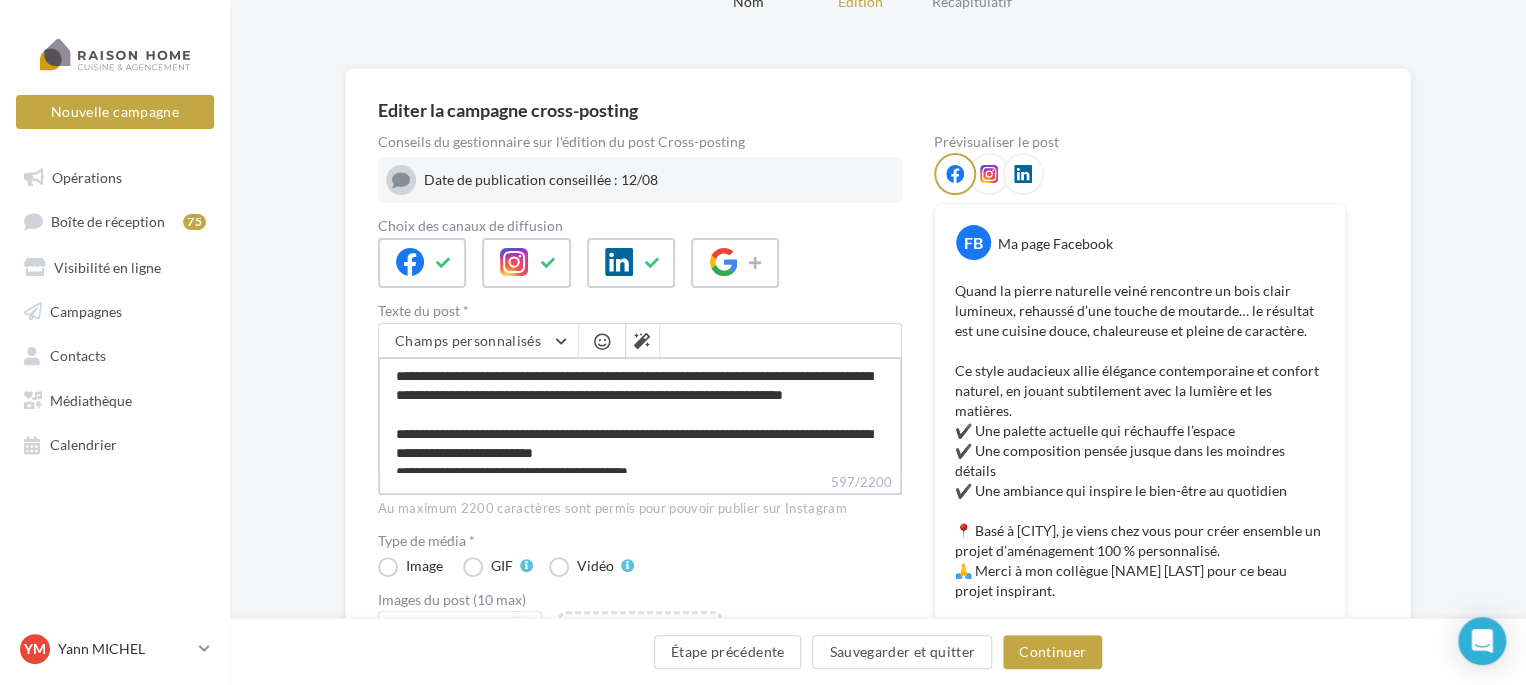 type on "**********" 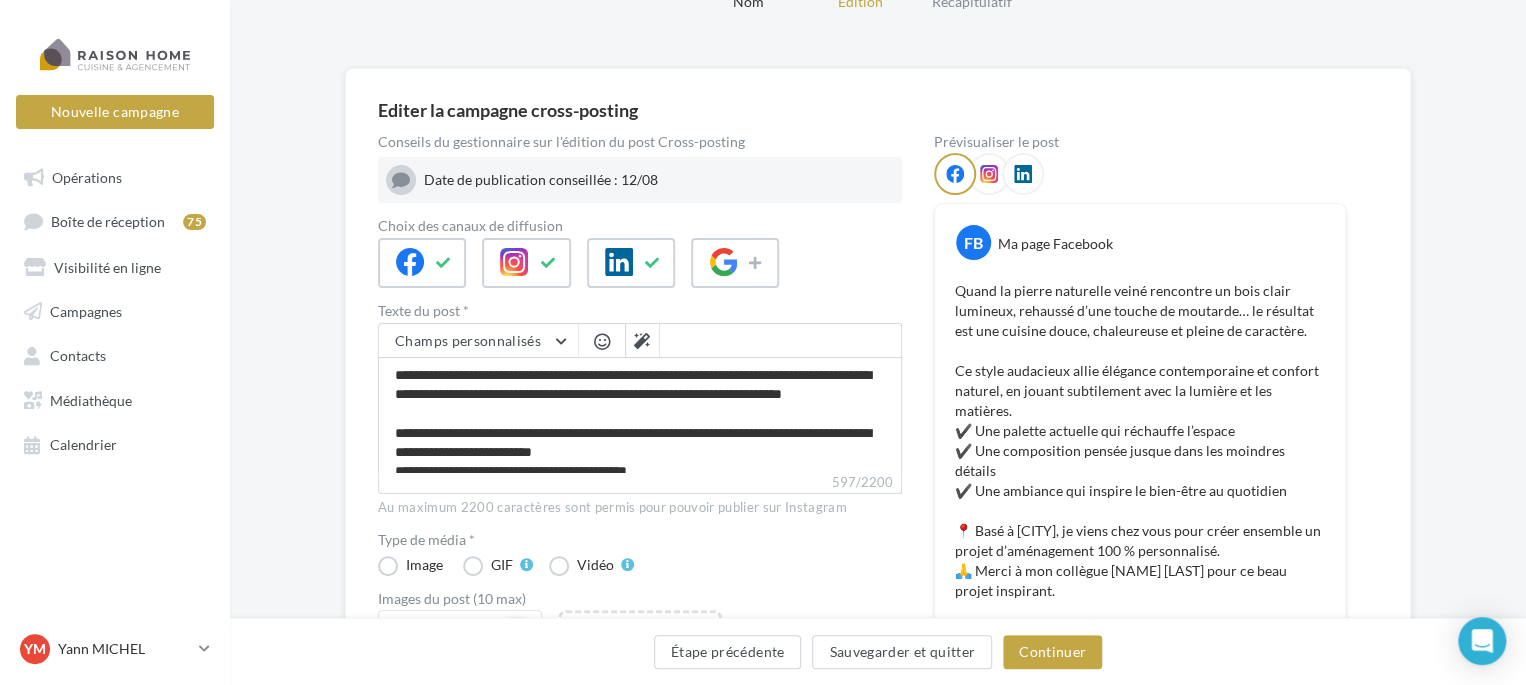 scroll, scrollTop: 161, scrollLeft: 0, axis: vertical 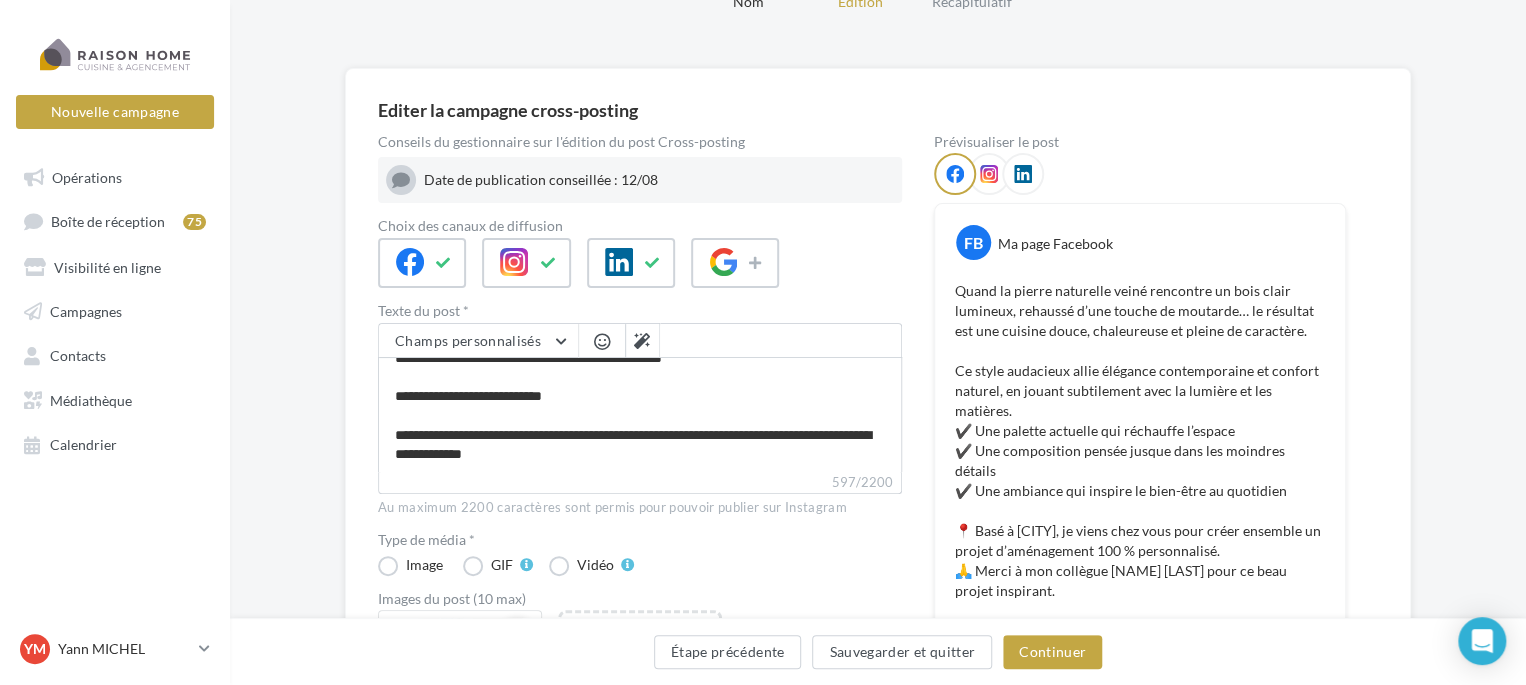 drag, startPoint x: 168, startPoint y: 240, endPoint x: 302, endPoint y: 311, distance: 151.64761 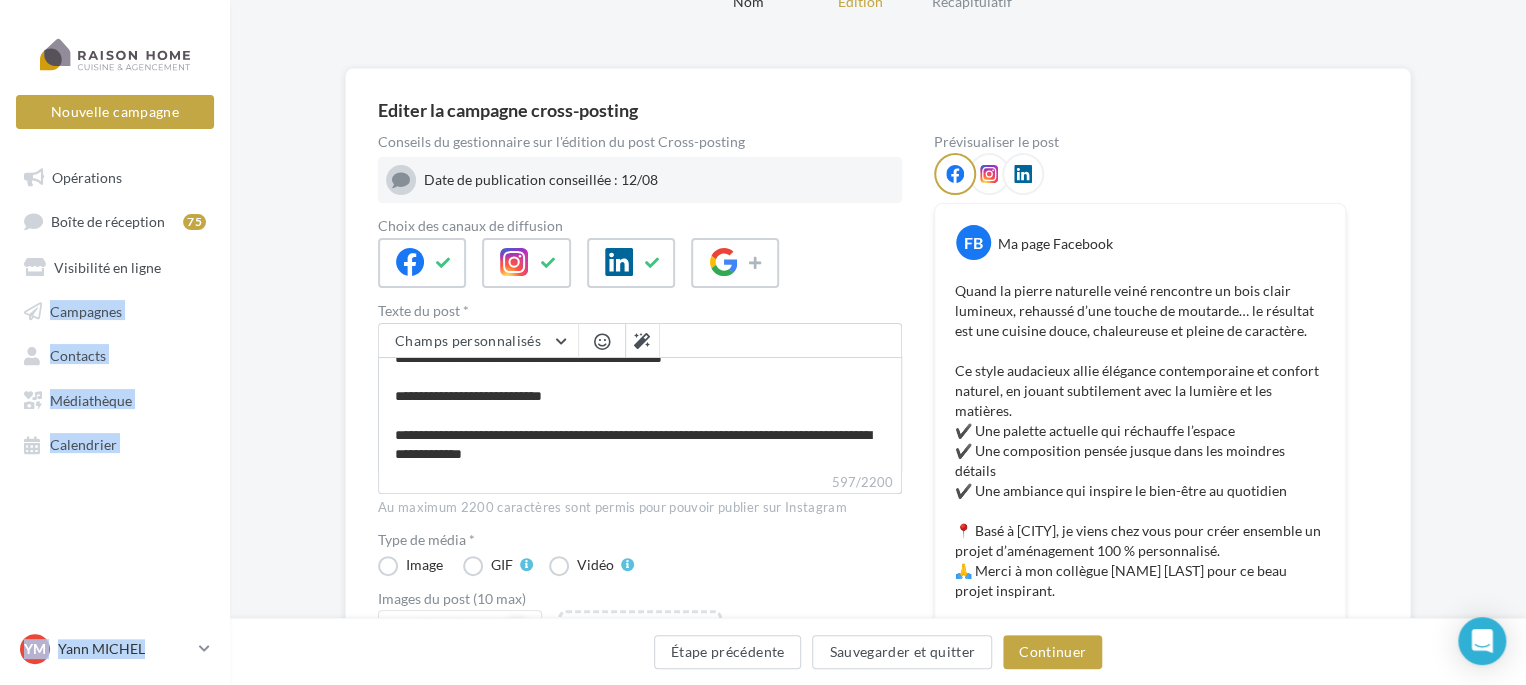 scroll, scrollTop: 171, scrollLeft: 0, axis: vertical 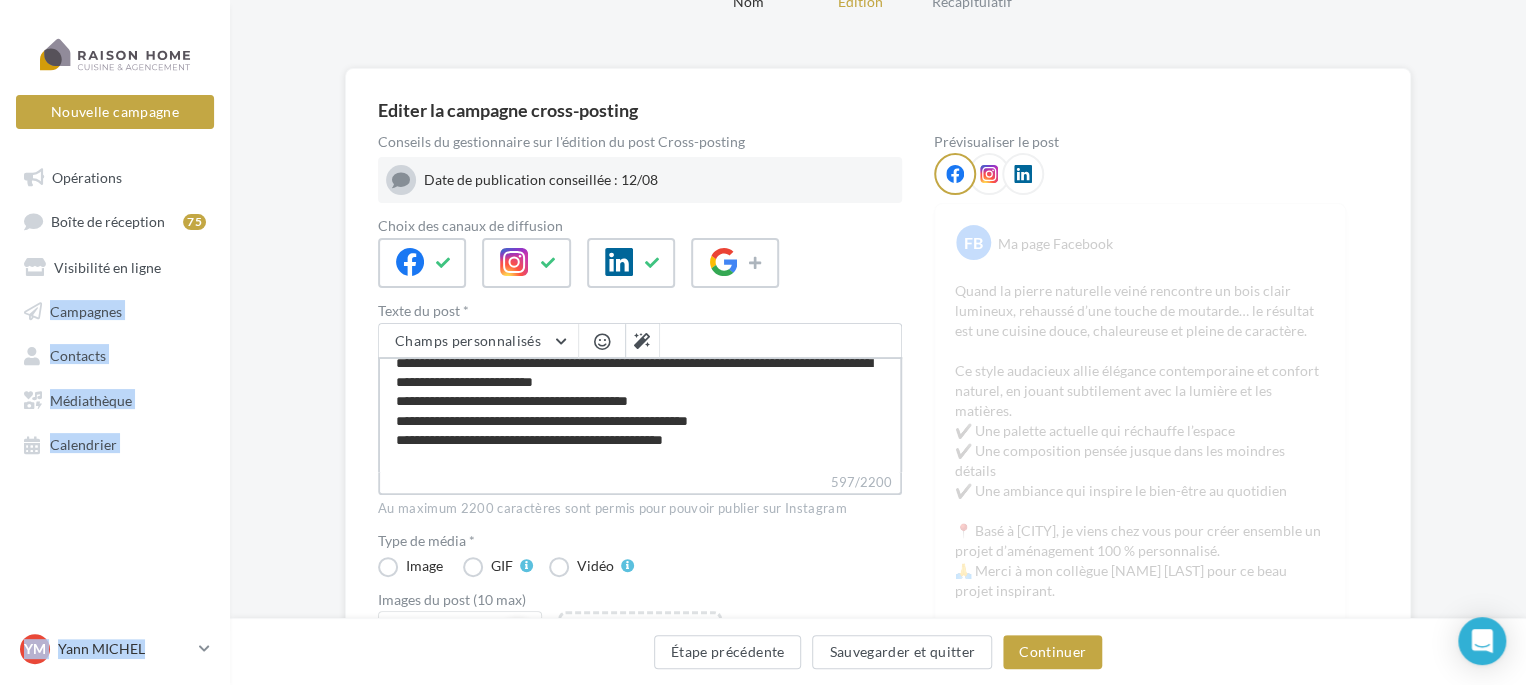 type on "**********" 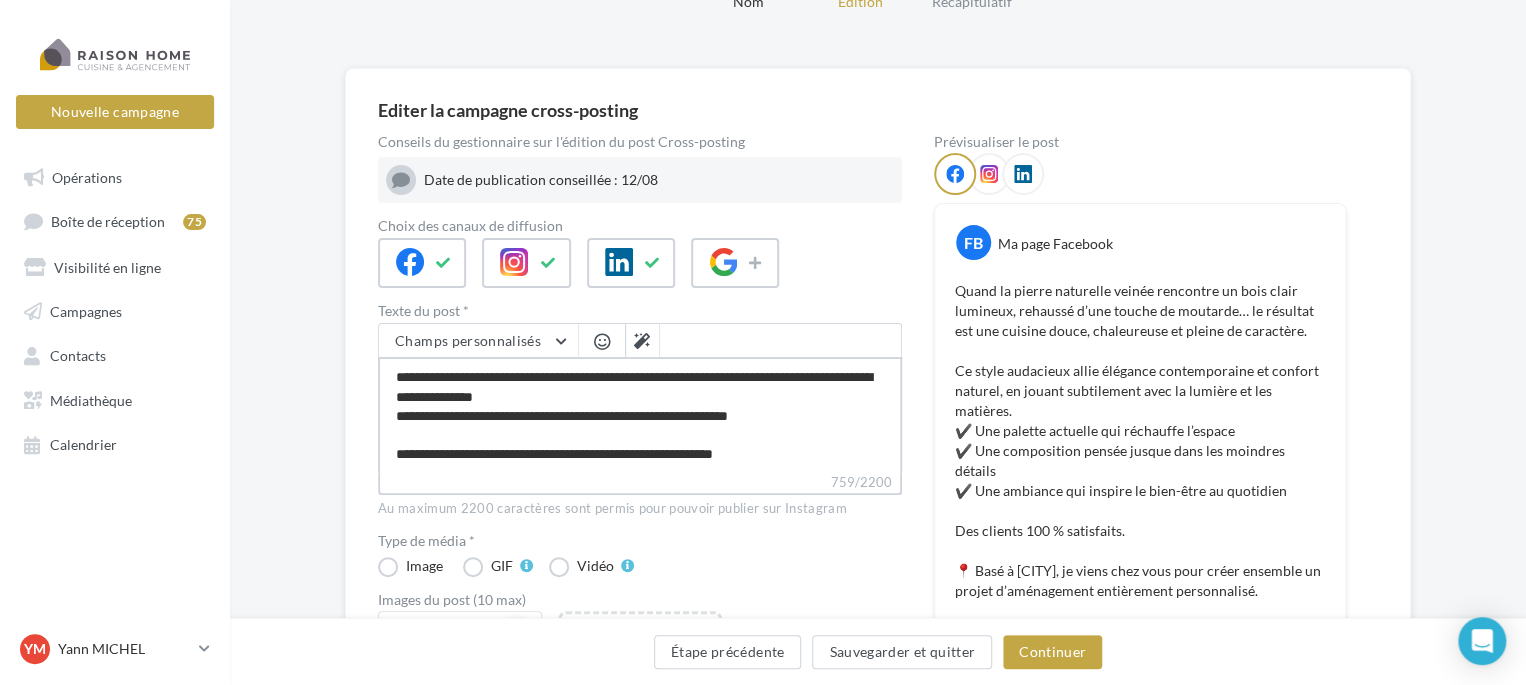 scroll, scrollTop: 191, scrollLeft: 0, axis: vertical 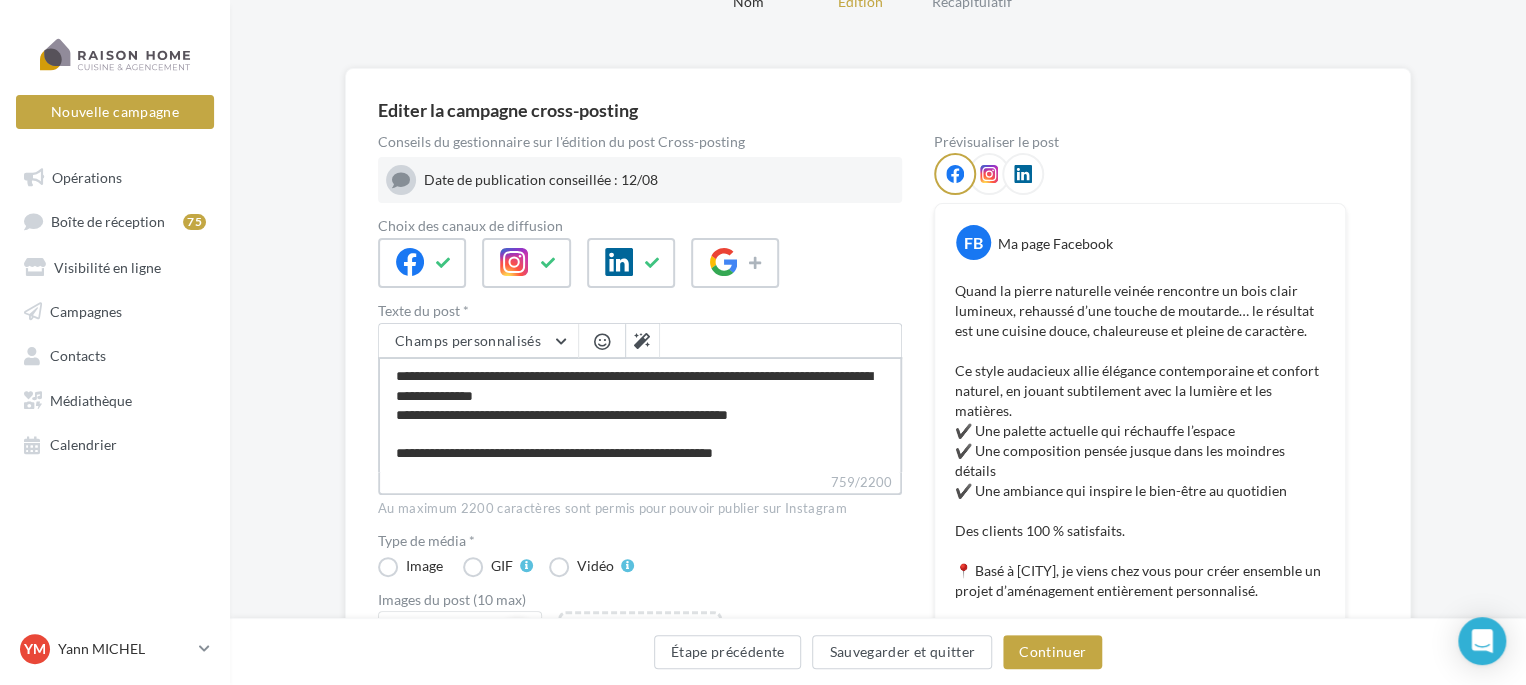 click on "**********" at bounding box center [640, 414] 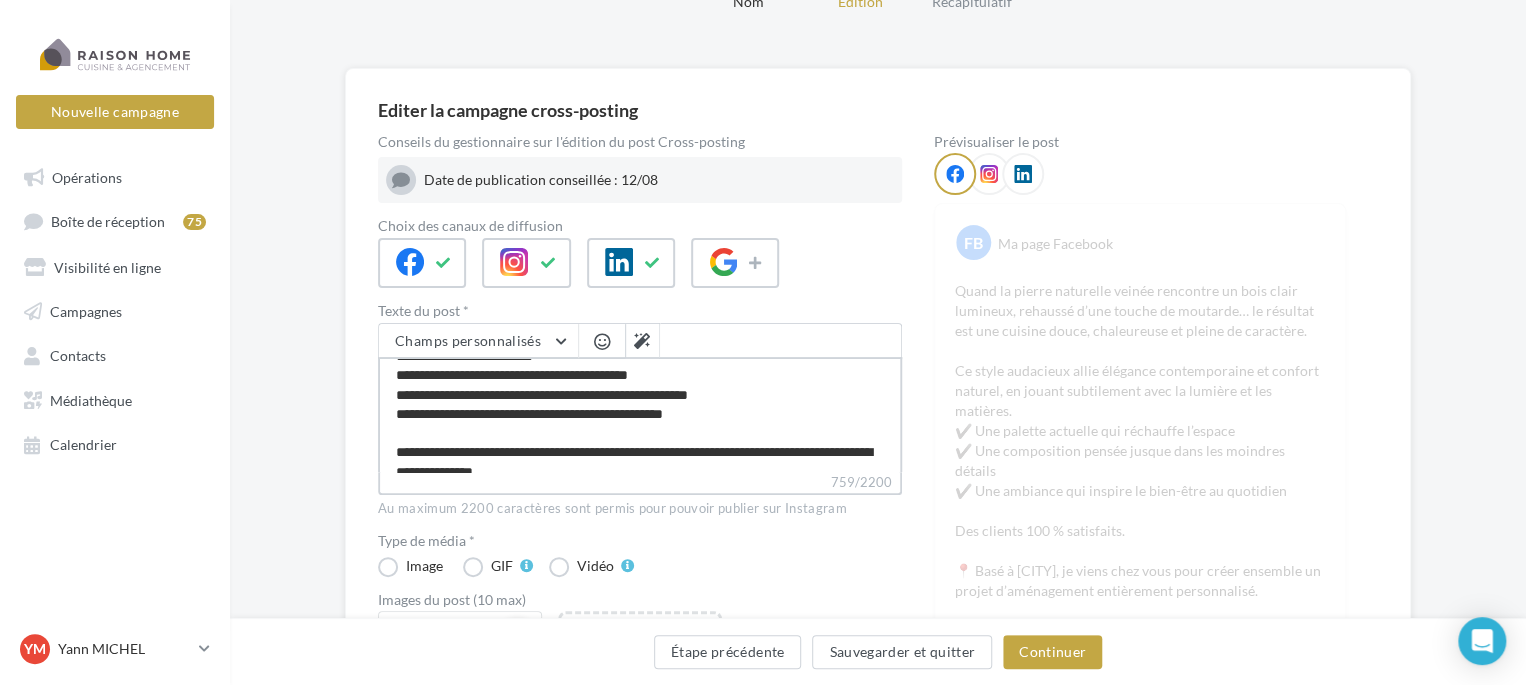 scroll, scrollTop: 0, scrollLeft: 0, axis: both 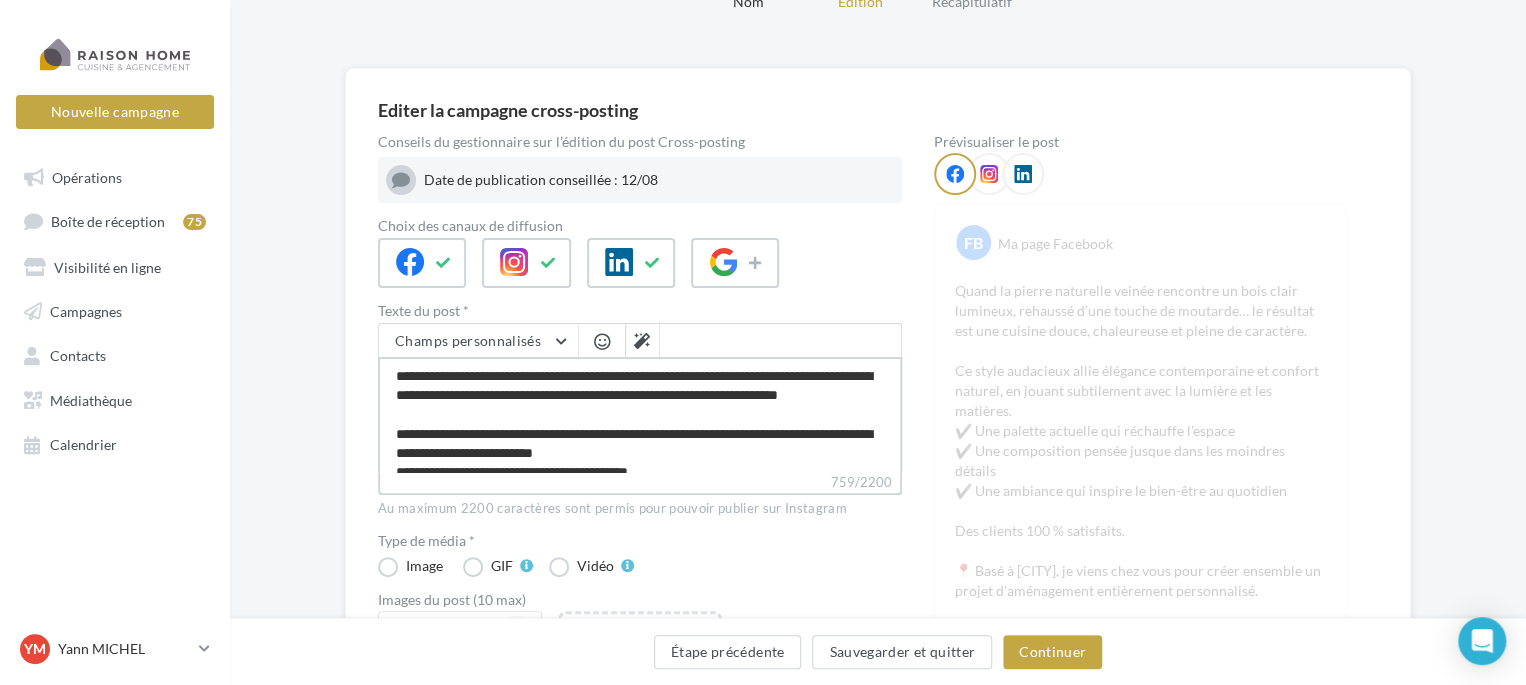 drag, startPoint x: 811, startPoint y: 413, endPoint x: 325, endPoint y: 306, distance: 497.63943 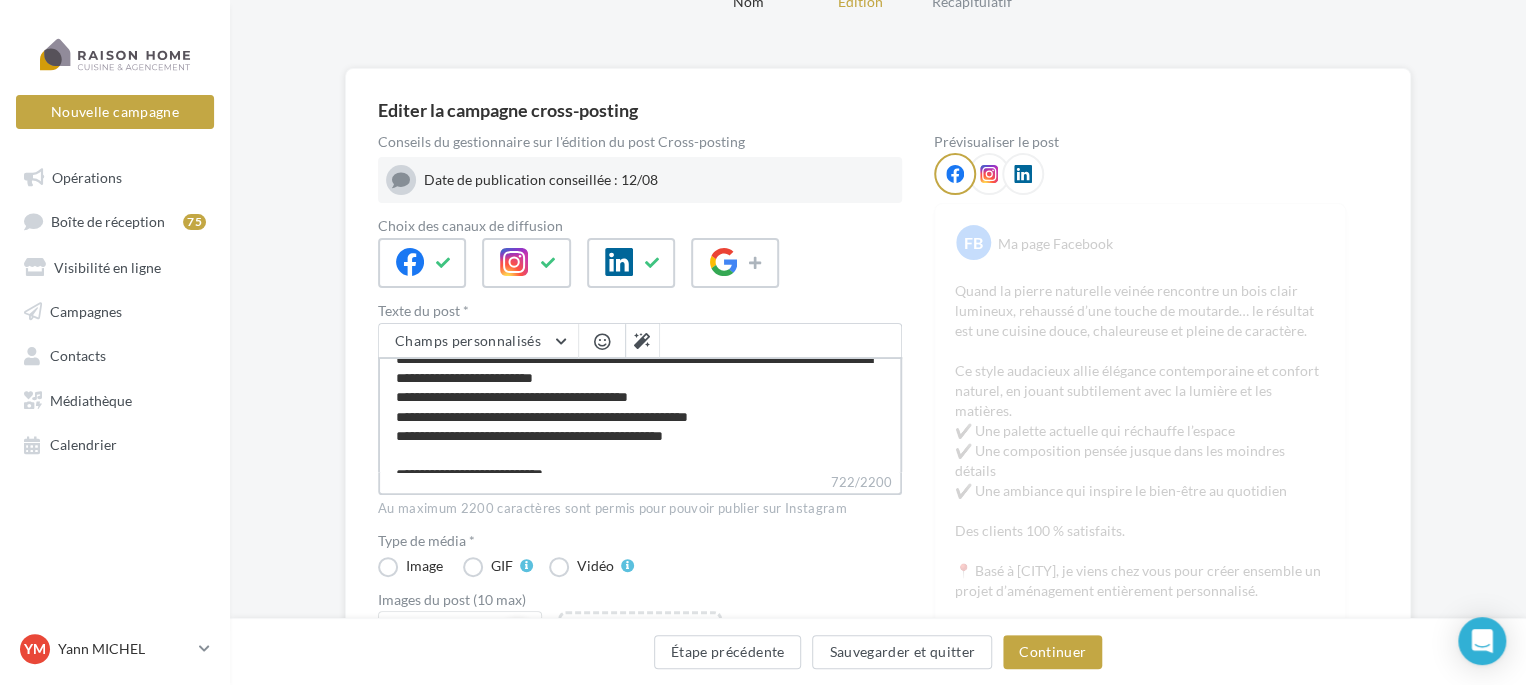 scroll, scrollTop: 0, scrollLeft: 0, axis: both 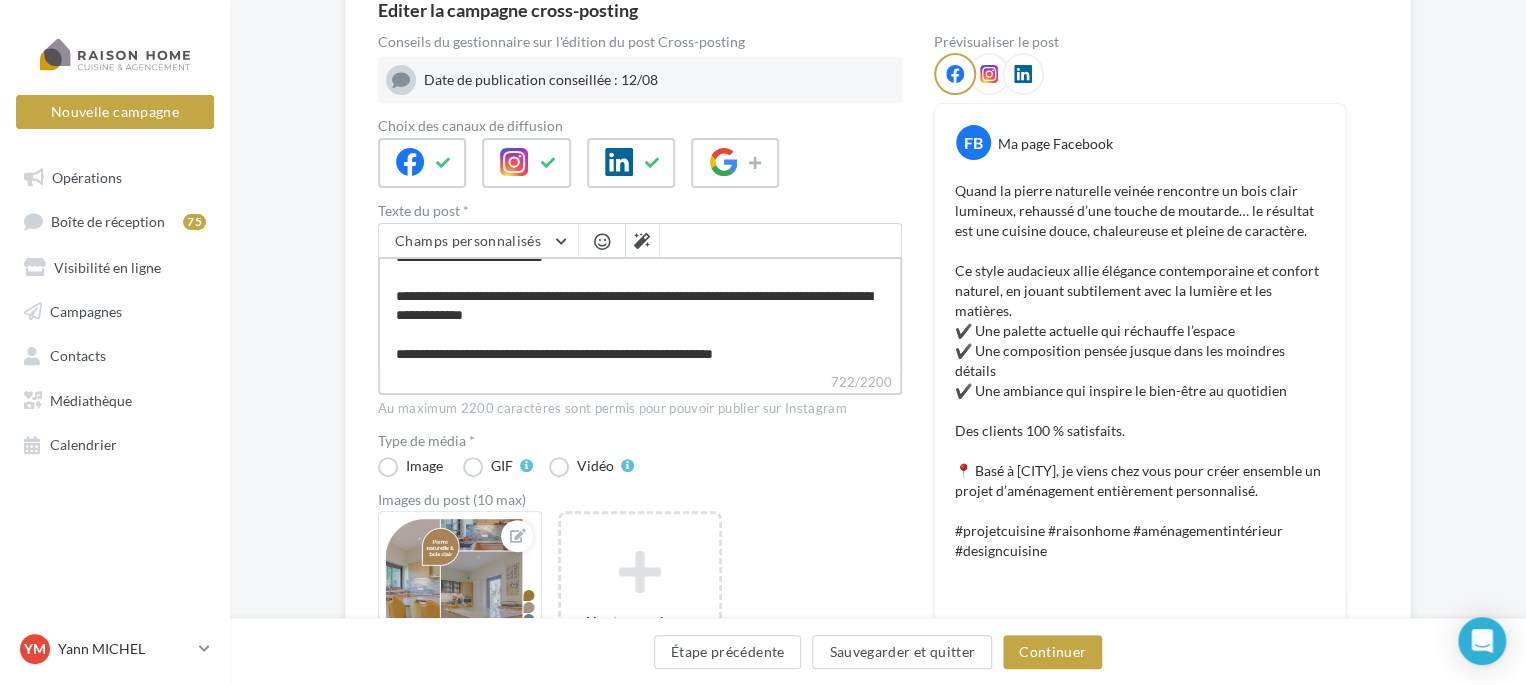click on "**********" at bounding box center [640, 314] 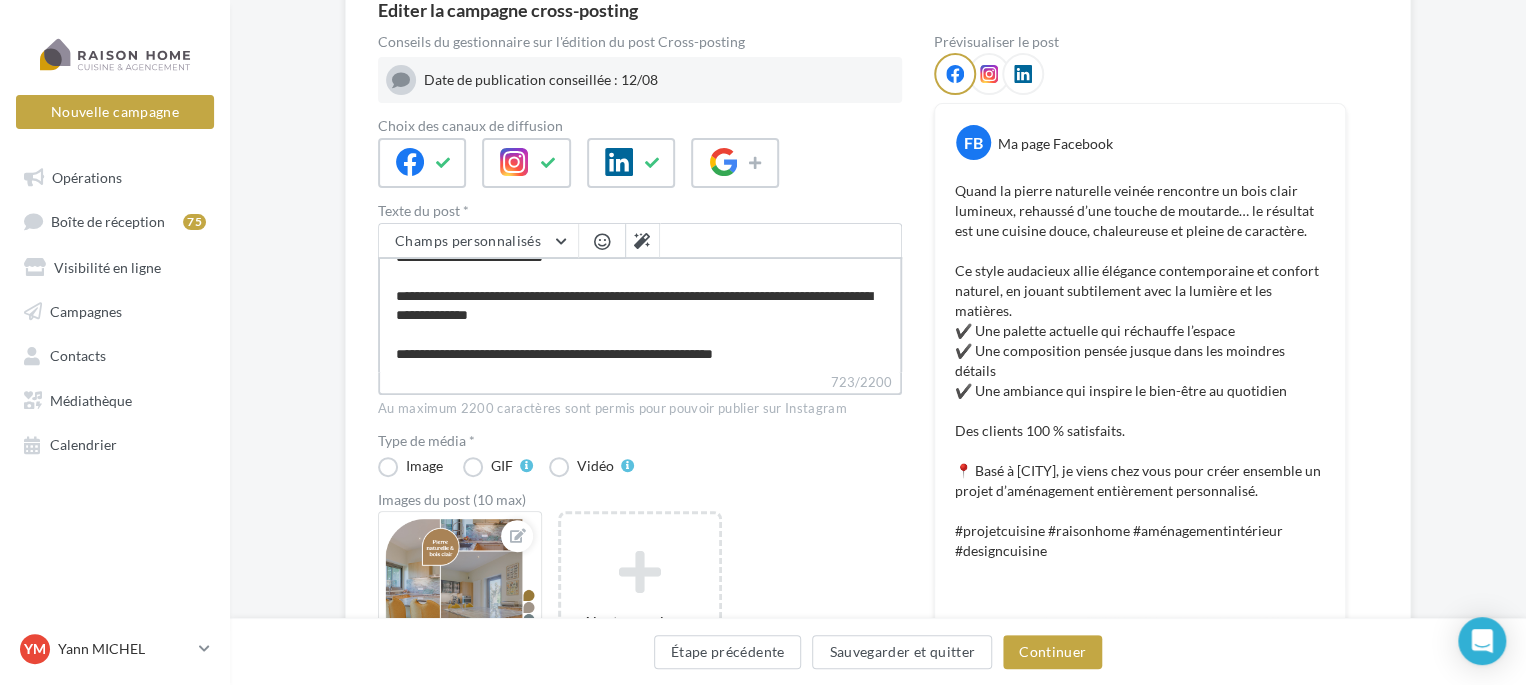 click on "**********" at bounding box center [640, 314] 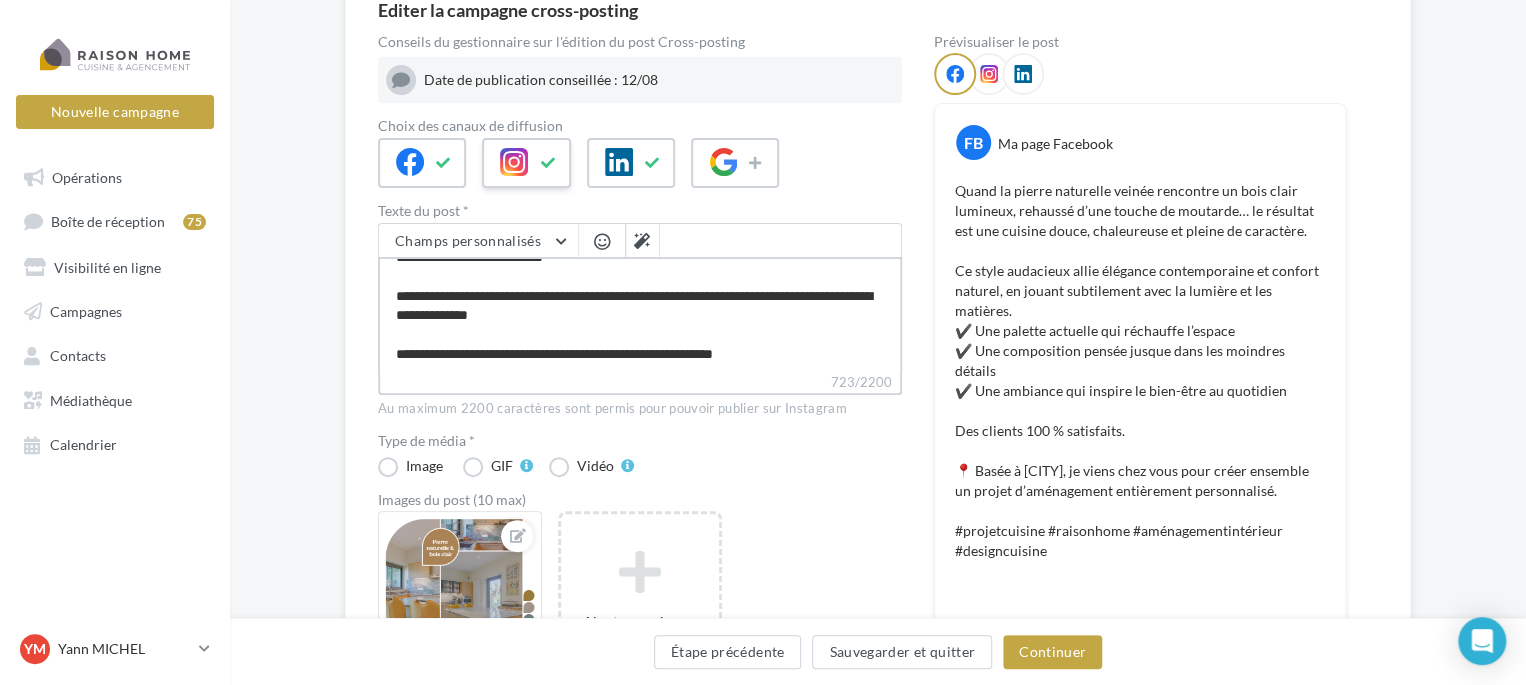 type on "**********" 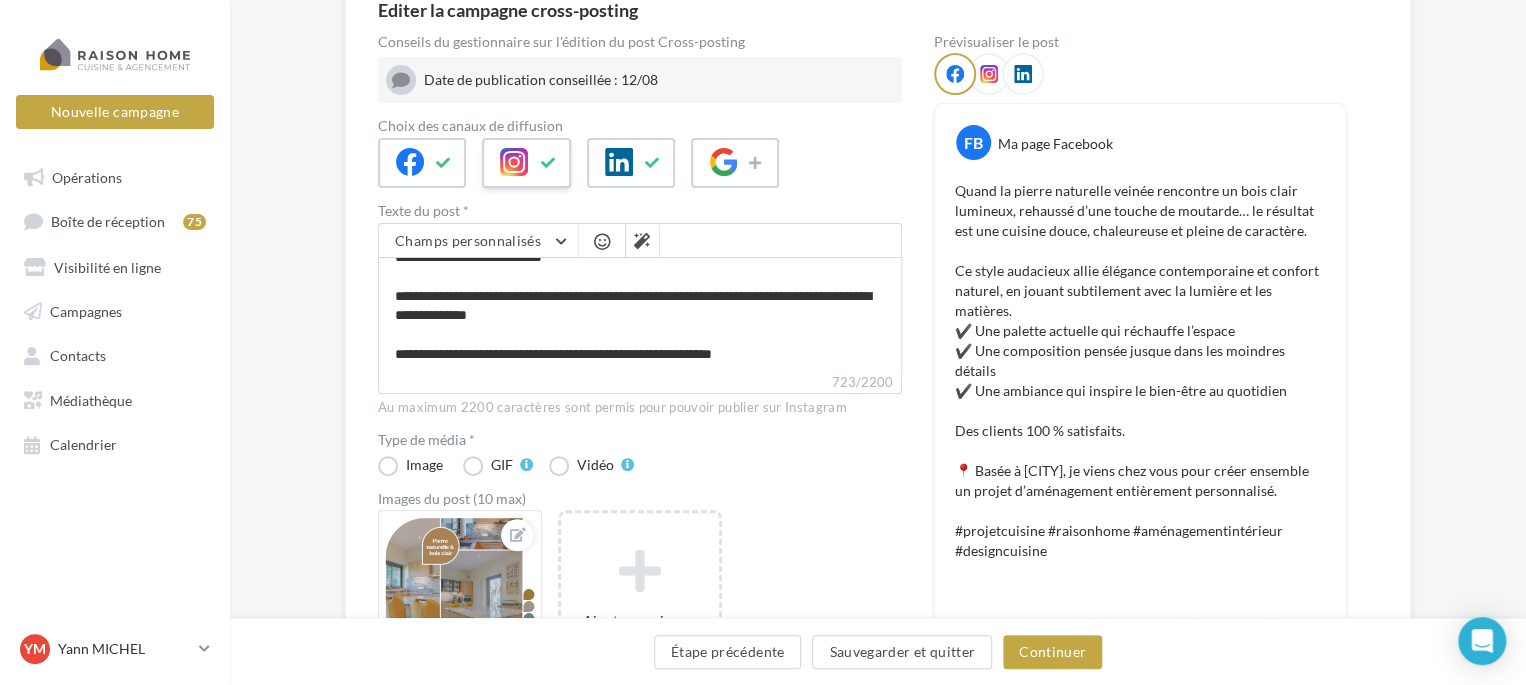 click at bounding box center (548, 163) 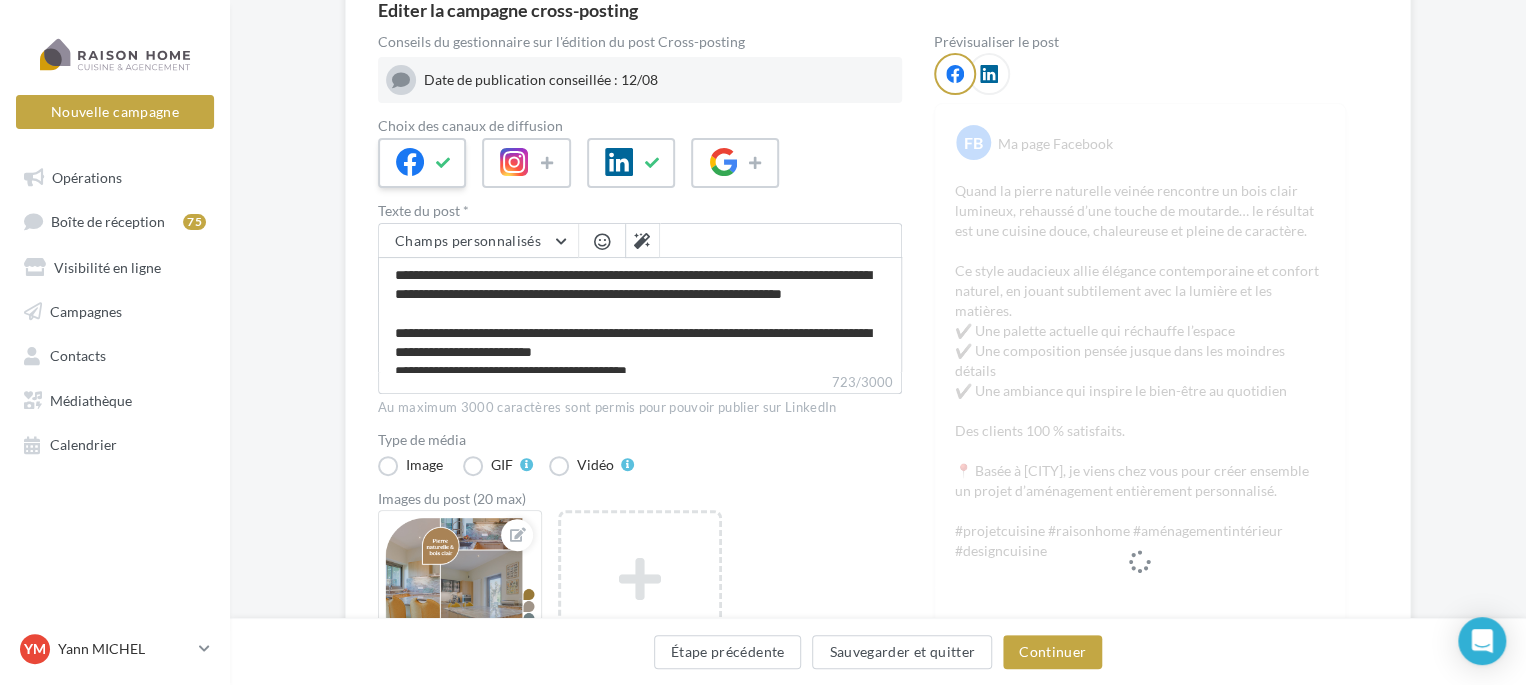 click at bounding box center (422, 163) 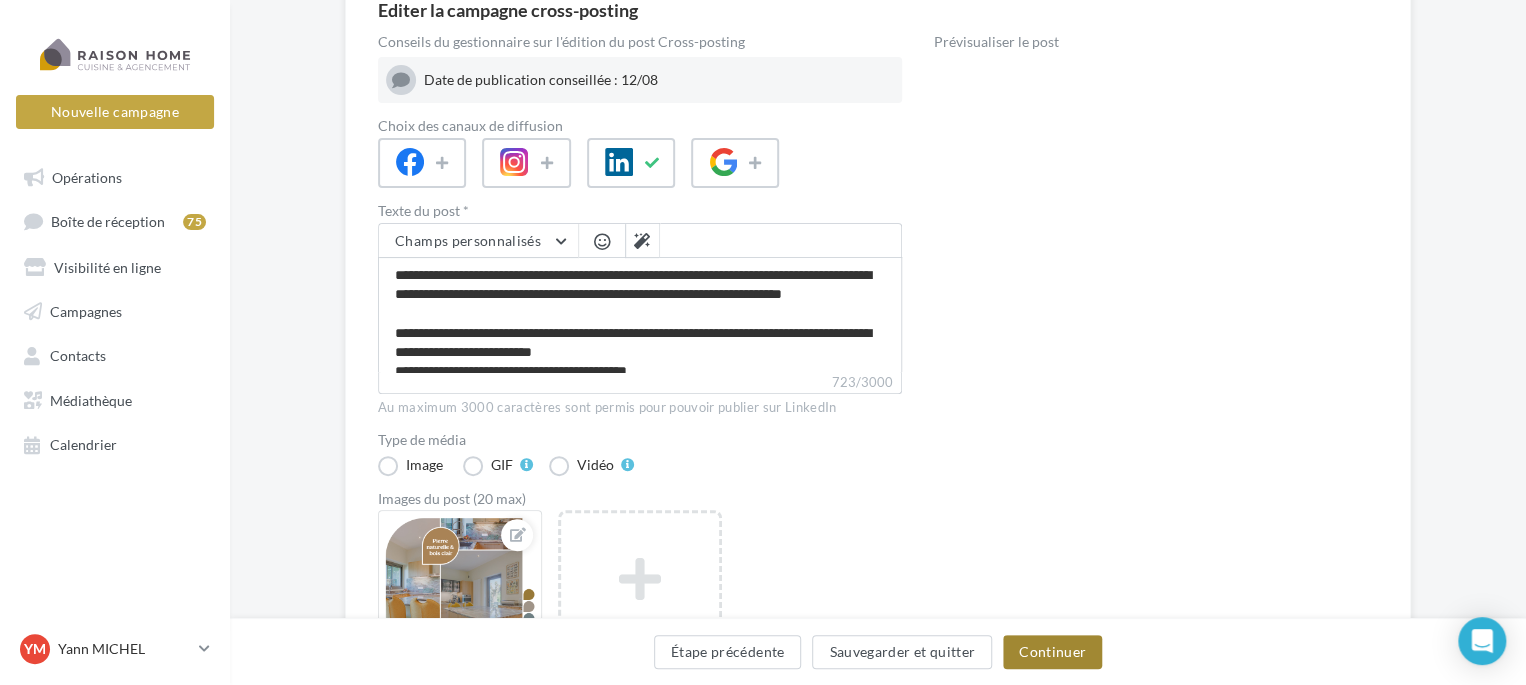 click on "Continuer" at bounding box center [1052, 652] 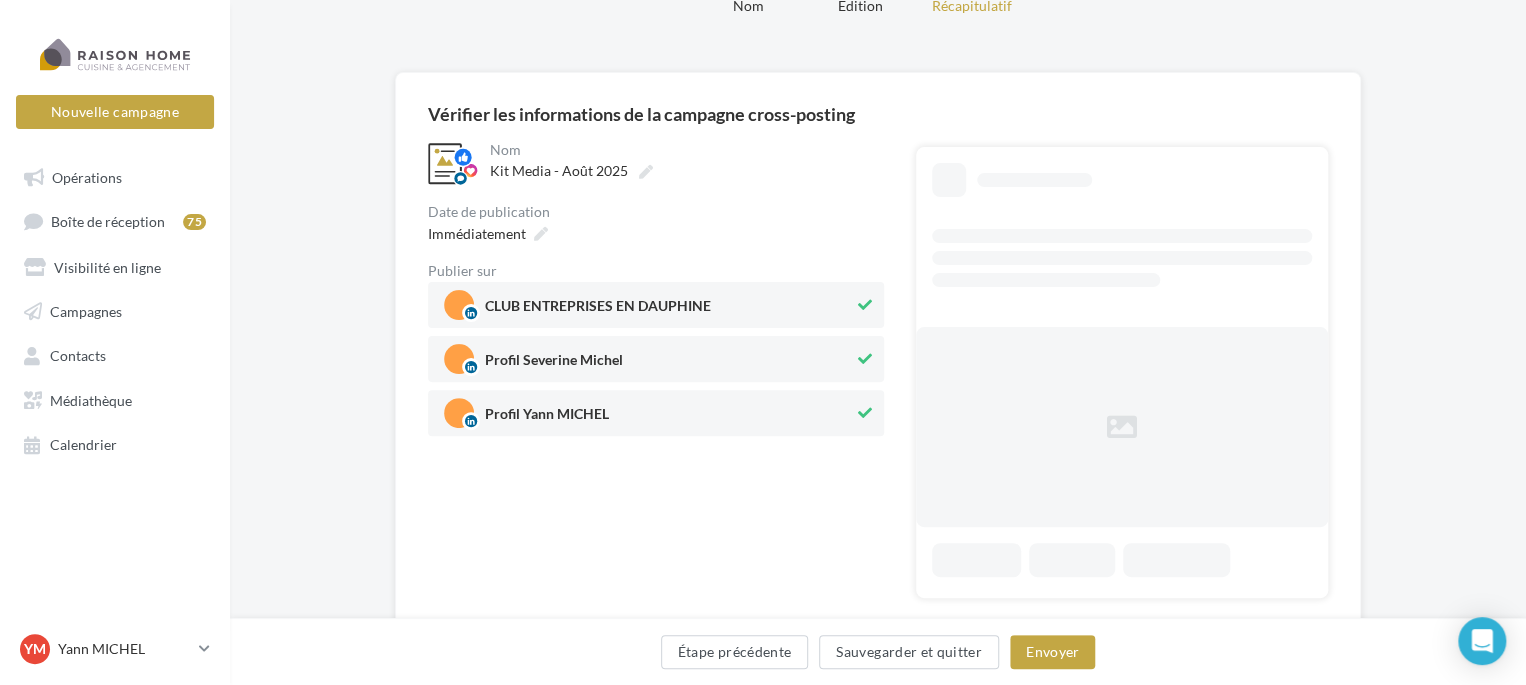 scroll, scrollTop: 6, scrollLeft: 0, axis: vertical 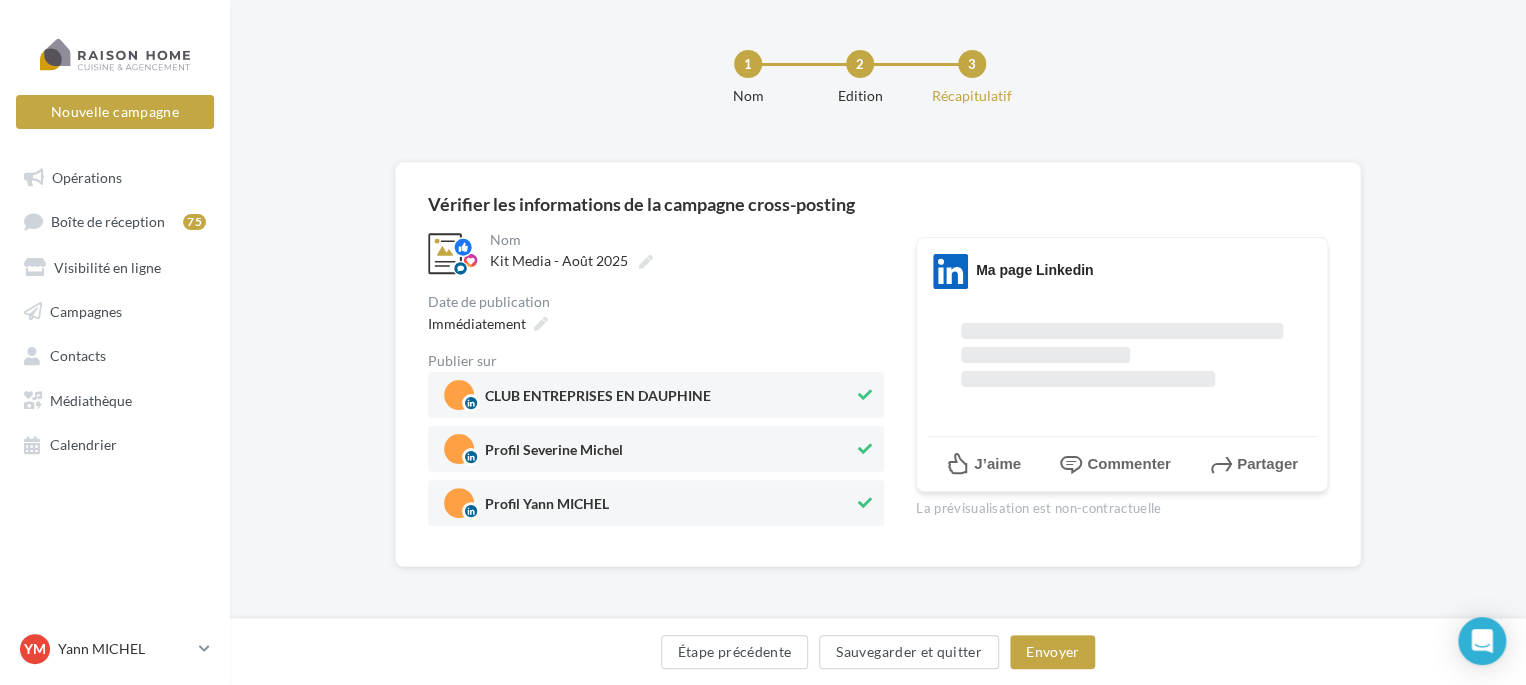 click at bounding box center (865, 395) 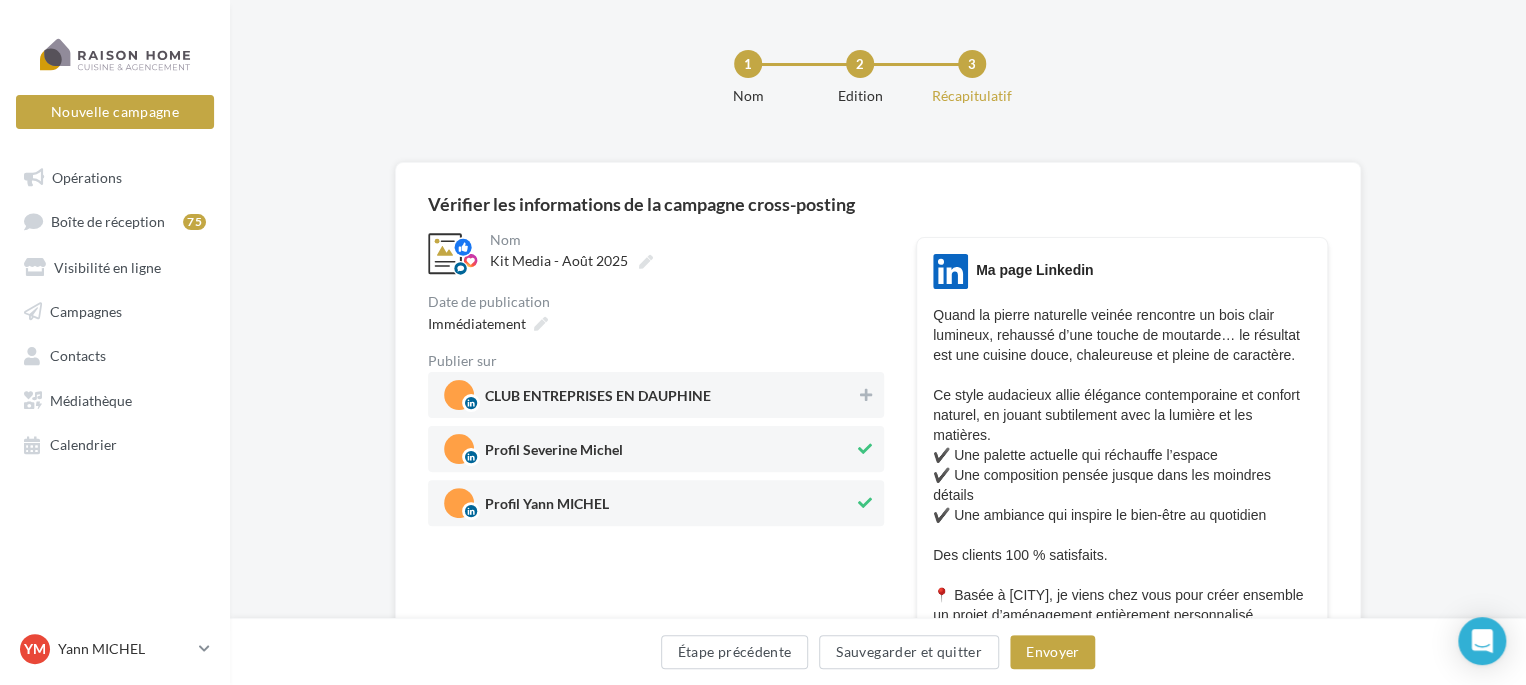 click at bounding box center [865, 503] 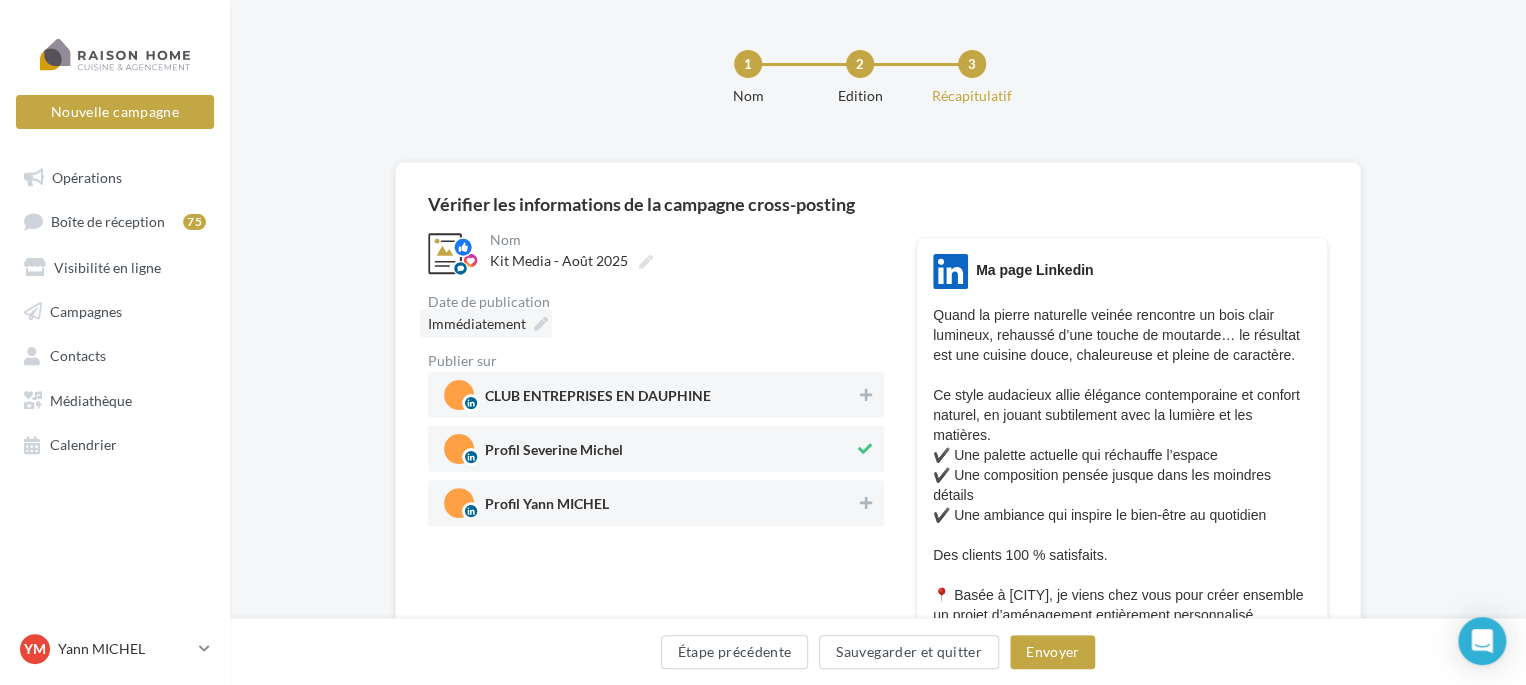 click on "Immédiatement" at bounding box center (477, 323) 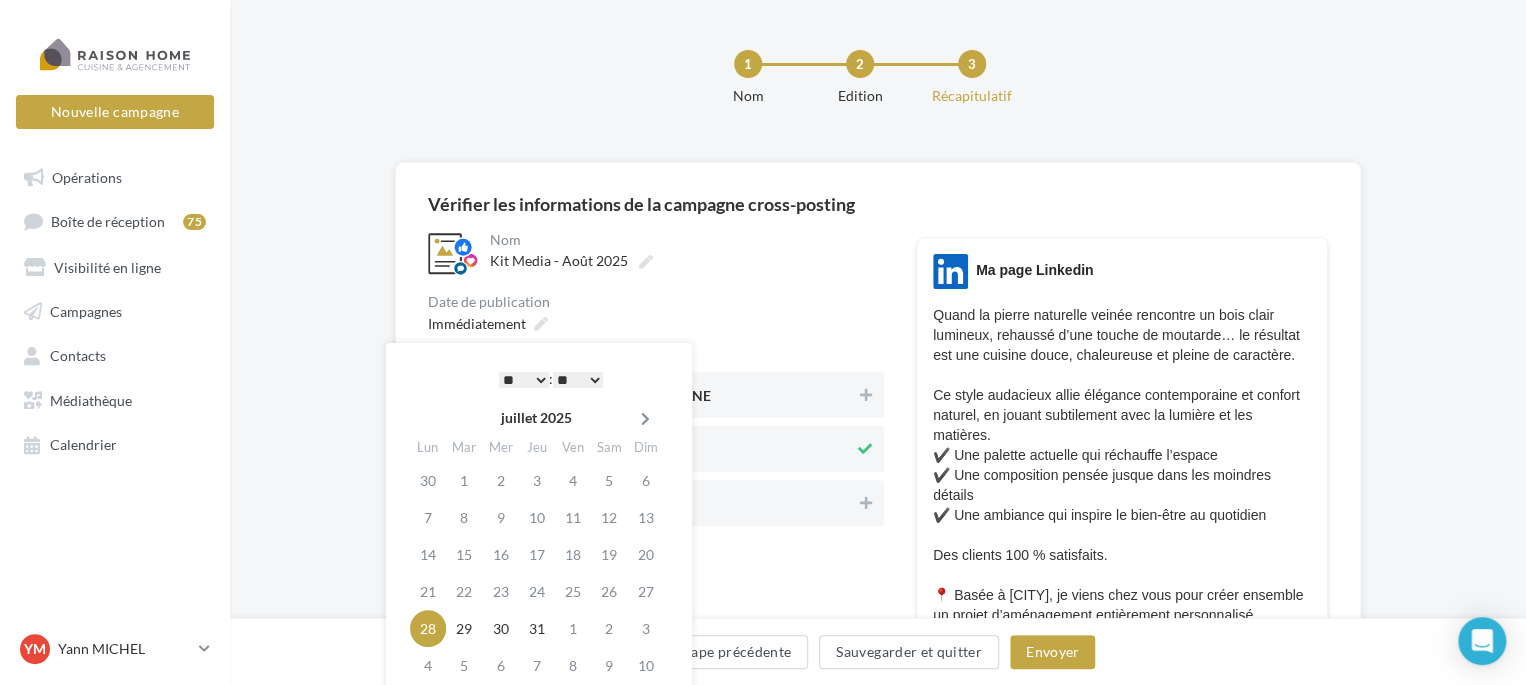 click at bounding box center (645, 419) 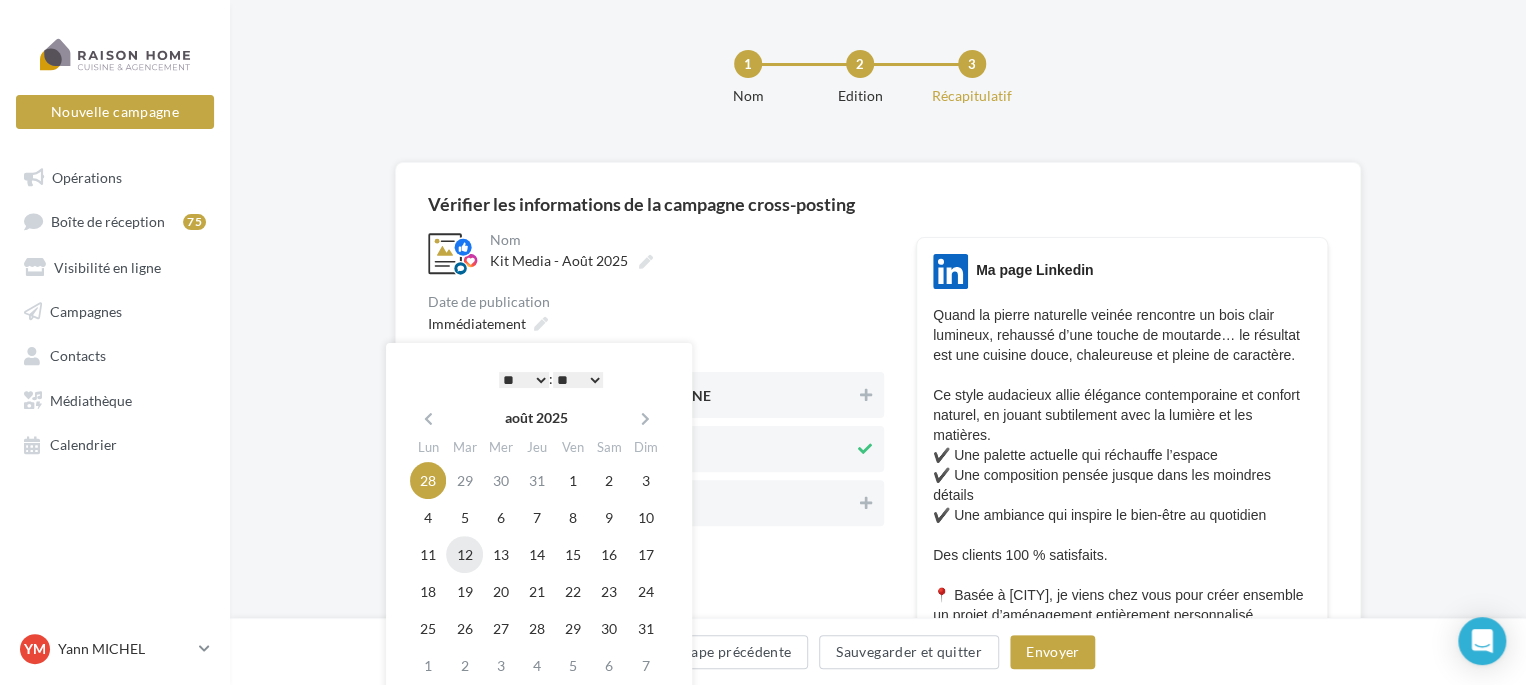 click on "12" at bounding box center (464, 554) 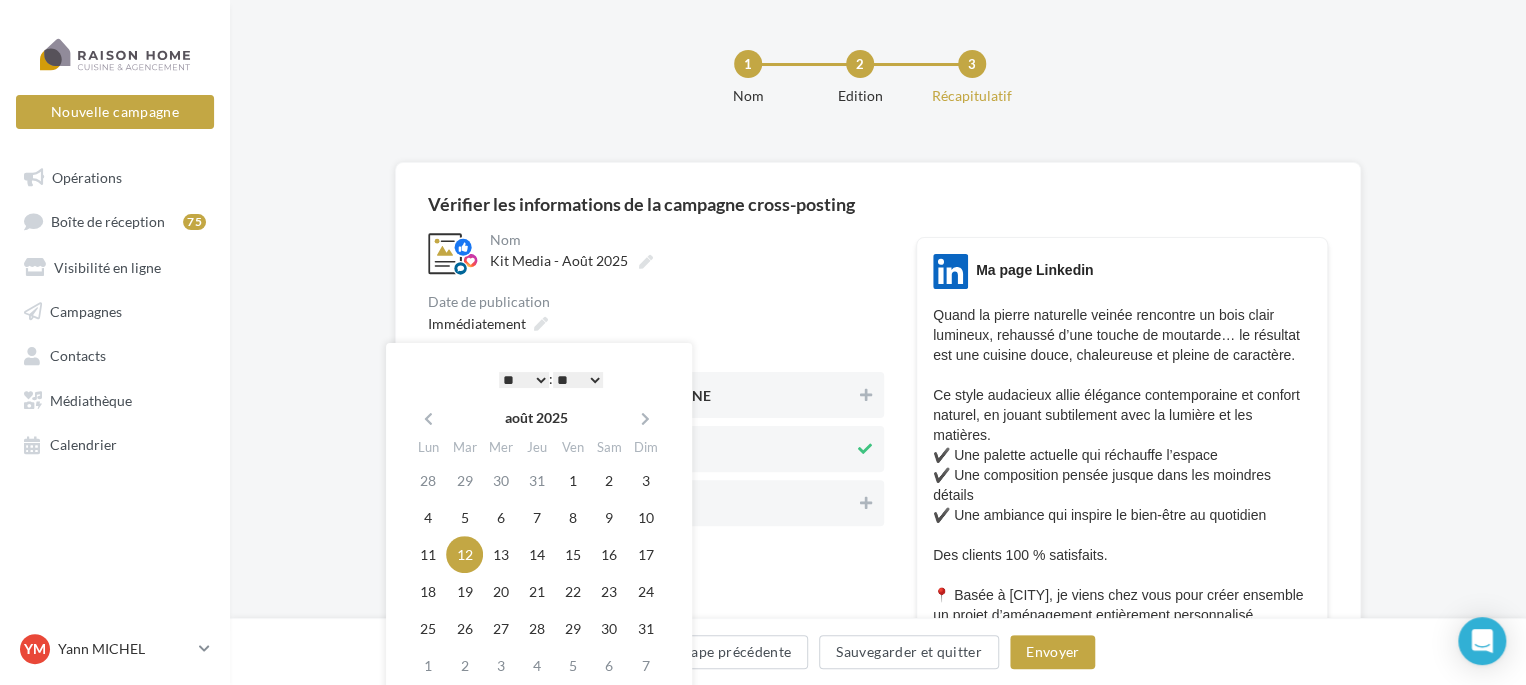 click on "* * * * * * * * * * ** ** ** ** ** ** ** ** ** ** ** ** ** **" at bounding box center (524, 380) 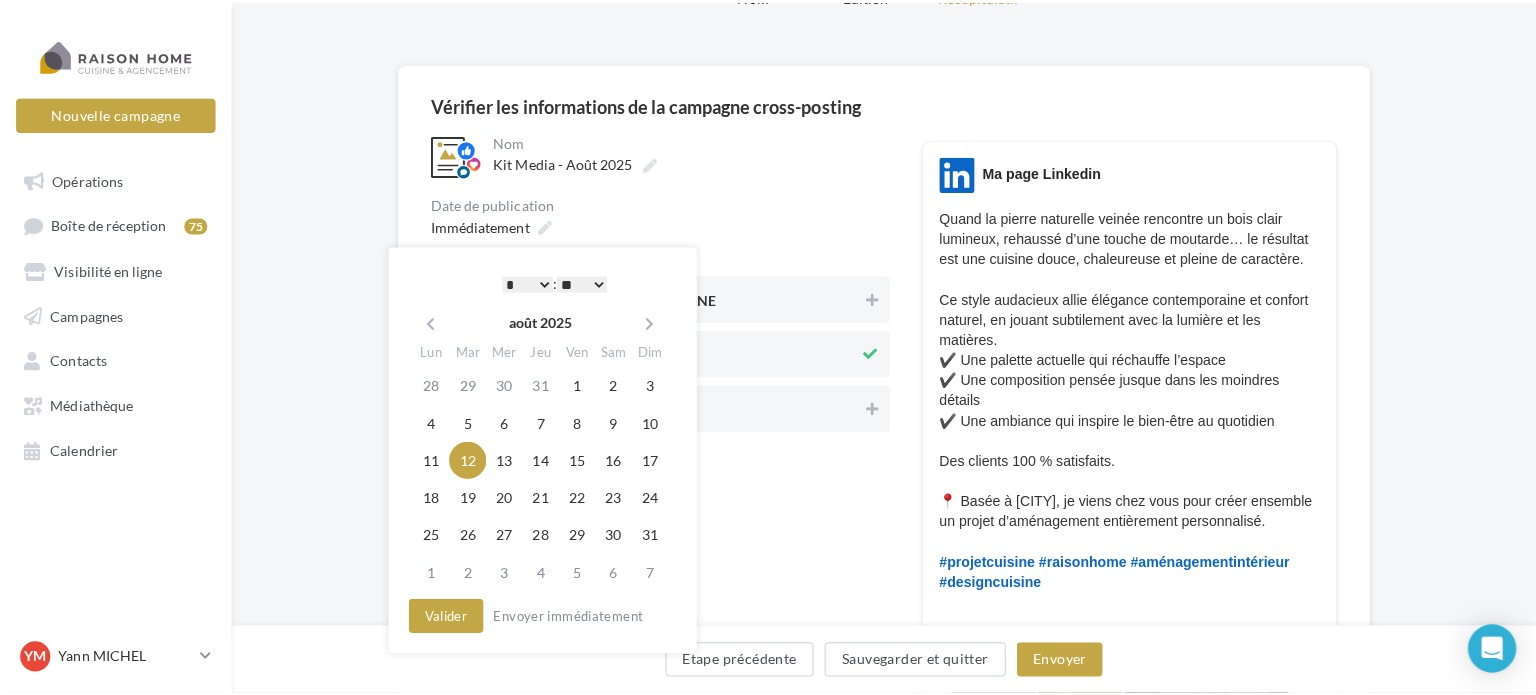 scroll, scrollTop: 206, scrollLeft: 0, axis: vertical 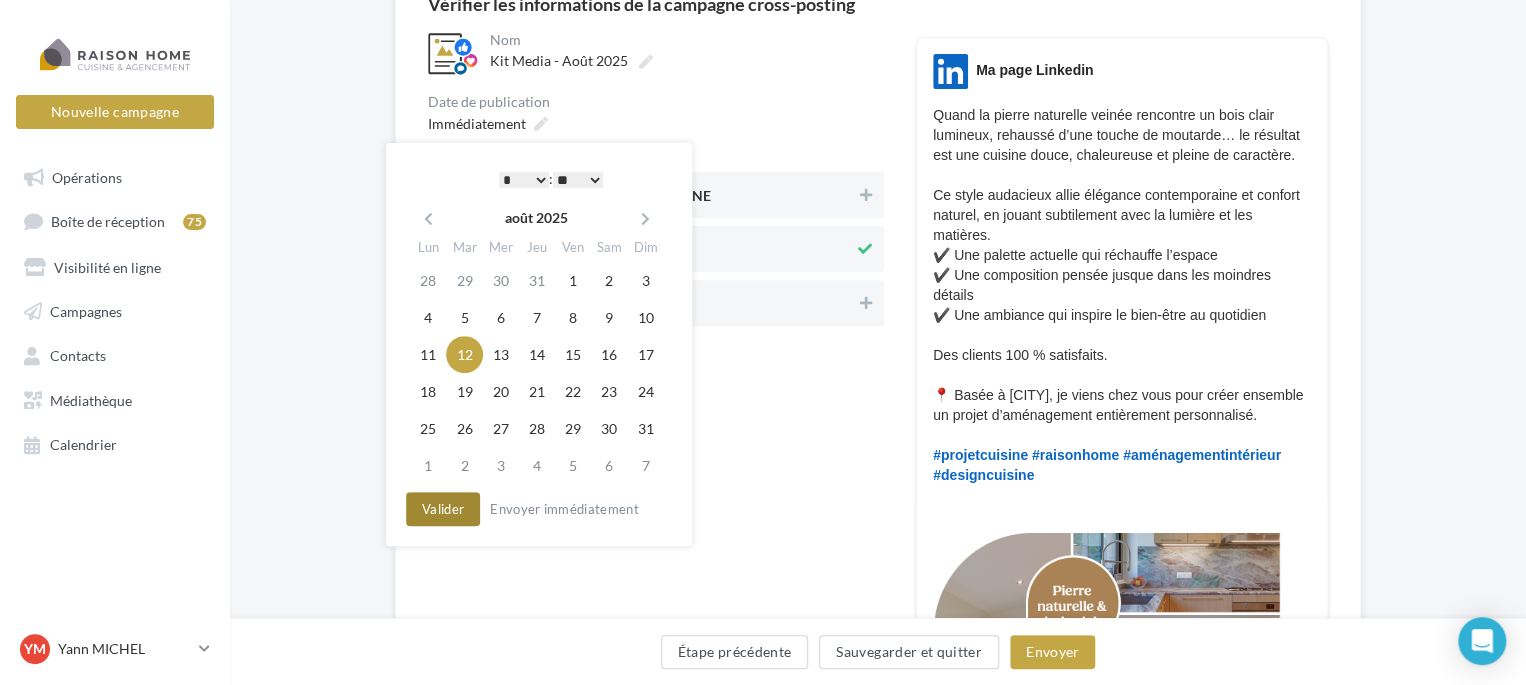 click on "Valider" at bounding box center (443, 509) 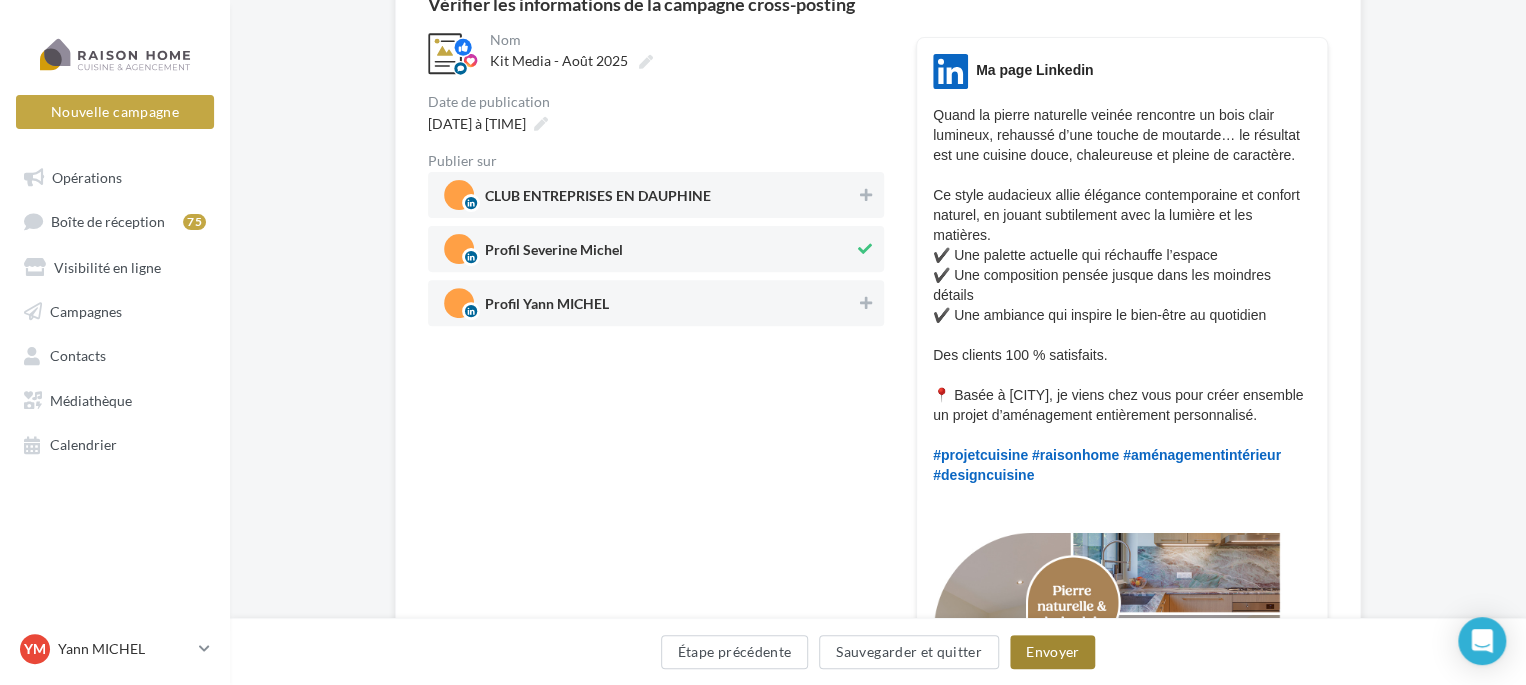click on "Envoyer" at bounding box center [1052, 652] 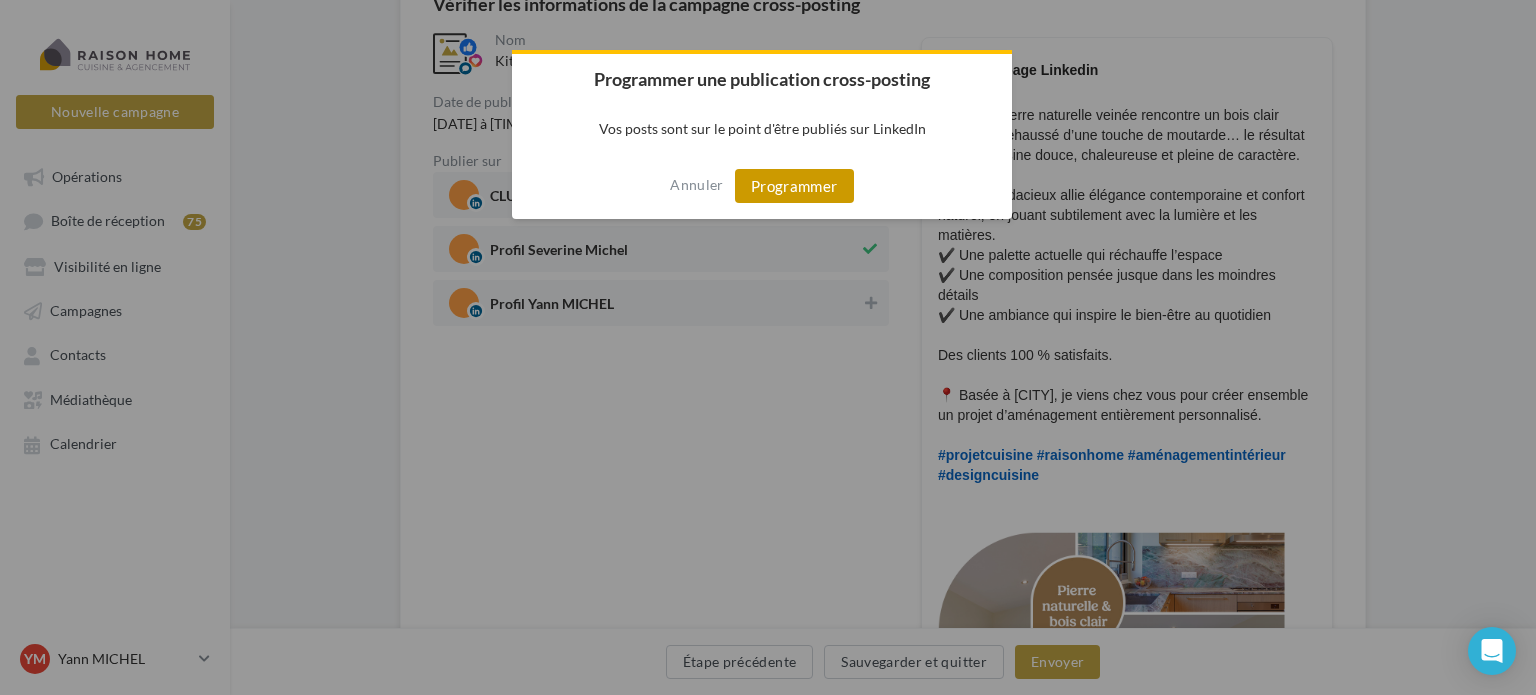click on "Programmer" at bounding box center [794, 186] 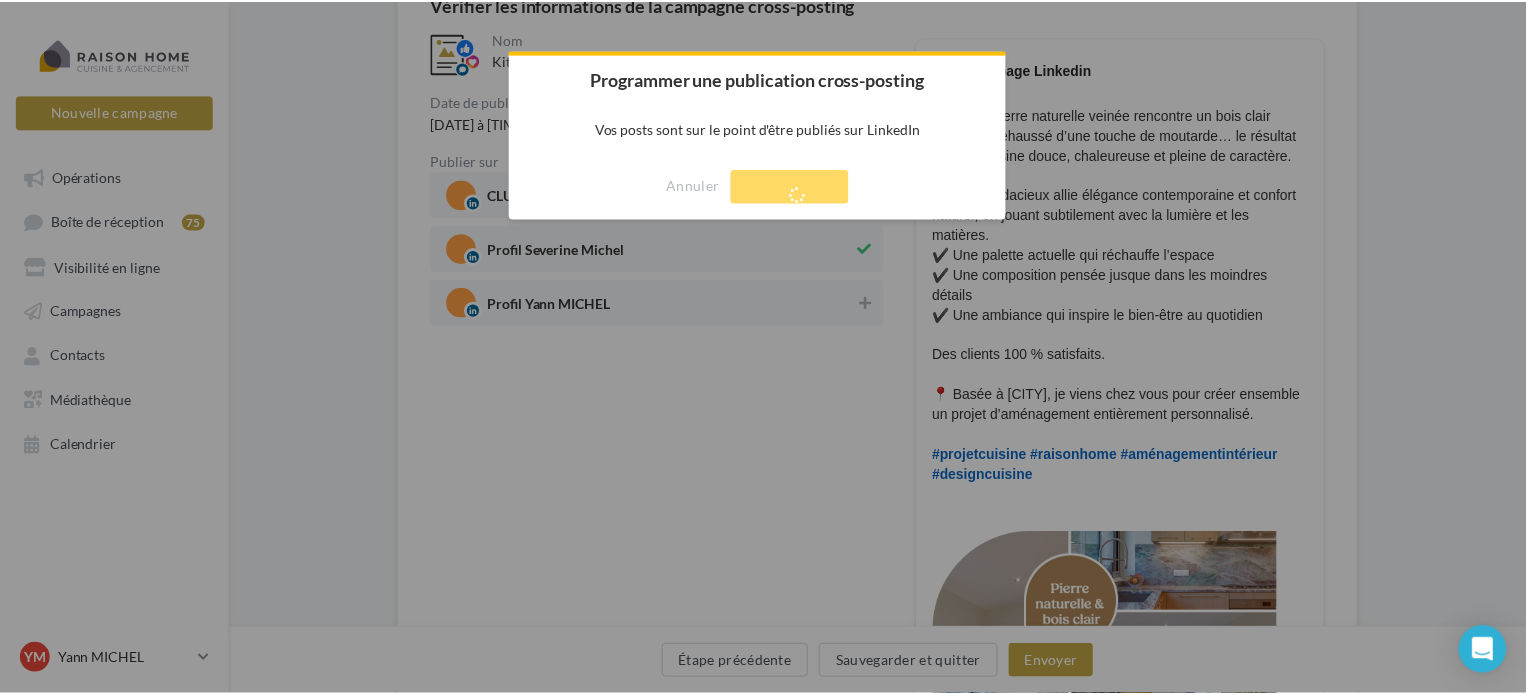 scroll, scrollTop: 32, scrollLeft: 0, axis: vertical 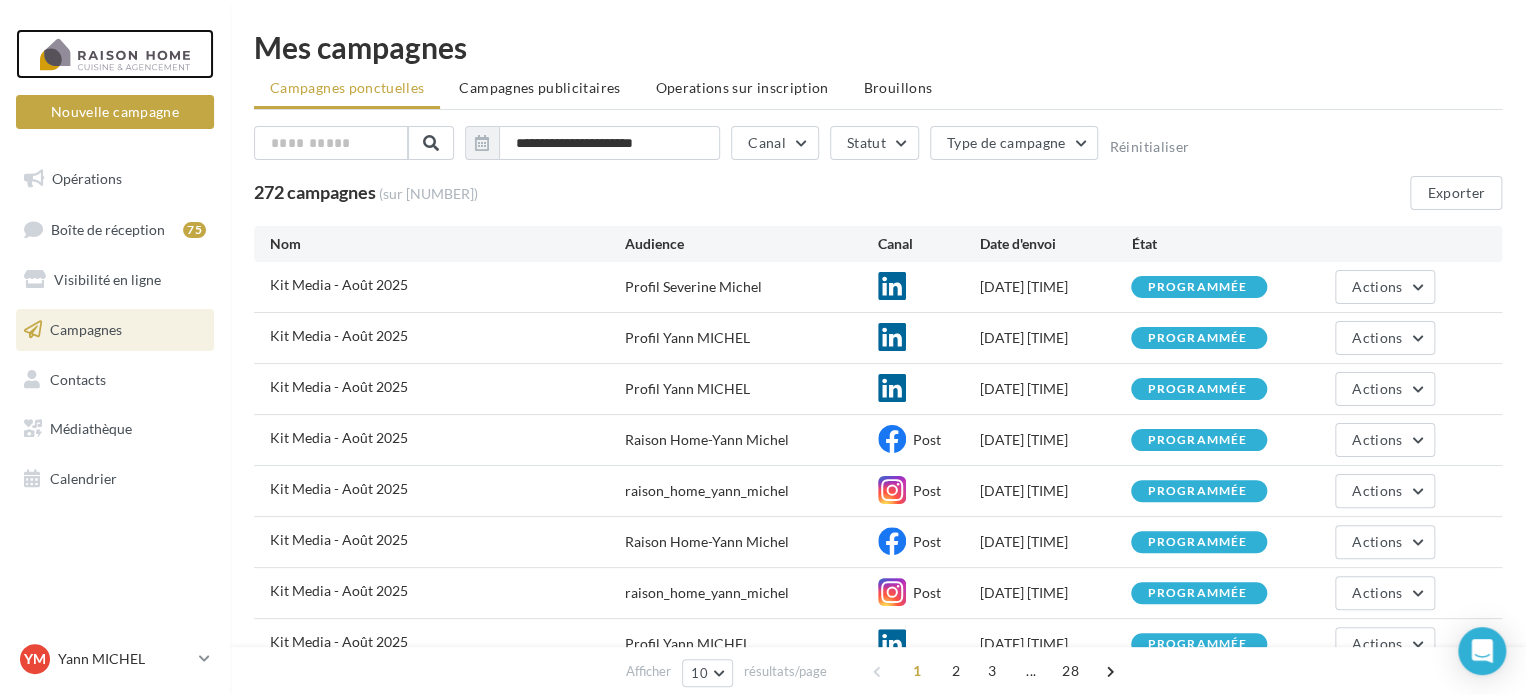 click at bounding box center [115, 54] 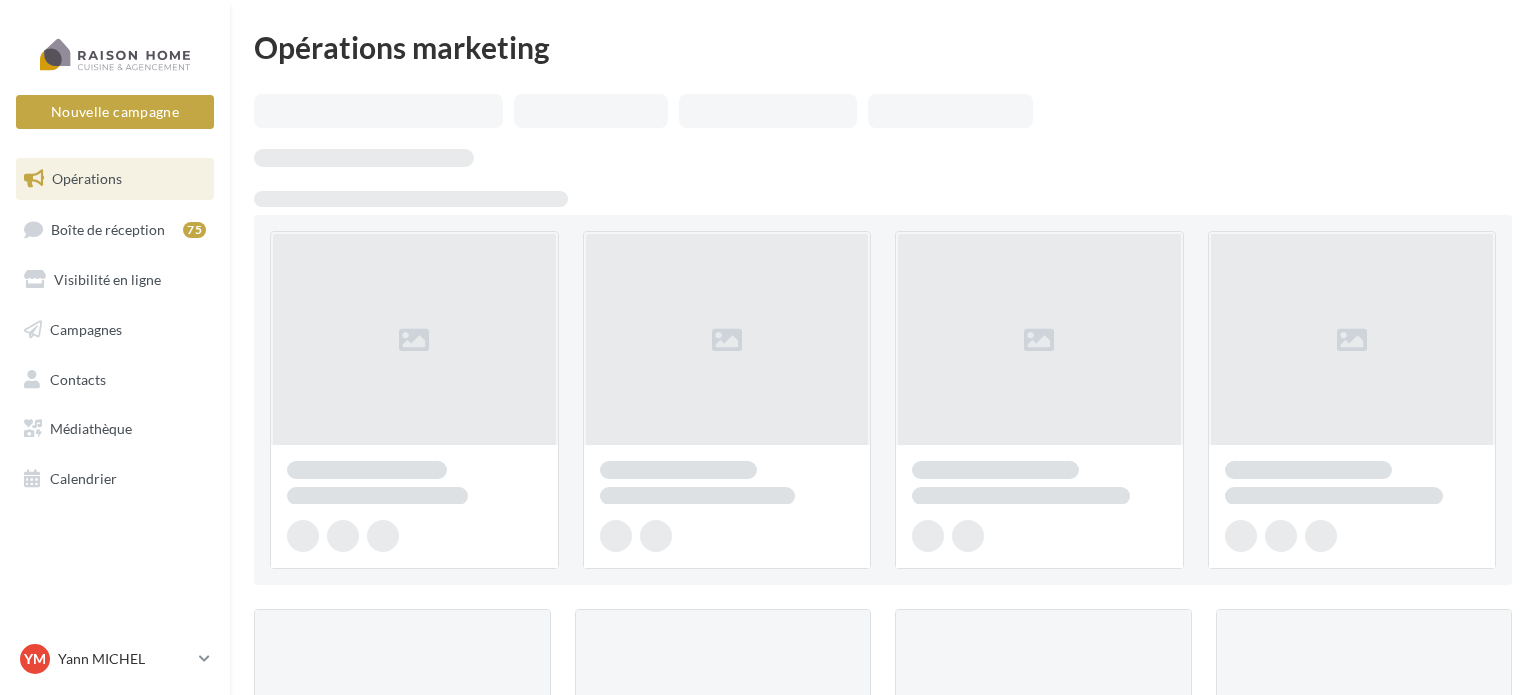 scroll, scrollTop: 0, scrollLeft: 0, axis: both 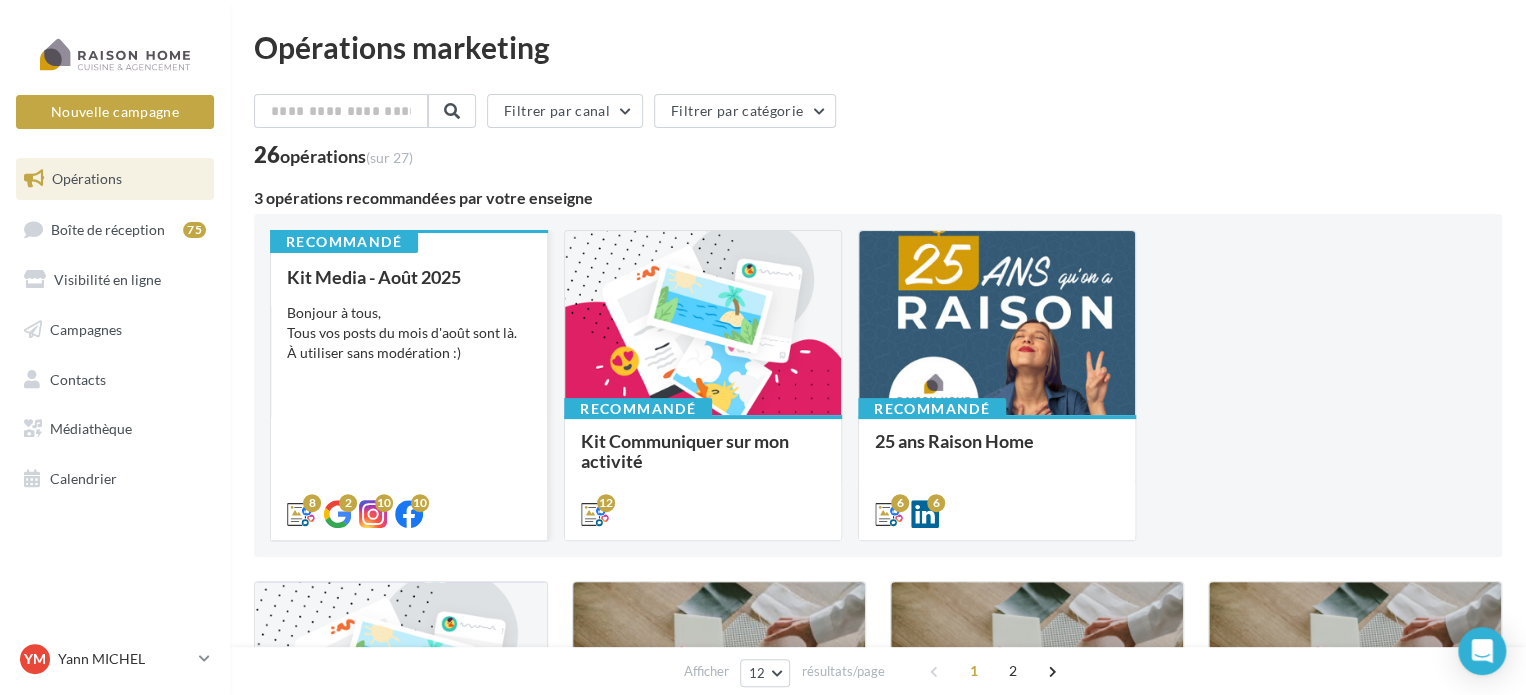 click on "Bonjour à tous,
Tous vos posts du mois d'août sont là.
À utiliser sans modération :)" at bounding box center [409, 333] 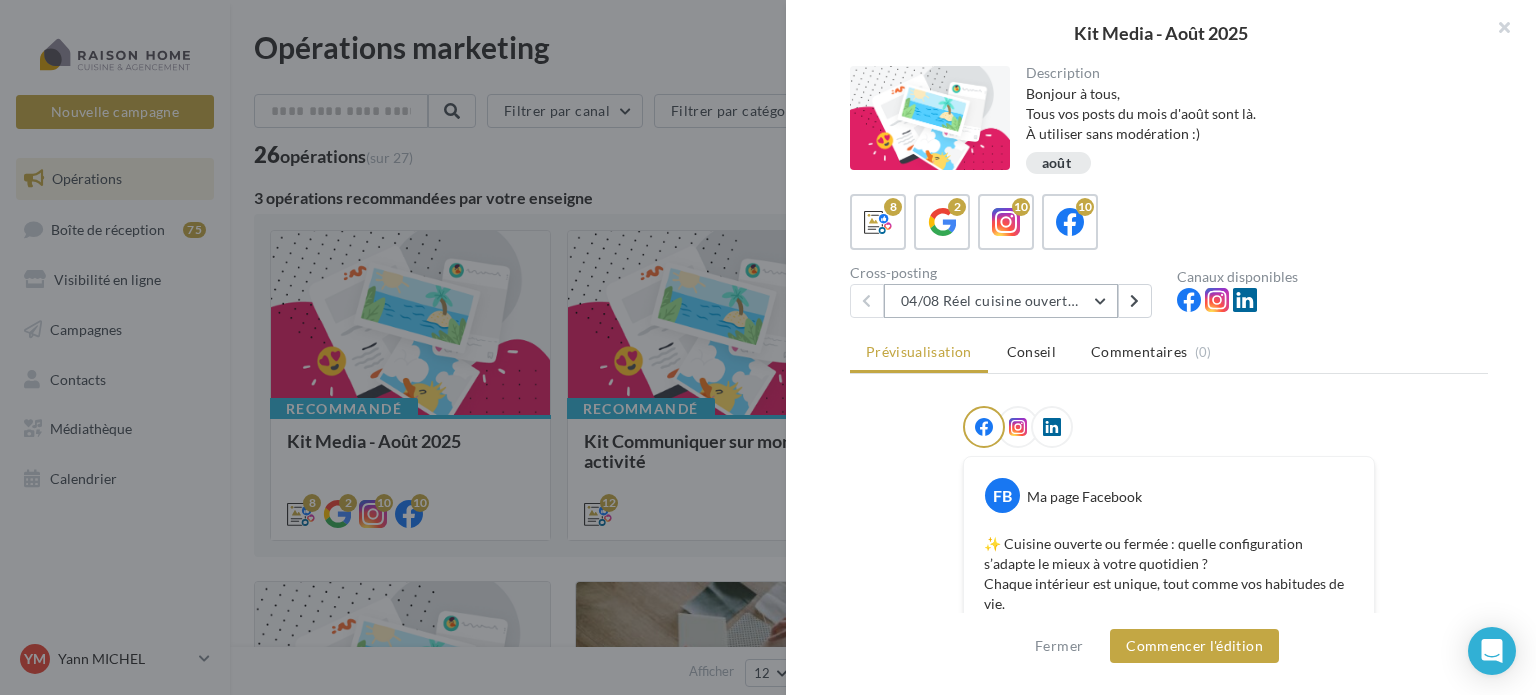 click on "04/08 Réel cuisine ouverte ou fermée" at bounding box center (1001, 301) 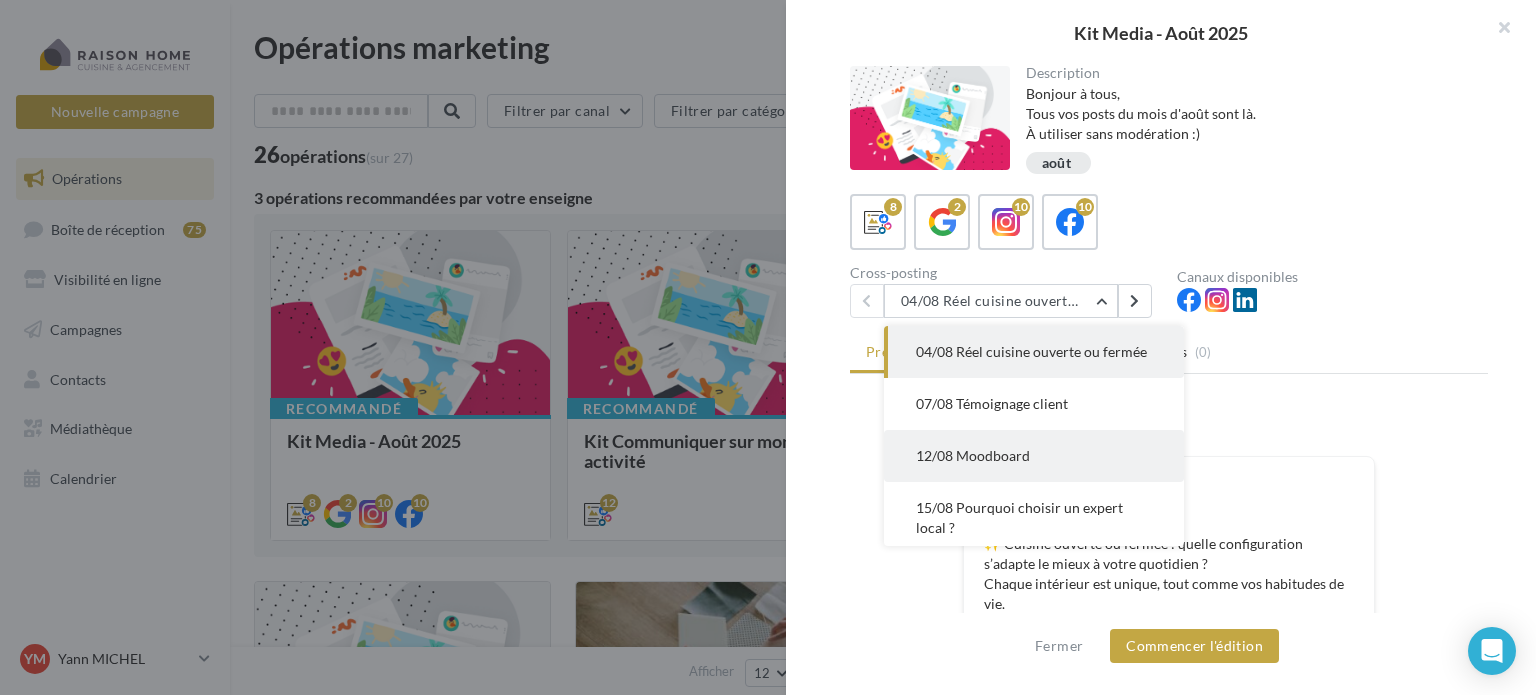click on "12/08 Moodboard" at bounding box center [1034, 456] 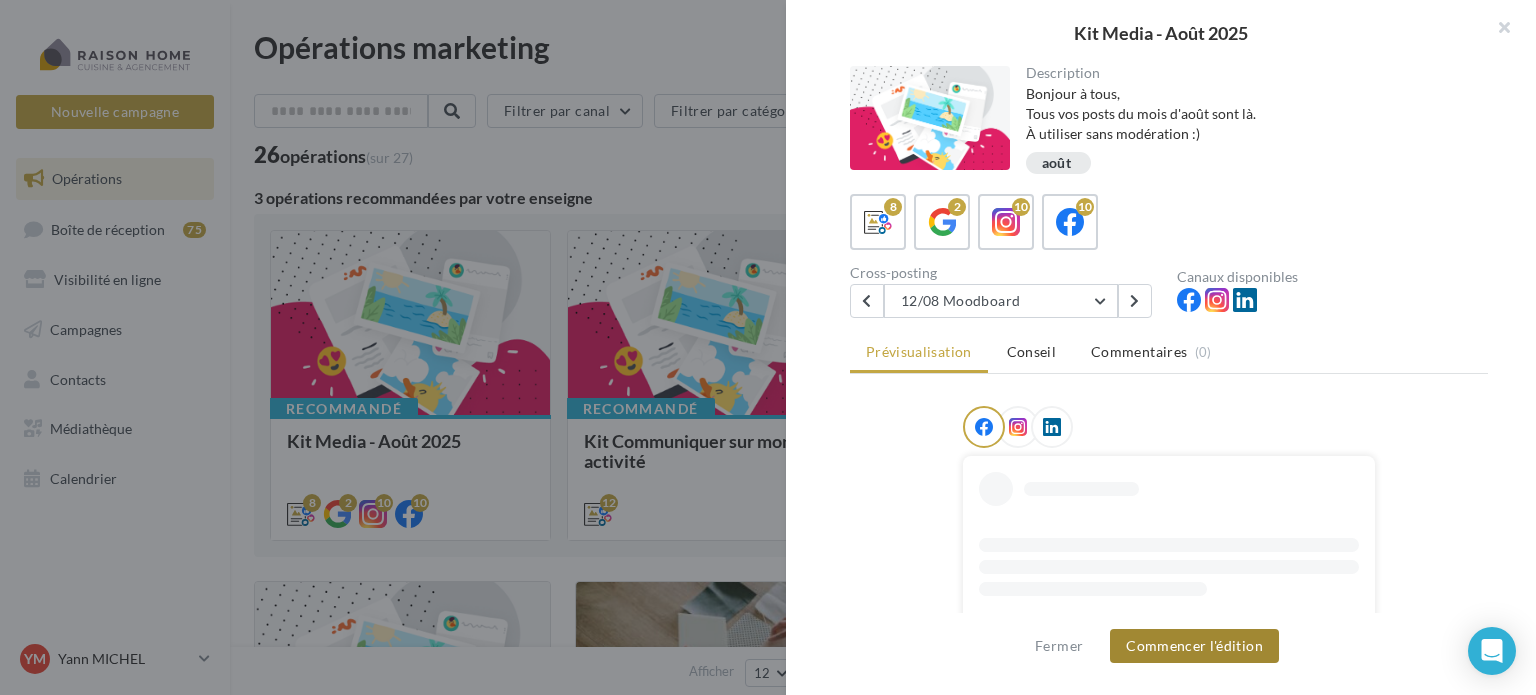 click on "Commencer l'édition" at bounding box center [1194, 646] 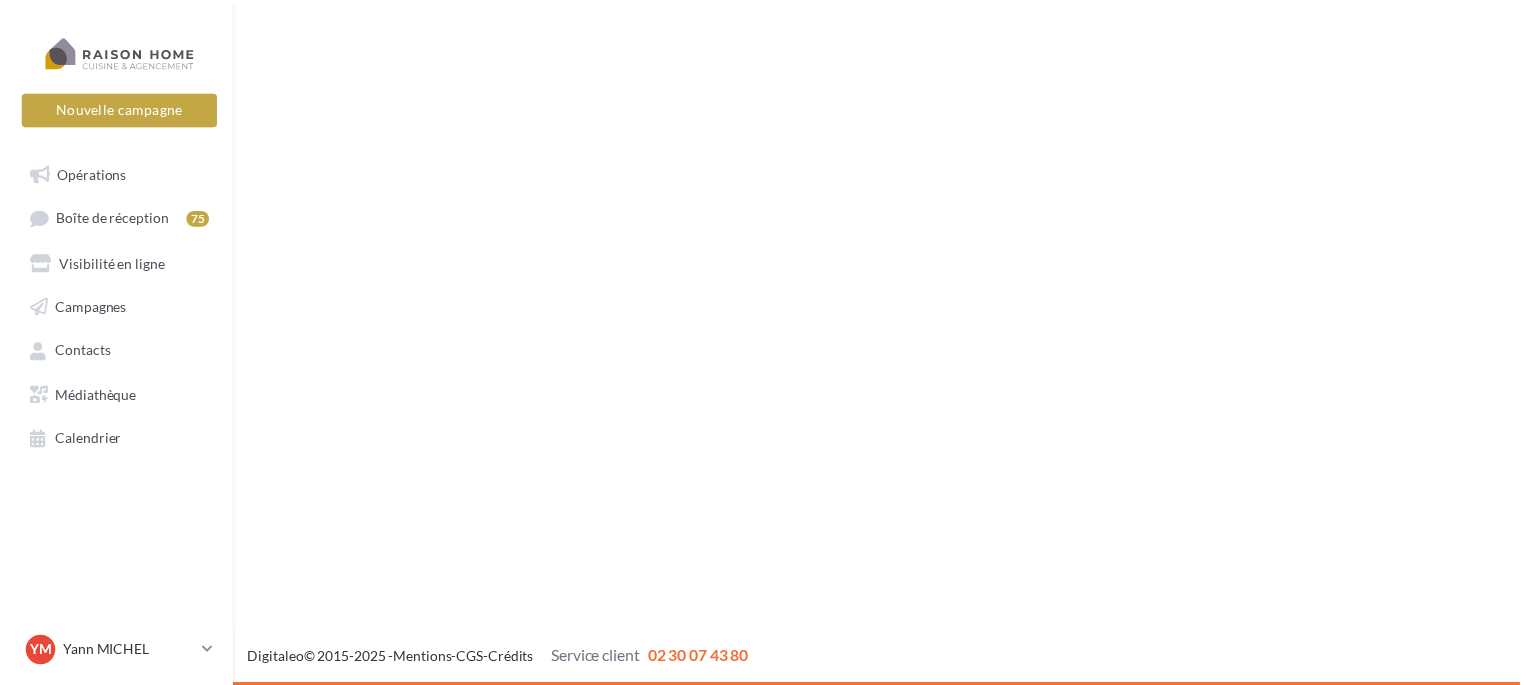 scroll, scrollTop: 0, scrollLeft: 0, axis: both 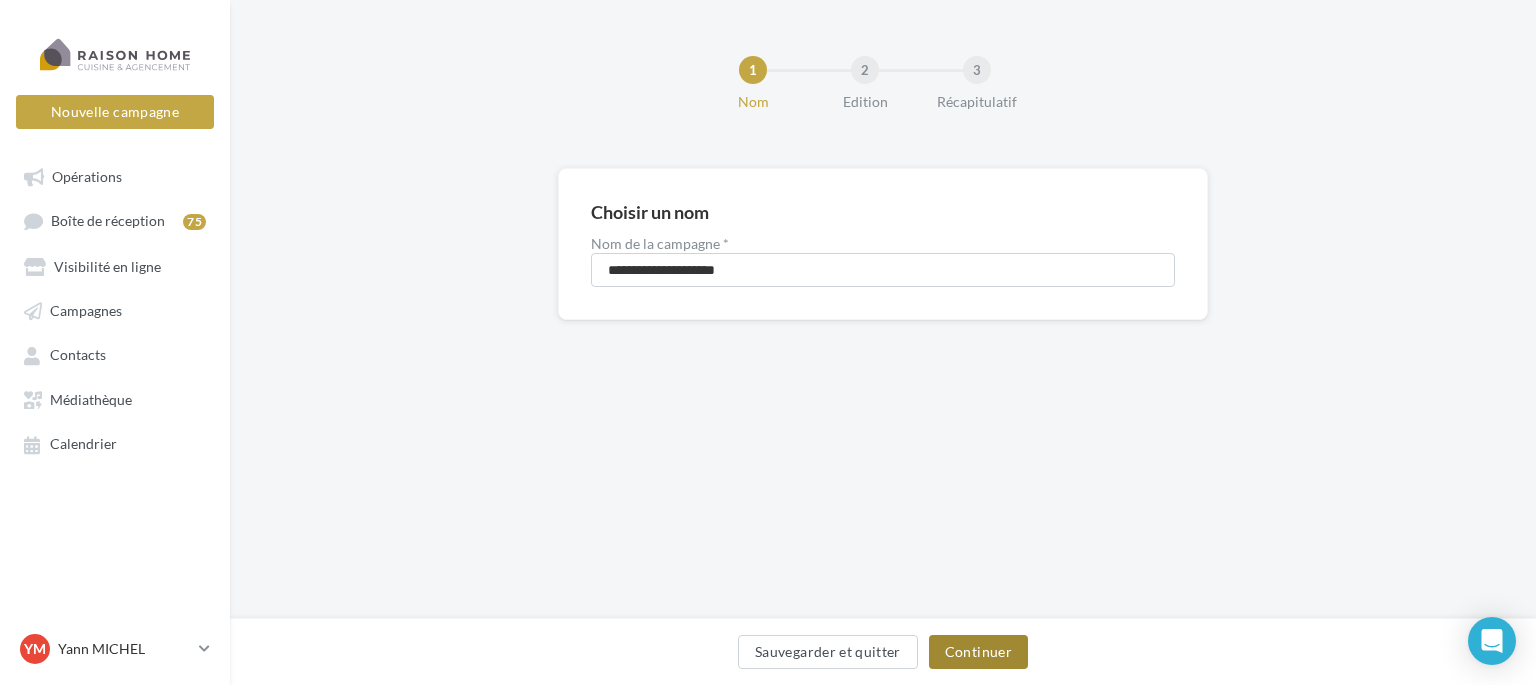 click on "Continuer" at bounding box center [978, 652] 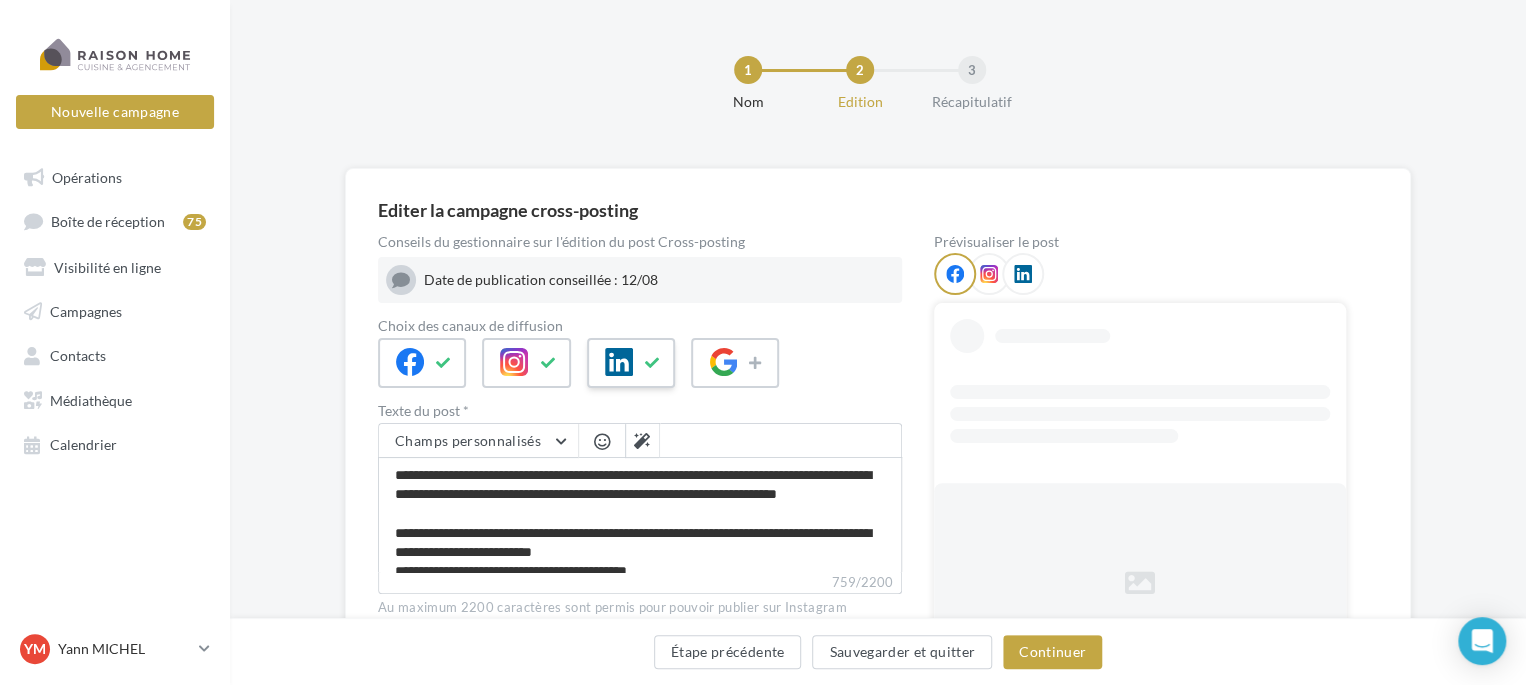 click at bounding box center [653, 363] 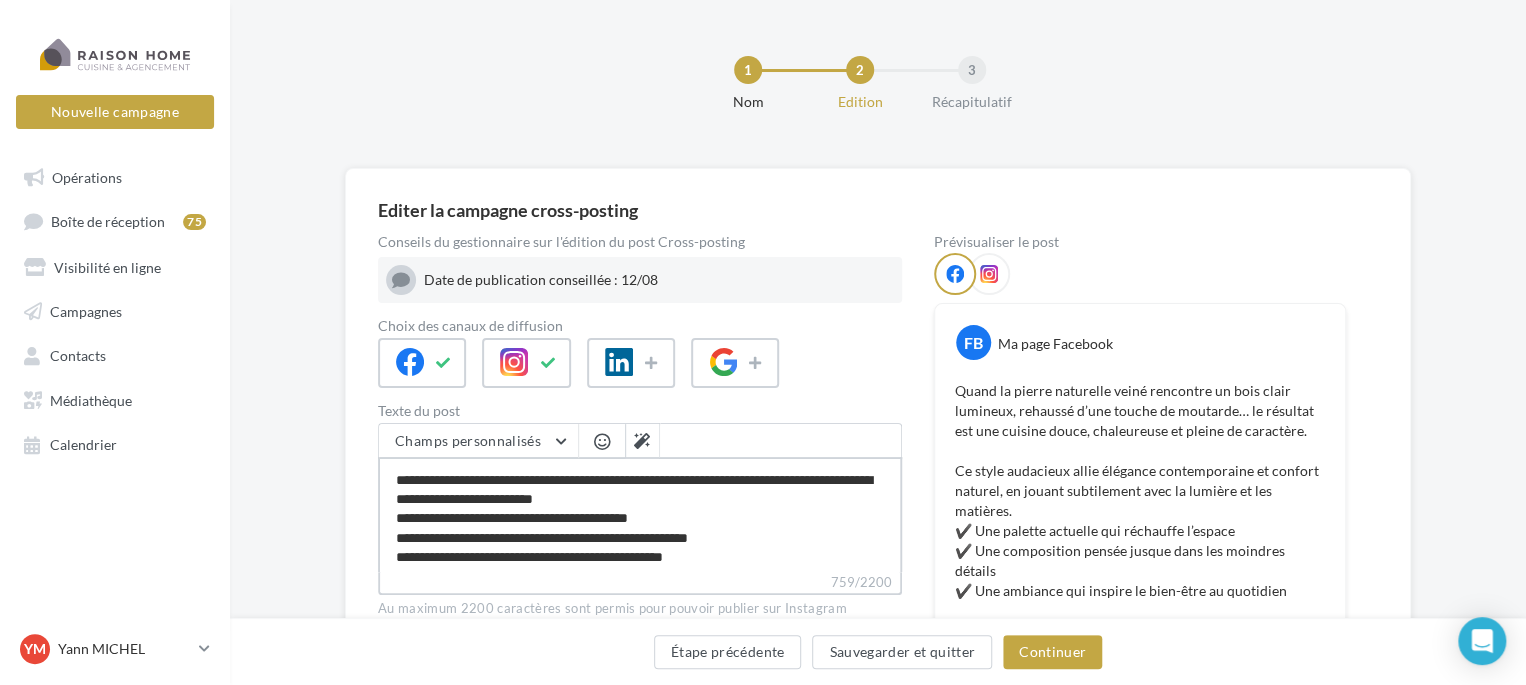scroll, scrollTop: 191, scrollLeft: 0, axis: vertical 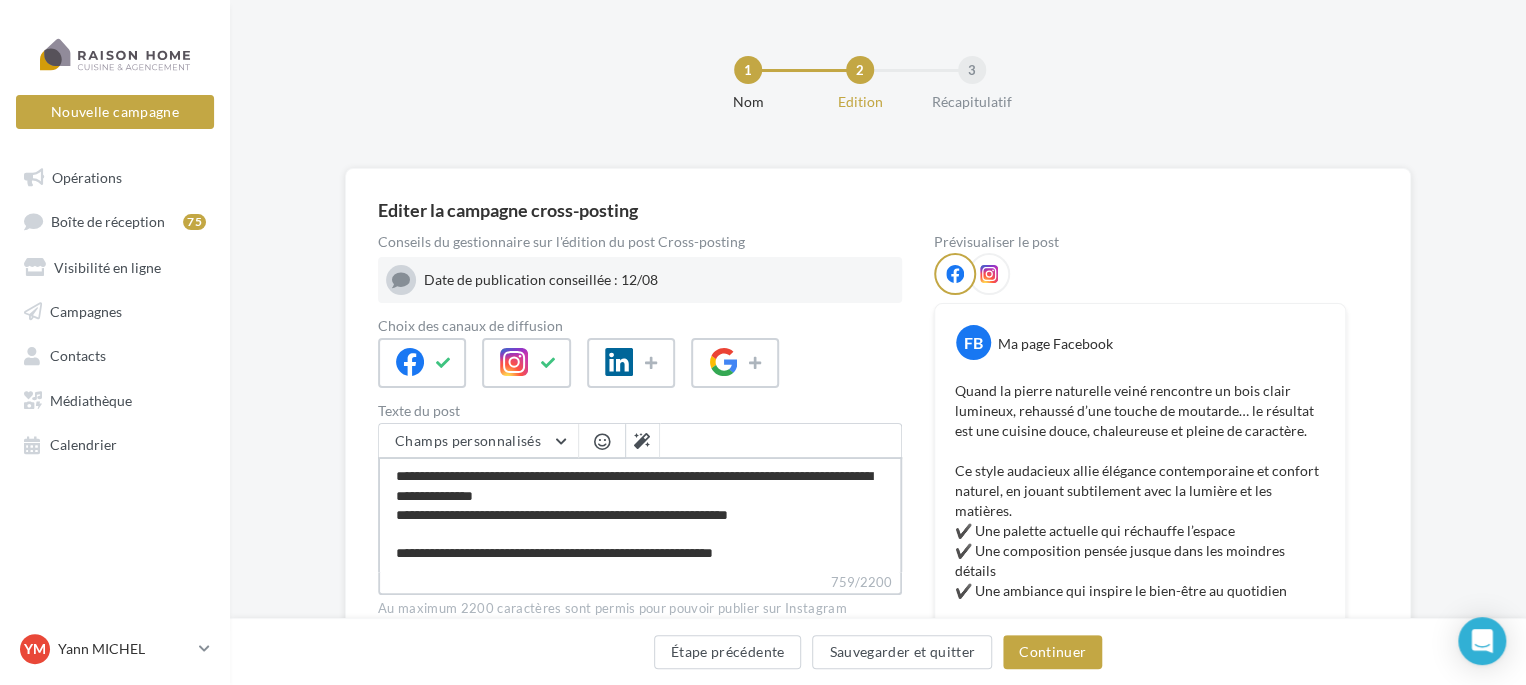 drag, startPoint x: 391, startPoint y: 470, endPoint x: 809, endPoint y: 514, distance: 420.30942 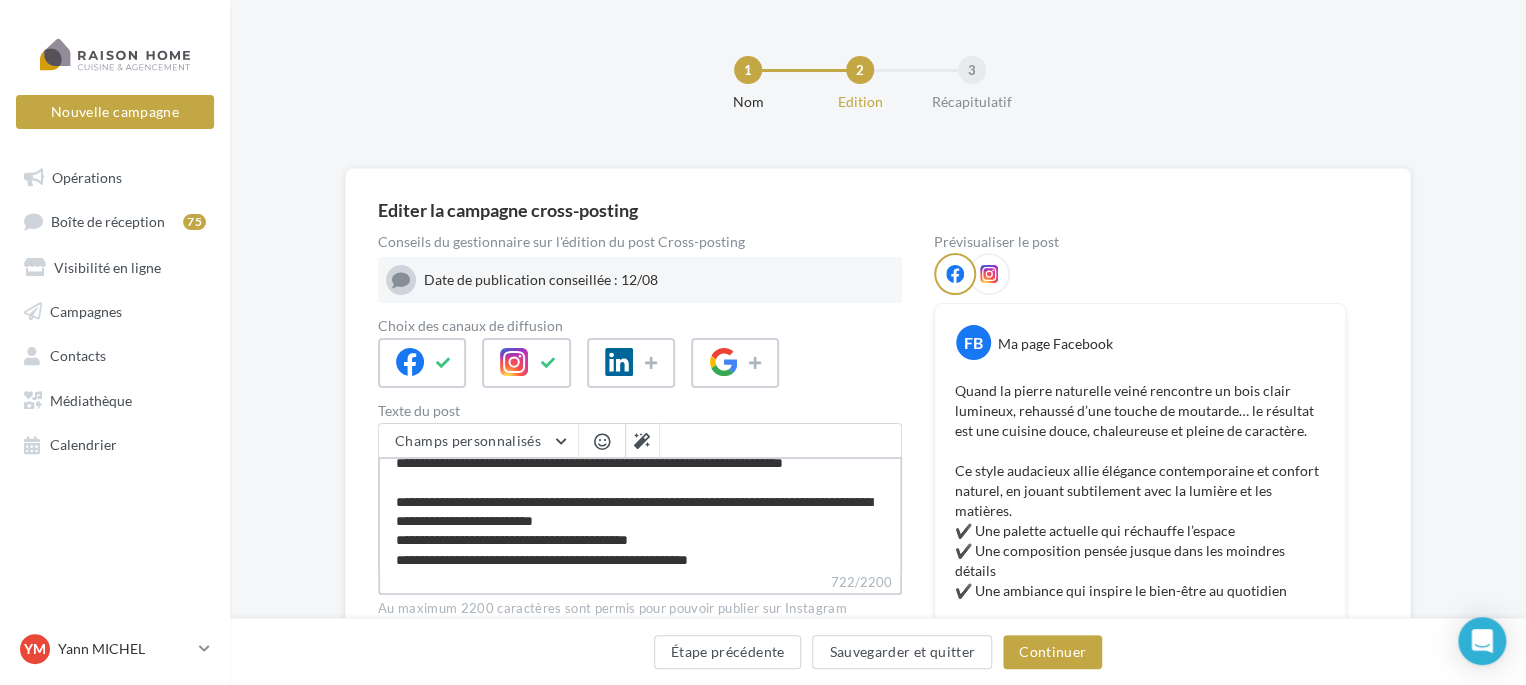 scroll, scrollTop: 0, scrollLeft: 0, axis: both 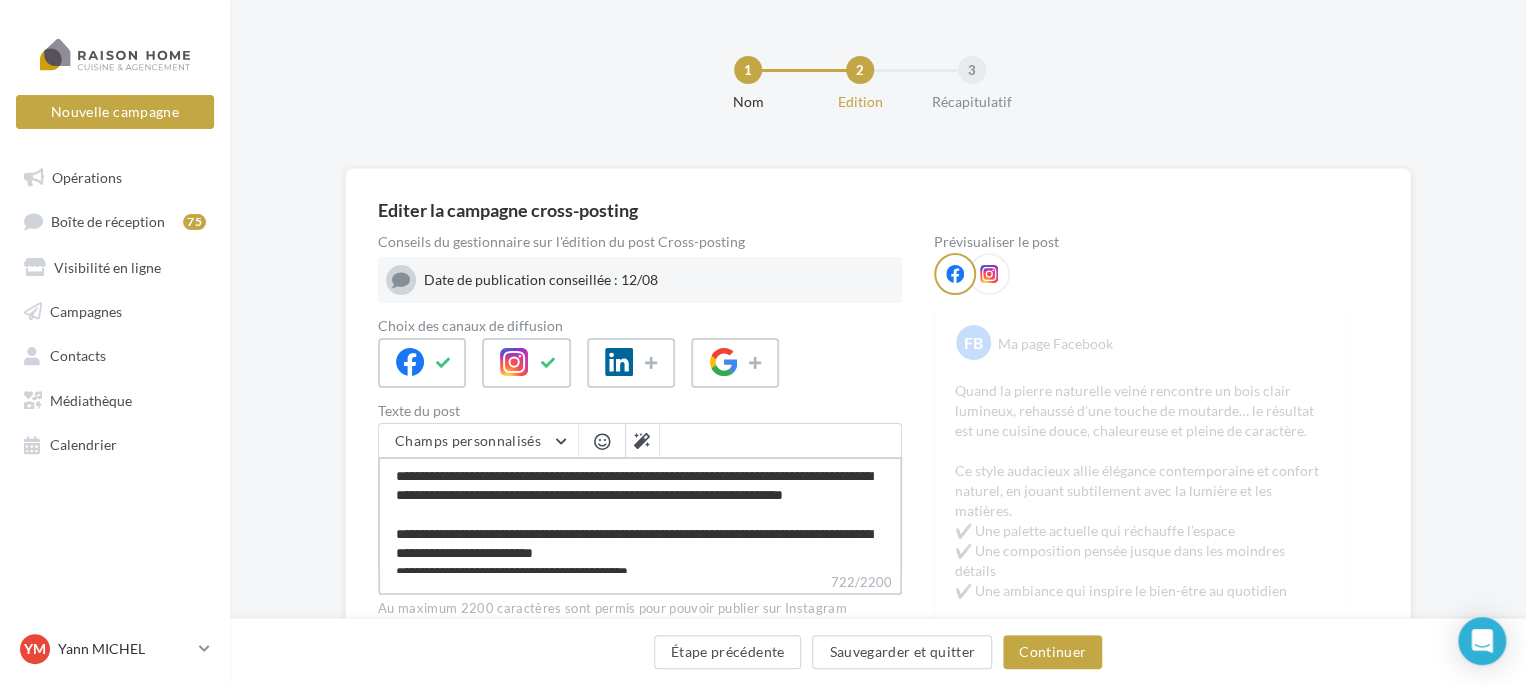 click on "**********" at bounding box center [640, 514] 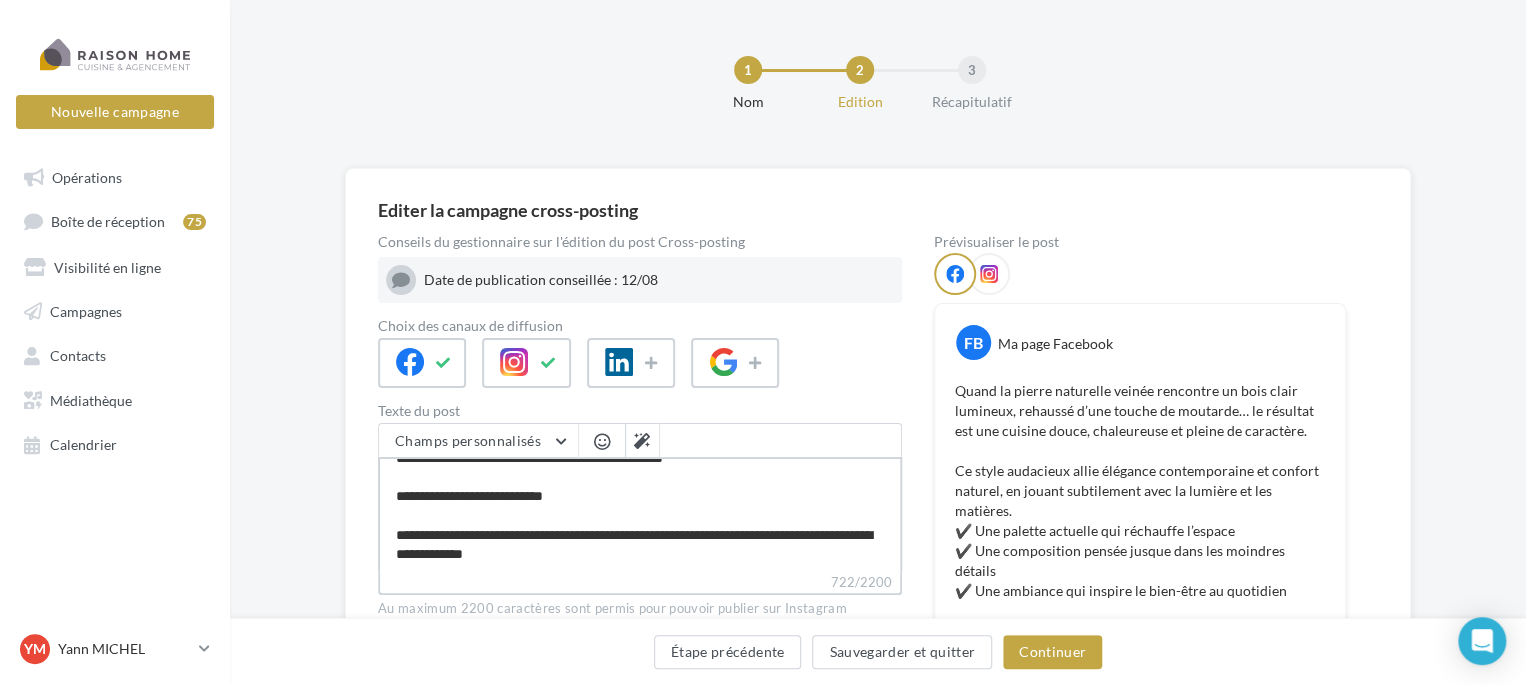 scroll, scrollTop: 200, scrollLeft: 0, axis: vertical 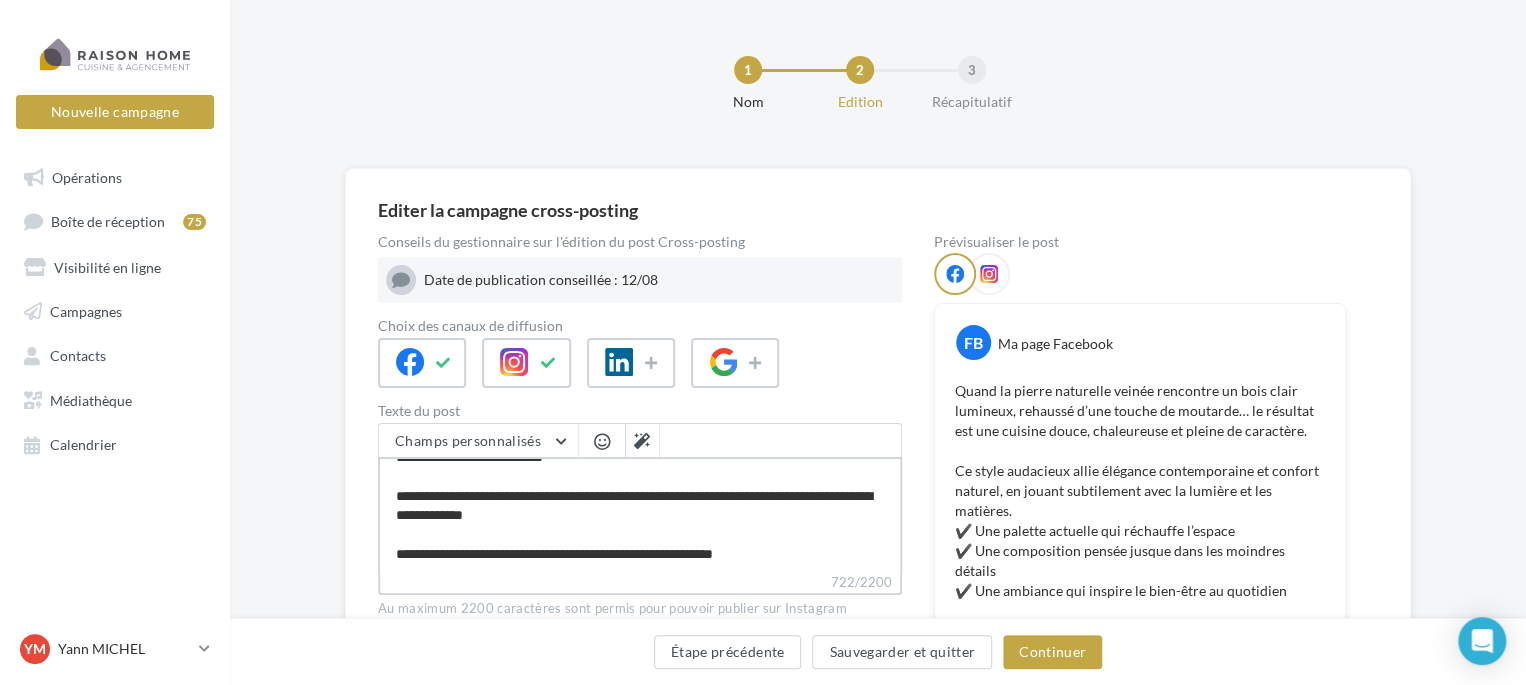 click on "**********" at bounding box center [640, 514] 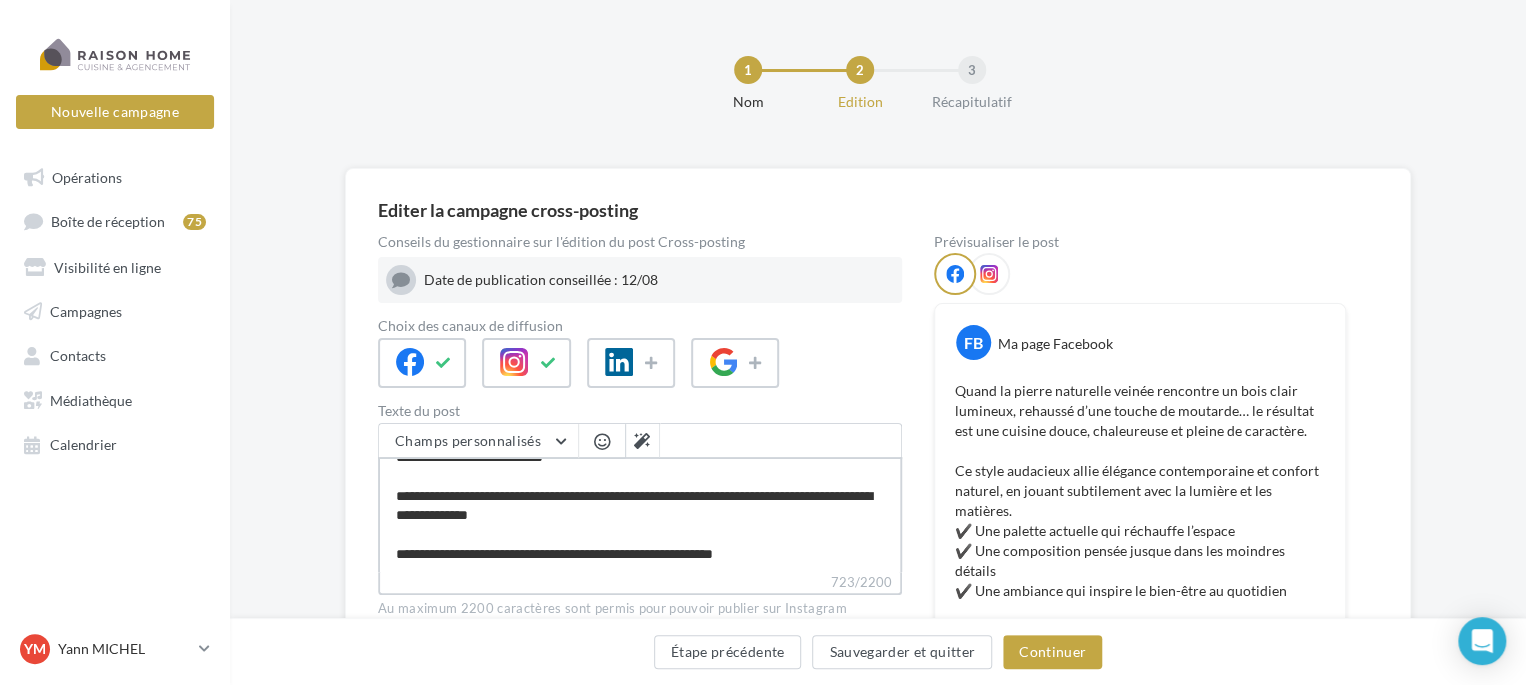 click on "**********" at bounding box center [640, 514] 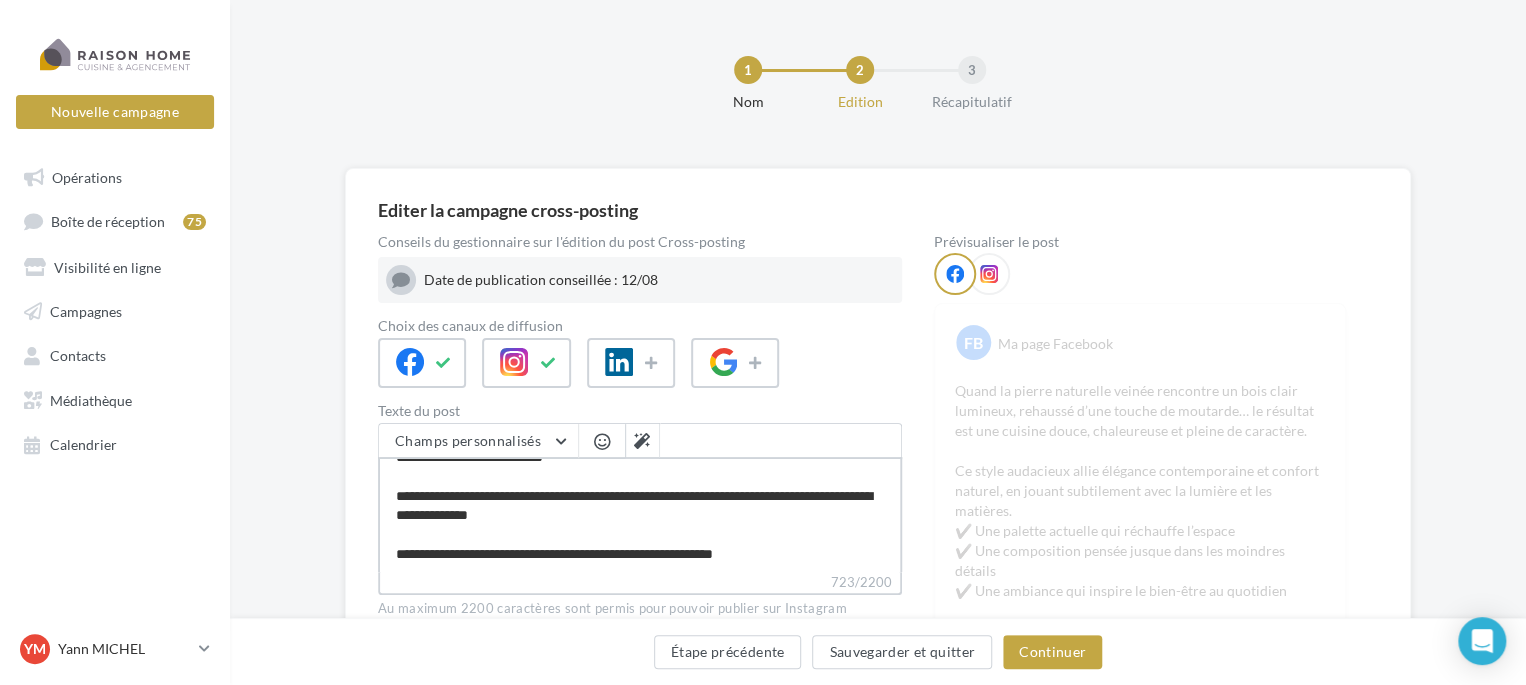 type on "**********" 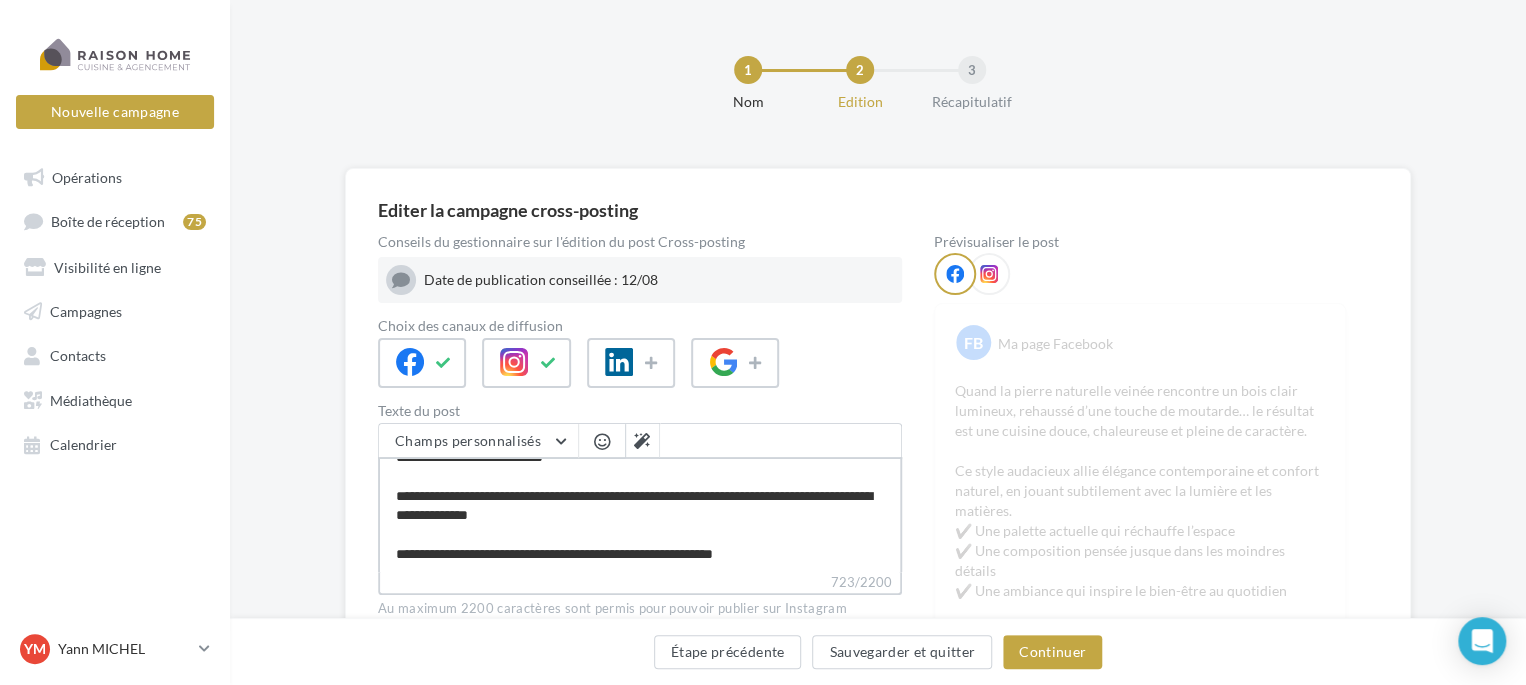 type on "**********" 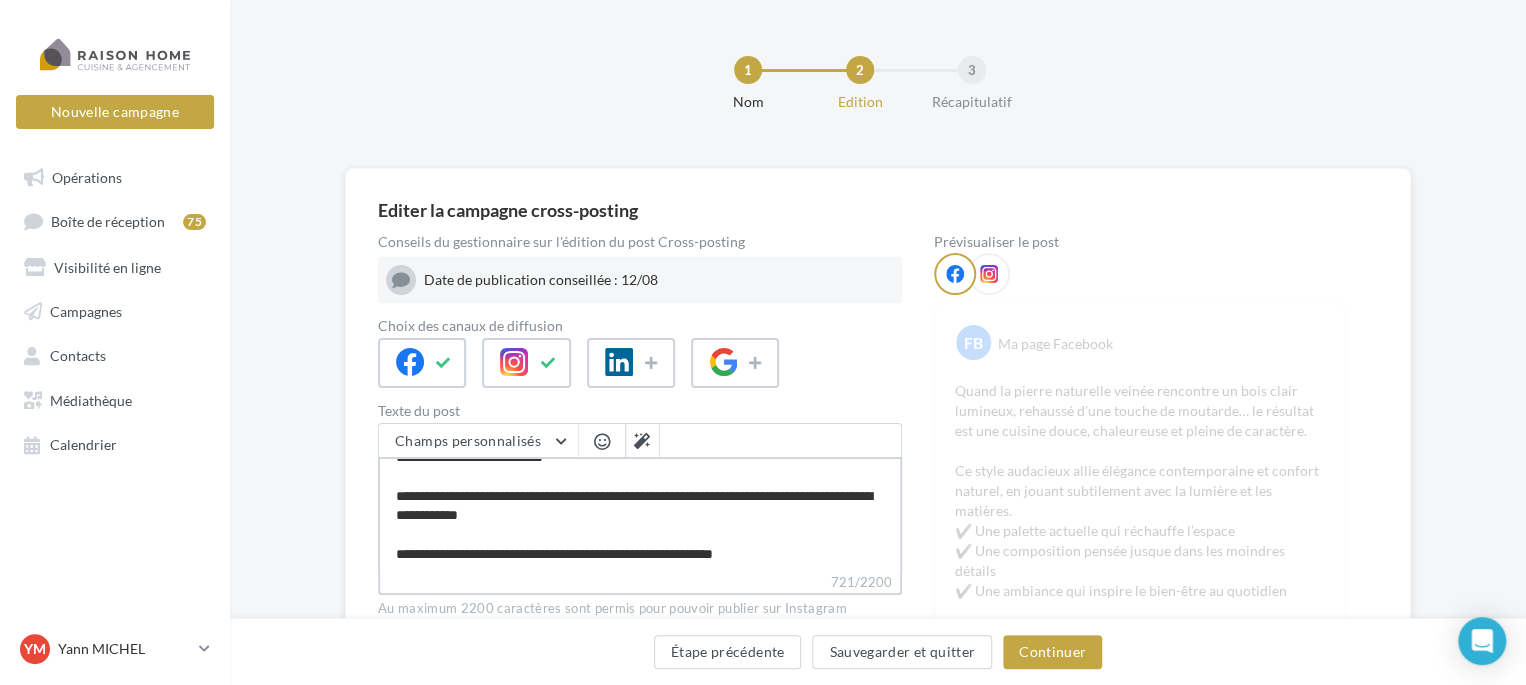 type on "**********" 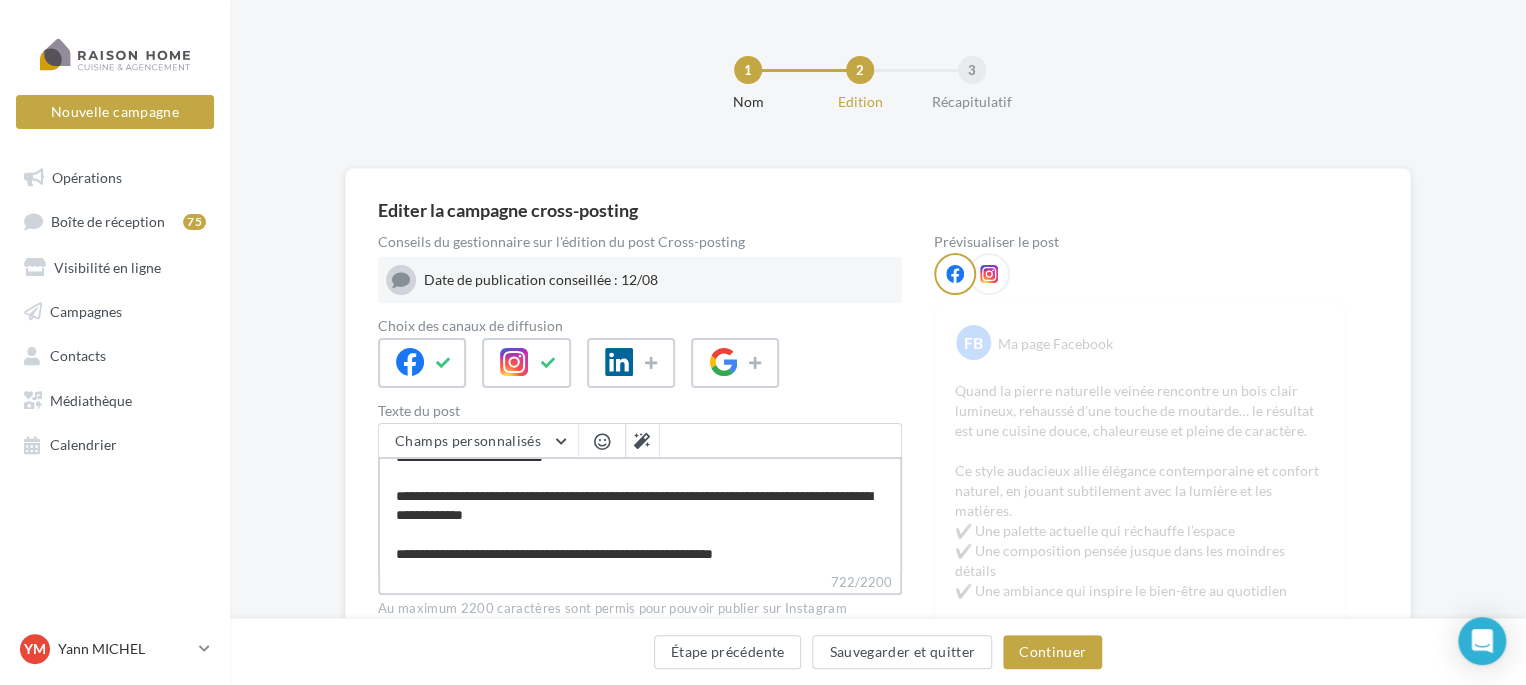type on "**********" 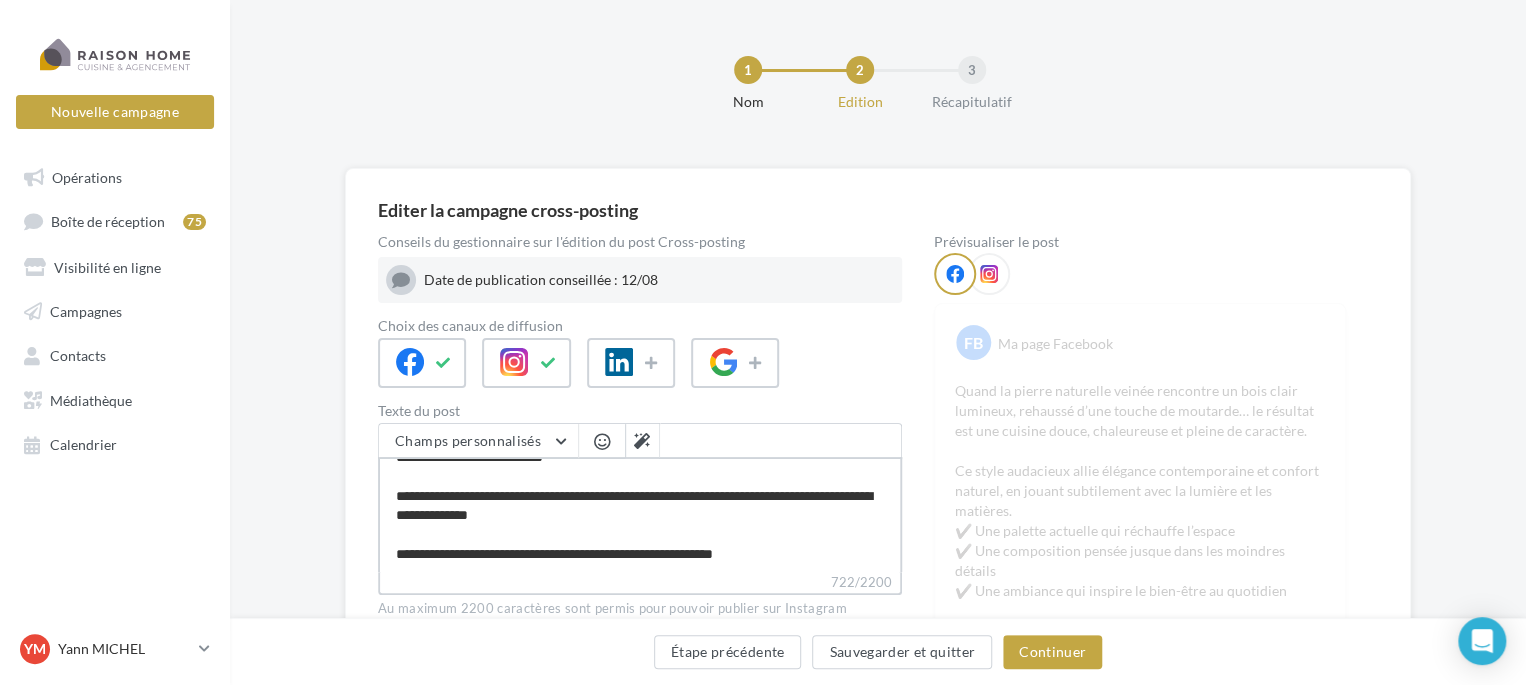 type on "**********" 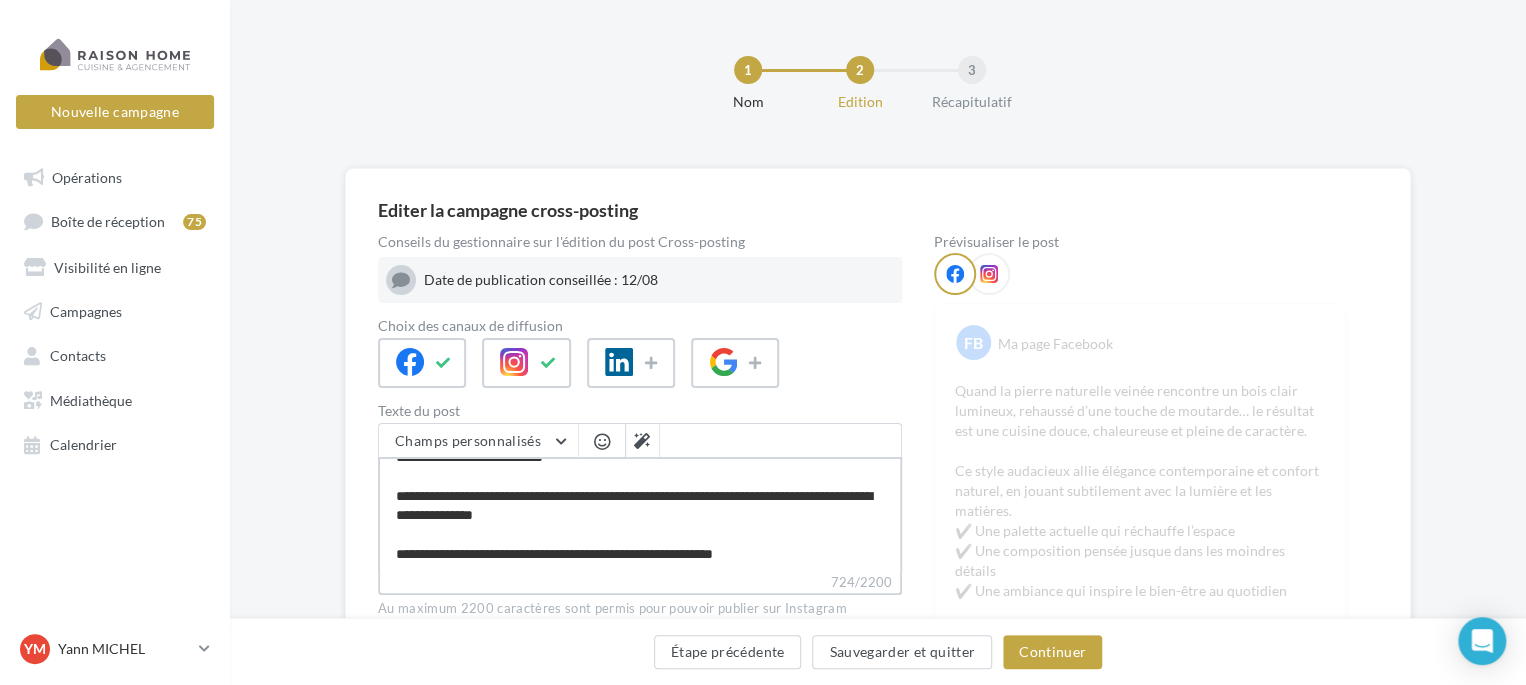 type on "**********" 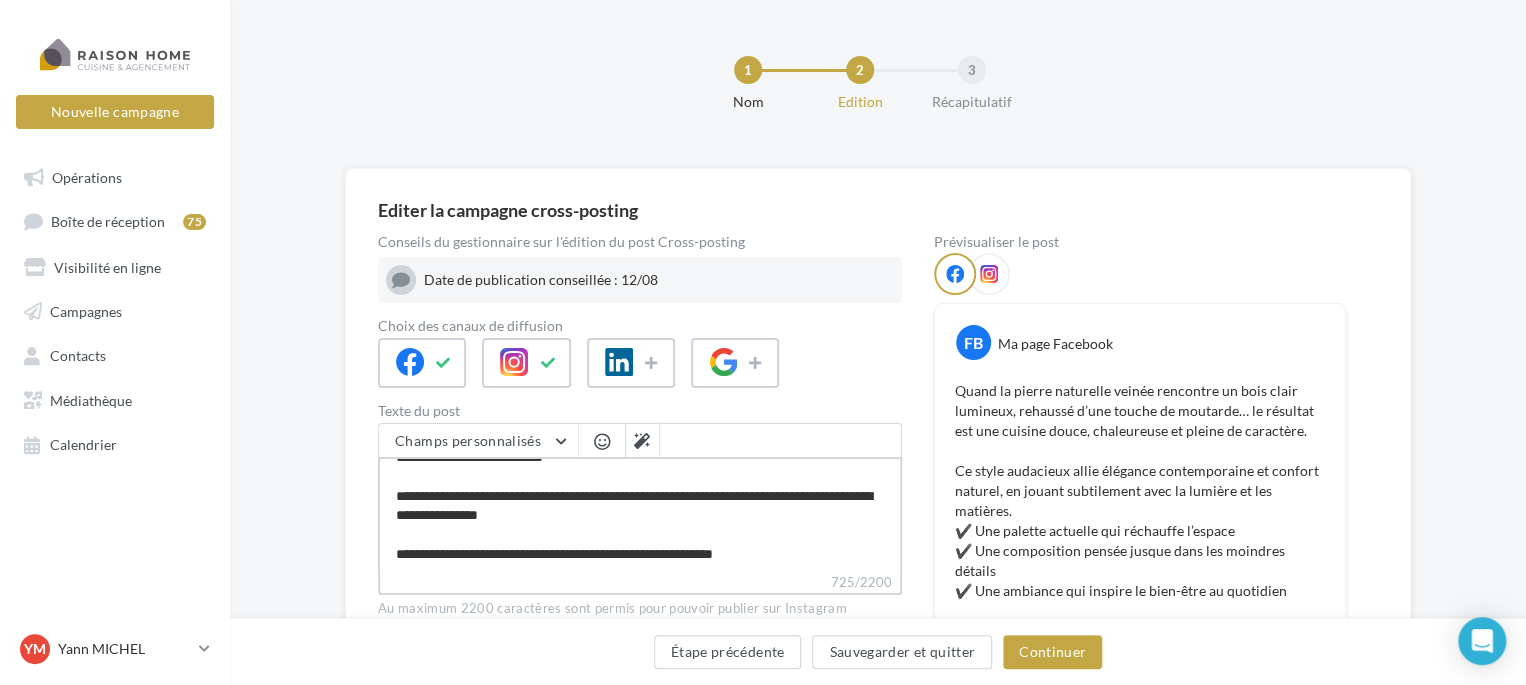 type on "**********" 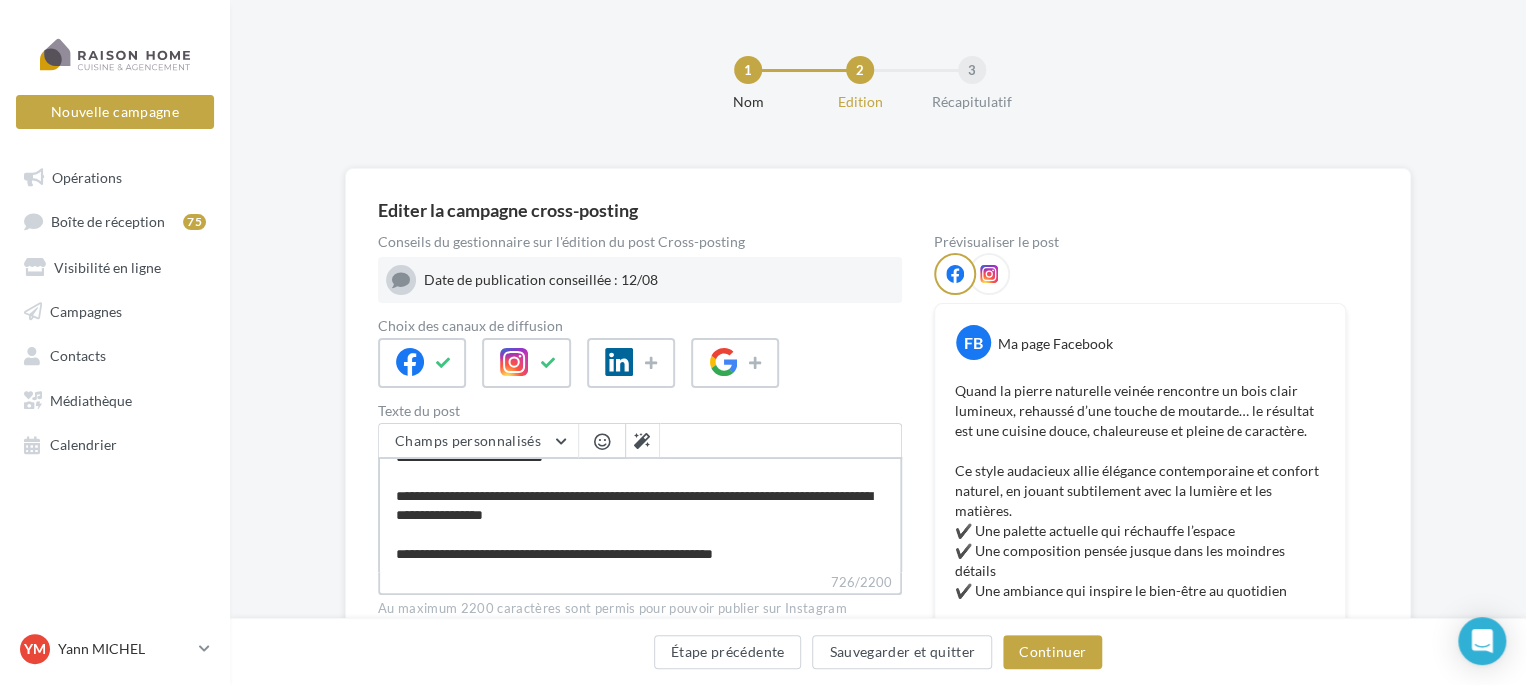 type on "**********" 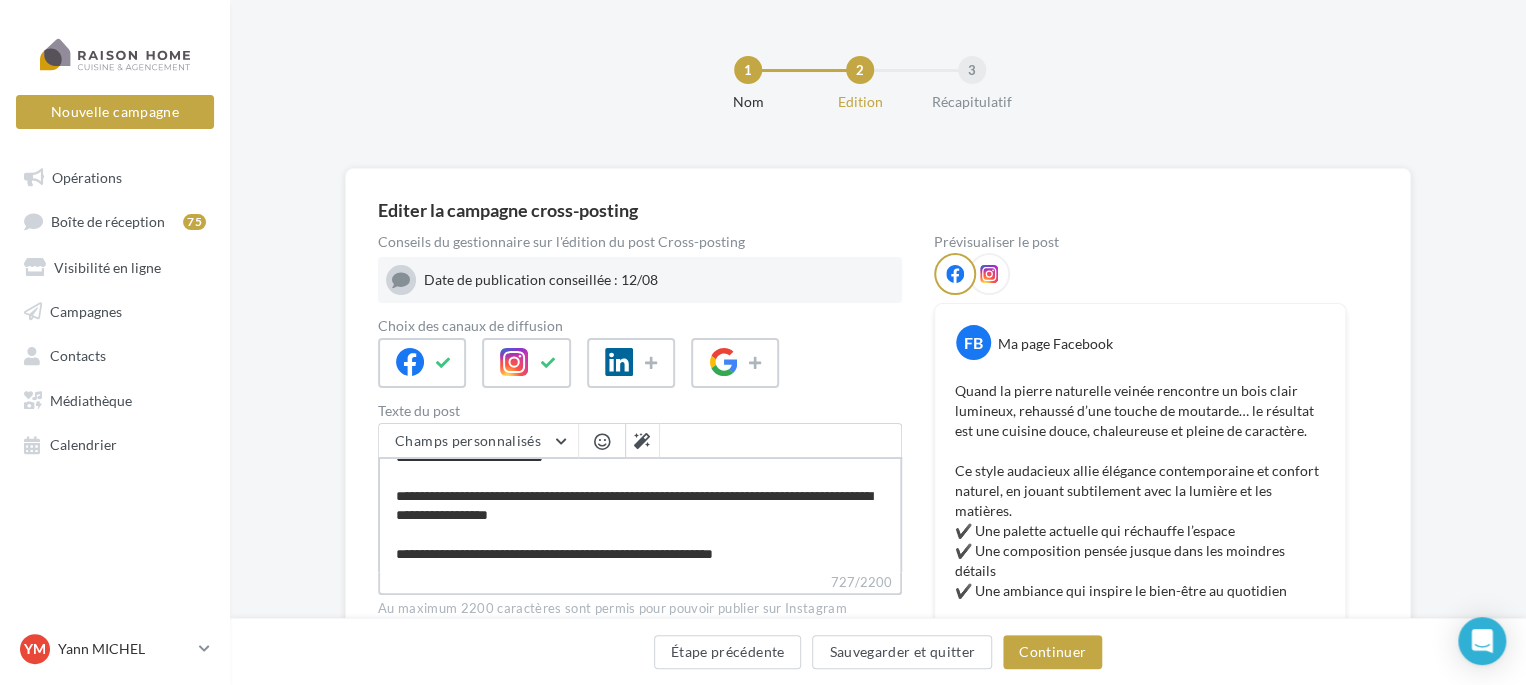type on "**********" 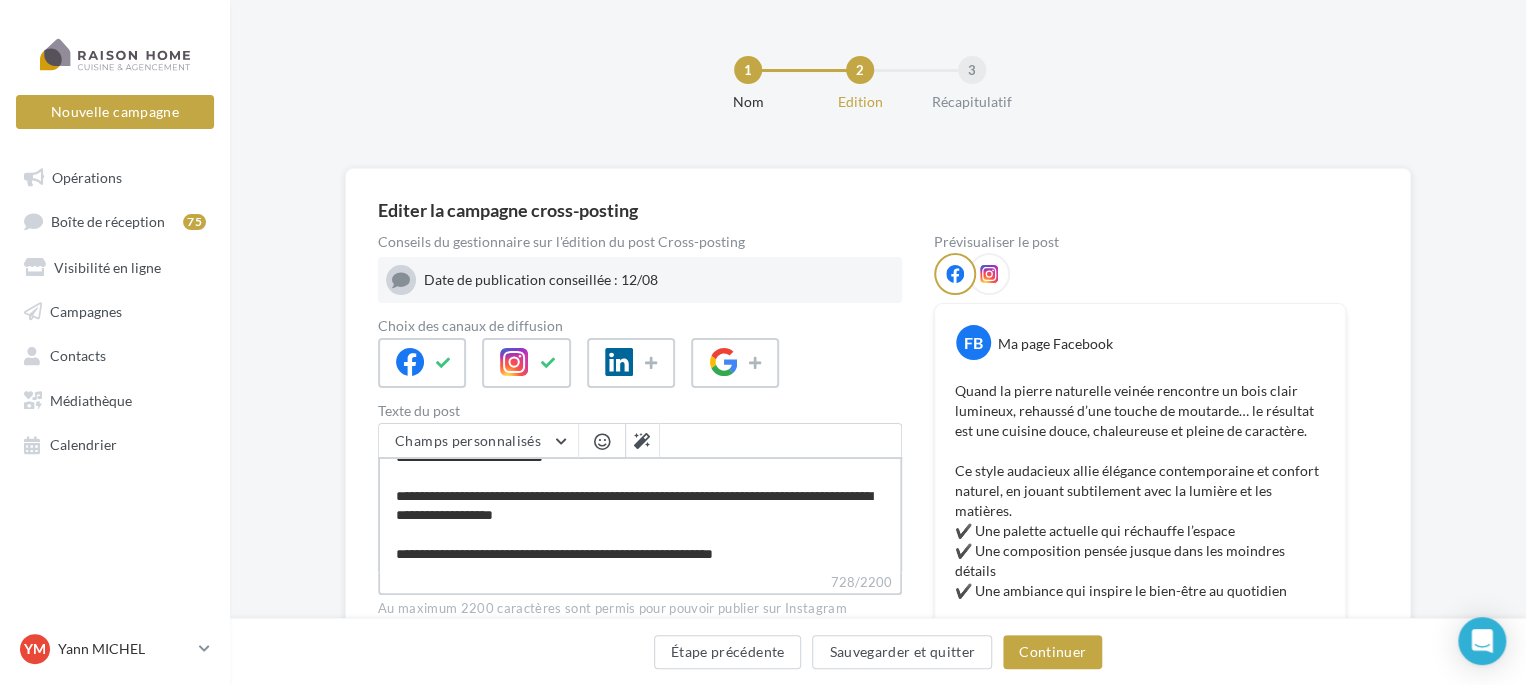 type on "**********" 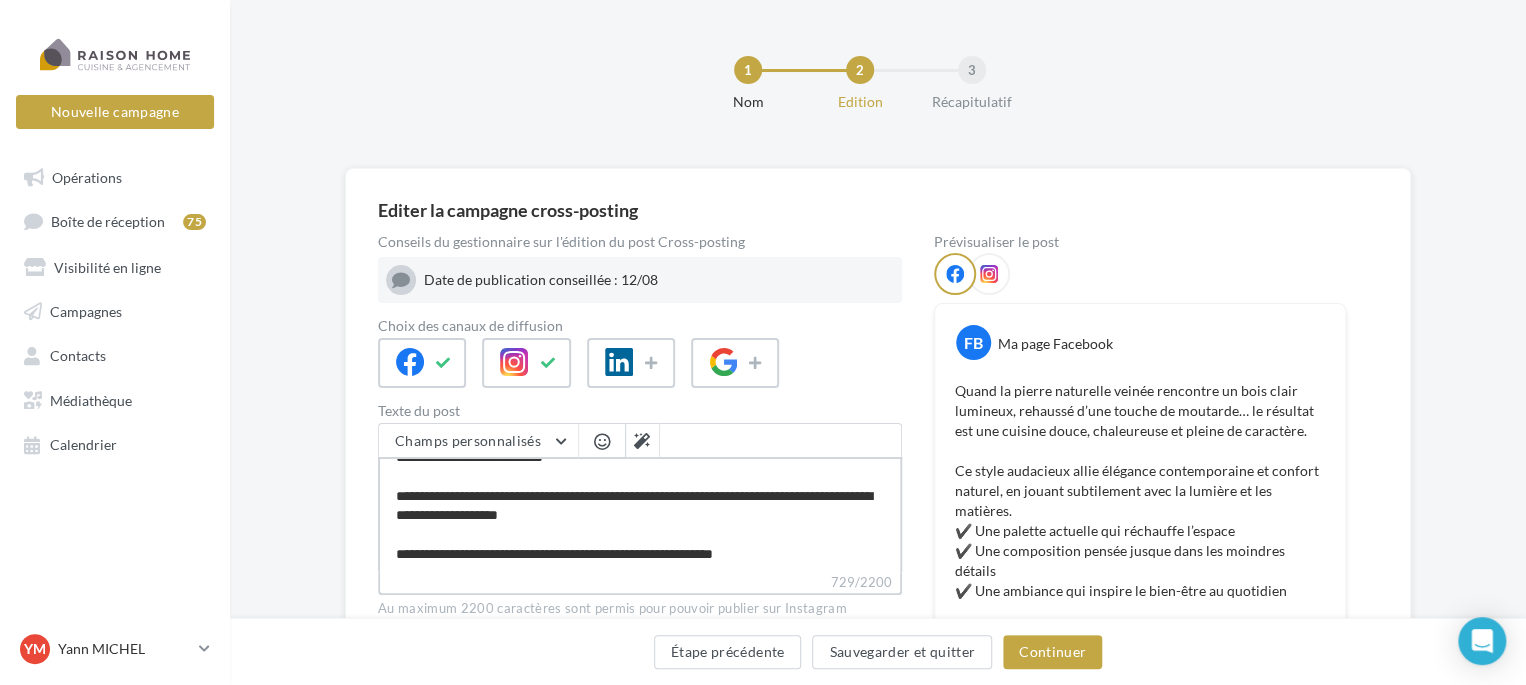 type on "**********" 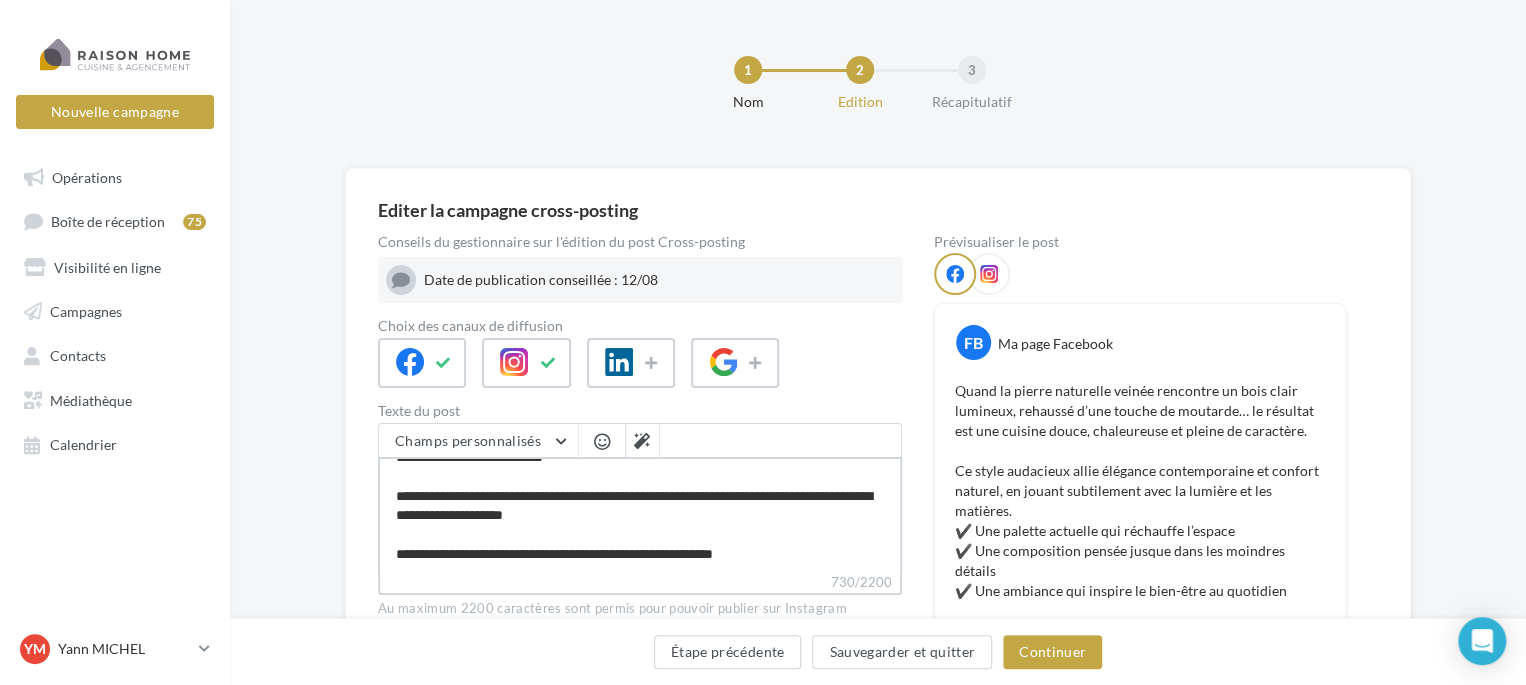 type on "**********" 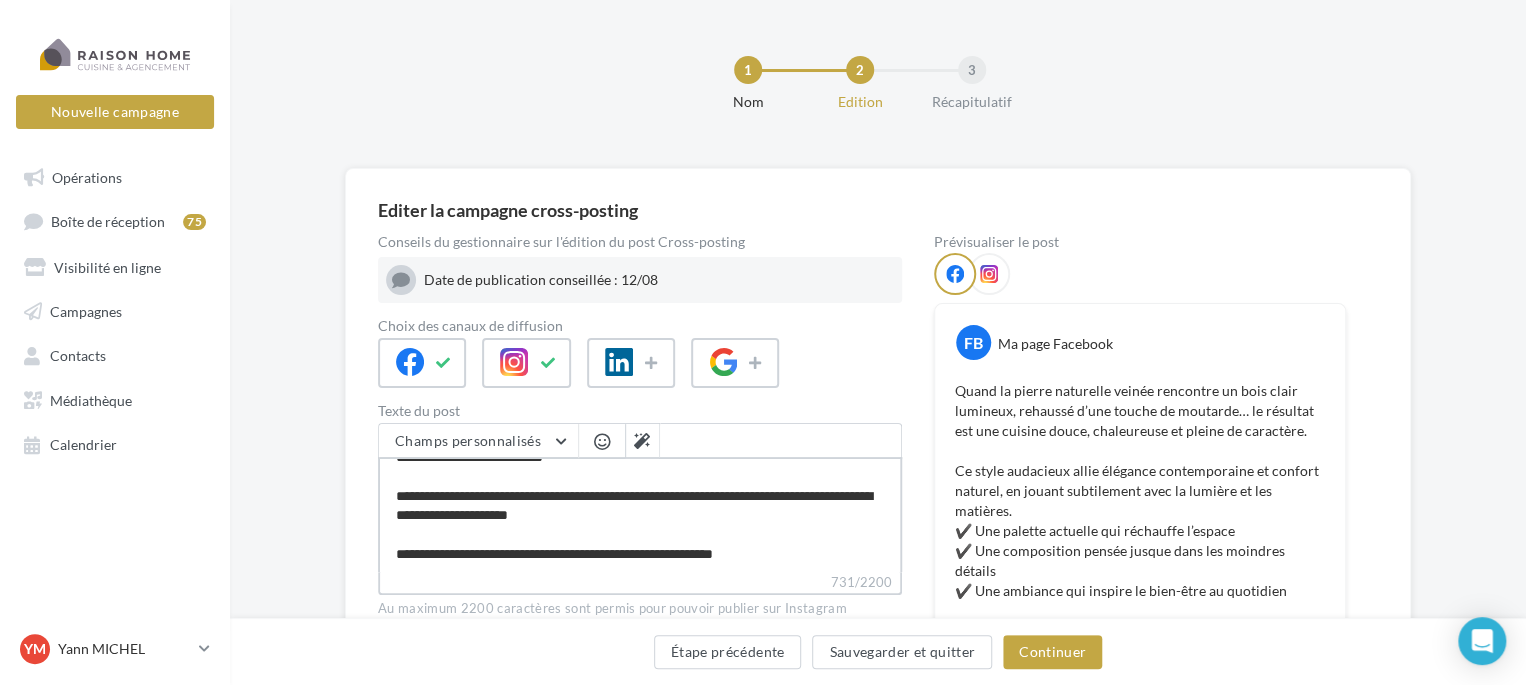 type on "**********" 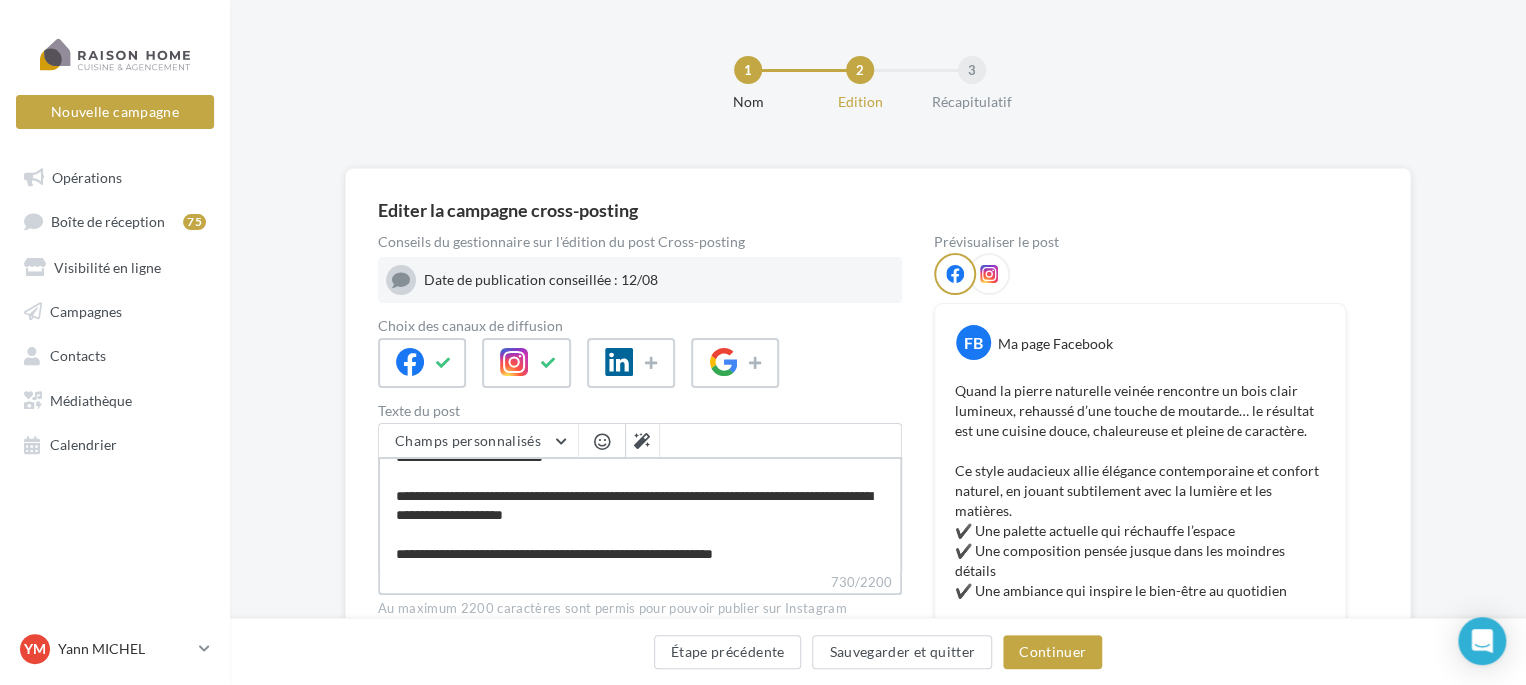 type on "**********" 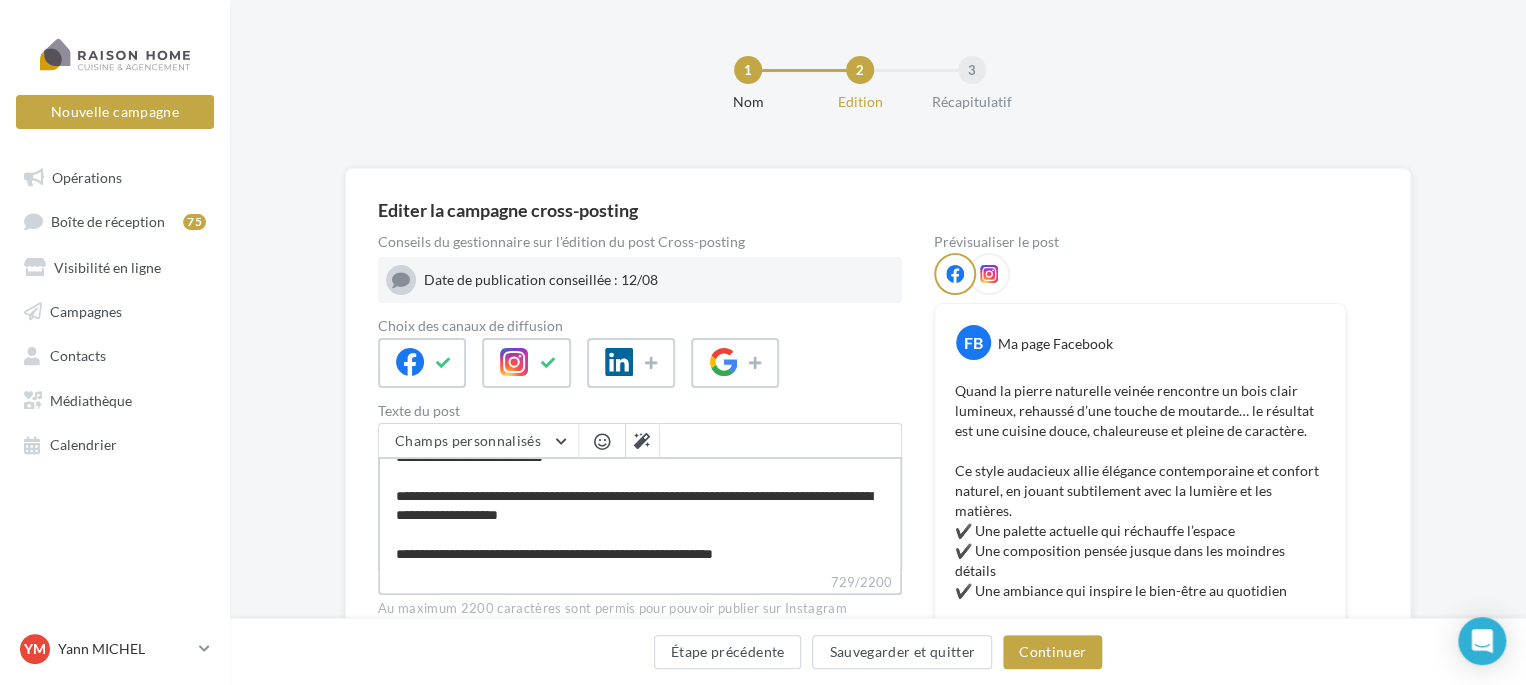 type on "**********" 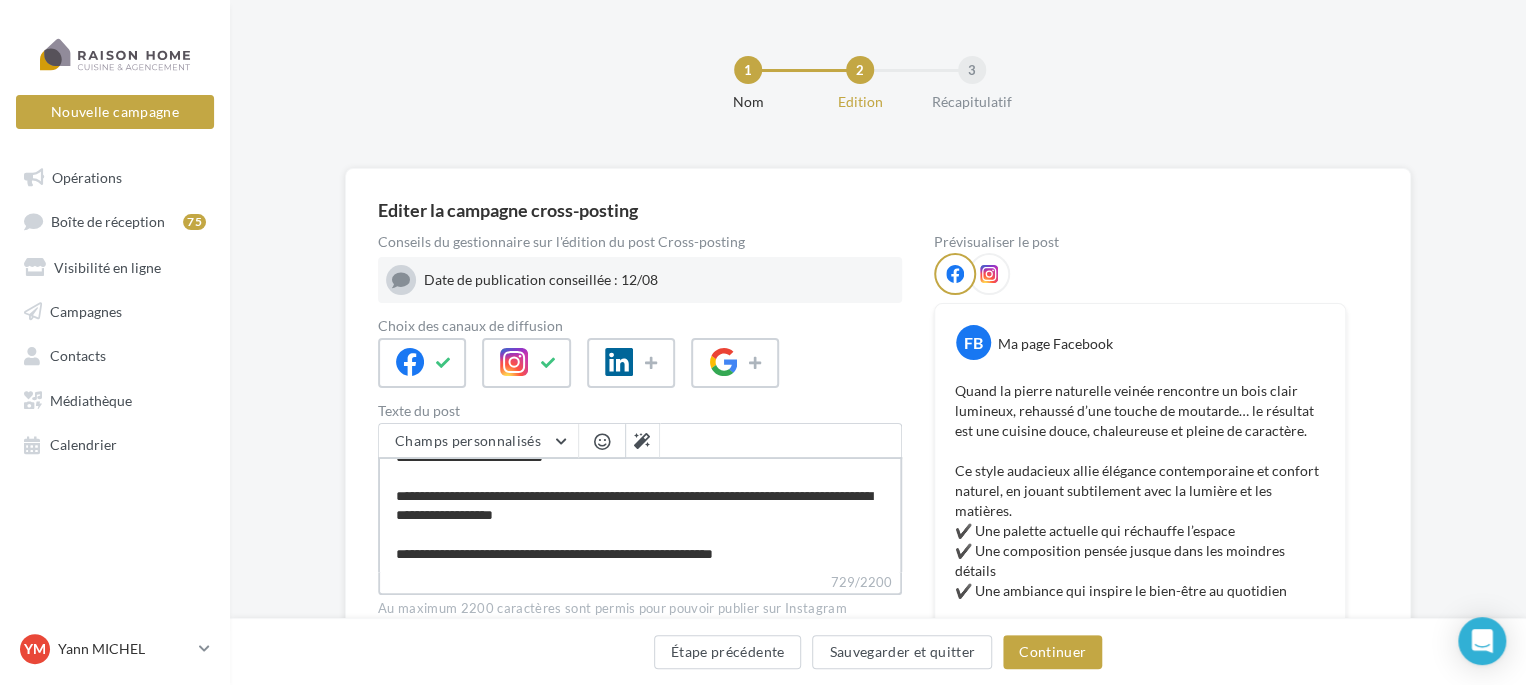 type on "**********" 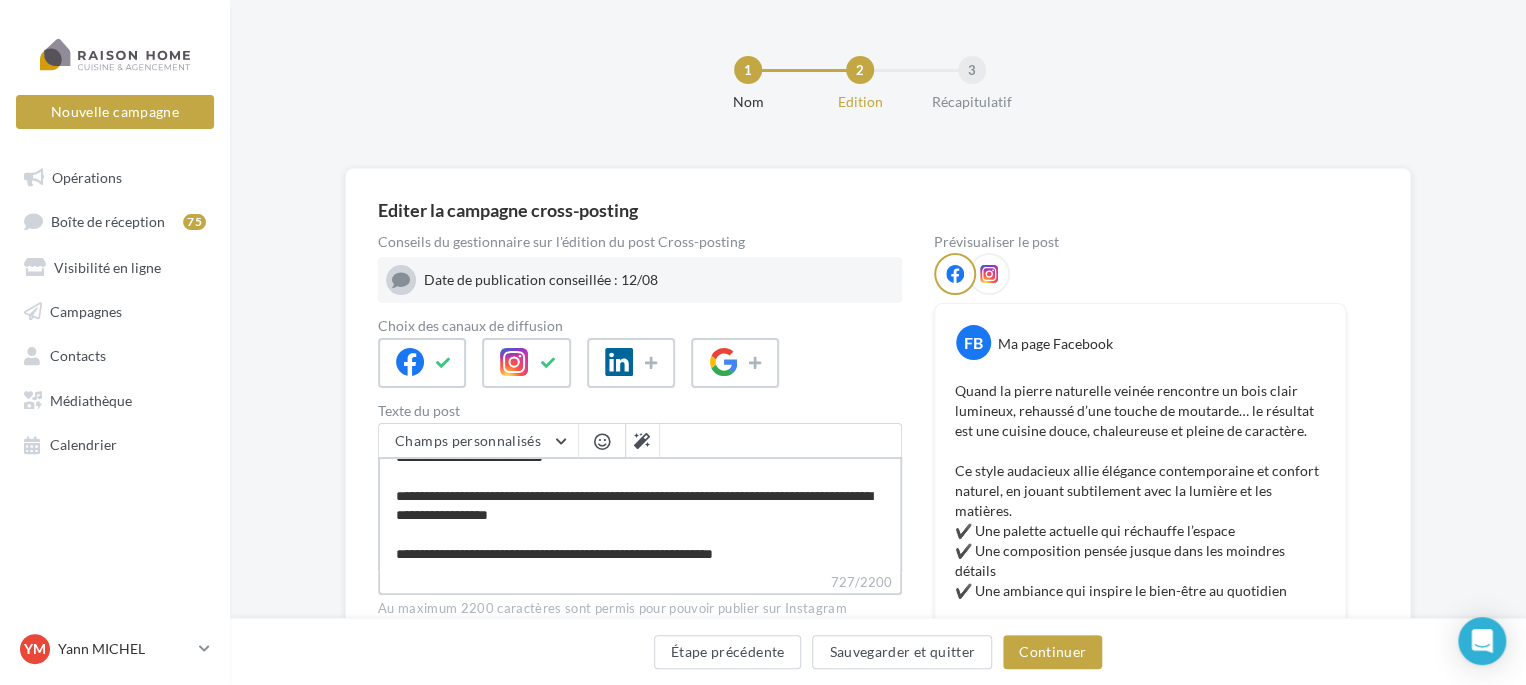type on "**********" 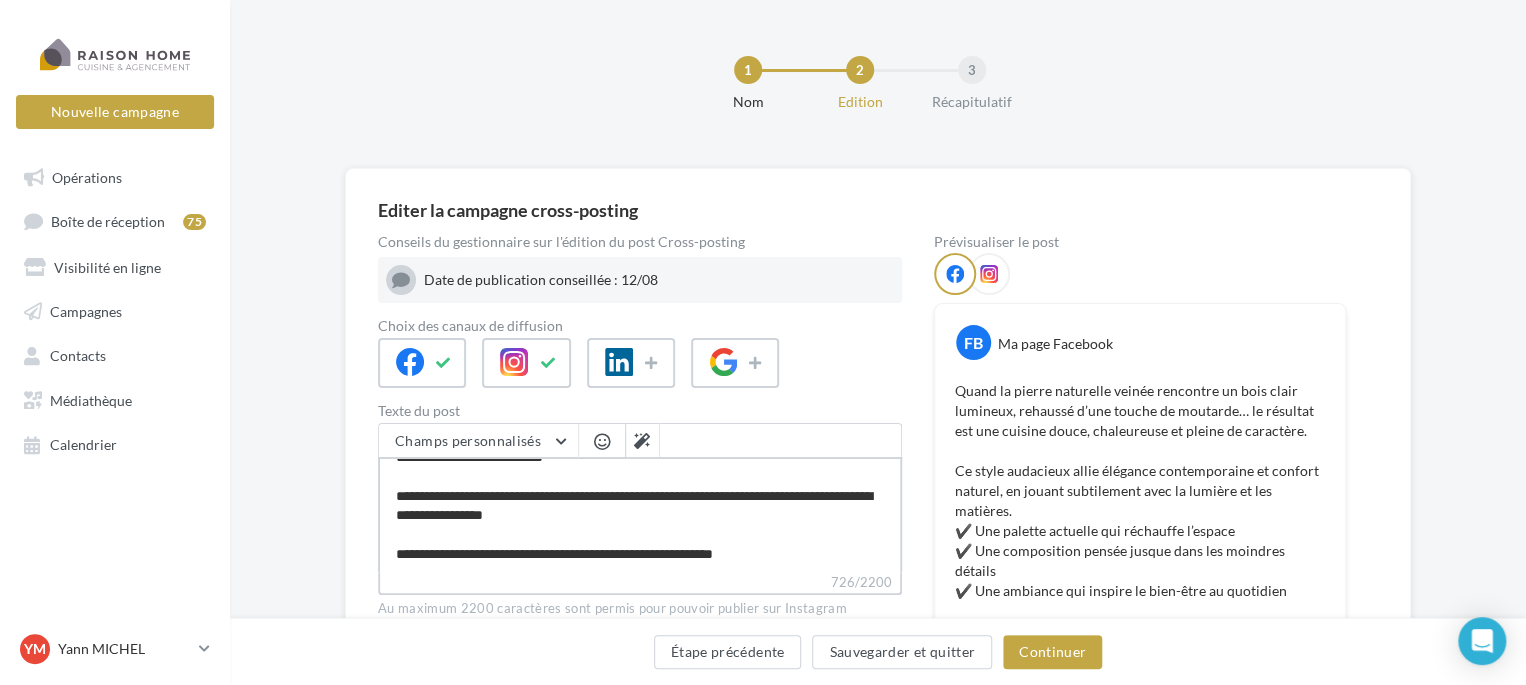 click on "**********" at bounding box center [640, 514] 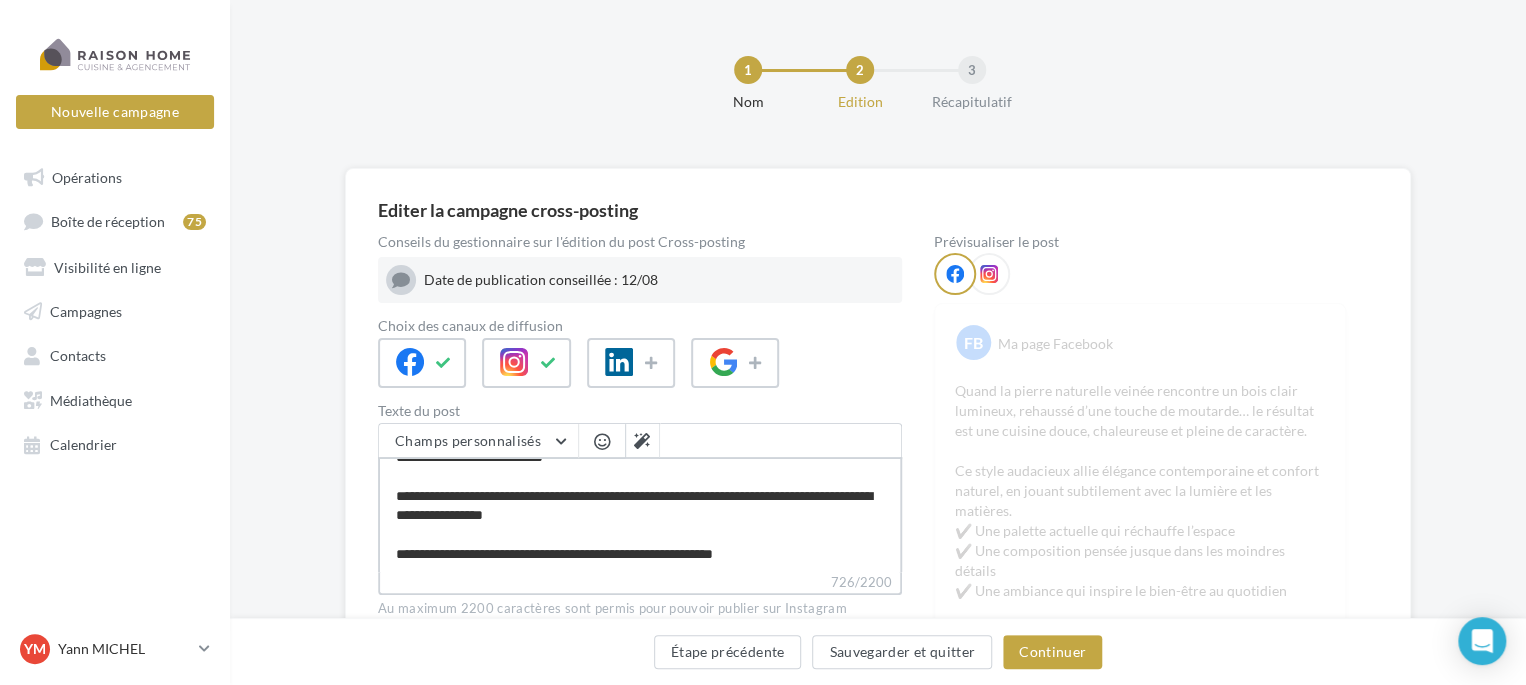scroll, scrollTop: 210, scrollLeft: 0, axis: vertical 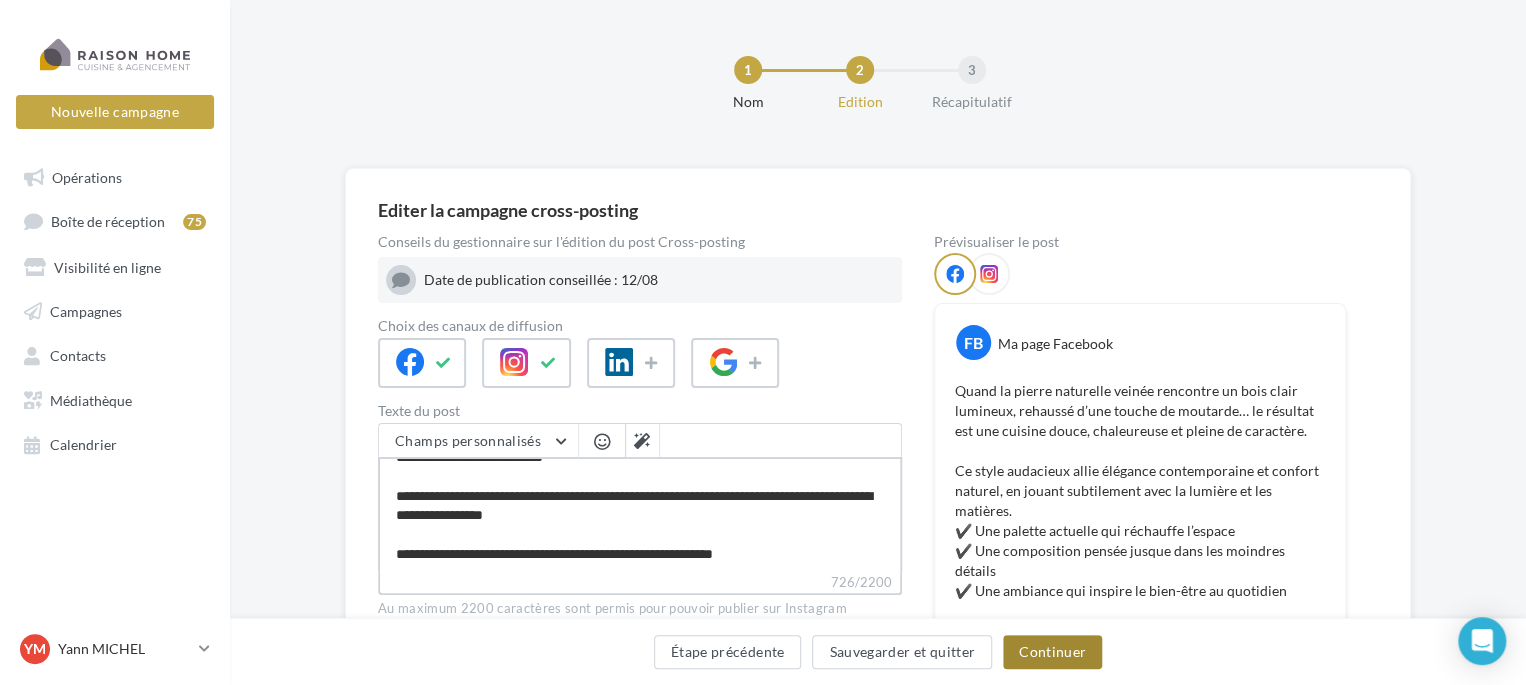 type on "**********" 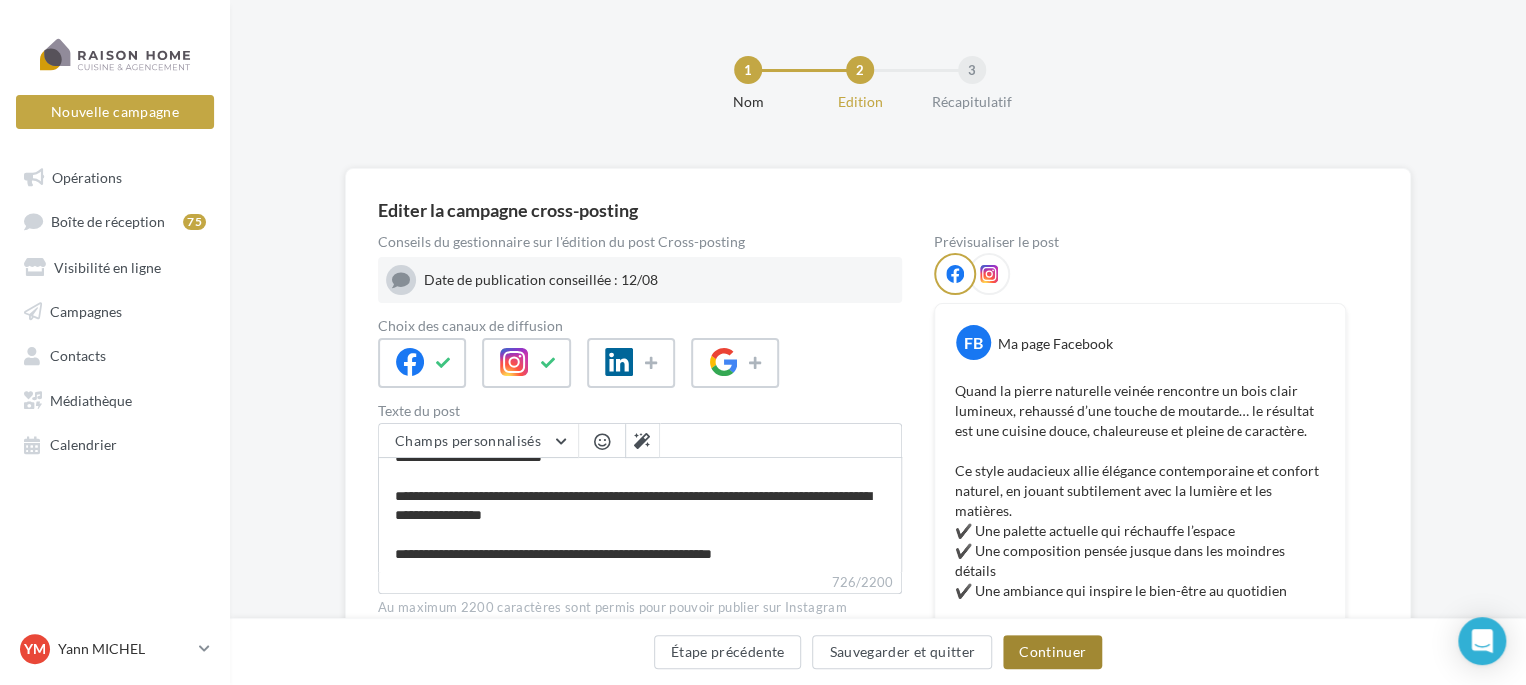 scroll, scrollTop: 209, scrollLeft: 0, axis: vertical 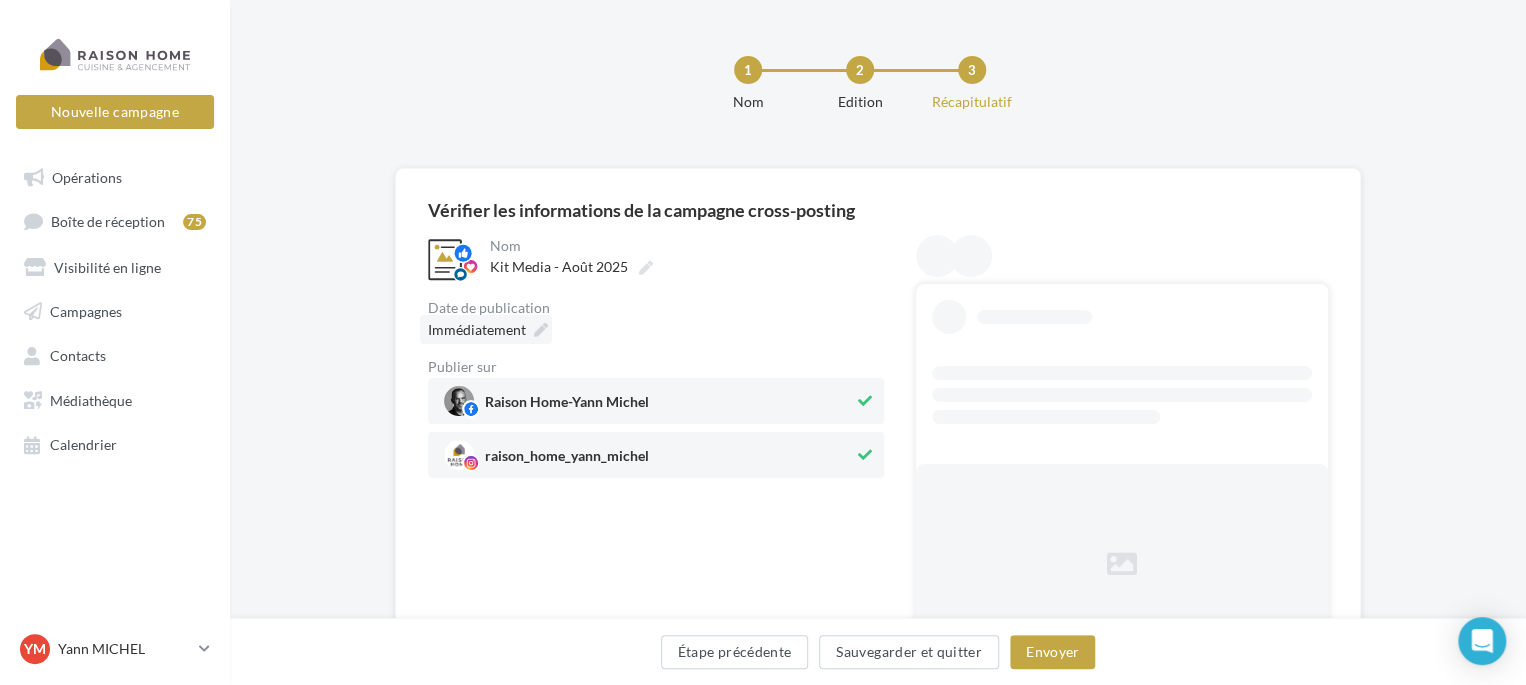 click on "Immédiatement" at bounding box center [477, 329] 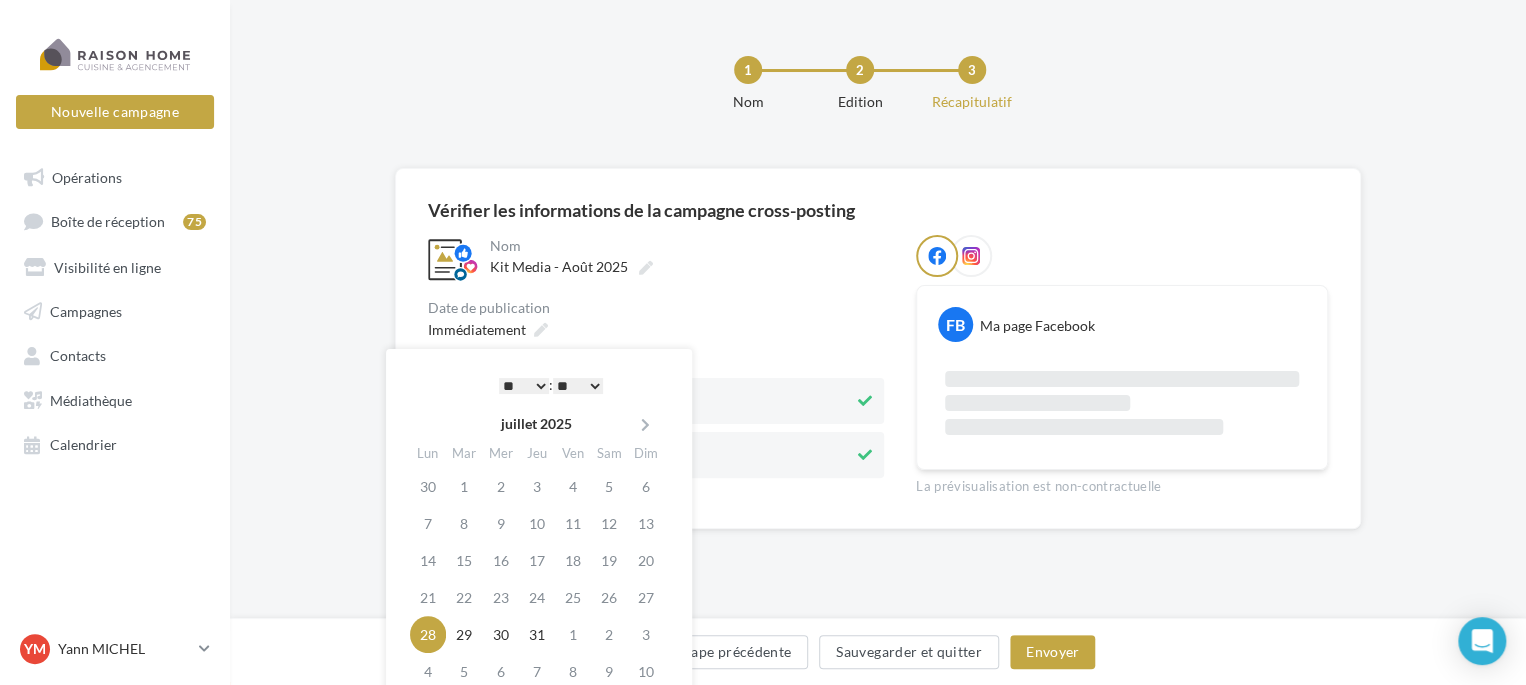 click on "* * * * * * * * * * ** ** ** ** ** ** ** ** ** ** ** ** ** **" at bounding box center (524, 386) 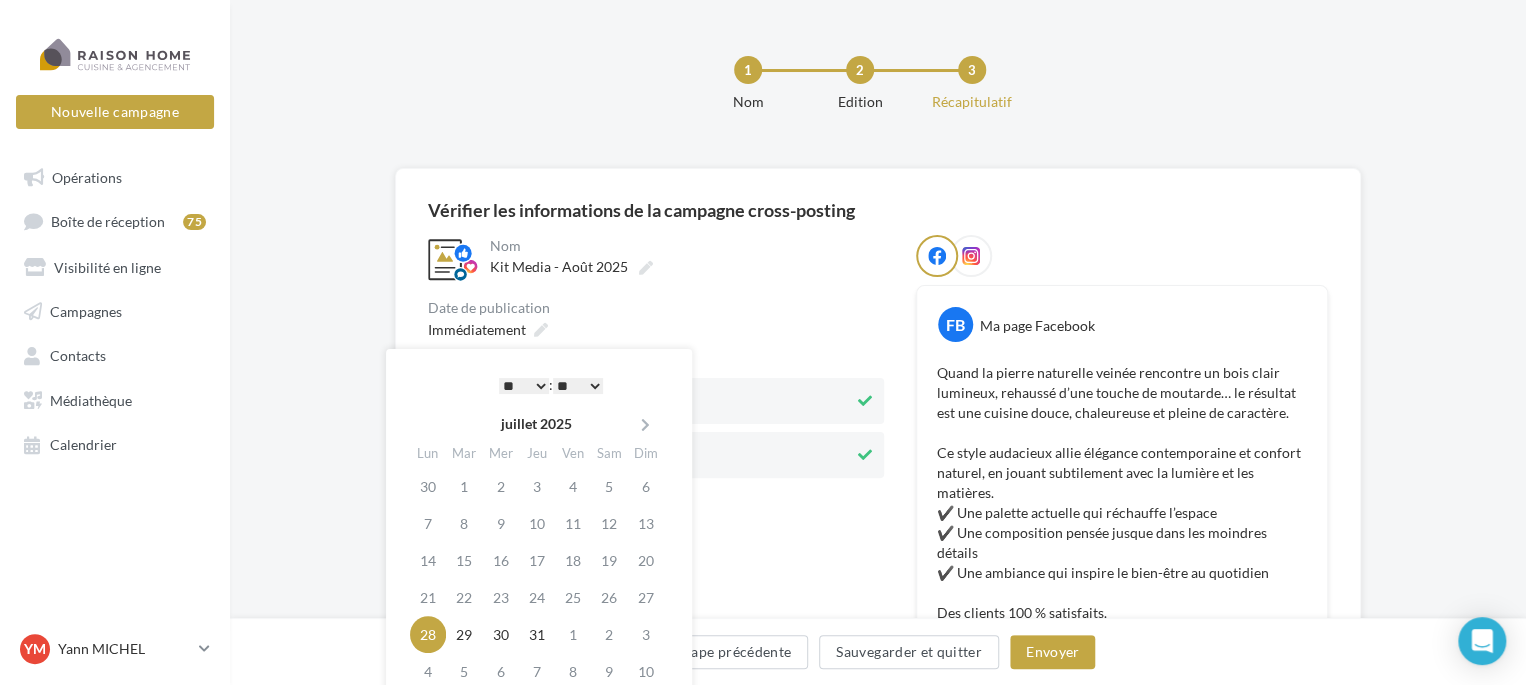 click on "* * * * * * * * * * ** ** ** ** ** ** ** ** ** ** ** ** ** **" at bounding box center [524, 386] 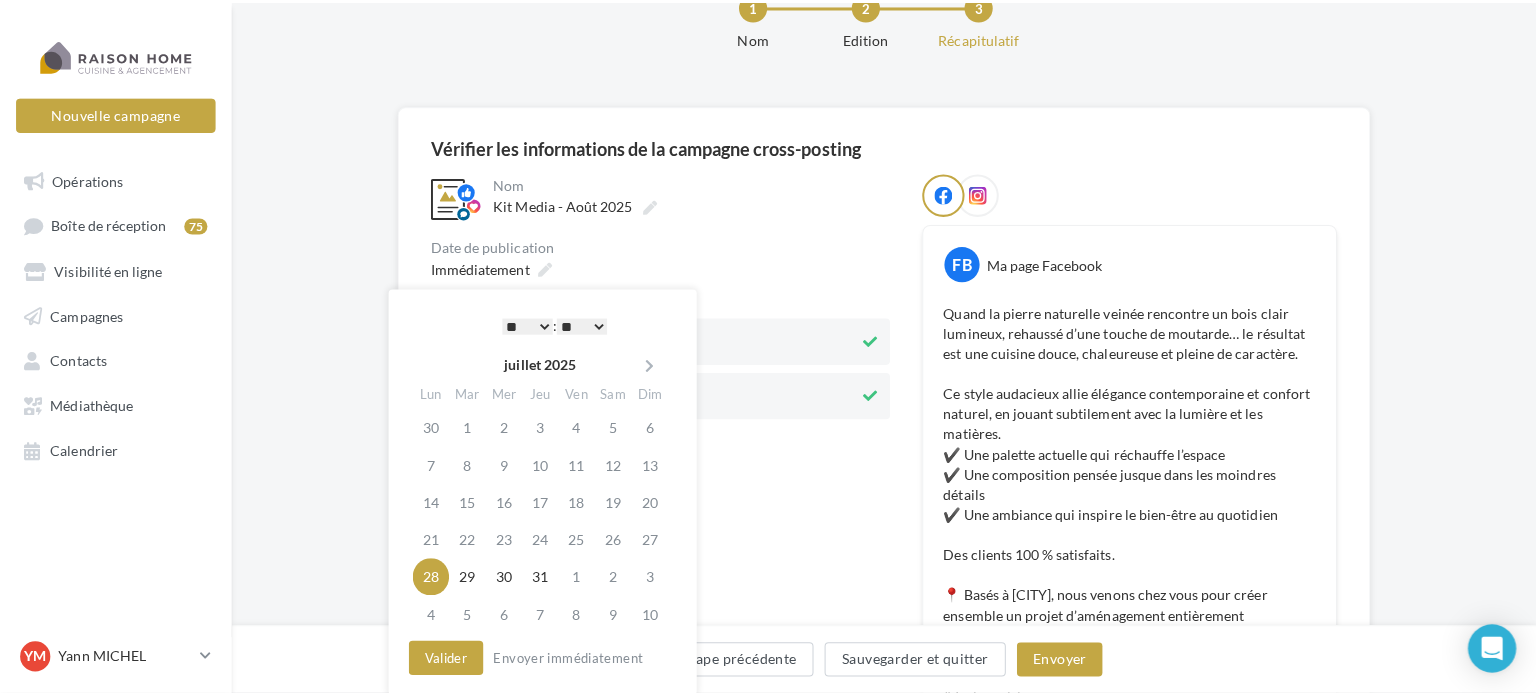 scroll, scrollTop: 100, scrollLeft: 0, axis: vertical 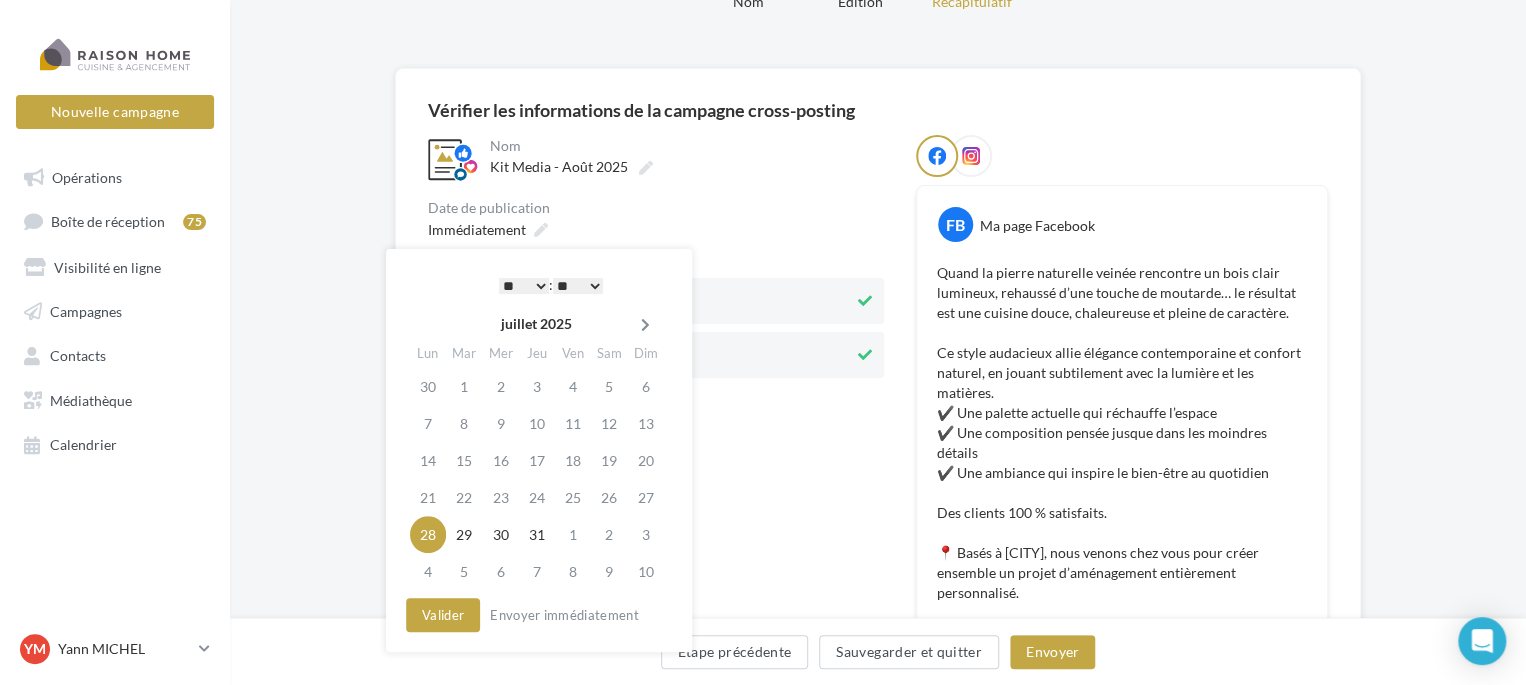click at bounding box center [645, 325] 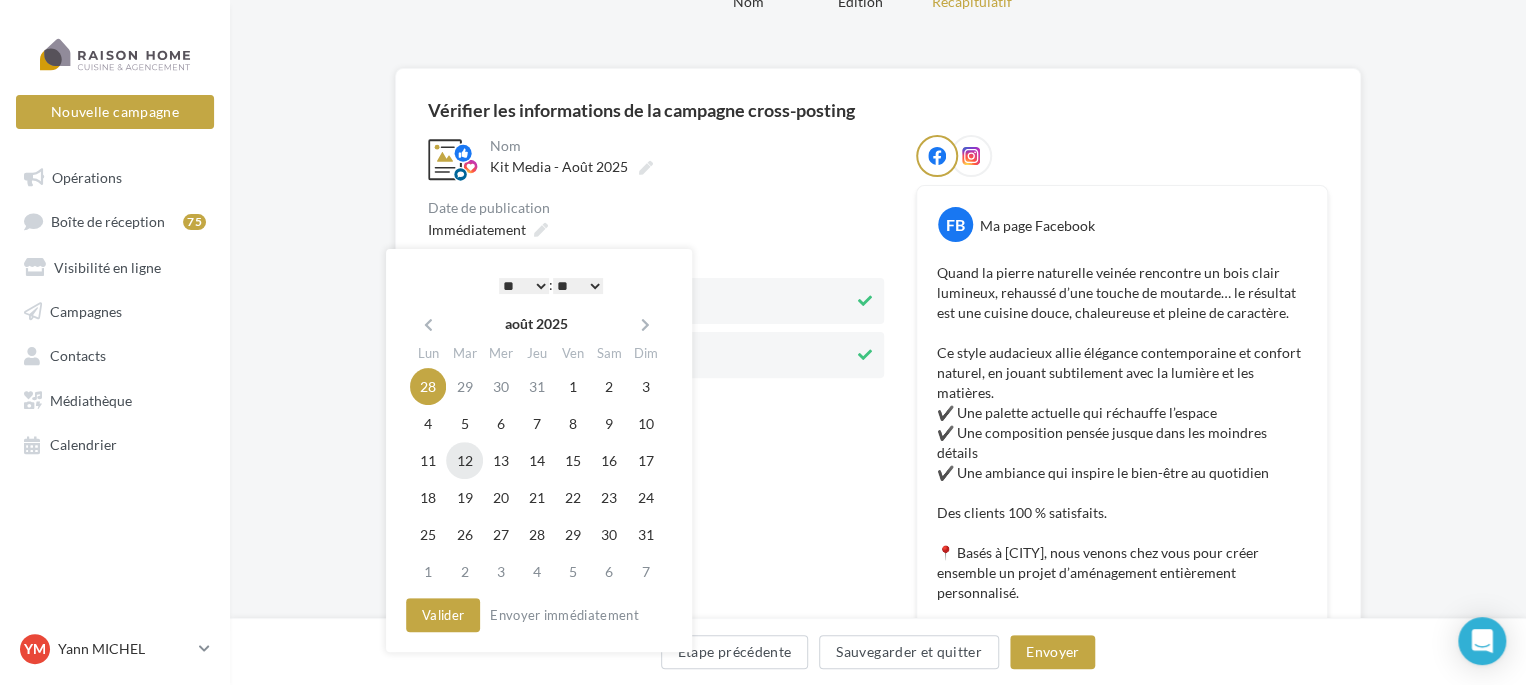 click on "12" at bounding box center [464, 460] 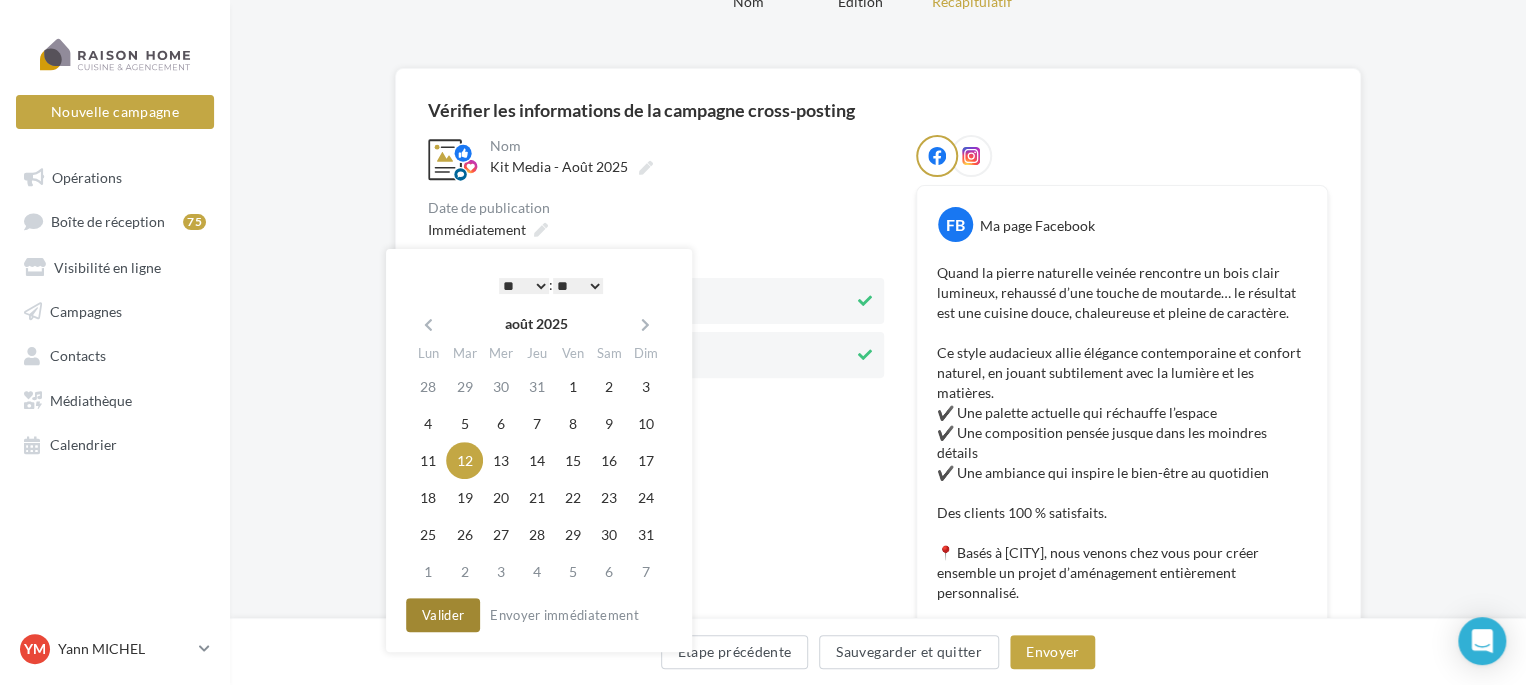 click on "Valider" at bounding box center [443, 615] 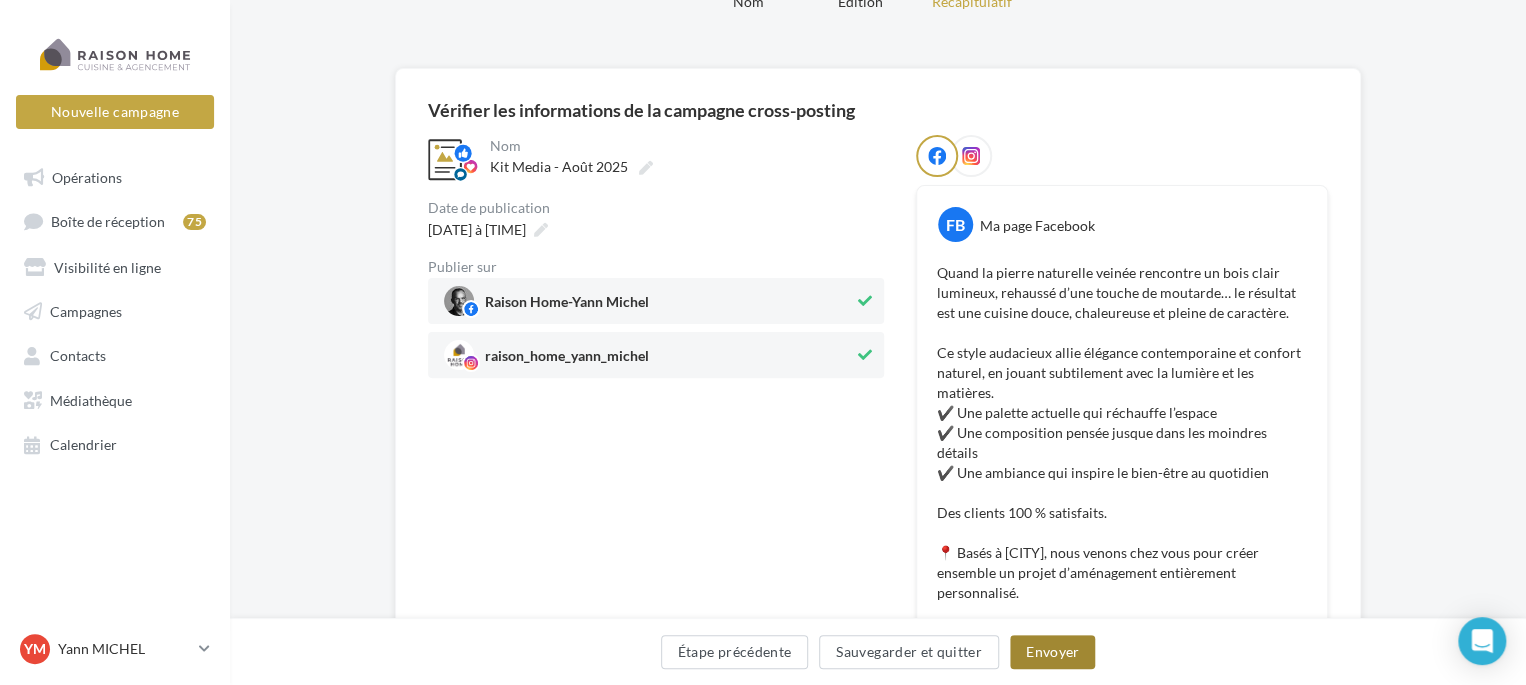 click on "Envoyer" at bounding box center [1052, 652] 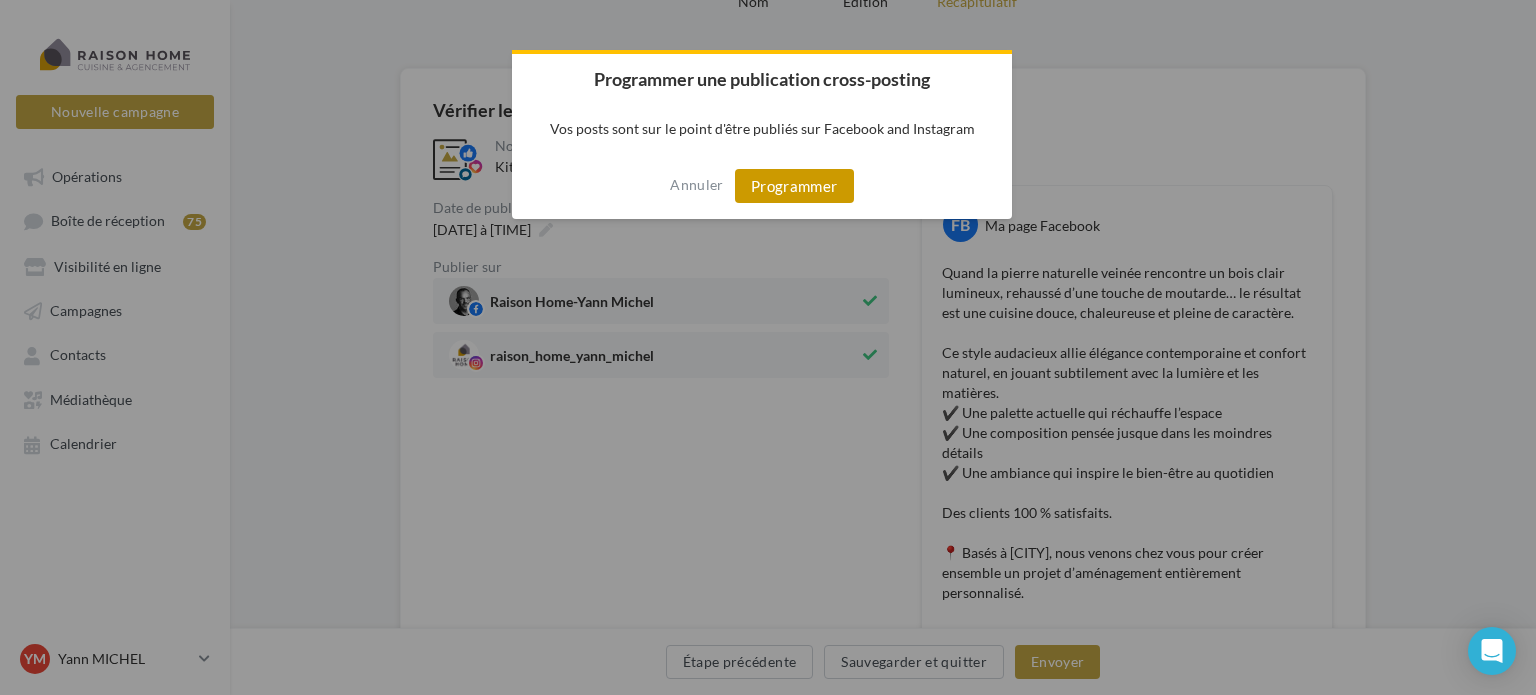 click on "Programmer" at bounding box center (794, 186) 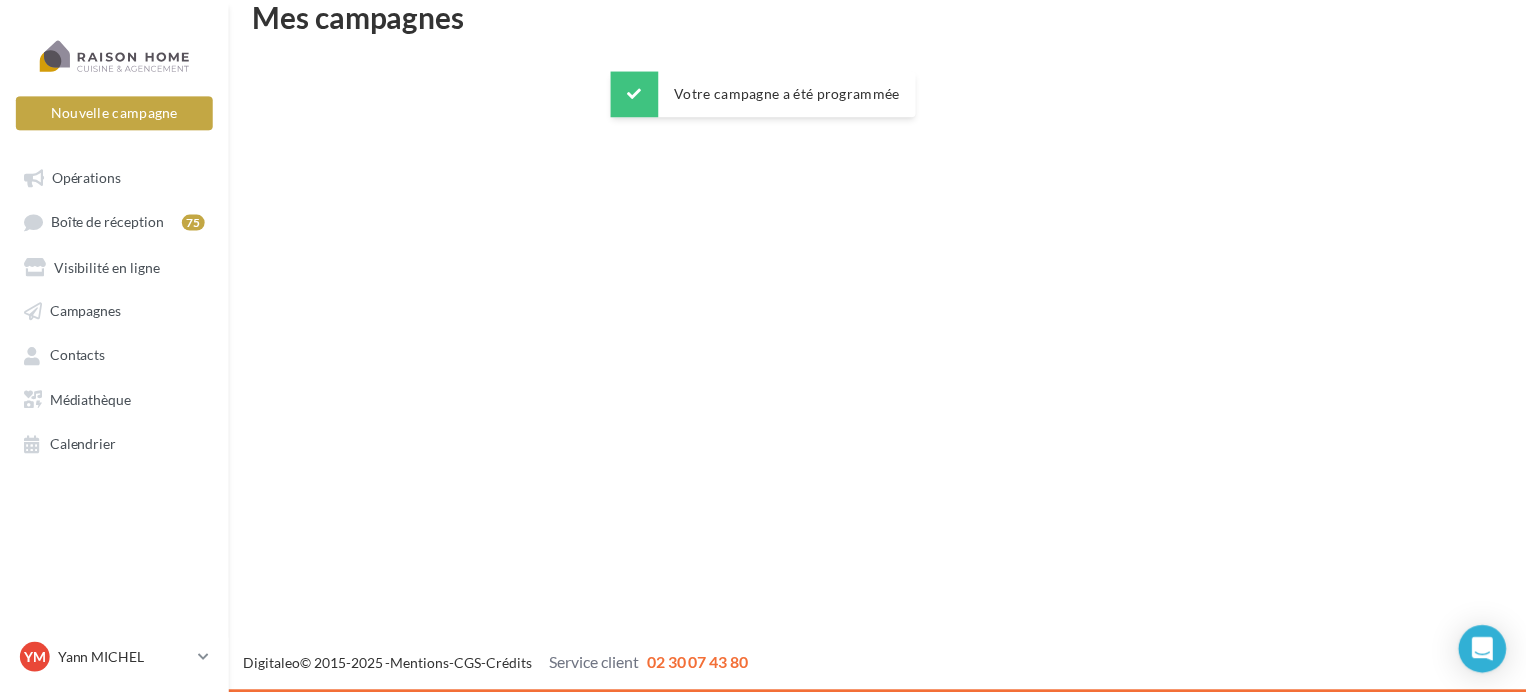 scroll, scrollTop: 32, scrollLeft: 0, axis: vertical 